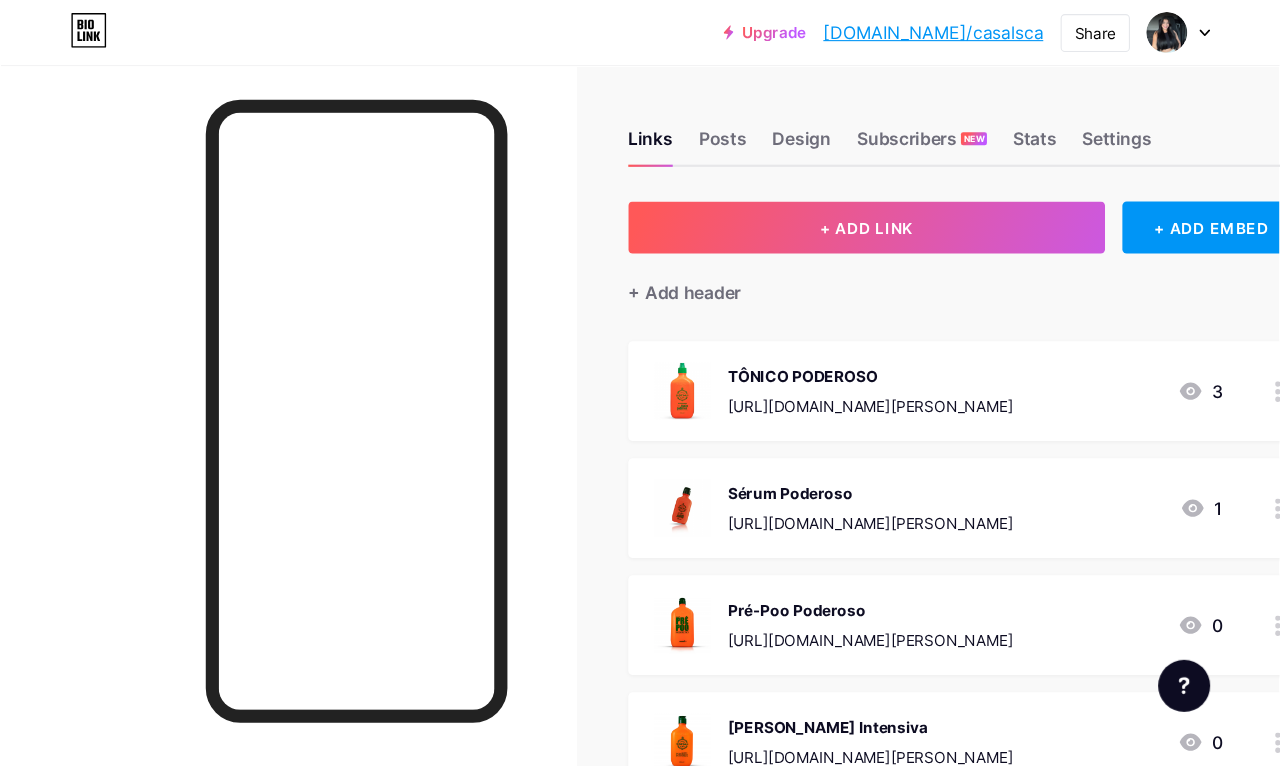 scroll, scrollTop: 10, scrollLeft: 0, axis: vertical 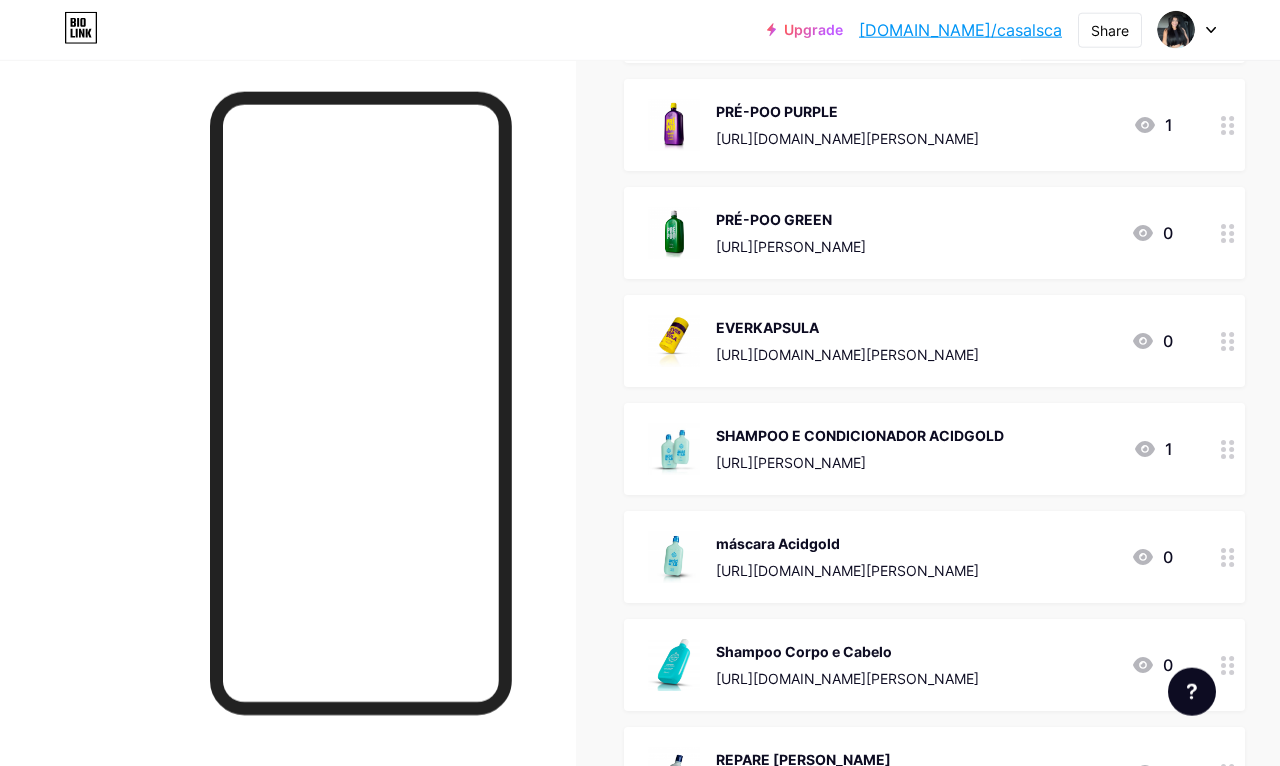 click on "máscara Acidgold" at bounding box center (847, 543) 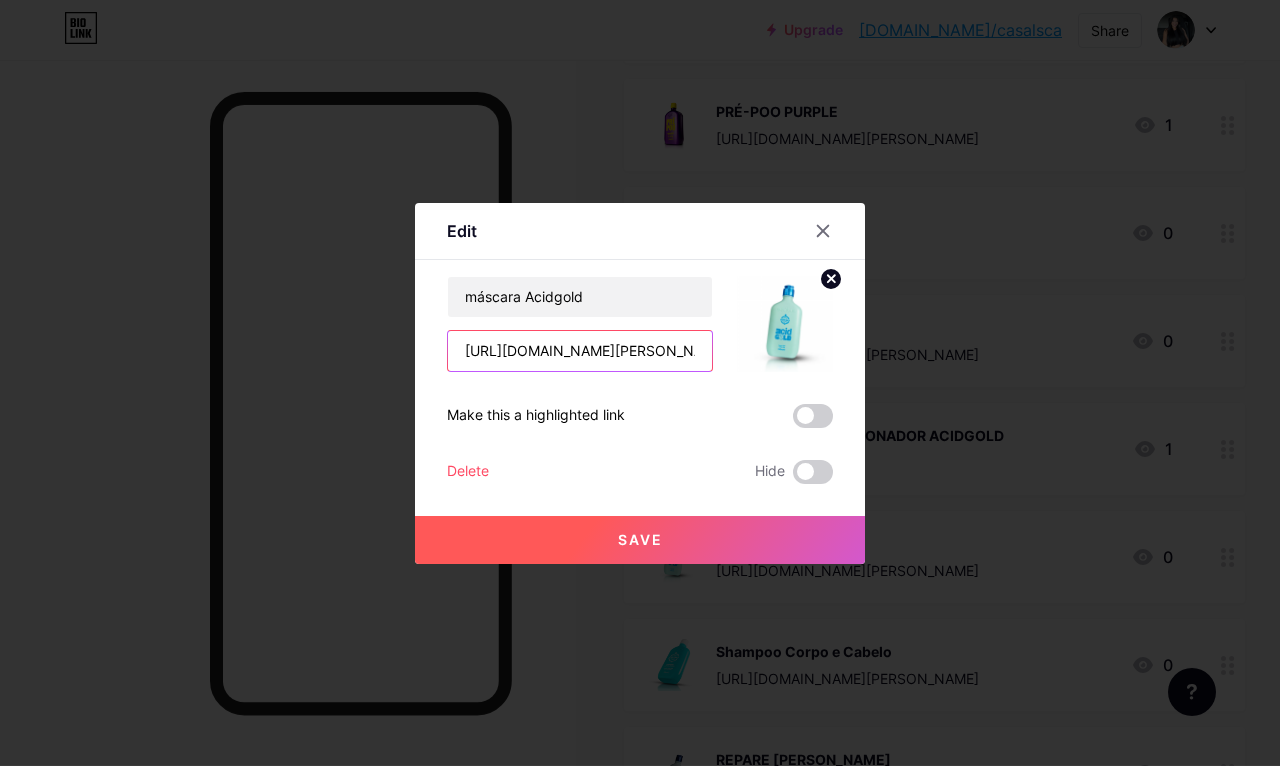 scroll, scrollTop: 3368, scrollLeft: 0, axis: vertical 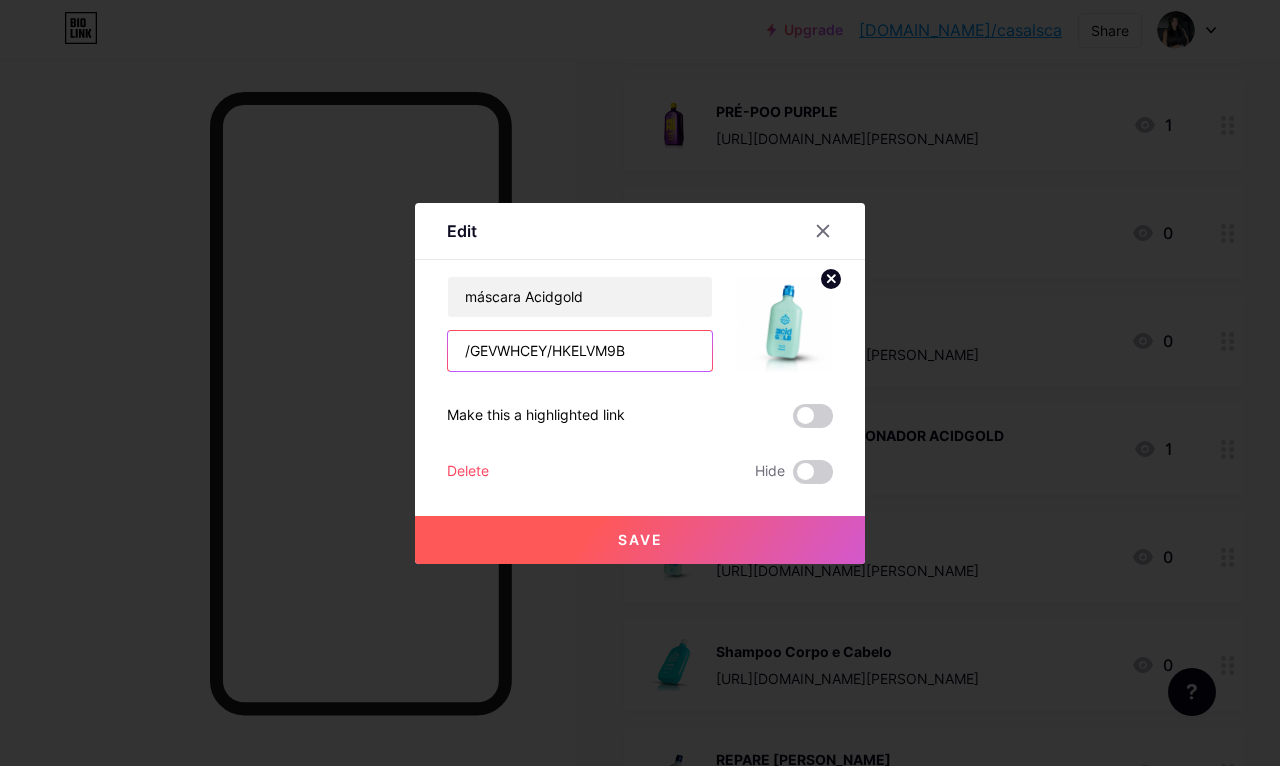 type on "/" 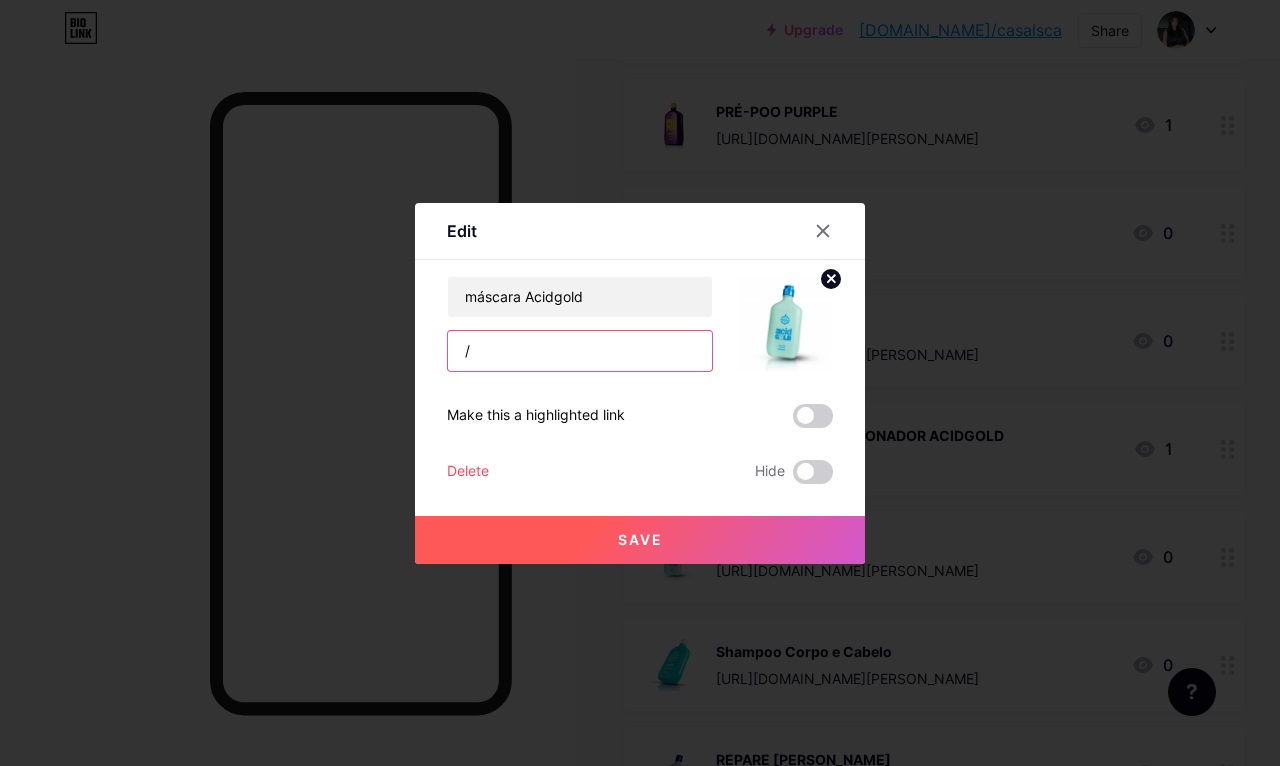 click on "/" at bounding box center (580, 351) 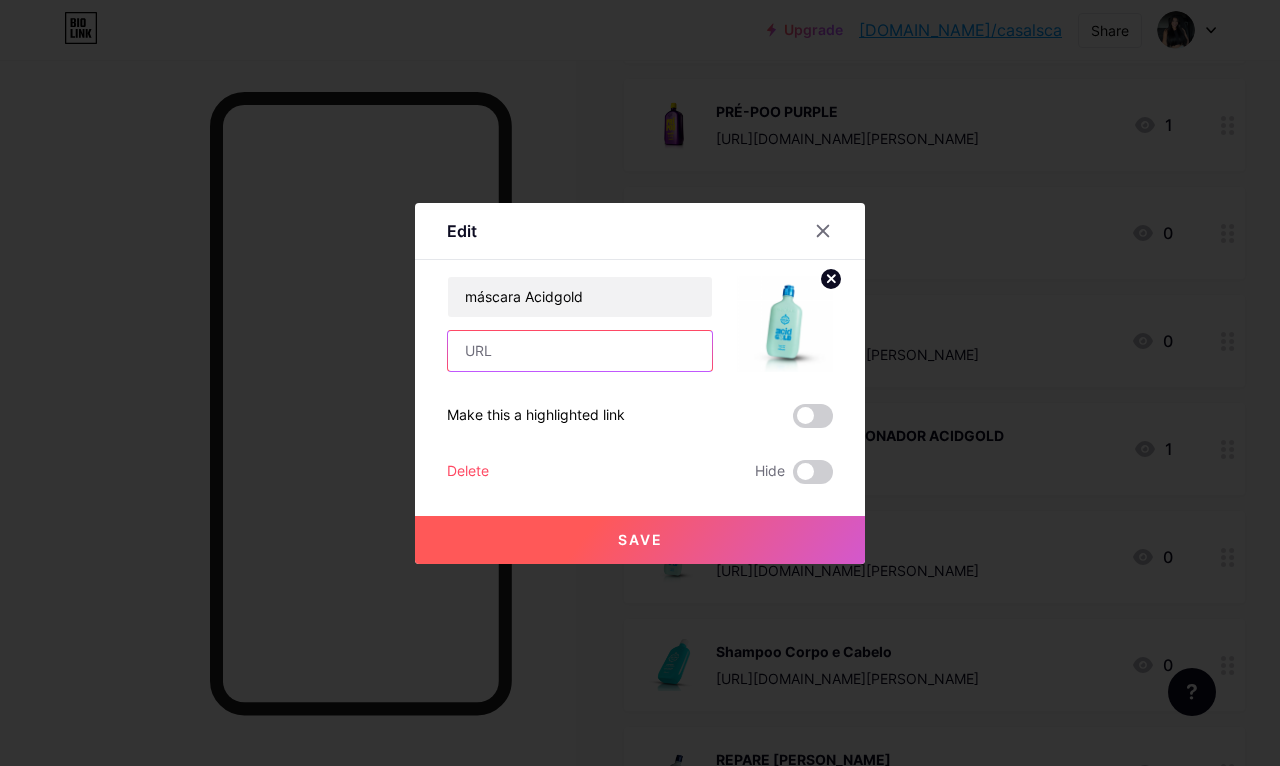 click at bounding box center (580, 351) 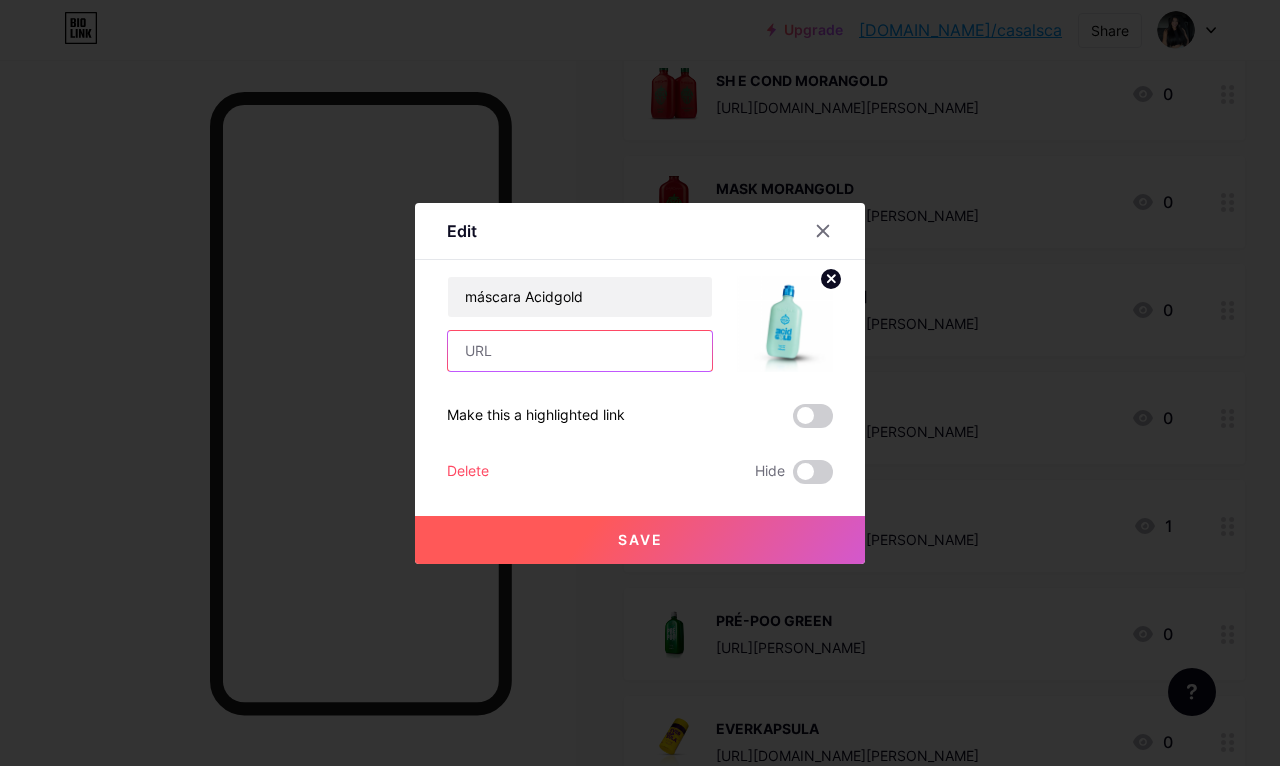 scroll, scrollTop: 2960, scrollLeft: 0, axis: vertical 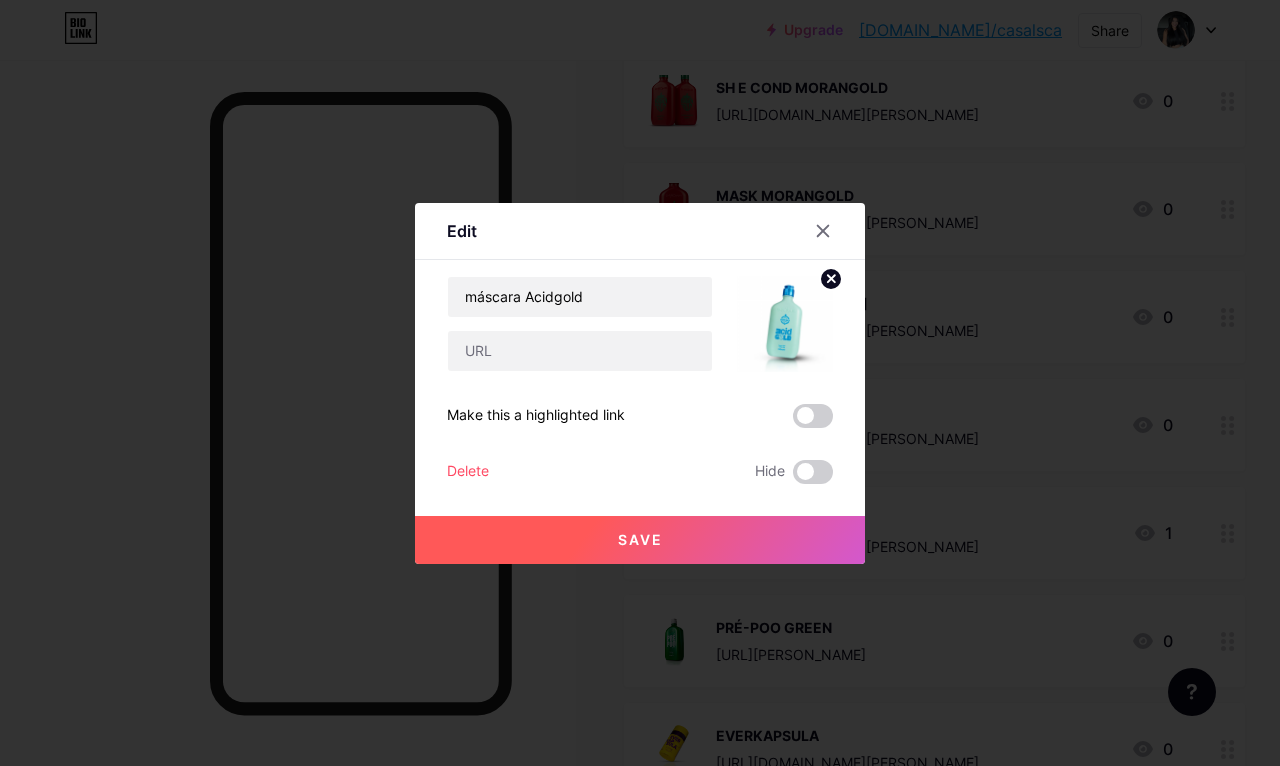 click at bounding box center [823, 231] 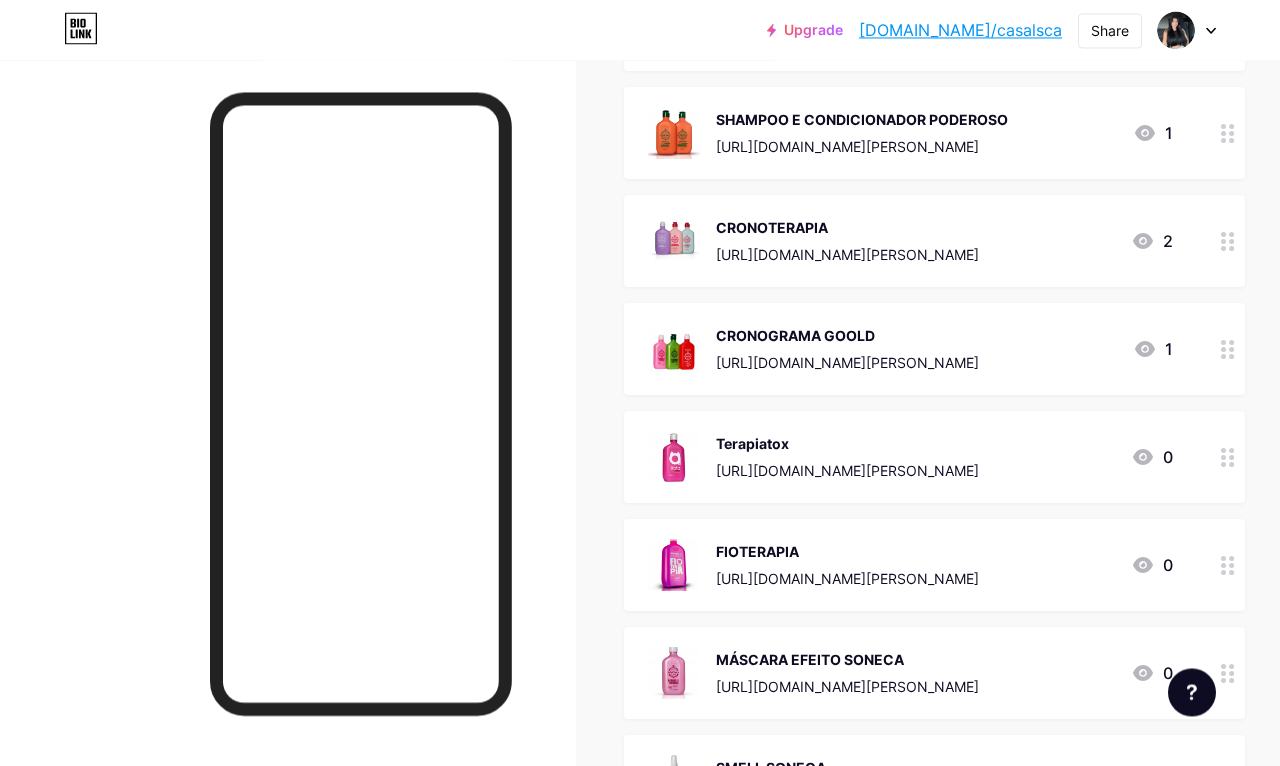 scroll, scrollTop: 871, scrollLeft: 0, axis: vertical 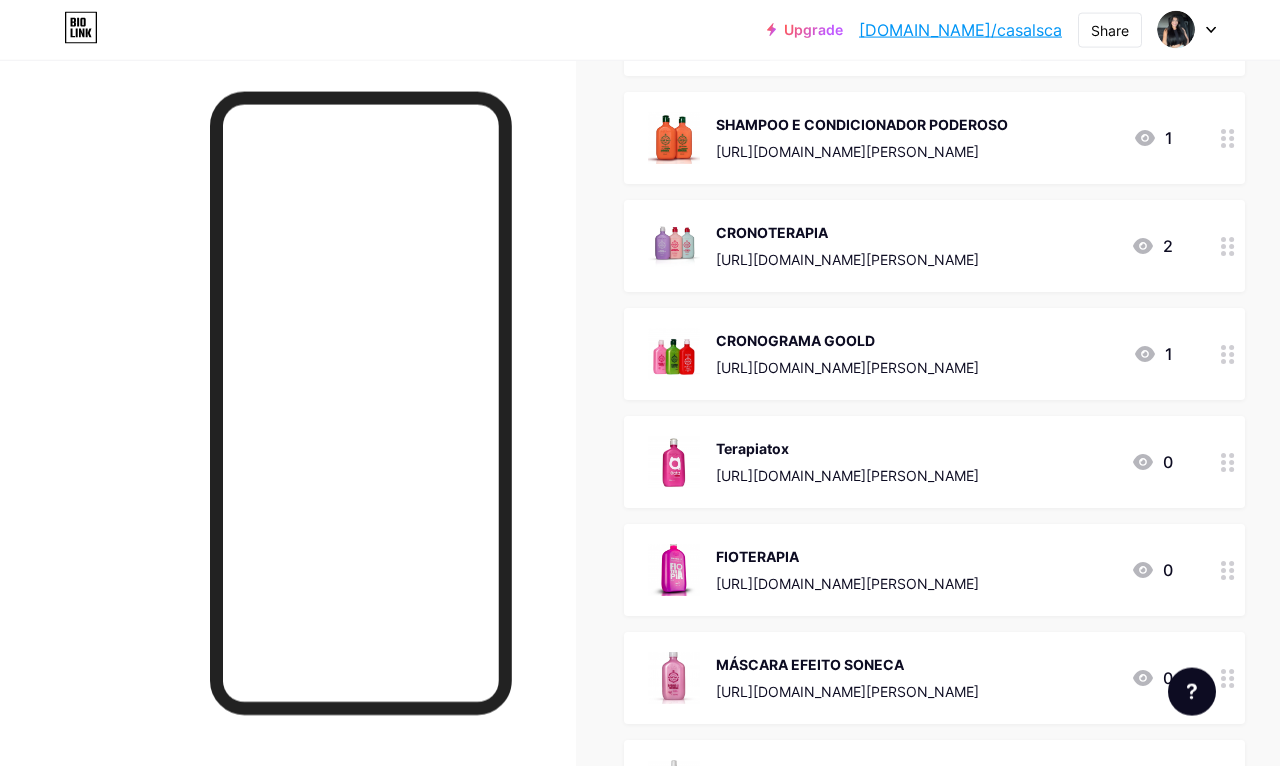 click on "CRONOGRAMA GOOLD" at bounding box center [847, 340] 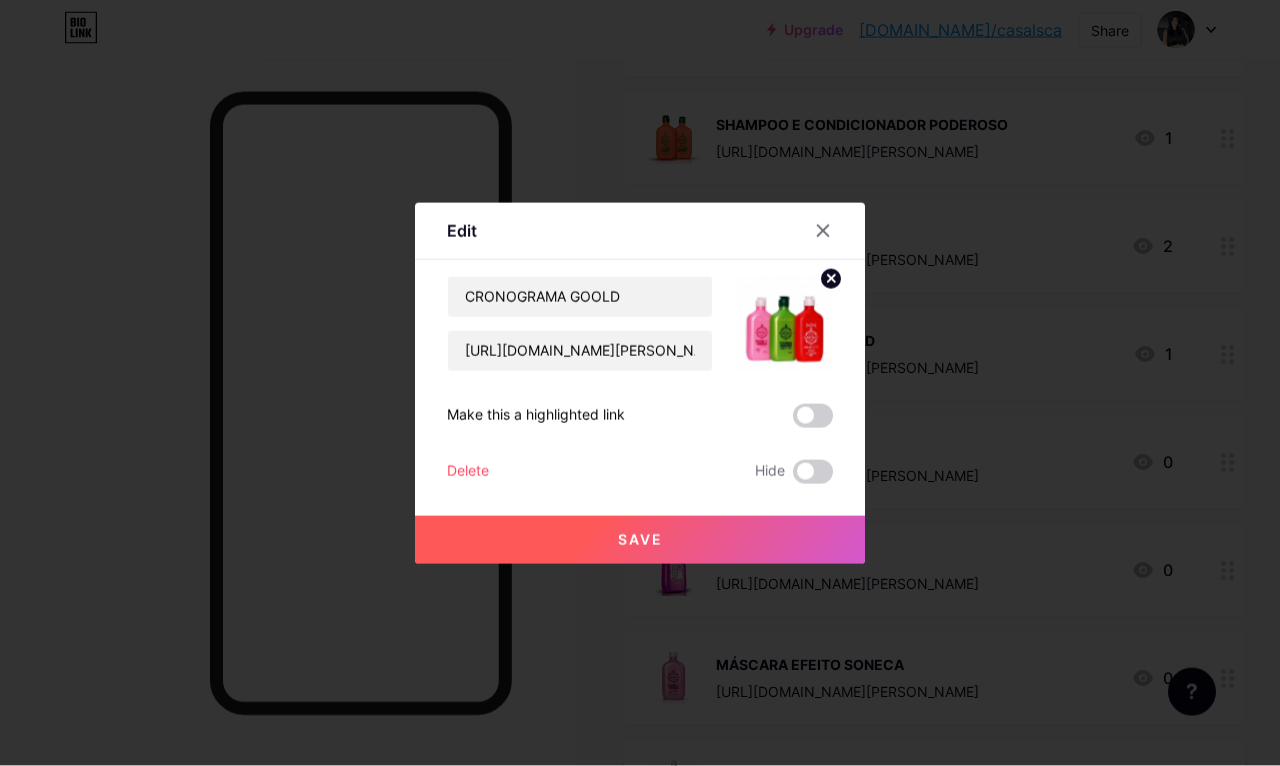 scroll, scrollTop: 871, scrollLeft: 0, axis: vertical 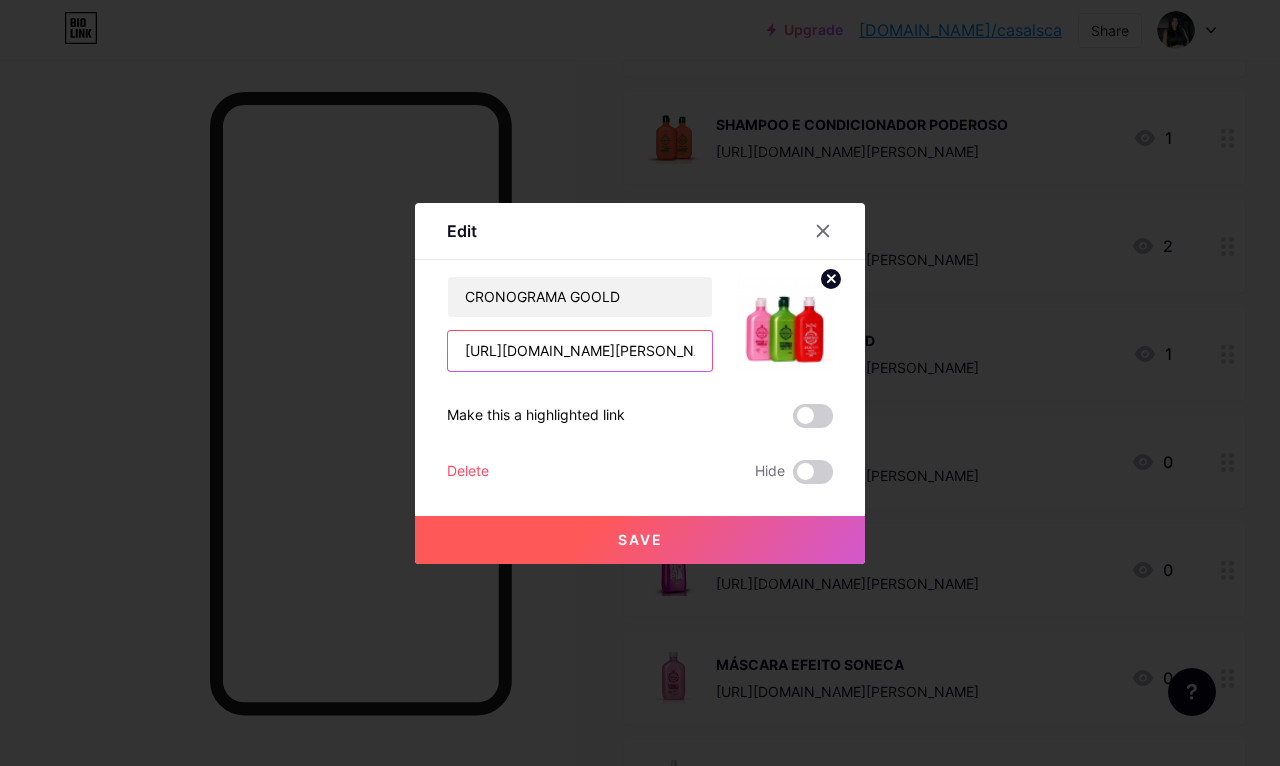 type on "/CMY8XV0A" 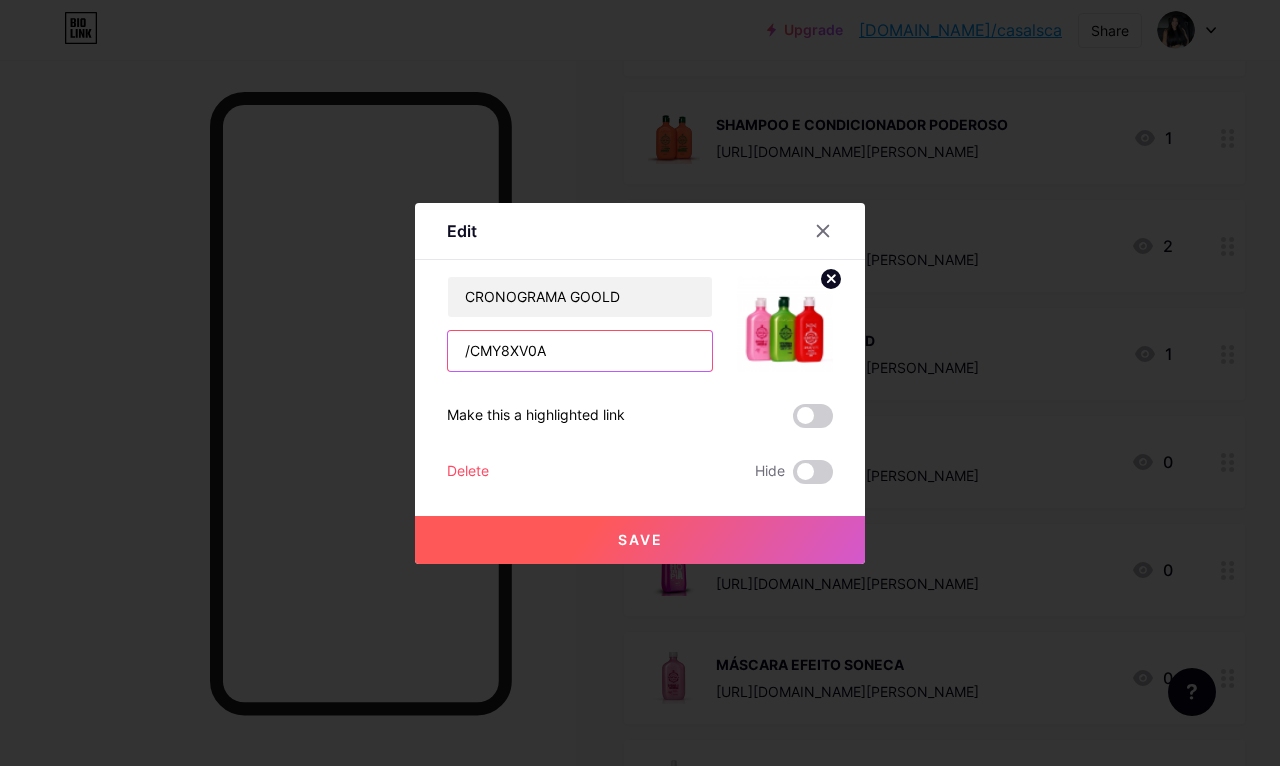 type 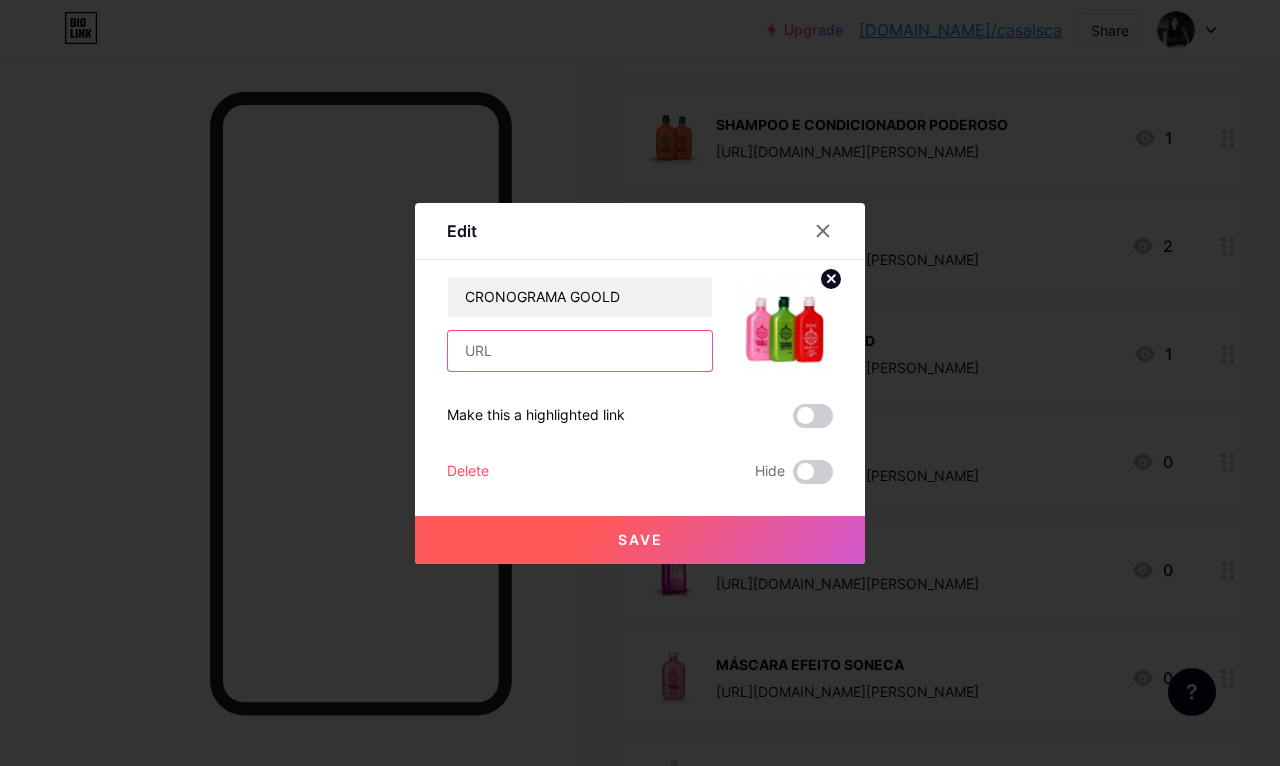 scroll, scrollTop: 871, scrollLeft: 0, axis: vertical 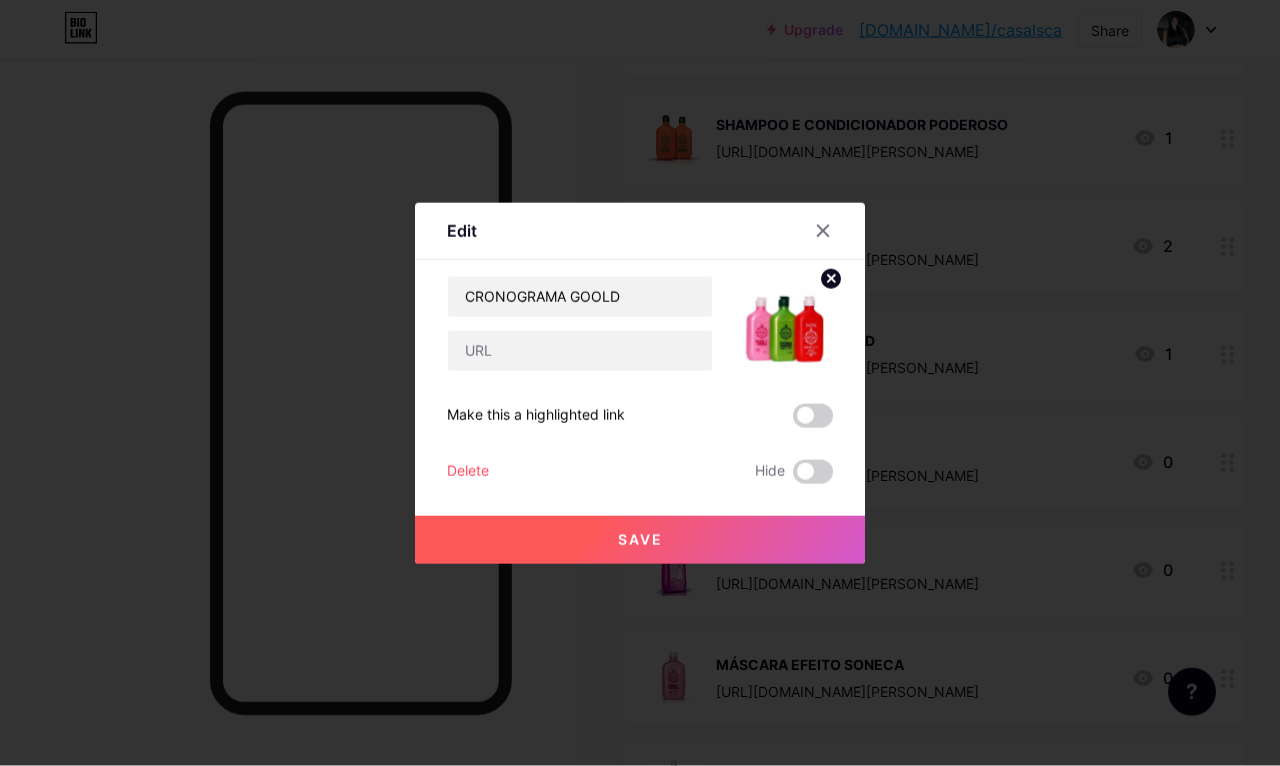 click at bounding box center (823, 231) 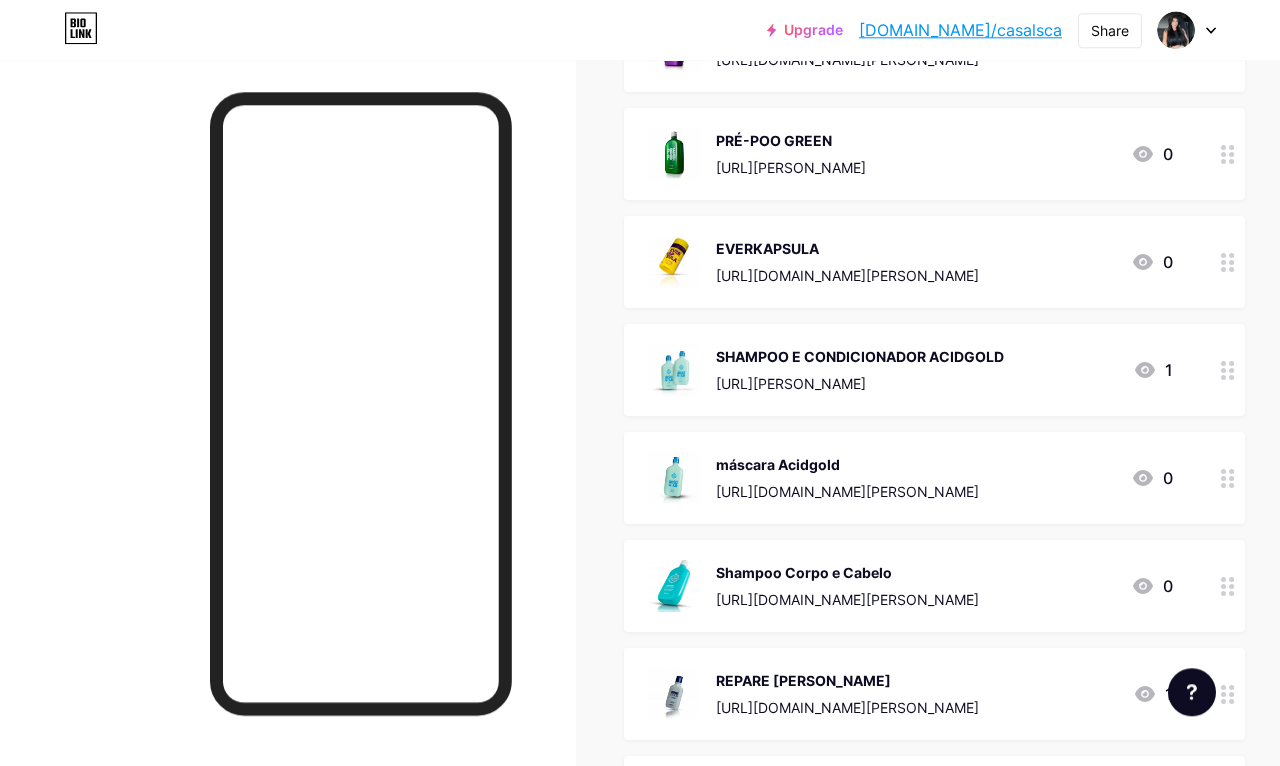 scroll, scrollTop: 3471, scrollLeft: 0, axis: vertical 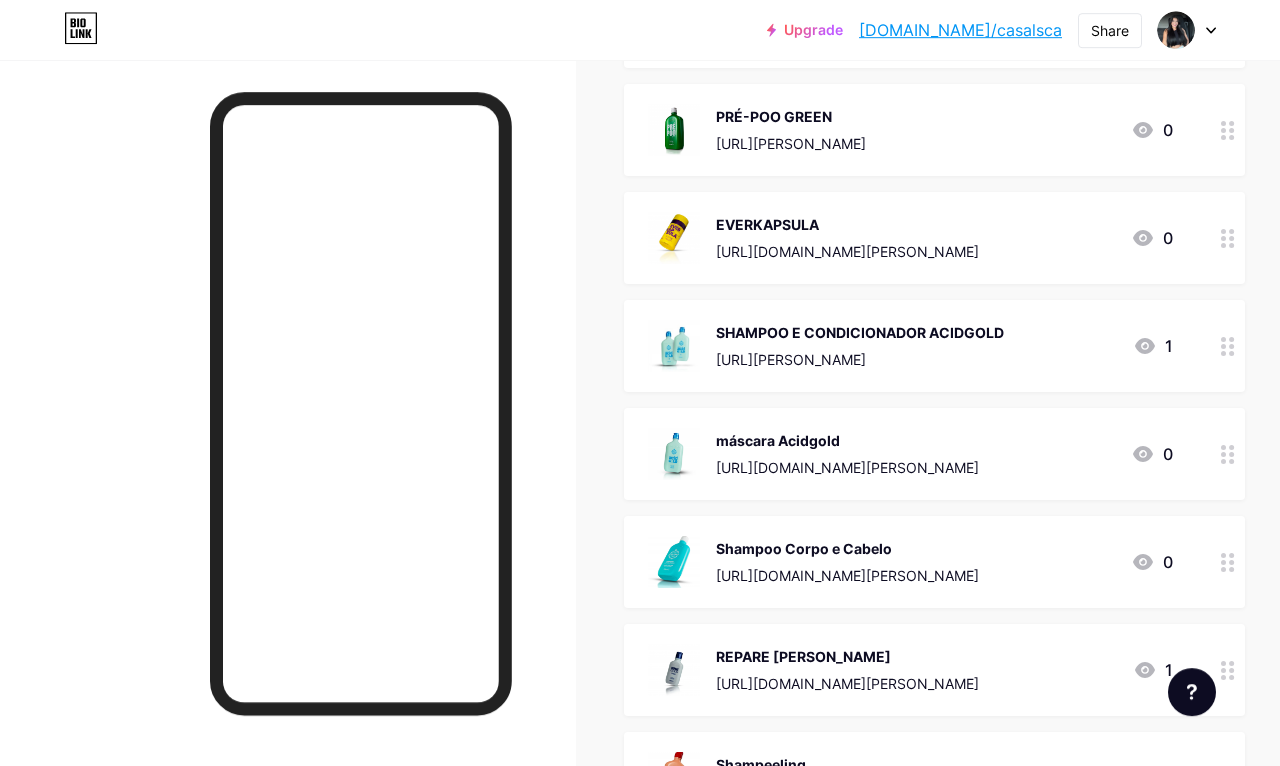 click on "SHAMPOO E CONDICIONADOR ACIDGOLD" at bounding box center (860, 332) 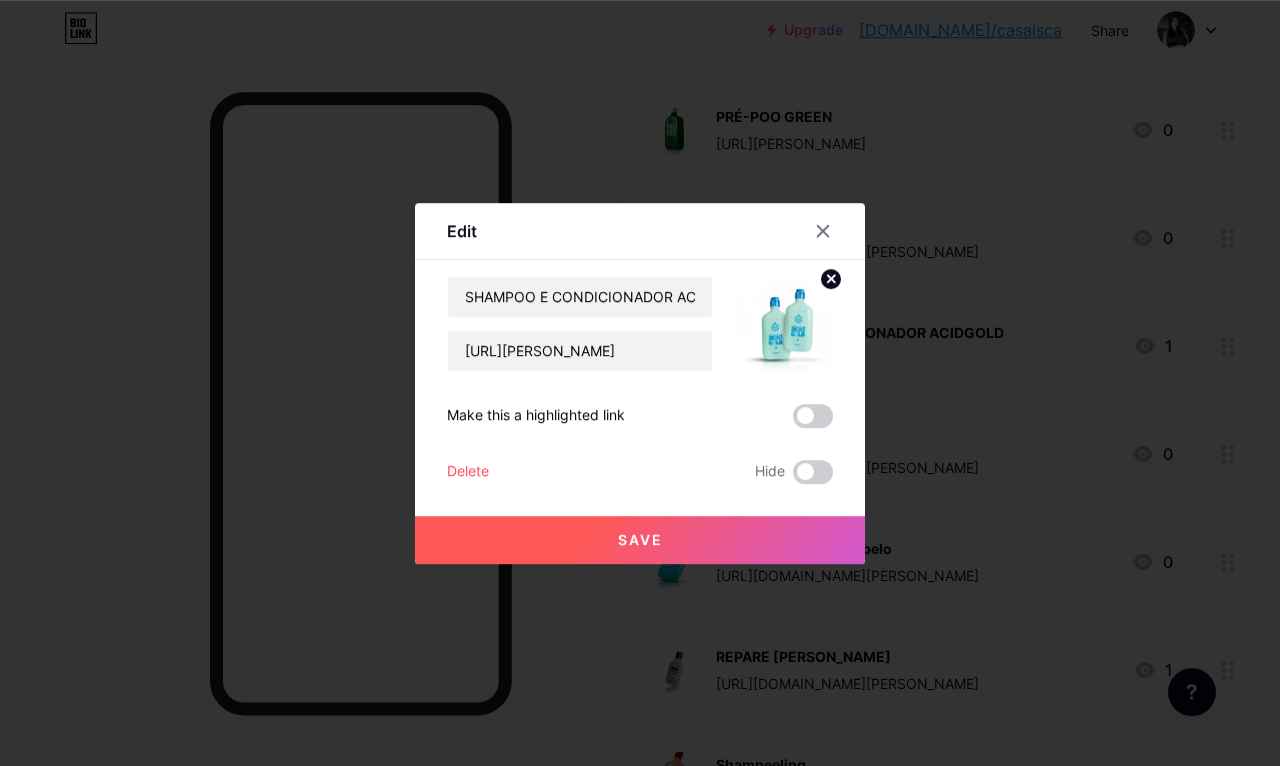scroll, scrollTop: 3471, scrollLeft: 0, axis: vertical 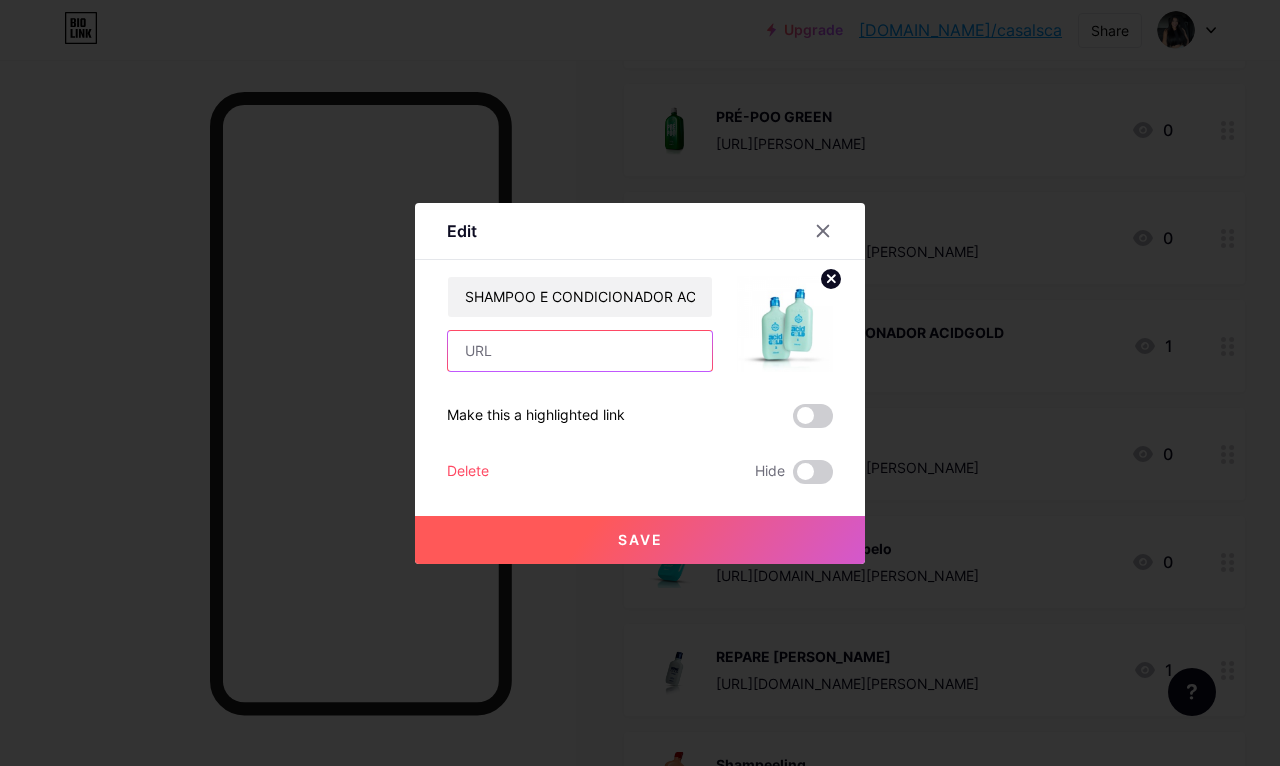 click at bounding box center [580, 351] 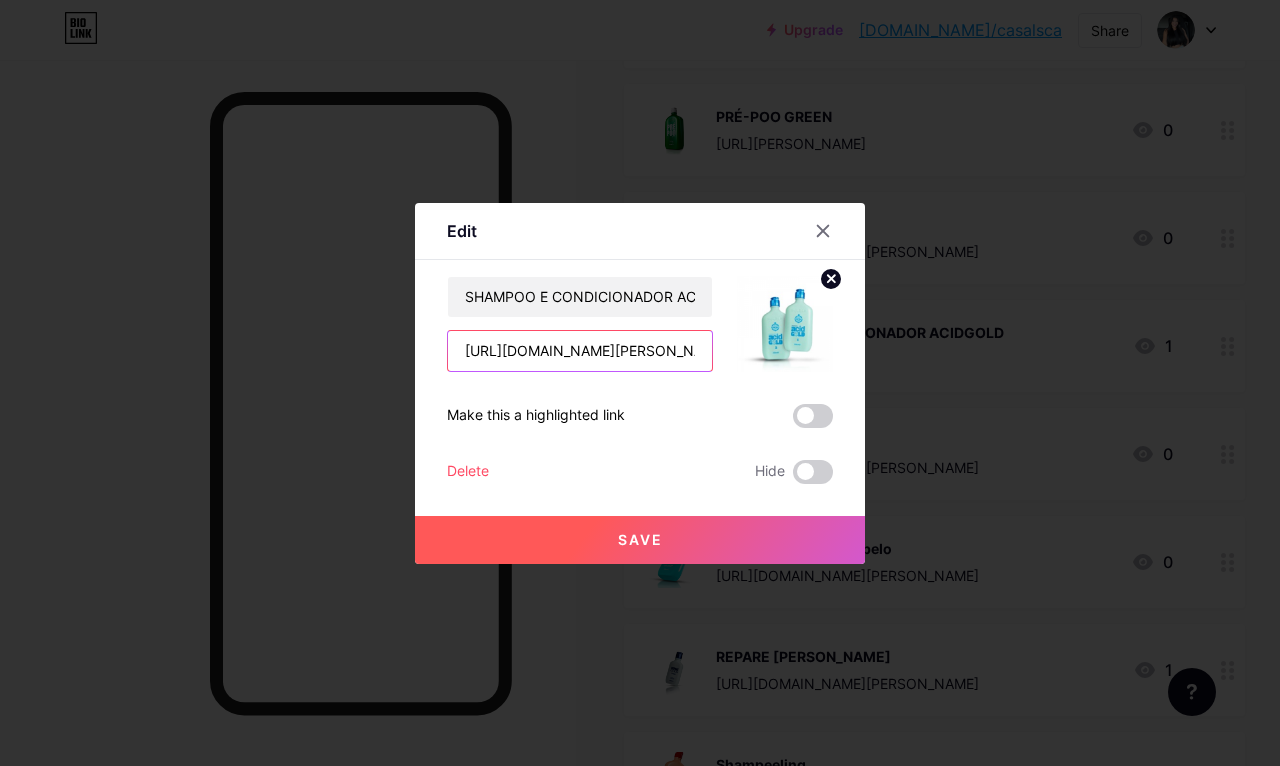type on "[URL][DOMAIN_NAME][PERSON_NAME]" 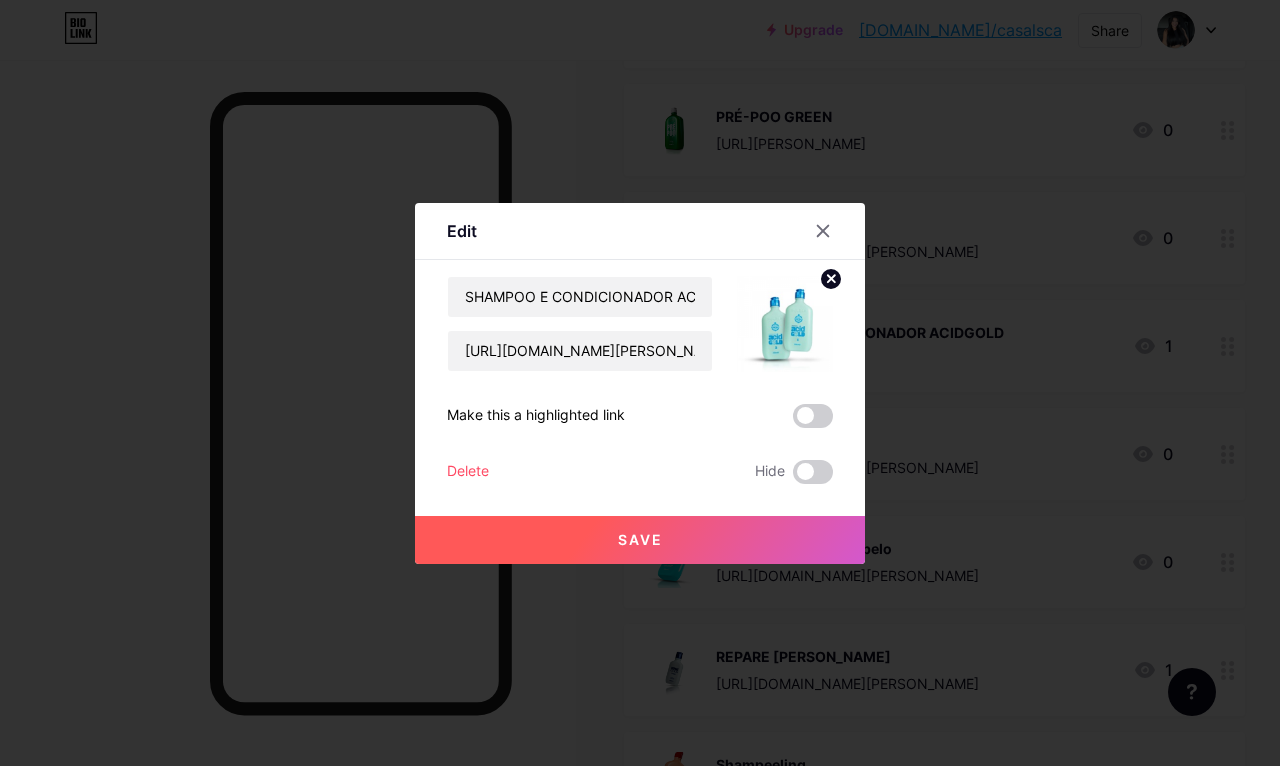 click on "Save" at bounding box center (640, 540) 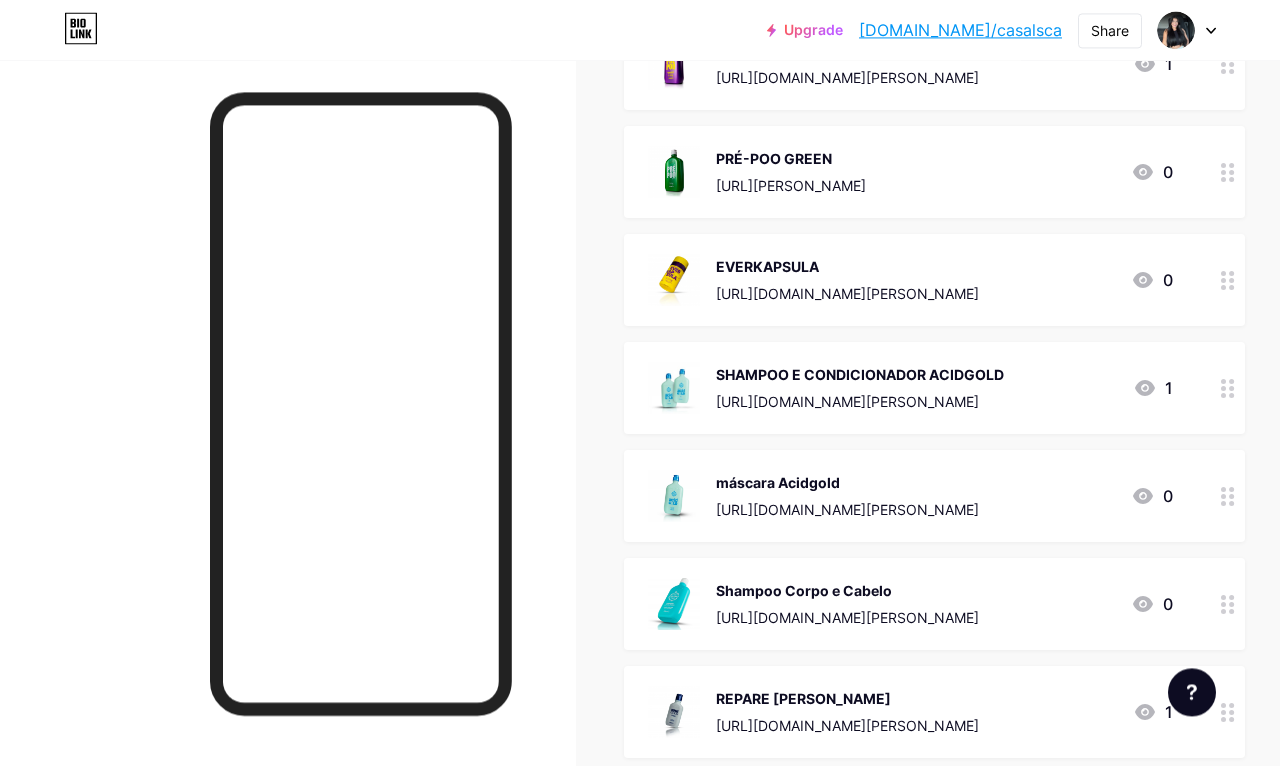 scroll, scrollTop: 3434, scrollLeft: 0, axis: vertical 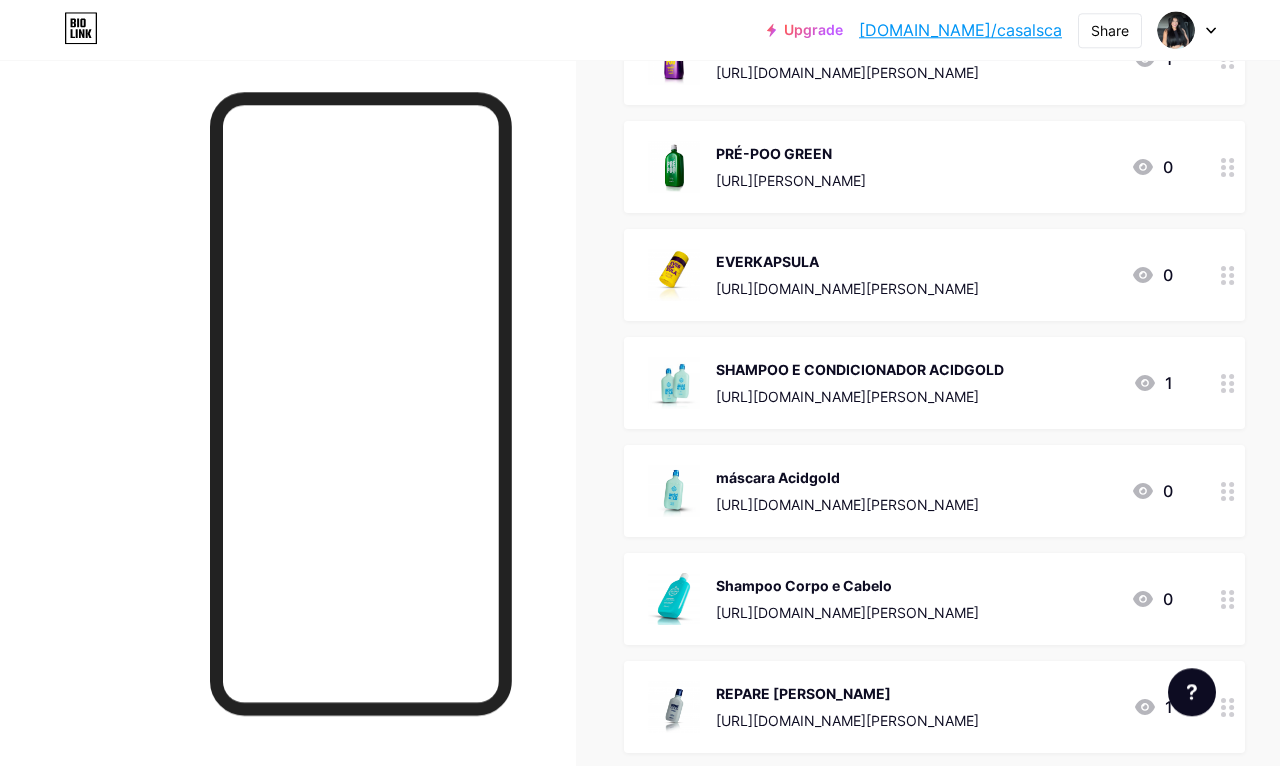 click on "[URL][DOMAIN_NAME][PERSON_NAME]" at bounding box center [847, 504] 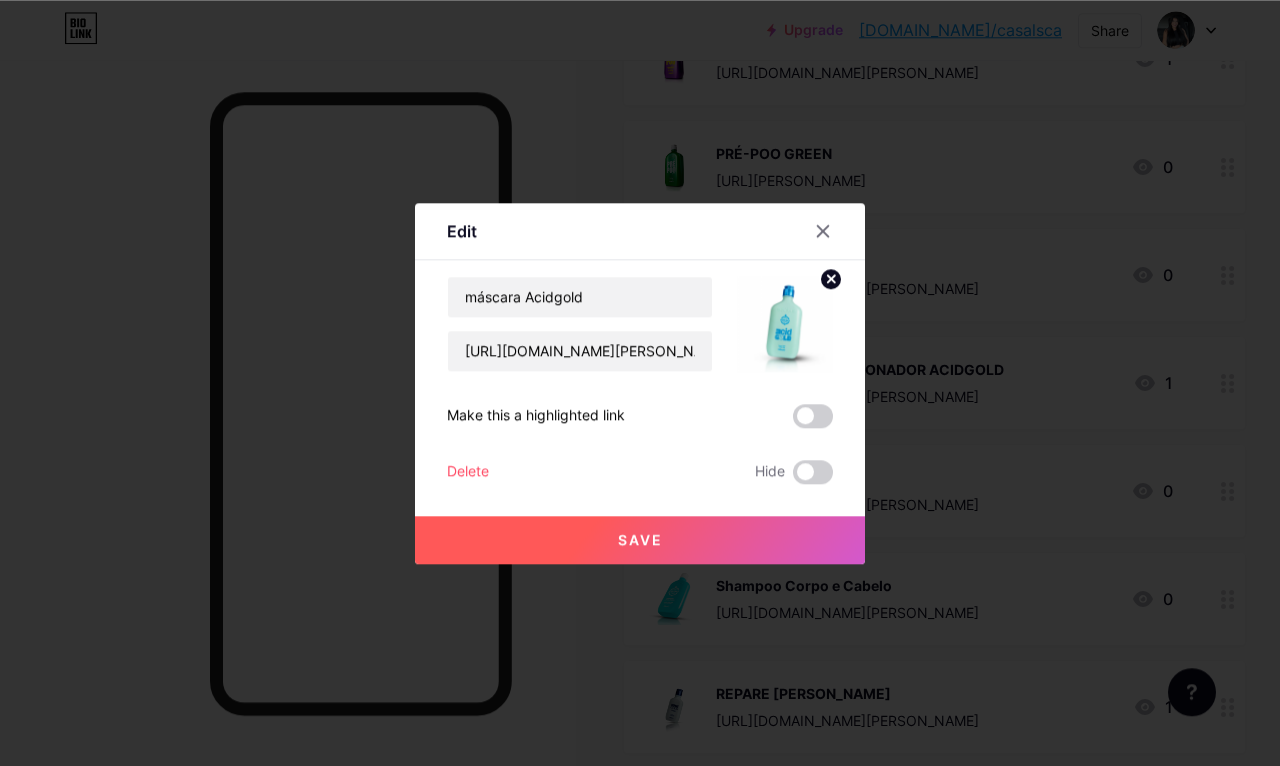 scroll, scrollTop: 3434, scrollLeft: 0, axis: vertical 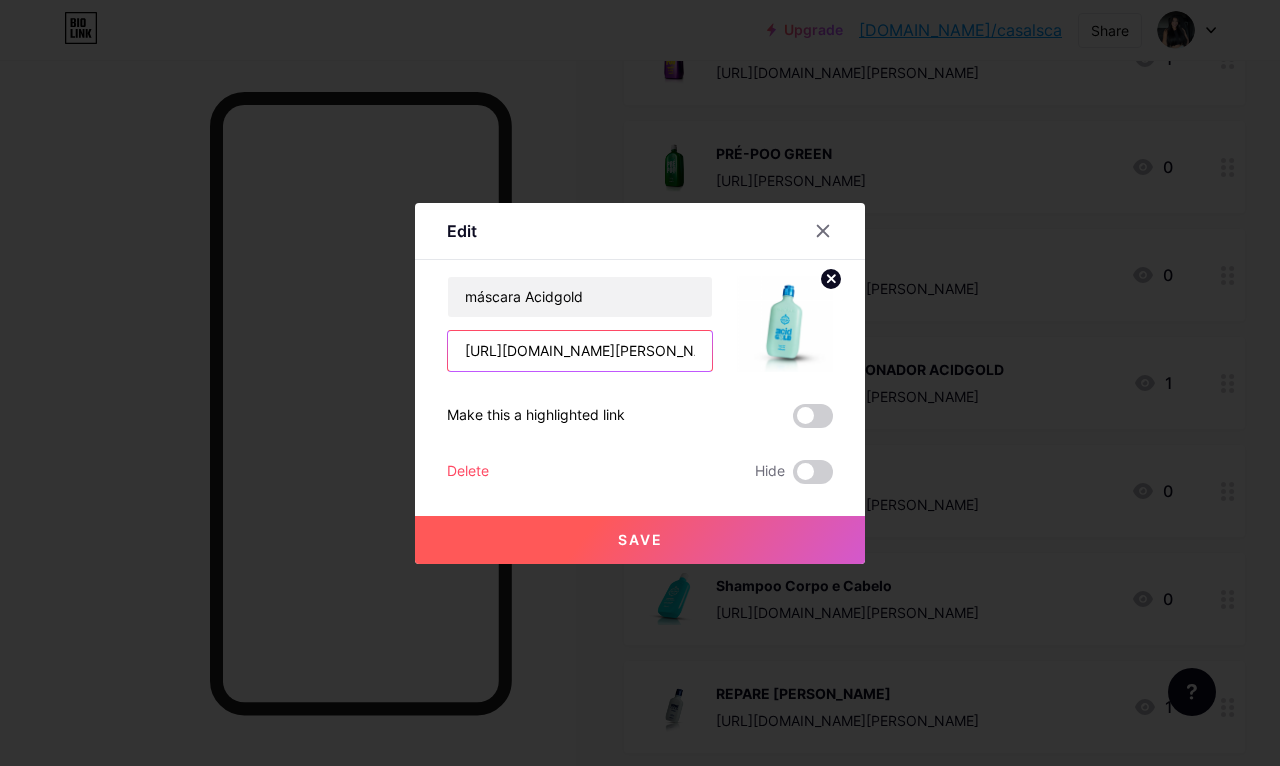 type on "/HKELVM9B" 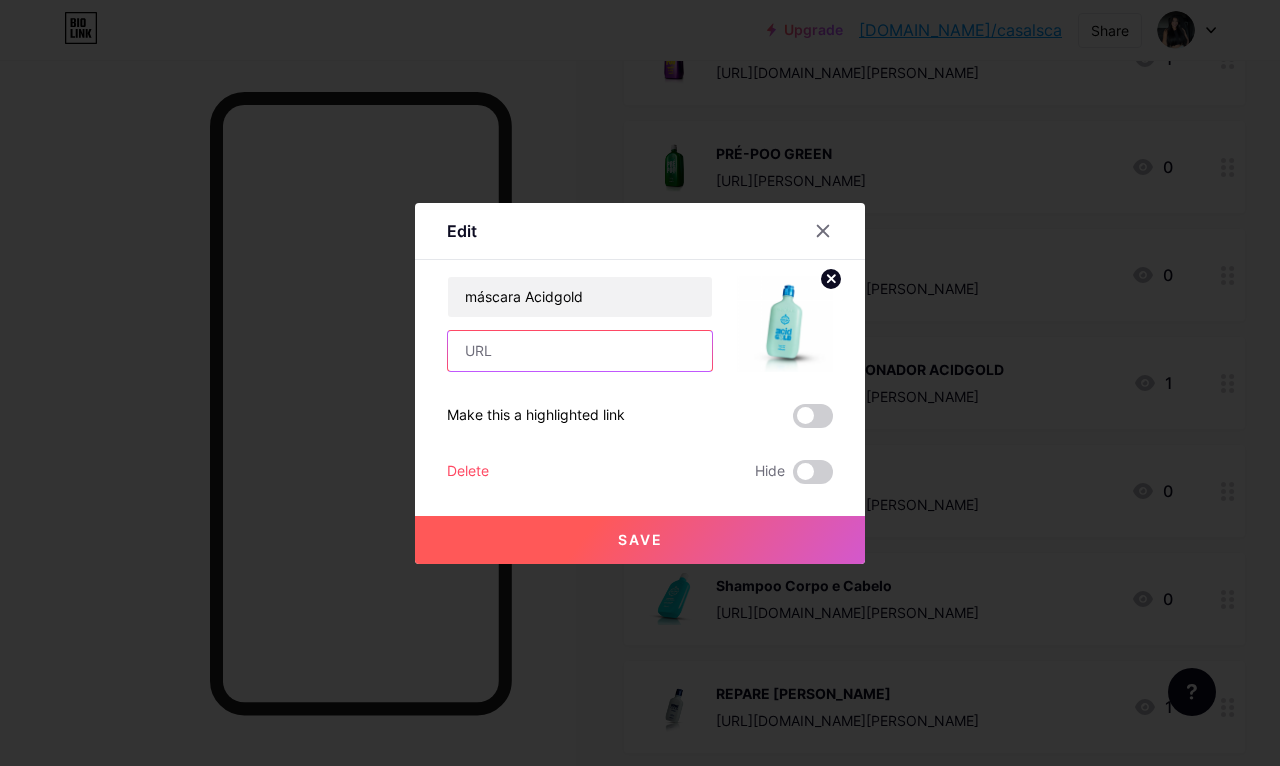 paste on "[URL][DOMAIN_NAME][PERSON_NAME]" 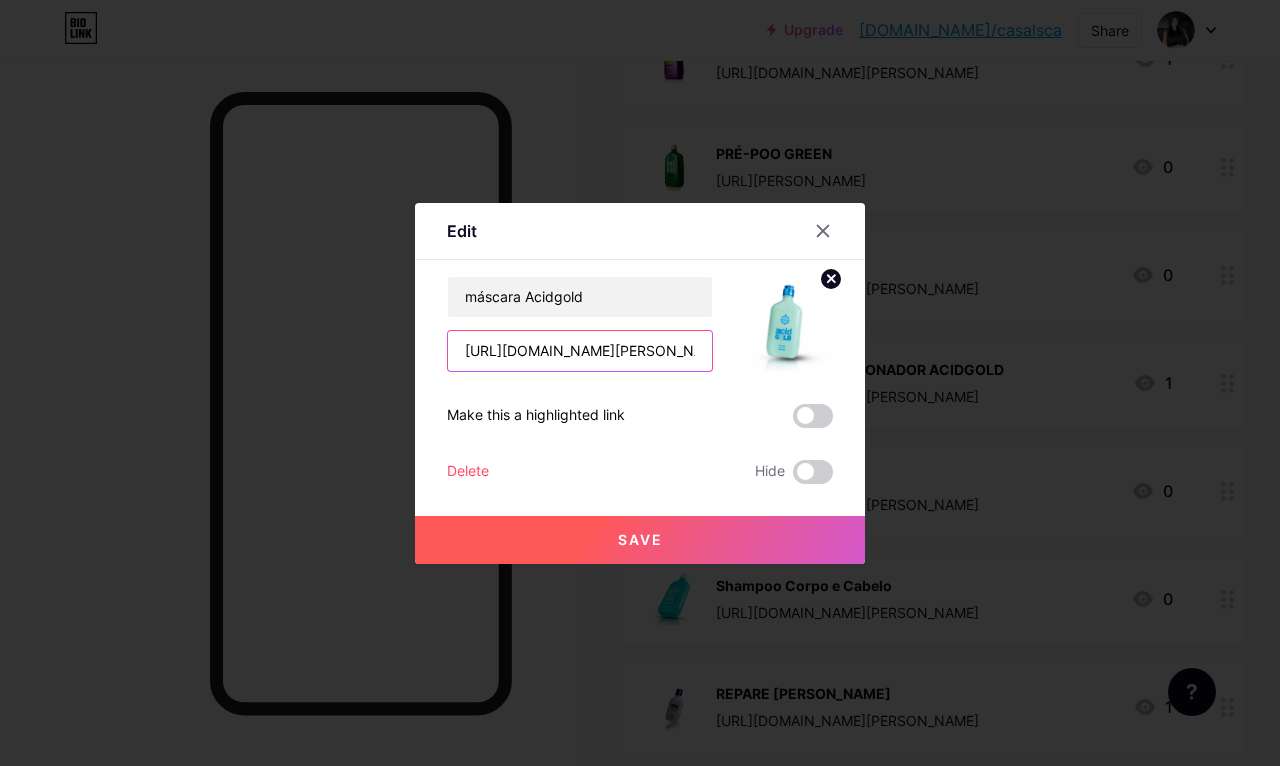 type on "[URL][DOMAIN_NAME][PERSON_NAME]" 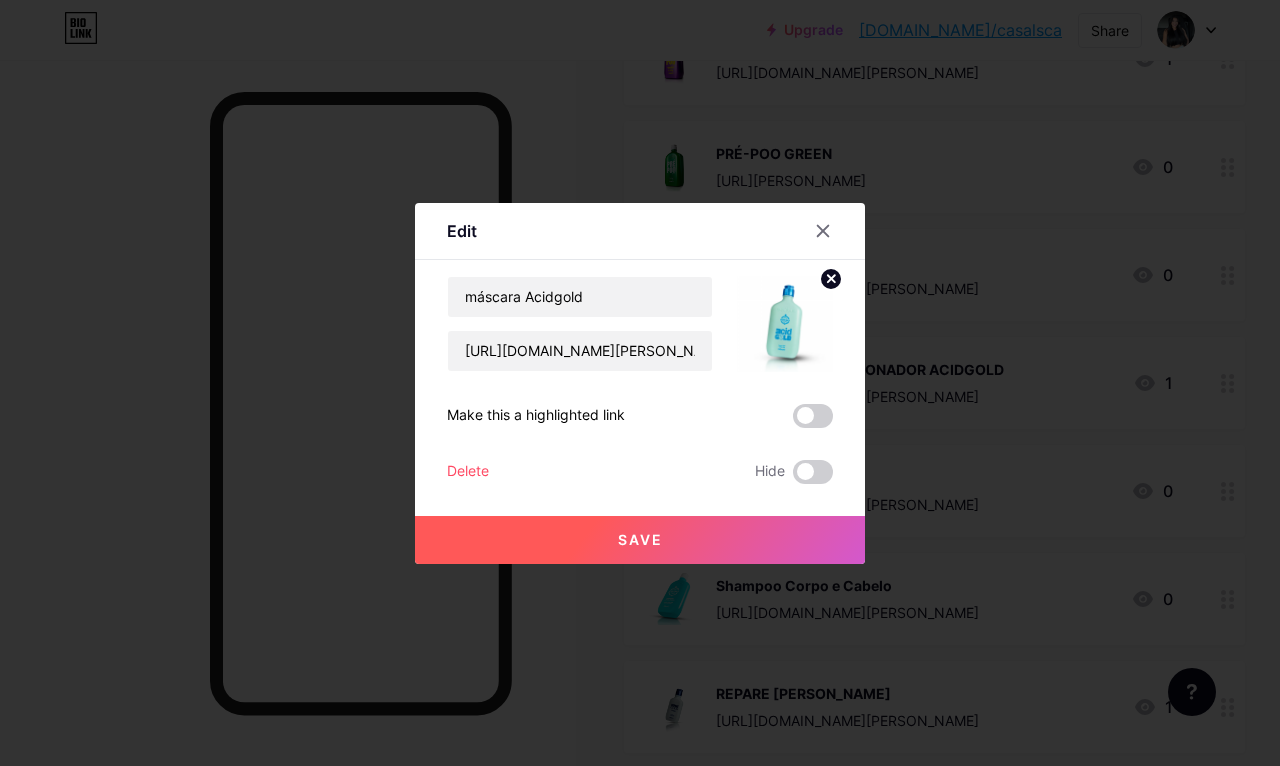 click on "Save" at bounding box center (640, 540) 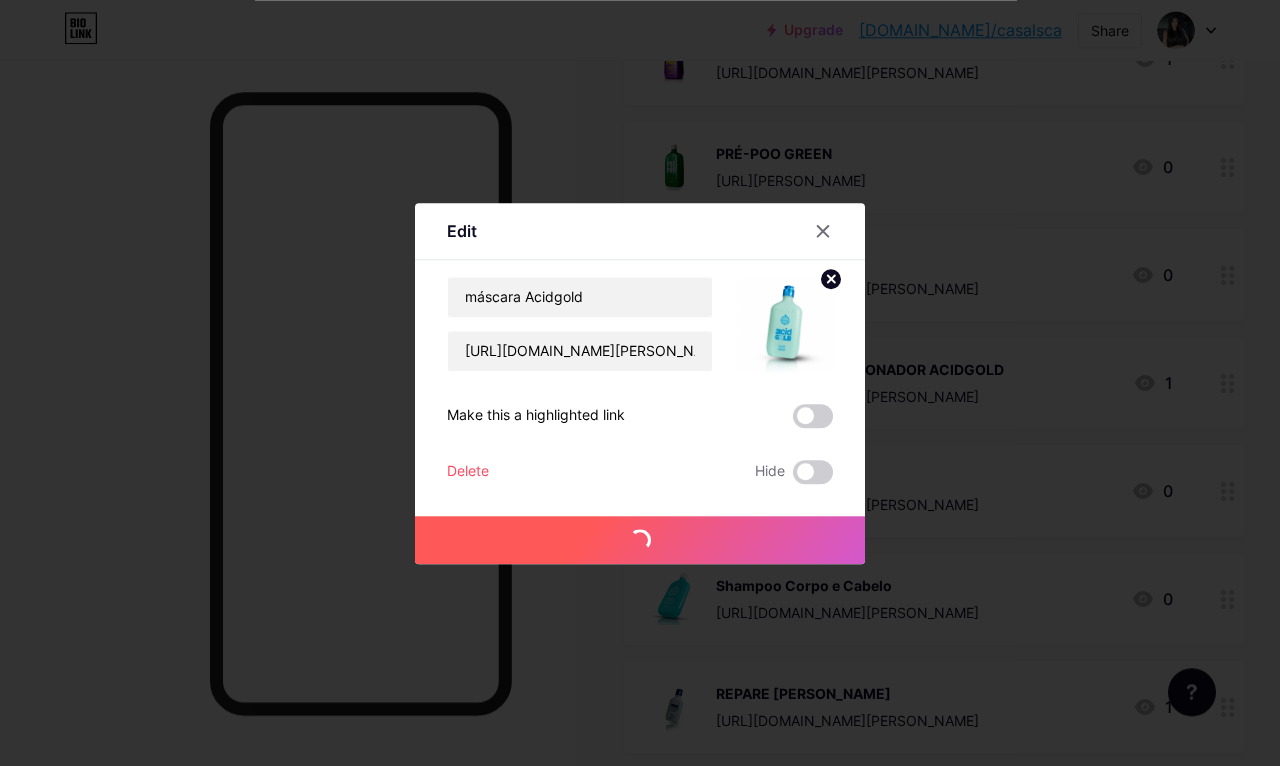 scroll, scrollTop: 3434, scrollLeft: 0, axis: vertical 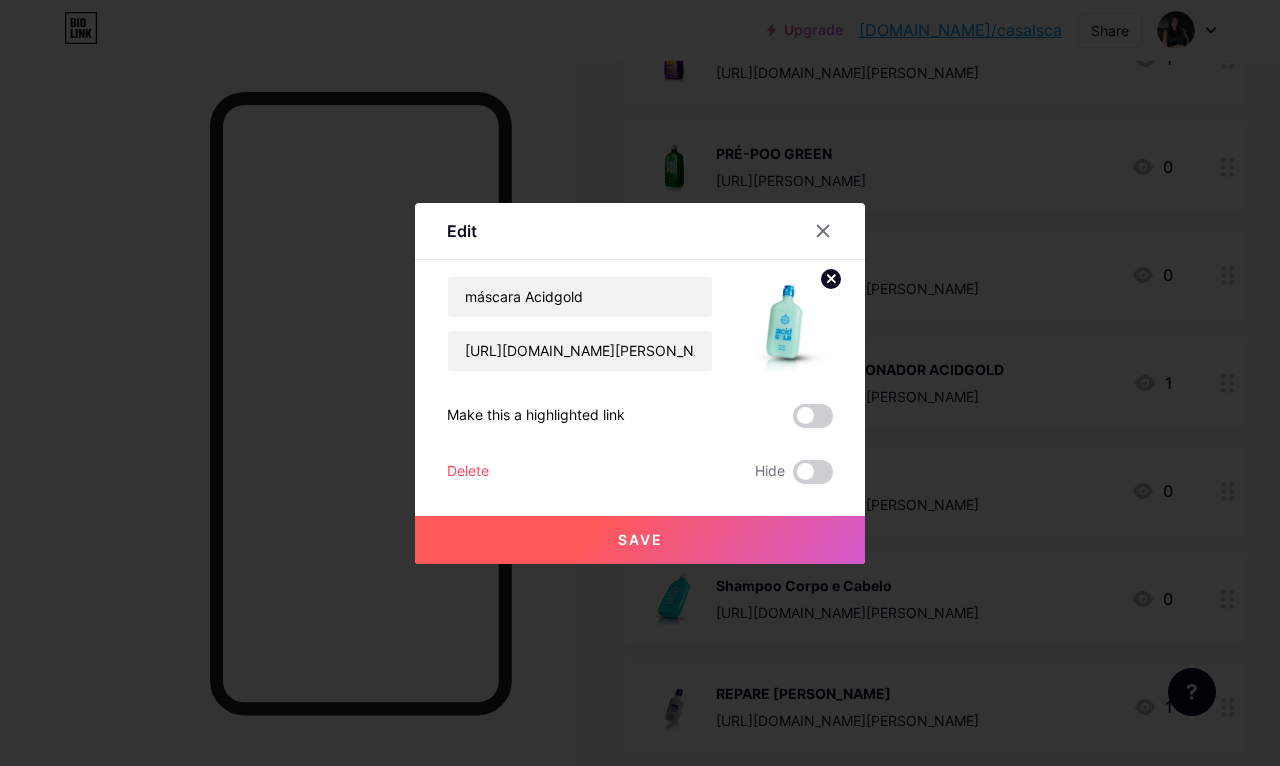 click on "Save" at bounding box center (640, 540) 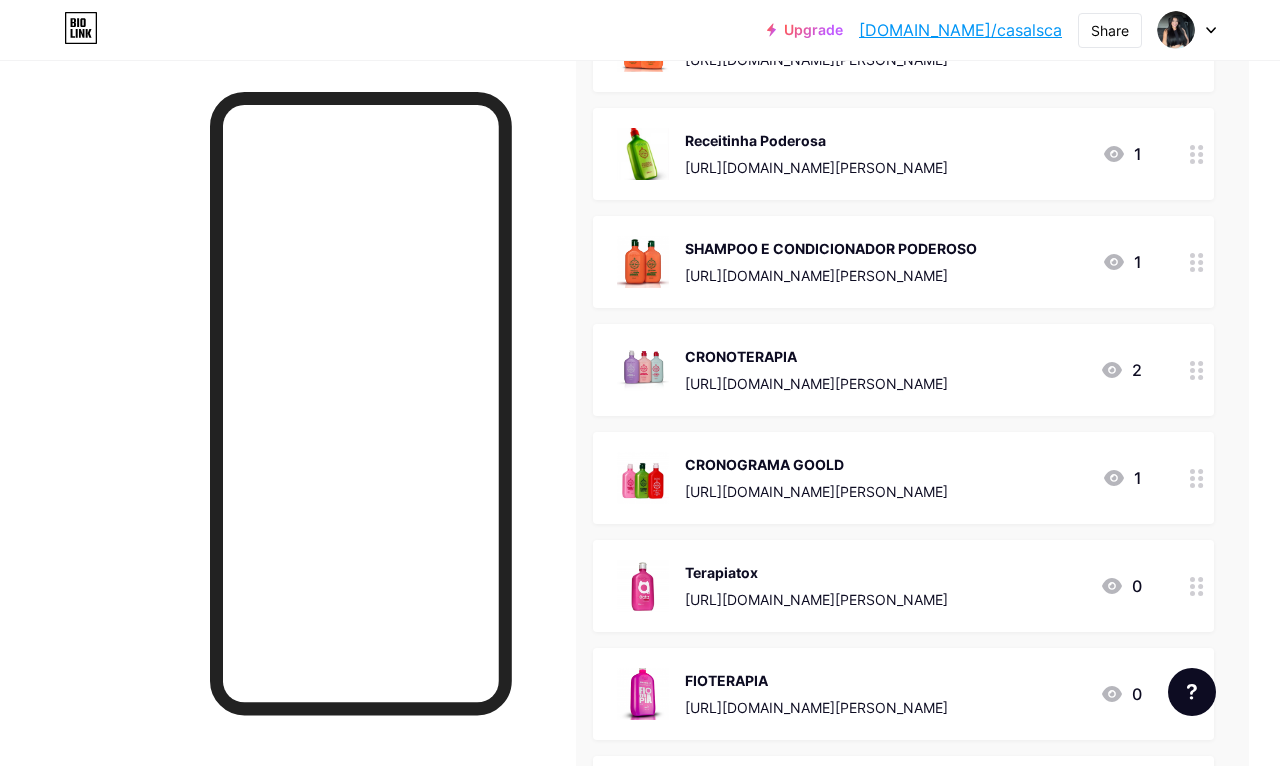scroll, scrollTop: 712, scrollLeft: 30, axis: both 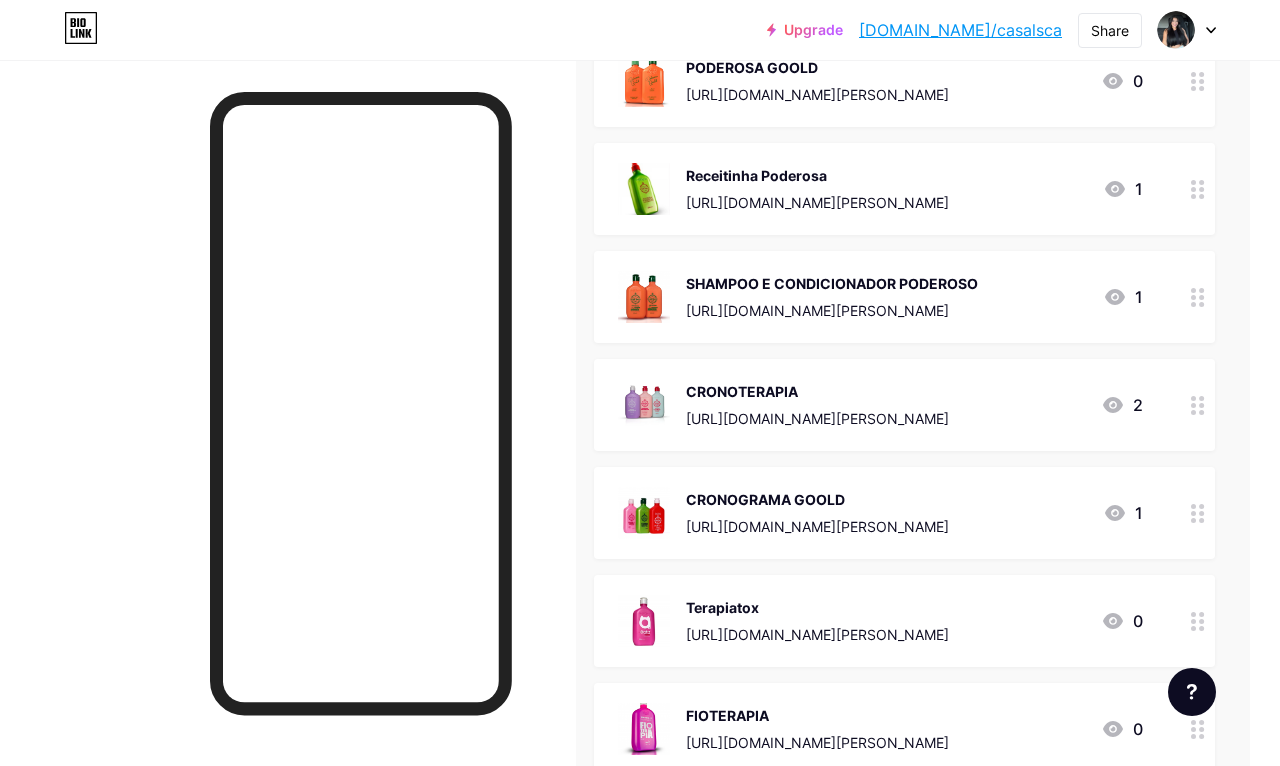click on "[URL][DOMAIN_NAME][PERSON_NAME]" at bounding box center [817, 418] 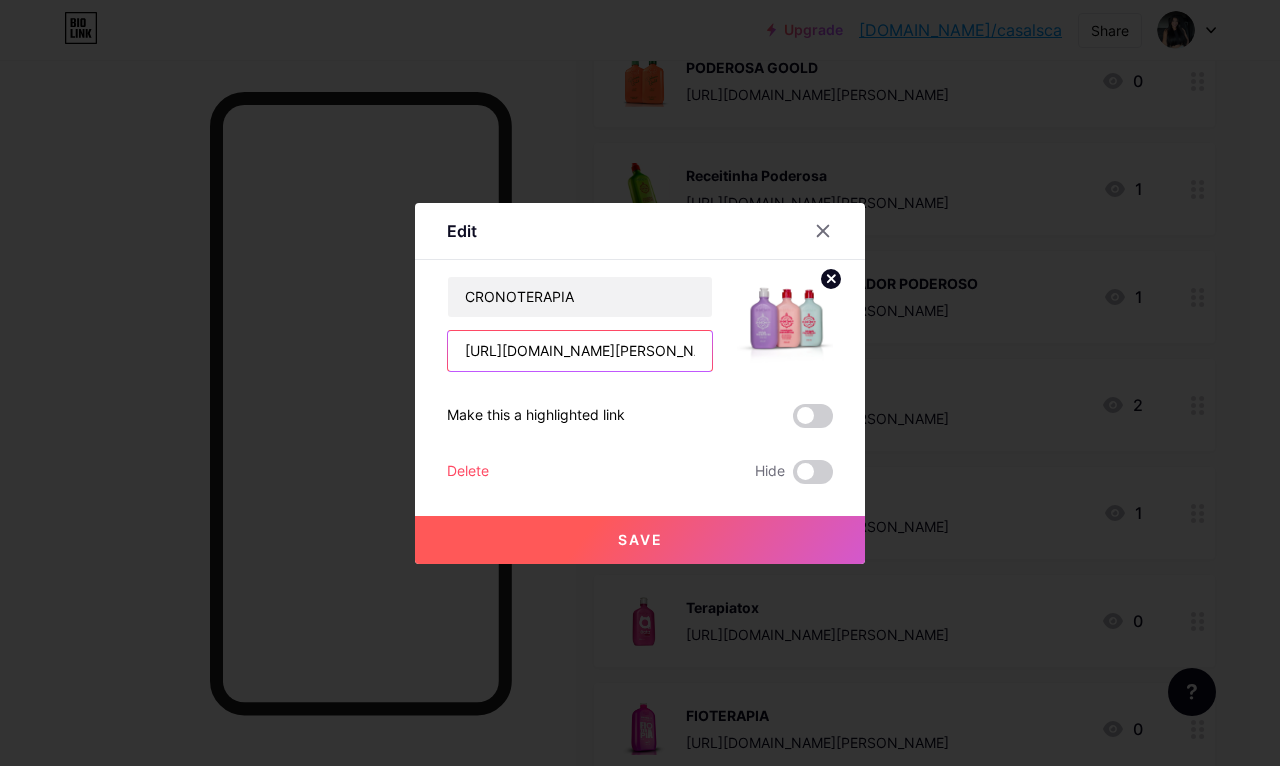 scroll, scrollTop: 712, scrollLeft: 30, axis: both 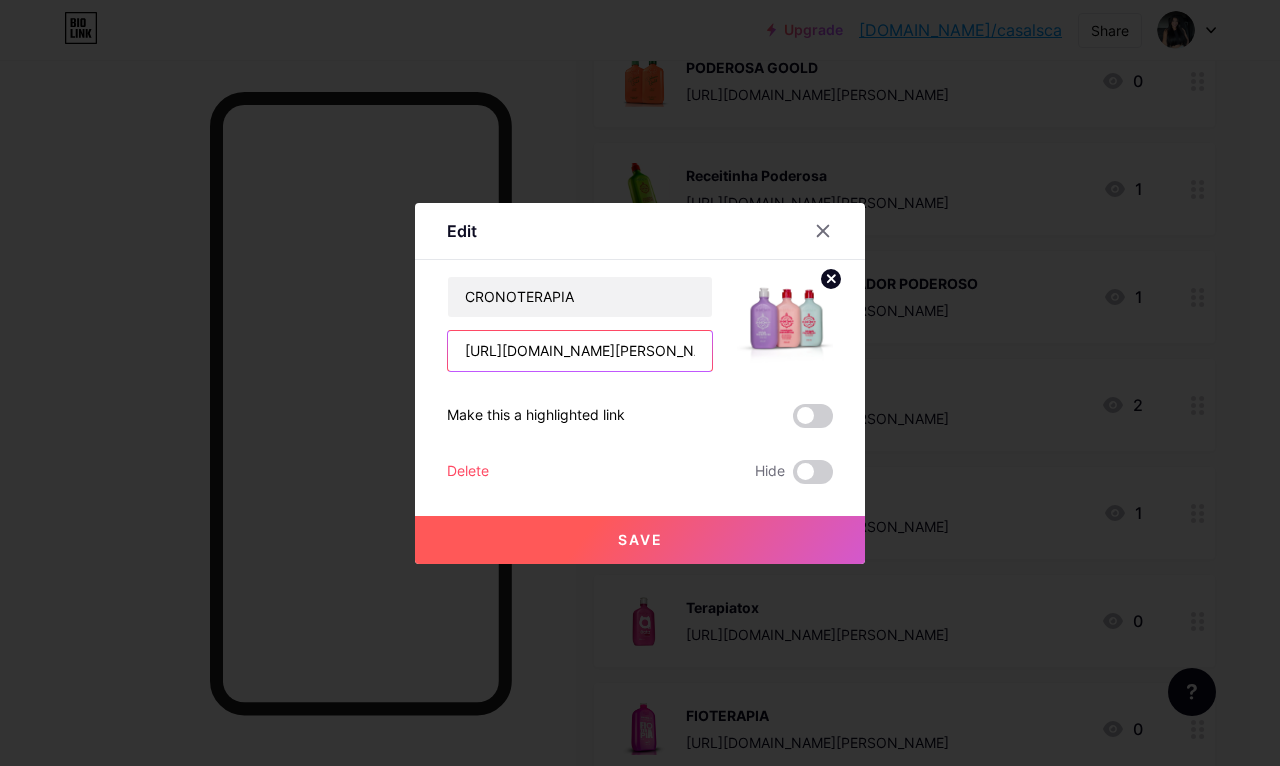 type on "/BATMSBBZ" 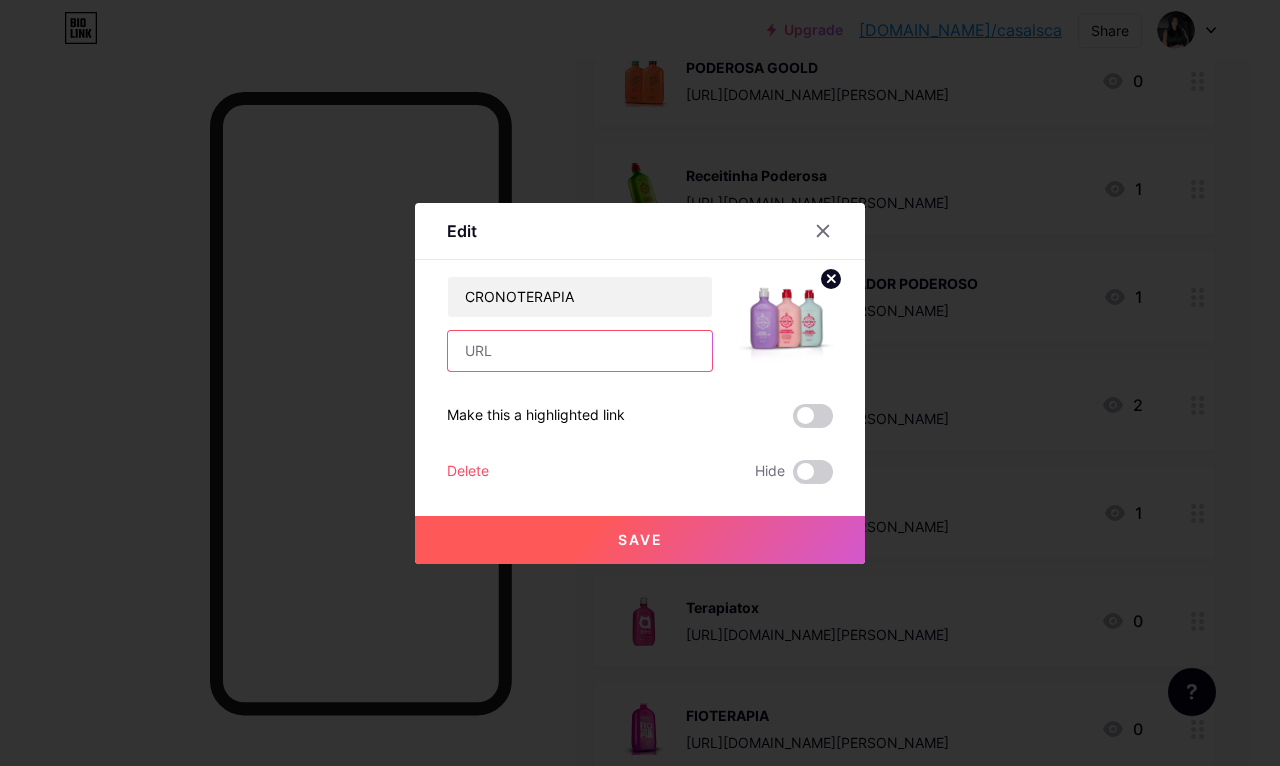 paste on "[URL][DOMAIN_NAME][PERSON_NAME]" 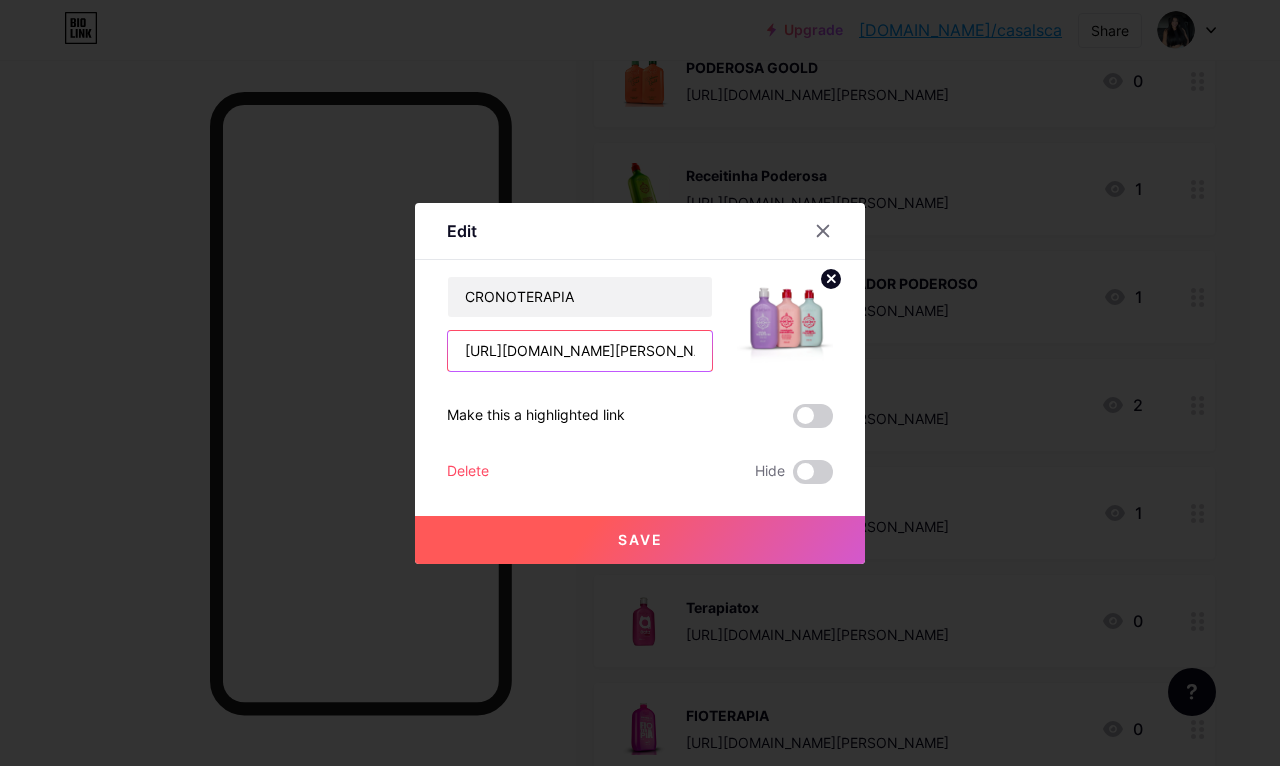 type on "[URL][DOMAIN_NAME][PERSON_NAME]" 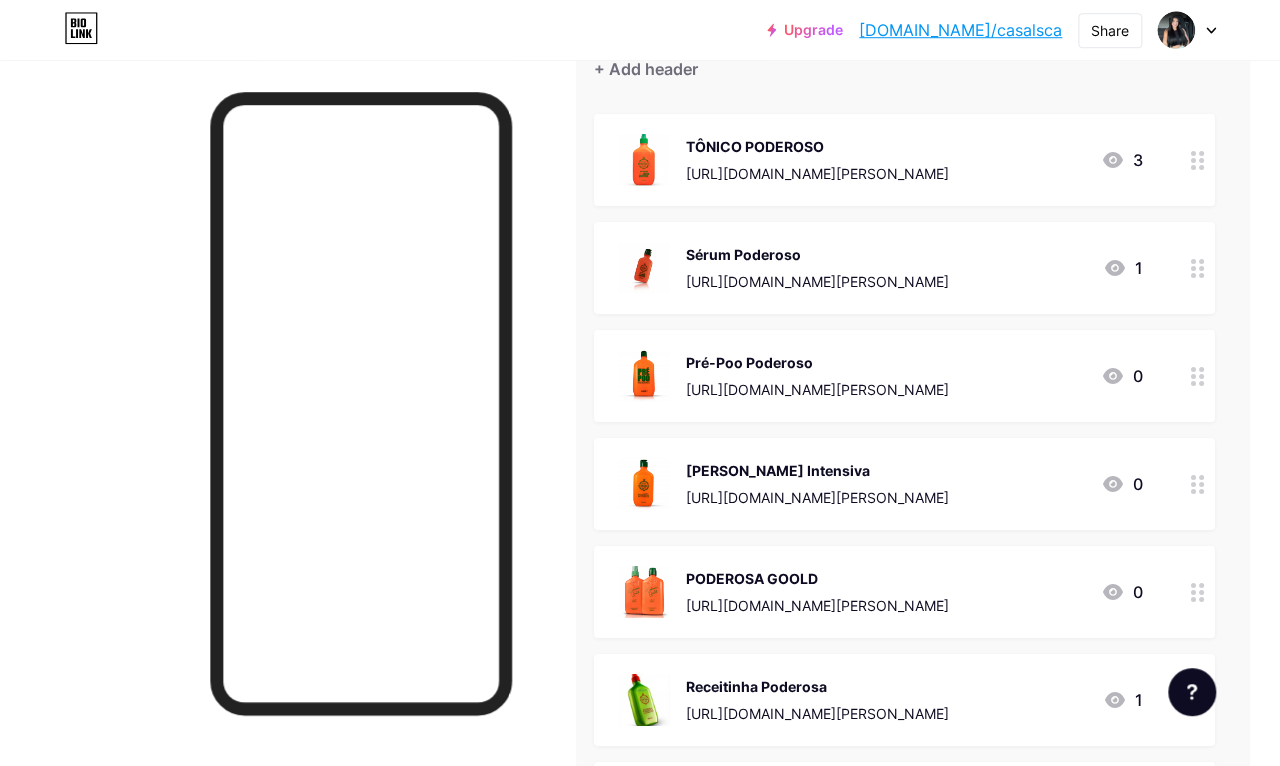scroll, scrollTop: 188, scrollLeft: 30, axis: both 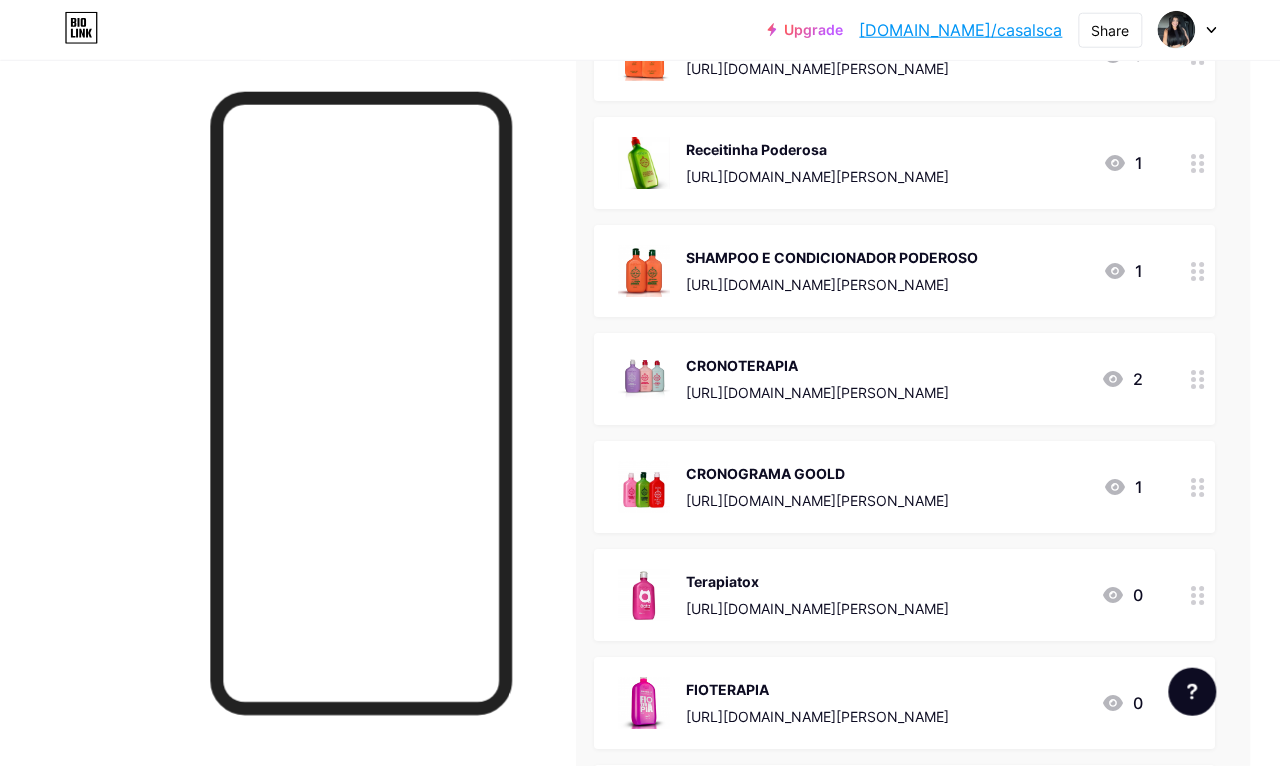 click on "CRONOGRAMA [PERSON_NAME]
[URL][DOMAIN_NAME][PERSON_NAME]" at bounding box center (817, 487) 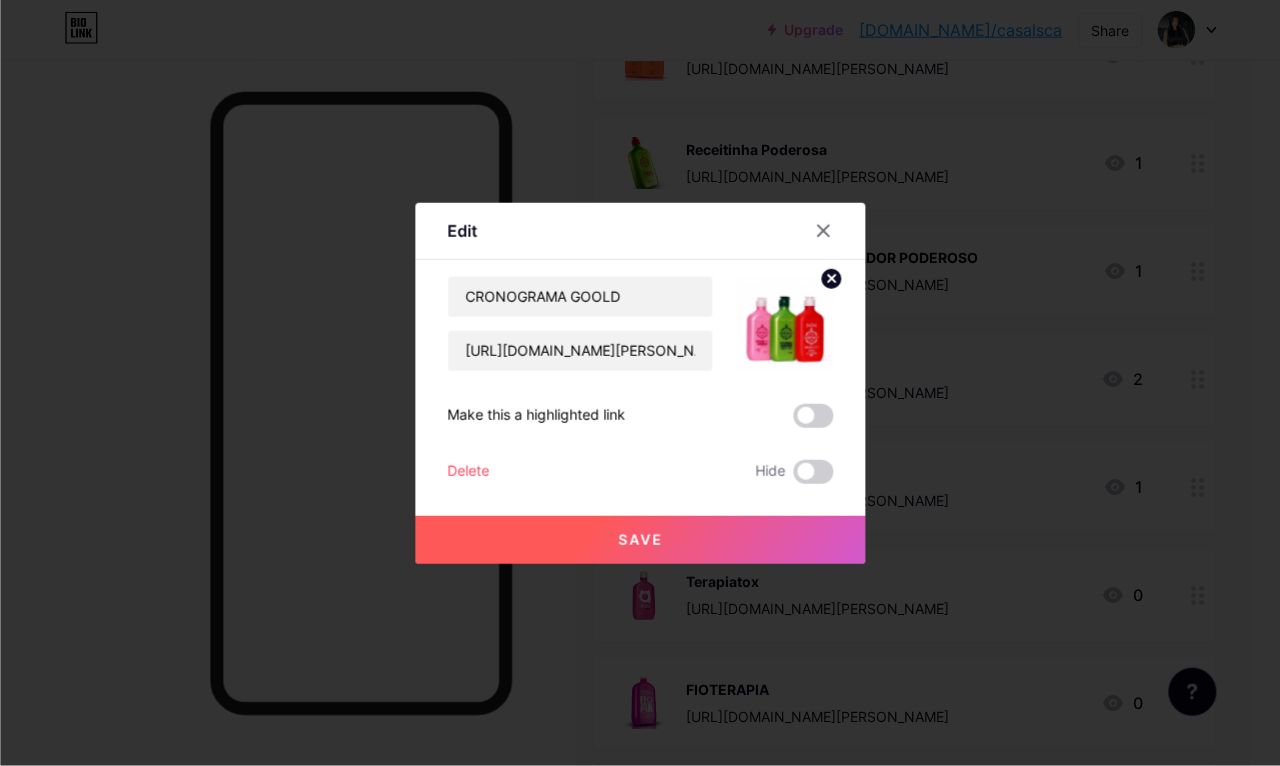 scroll, scrollTop: 738, scrollLeft: 30, axis: both 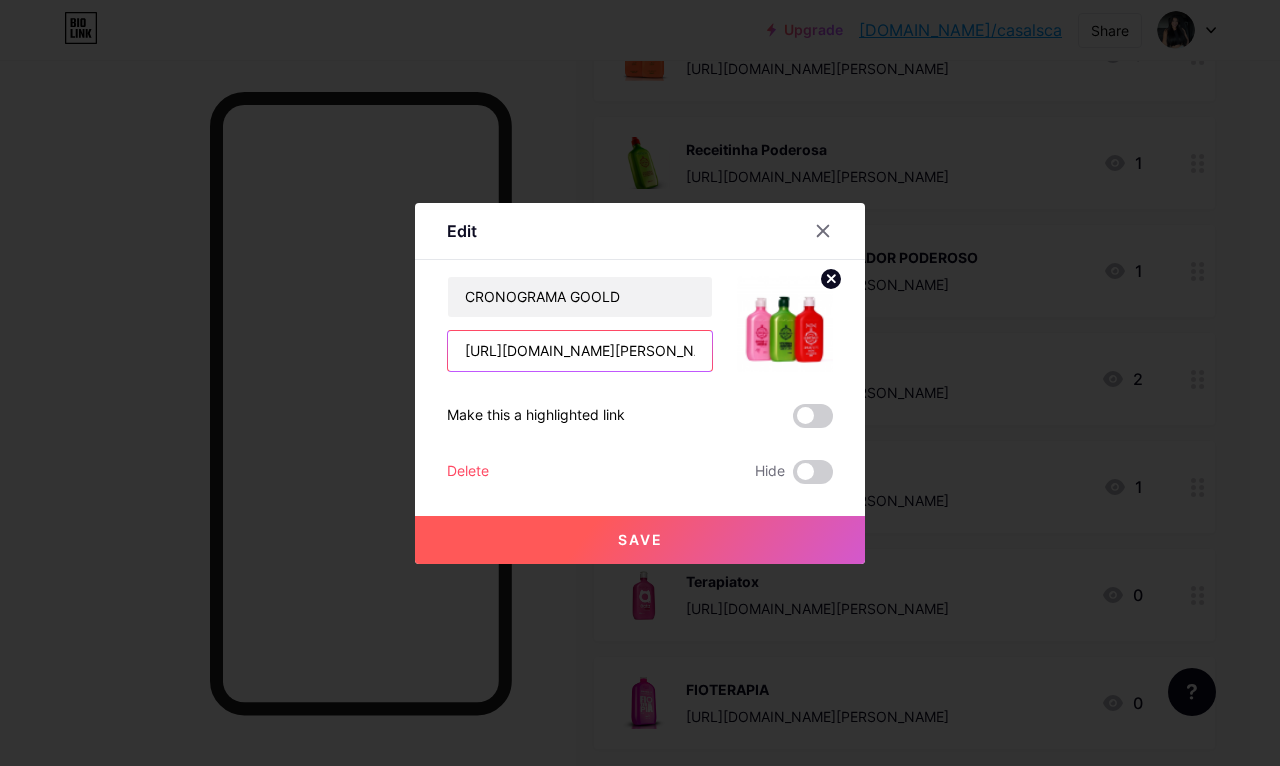 type on "BSUKJD3B/CMY8XV0A" 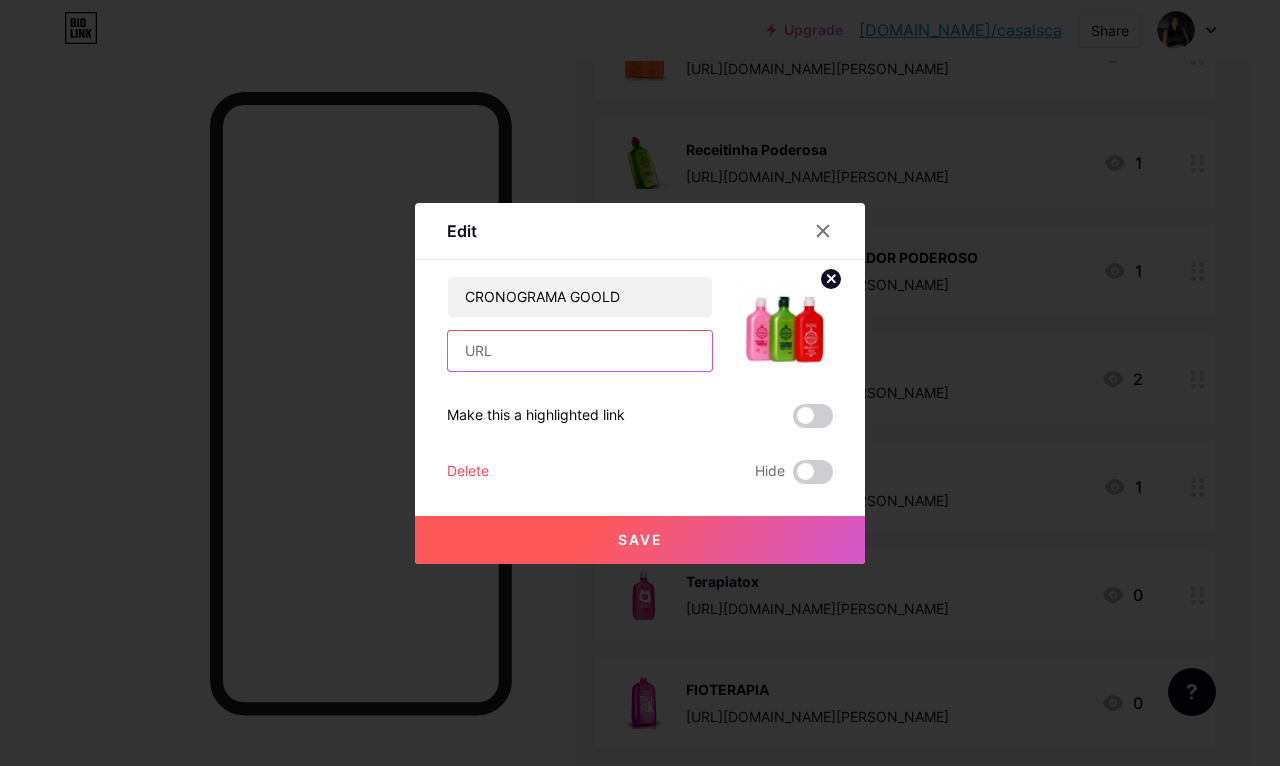 type on "-" 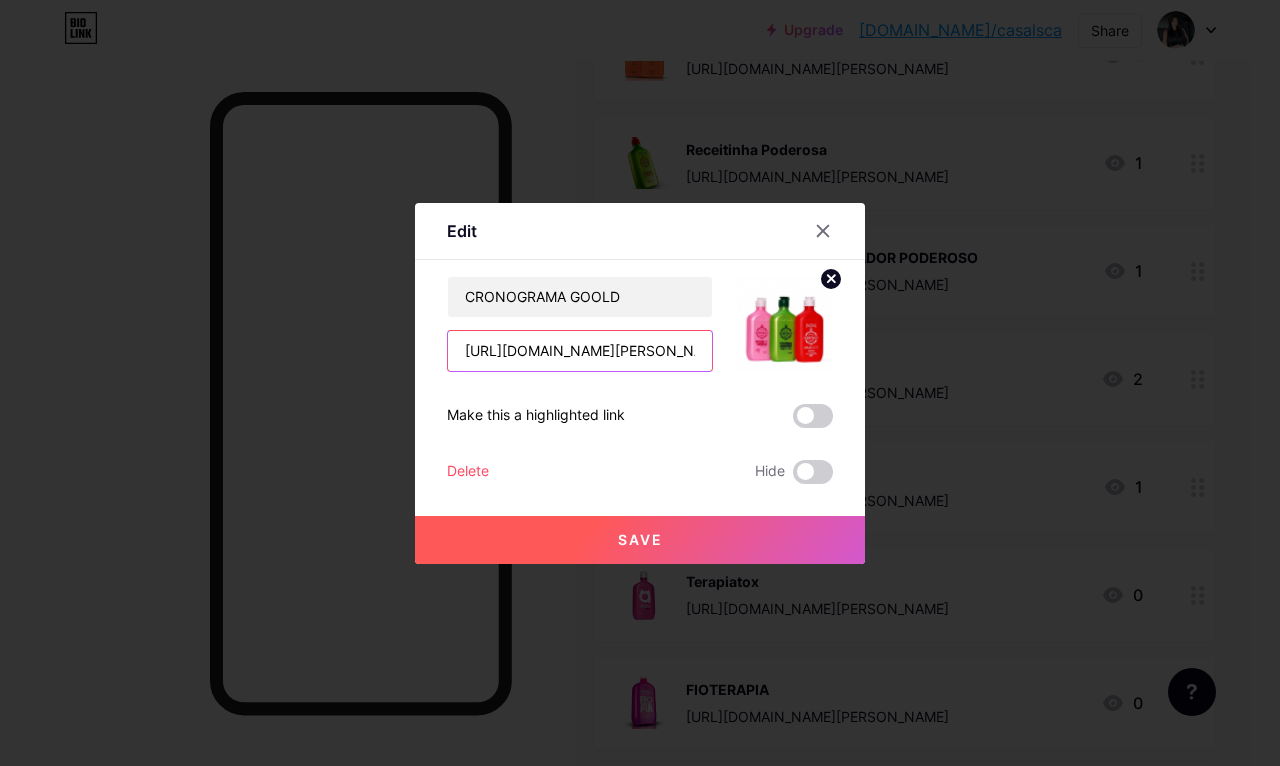 type on "[URL][DOMAIN_NAME][PERSON_NAME]" 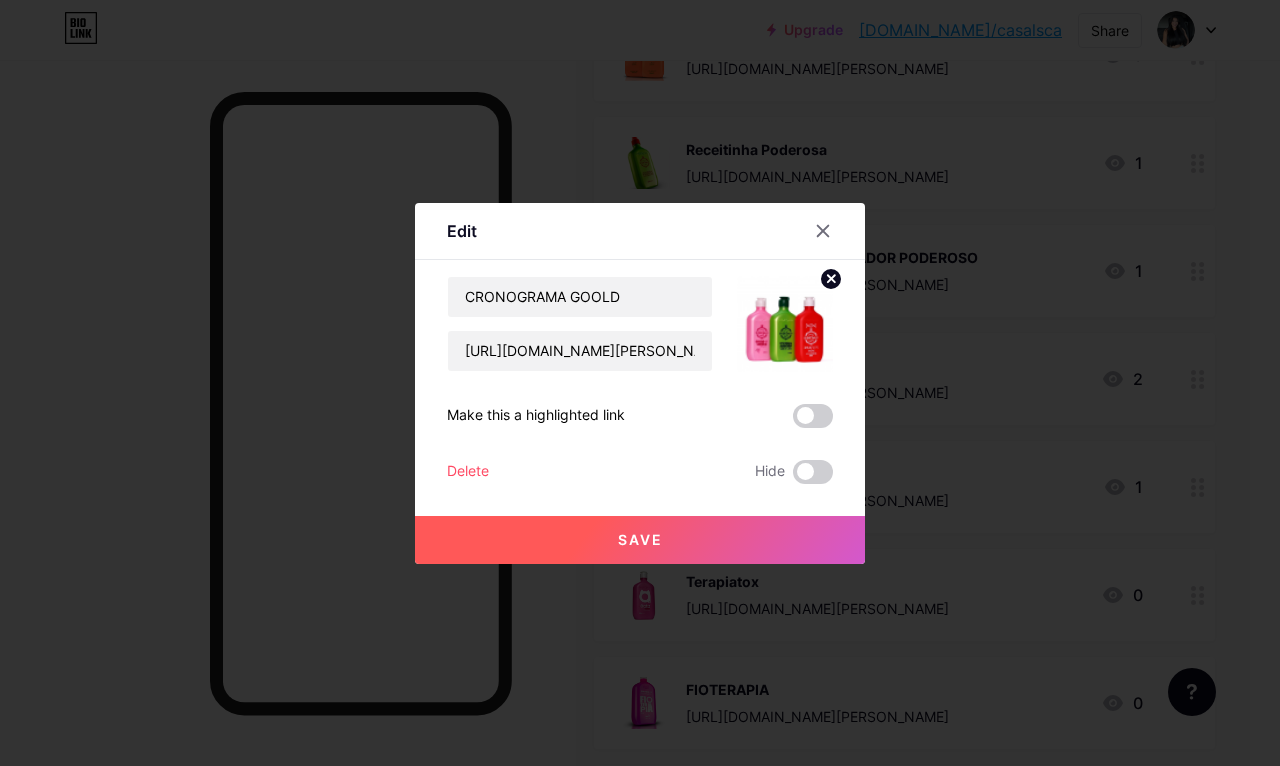 click on "Save" at bounding box center (640, 540) 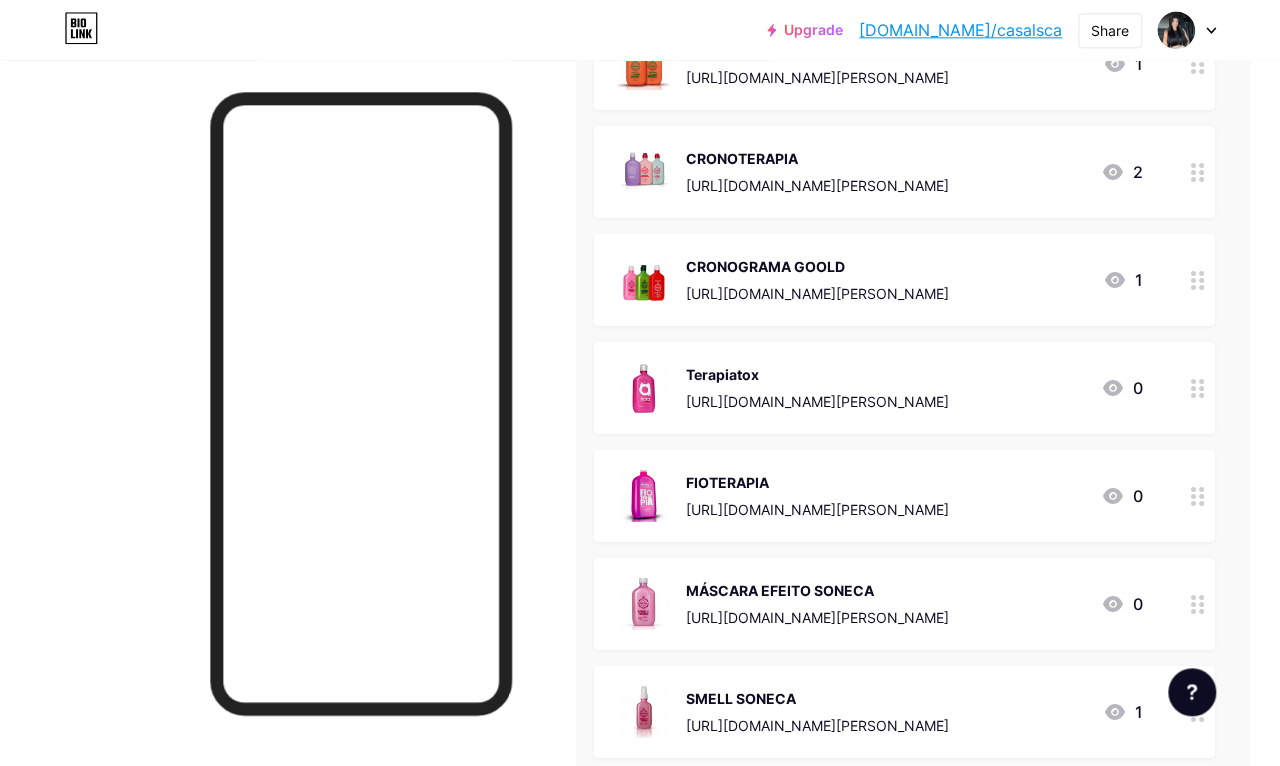 scroll, scrollTop: 981, scrollLeft: 30, axis: both 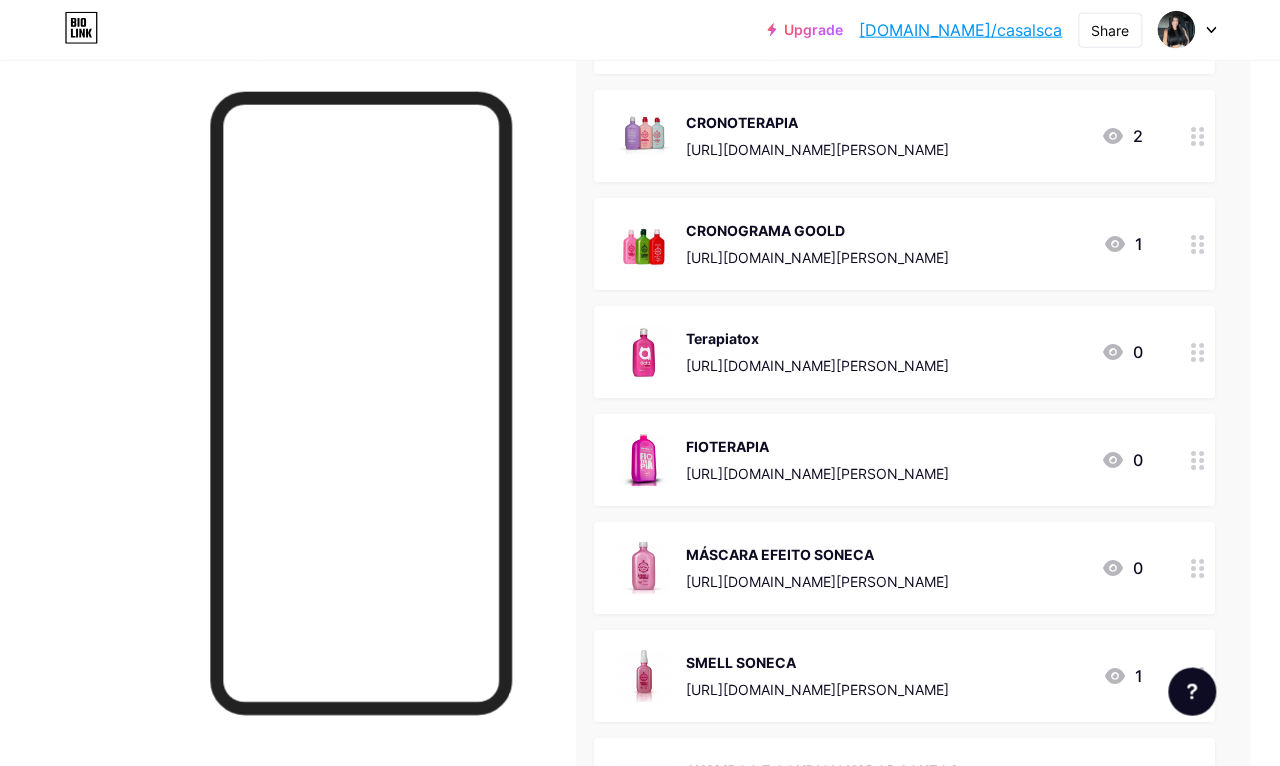 click on "[URL][DOMAIN_NAME][PERSON_NAME]" at bounding box center (817, 473) 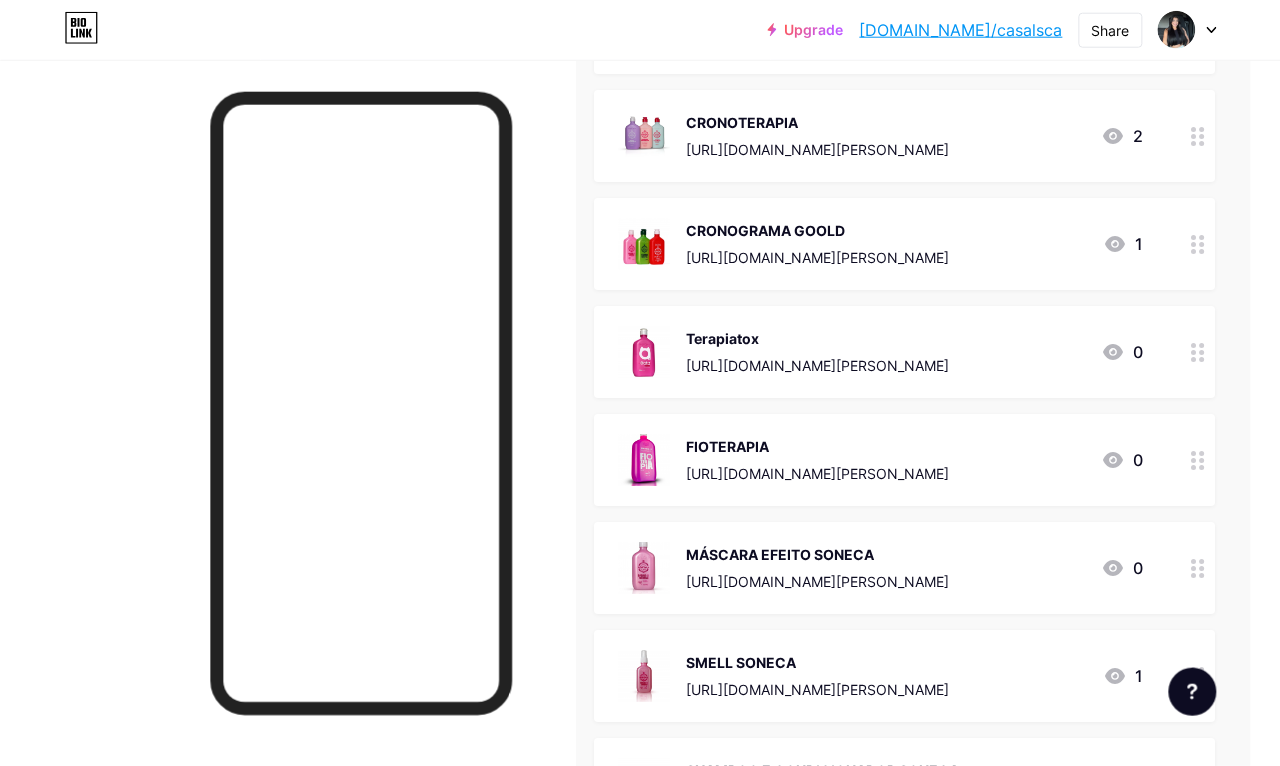 scroll, scrollTop: 981, scrollLeft: 30, axis: both 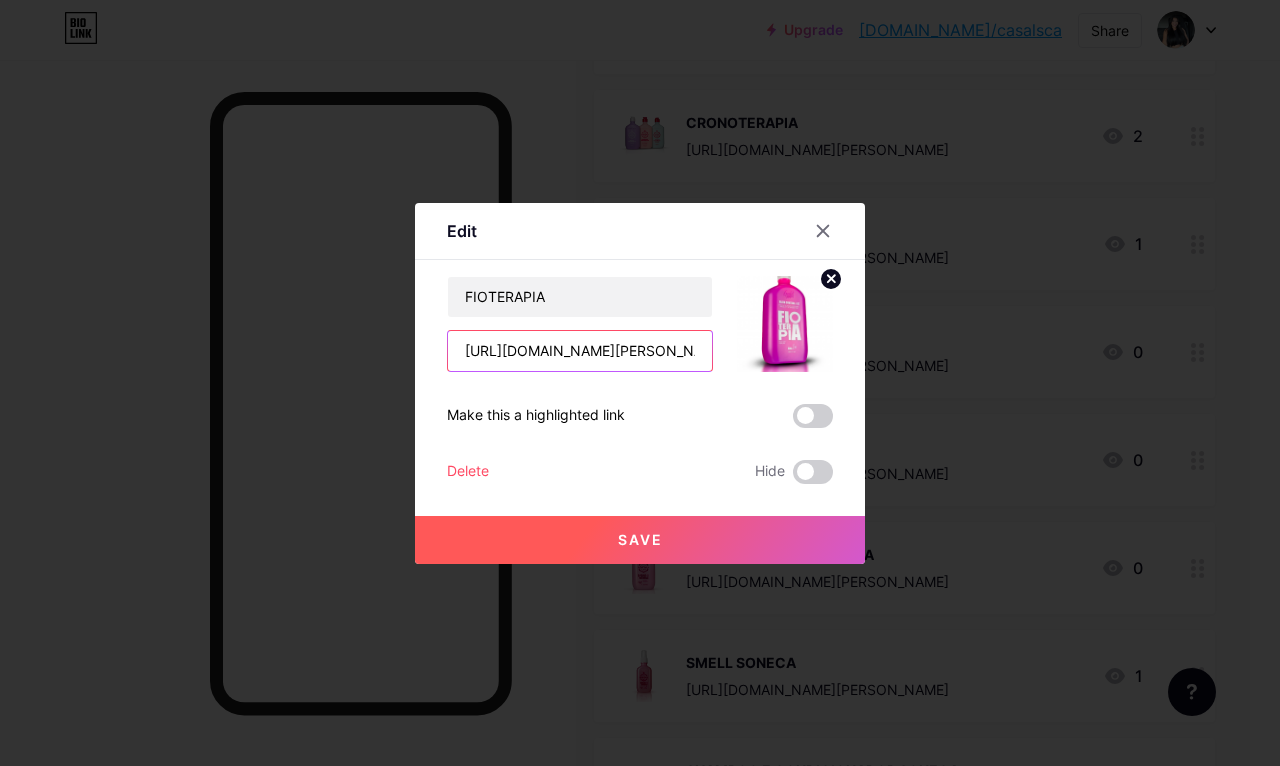type on "/AIIH27BV" 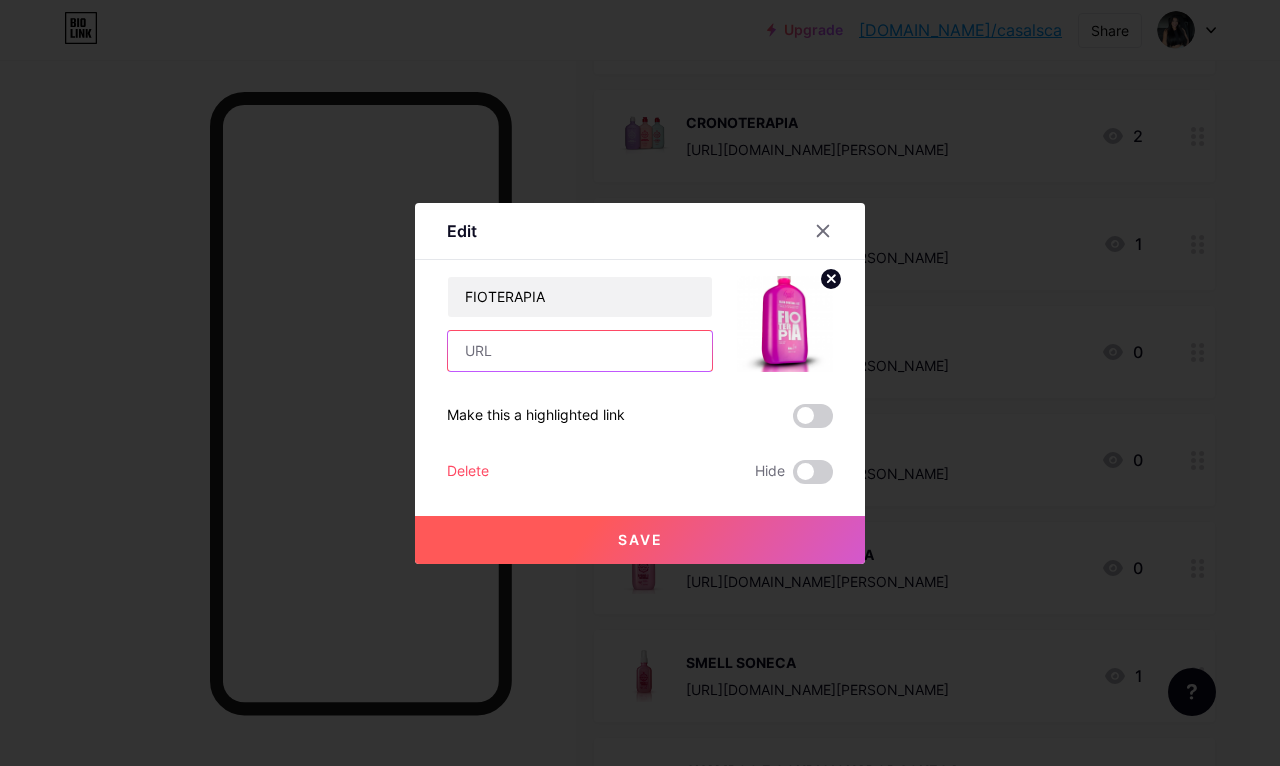 click at bounding box center (580, 351) 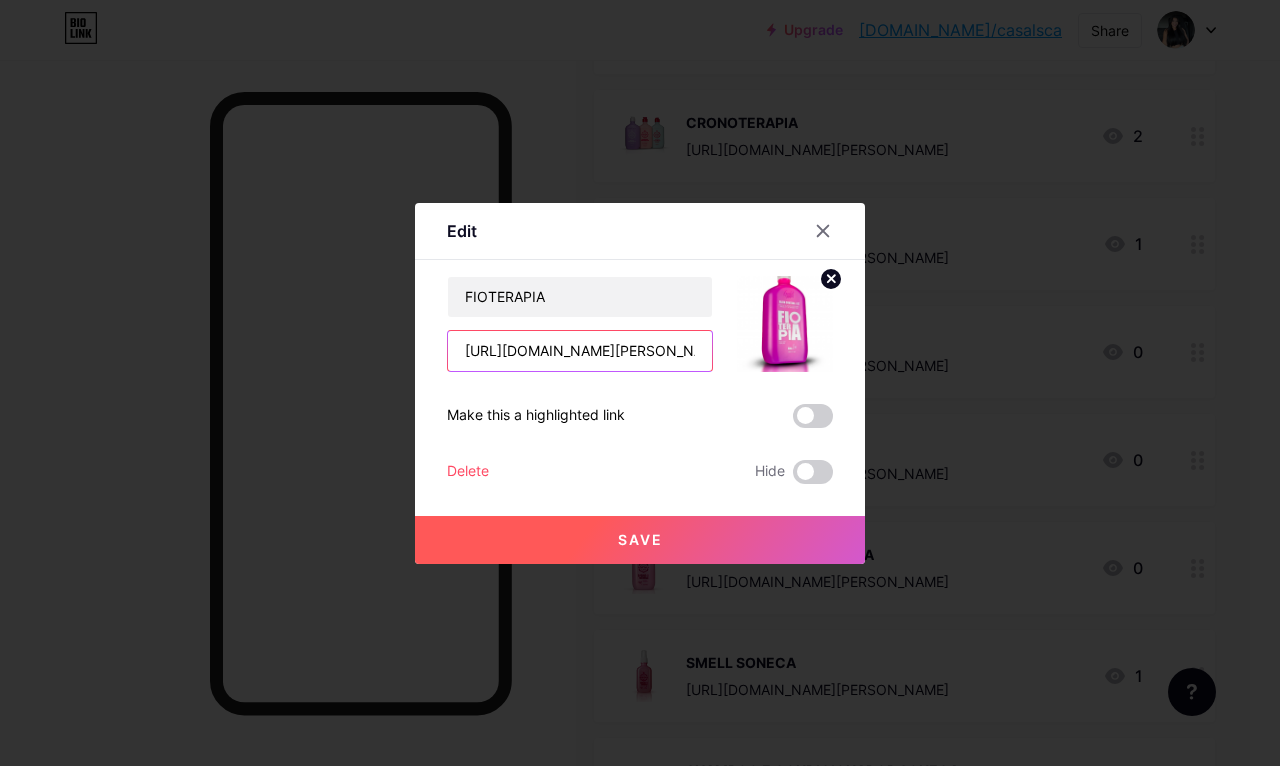 type on "[URL][DOMAIN_NAME][PERSON_NAME]" 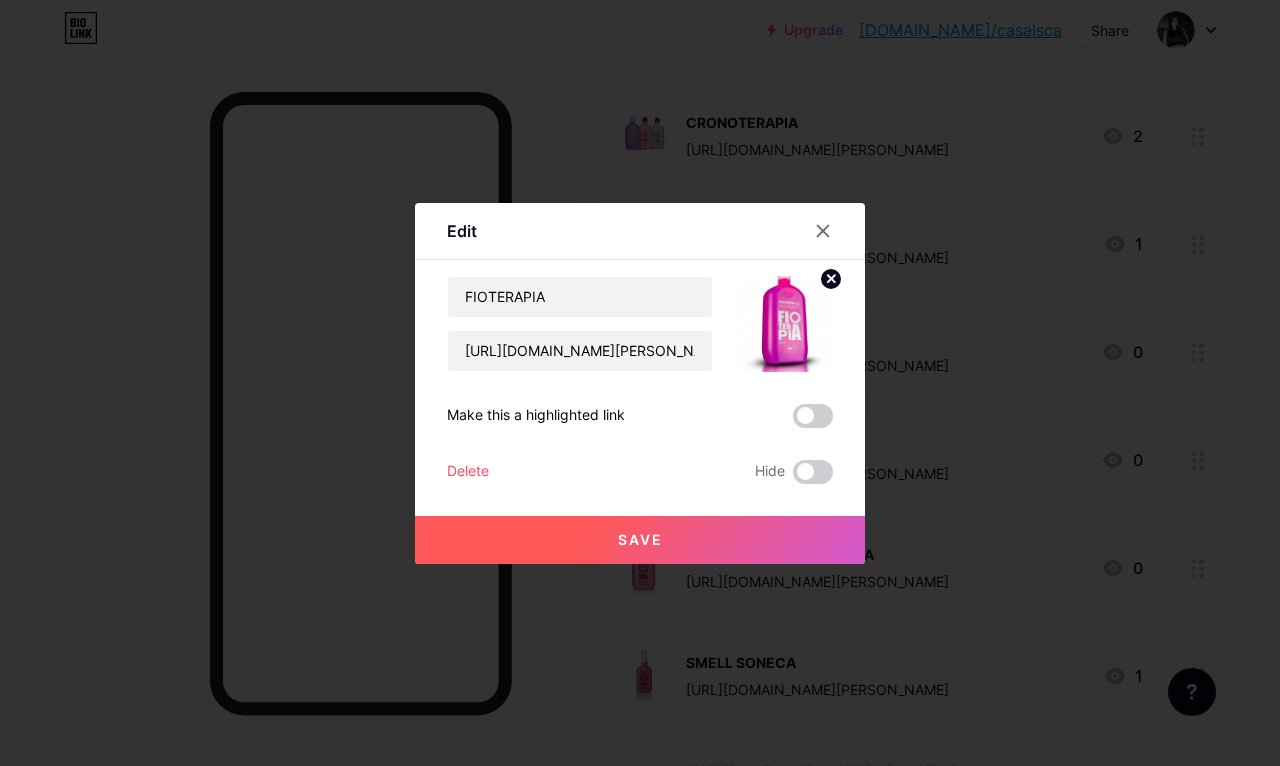 click on "Save" at bounding box center (640, 540) 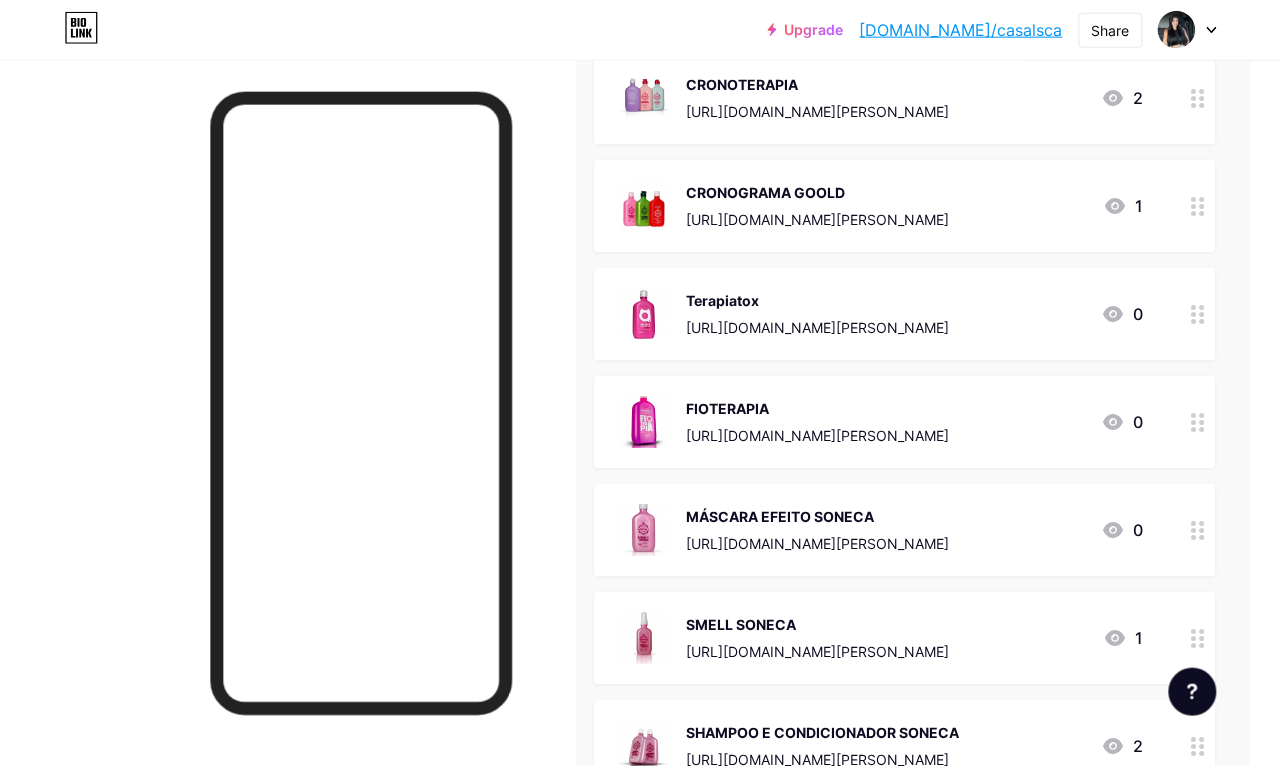 scroll, scrollTop: 1021, scrollLeft: 30, axis: both 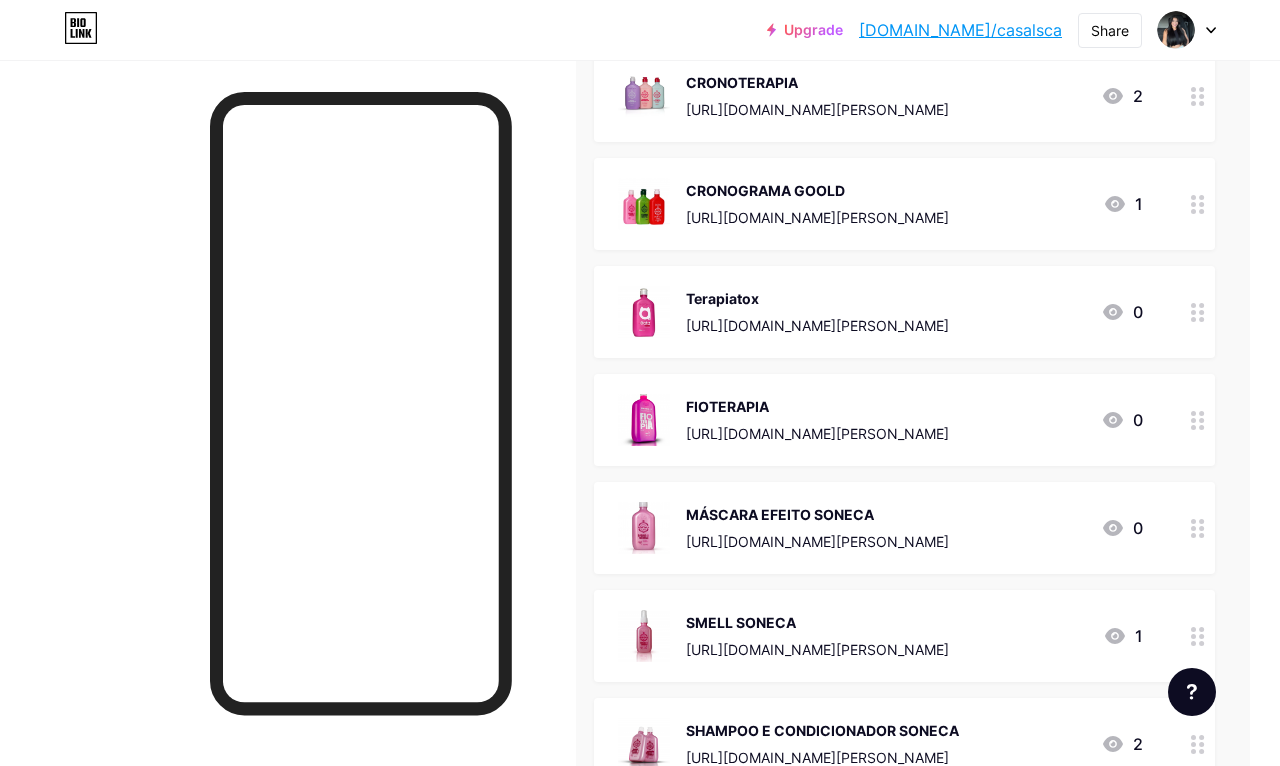 click at bounding box center (288, 443) 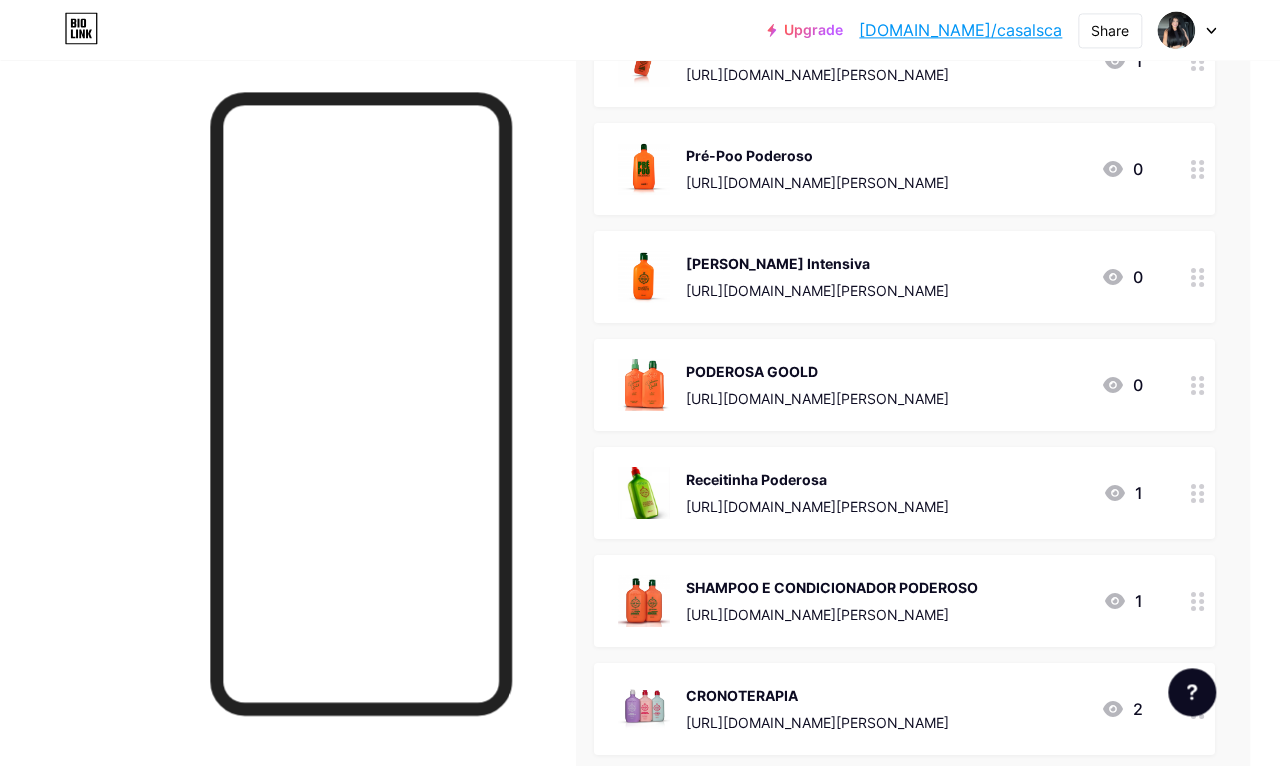 scroll, scrollTop: 372, scrollLeft: 30, axis: both 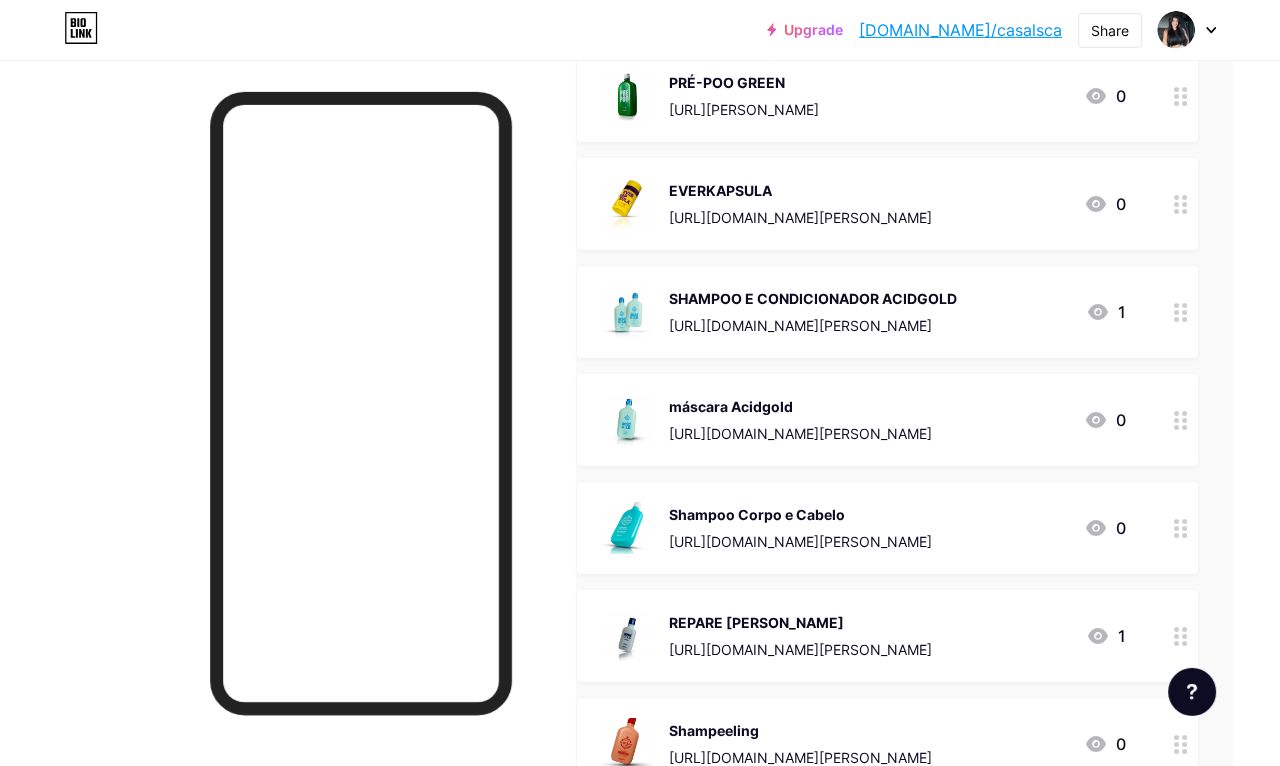 click on "[URL][DOMAIN_NAME][PERSON_NAME]" at bounding box center (800, 541) 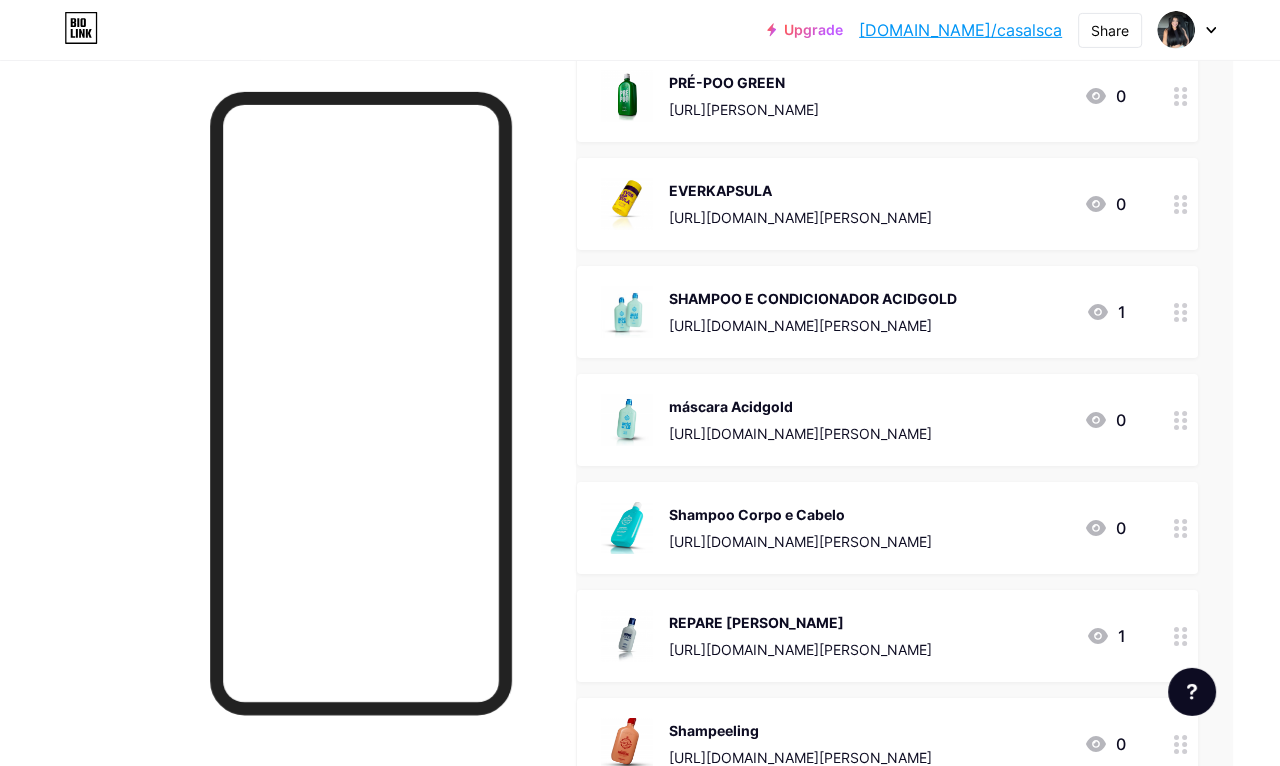 scroll, scrollTop: 3505, scrollLeft: 47, axis: both 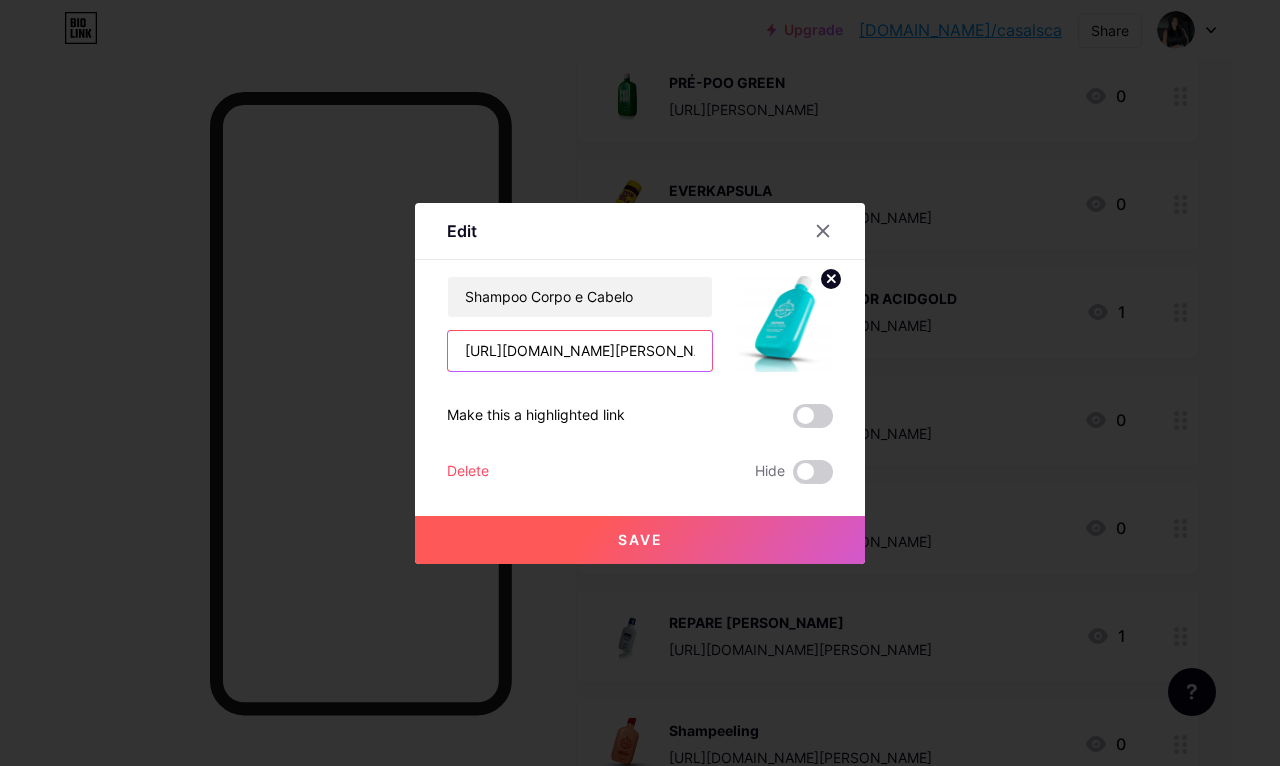 type on "/BLT04CHD" 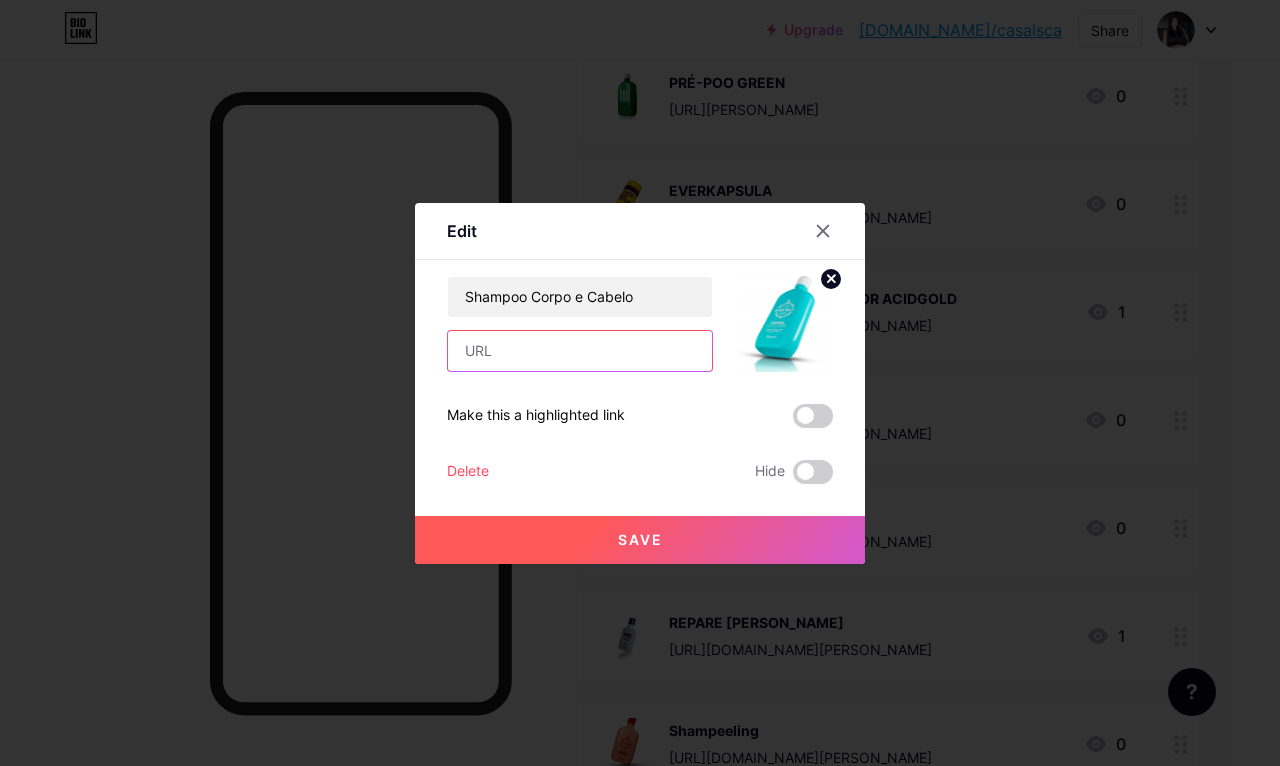 click at bounding box center (580, 351) 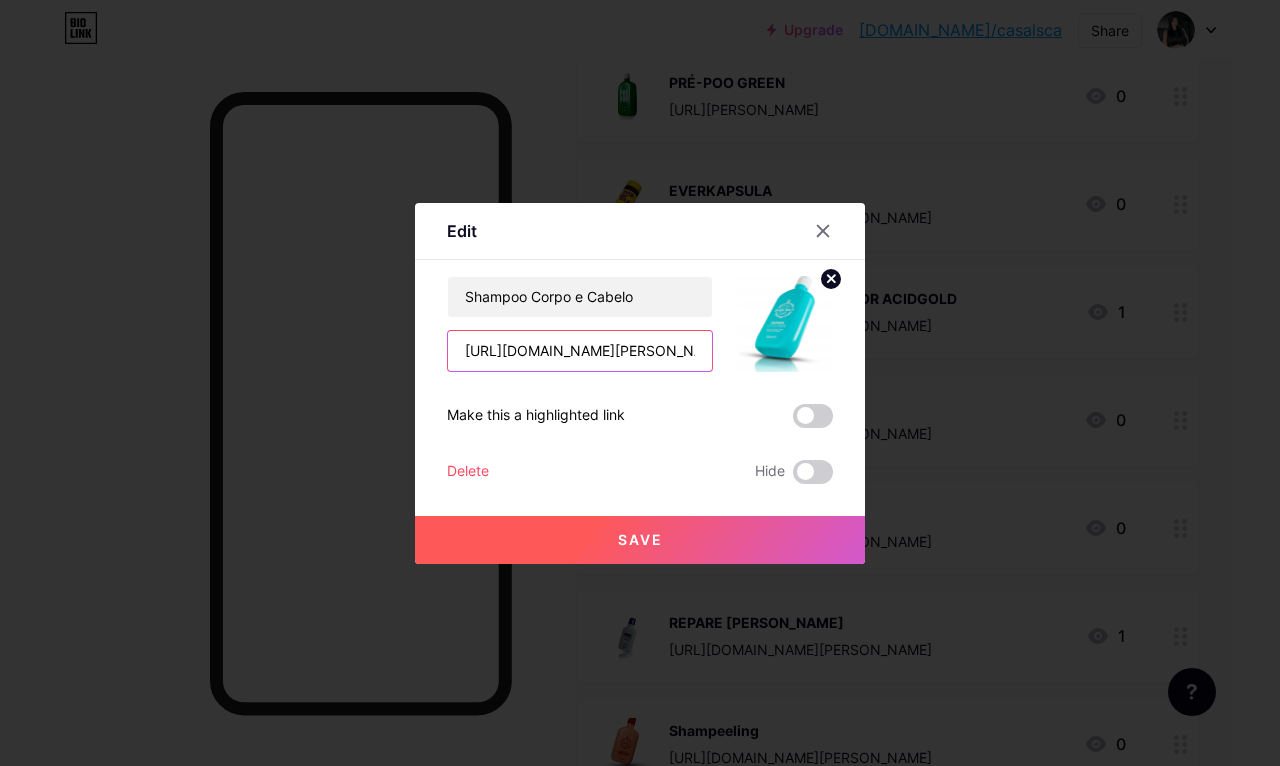 type on "[URL][DOMAIN_NAME][PERSON_NAME]" 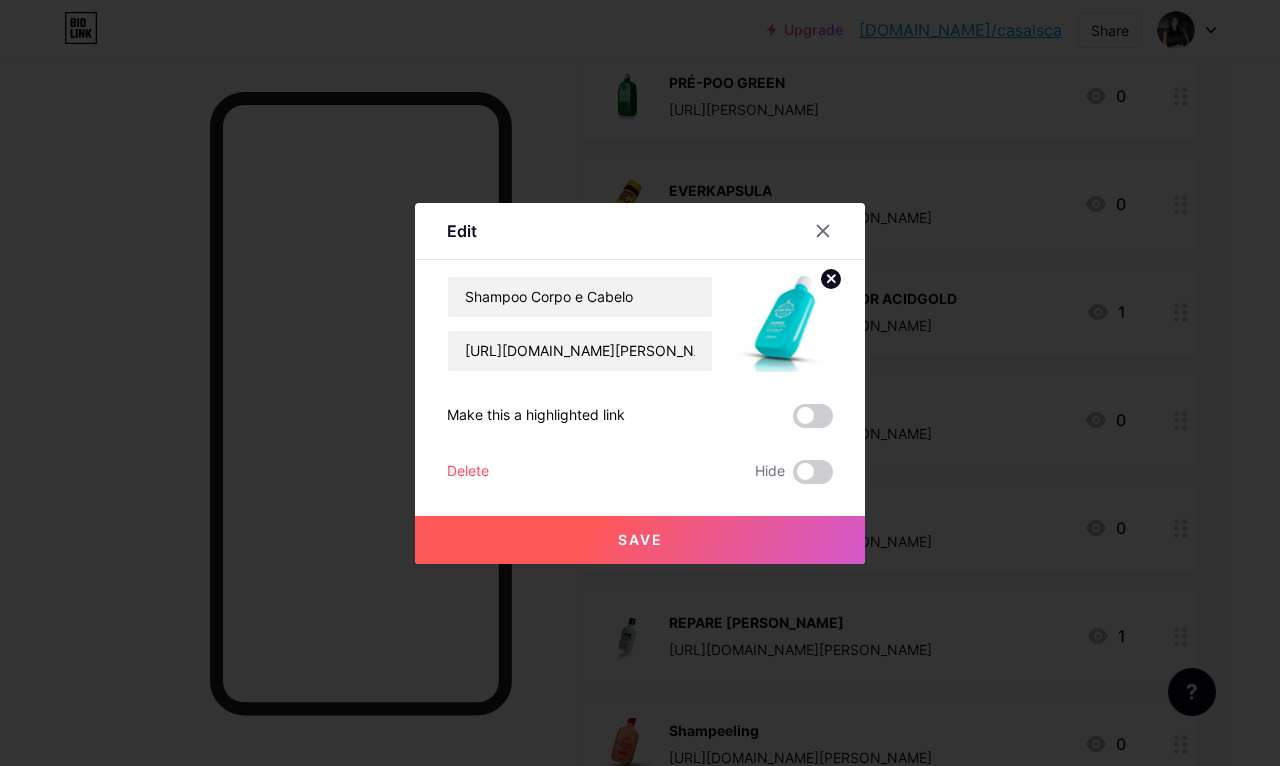 click on "Save" at bounding box center (640, 540) 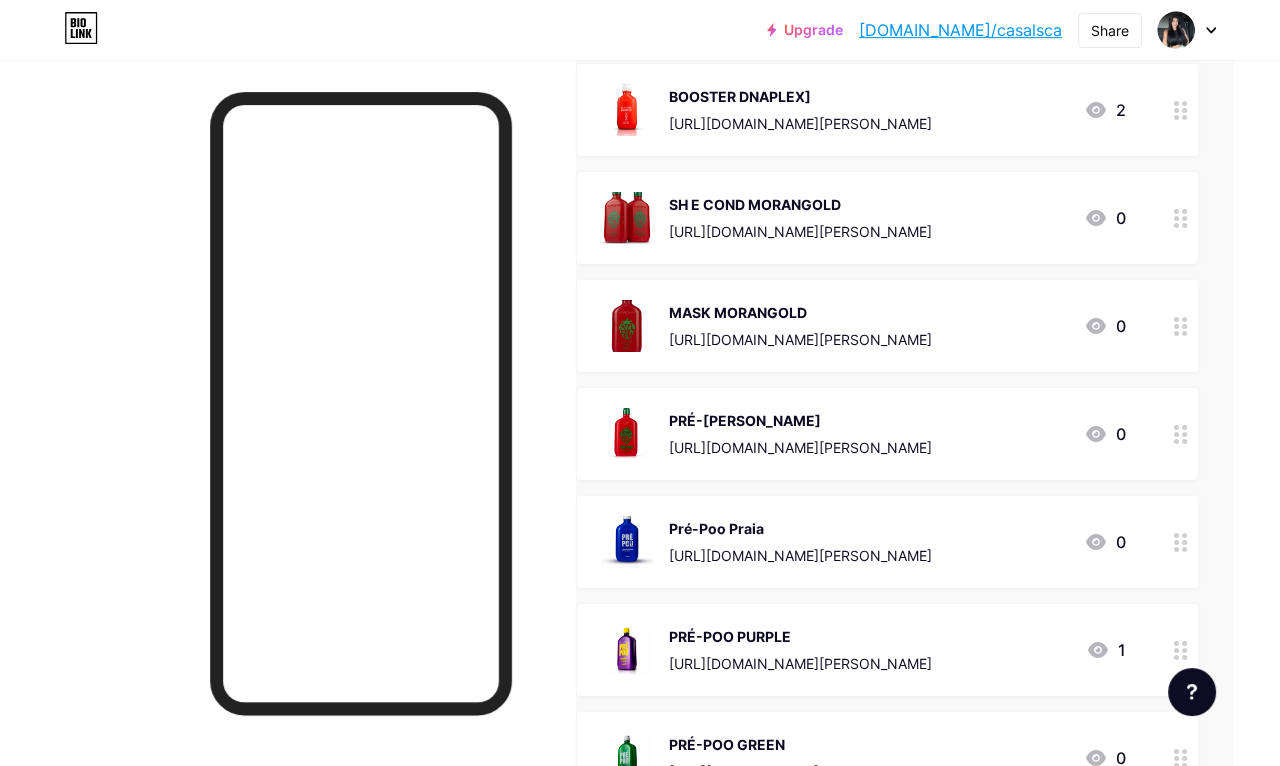 scroll, scrollTop: 2838, scrollLeft: 47, axis: both 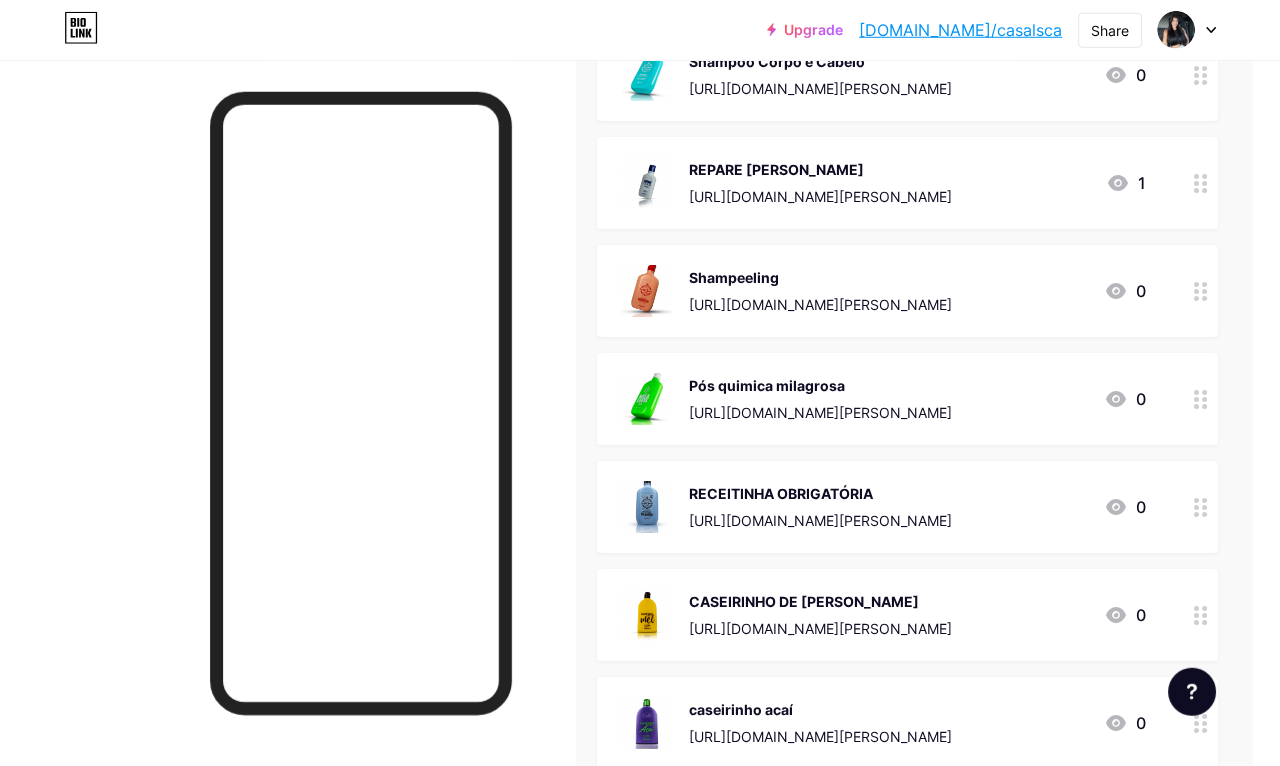 click on "[URL][DOMAIN_NAME][PERSON_NAME]" at bounding box center (820, 304) 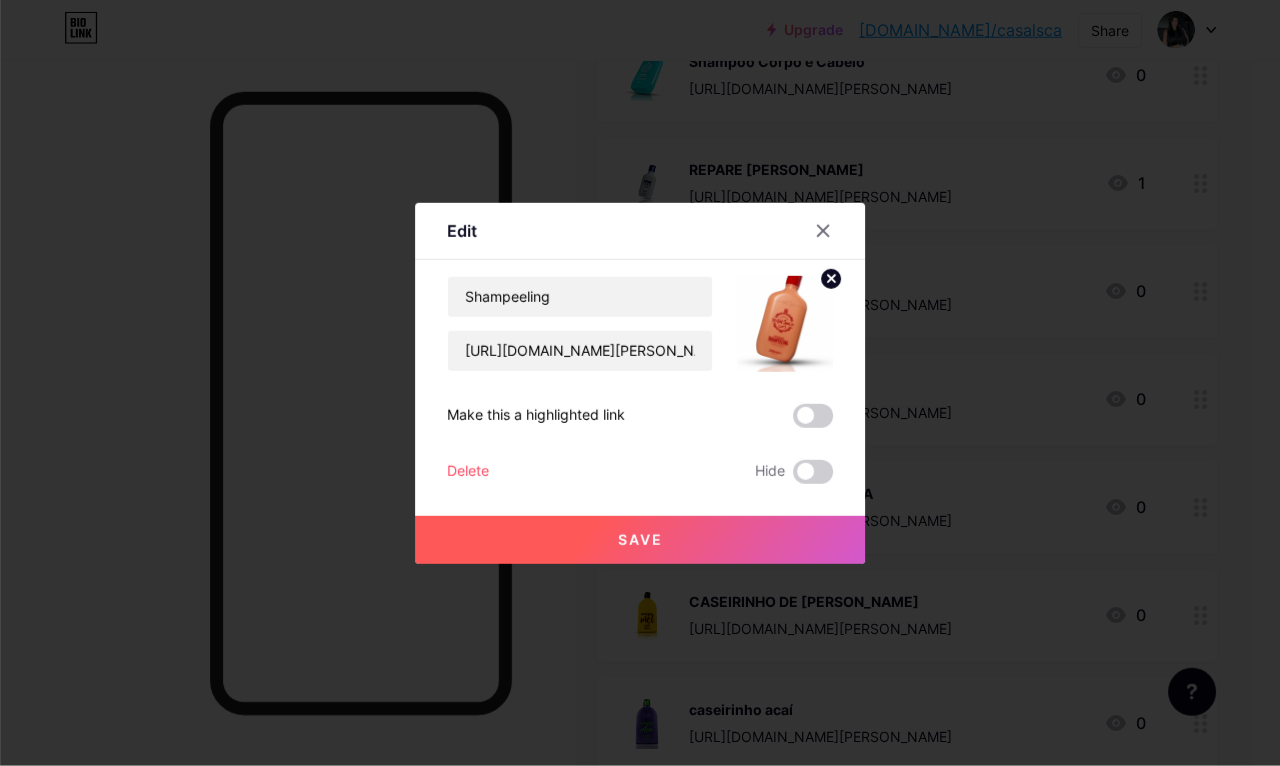 scroll, scrollTop: 3958, scrollLeft: 27, axis: both 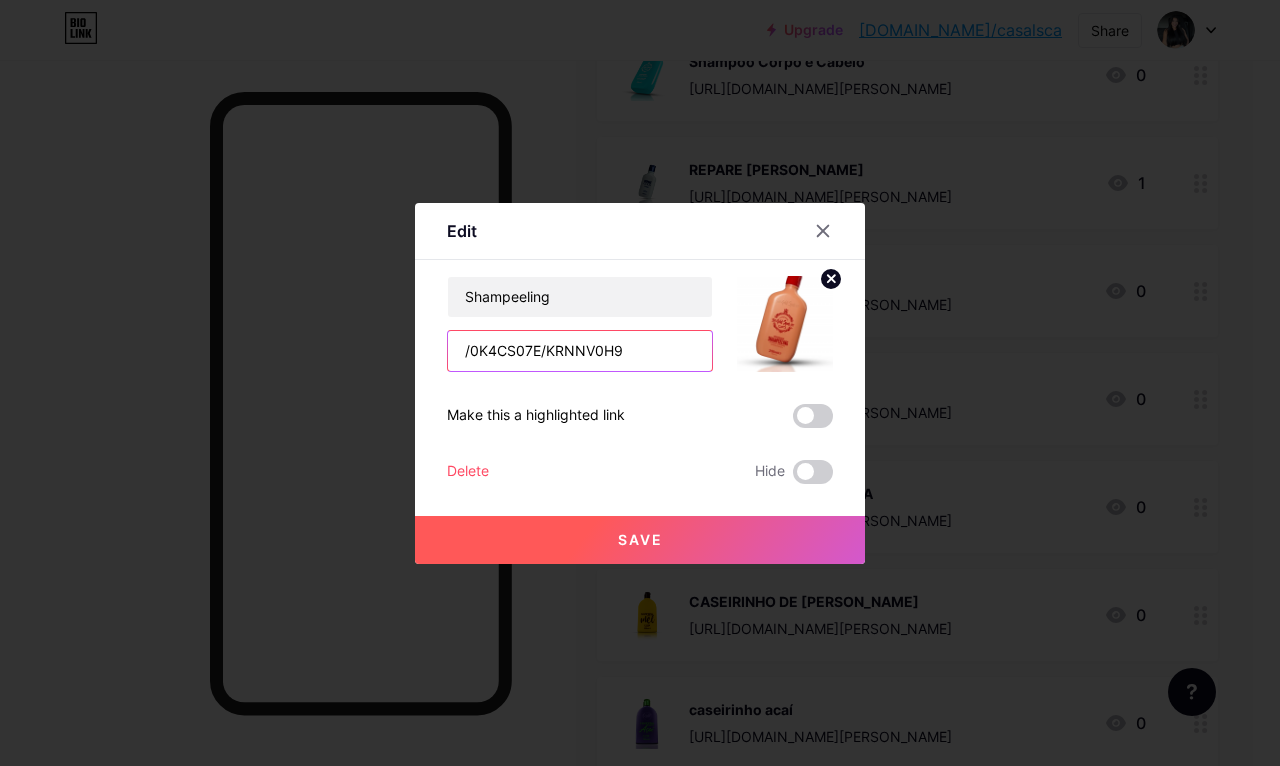 type on "/" 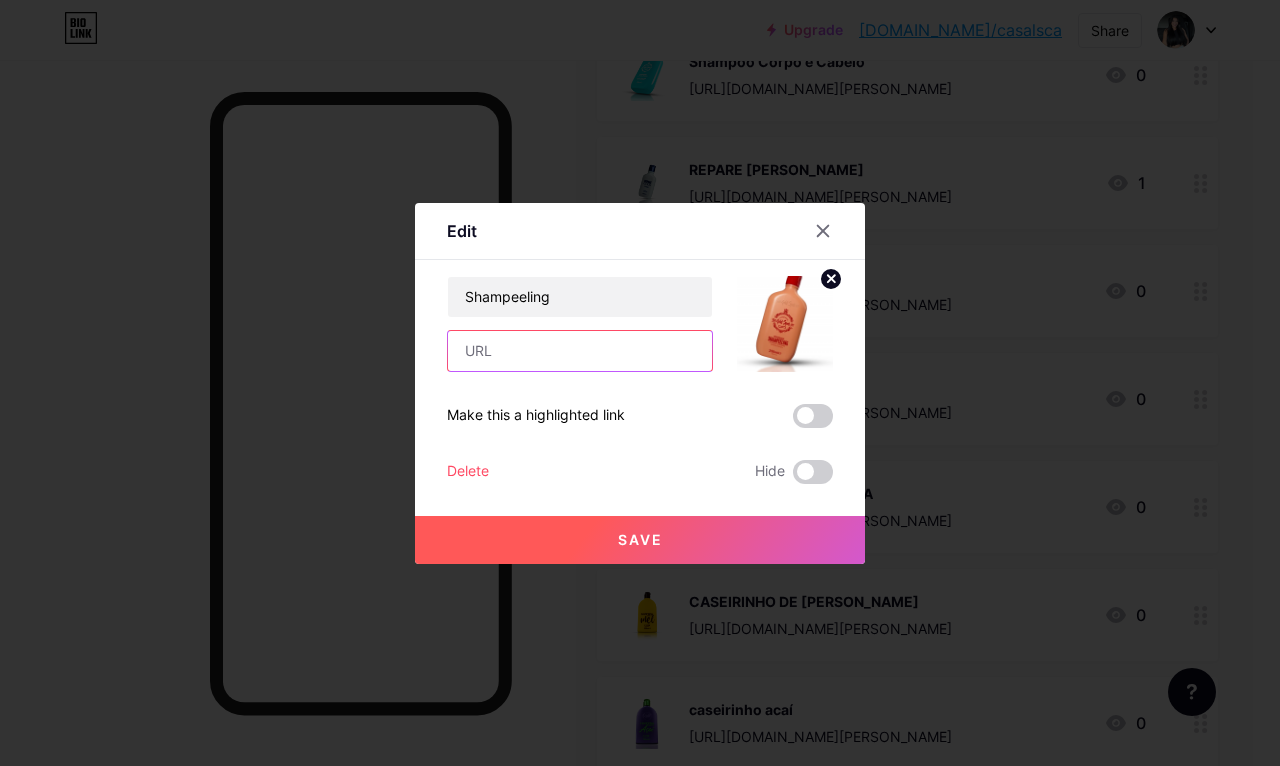 click at bounding box center (580, 351) 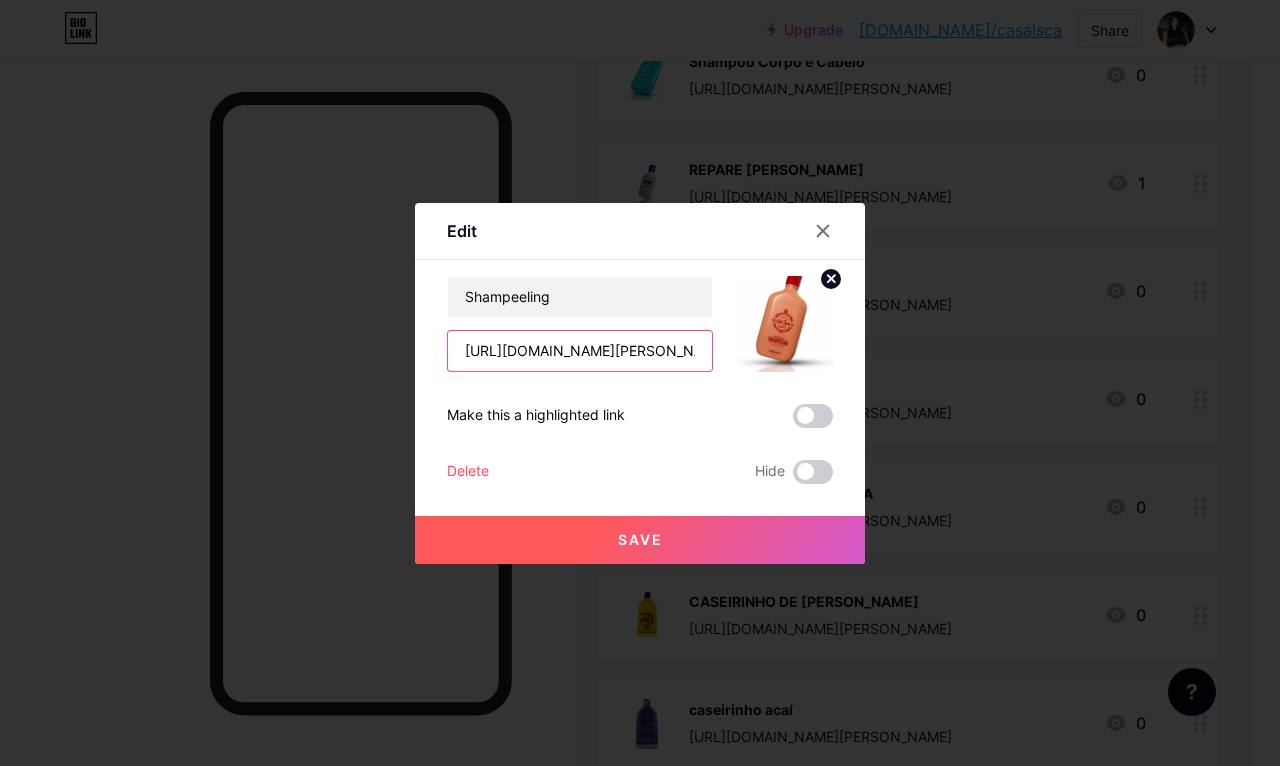 type on "[URL][DOMAIN_NAME][PERSON_NAME]" 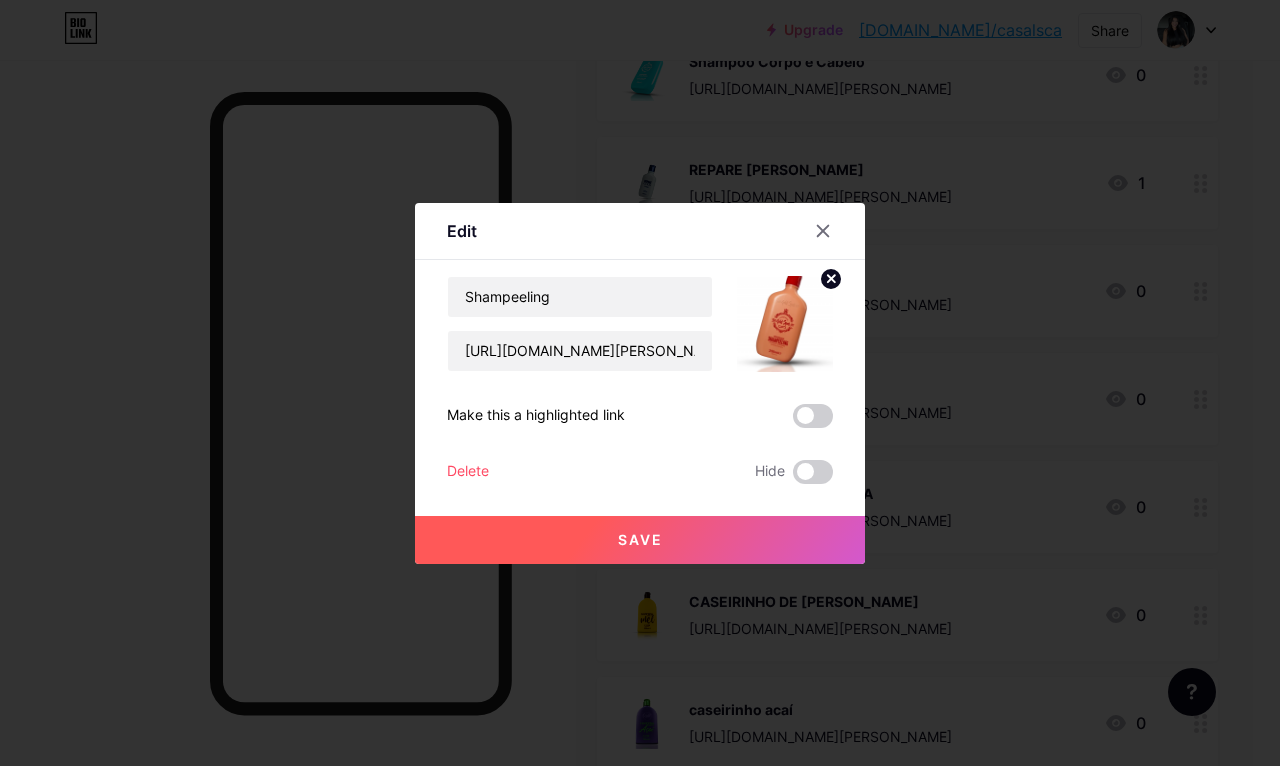 click on "Save" at bounding box center (640, 540) 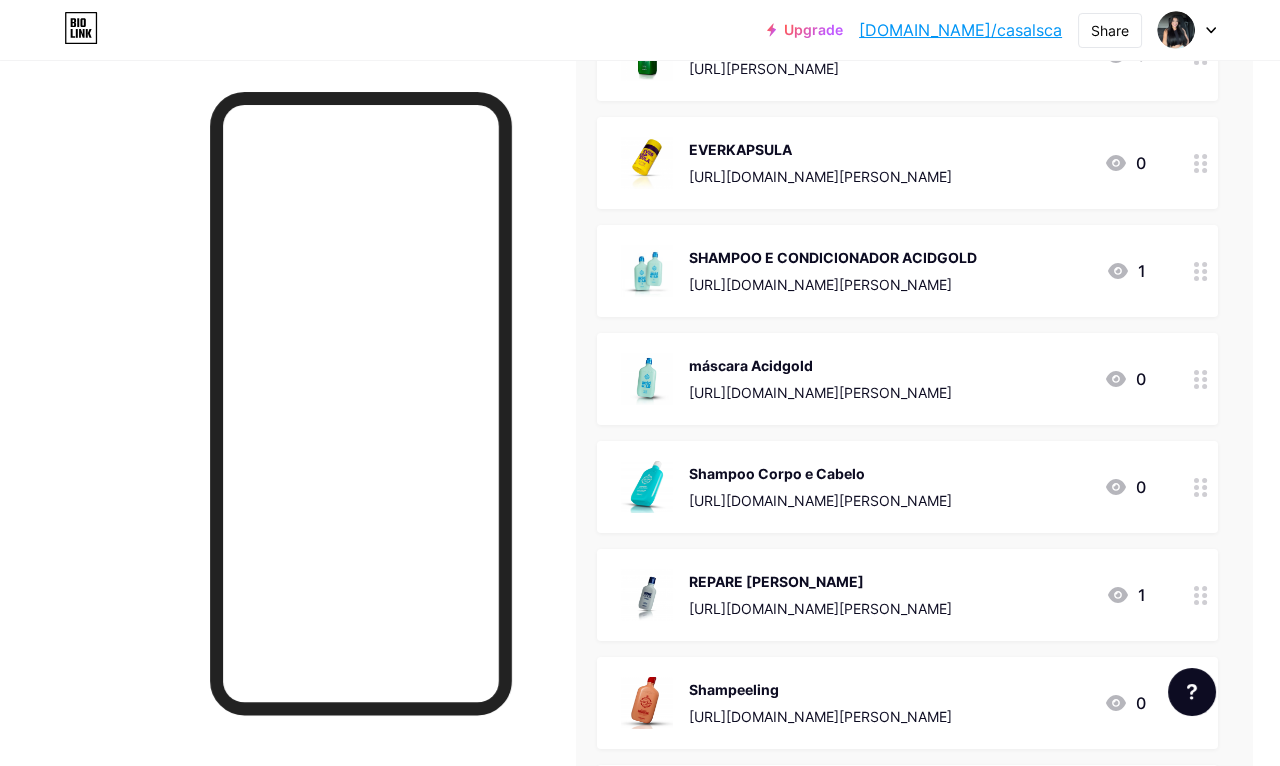scroll, scrollTop: 3531, scrollLeft: 27, axis: both 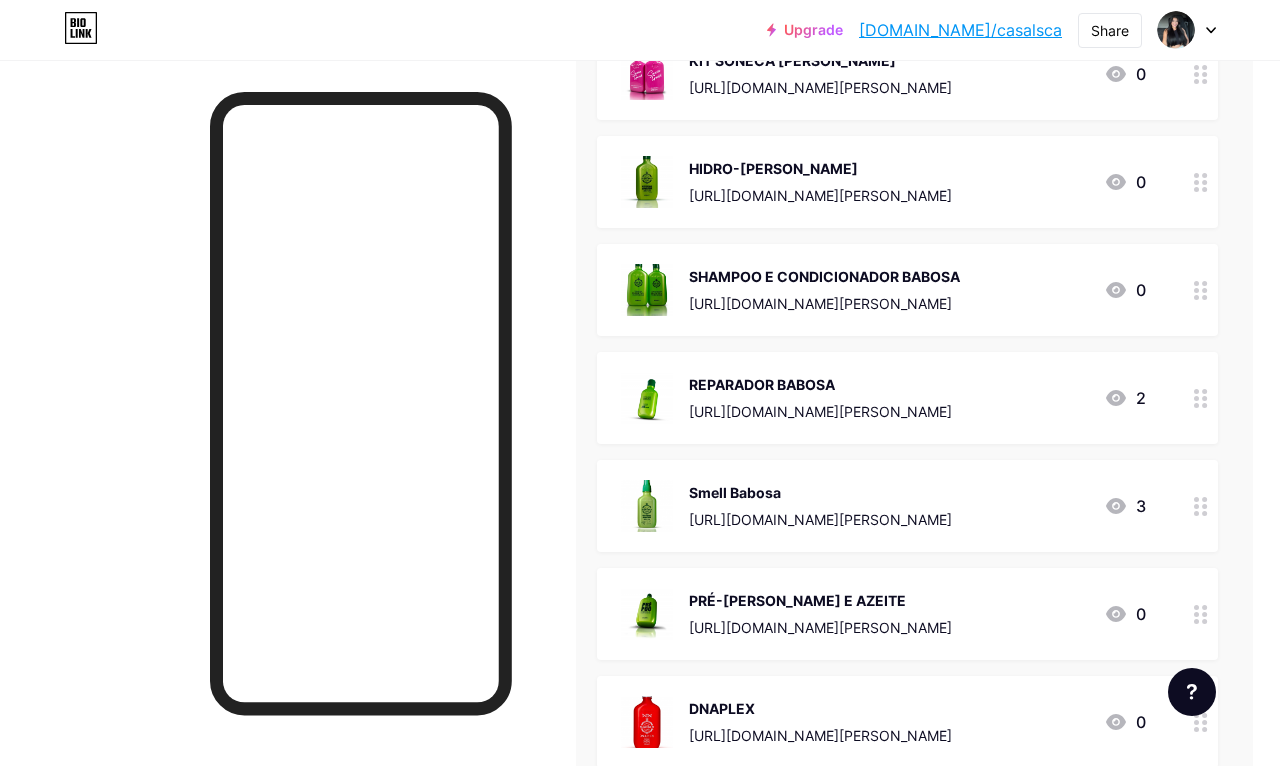 click on "Smell Babosa
[URL][DOMAIN_NAME][PERSON_NAME]" at bounding box center [820, 506] 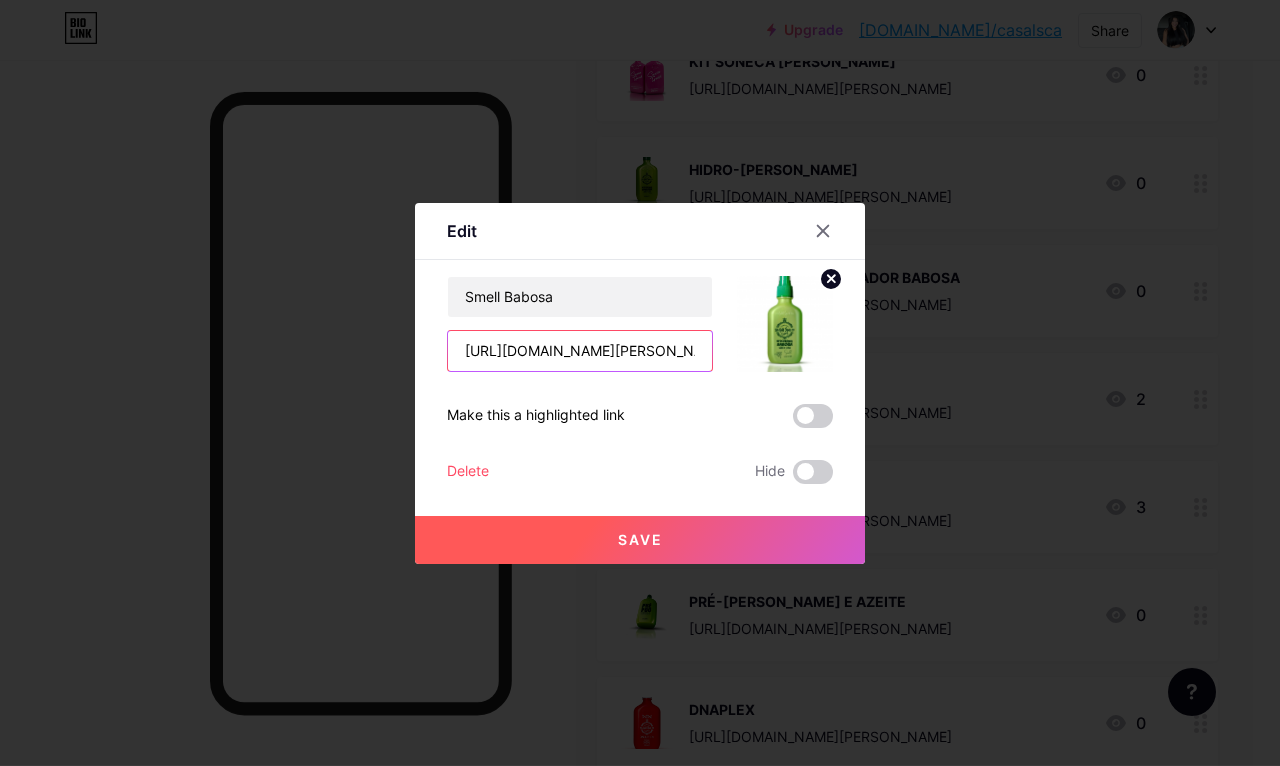 scroll, scrollTop: 2014, scrollLeft: 27, axis: both 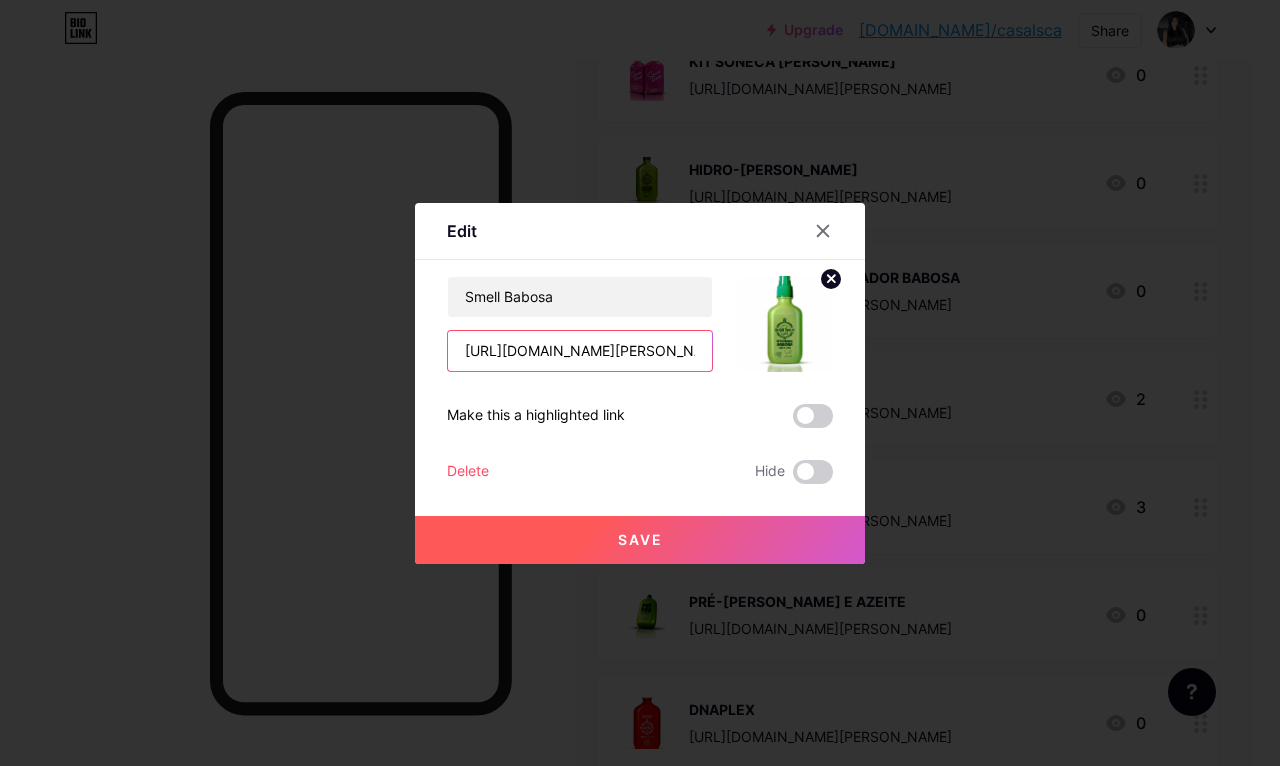type on "https:///EUDEQE0Y" 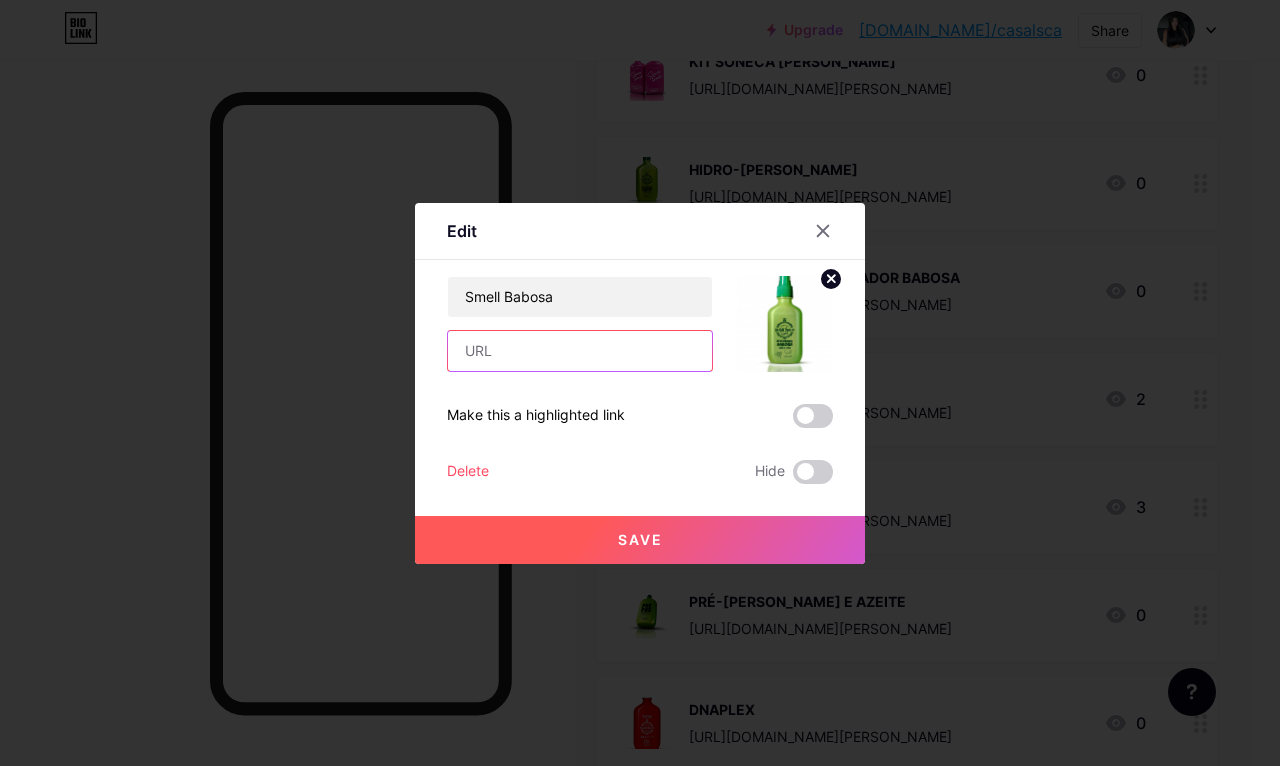 click at bounding box center (580, 351) 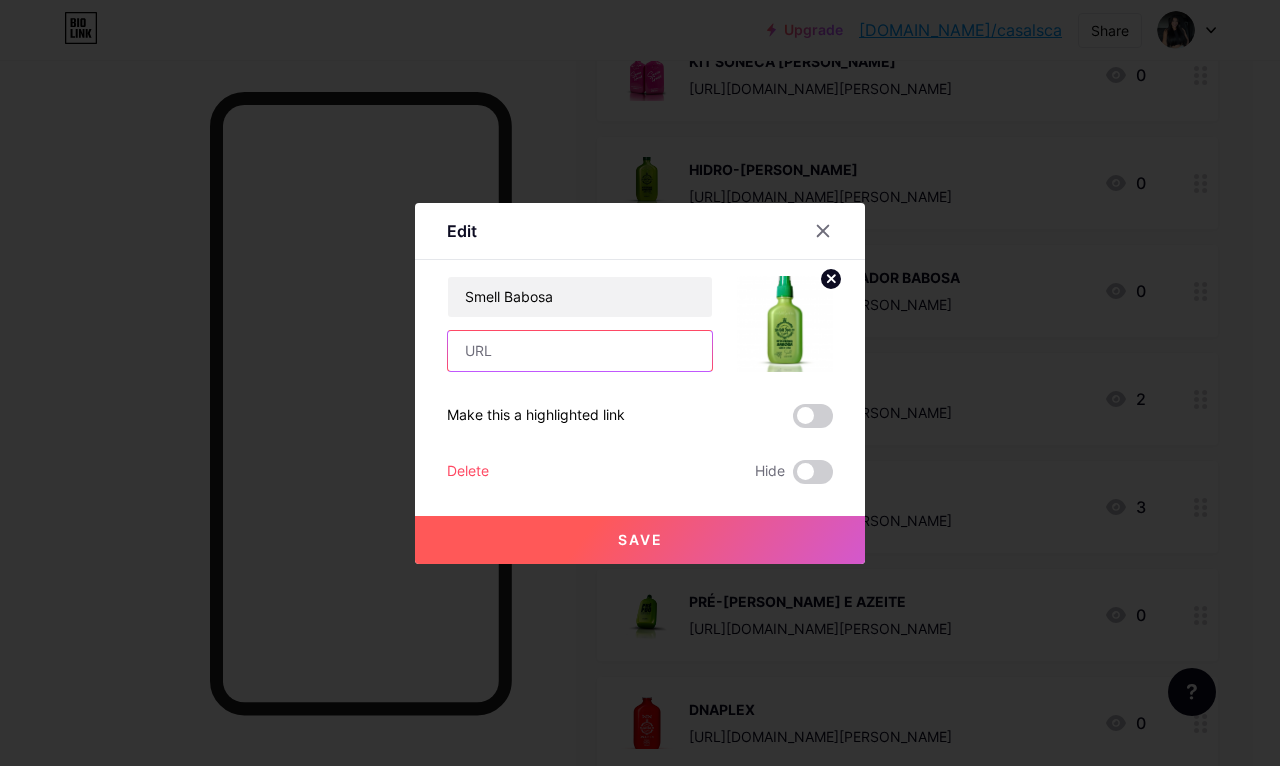 paste on "[URL][DOMAIN_NAME][PERSON_NAME]" 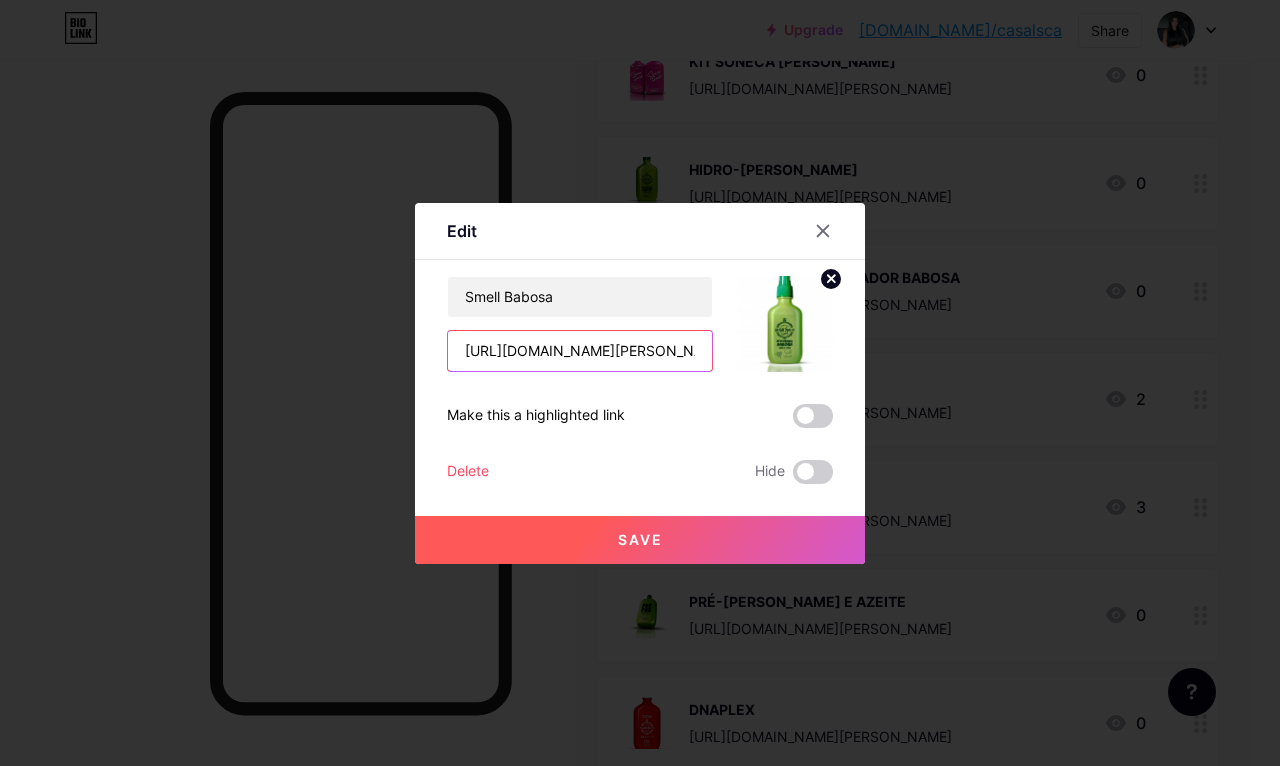 type on "[URL][DOMAIN_NAME][PERSON_NAME]" 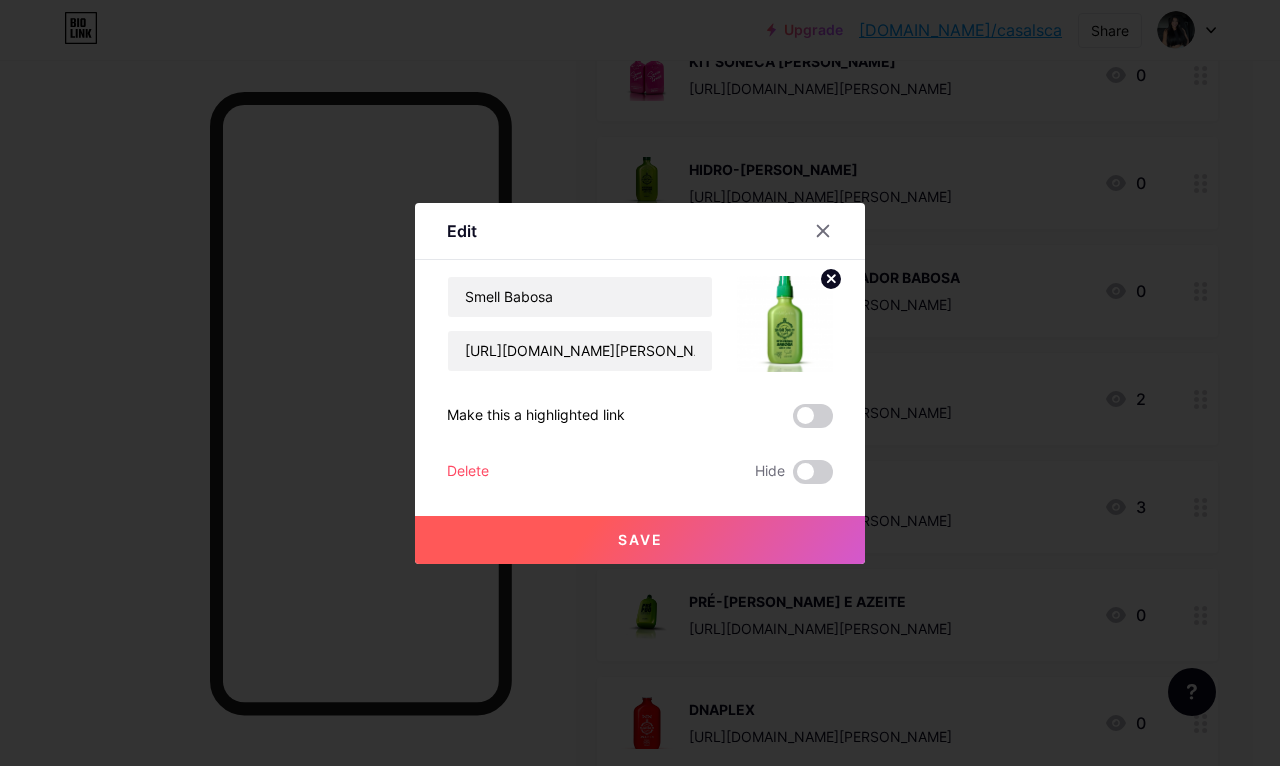 click on "Save" at bounding box center (640, 540) 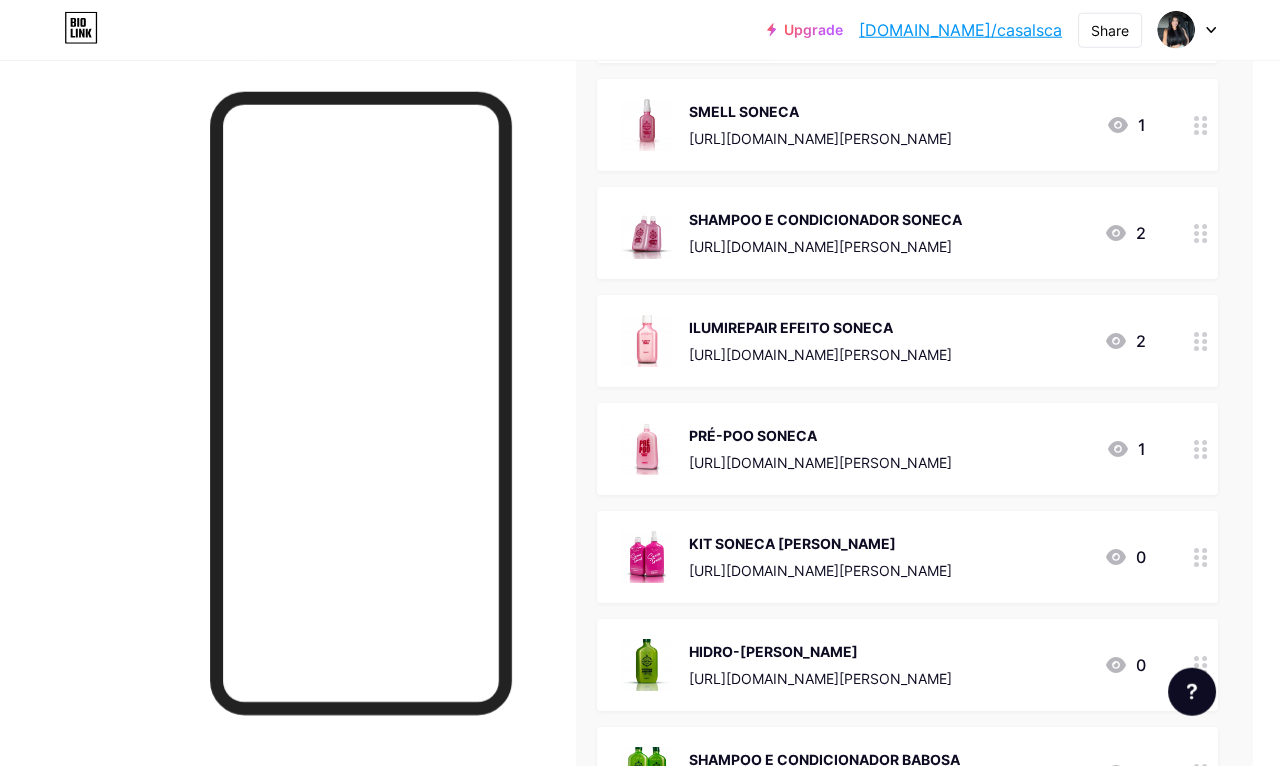 scroll, scrollTop: 1518, scrollLeft: 27, axis: both 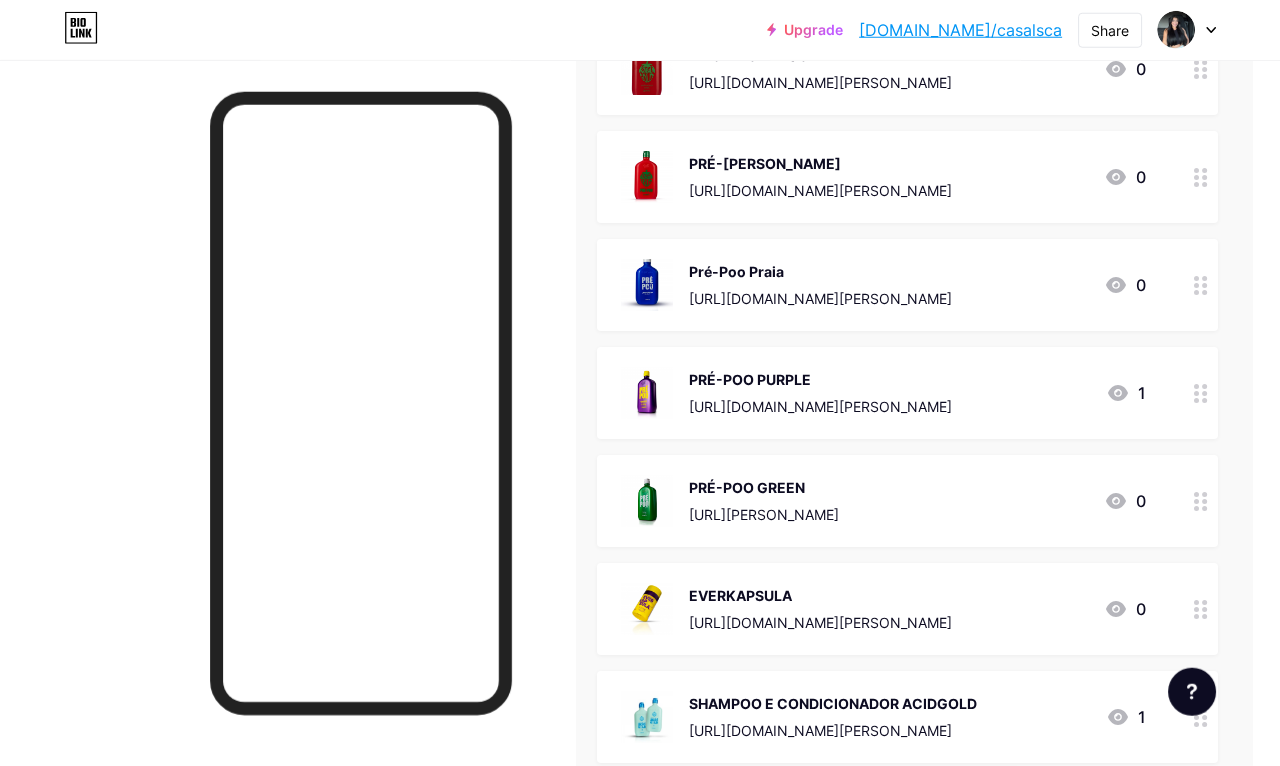 click on "[URL][DOMAIN_NAME][PERSON_NAME]" at bounding box center (820, 298) 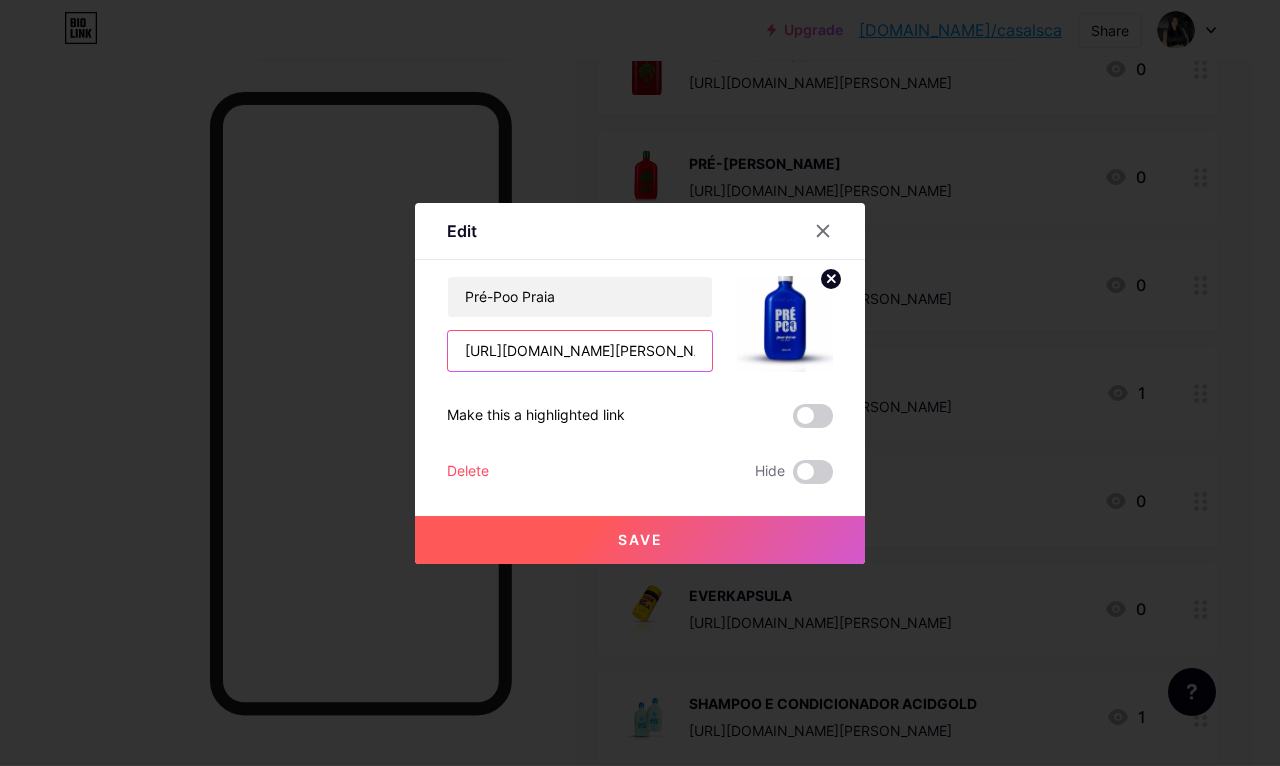 scroll, scrollTop: 3100, scrollLeft: 27, axis: both 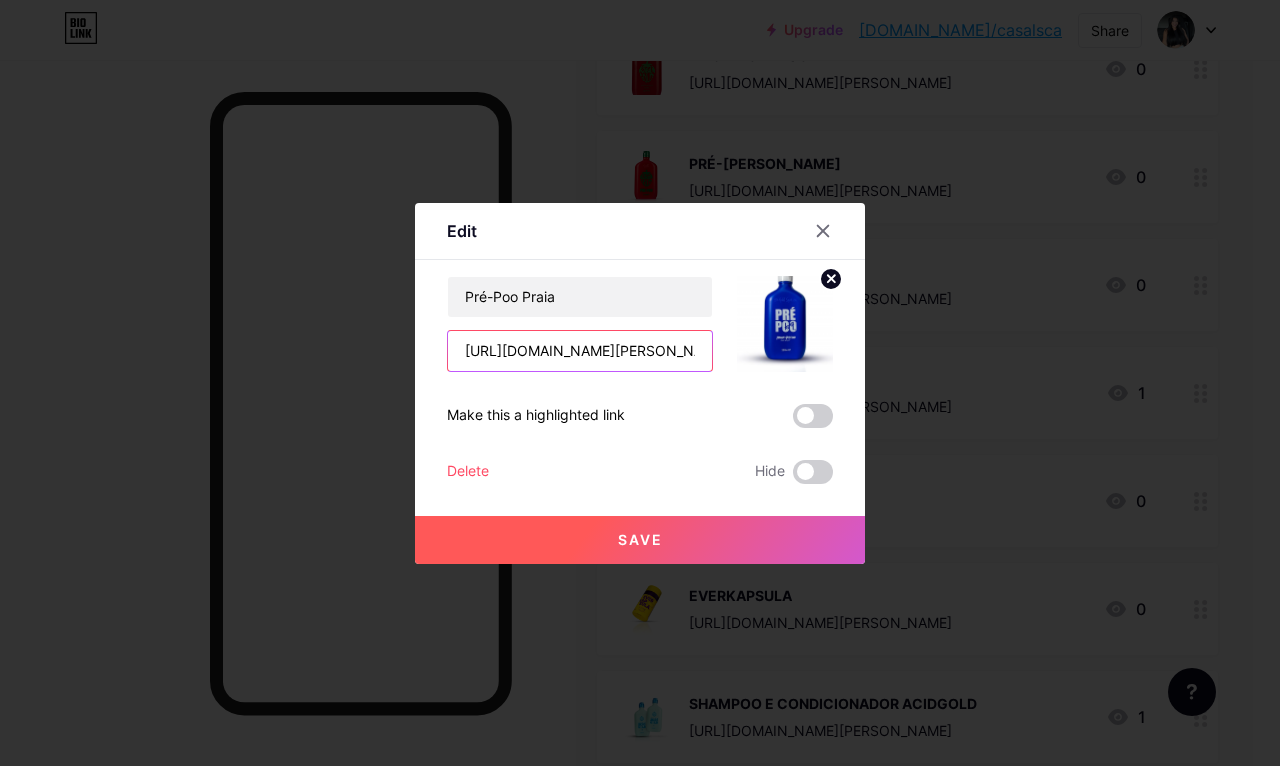 type on "https:///VUXEZVR4/NGINUGWI" 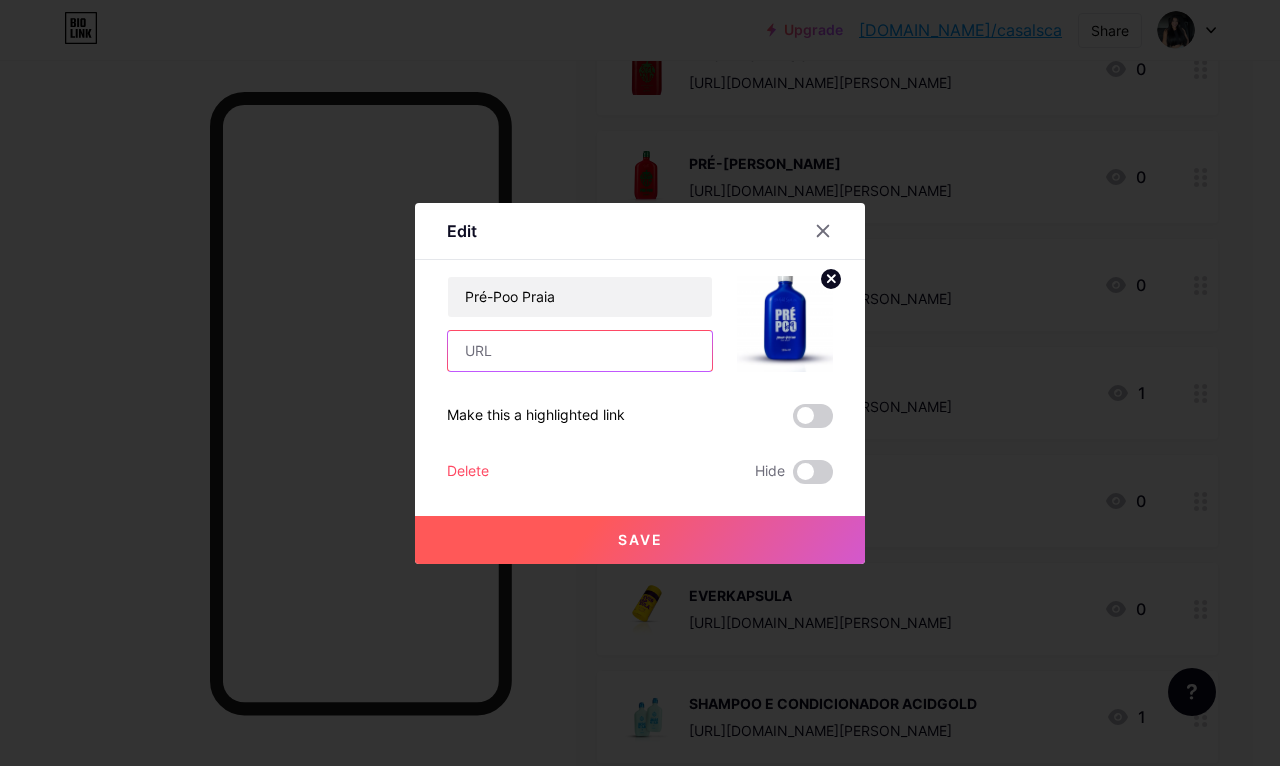 click at bounding box center (580, 351) 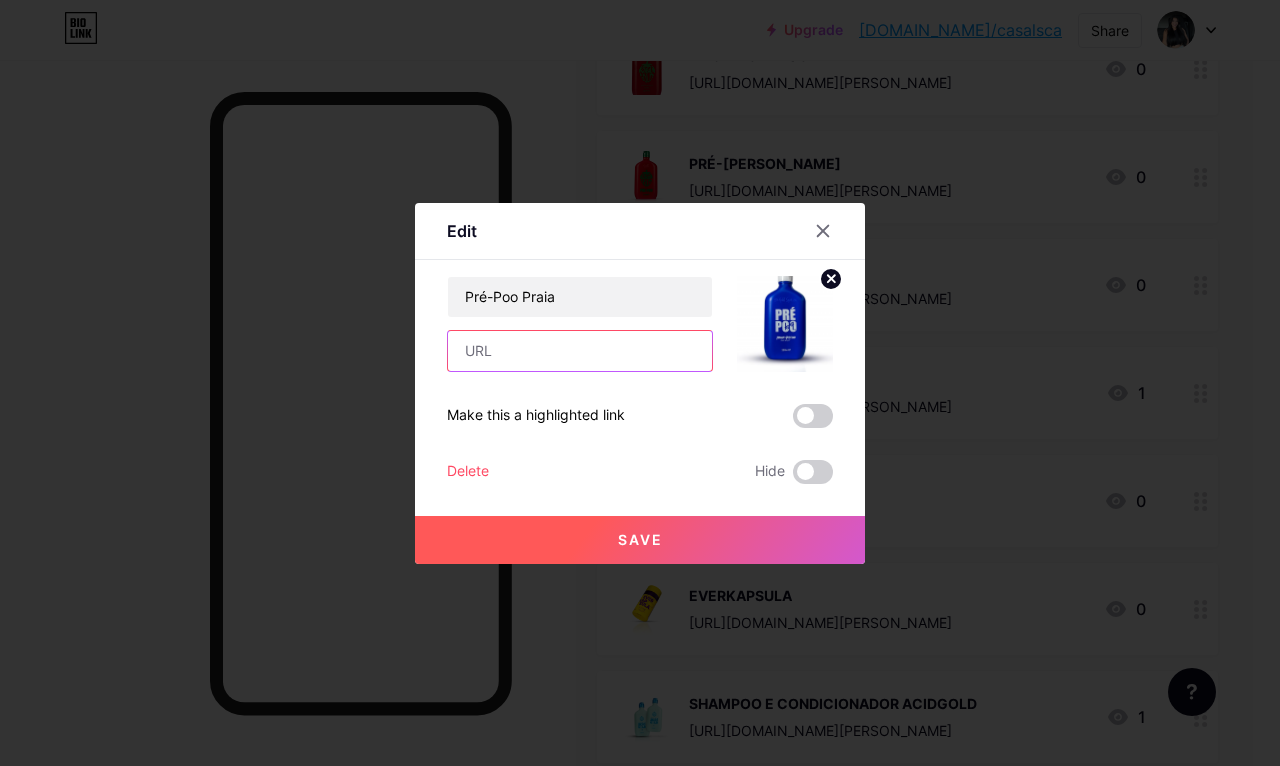 paste on "[URL]" 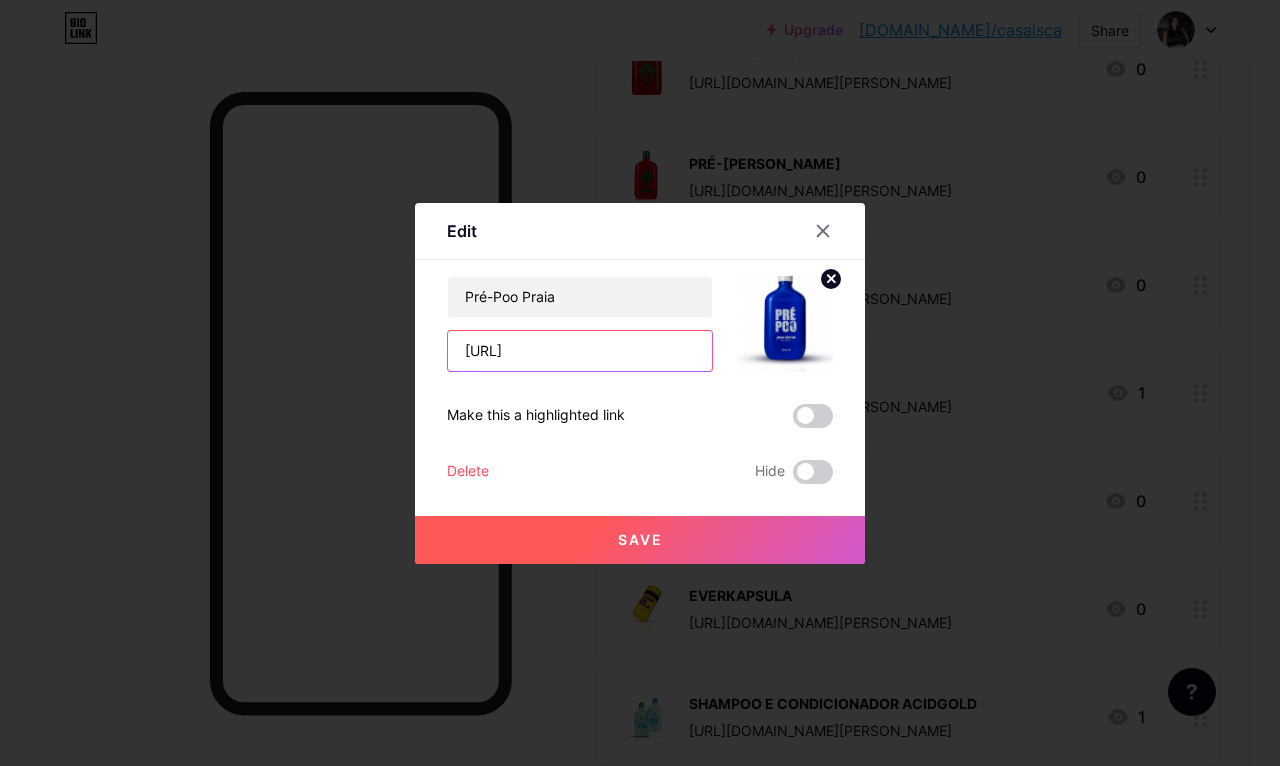 type on "[URL] _" 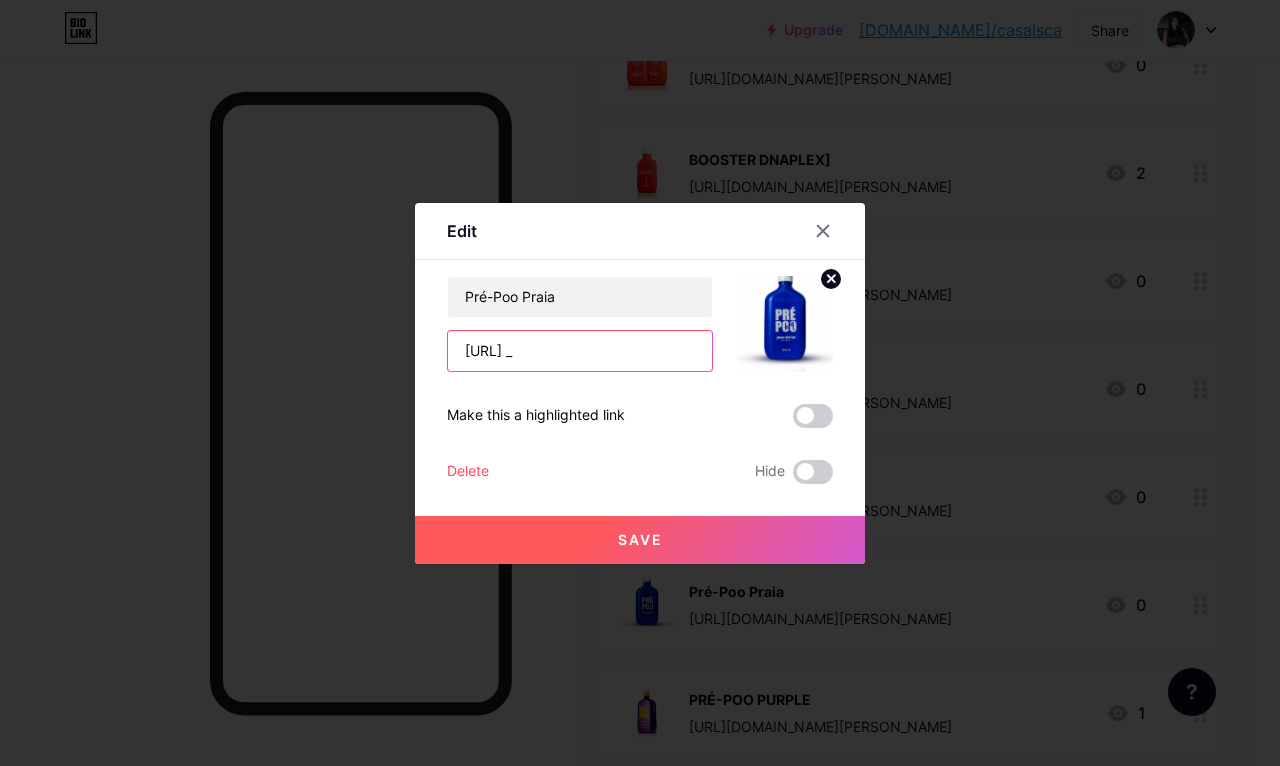 scroll, scrollTop: 2778, scrollLeft: 27, axis: both 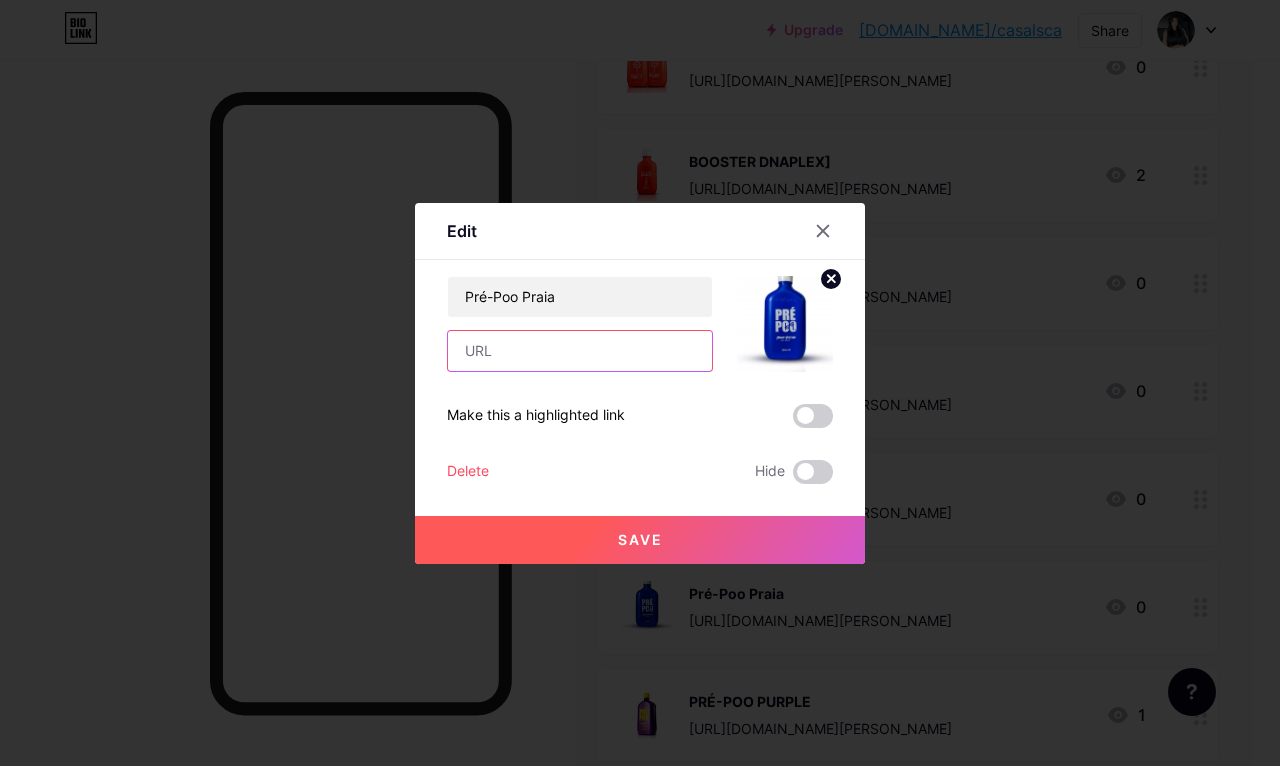 click at bounding box center (580, 351) 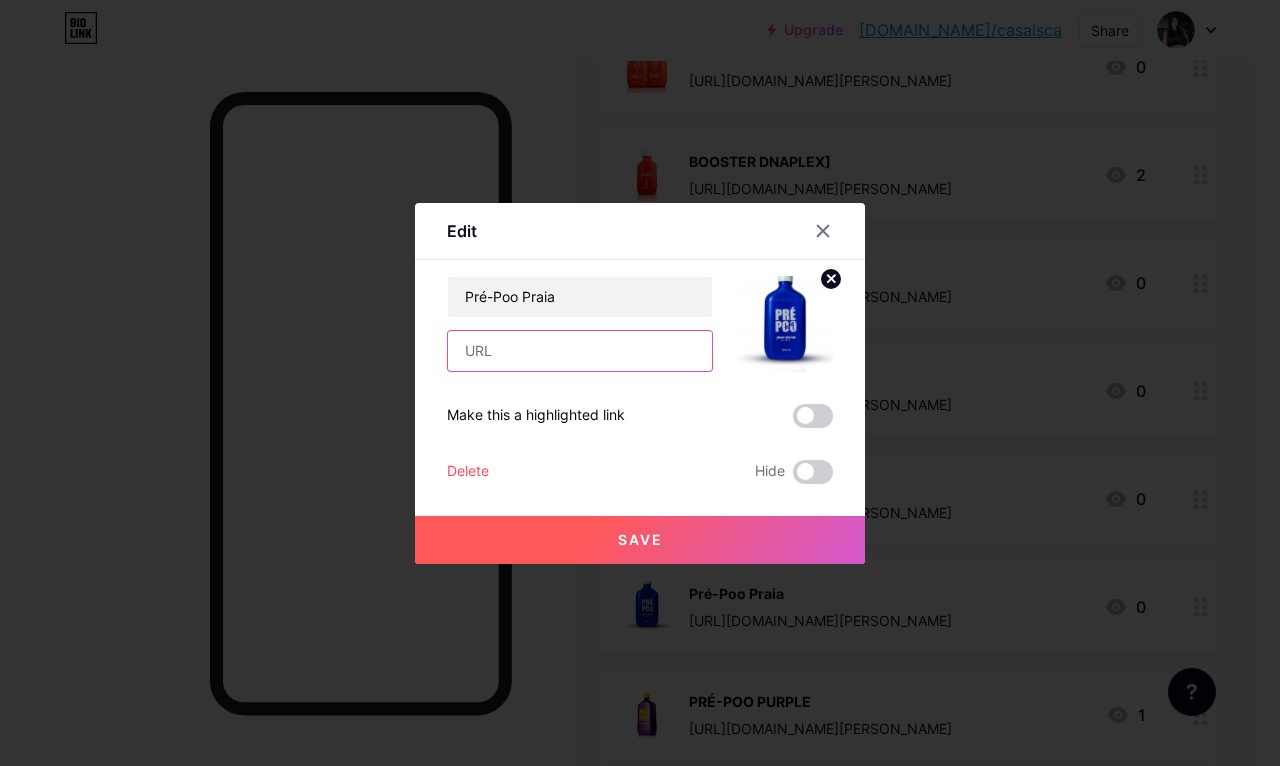paste on "[URL][DOMAIN_NAME][PERSON_NAME]" 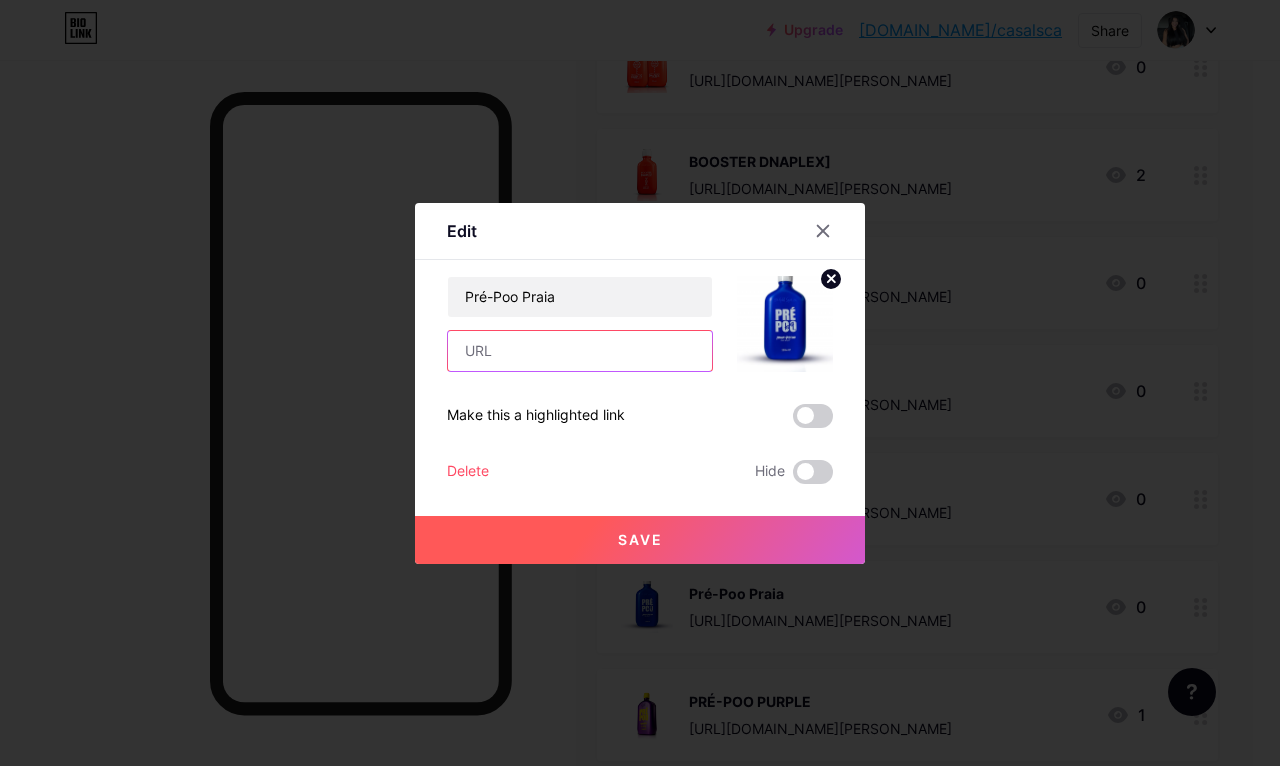 type on "[URL][DOMAIN_NAME][PERSON_NAME]" 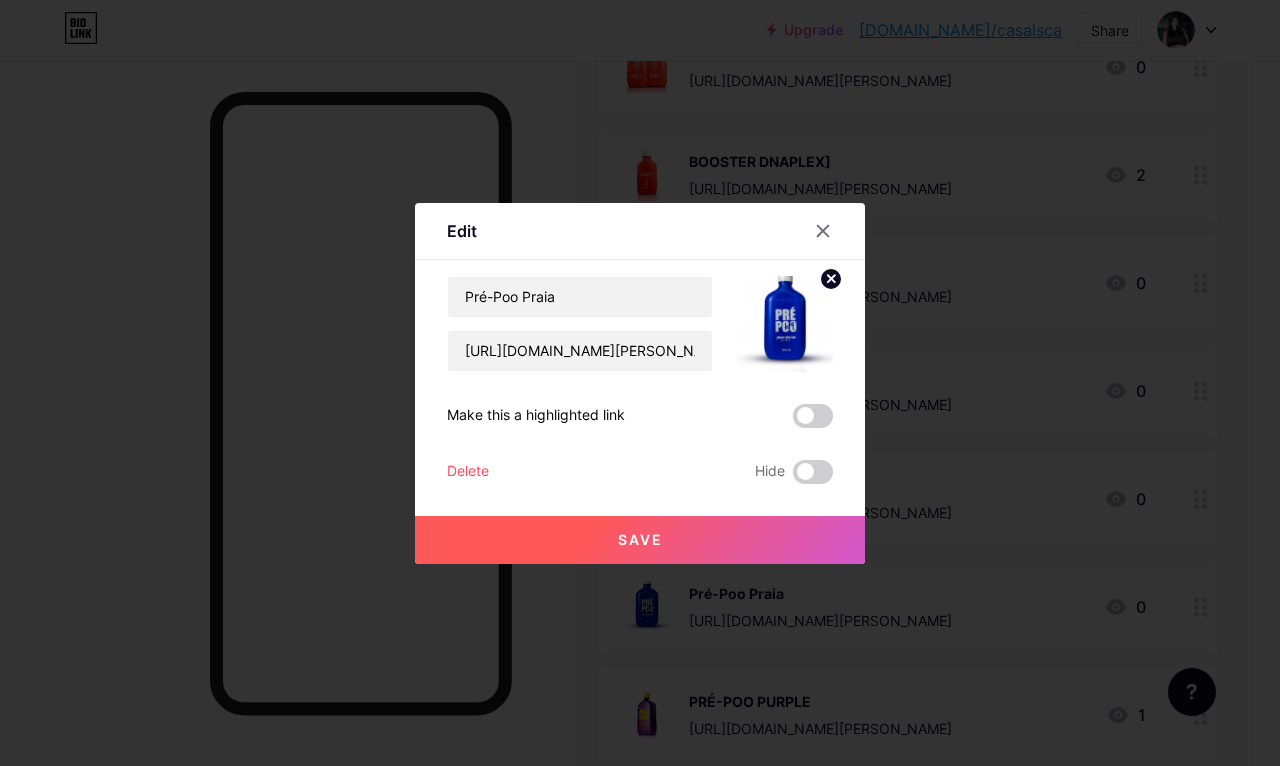 click at bounding box center (640, 383) 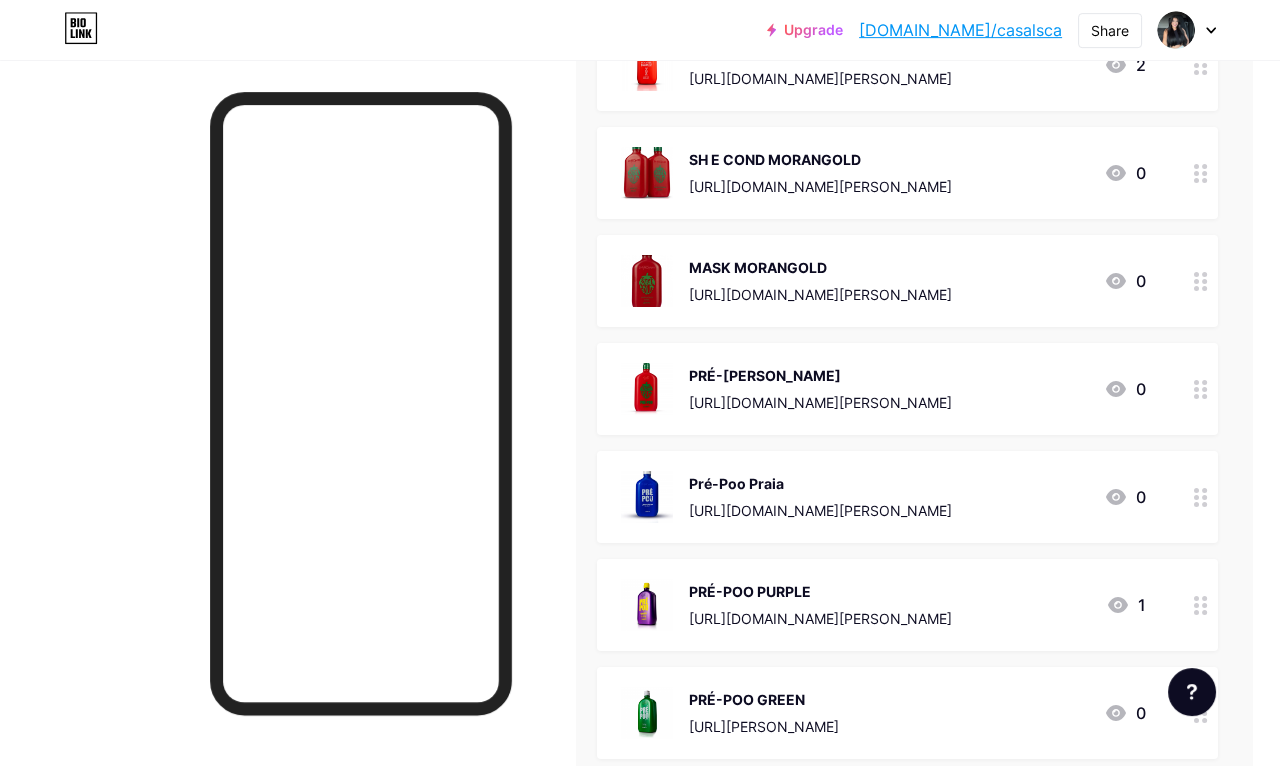 click on "Pré-Poo Praia
[URL][DOMAIN_NAME][PERSON_NAME]" at bounding box center (820, 497) 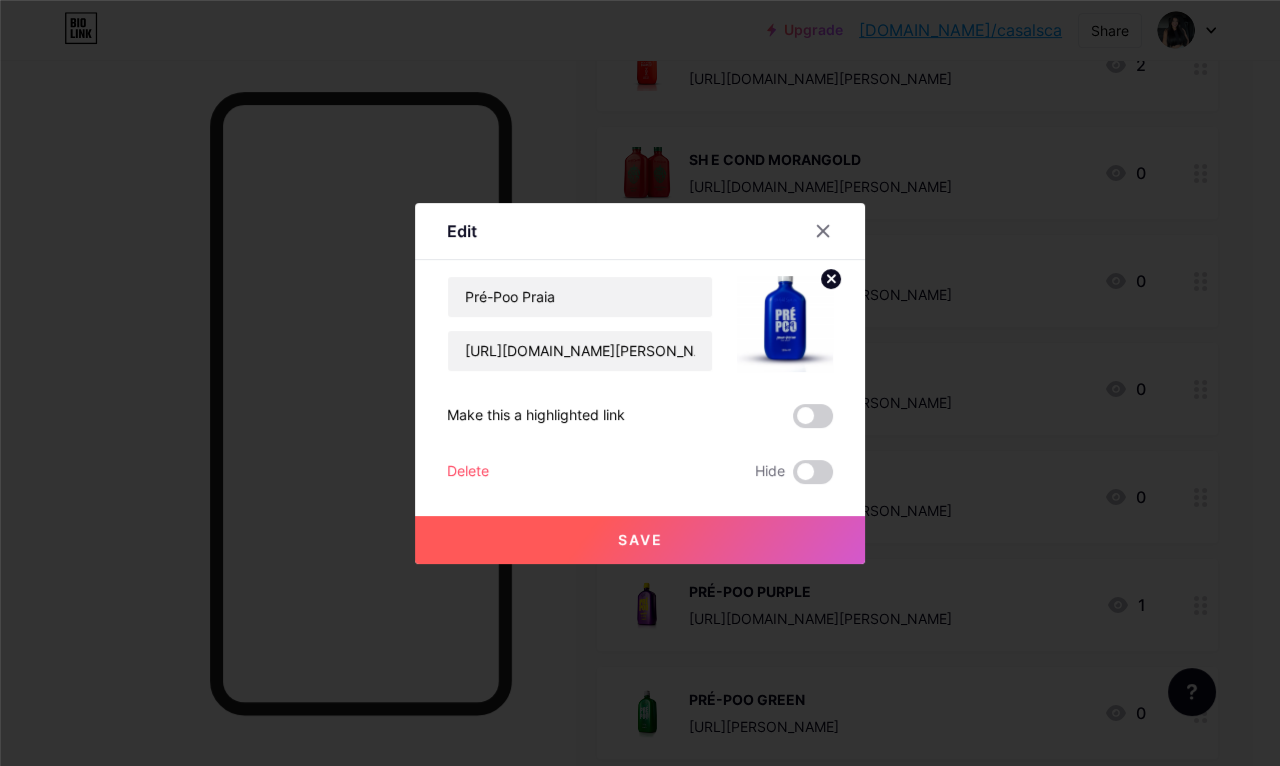 scroll, scrollTop: 2888, scrollLeft: 27, axis: both 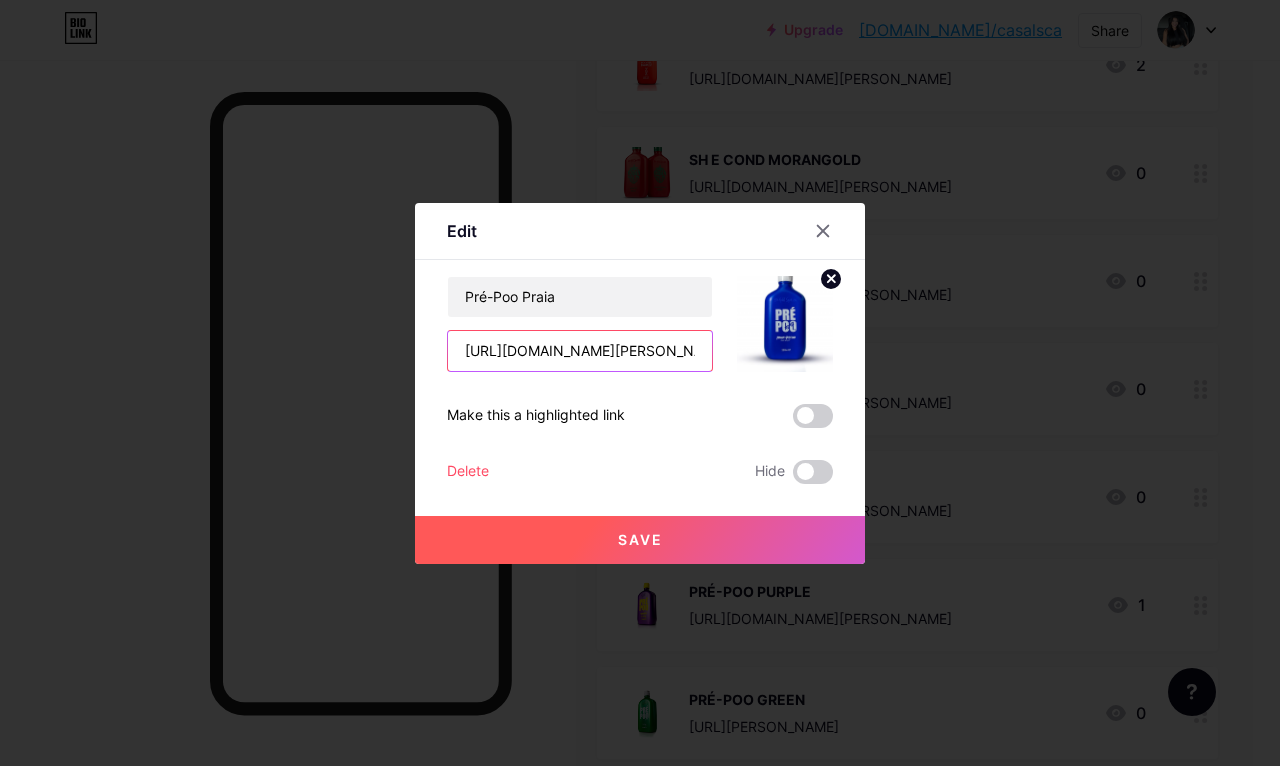 type on "/NGINUGWI" 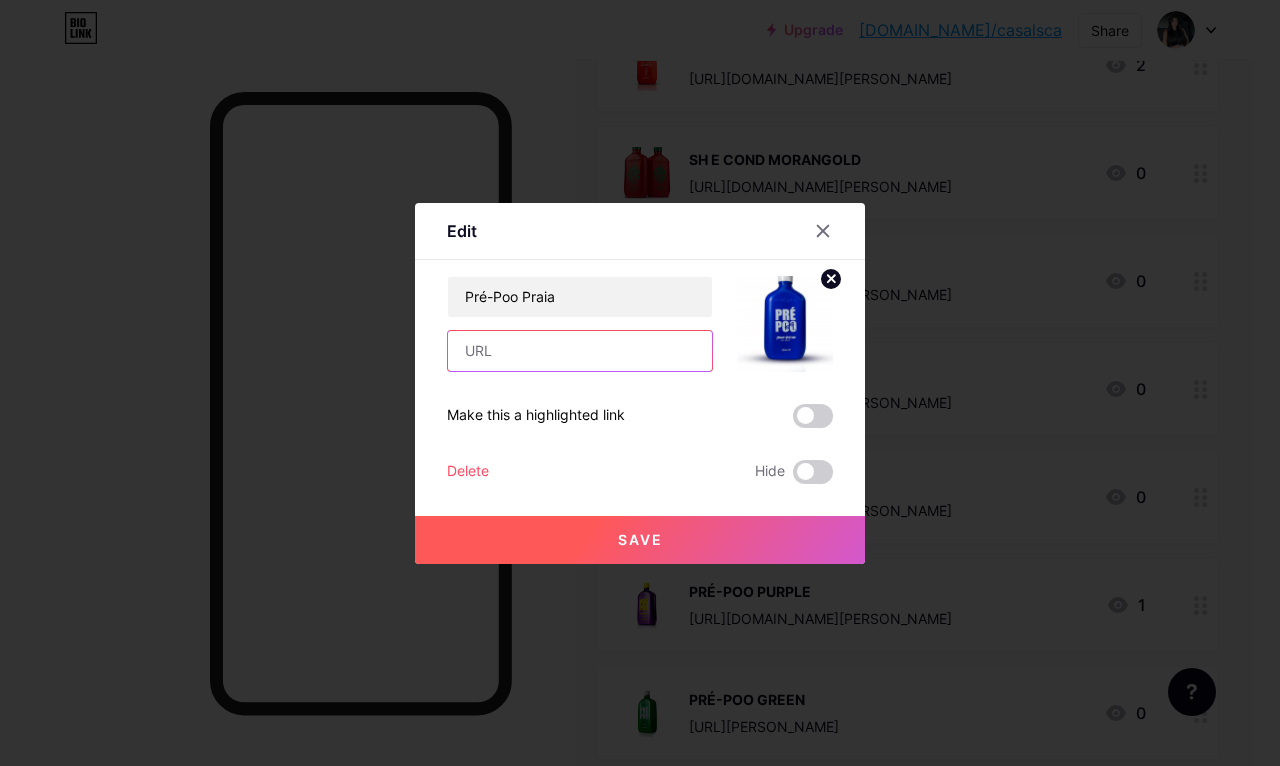 click at bounding box center [580, 351] 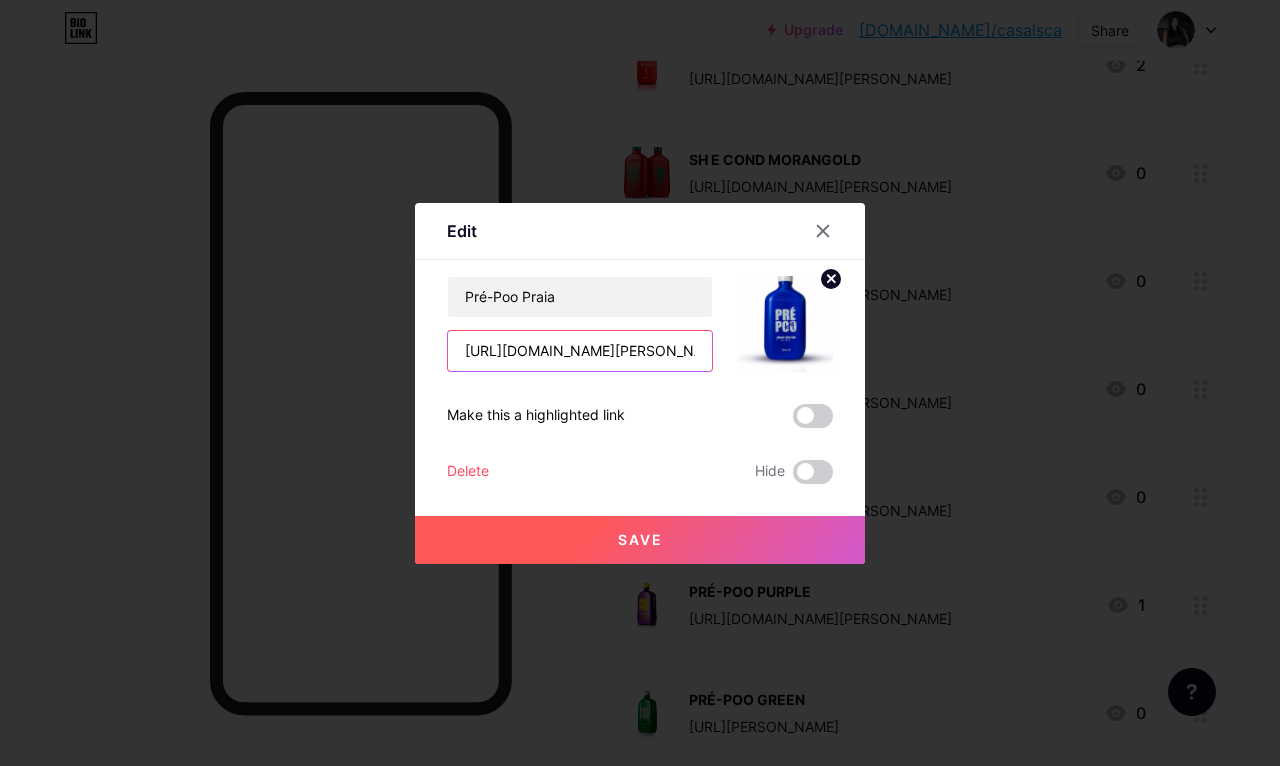 type on "[URL][DOMAIN_NAME][PERSON_NAME]" 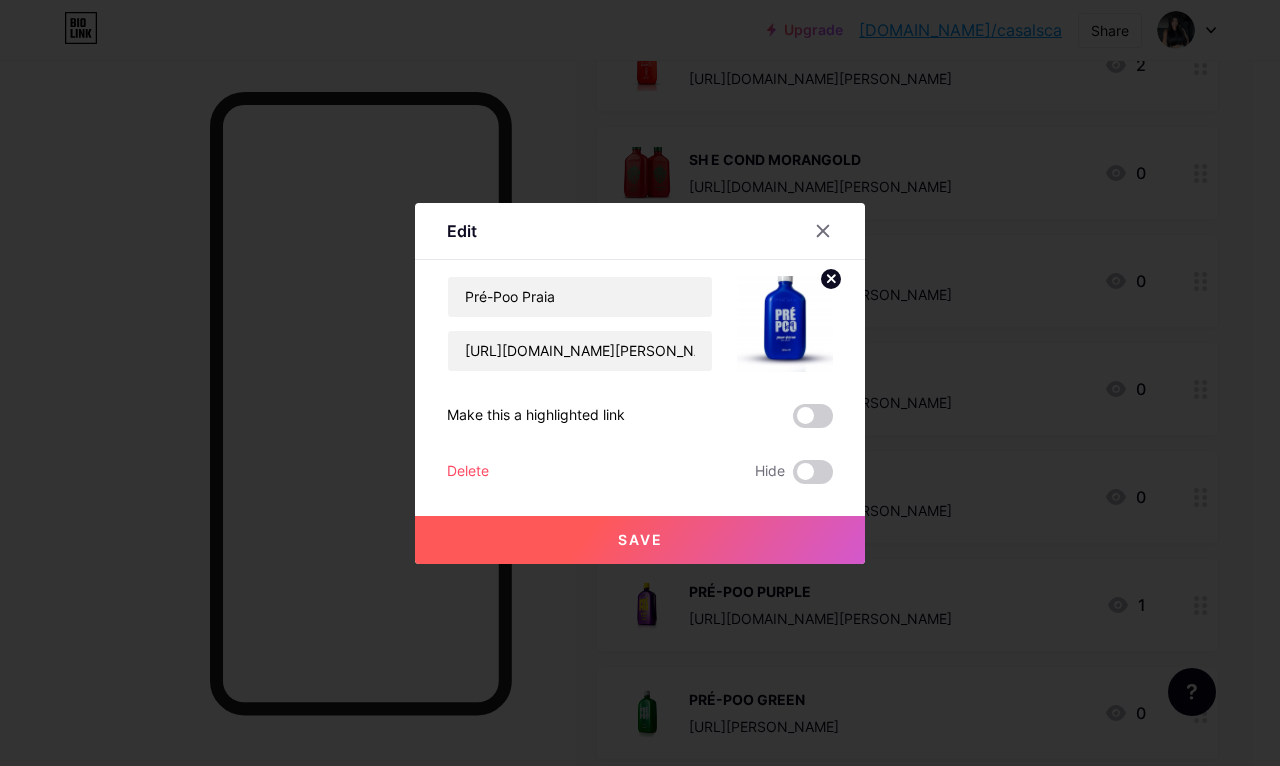 click on "Save" at bounding box center [640, 540] 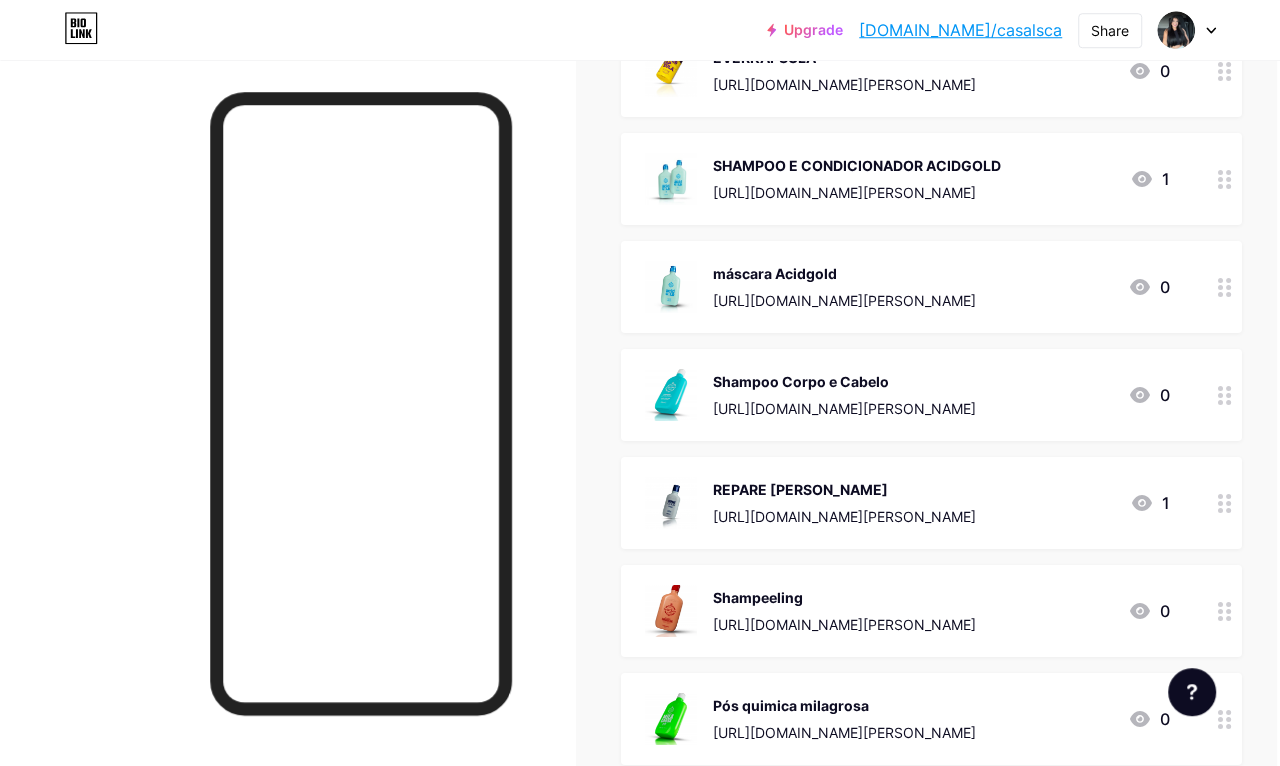 scroll, scrollTop: 3640, scrollLeft: 3, axis: both 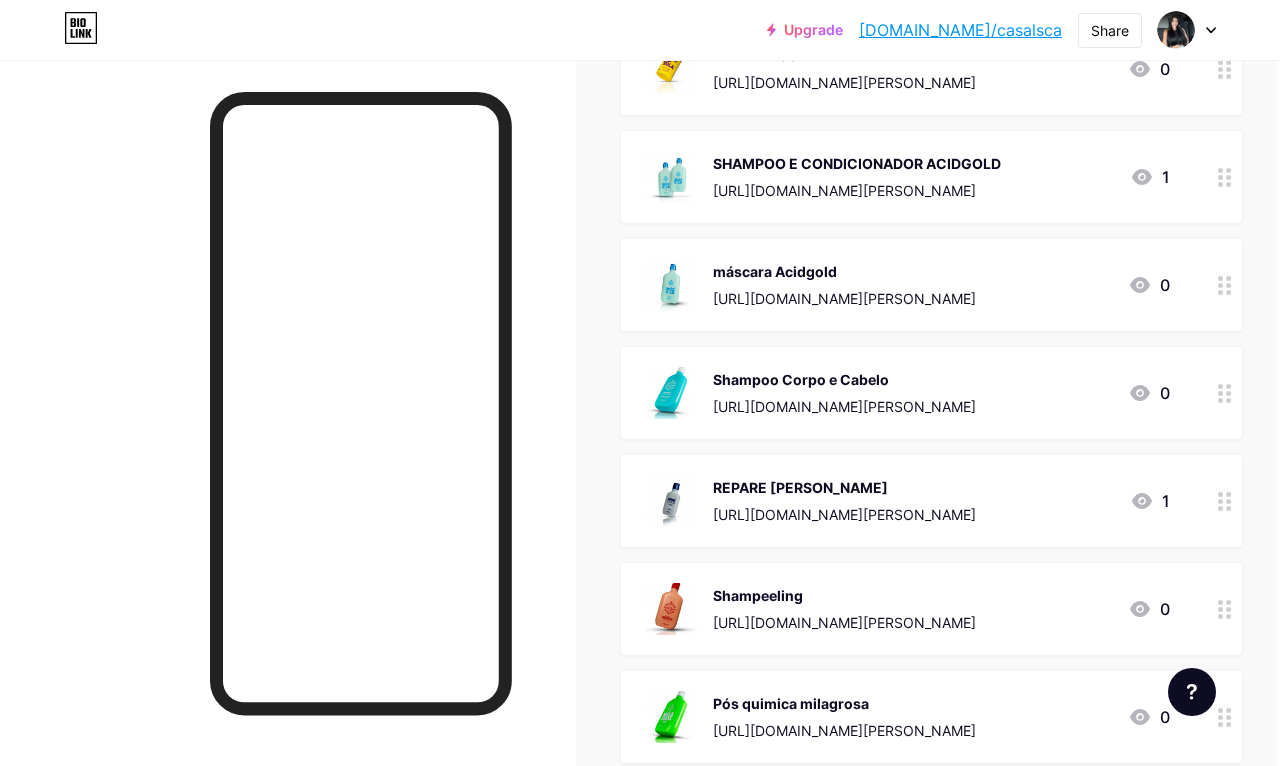 click on "REPARE [PERSON_NAME]" at bounding box center [844, 487] 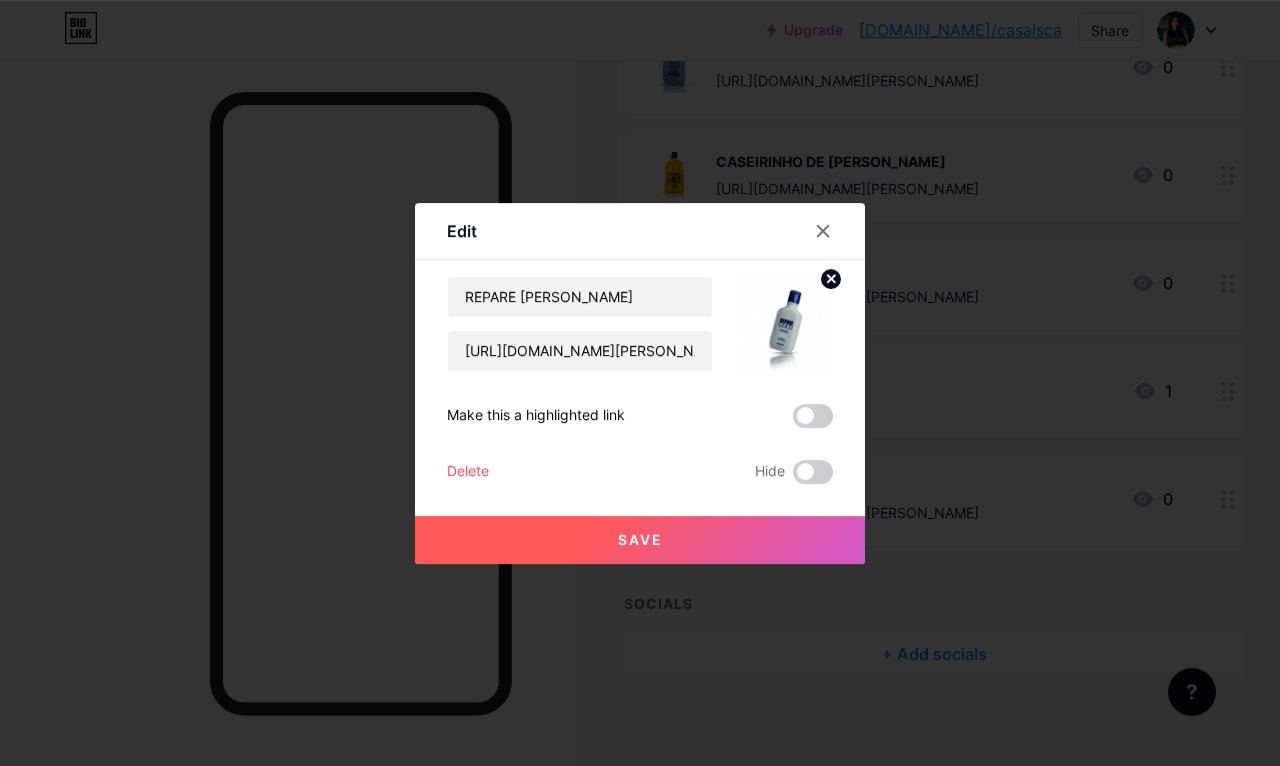 scroll, scrollTop: 4408, scrollLeft: 0, axis: vertical 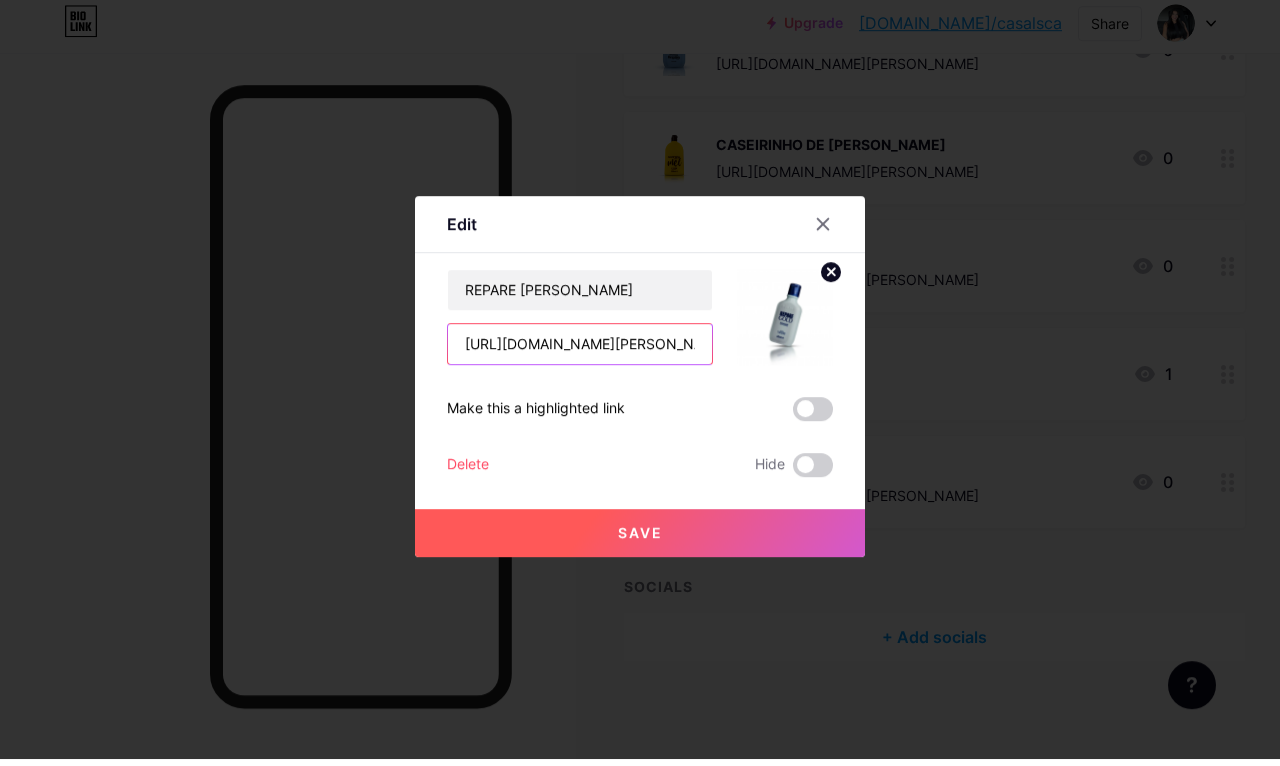 type on "/9XT4CXWN" 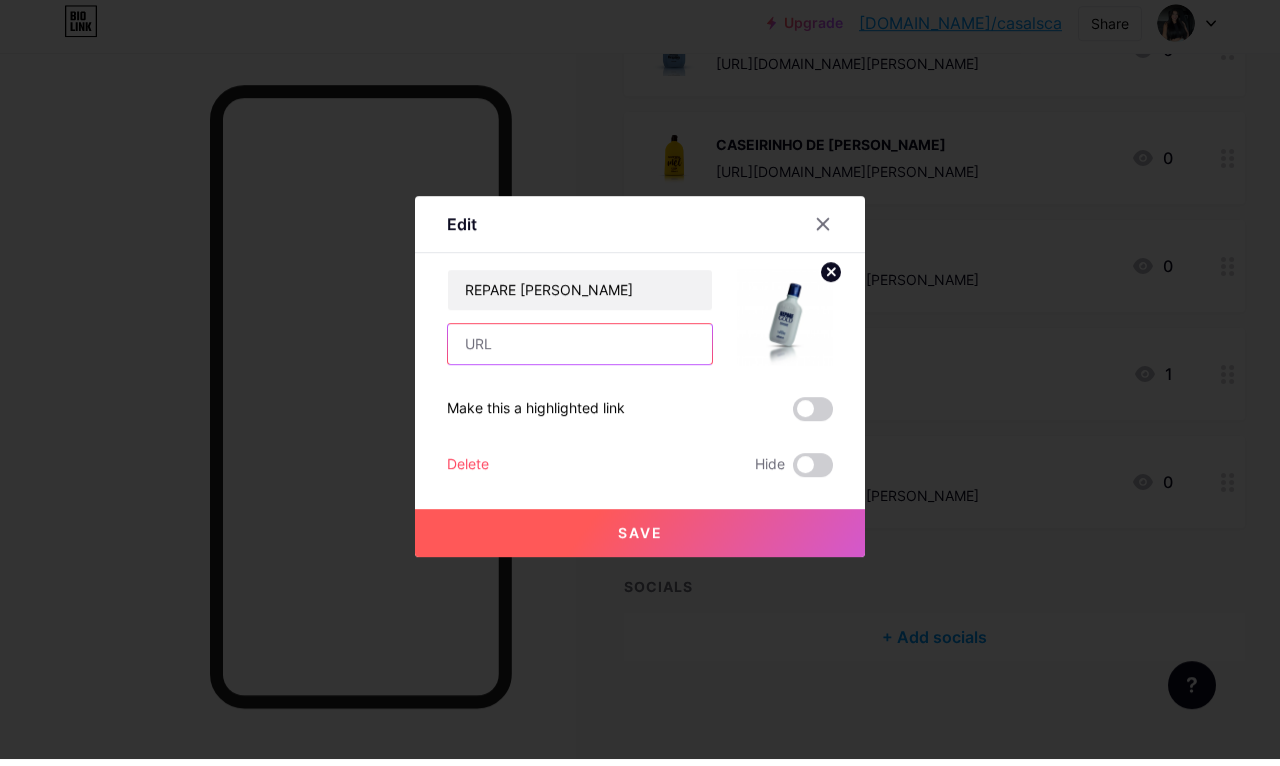 click at bounding box center (580, 351) 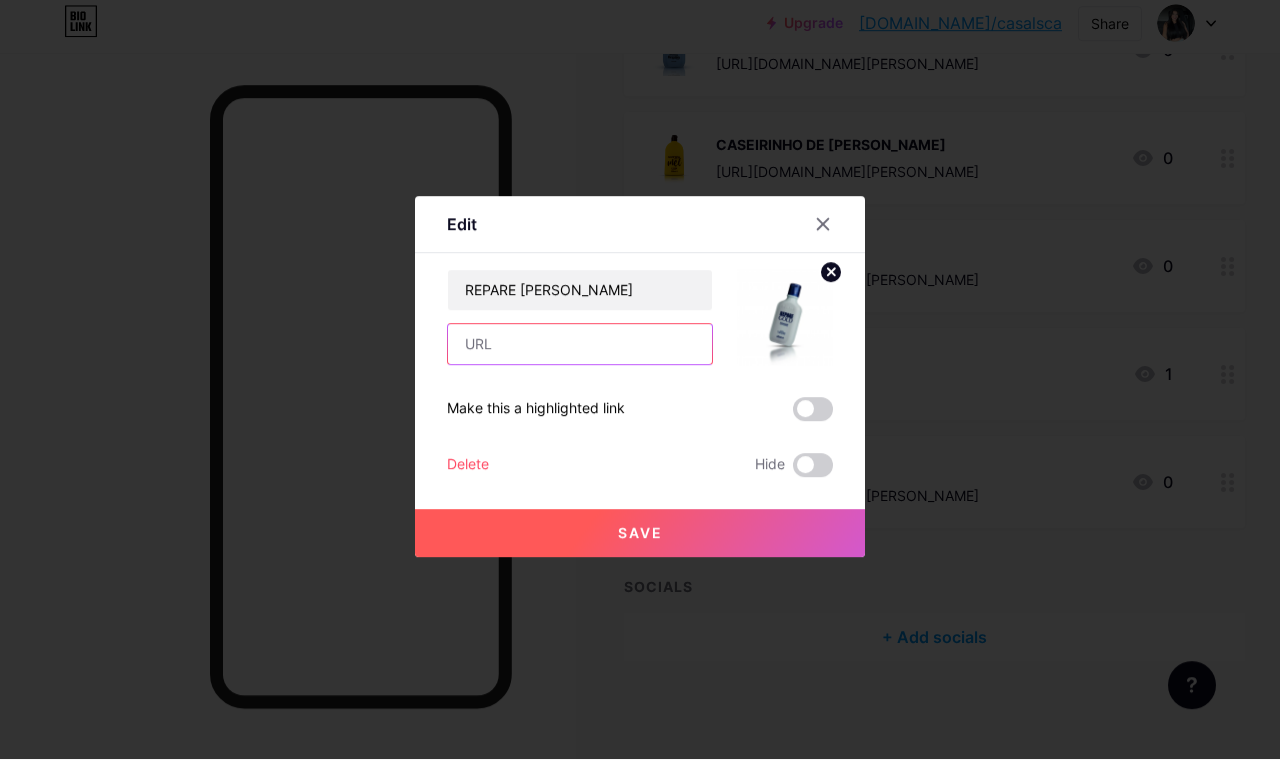paste on "[URL][DOMAIN_NAME][PERSON_NAME]" 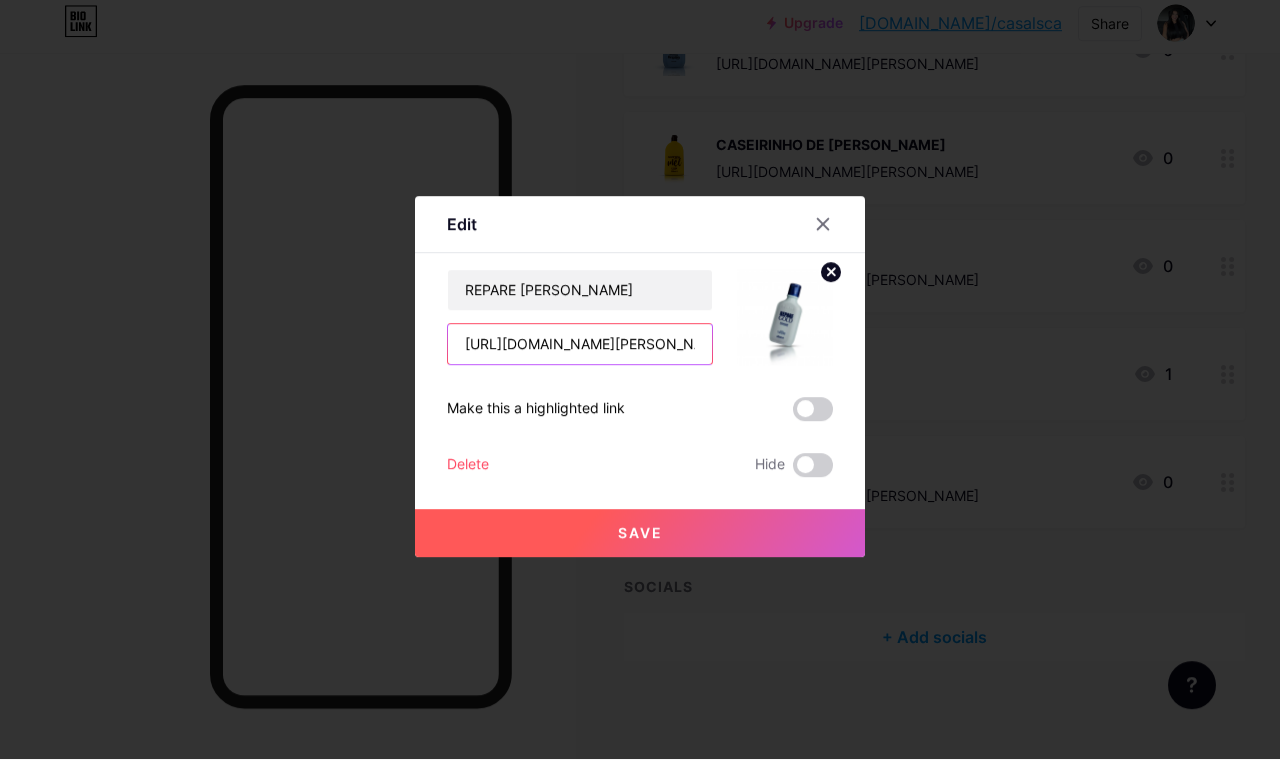 type on "[URL][DOMAIN_NAME][PERSON_NAME]" 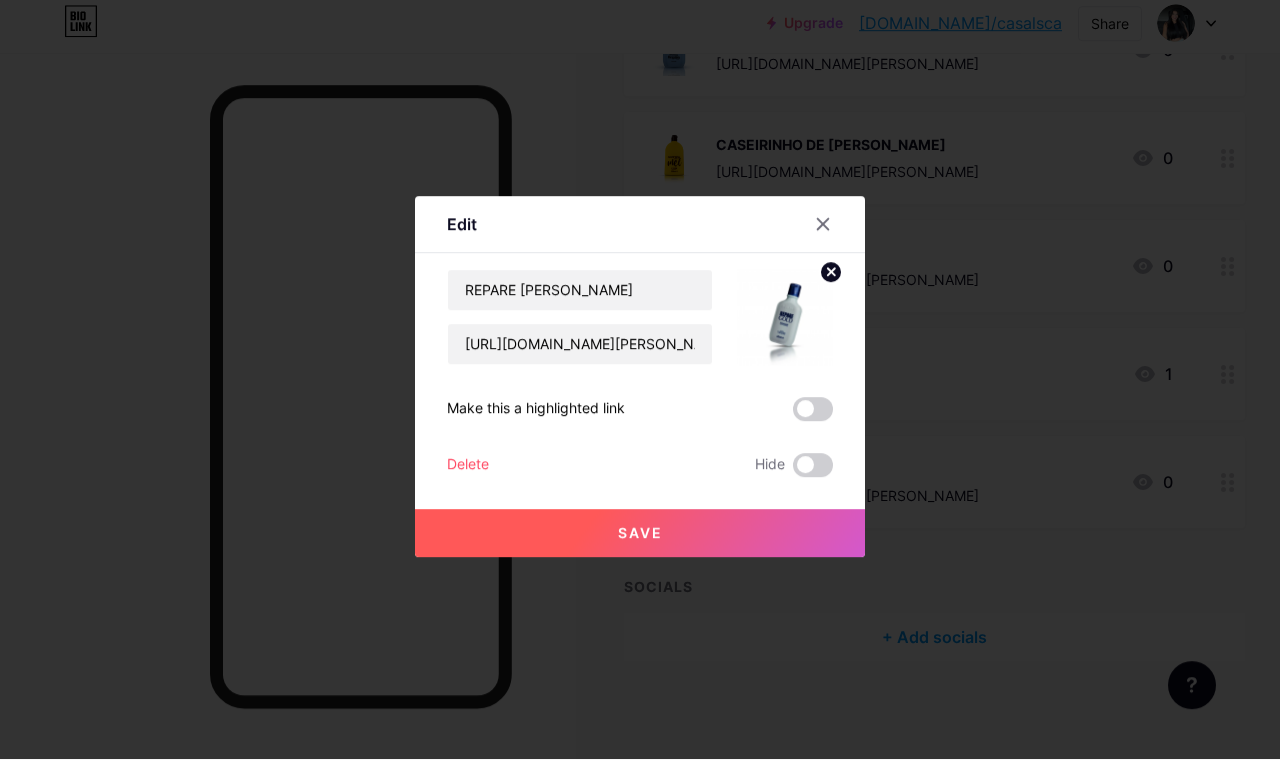 click on "Save" at bounding box center [640, 540] 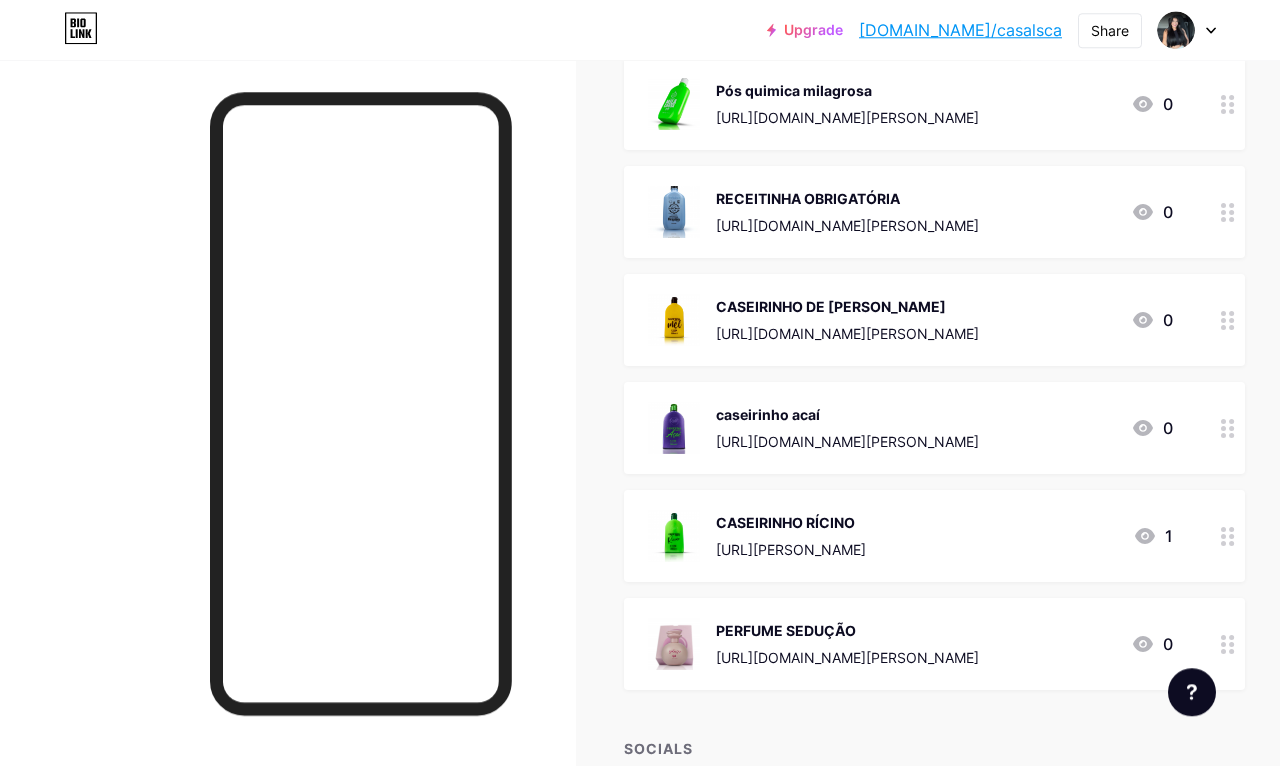 scroll, scrollTop: 4219, scrollLeft: 0, axis: vertical 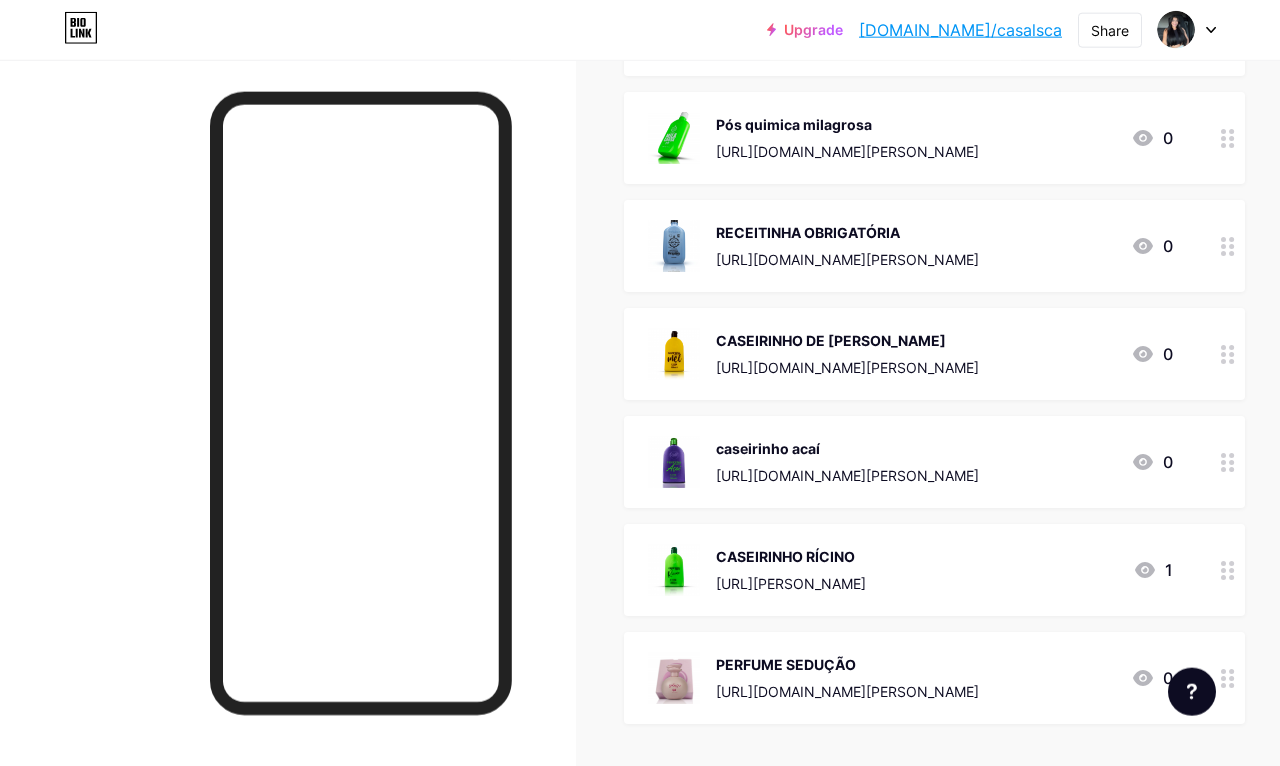 click on "Link Copied" at bounding box center (640, -25) 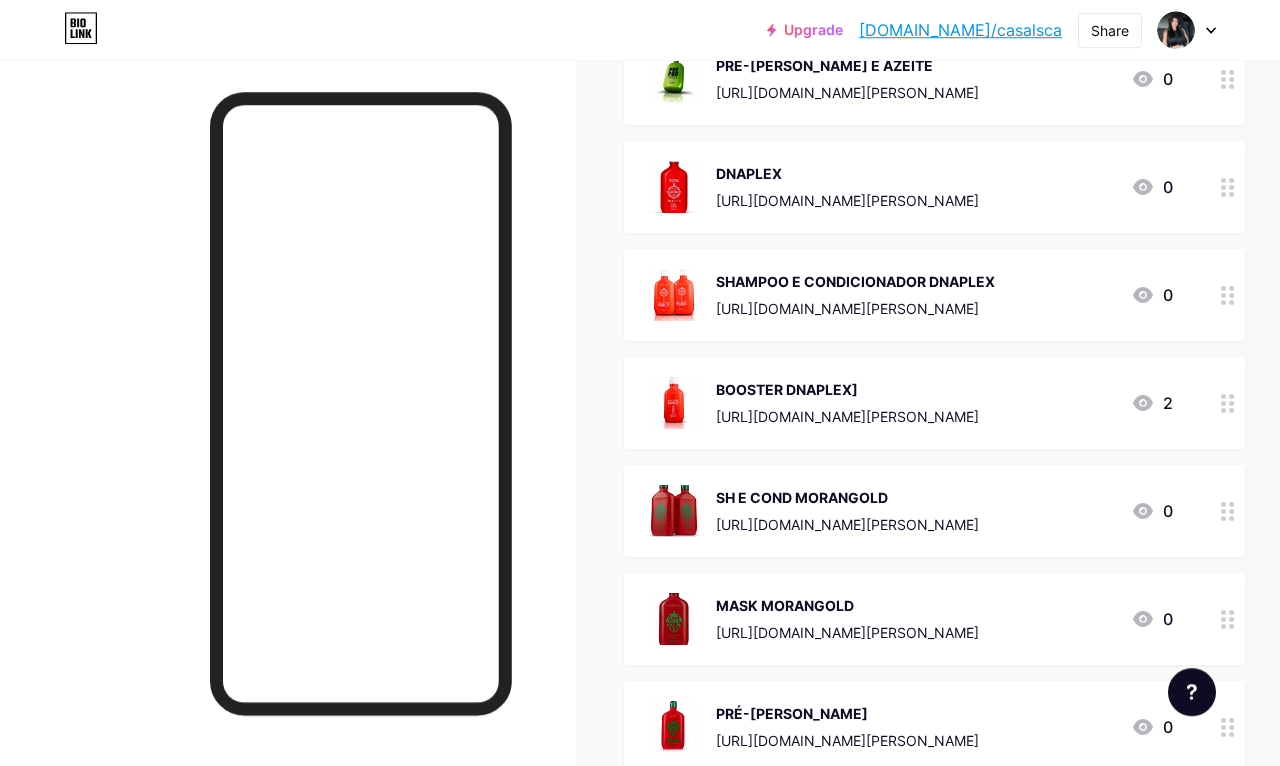 click on "BOOSTER DNAPLEX]
[URL][DOMAIN_NAME][PERSON_NAME]" at bounding box center (847, 403) 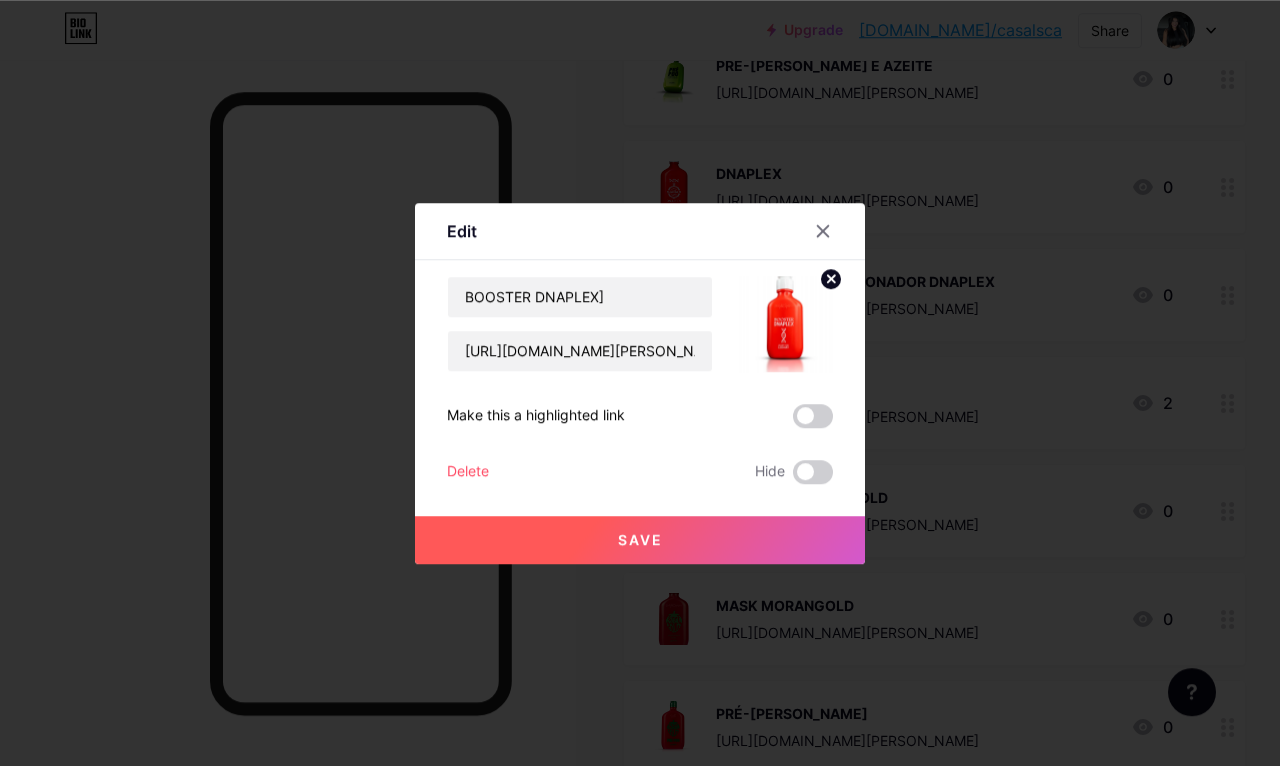 scroll, scrollTop: 2550, scrollLeft: 0, axis: vertical 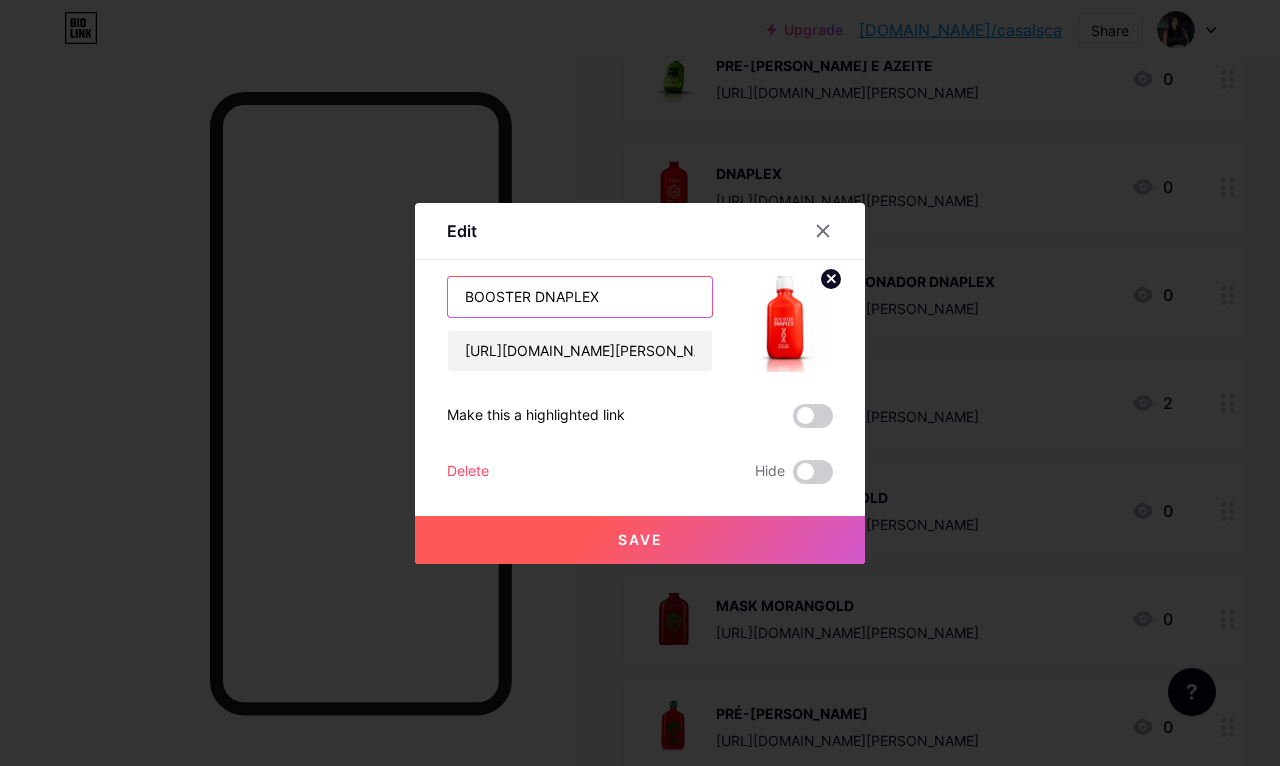 type on "BOOSTER DNAPLEX" 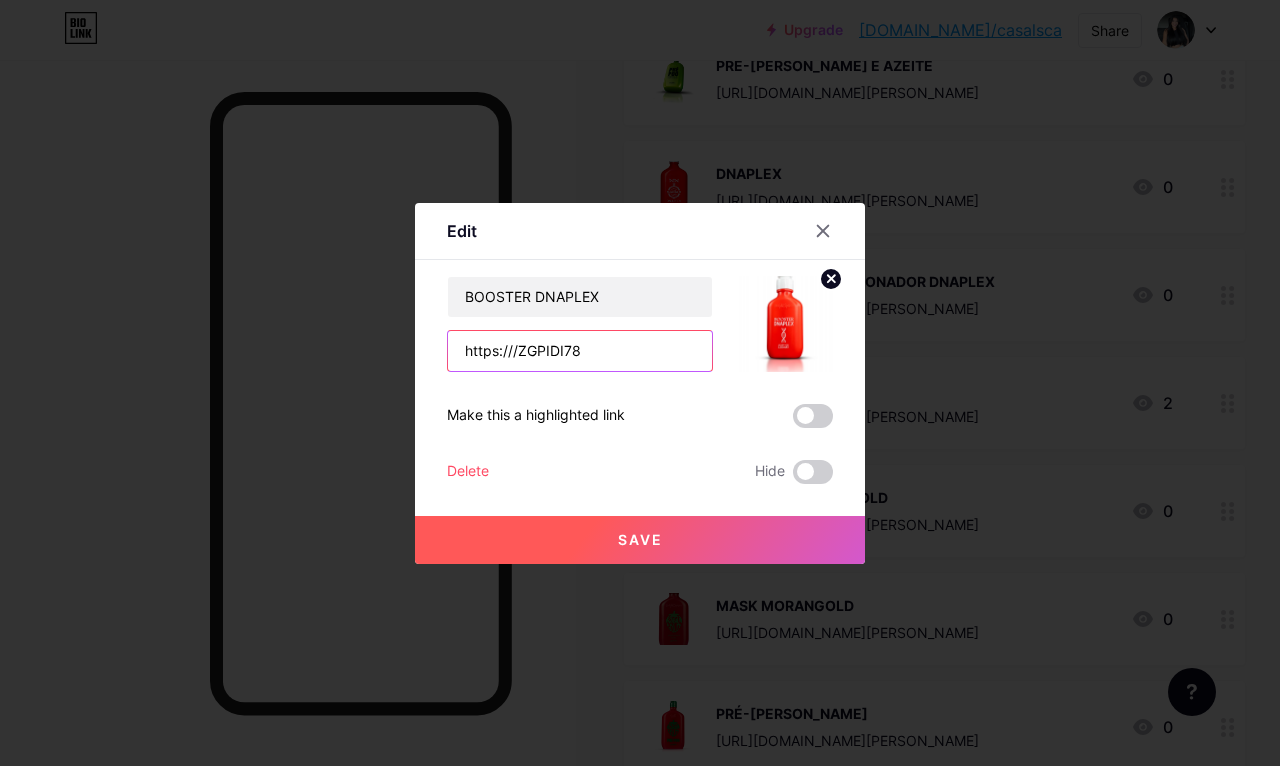 type on "8" 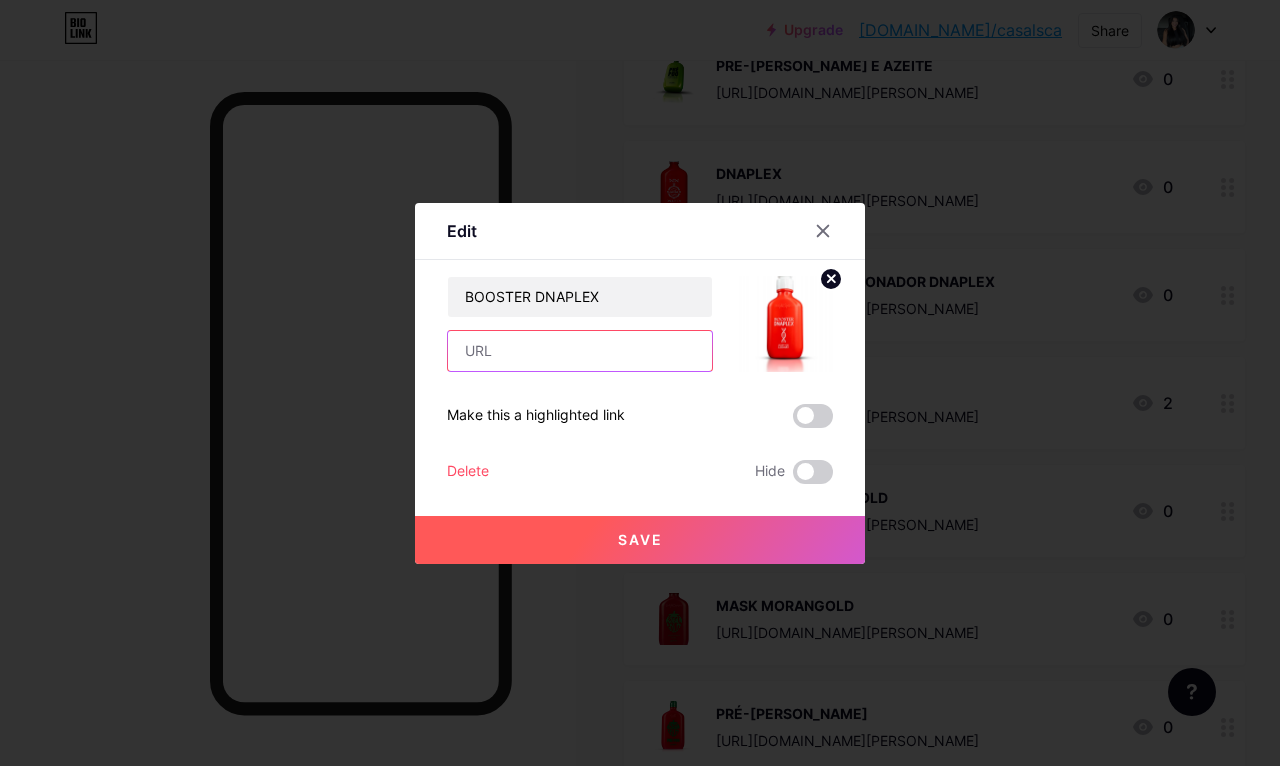 click at bounding box center (580, 351) 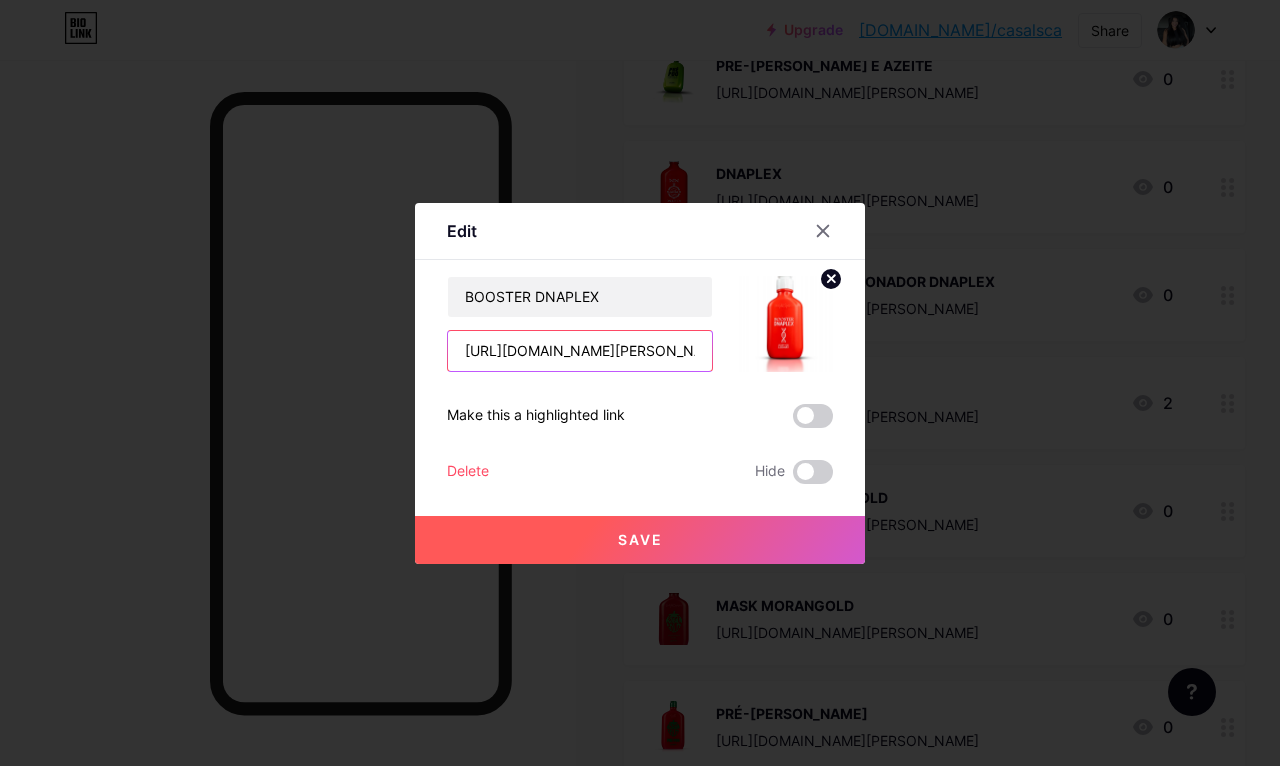 type on "[URL][DOMAIN_NAME][PERSON_NAME]" 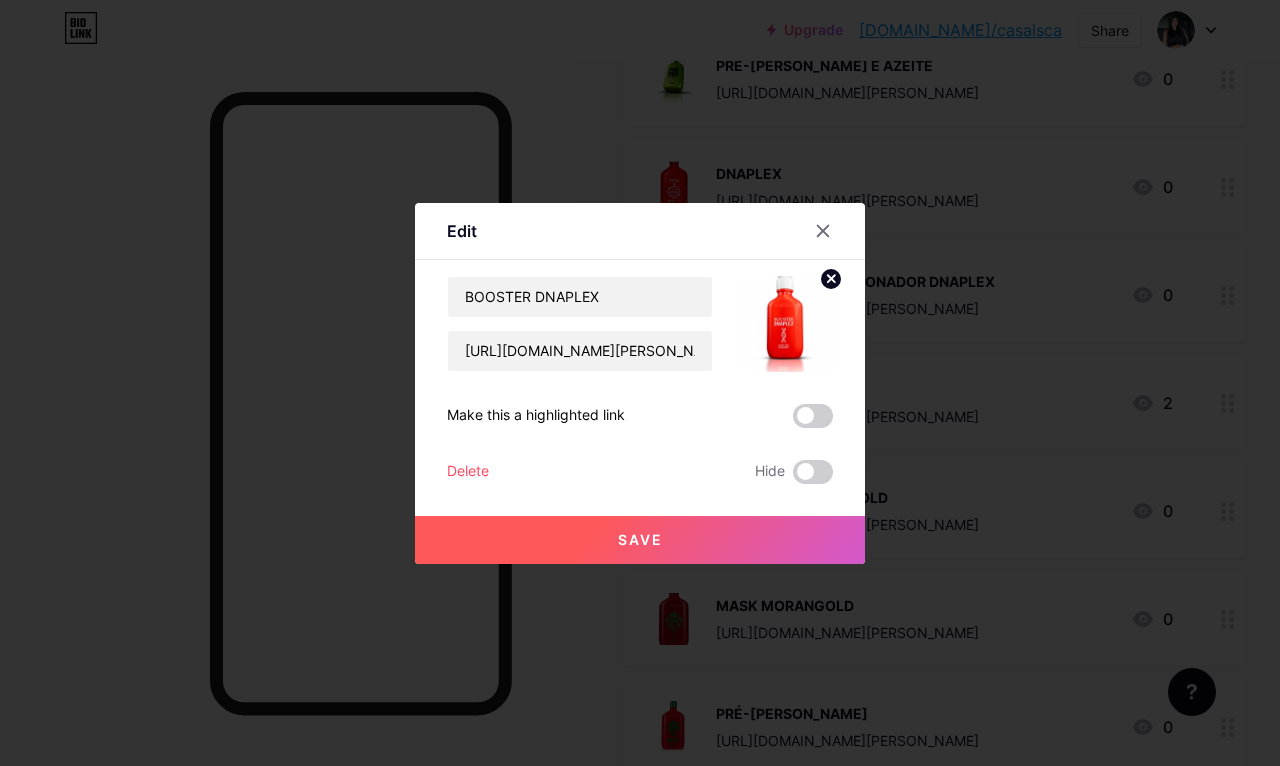click on "Save" at bounding box center [640, 540] 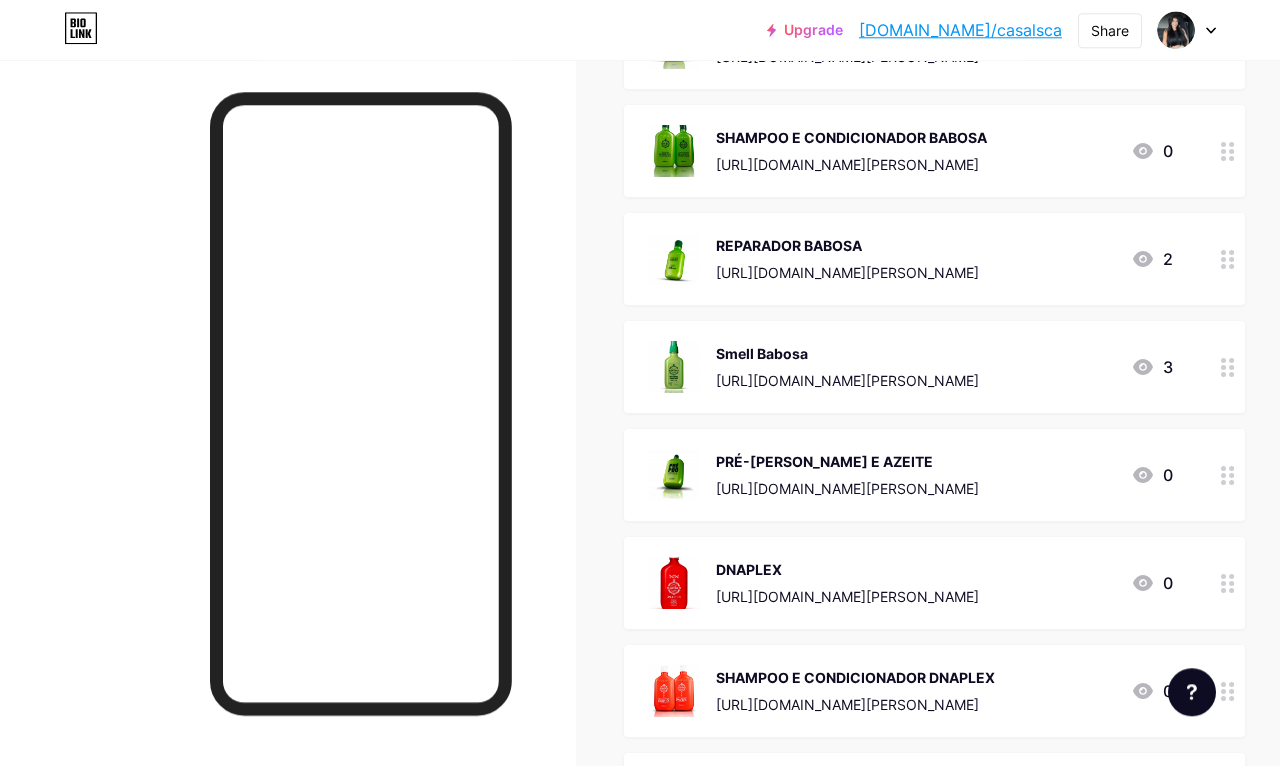 scroll, scrollTop: 2151, scrollLeft: 0, axis: vertical 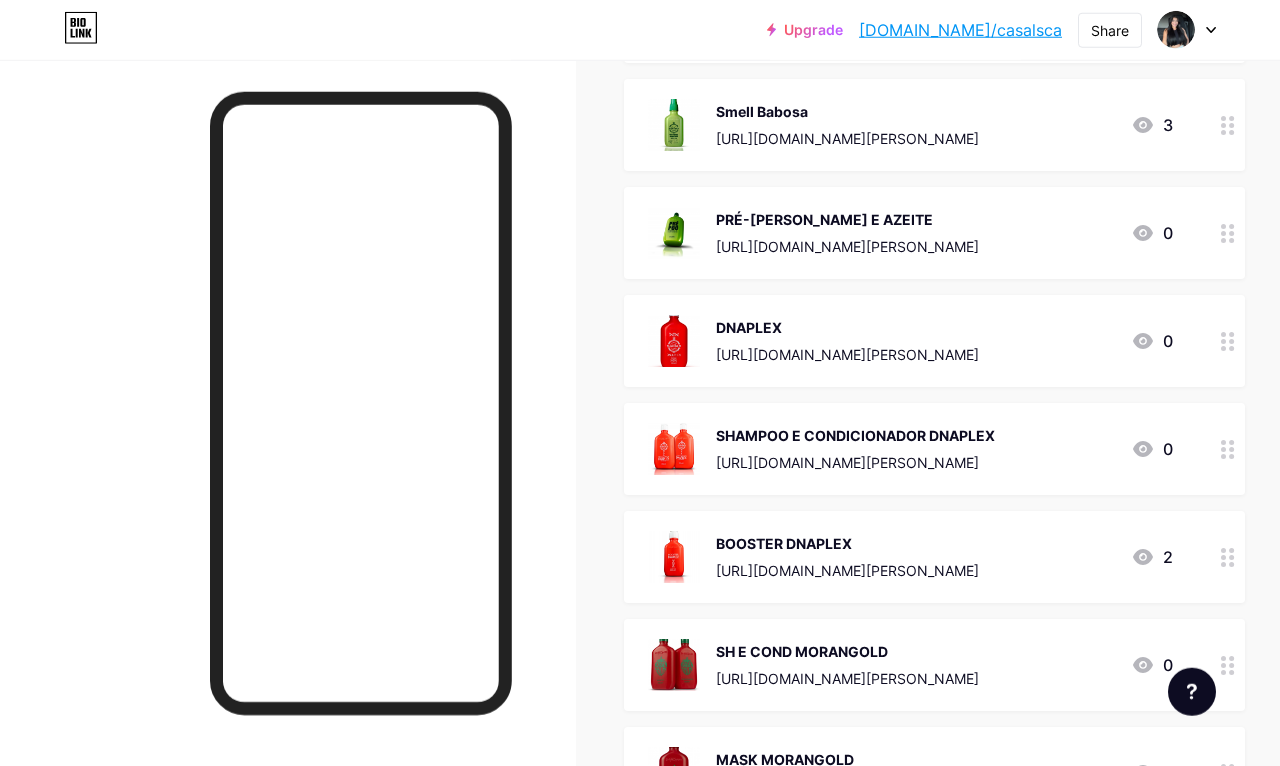 click on "[URL][DOMAIN_NAME][PERSON_NAME]" at bounding box center (855, 462) 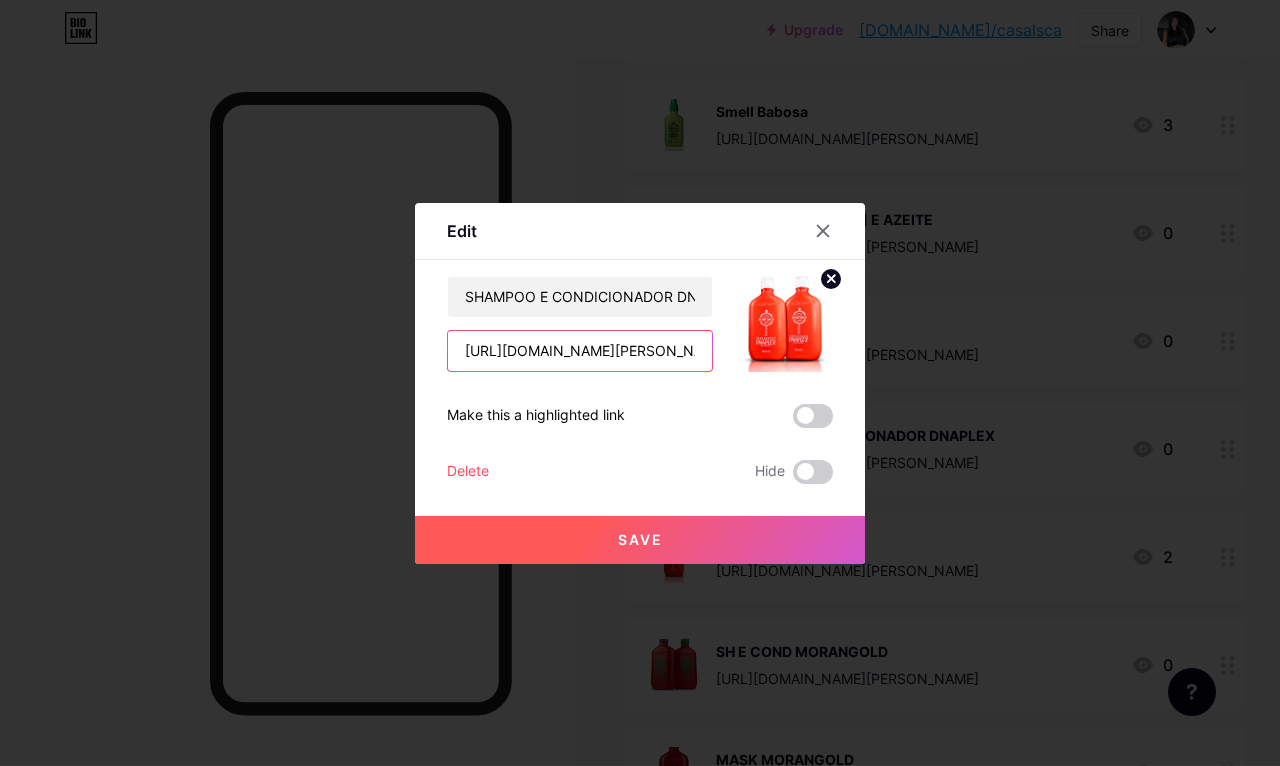 scroll, scrollTop: 2396, scrollLeft: 0, axis: vertical 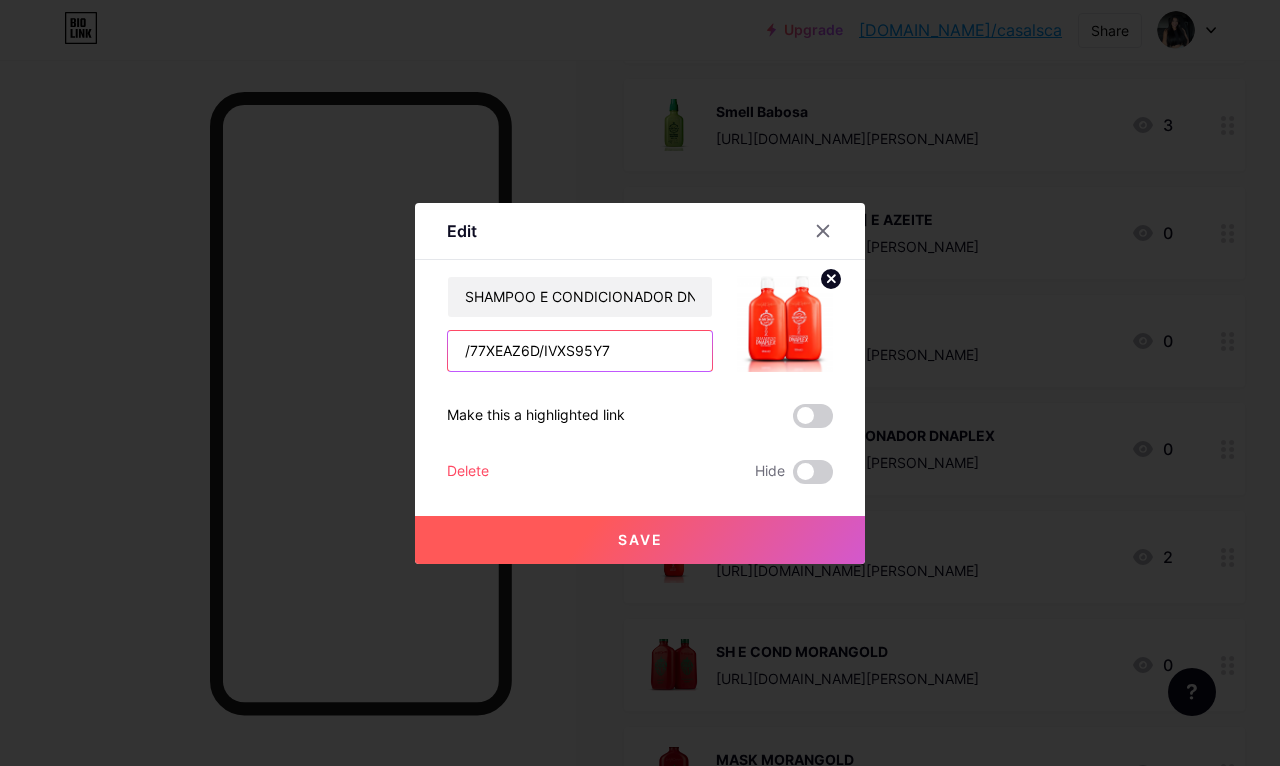 type on "/7" 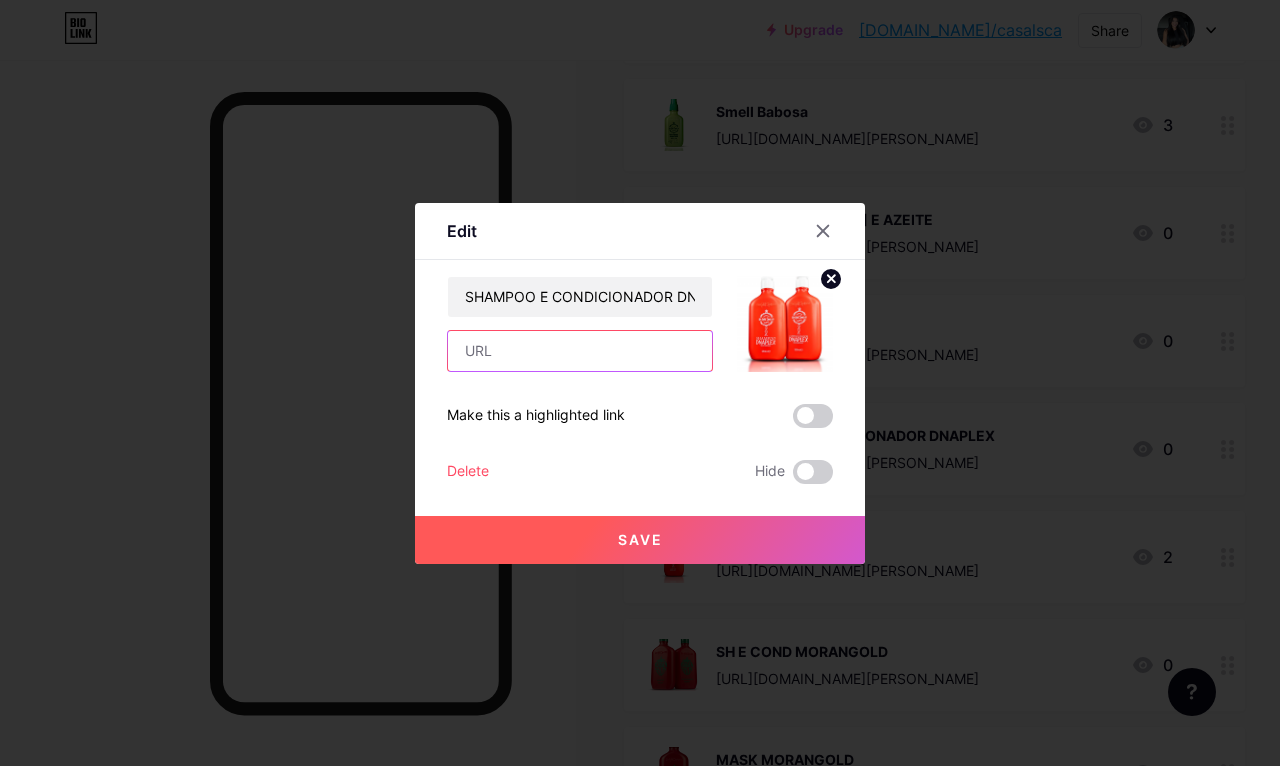 click at bounding box center (580, 351) 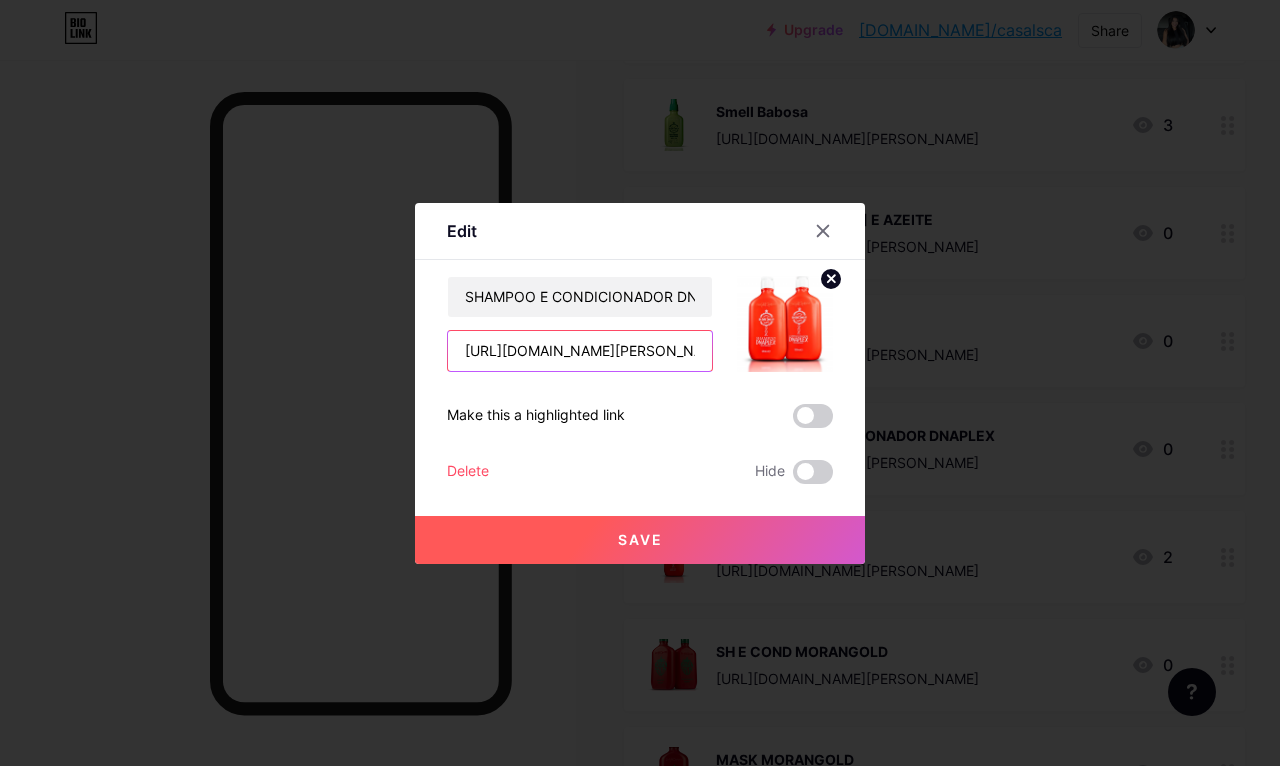 type on "[URL][DOMAIN_NAME][PERSON_NAME]" 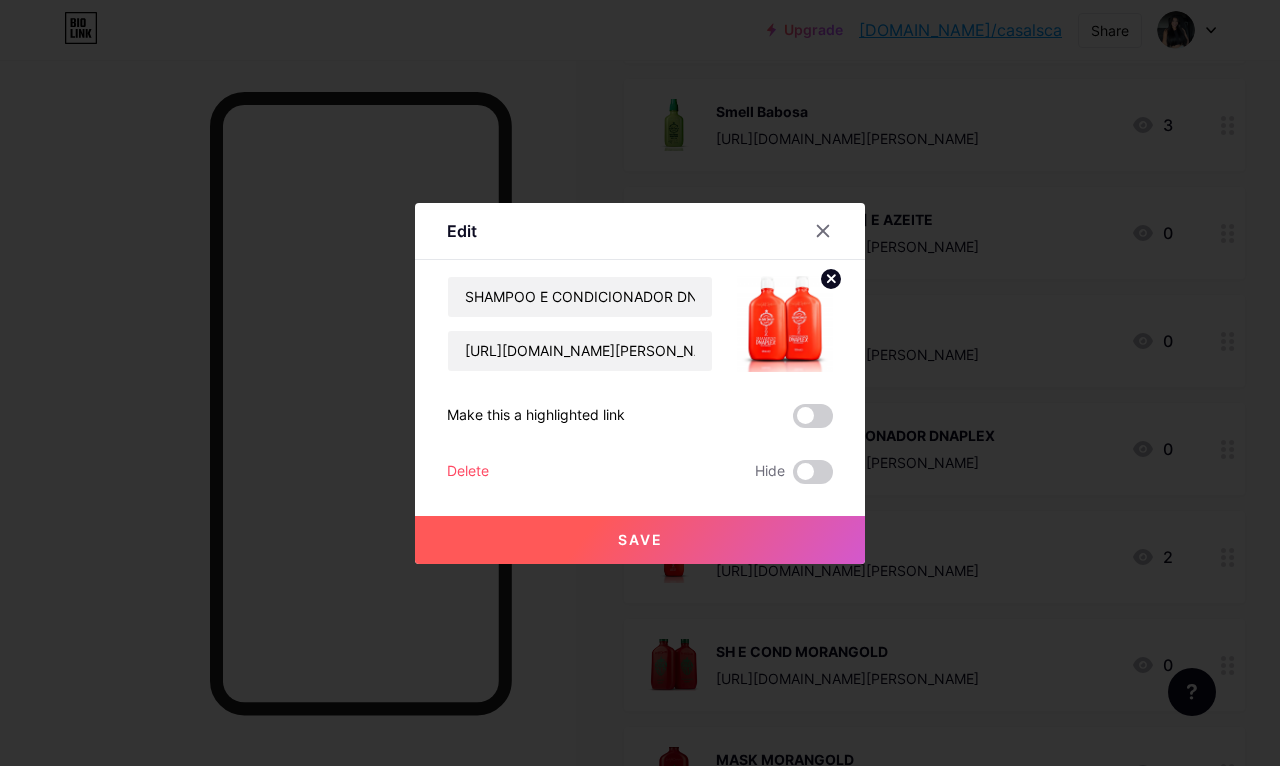 click on "Save" at bounding box center [640, 540] 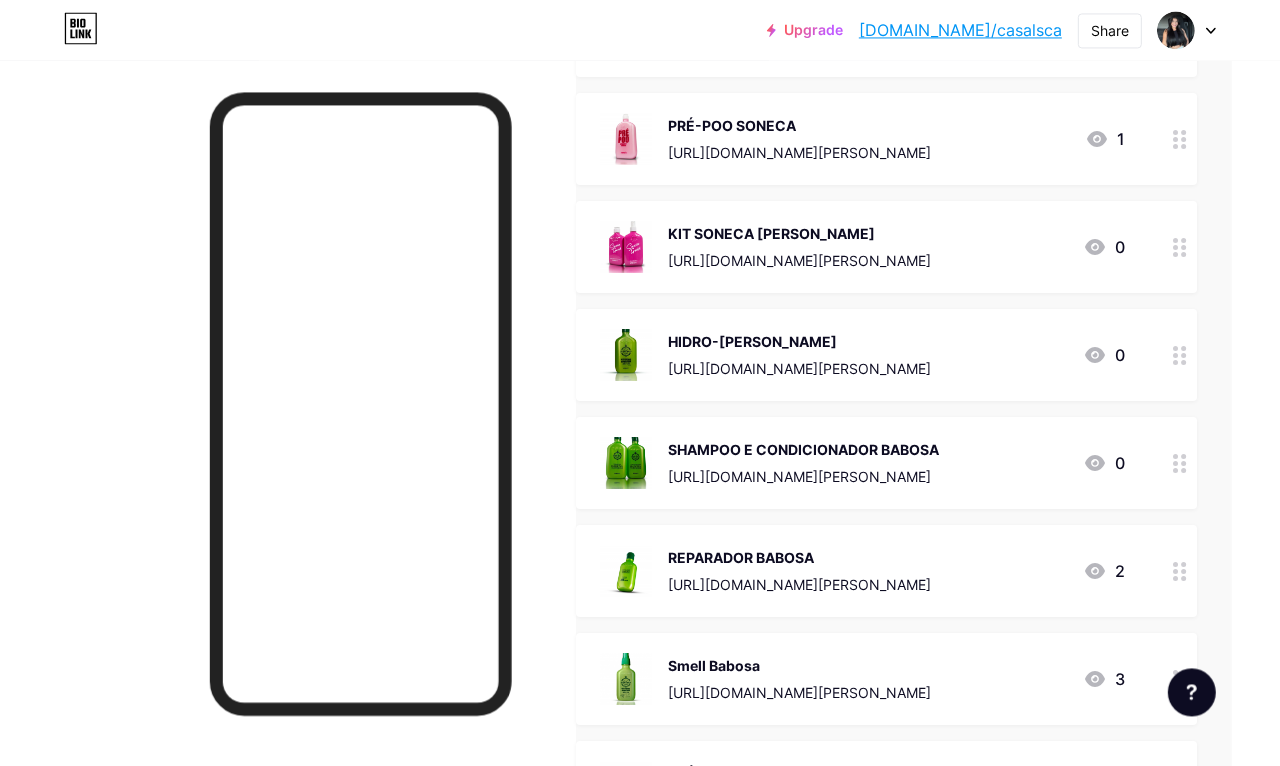 scroll, scrollTop: 1826, scrollLeft: 48, axis: both 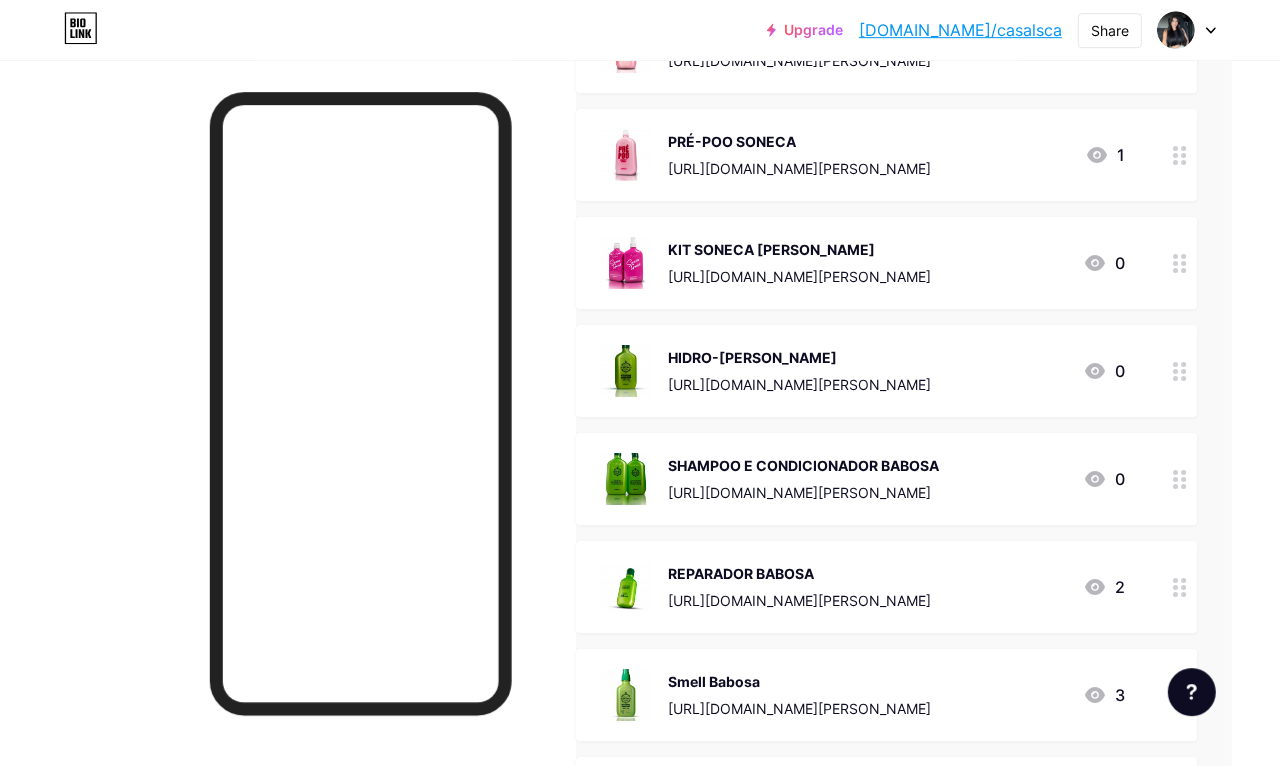 click on "[URL][DOMAIN_NAME][PERSON_NAME]" at bounding box center [799, 168] 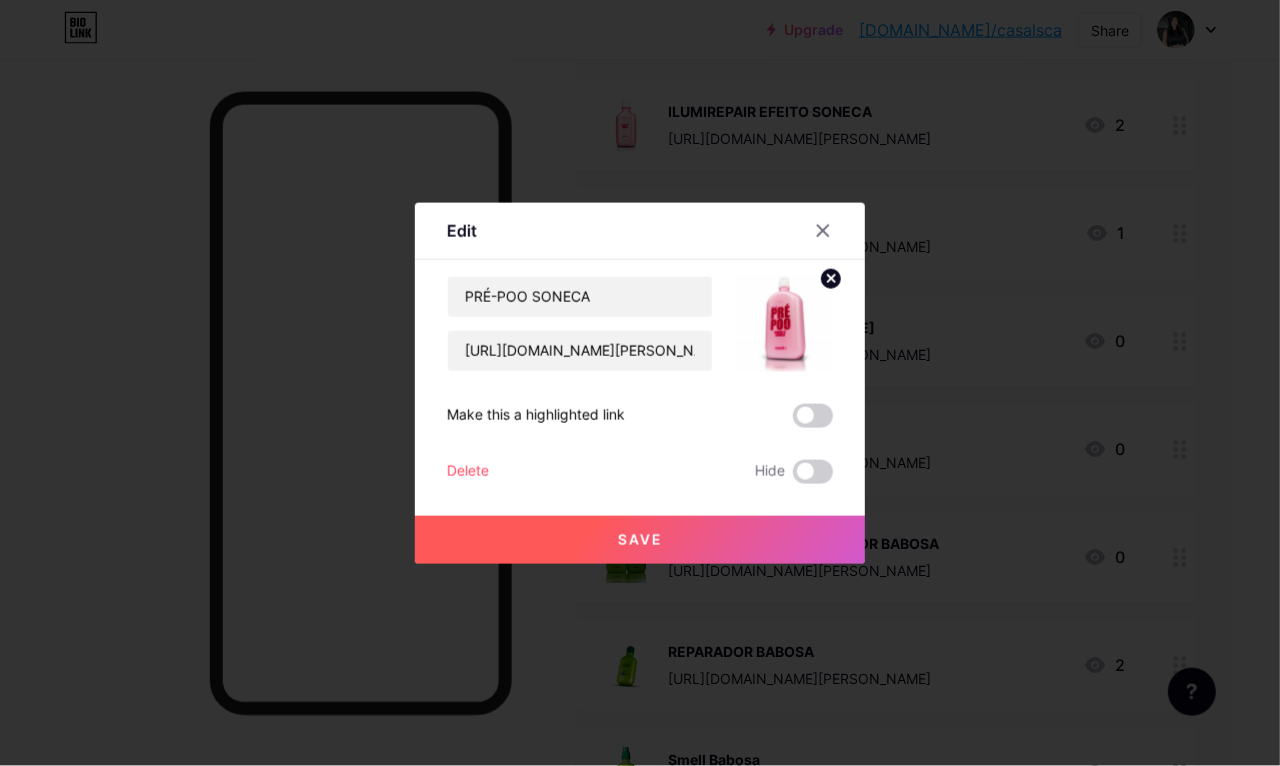 scroll, scrollTop: 1748, scrollLeft: 49, axis: both 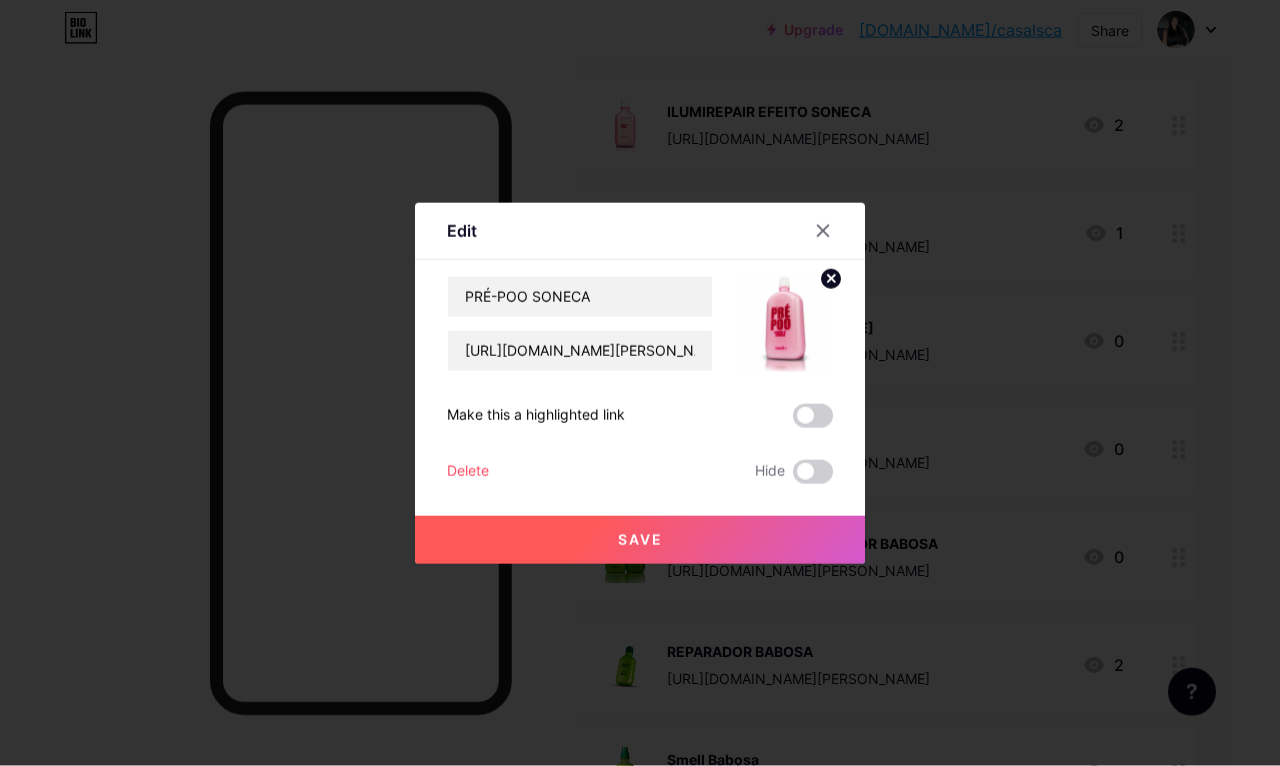 click 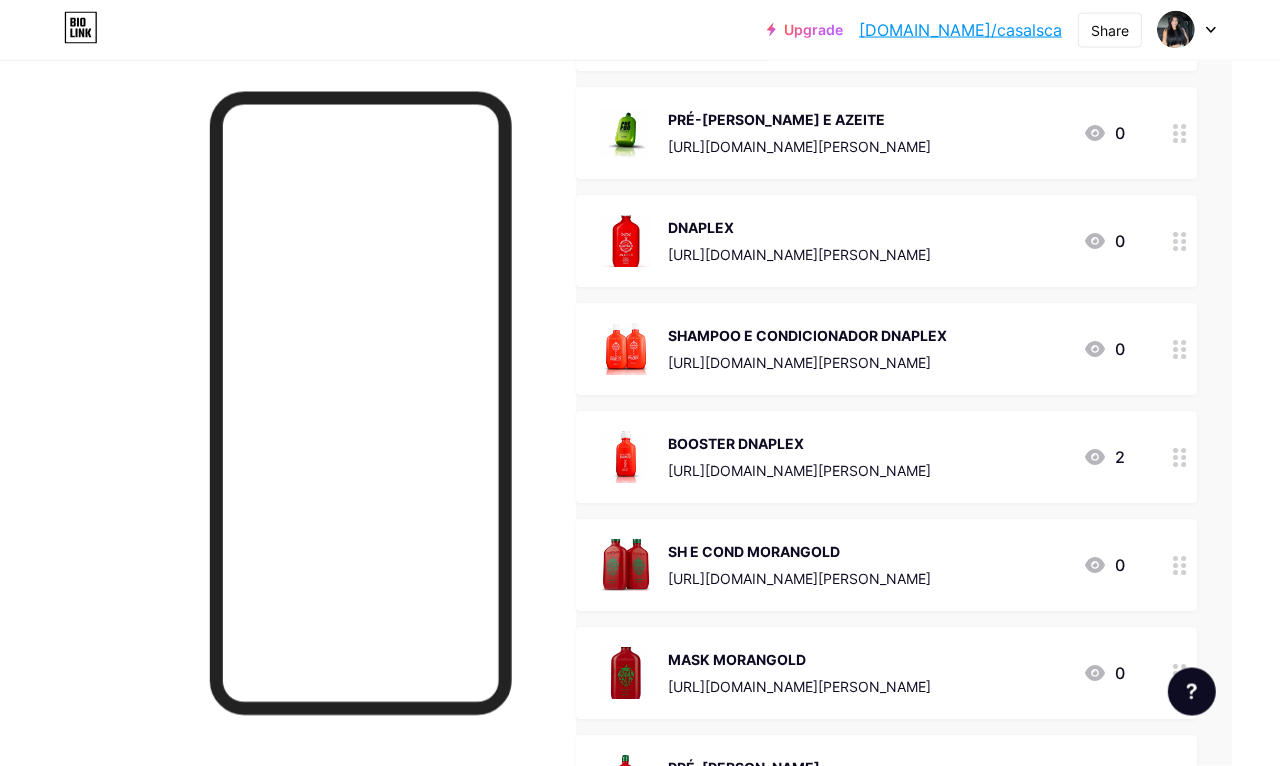 scroll, scrollTop: 2500, scrollLeft: 48, axis: both 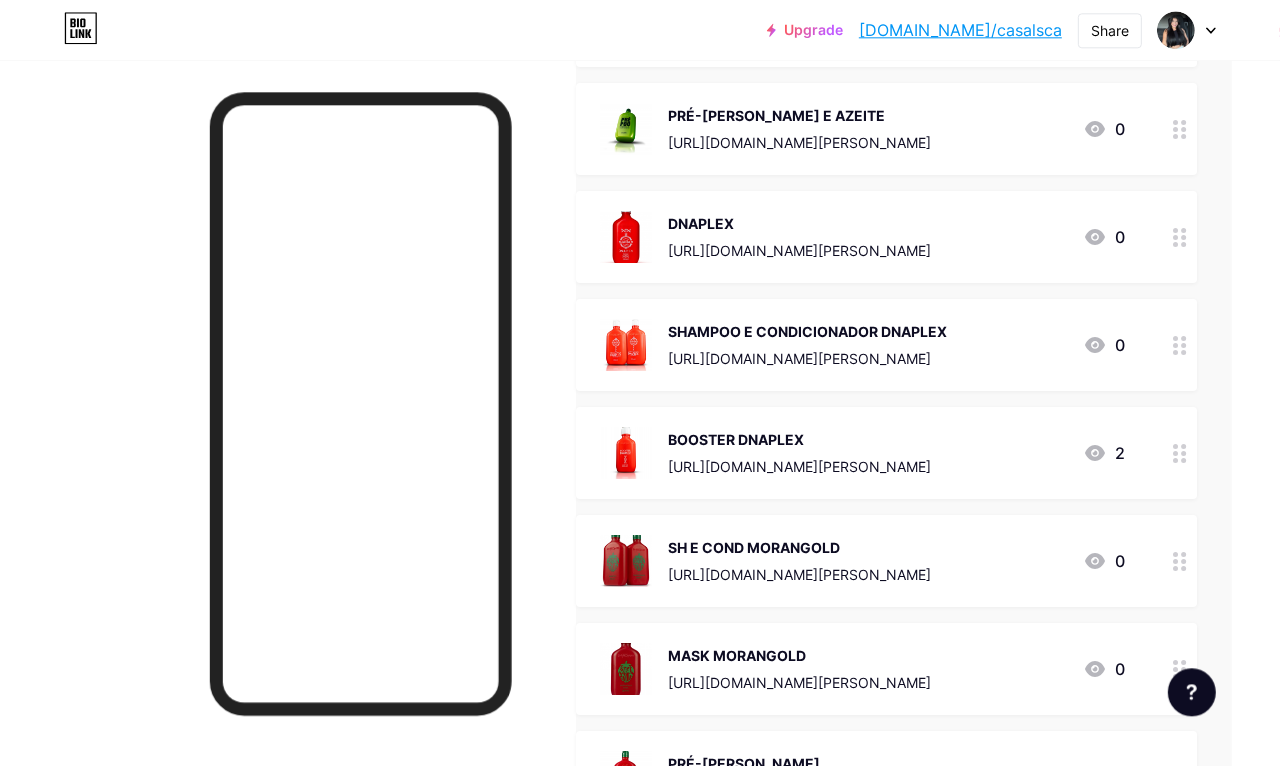 click on "DNAPLEX
[URL][DOMAIN_NAME][PERSON_NAME]
0" at bounding box center (886, 237) 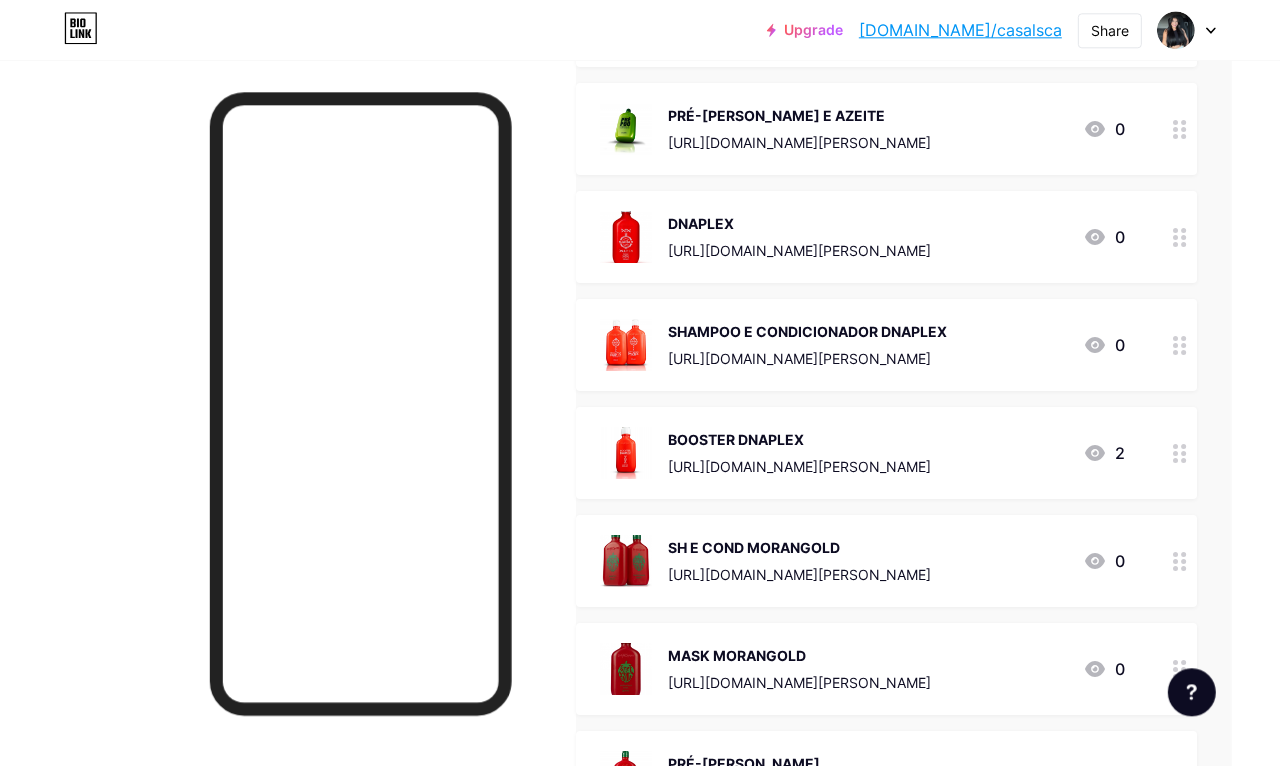 scroll, scrollTop: 2500, scrollLeft: 49, axis: both 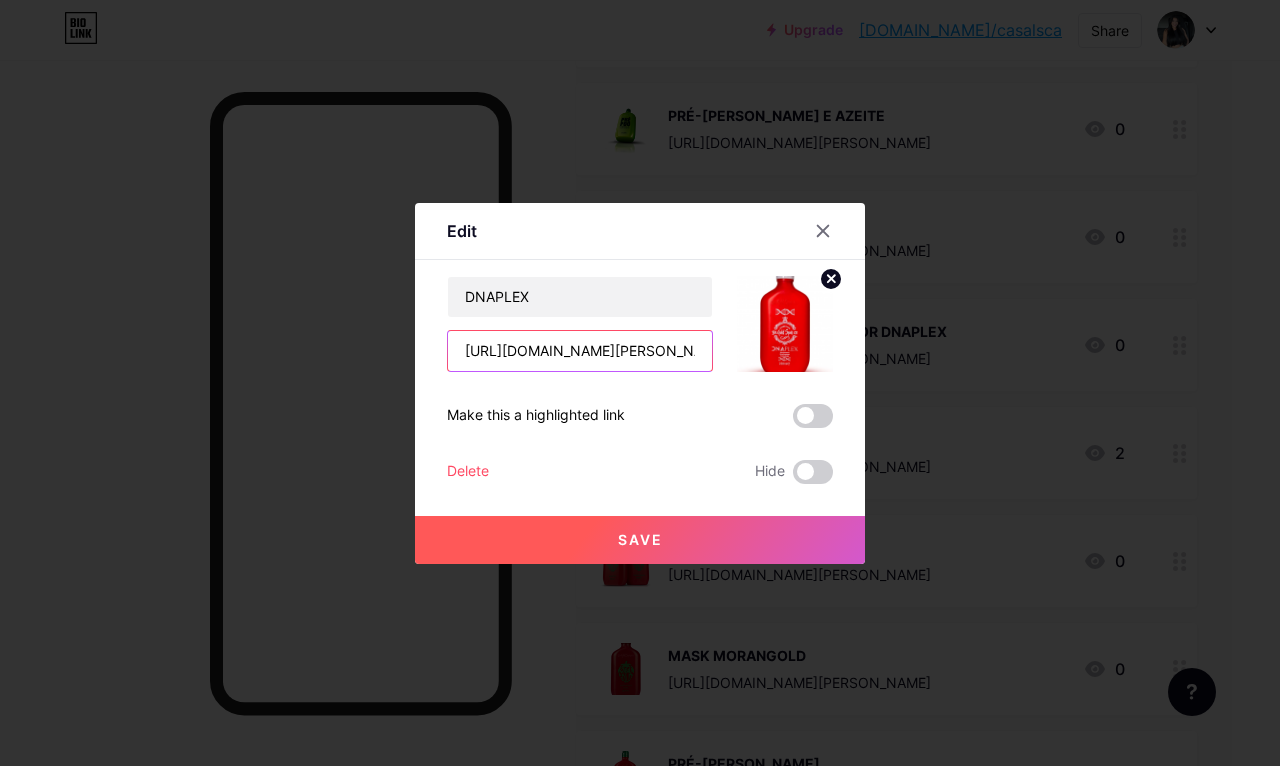type on "https:///0V1O3XXE" 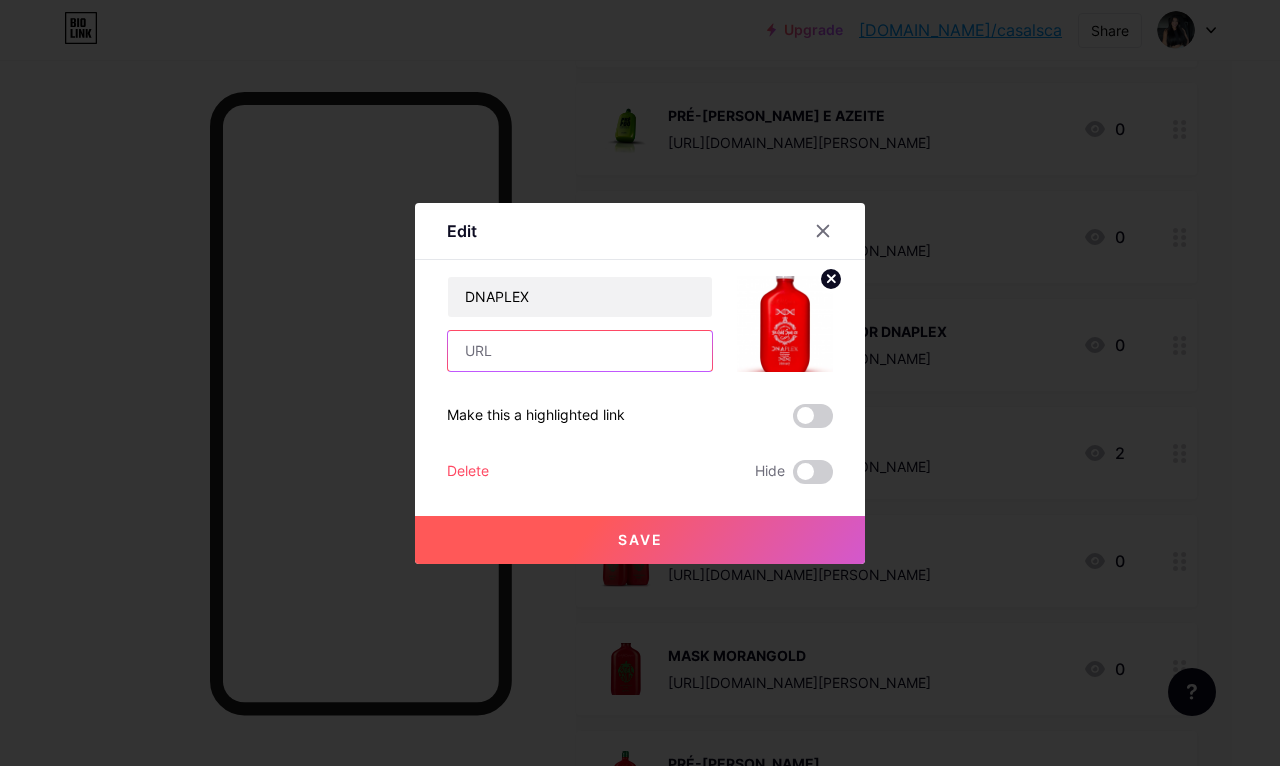 click at bounding box center [580, 351] 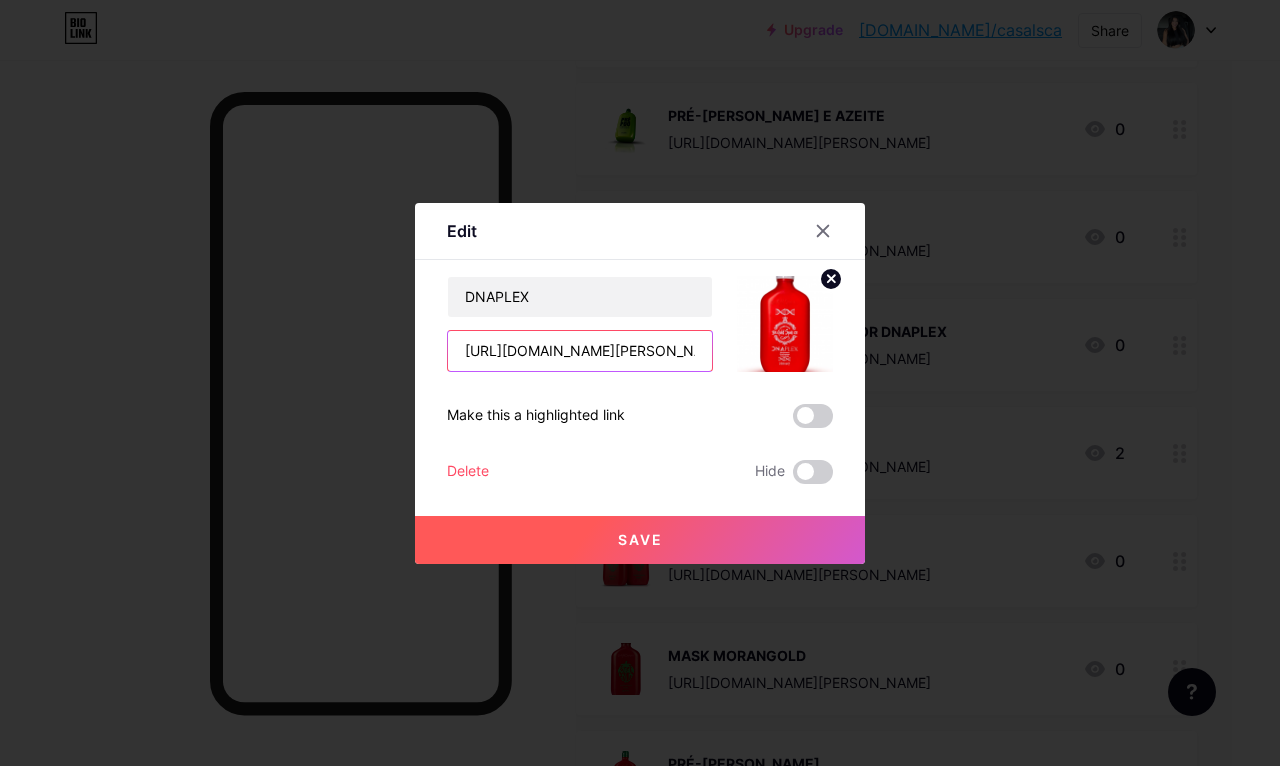 type on "[URL][DOMAIN_NAME][PERSON_NAME]" 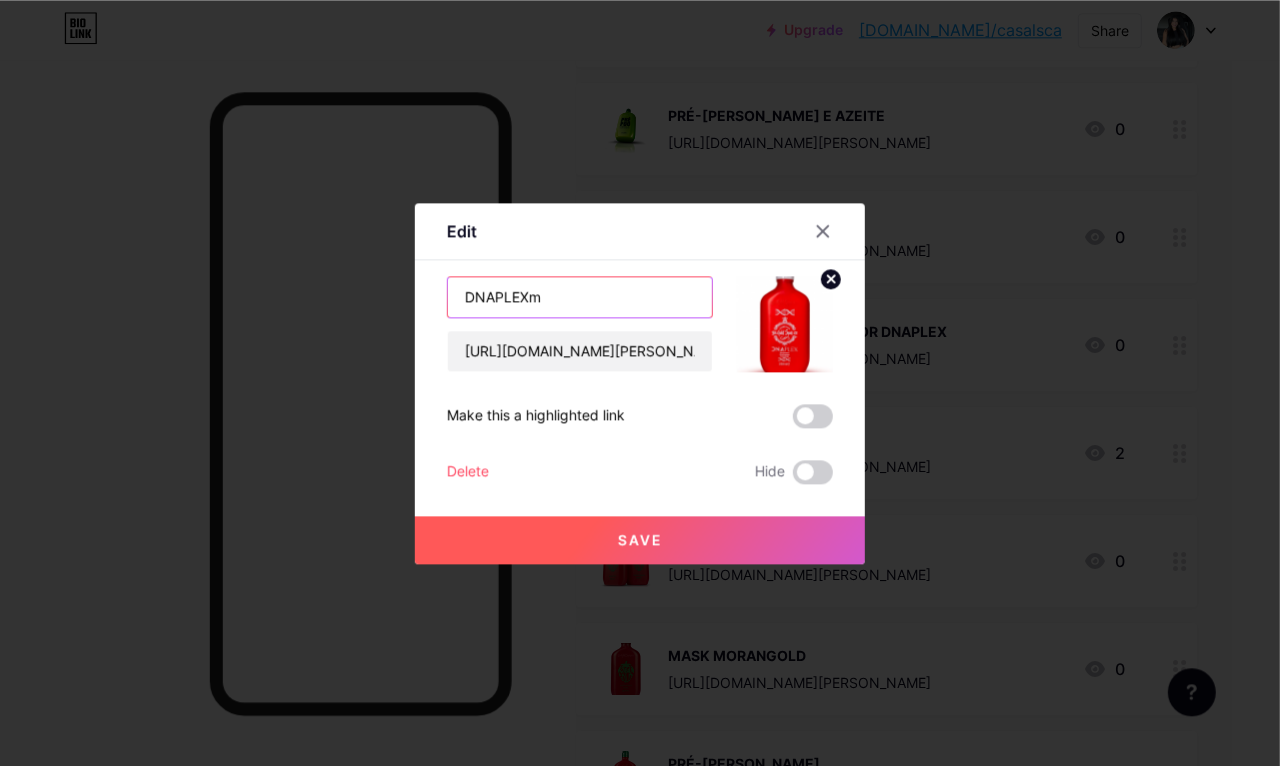 scroll, scrollTop: 2500, scrollLeft: 49, axis: both 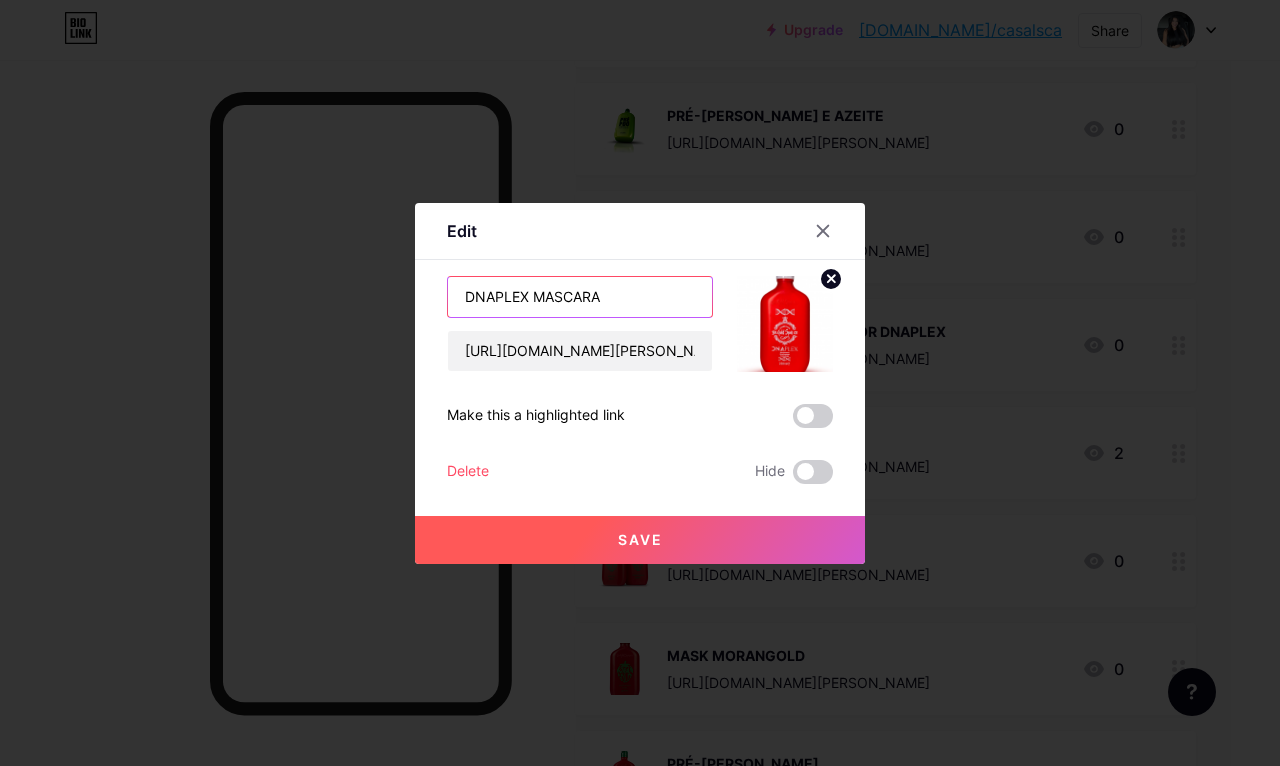 type on "DNAPLEX MASCARA" 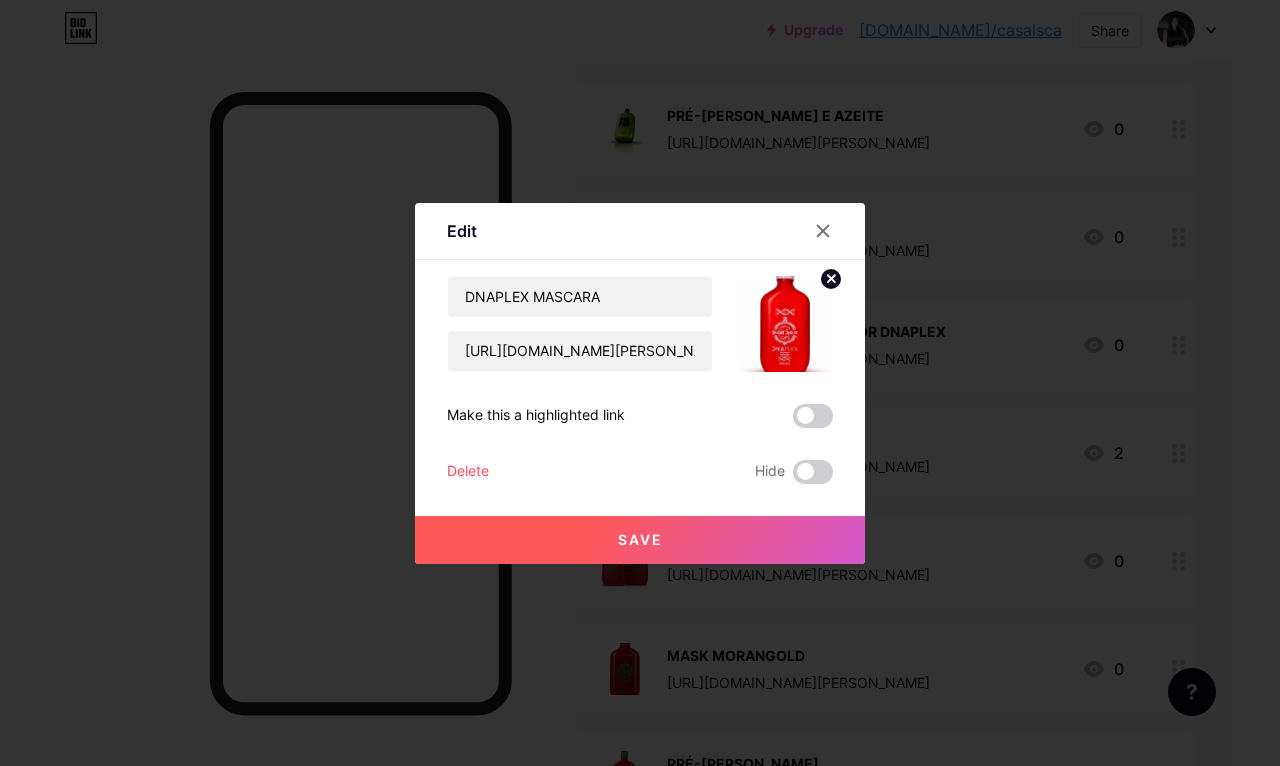 click on "Save" at bounding box center [640, 540] 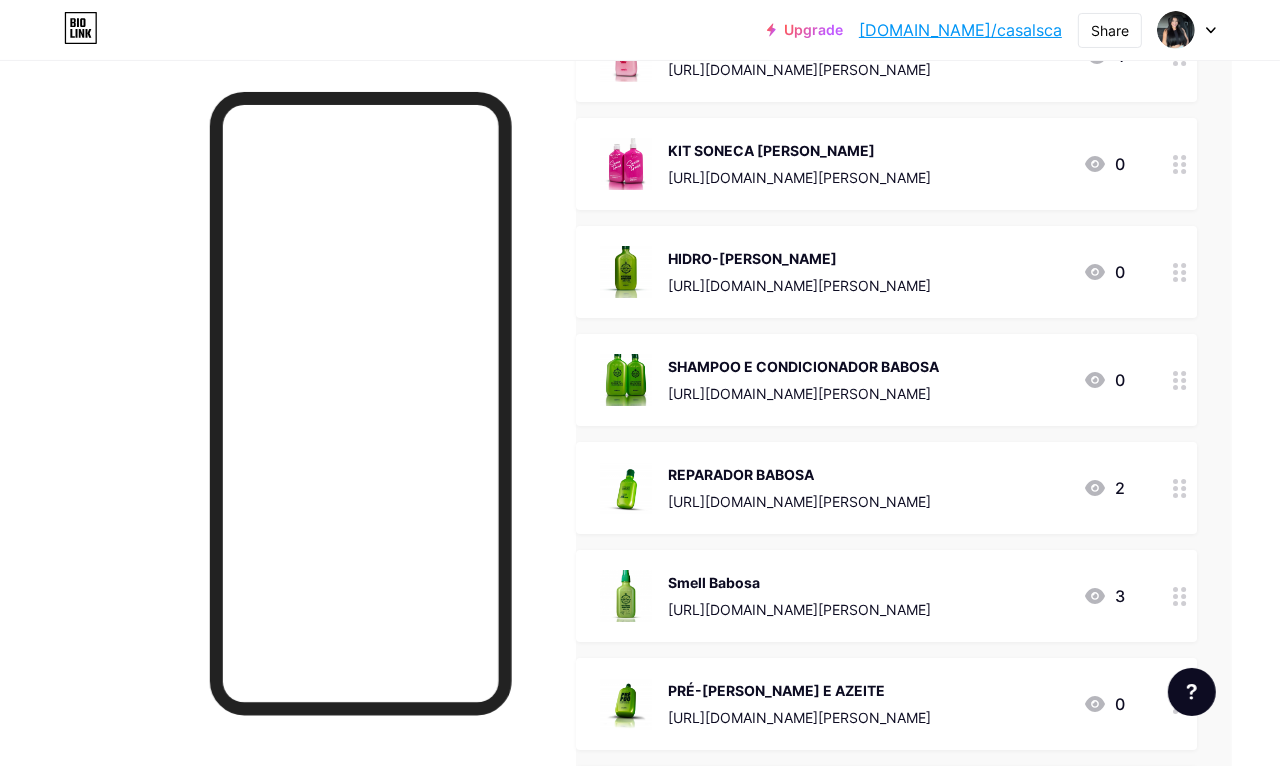 scroll, scrollTop: 1909, scrollLeft: 48, axis: both 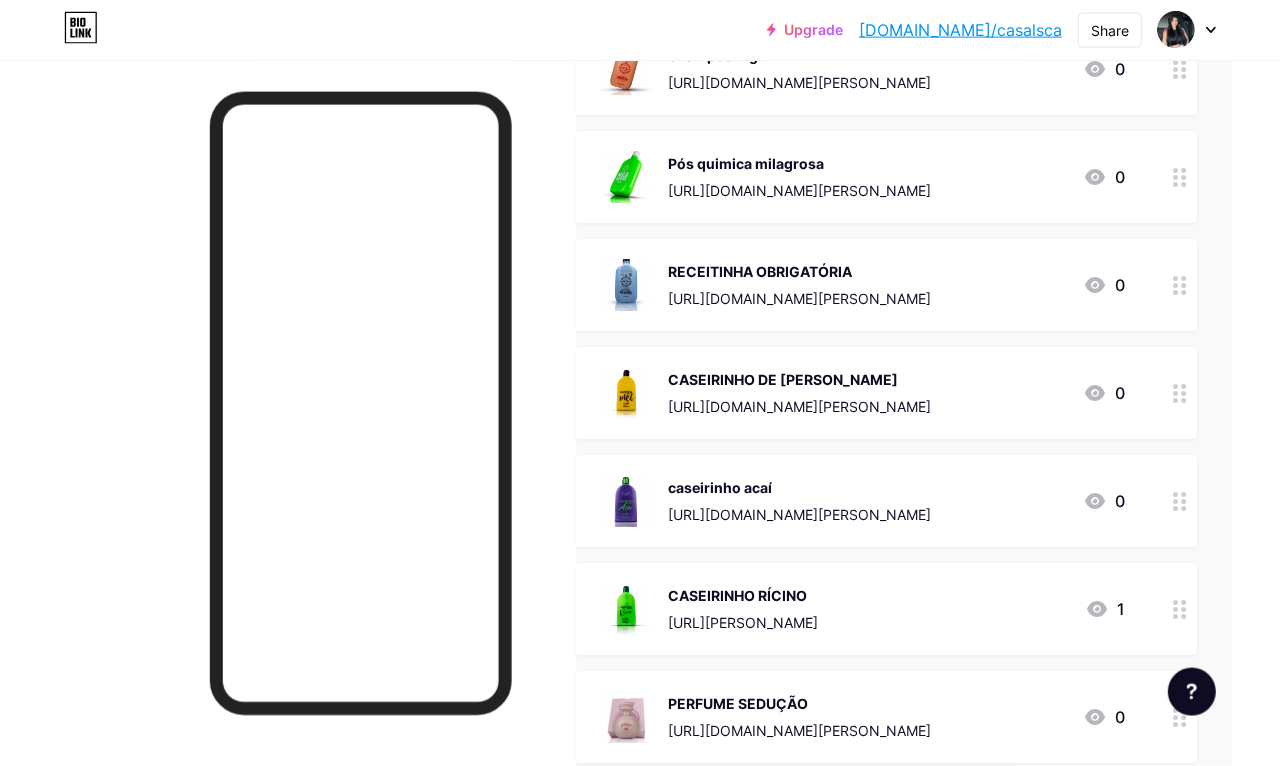 click on "[URL][DOMAIN_NAME][PERSON_NAME]" at bounding box center (799, 190) 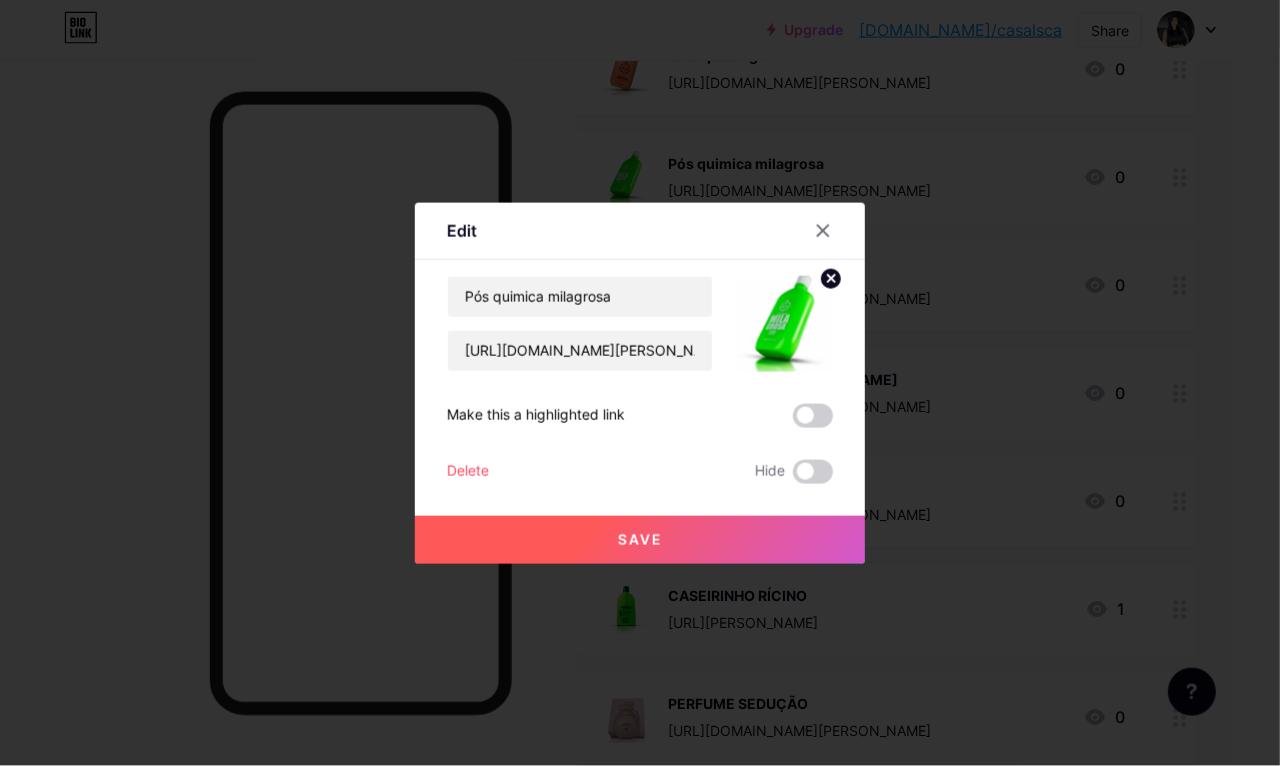 scroll, scrollTop: 4180, scrollLeft: 49, axis: both 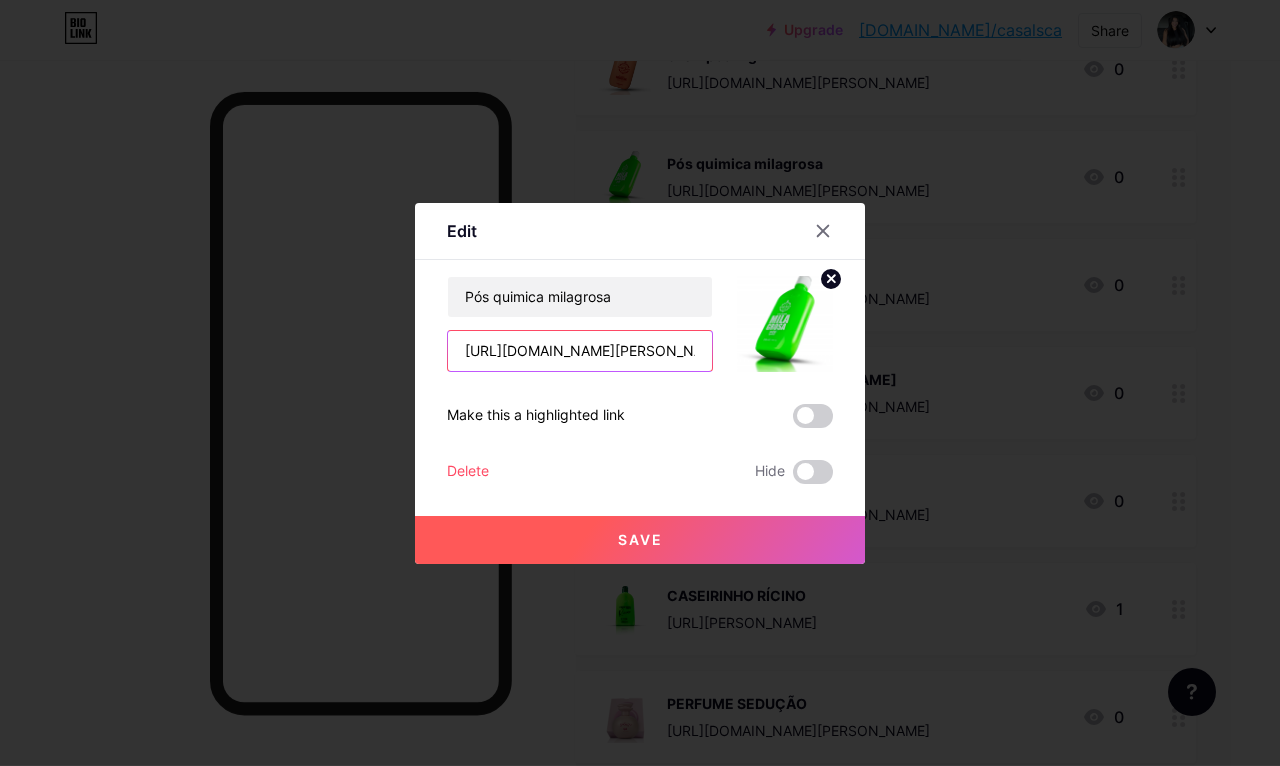 type on "/FIVLTYSK" 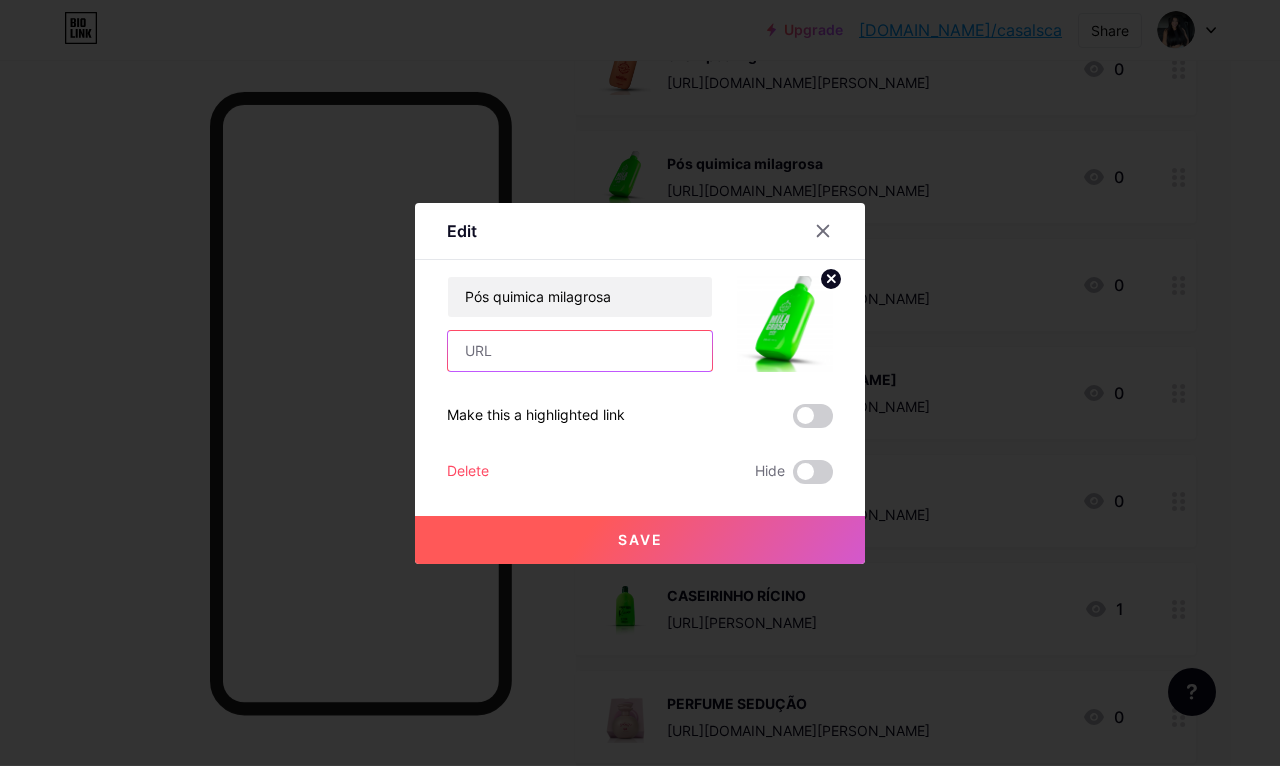 click at bounding box center (580, 351) 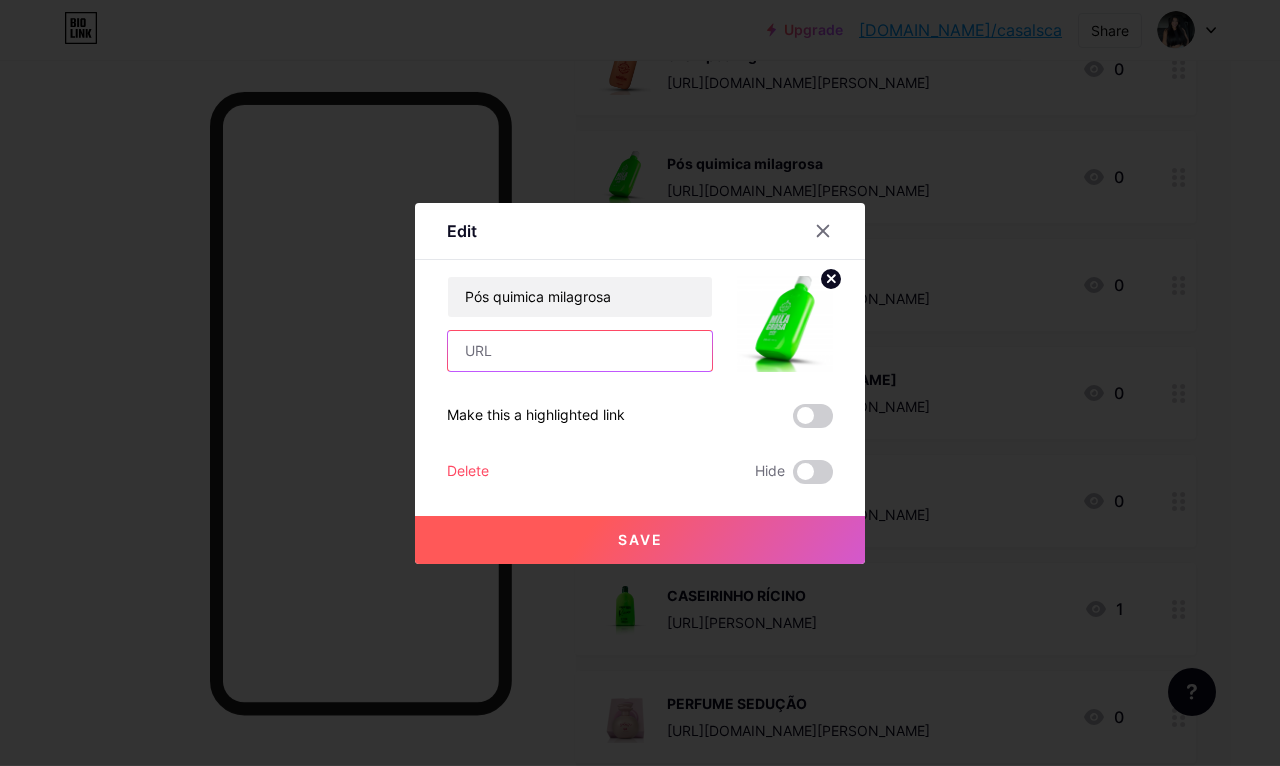 paste on "[URL][DOMAIN_NAME][PERSON_NAME]" 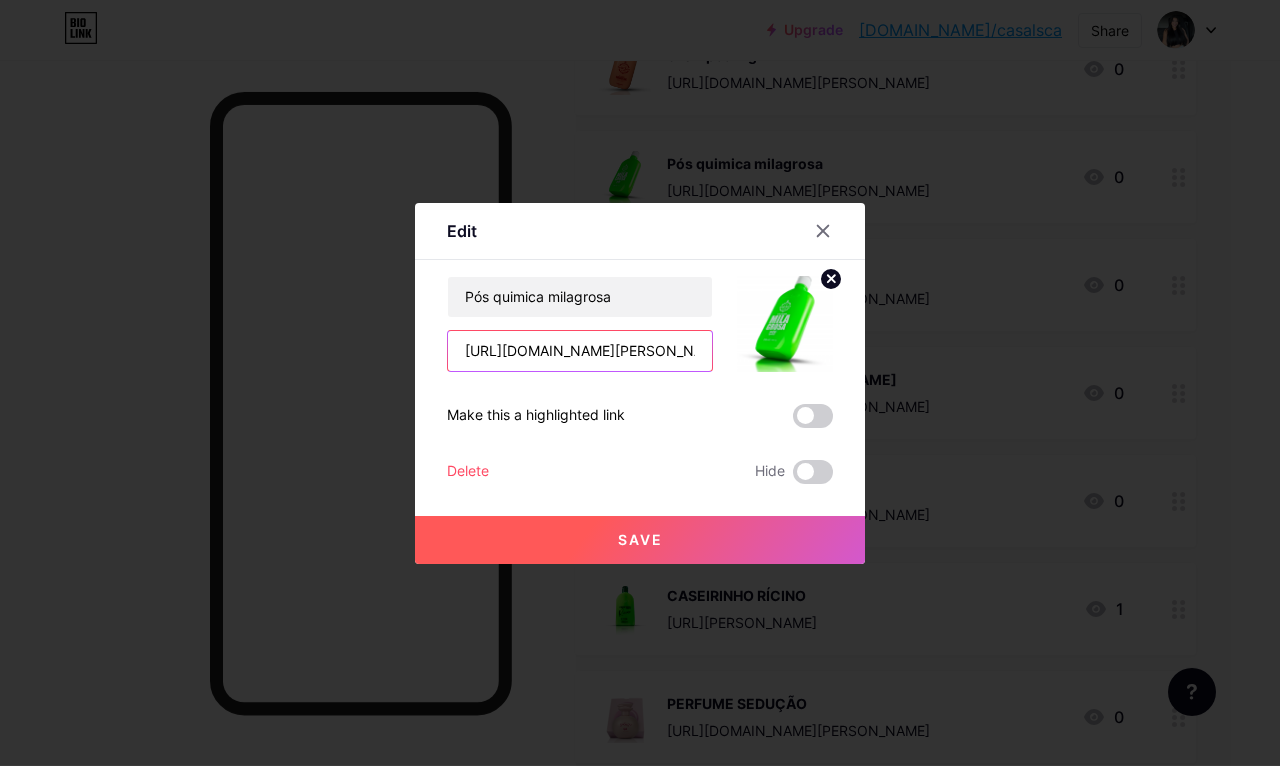 type on "[URL][DOMAIN_NAME][PERSON_NAME]" 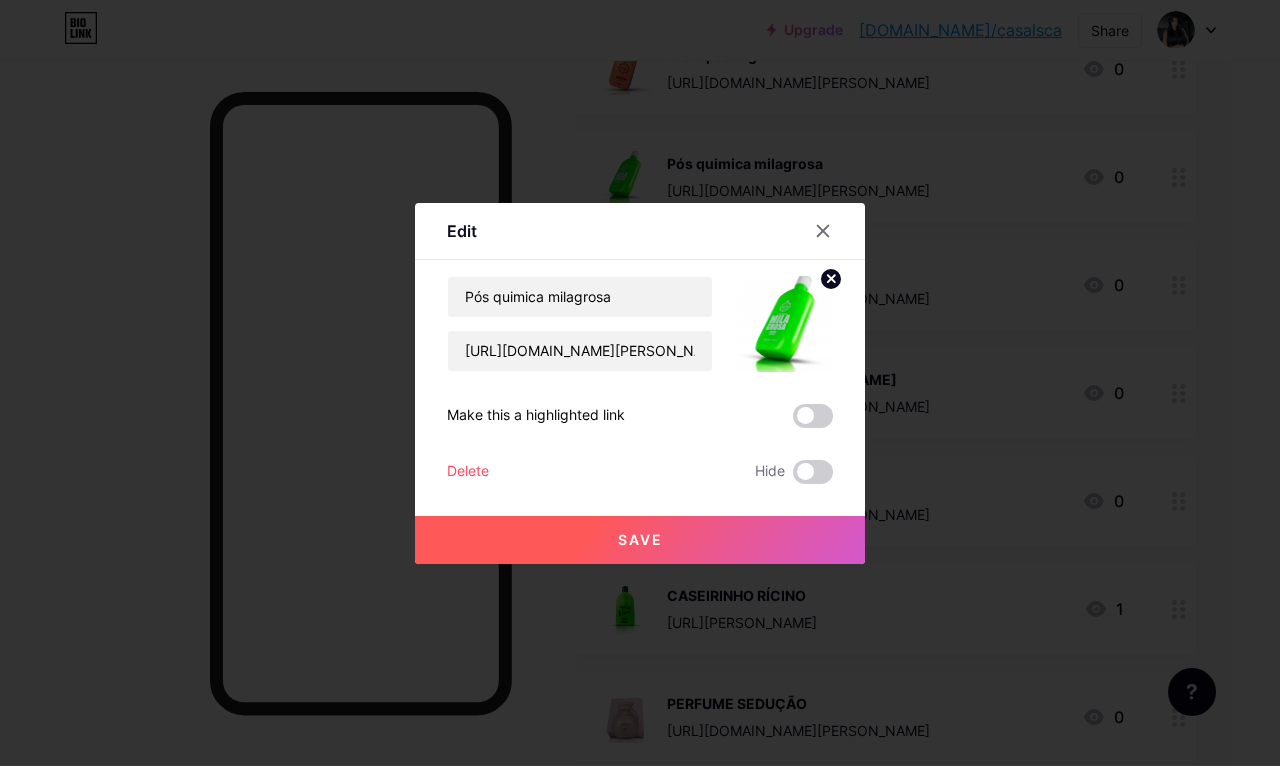 click on "Save" at bounding box center [640, 540] 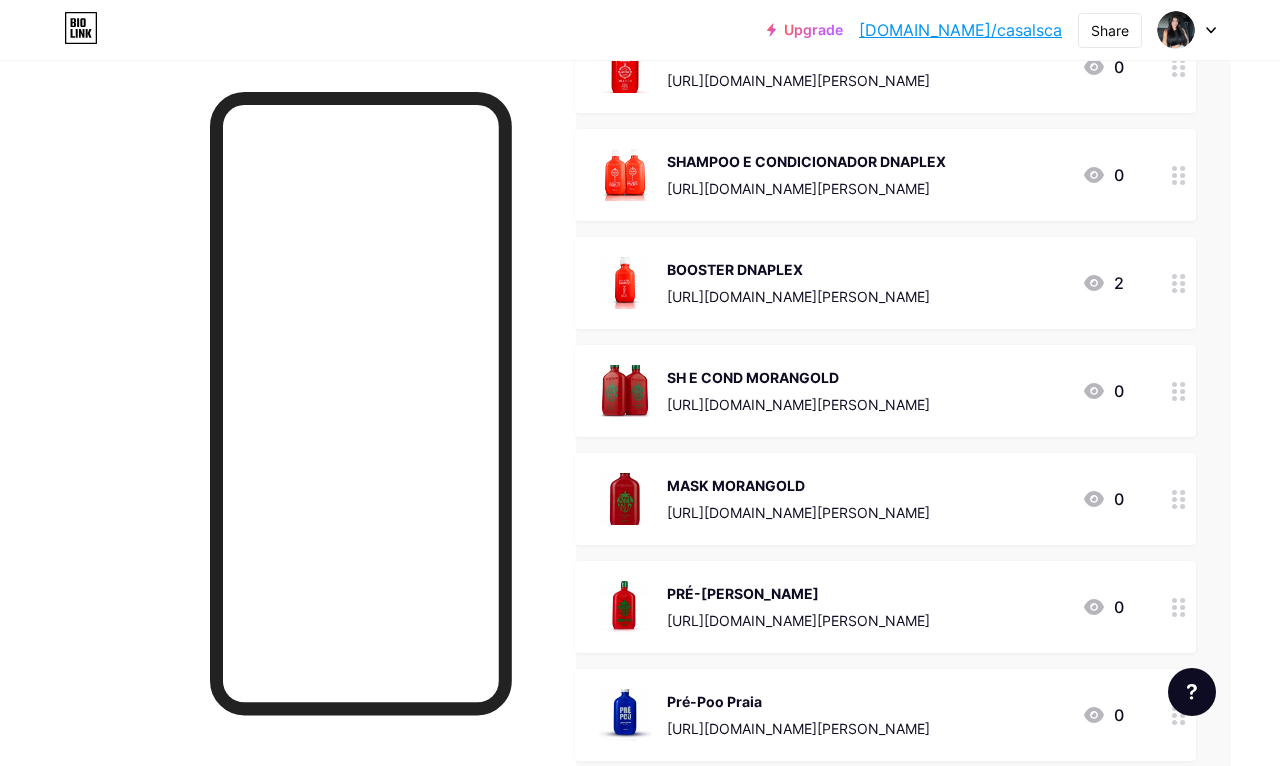 scroll, scrollTop: 2641, scrollLeft: 49, axis: both 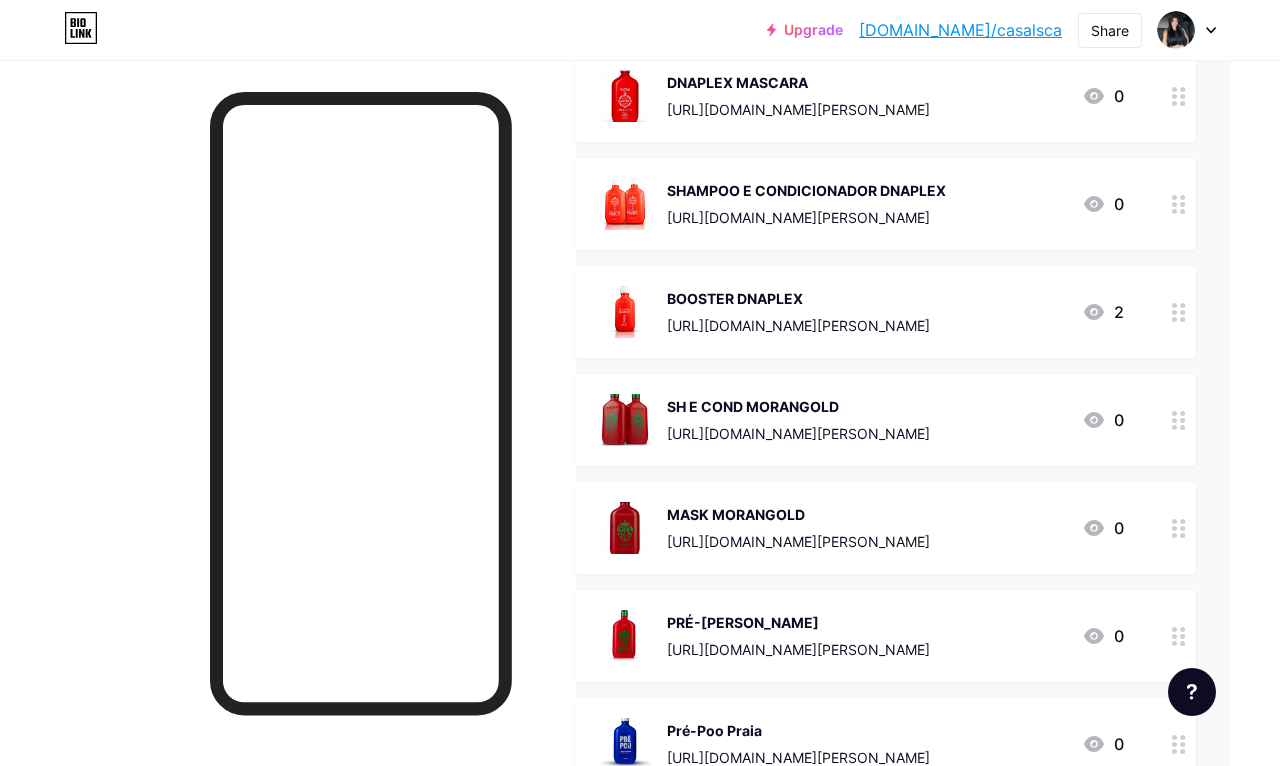 click on "PRÉ-[PERSON_NAME]
[URL][DOMAIN_NAME][PERSON_NAME]" at bounding box center (798, 636) 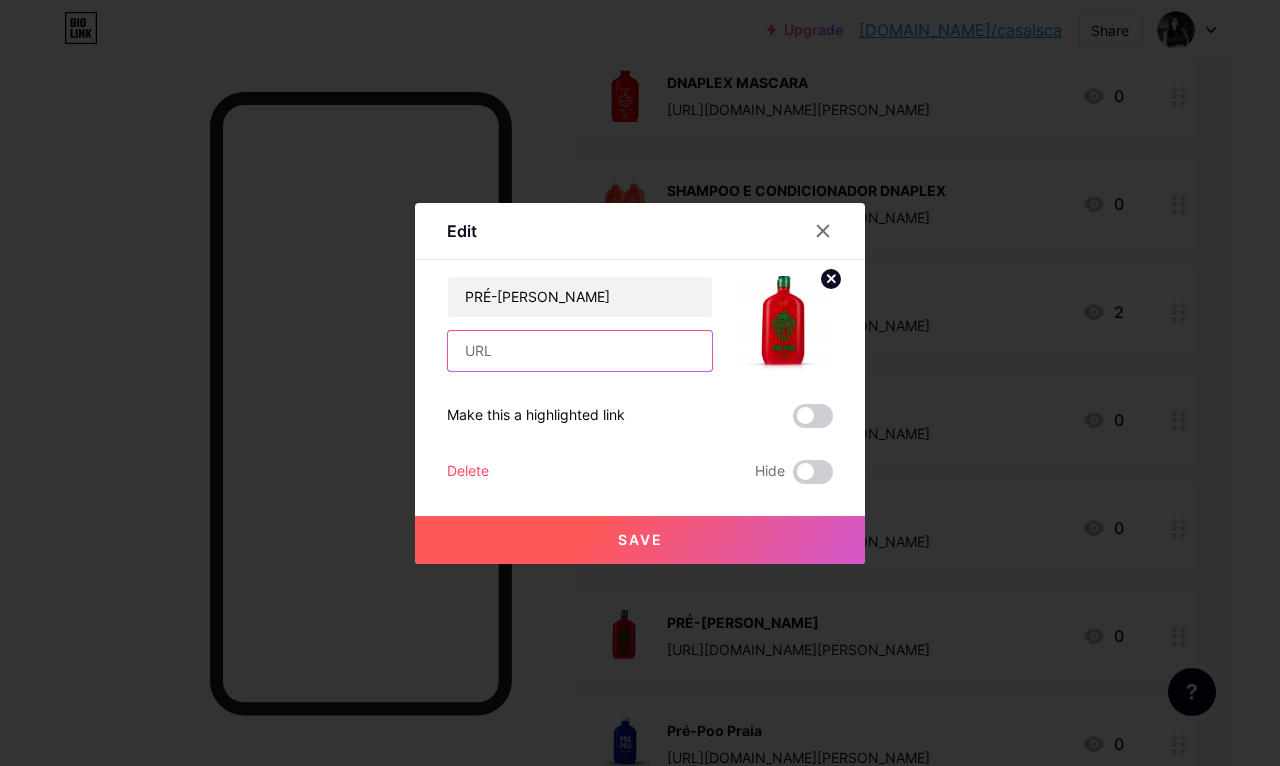 click at bounding box center [580, 351] 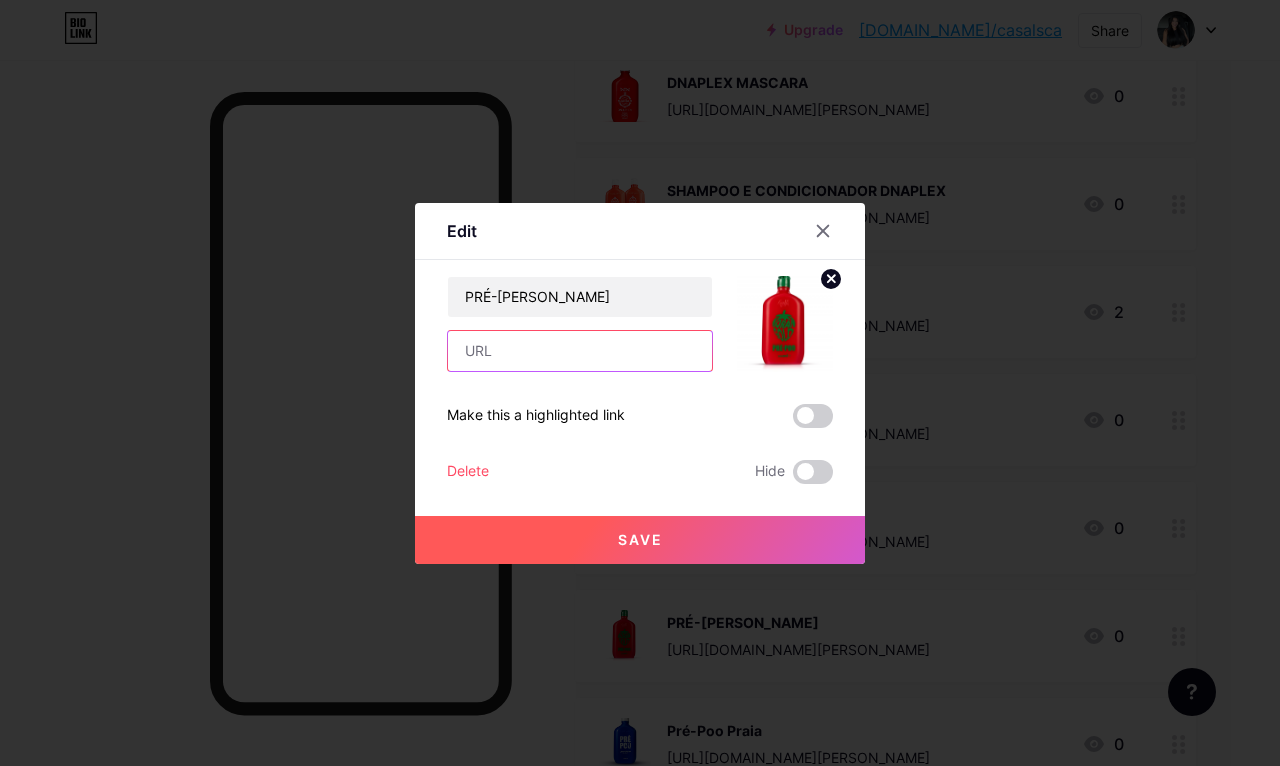 paste on "[URL][DOMAIN_NAME][PERSON_NAME]" 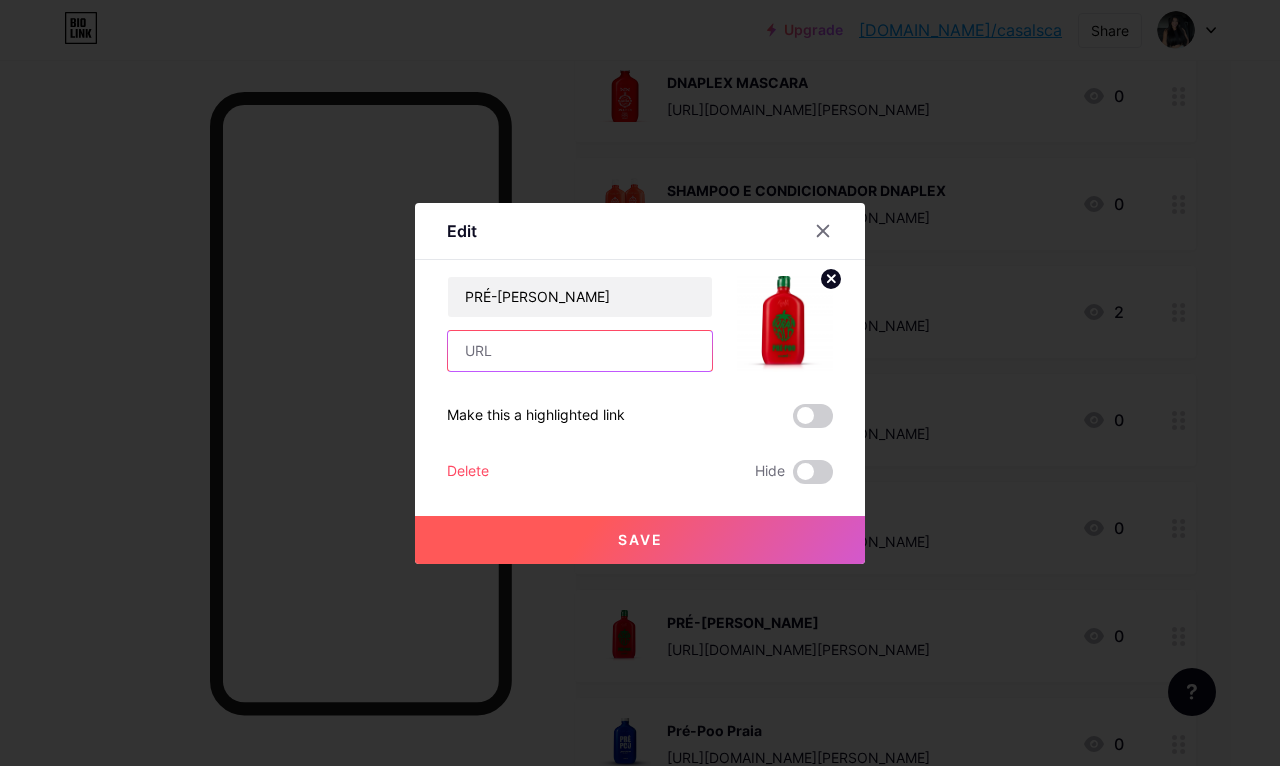 type on "[URL][DOMAIN_NAME][PERSON_NAME]" 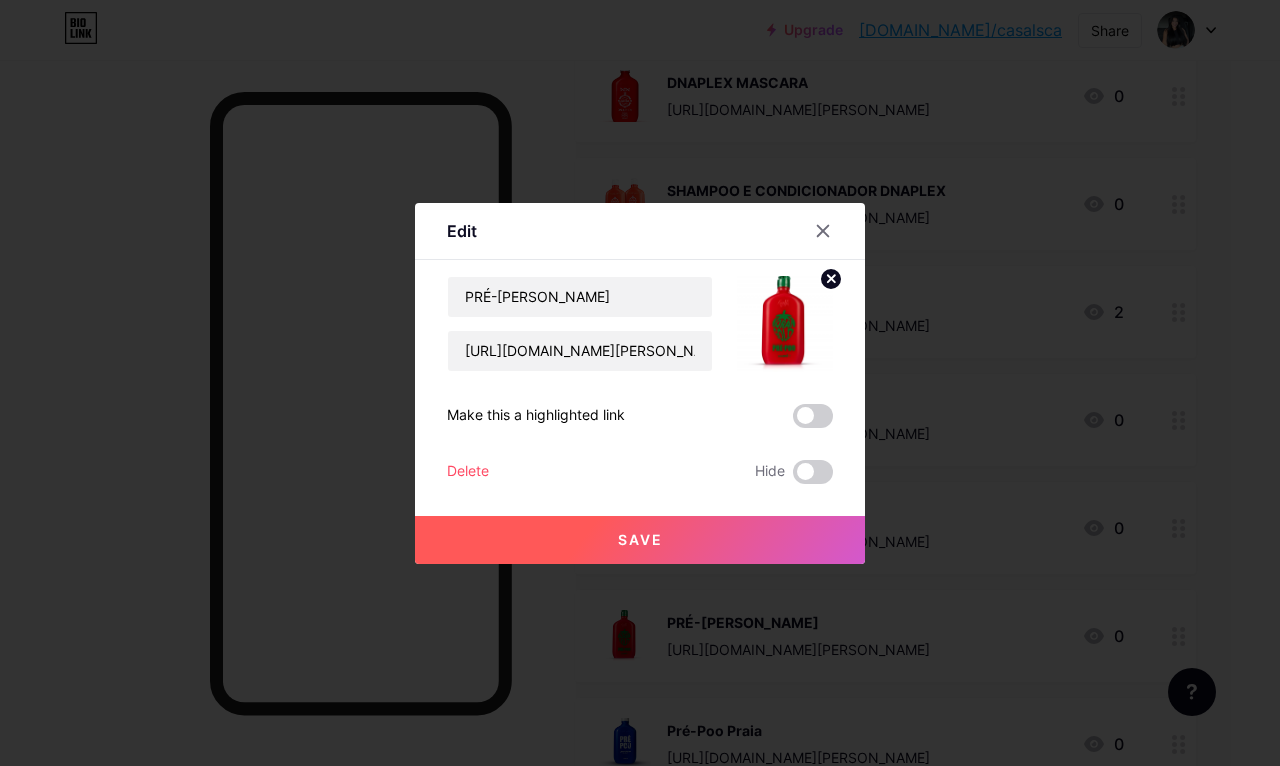 click on "Save" at bounding box center [640, 540] 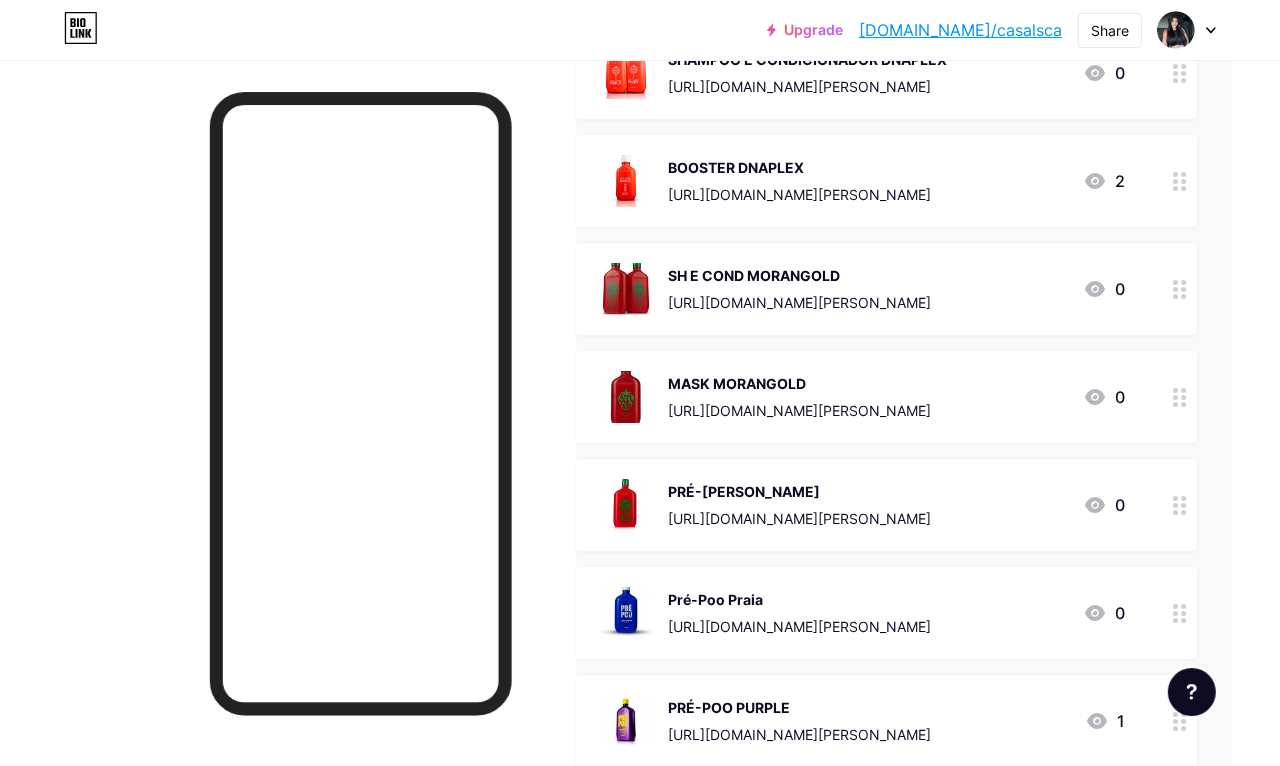 scroll, scrollTop: 2746, scrollLeft: 48, axis: both 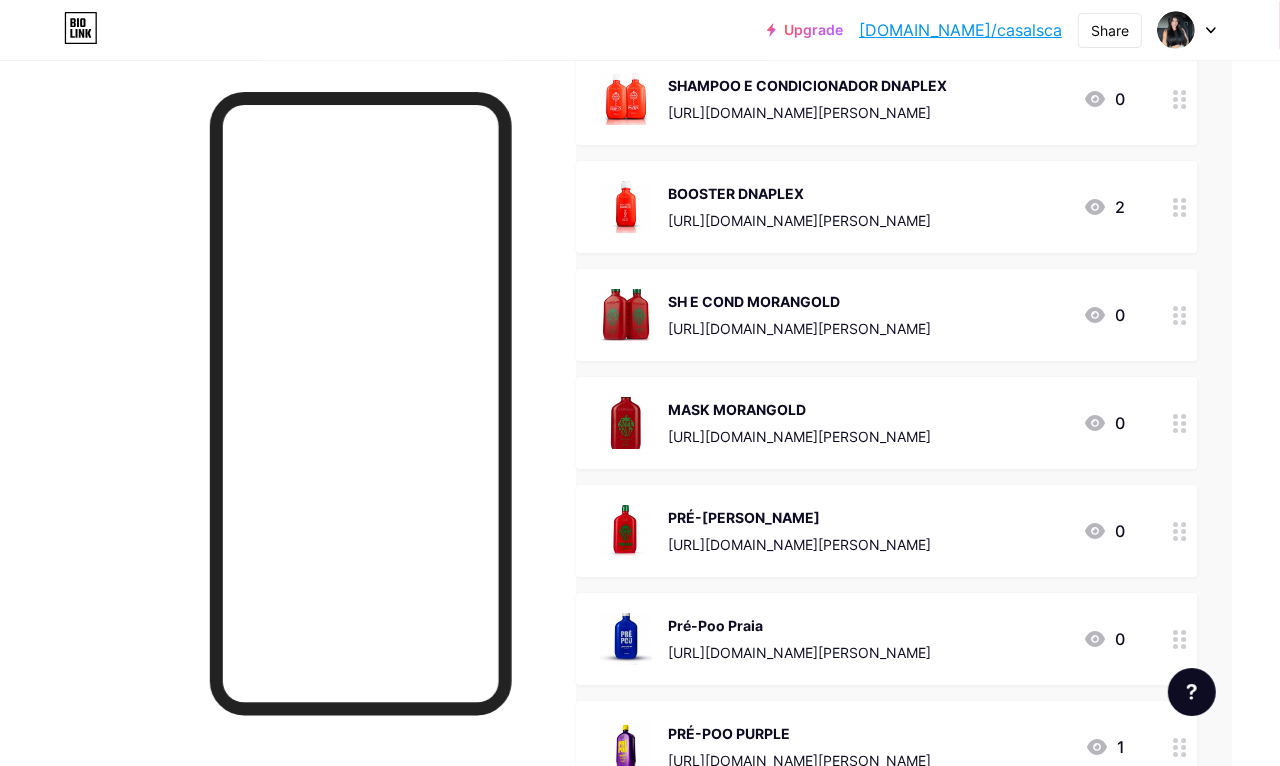 click on "[URL][DOMAIN_NAME][PERSON_NAME]" at bounding box center (799, 328) 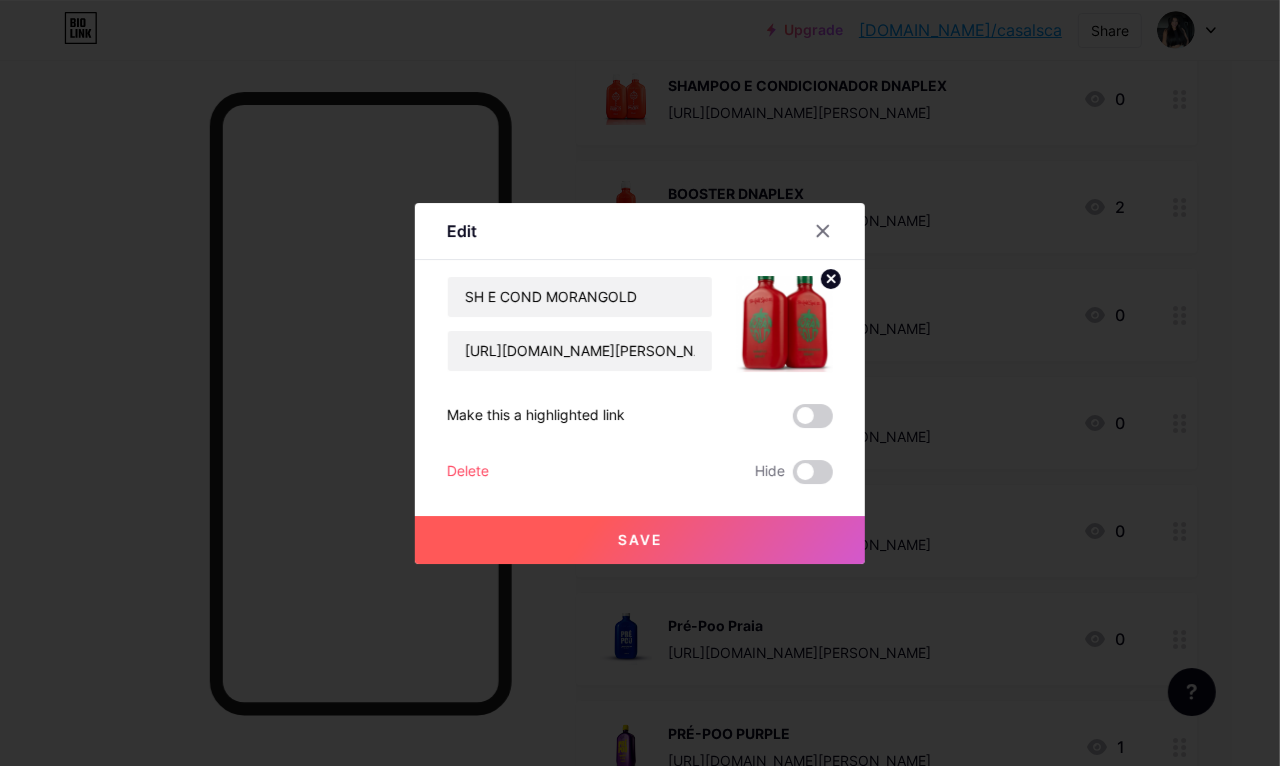 scroll, scrollTop: 2746, scrollLeft: 49, axis: both 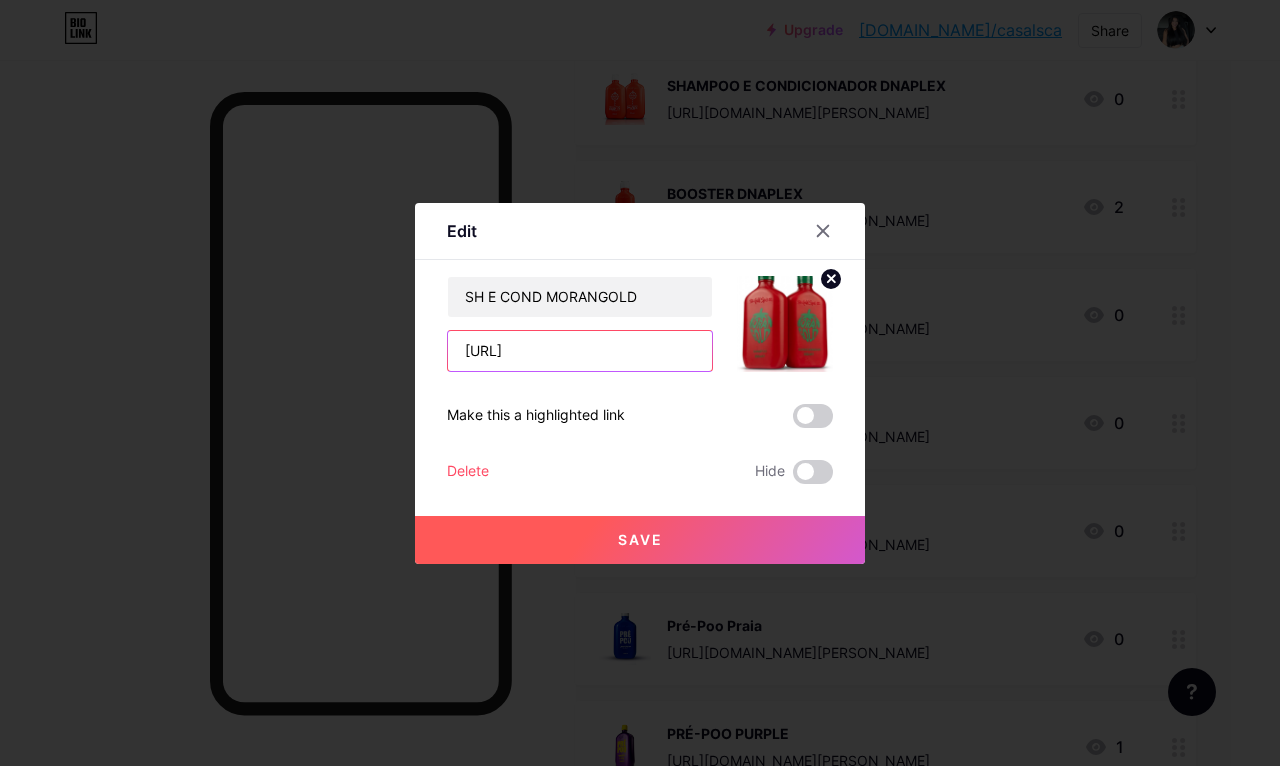 type on "https:/XPIFCZSW" 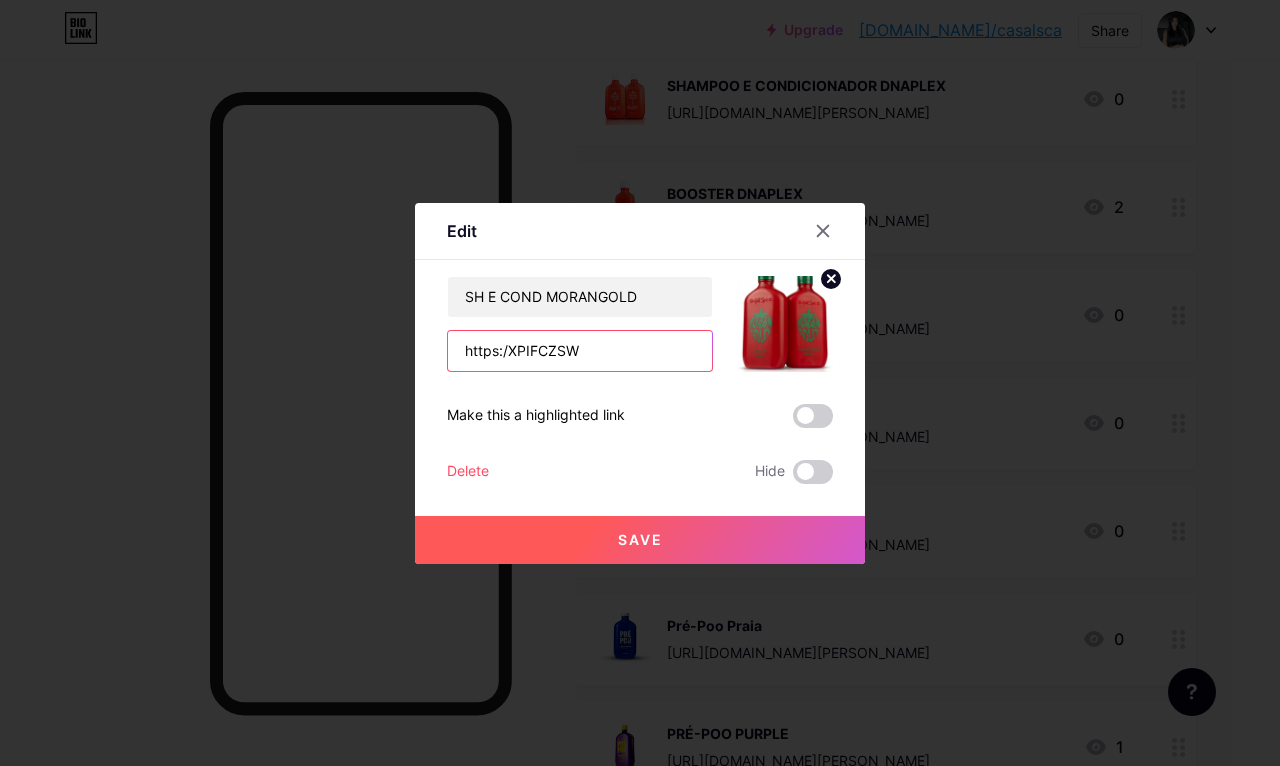 scroll, scrollTop: 2746, scrollLeft: 48, axis: both 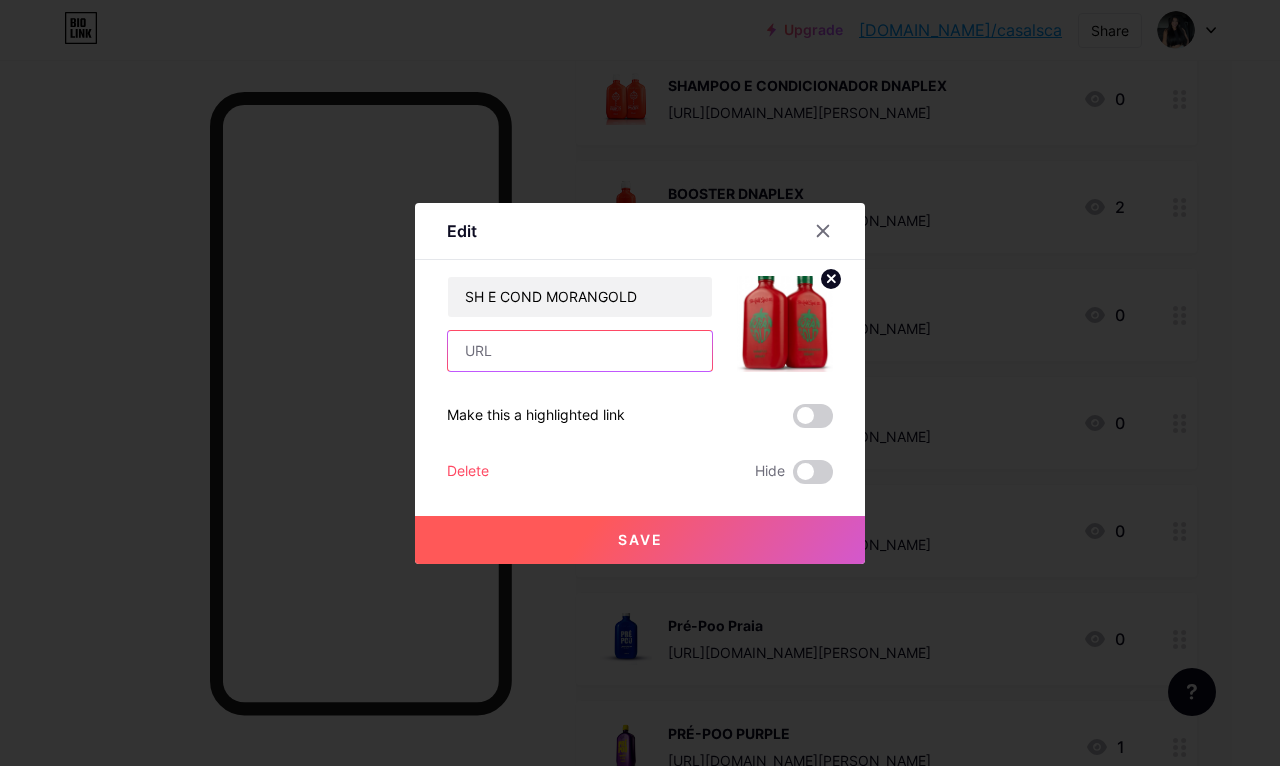 click at bounding box center (580, 351) 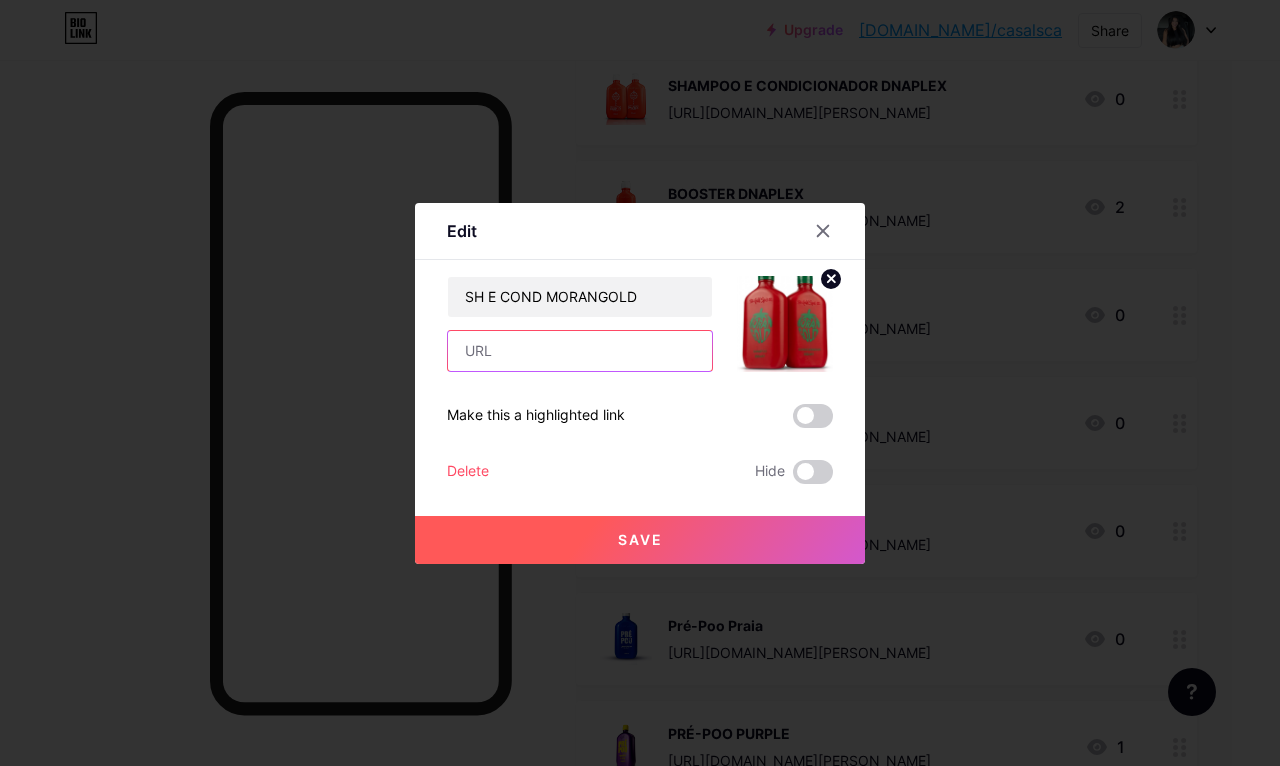 paste on "[URL][DOMAIN_NAME][PERSON_NAME]" 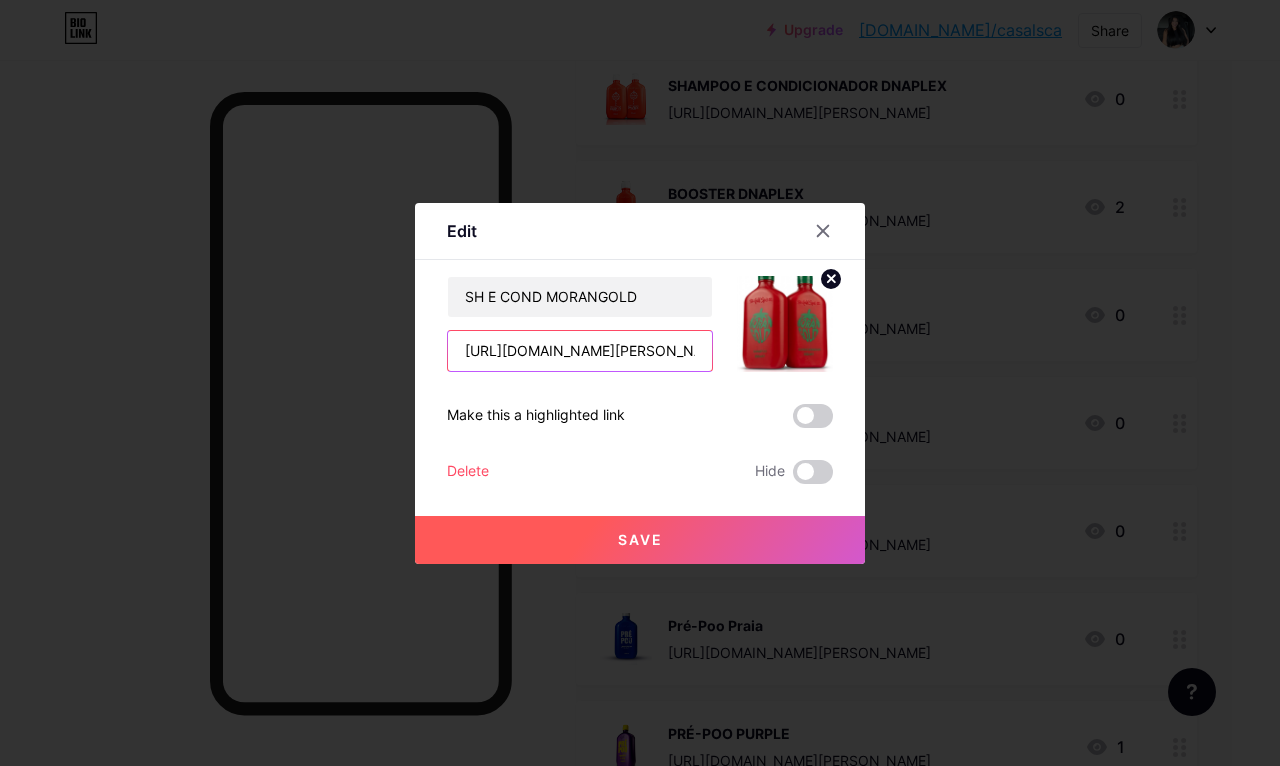 type on "[URL][DOMAIN_NAME][PERSON_NAME]" 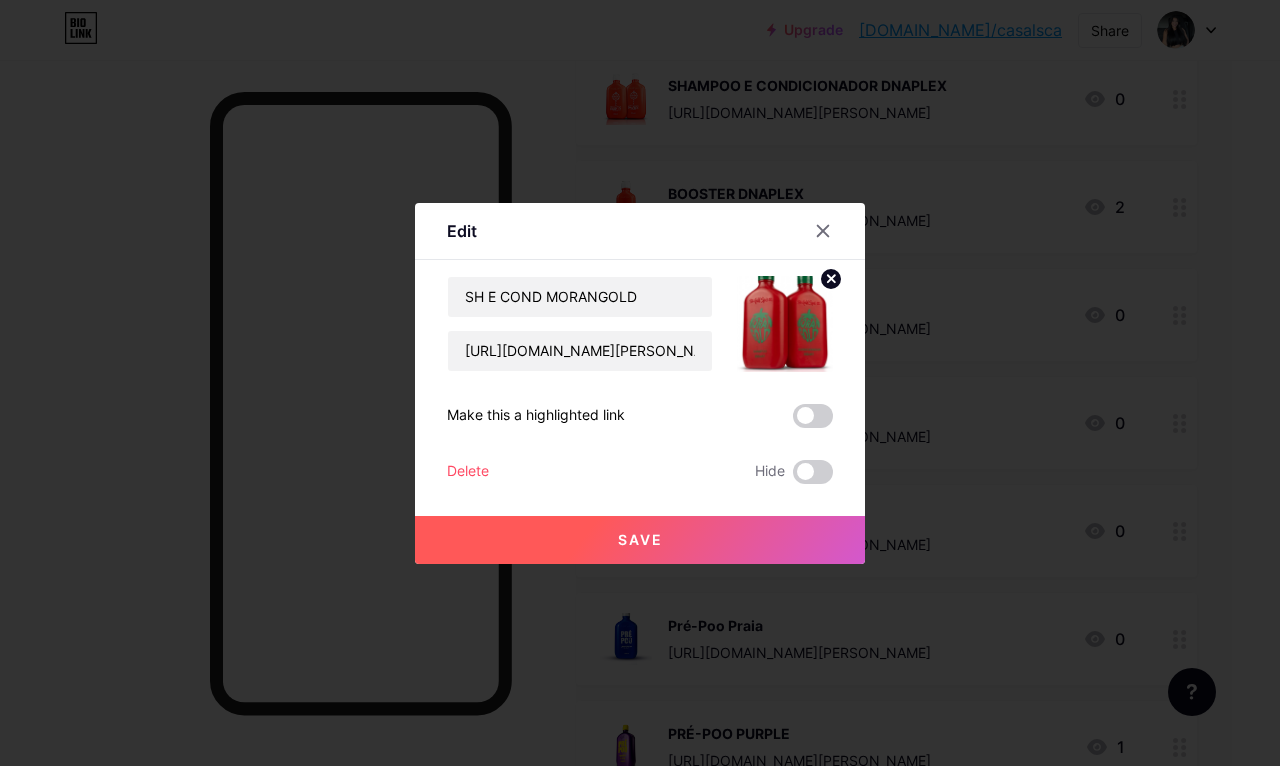 click on "Save" at bounding box center (640, 540) 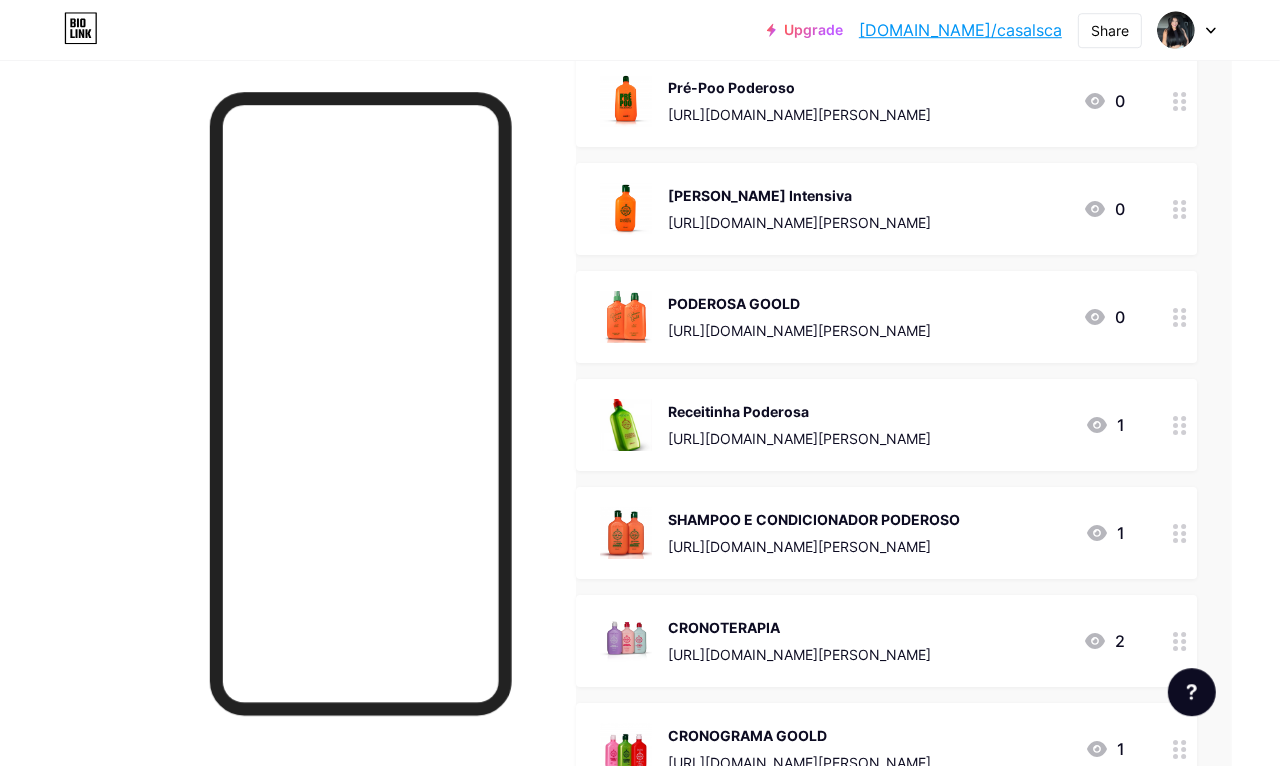 scroll, scrollTop: 474, scrollLeft: 49, axis: both 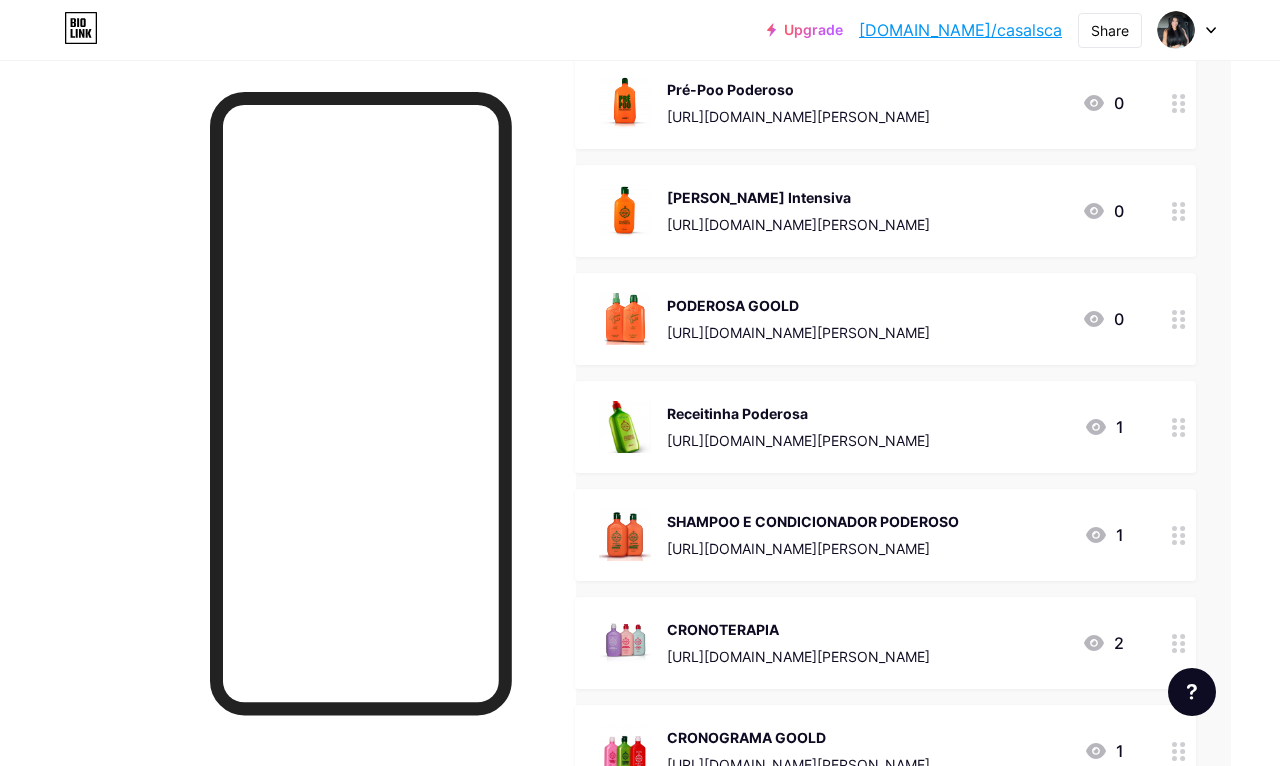 click on "[URL][DOMAIN_NAME][PERSON_NAME]" at bounding box center [798, 440] 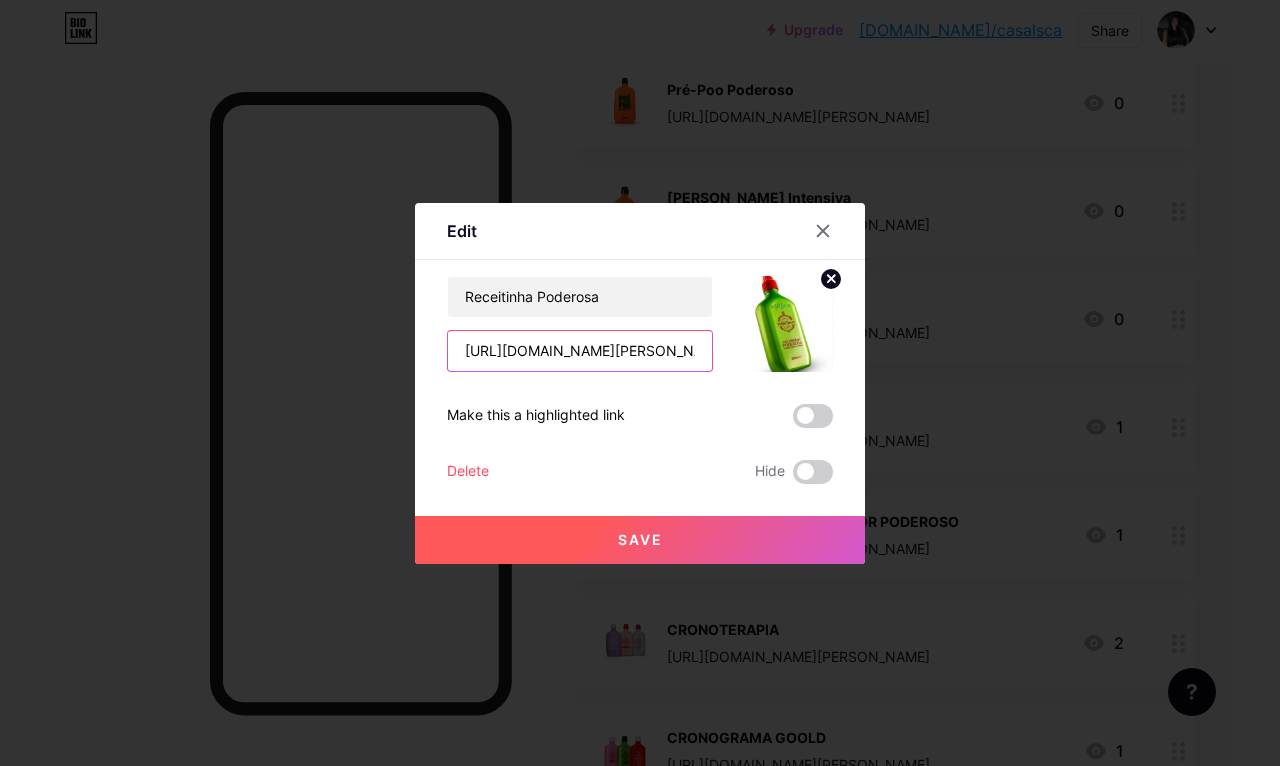 scroll, scrollTop: 474, scrollLeft: 48, axis: both 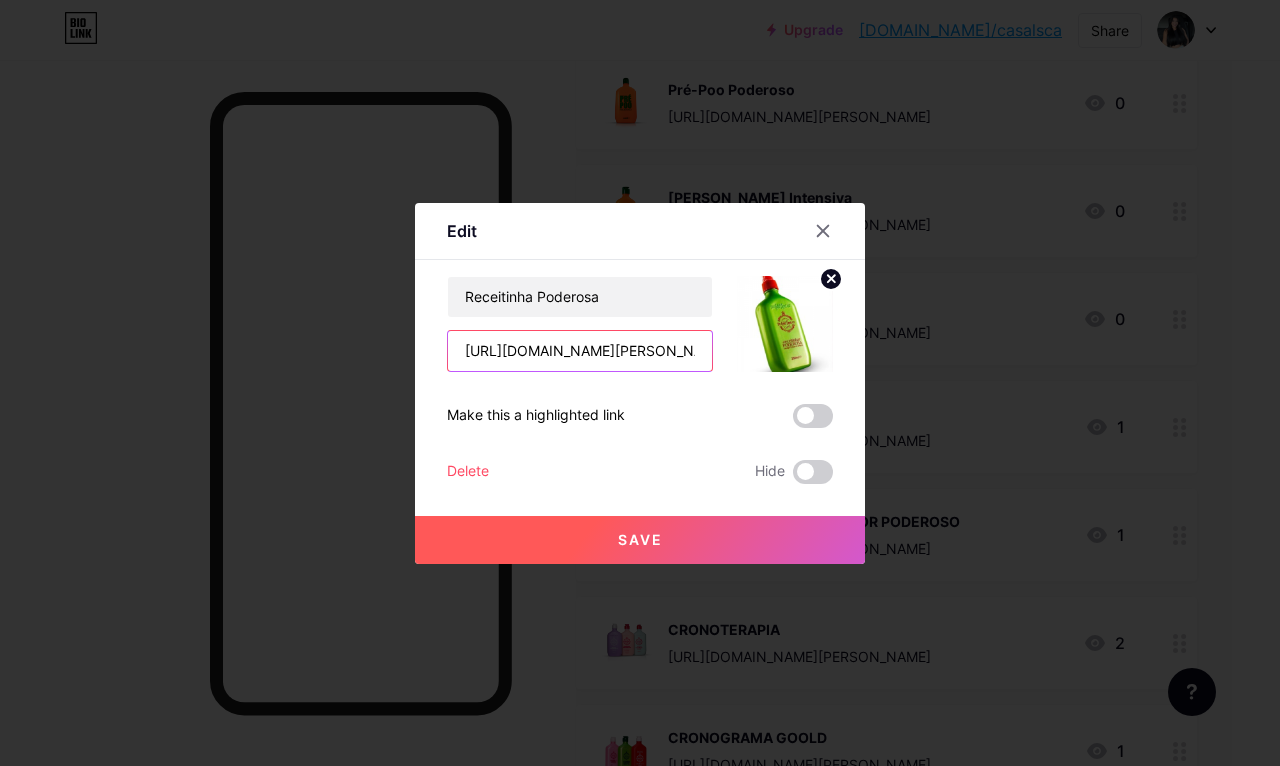 type on "https:///0NMQYKRQ" 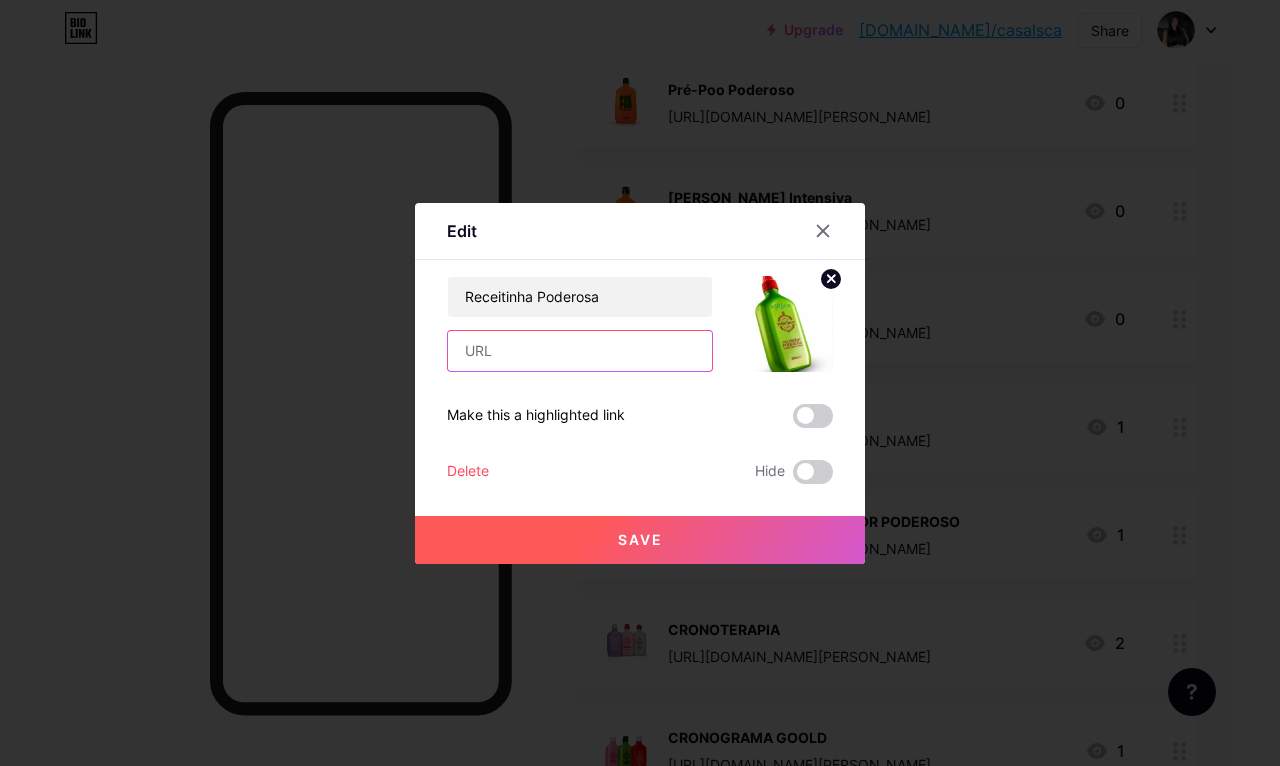 click at bounding box center (580, 351) 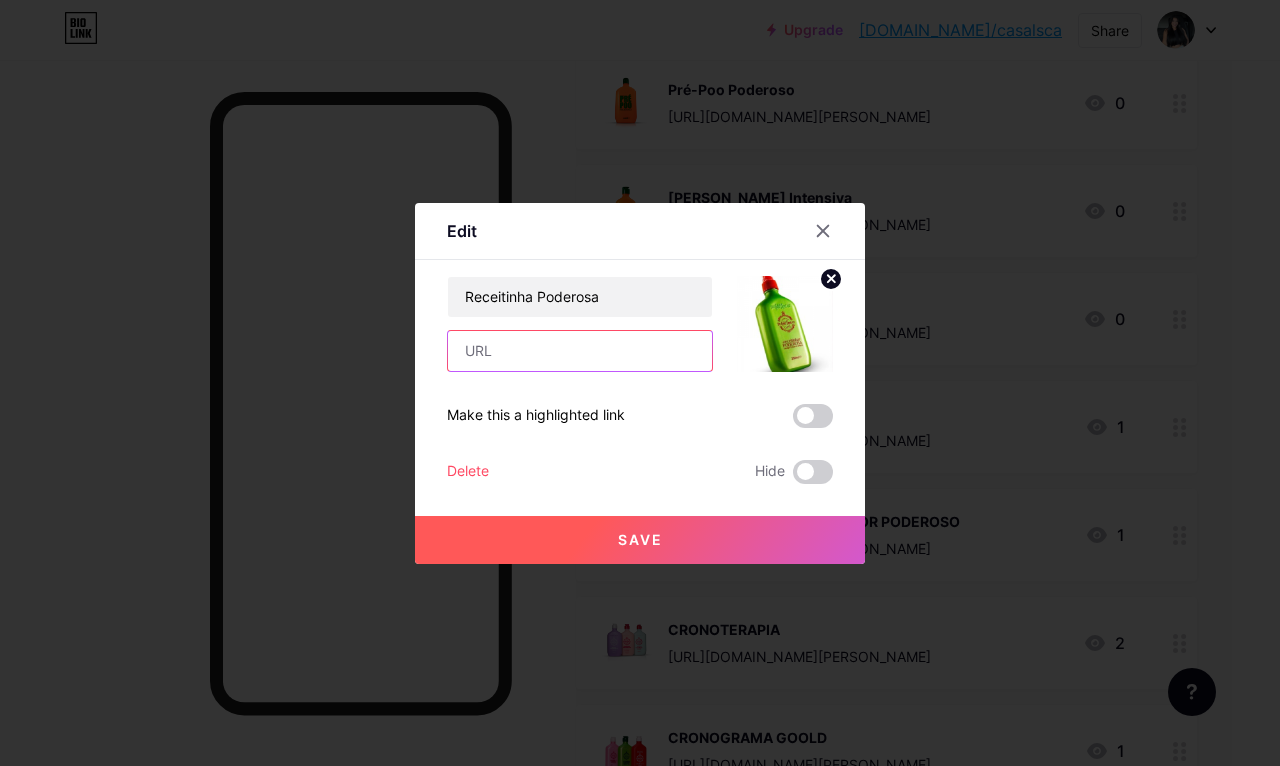 paste on "[URL][DOMAIN_NAME][PERSON_NAME]" 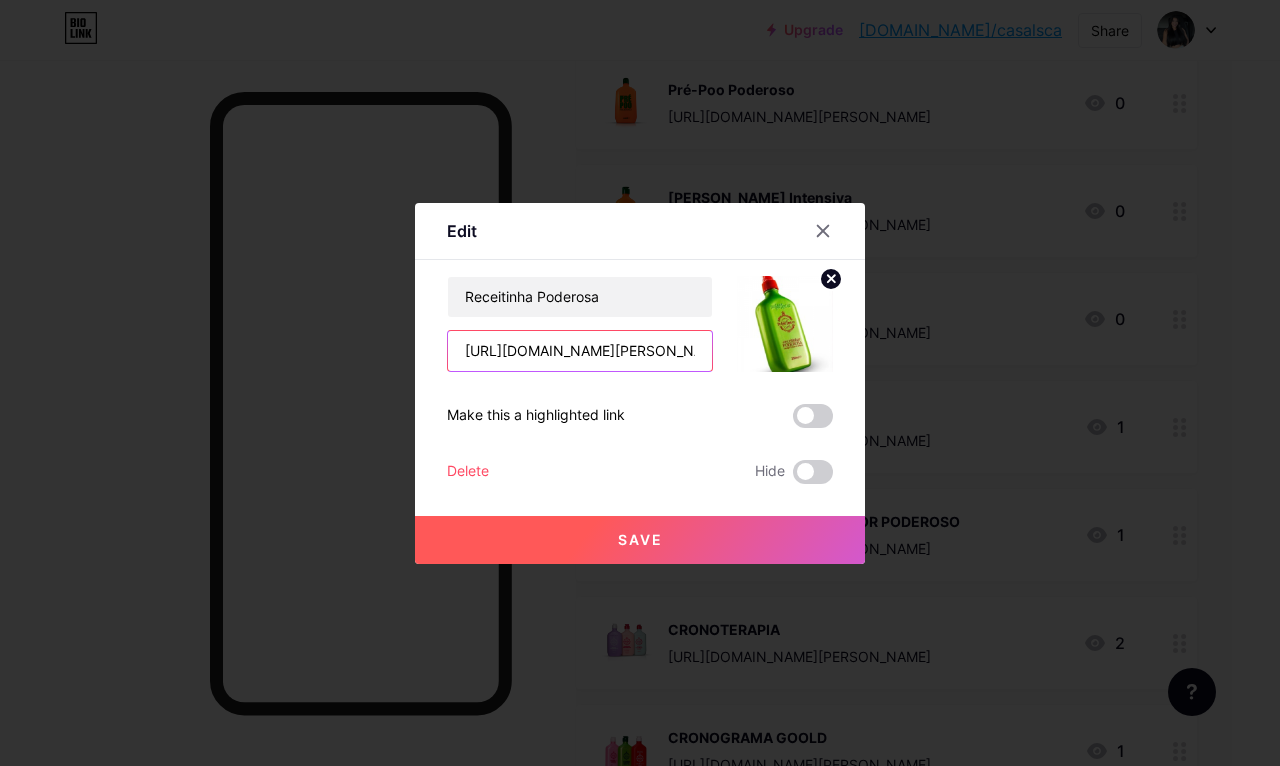 type on "[URL][DOMAIN_NAME][PERSON_NAME]" 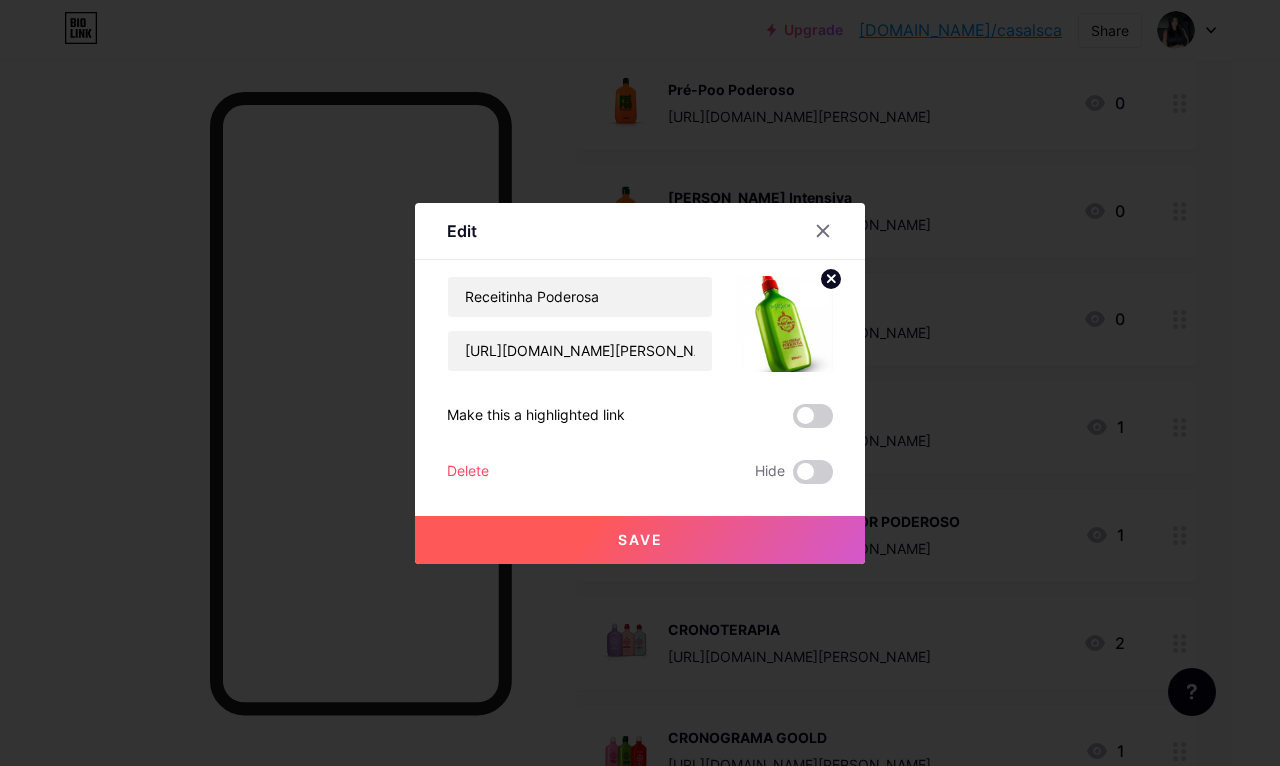 click on "Save" at bounding box center (640, 540) 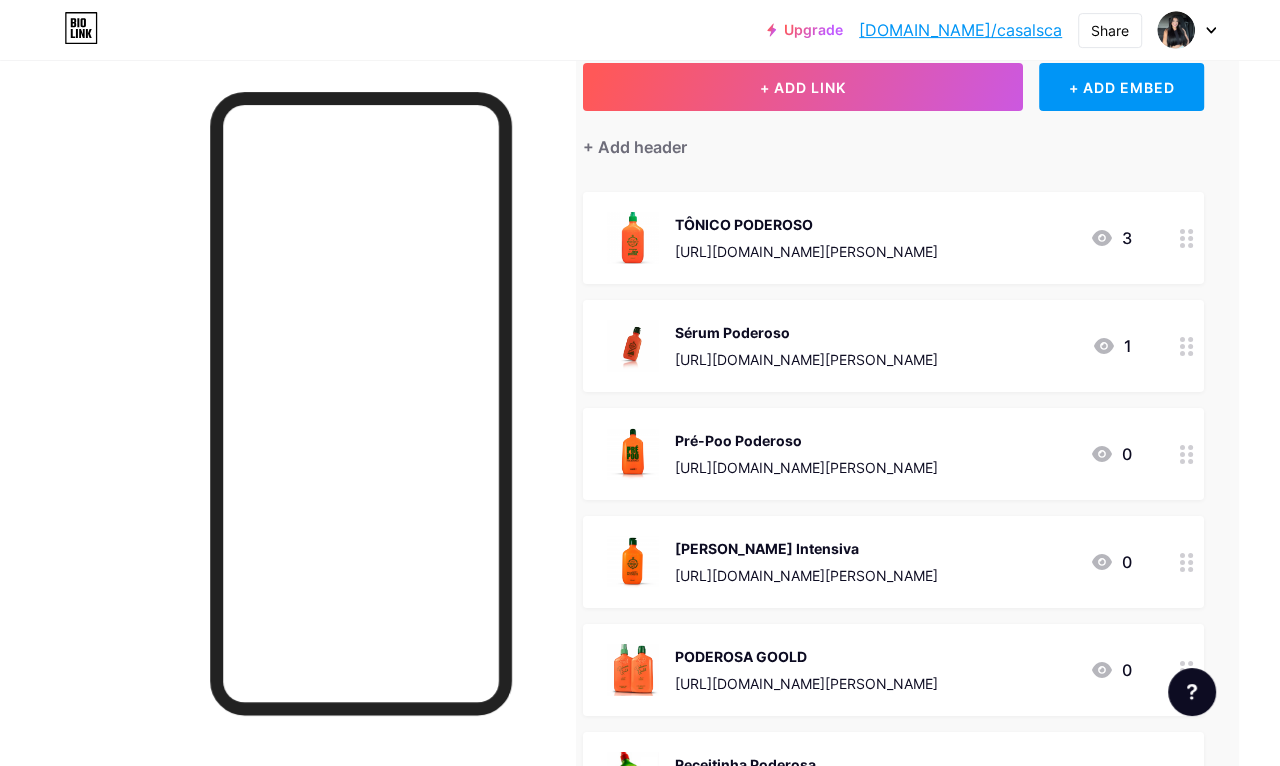 scroll, scrollTop: 124, scrollLeft: 41, axis: both 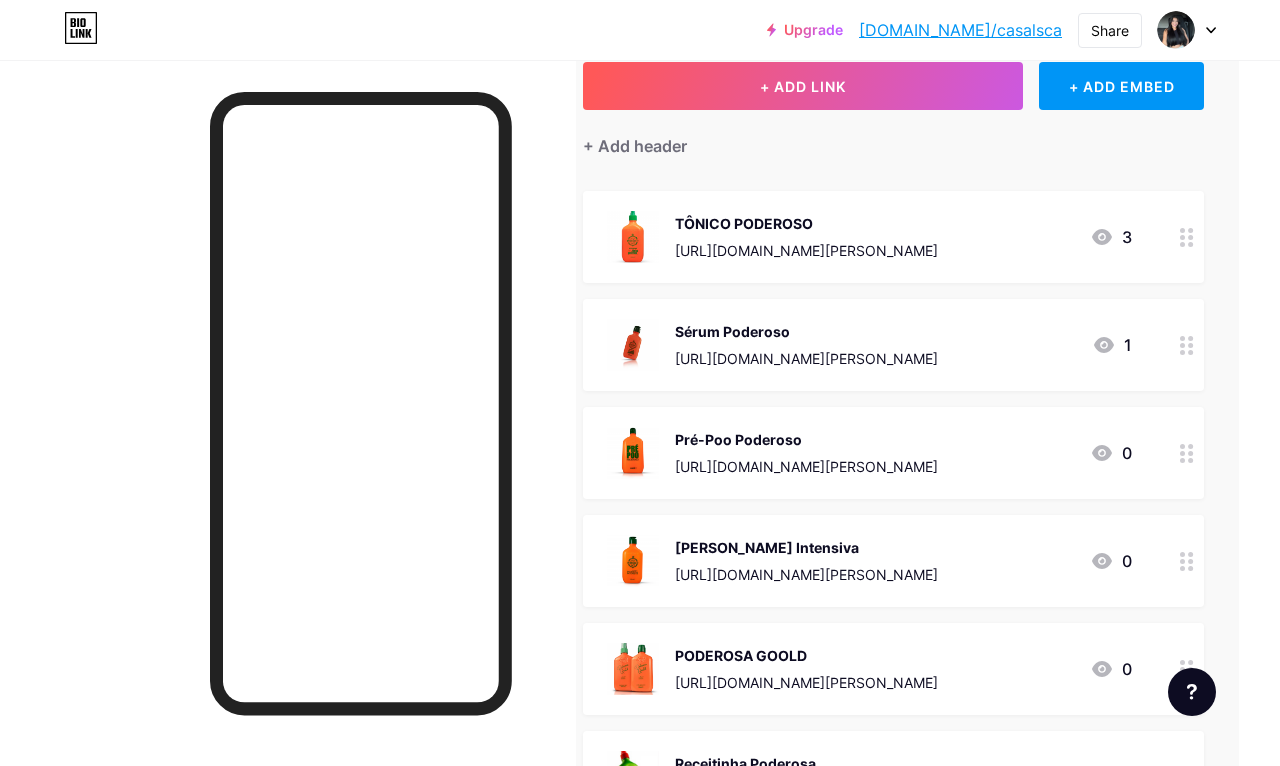 click on "Sérum Poderoso" at bounding box center [806, 331] 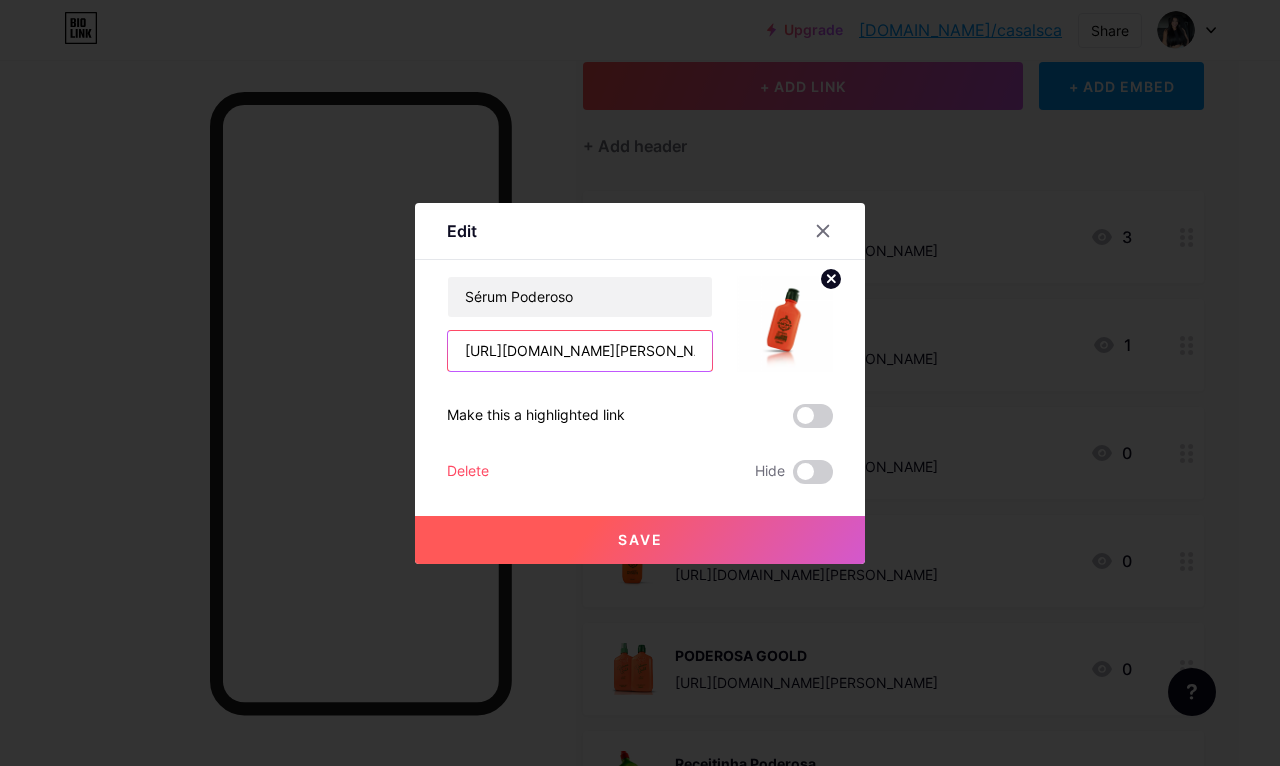 scroll, scrollTop: 124, scrollLeft: 41, axis: both 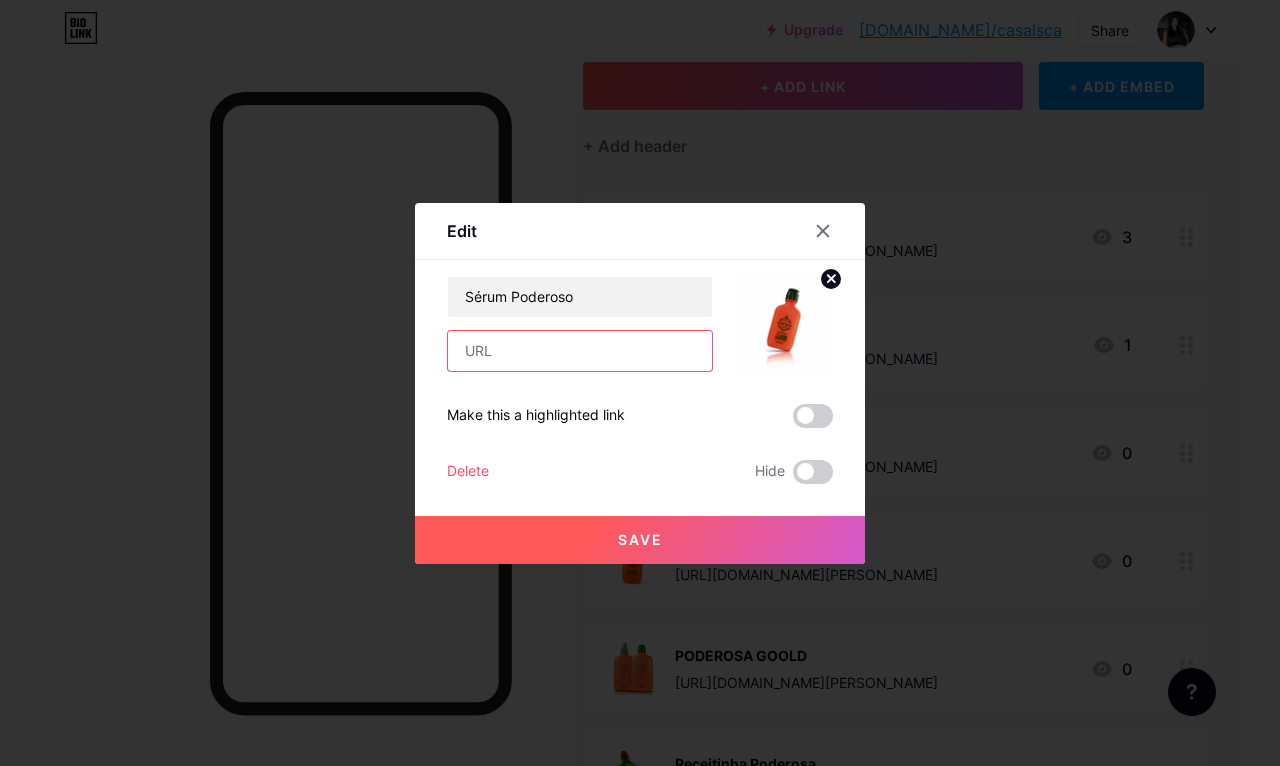 click at bounding box center (580, 351) 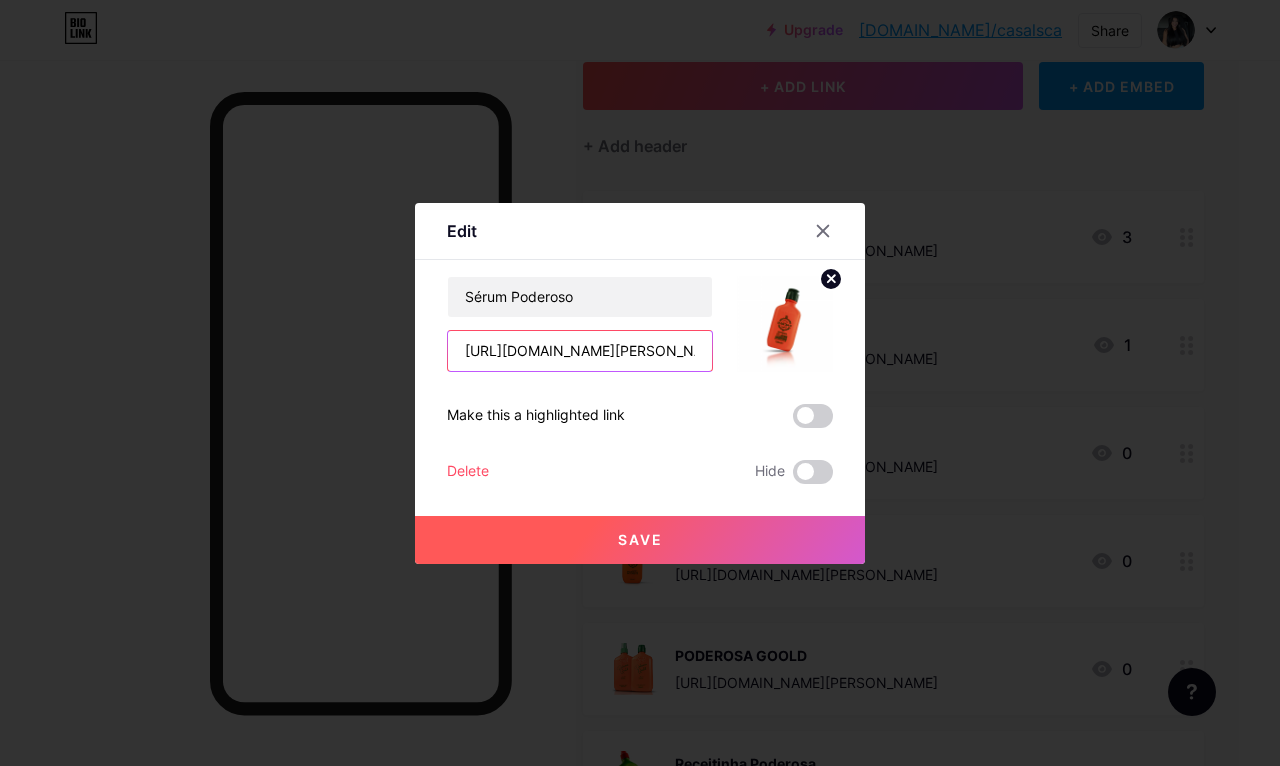 type on "[URL][DOMAIN_NAME][PERSON_NAME]" 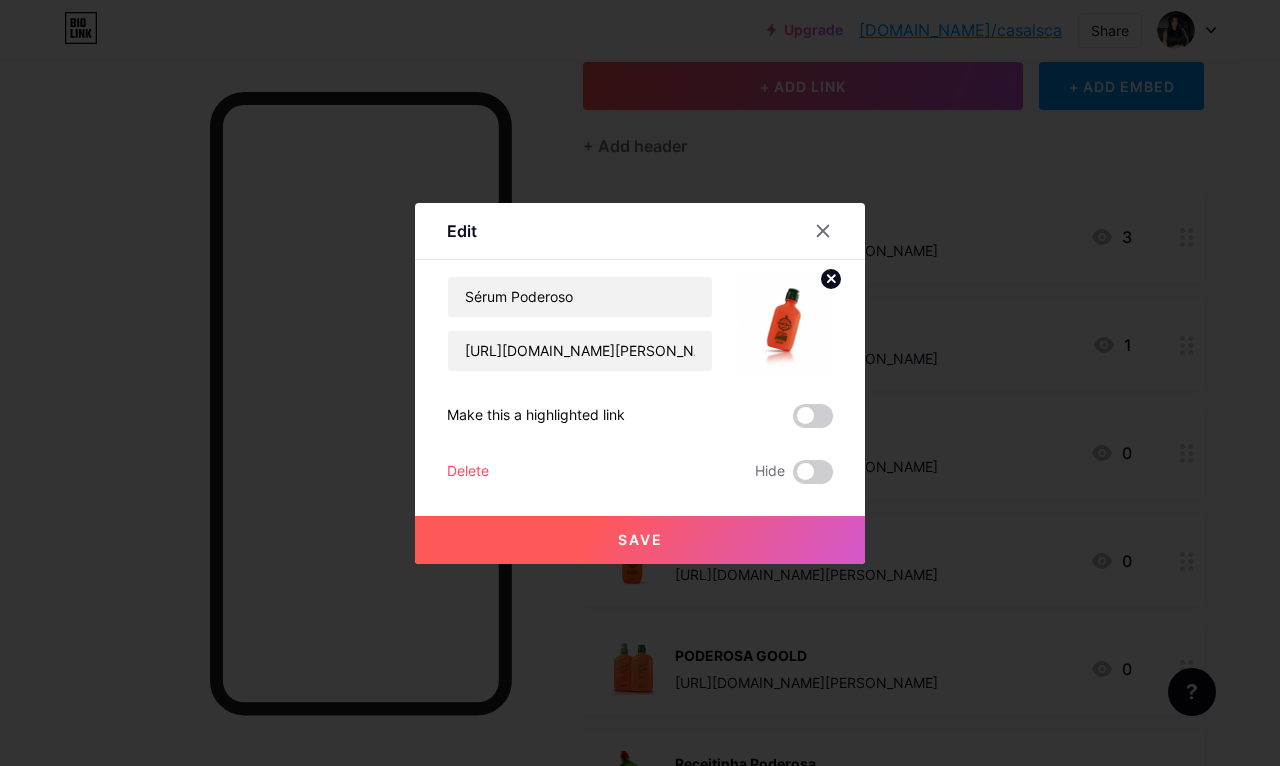 click on "Save" at bounding box center (640, 540) 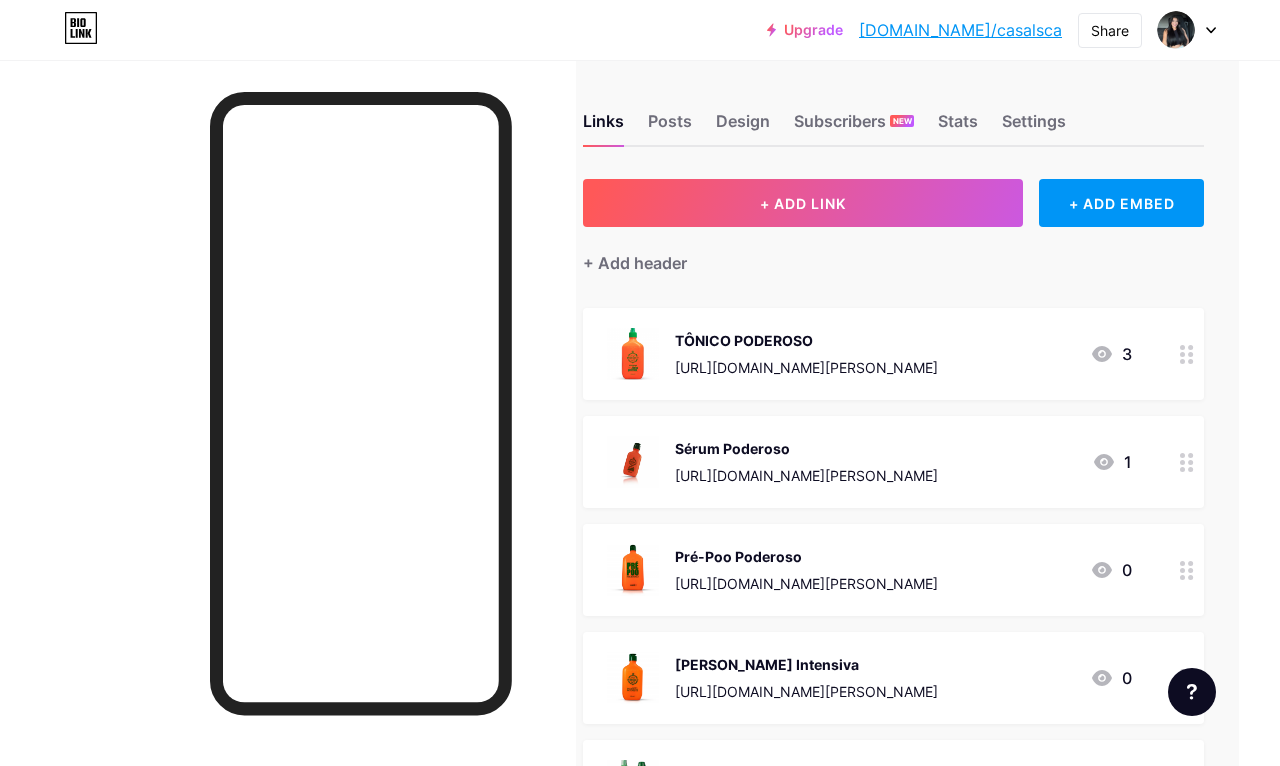 scroll, scrollTop: 0, scrollLeft: 41, axis: horizontal 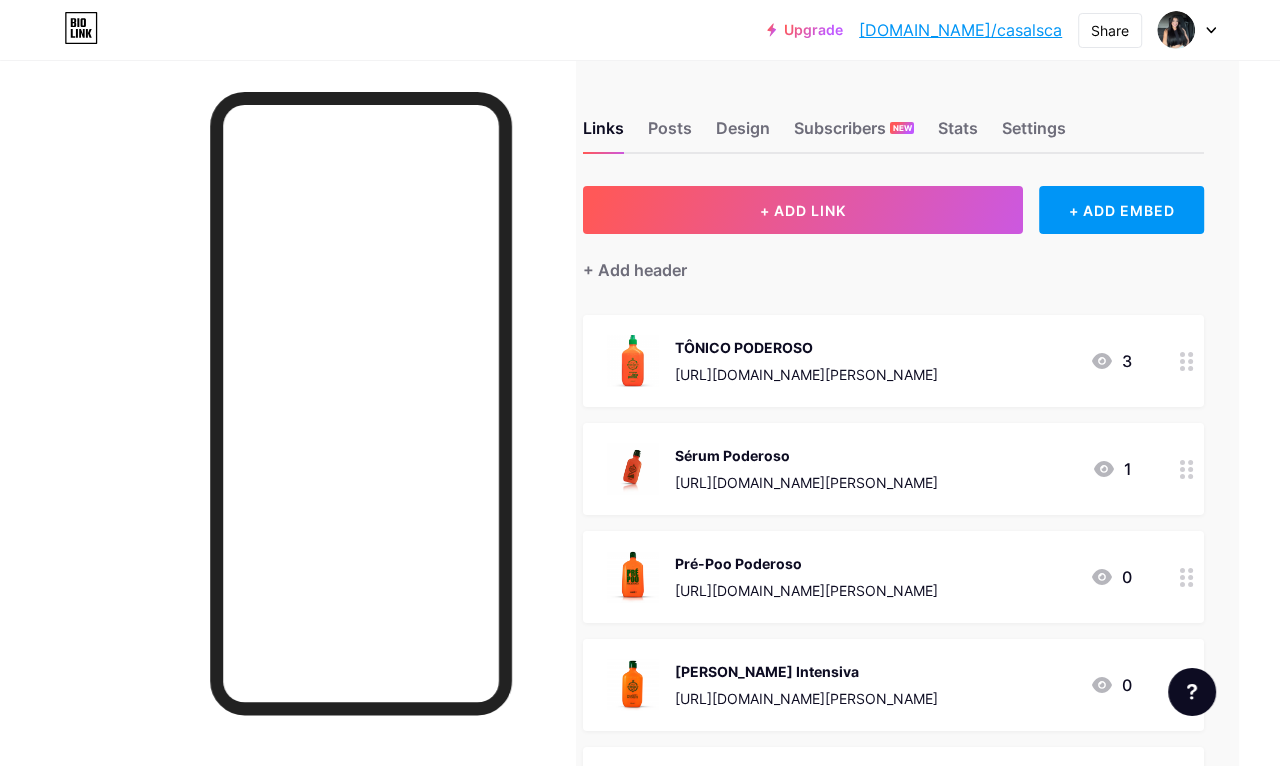 click on "[URL][DOMAIN_NAME][PERSON_NAME]" at bounding box center (806, 374) 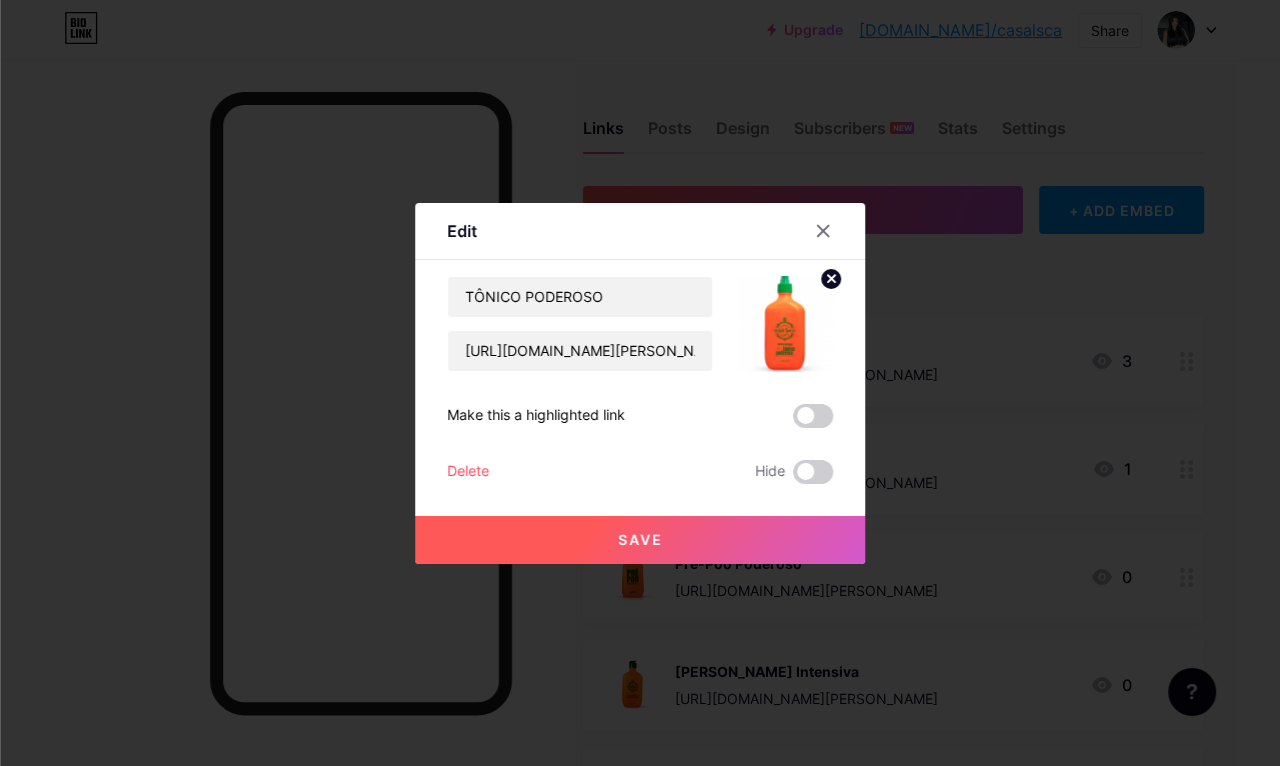 scroll, scrollTop: 0, scrollLeft: 41, axis: horizontal 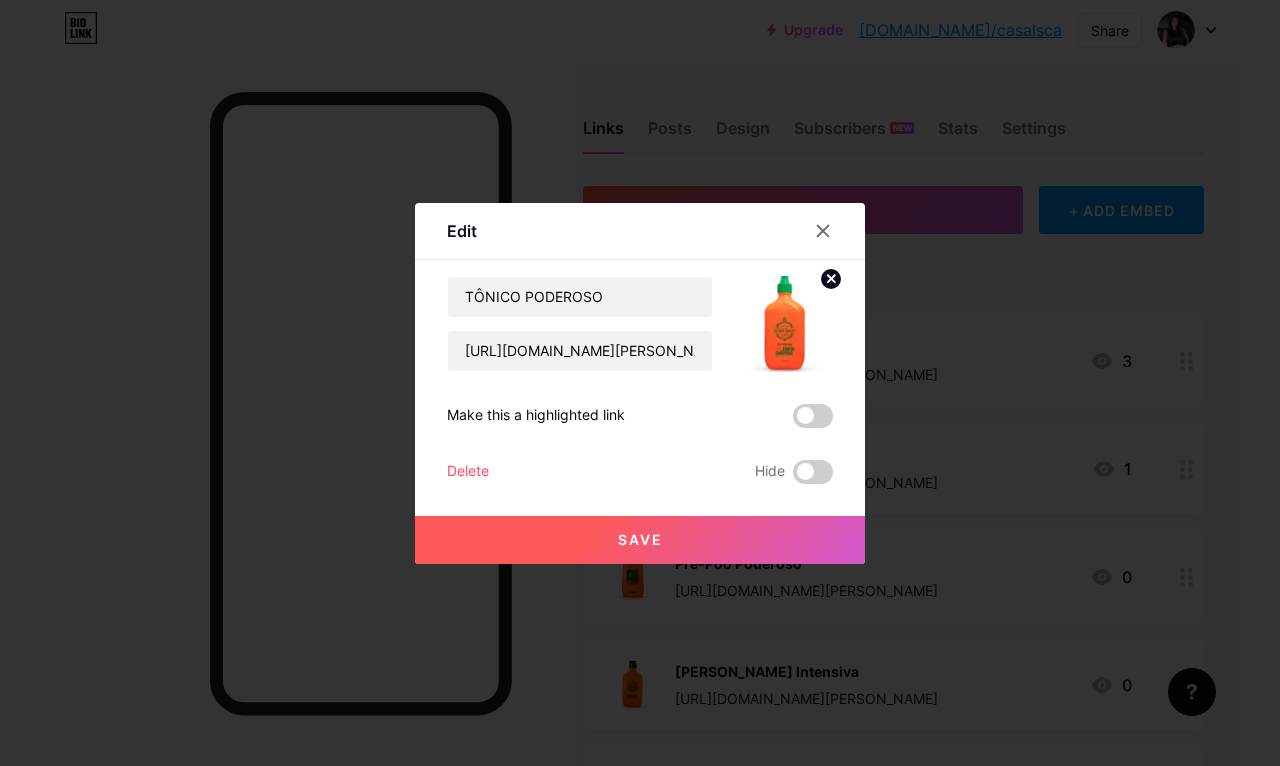 click at bounding box center [823, 231] 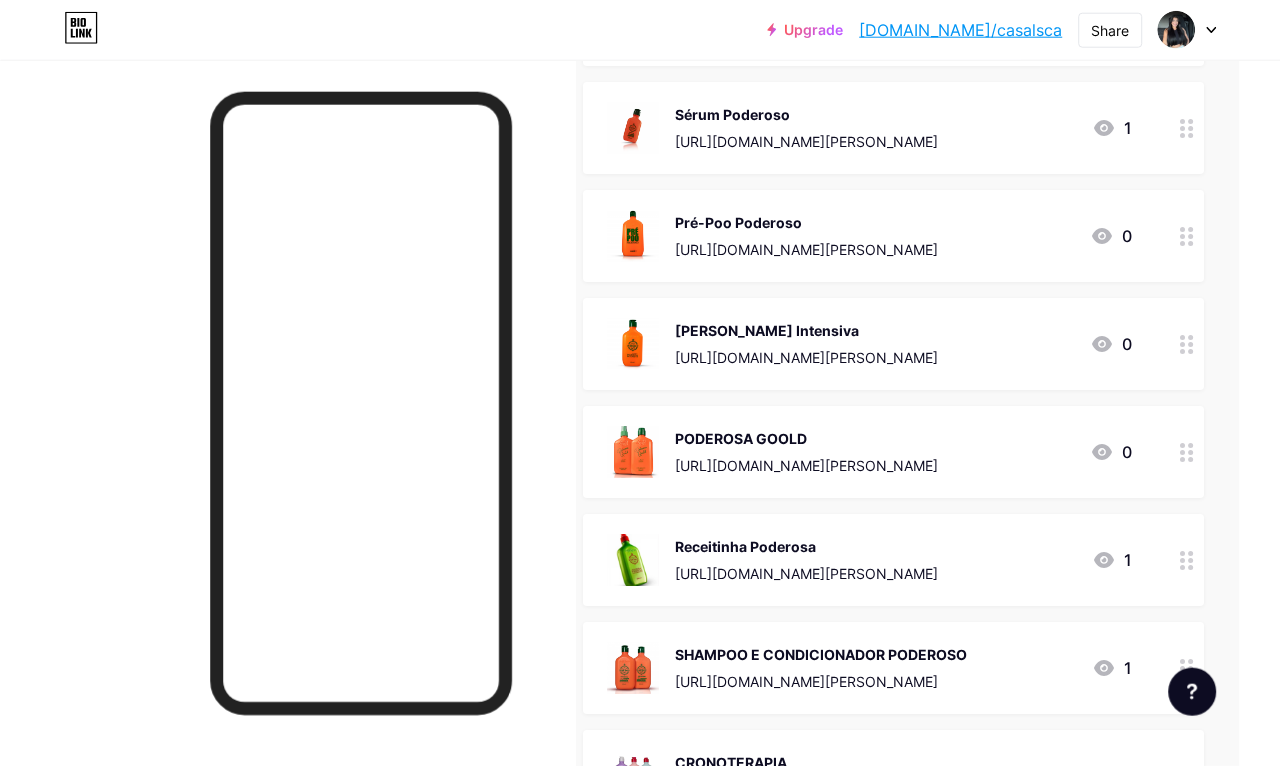 click on "SHAMPOO E CONDICIONADOR PODEROSO" at bounding box center (821, 654) 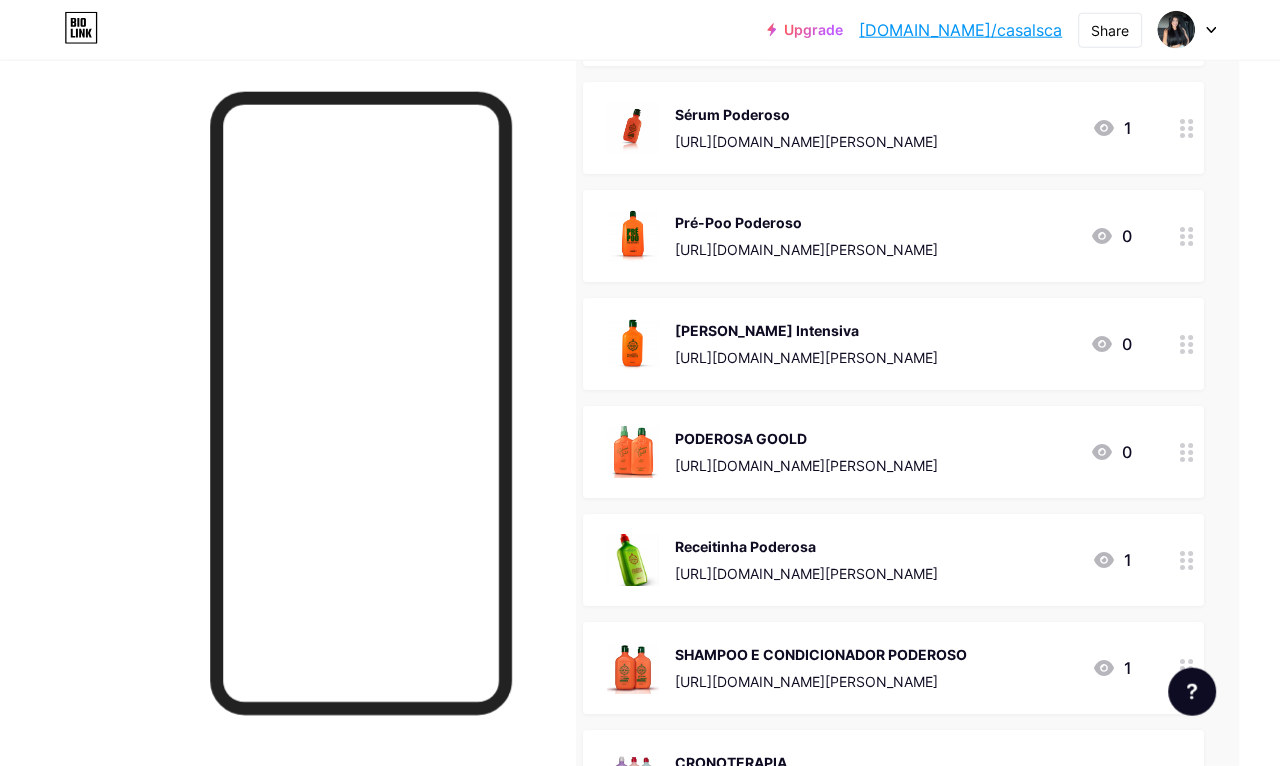 scroll, scrollTop: 341, scrollLeft: 41, axis: both 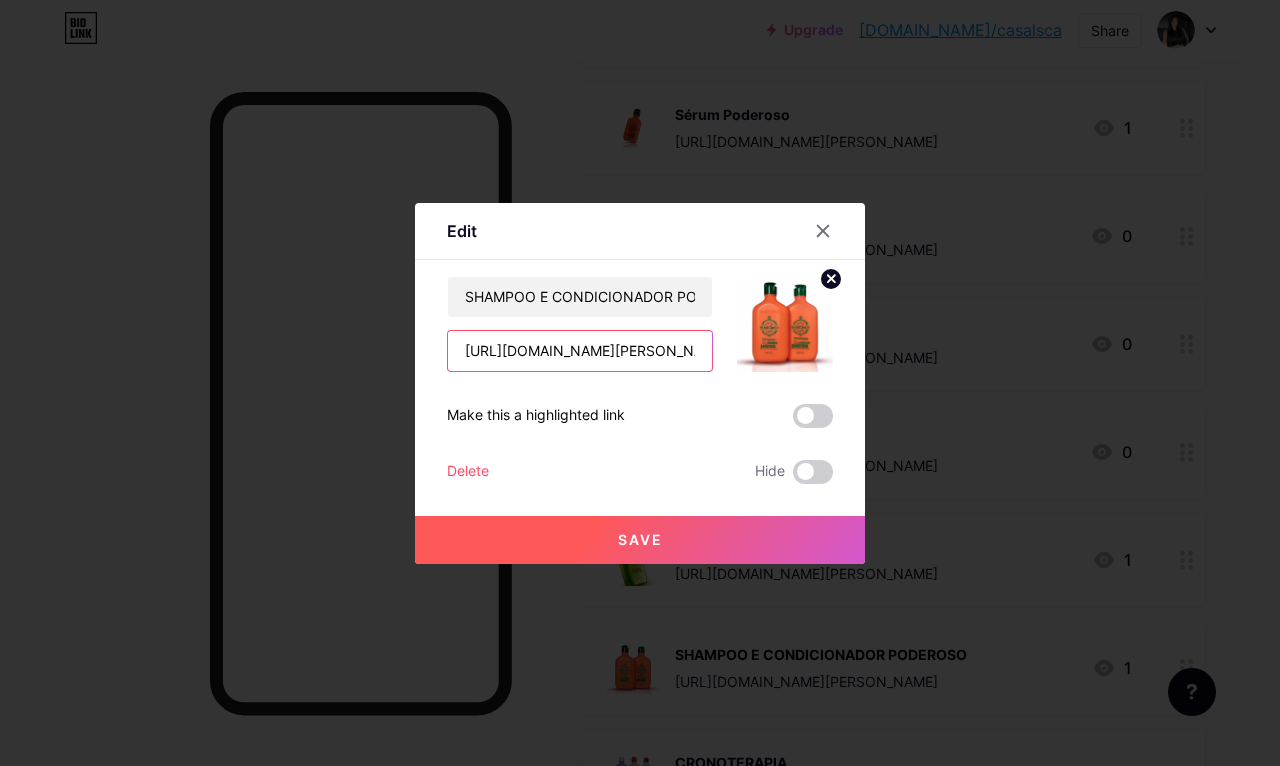 type on "https:///MJLLECQE" 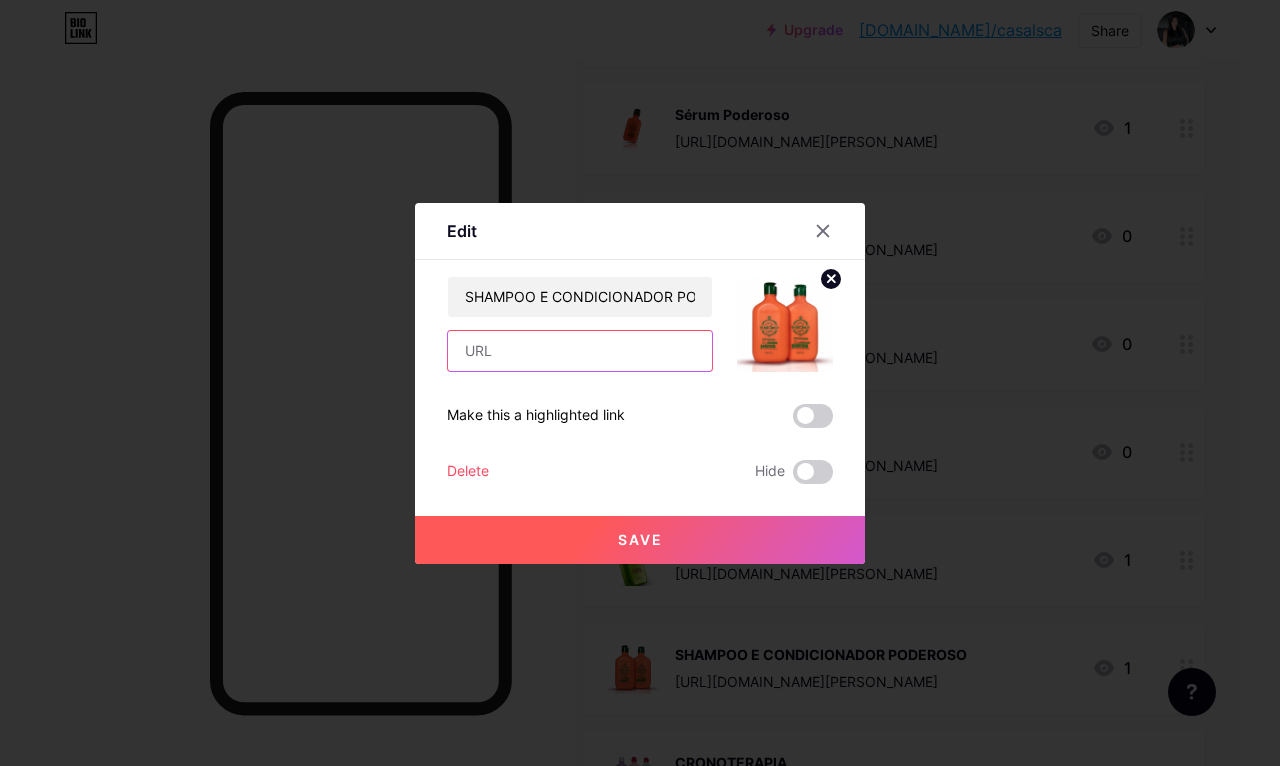 paste on "[URL][DOMAIN_NAME][PERSON_NAME]" 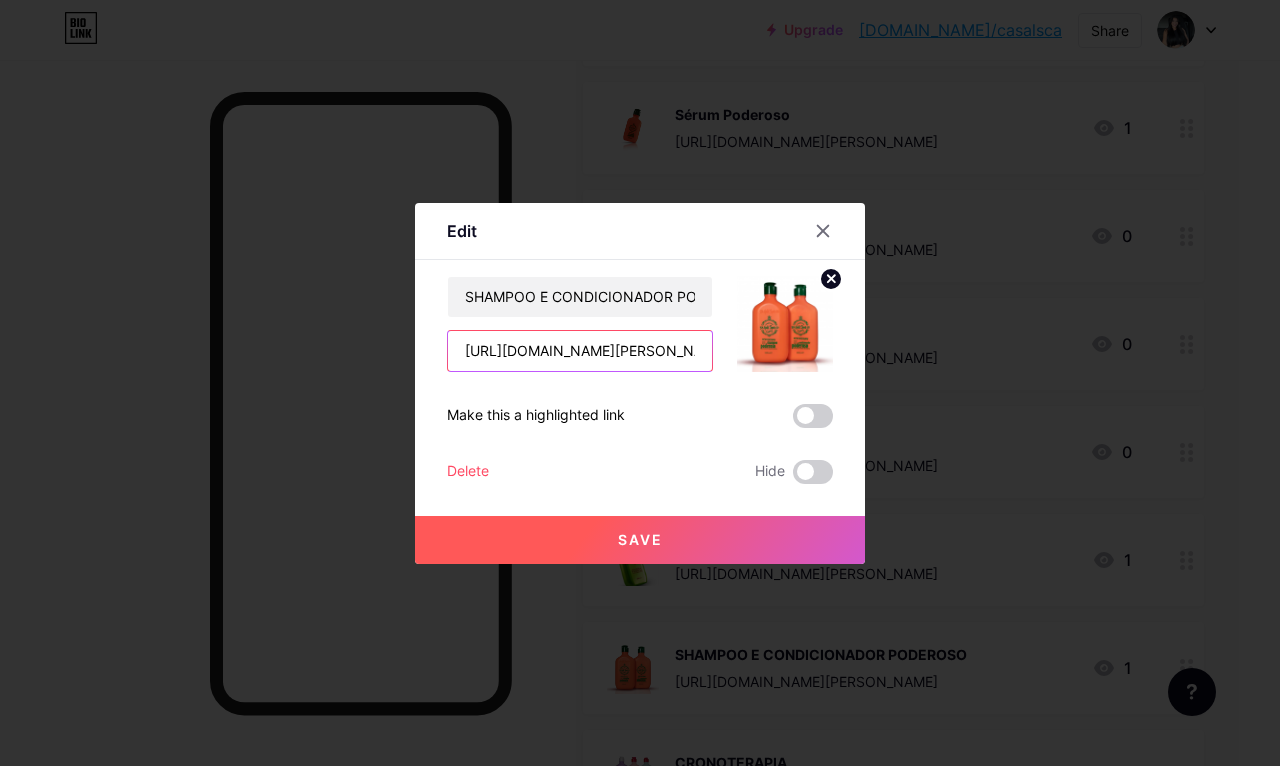 type on "[URL][DOMAIN_NAME][PERSON_NAME]" 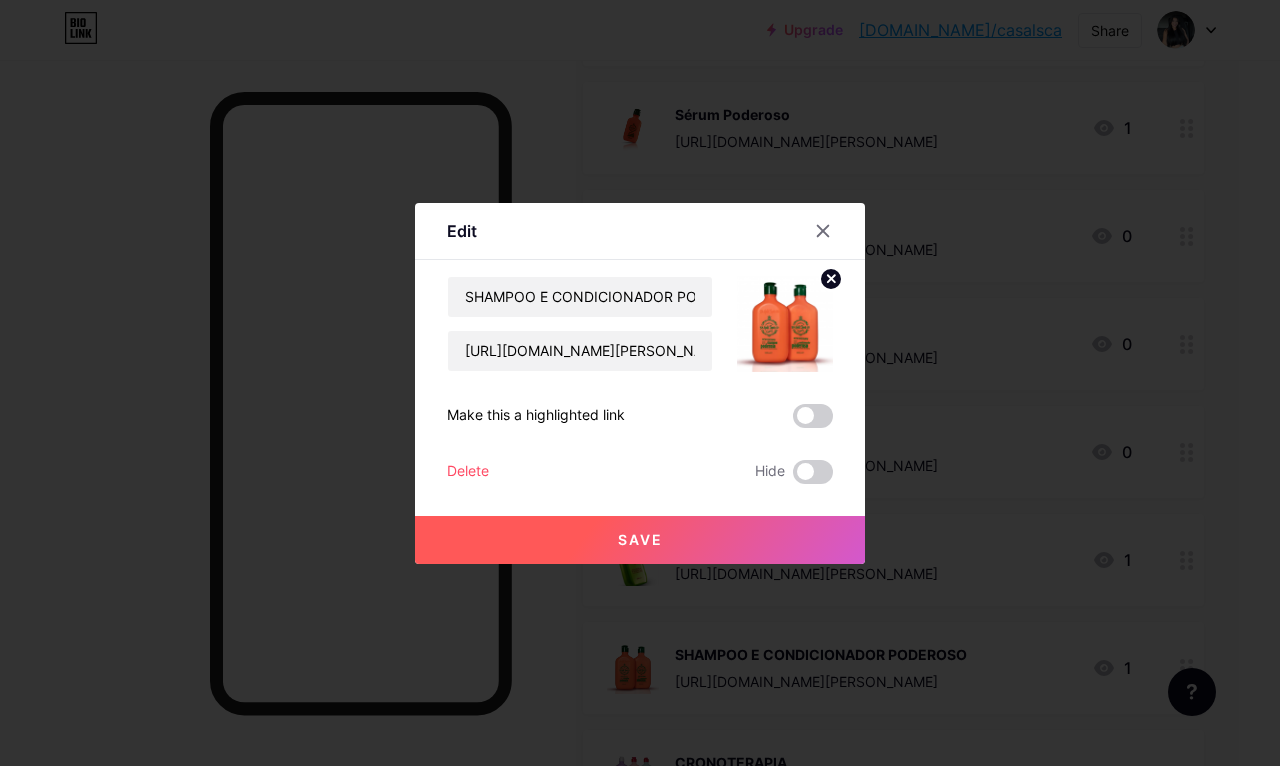click on "Save" at bounding box center [640, 540] 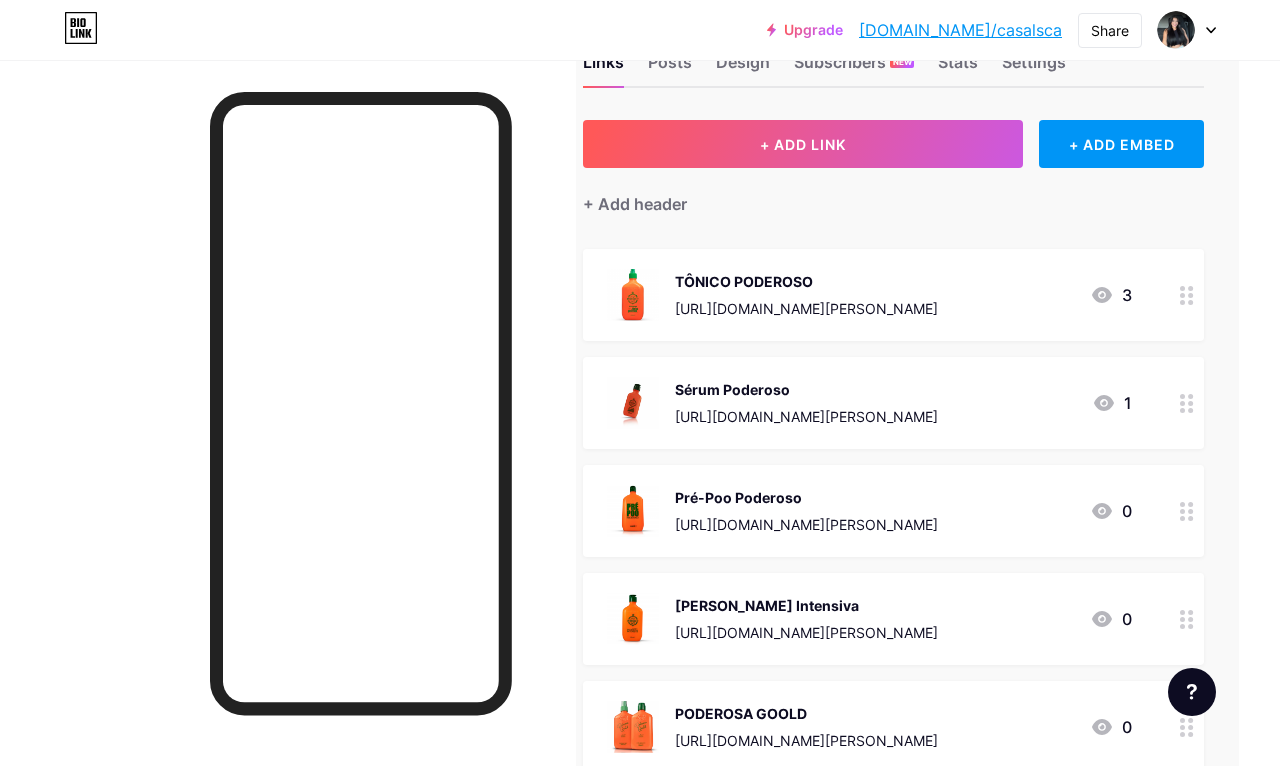 scroll, scrollTop: 0, scrollLeft: 41, axis: horizontal 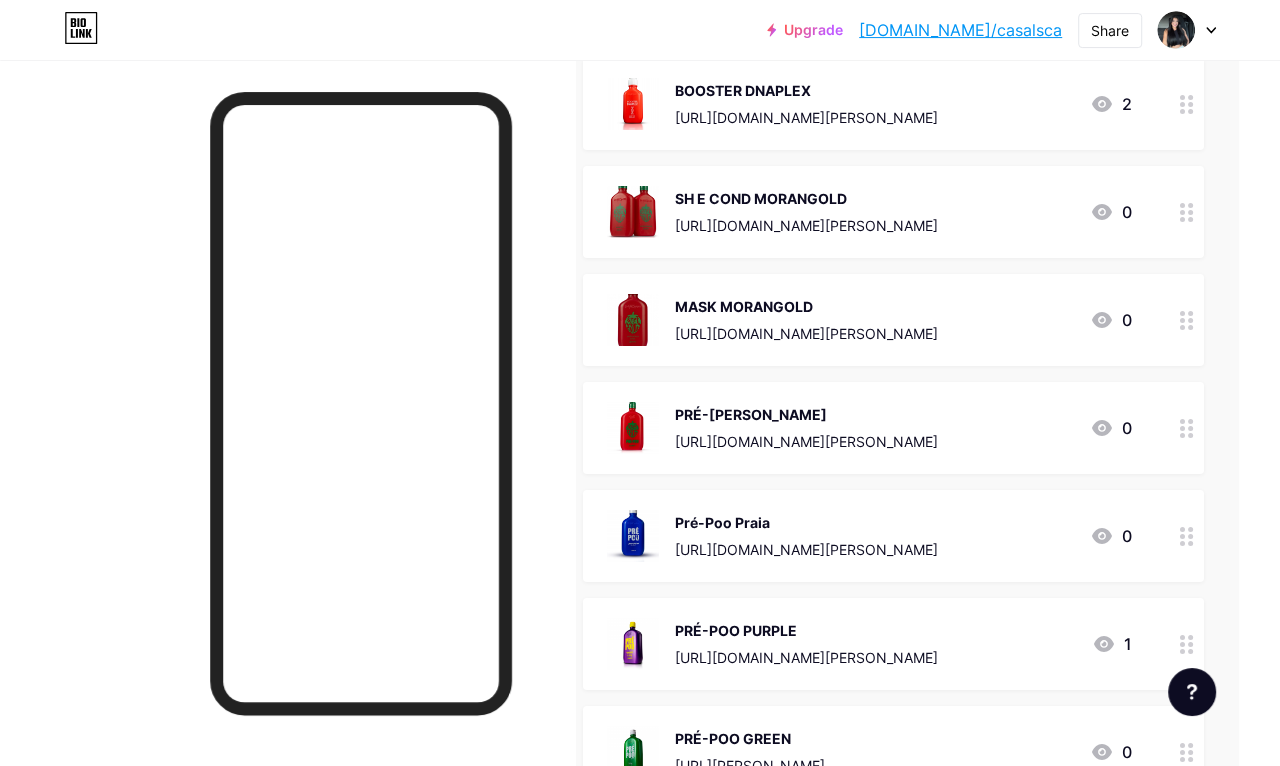 click on "MASK MORANGOLD
[URL][DOMAIN_NAME][PERSON_NAME]" at bounding box center (806, 320) 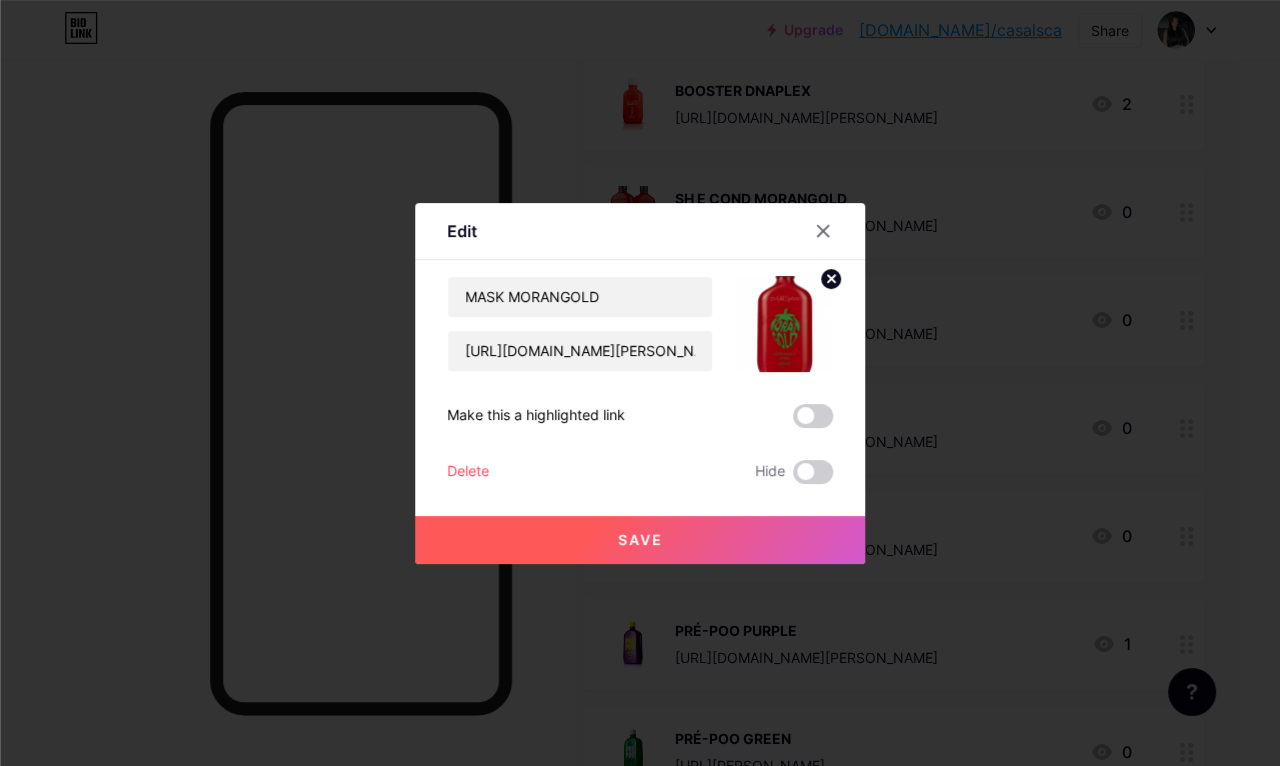 scroll, scrollTop: 2849, scrollLeft: 41, axis: both 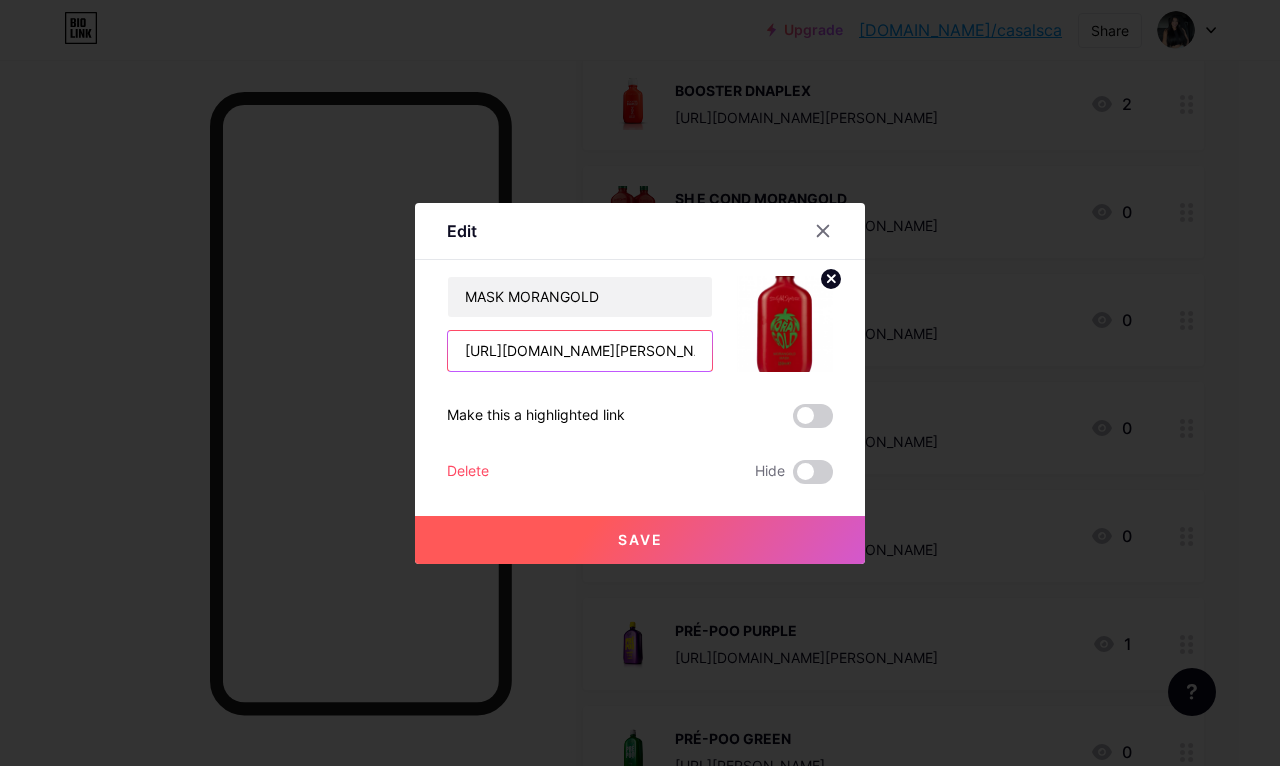 type on "/W2OAUXU8" 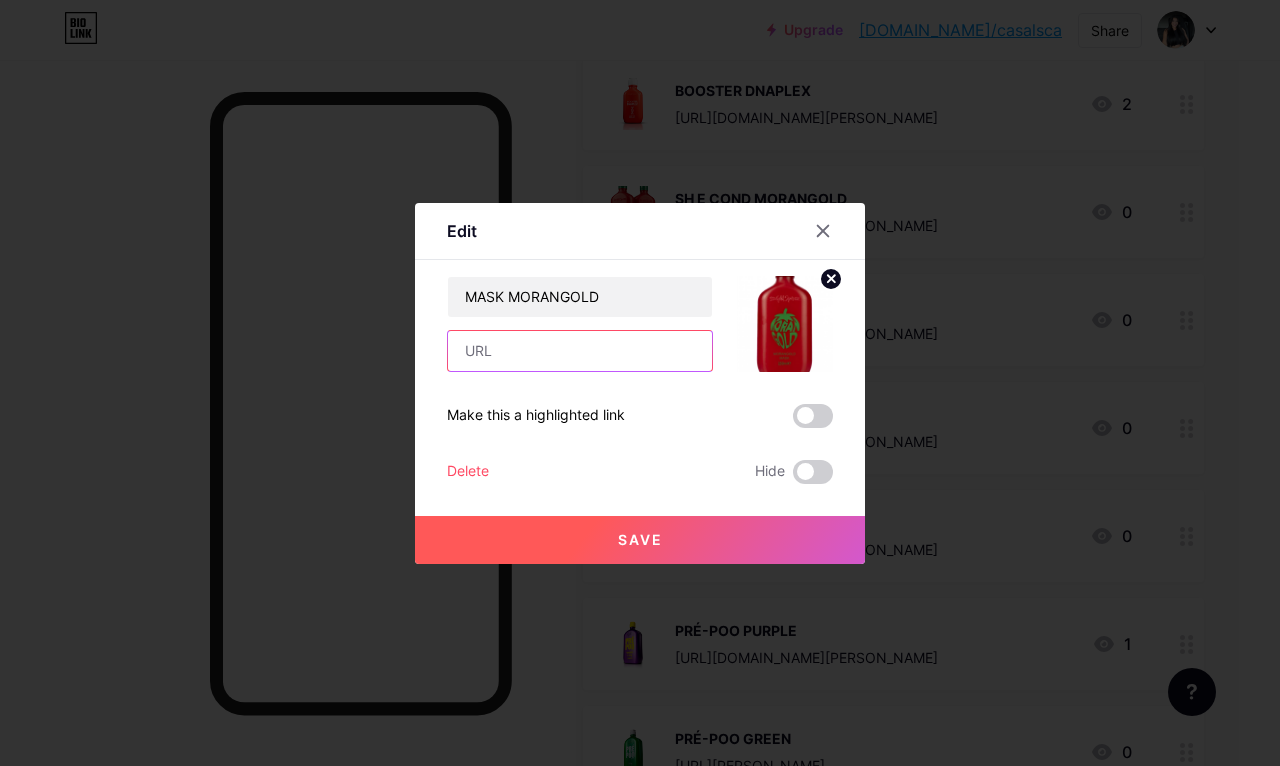 click at bounding box center (580, 351) 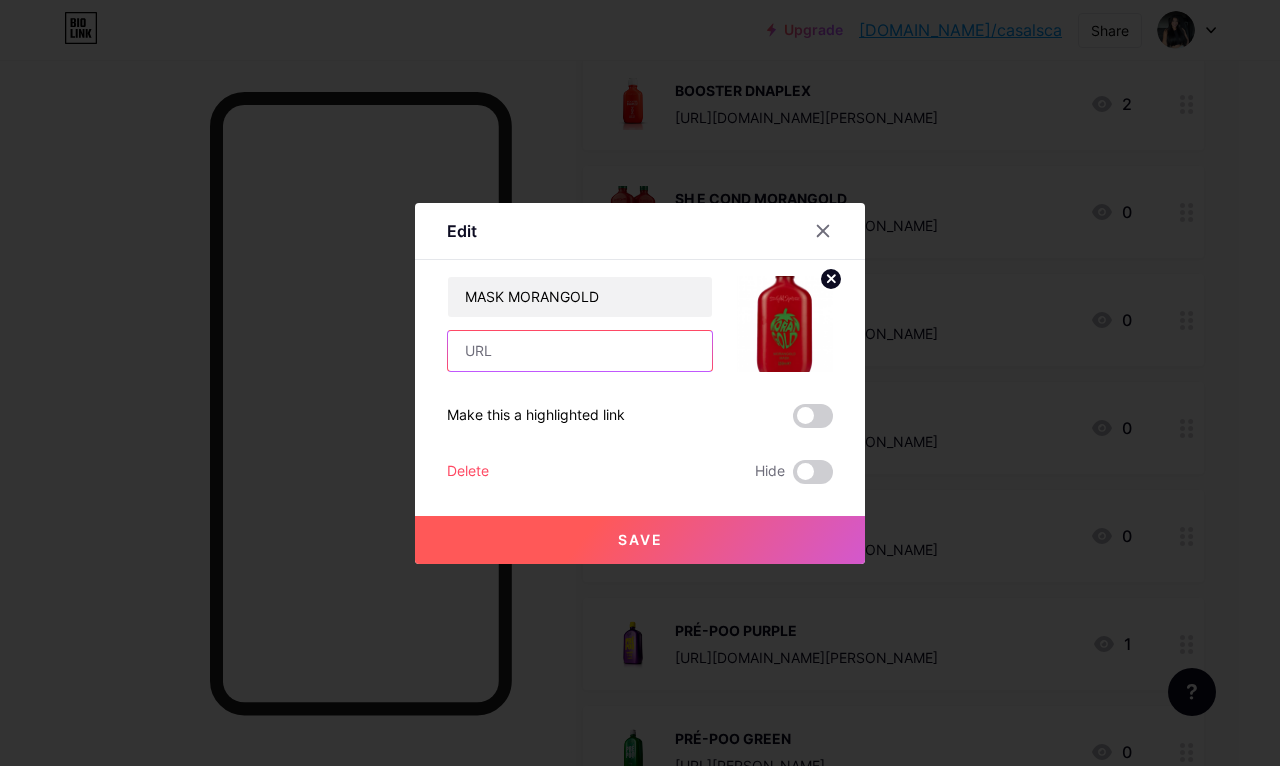 paste on "[URL][DOMAIN_NAME][PERSON_NAME]" 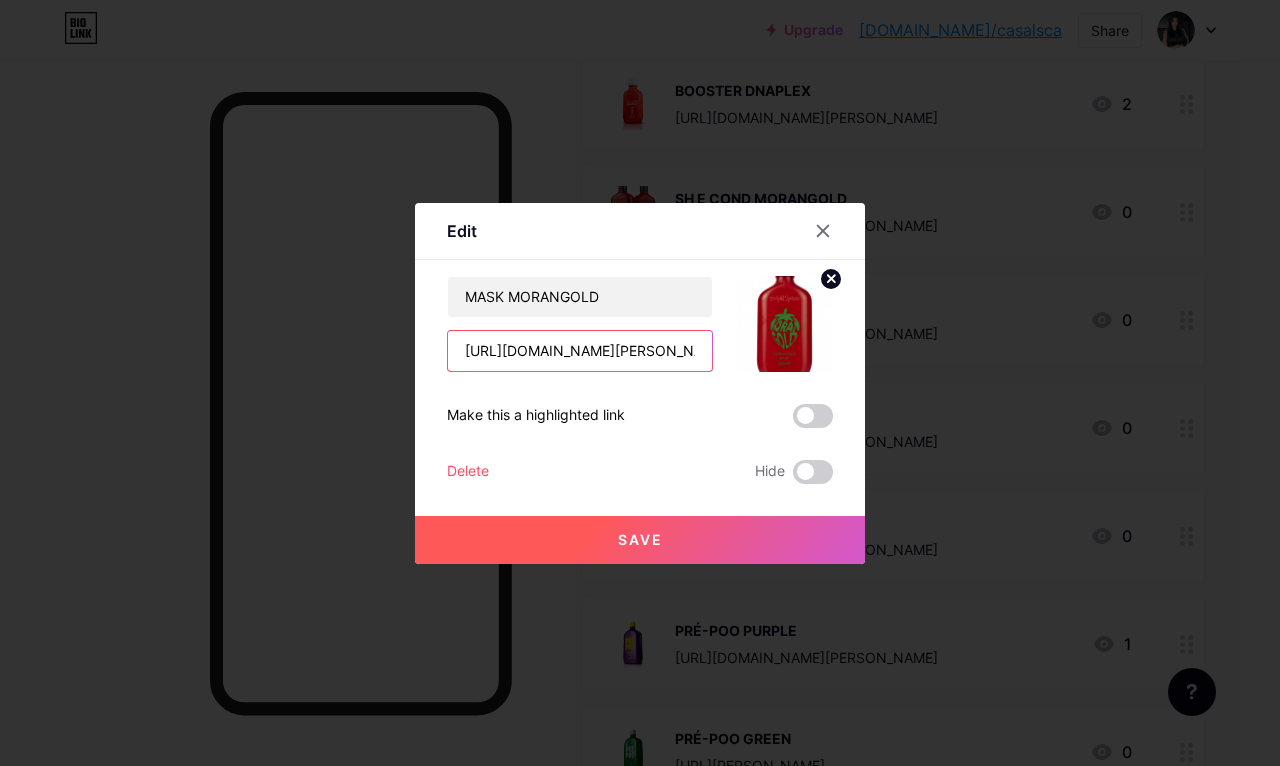 type on "[URL][DOMAIN_NAME][PERSON_NAME]" 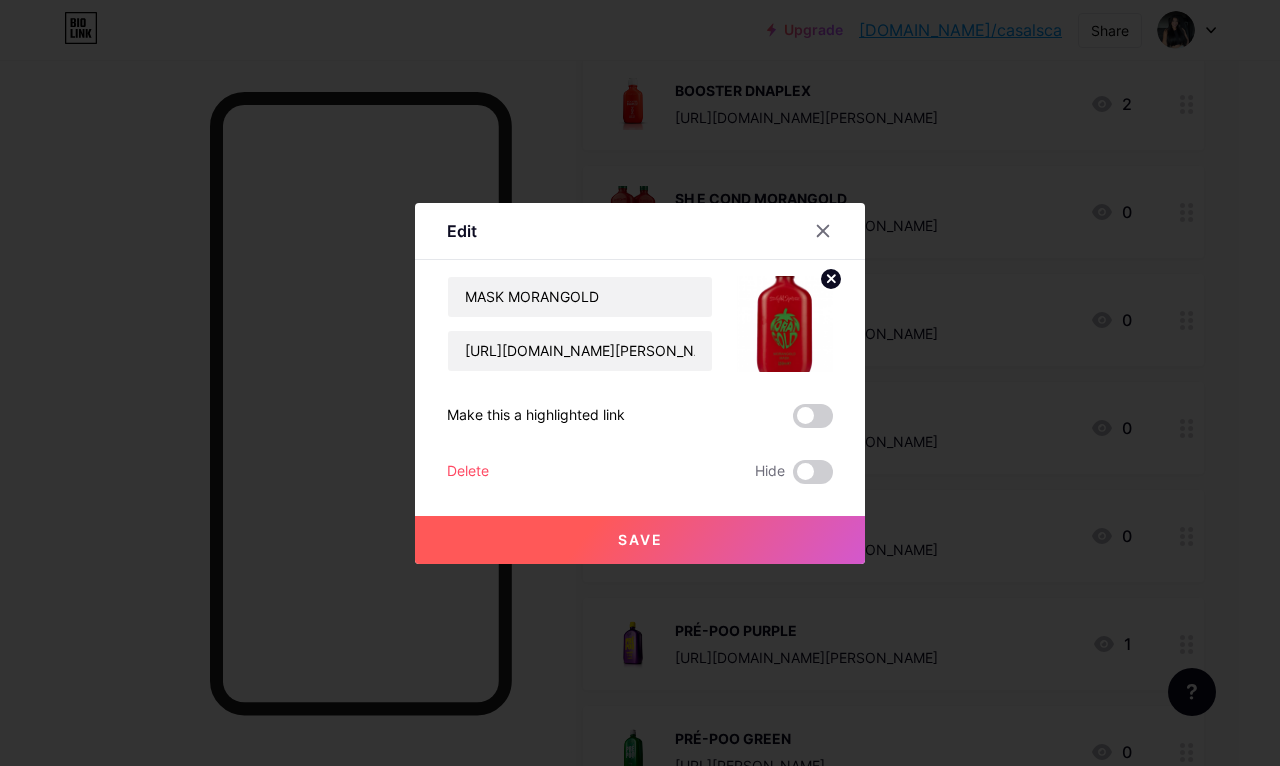 click on "Save" at bounding box center (640, 540) 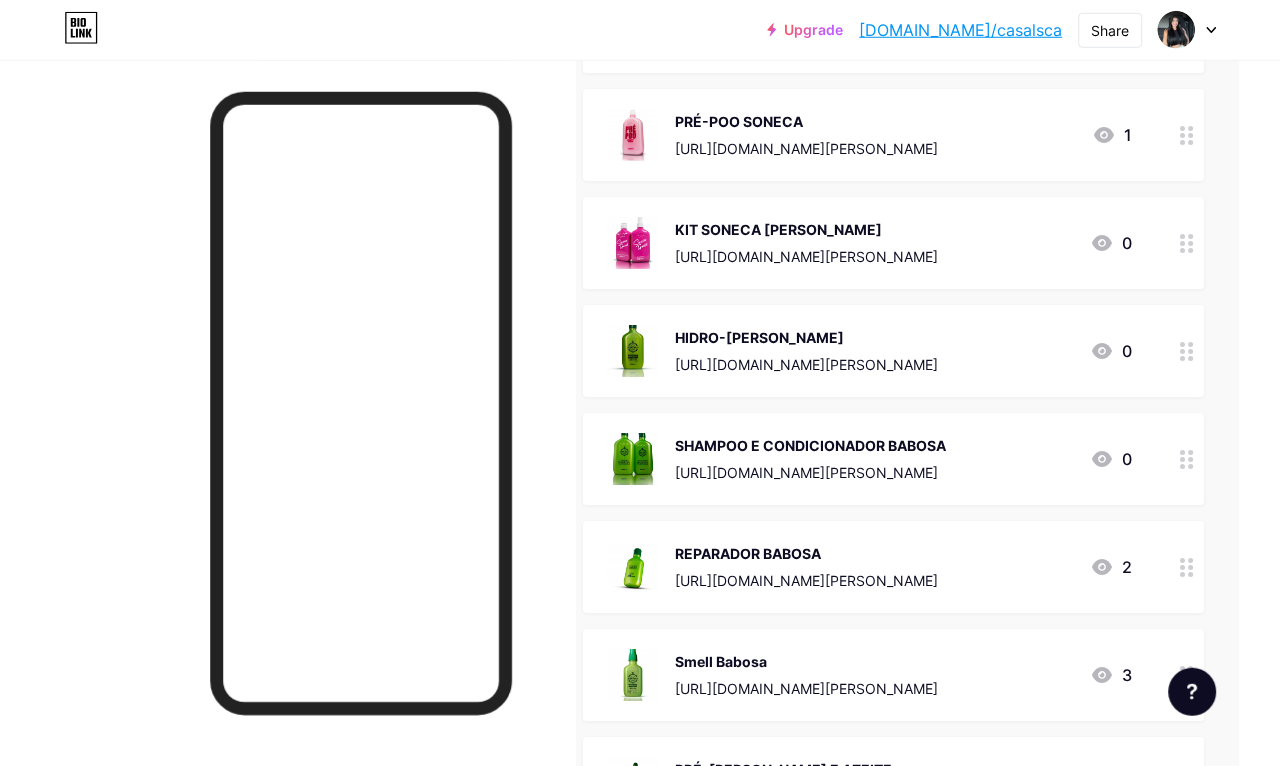 scroll, scrollTop: 1819, scrollLeft: 41, axis: both 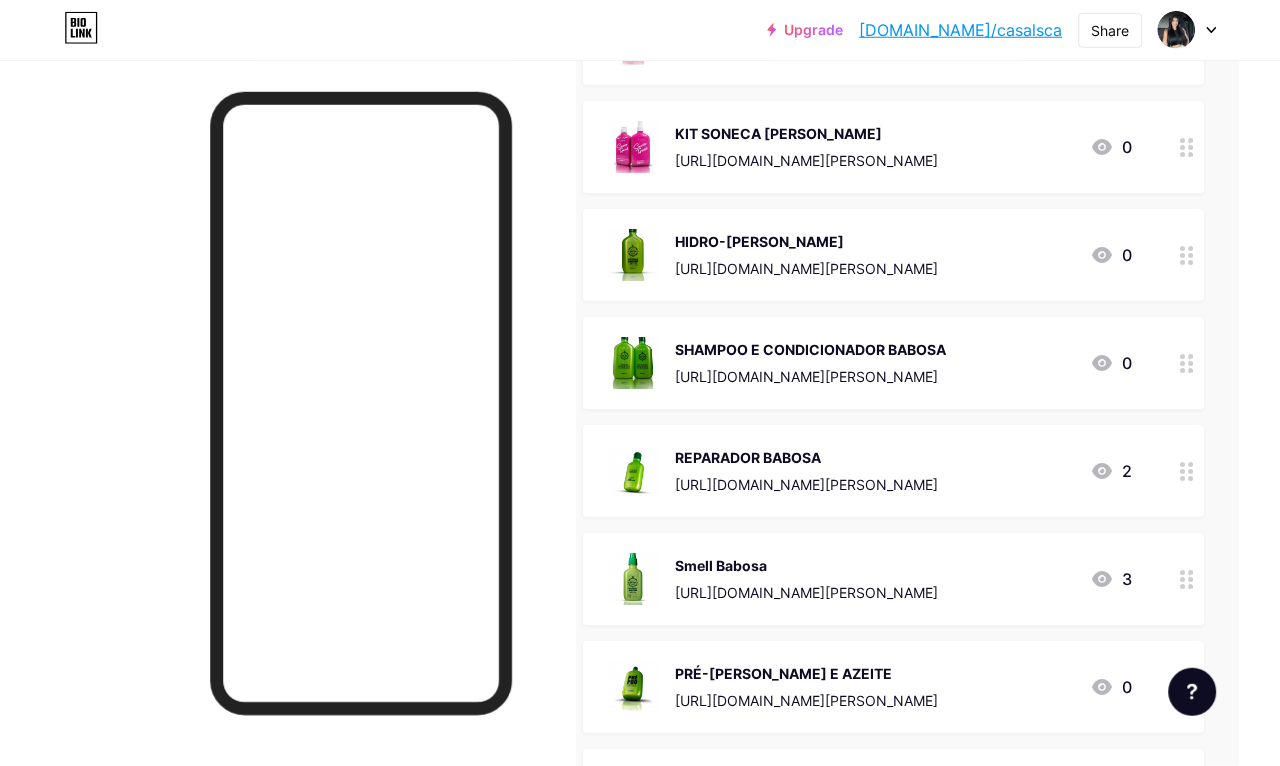 click on "[URL][DOMAIN_NAME][PERSON_NAME]" at bounding box center [806, 700] 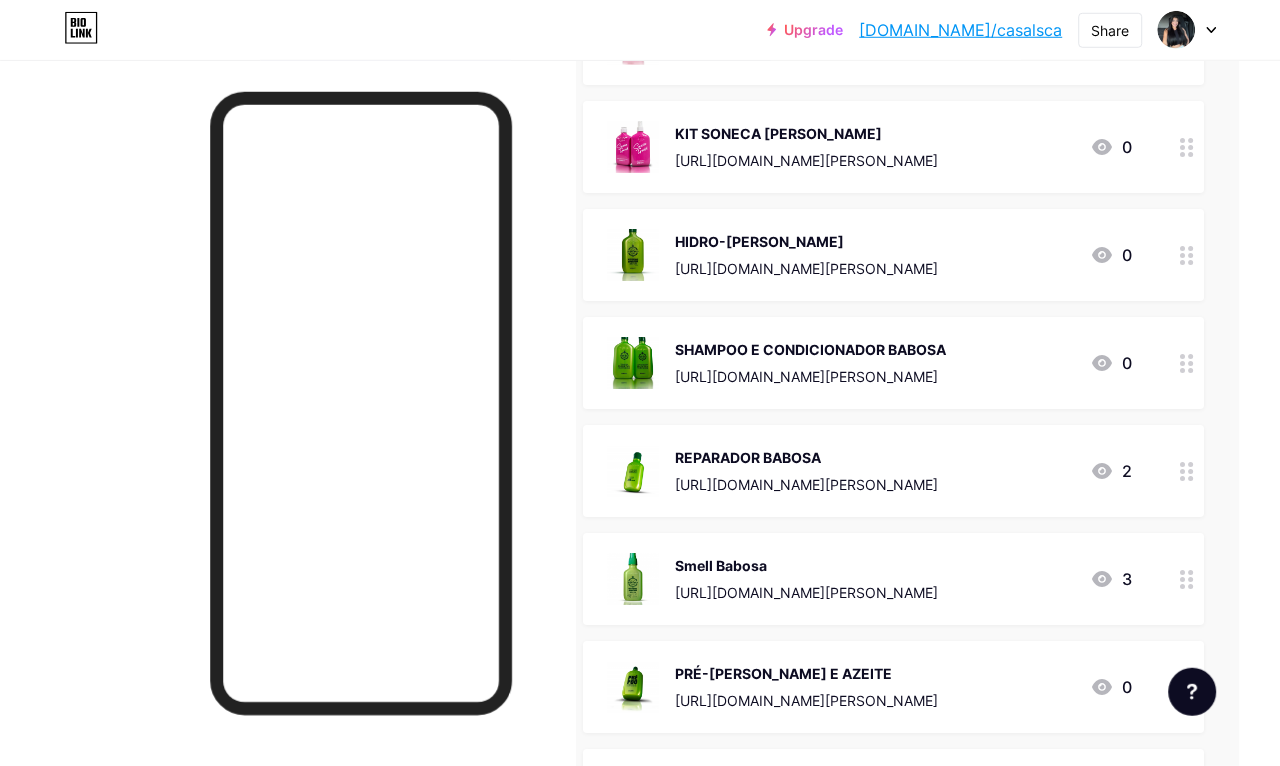 scroll, scrollTop: 1942, scrollLeft: 41, axis: both 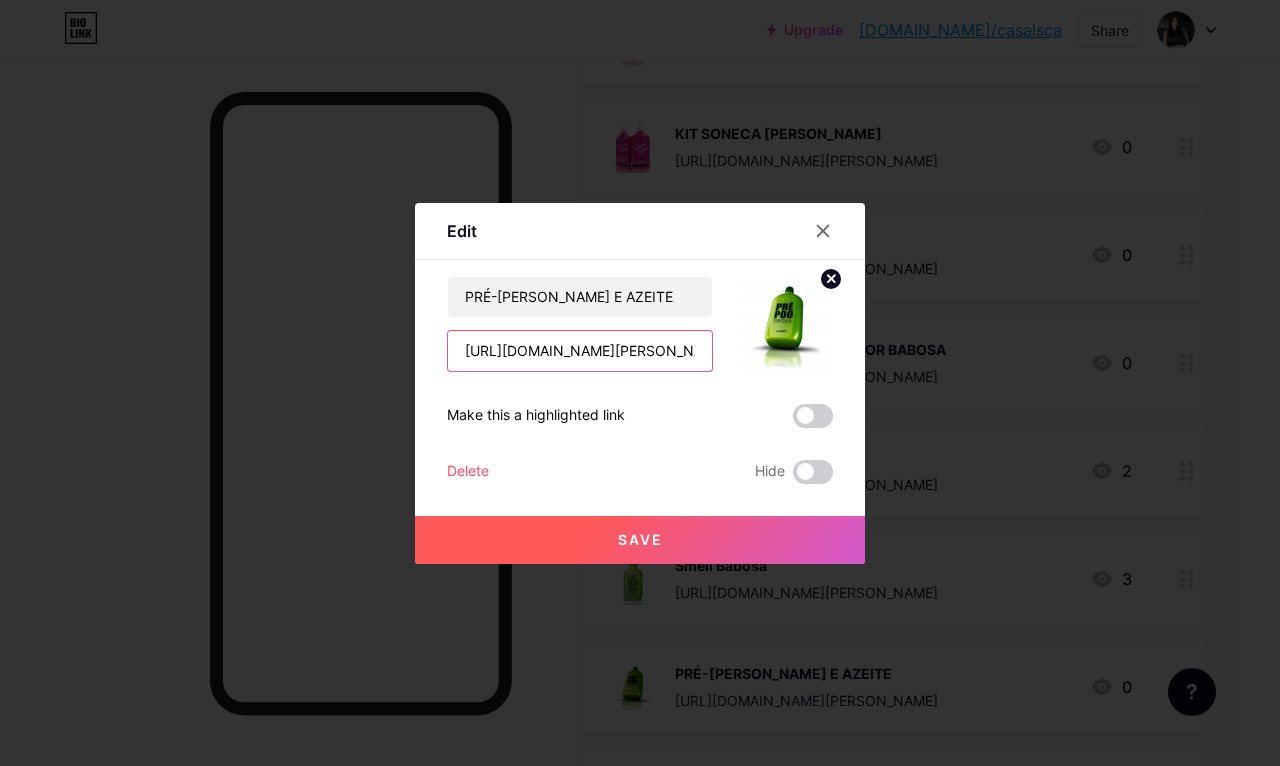 type on "https:///SJT0RFHA" 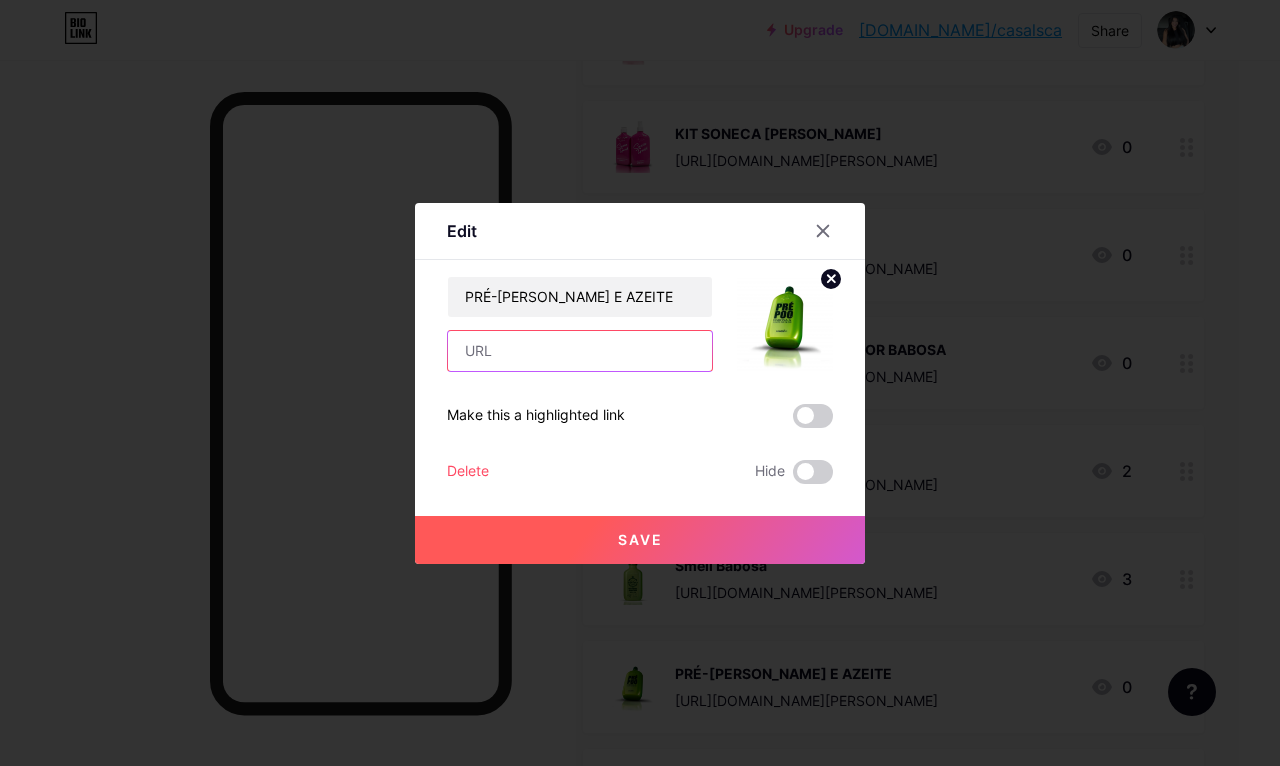 click at bounding box center [580, 351] 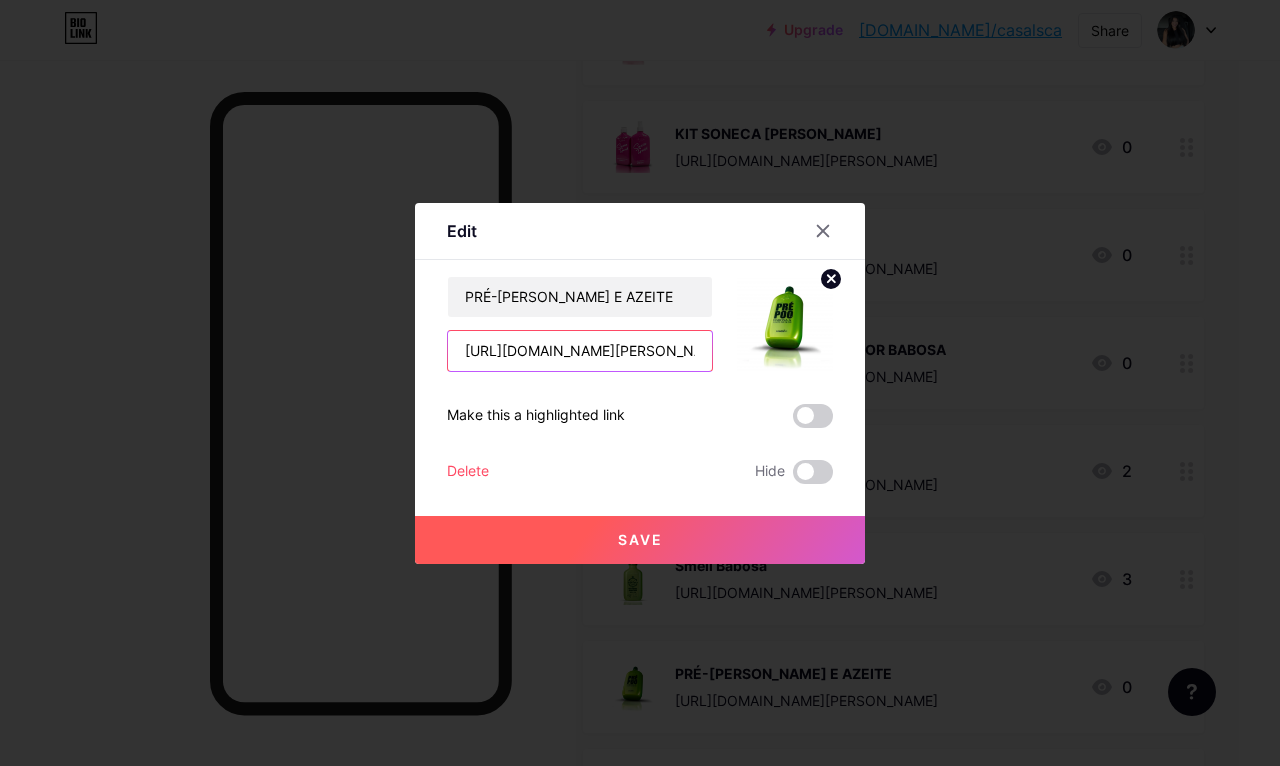 type on "[URL][DOMAIN_NAME][PERSON_NAME]" 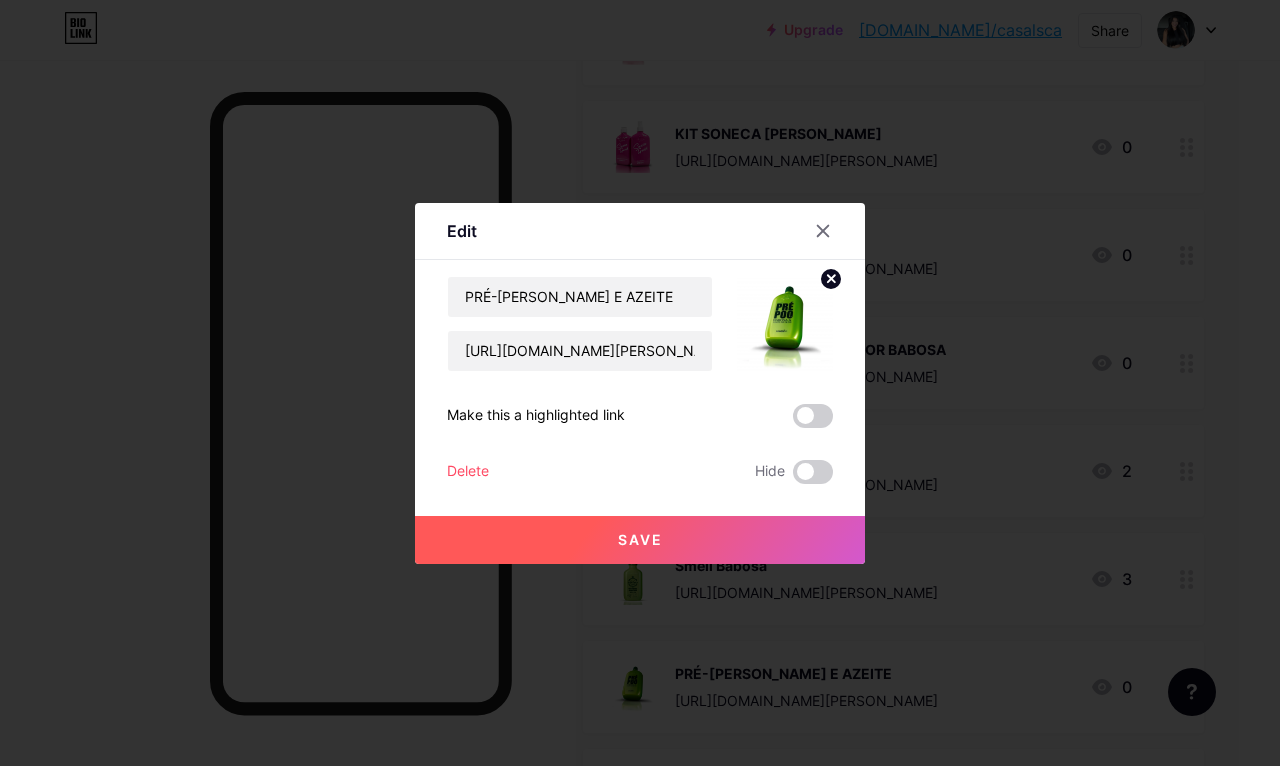 click on "Save" at bounding box center (640, 540) 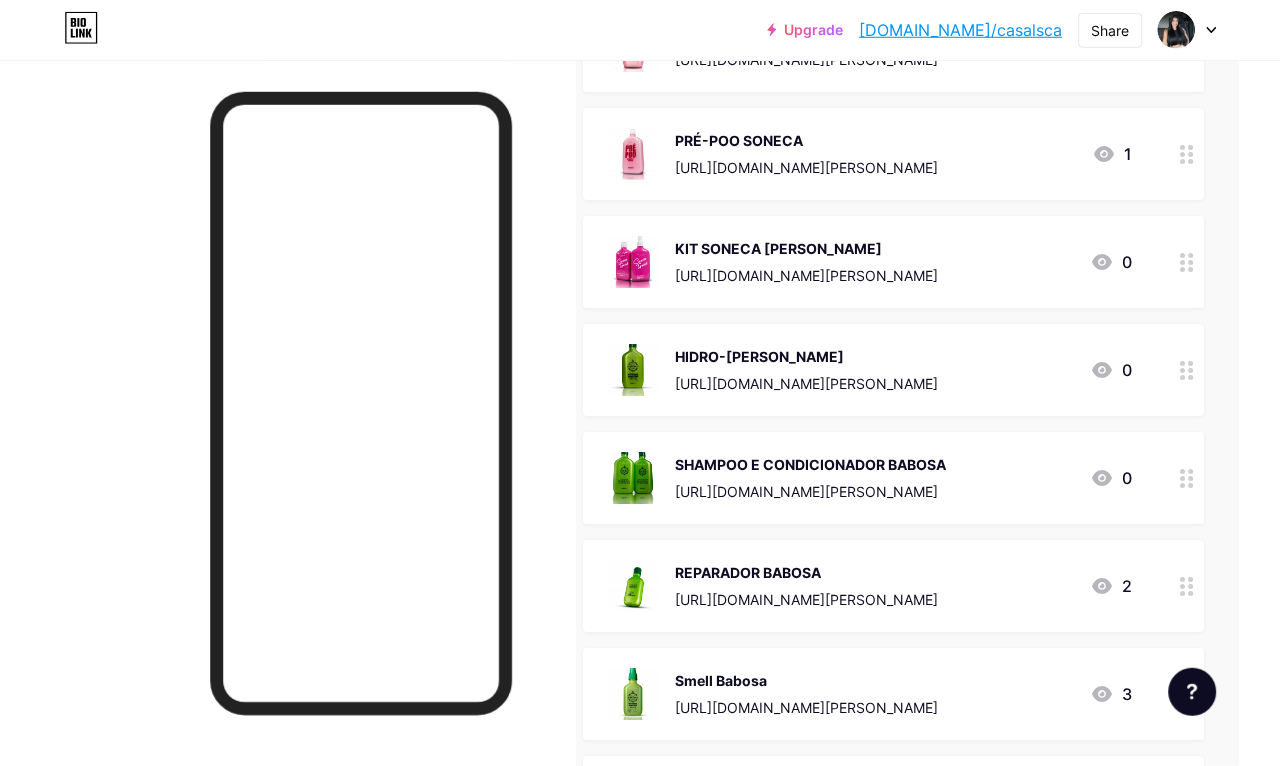 scroll, scrollTop: 1837, scrollLeft: 41, axis: both 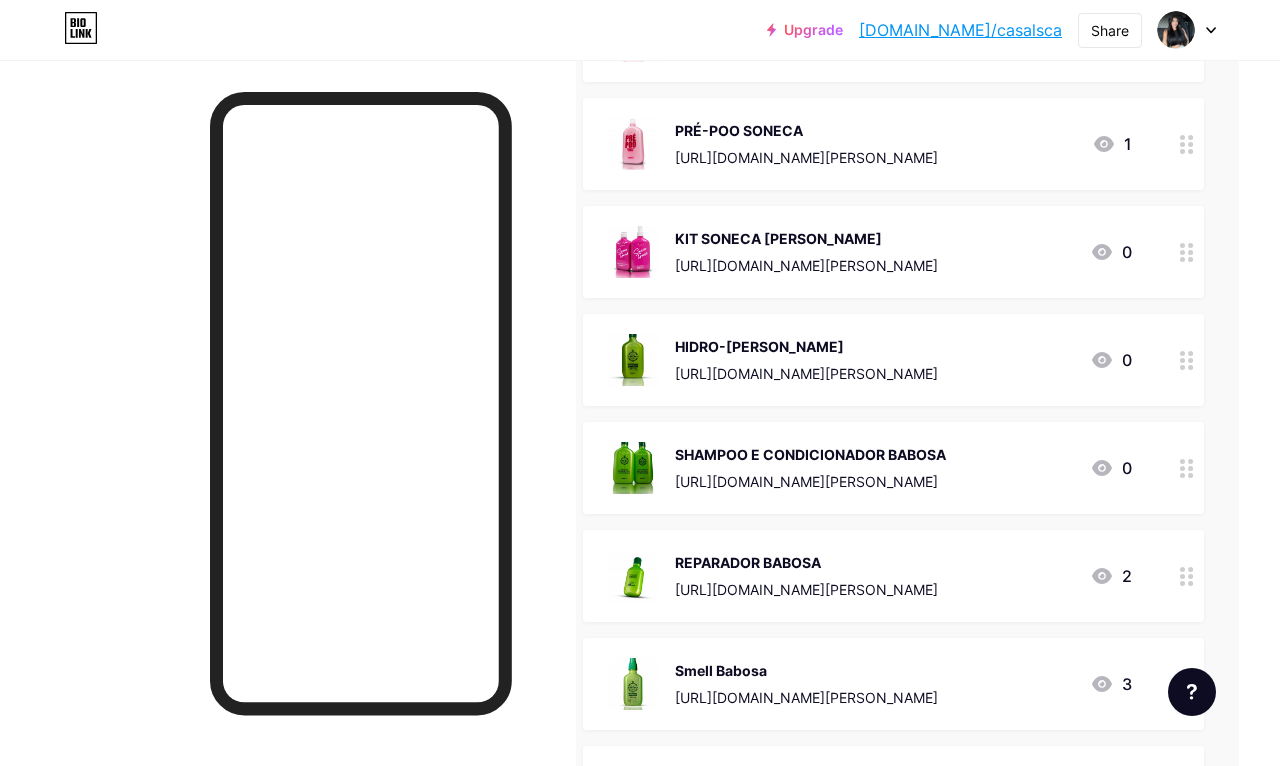 click on "[URL][DOMAIN_NAME][PERSON_NAME]" at bounding box center (806, 589) 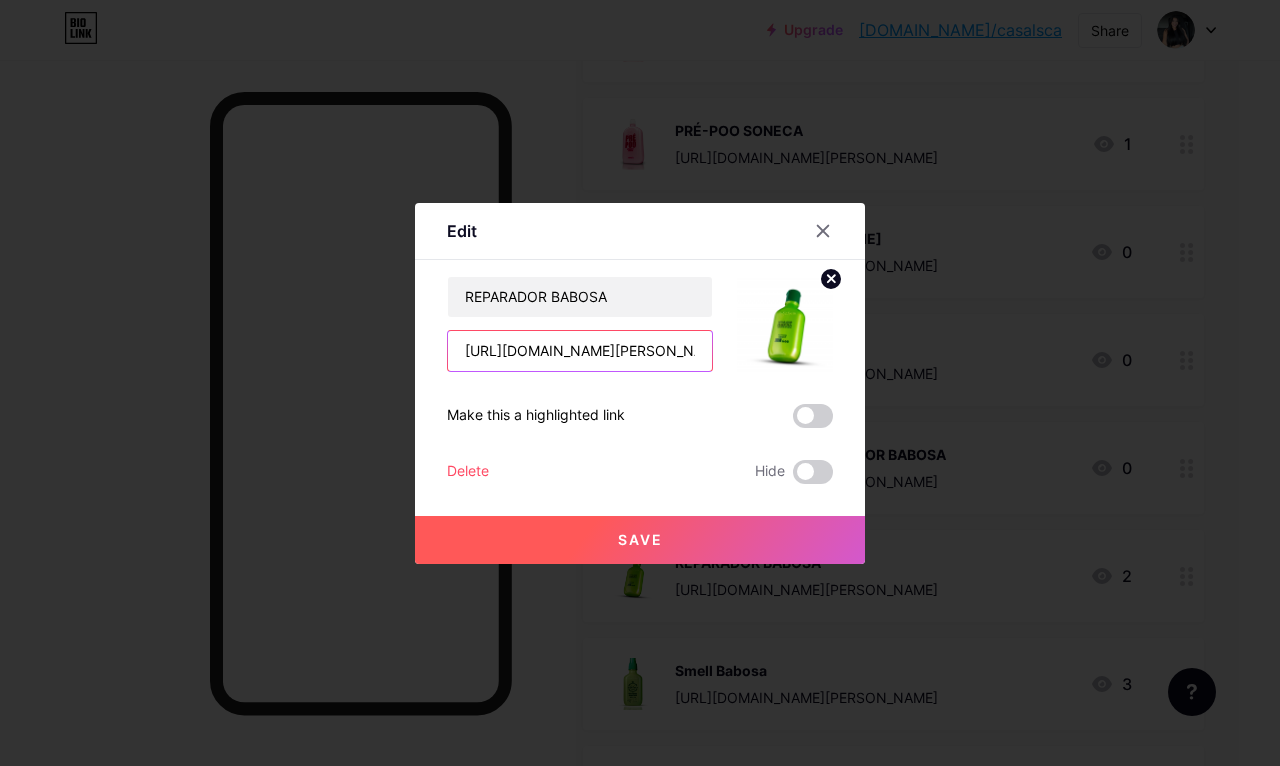 scroll, scrollTop: 1837, scrollLeft: 41, axis: both 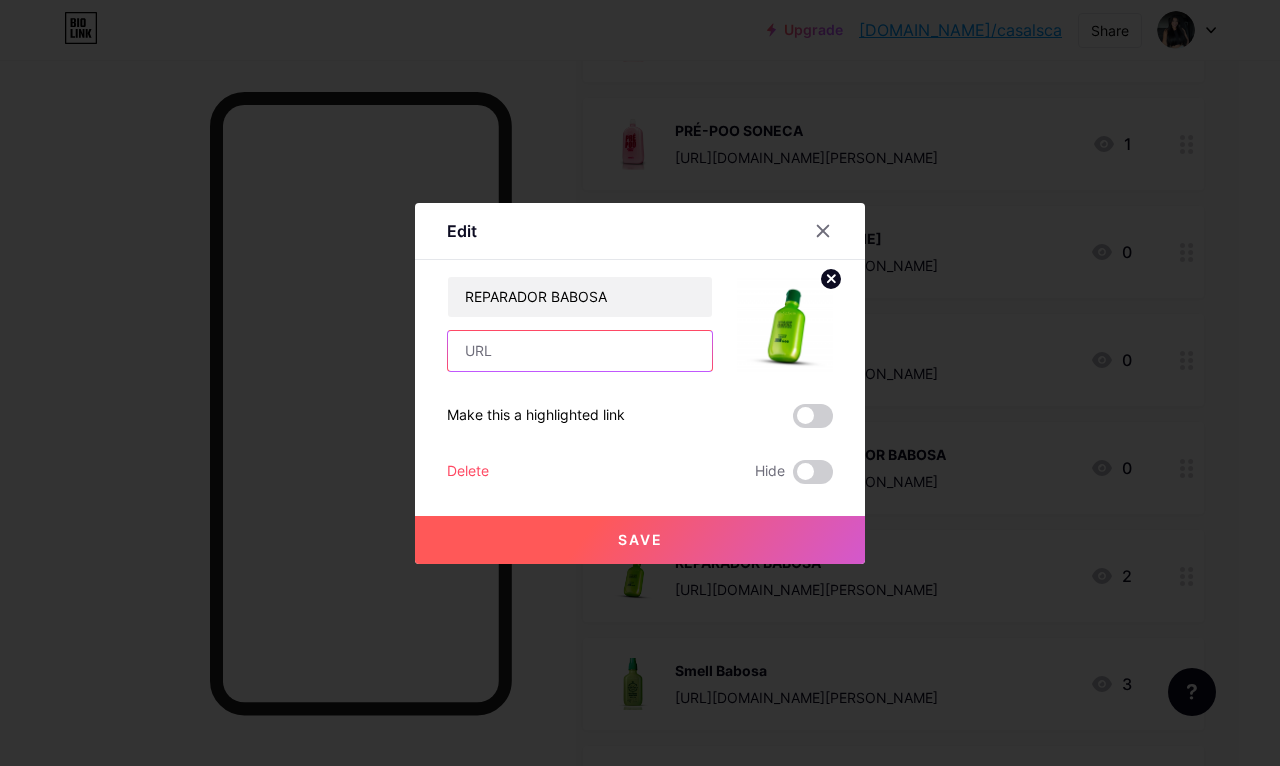 click at bounding box center (580, 351) 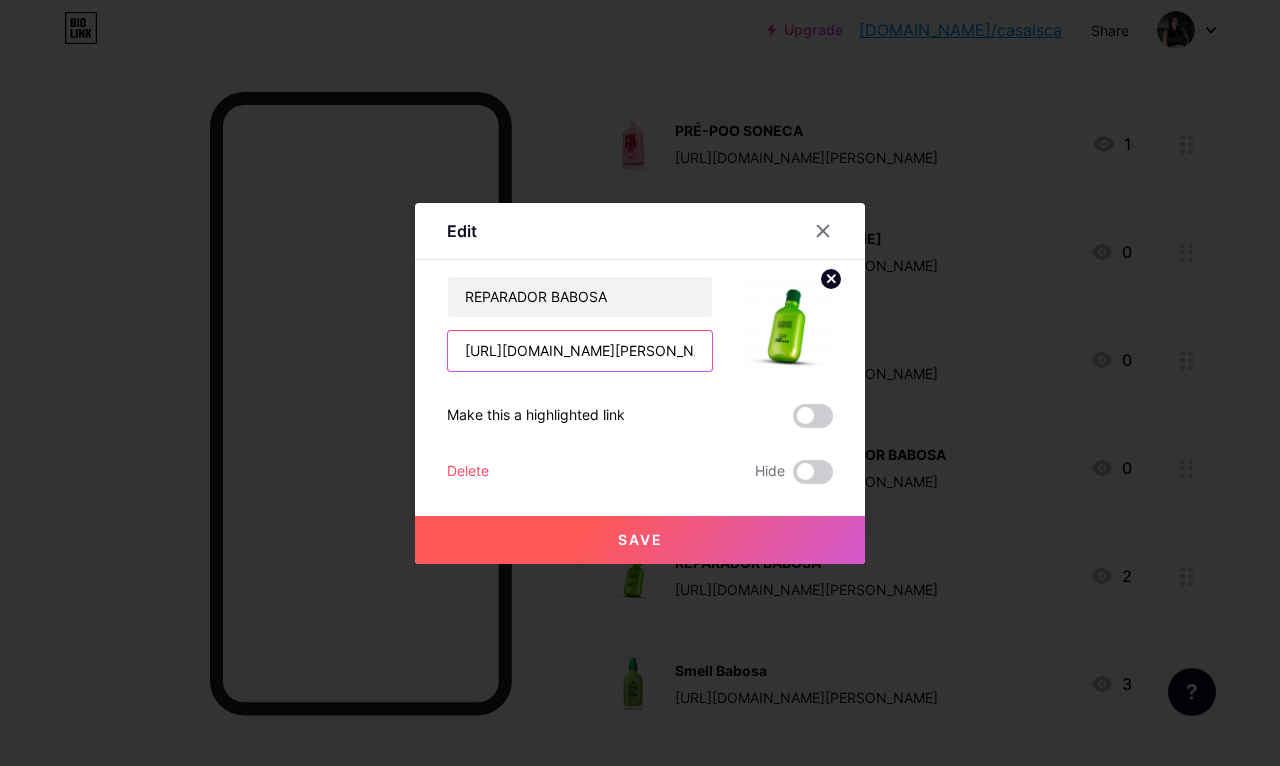 type on "[URL][DOMAIN_NAME][PERSON_NAME]" 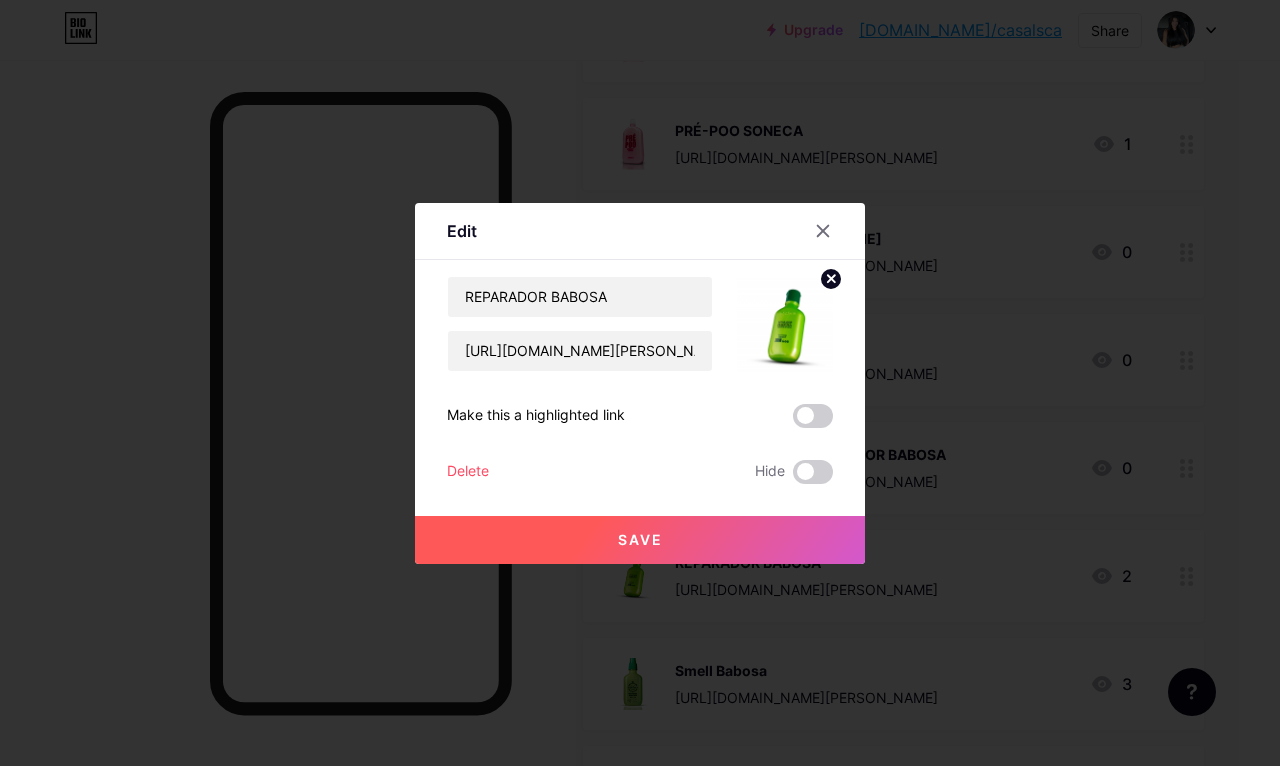 click on "Save" at bounding box center (640, 540) 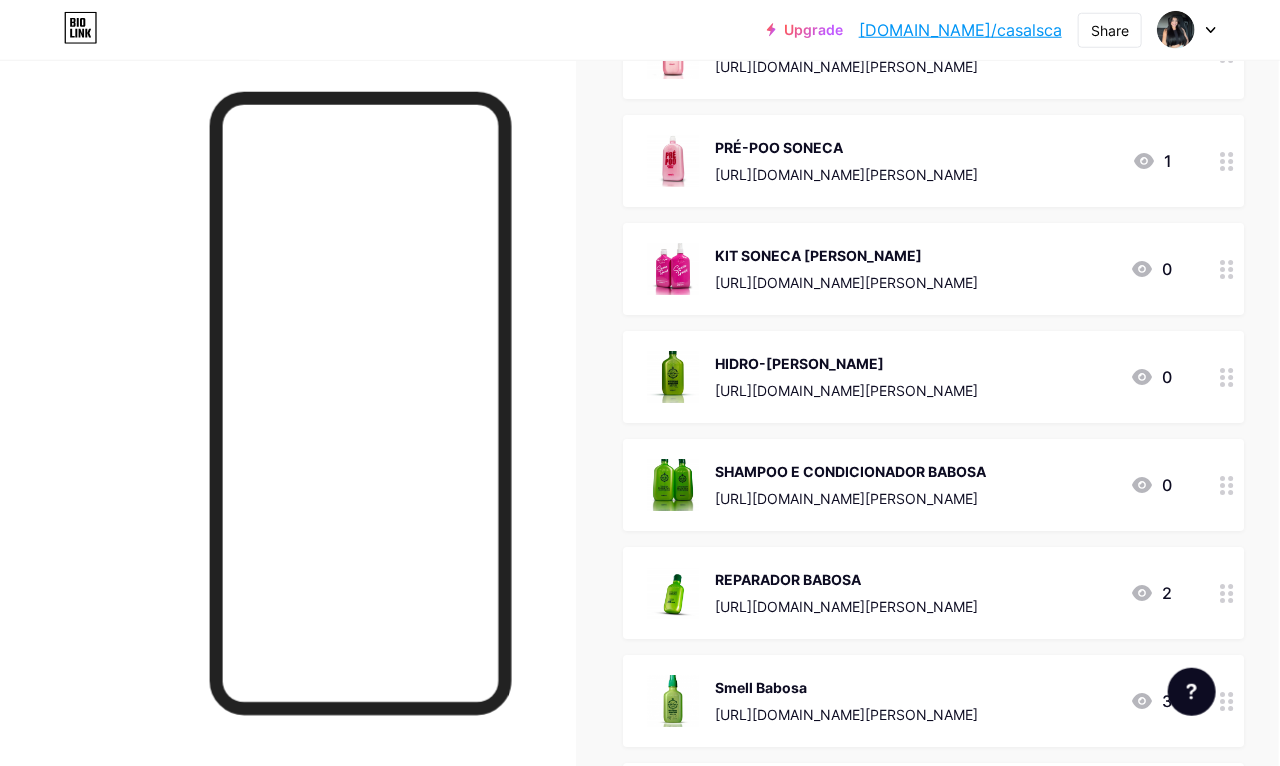 scroll, scrollTop: 1834, scrollLeft: 1, axis: both 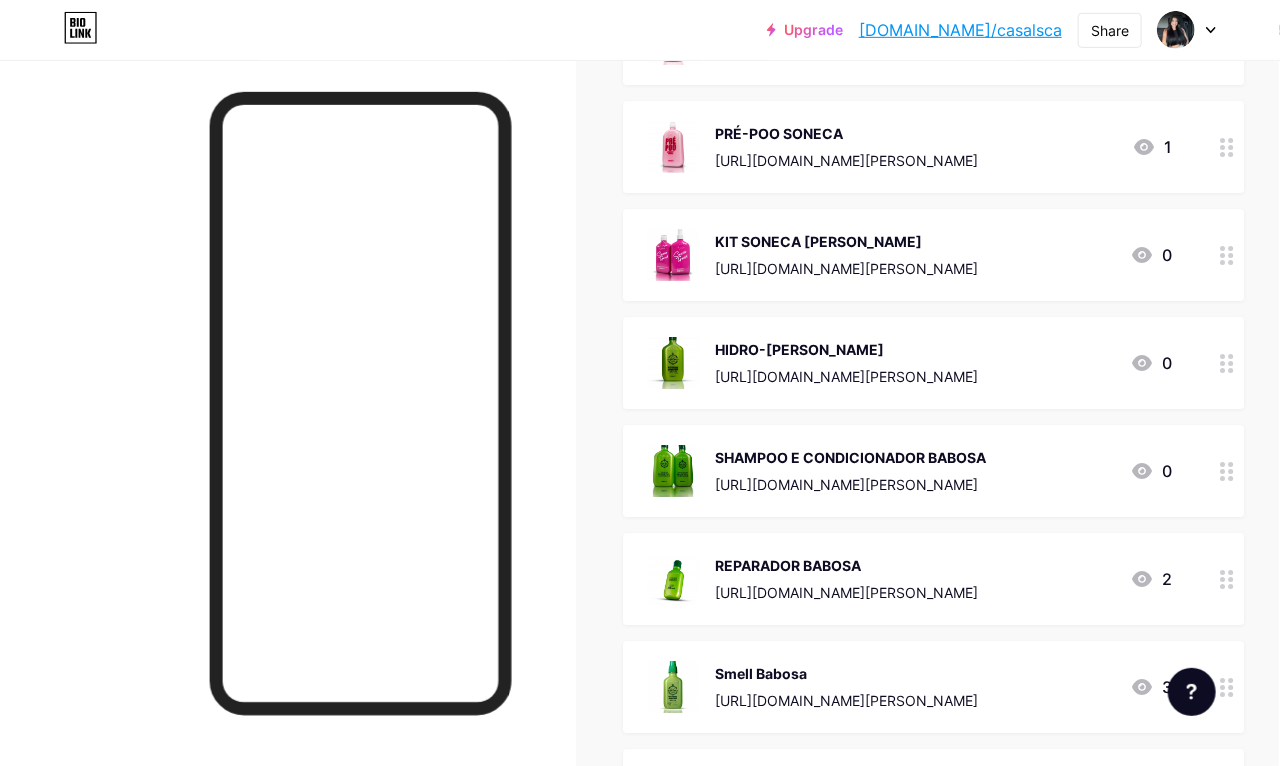 click on "SHAMPOO E CONDICIONADOR BABOSA
[URL][DOMAIN_NAME][PERSON_NAME]" at bounding box center [850, 471] 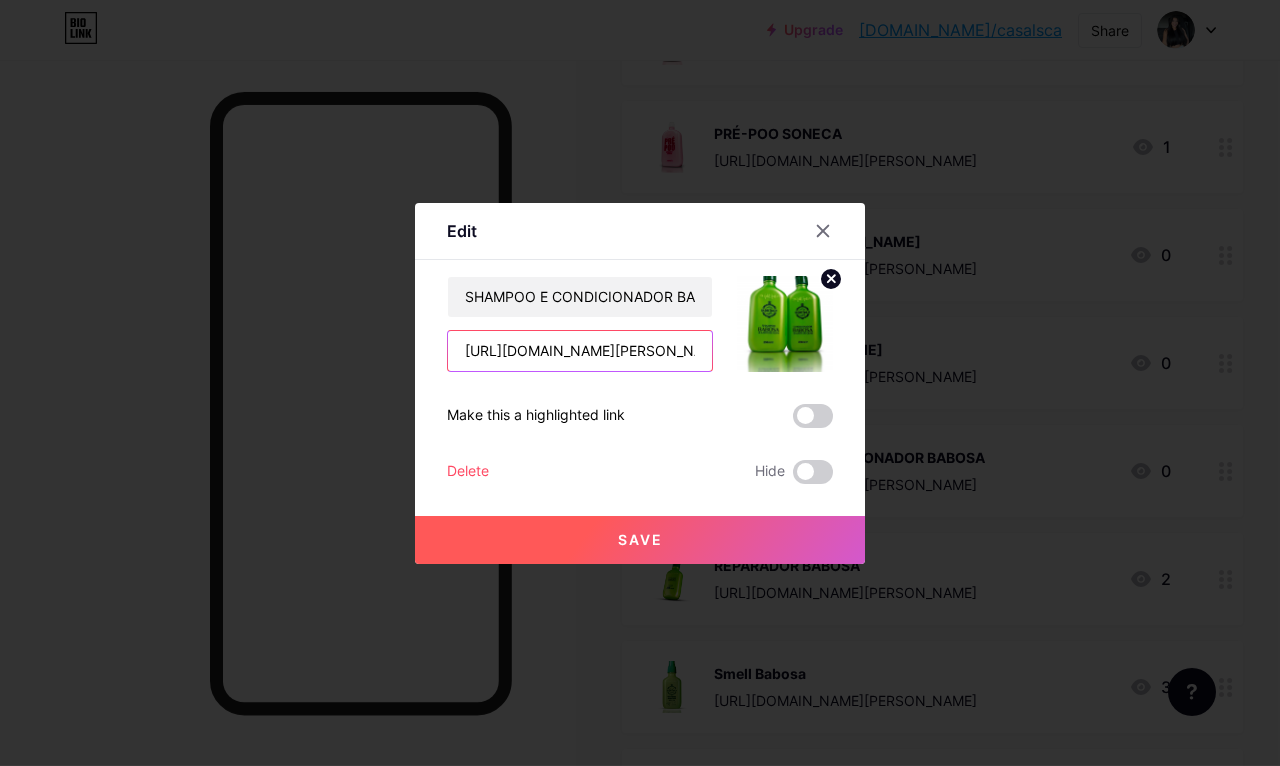 scroll, scrollTop: 1834, scrollLeft: 1, axis: both 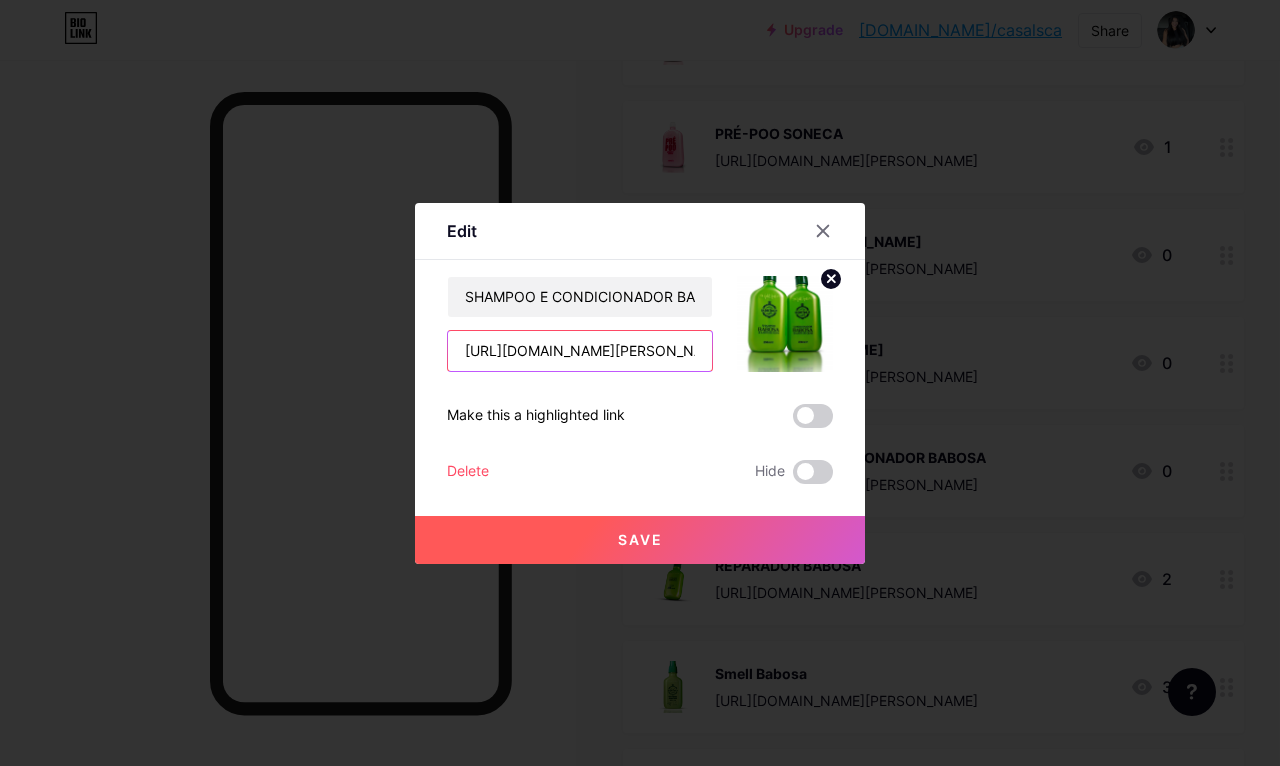 type on "[URL][DOMAIN_NAME][PERSON_NAME]" 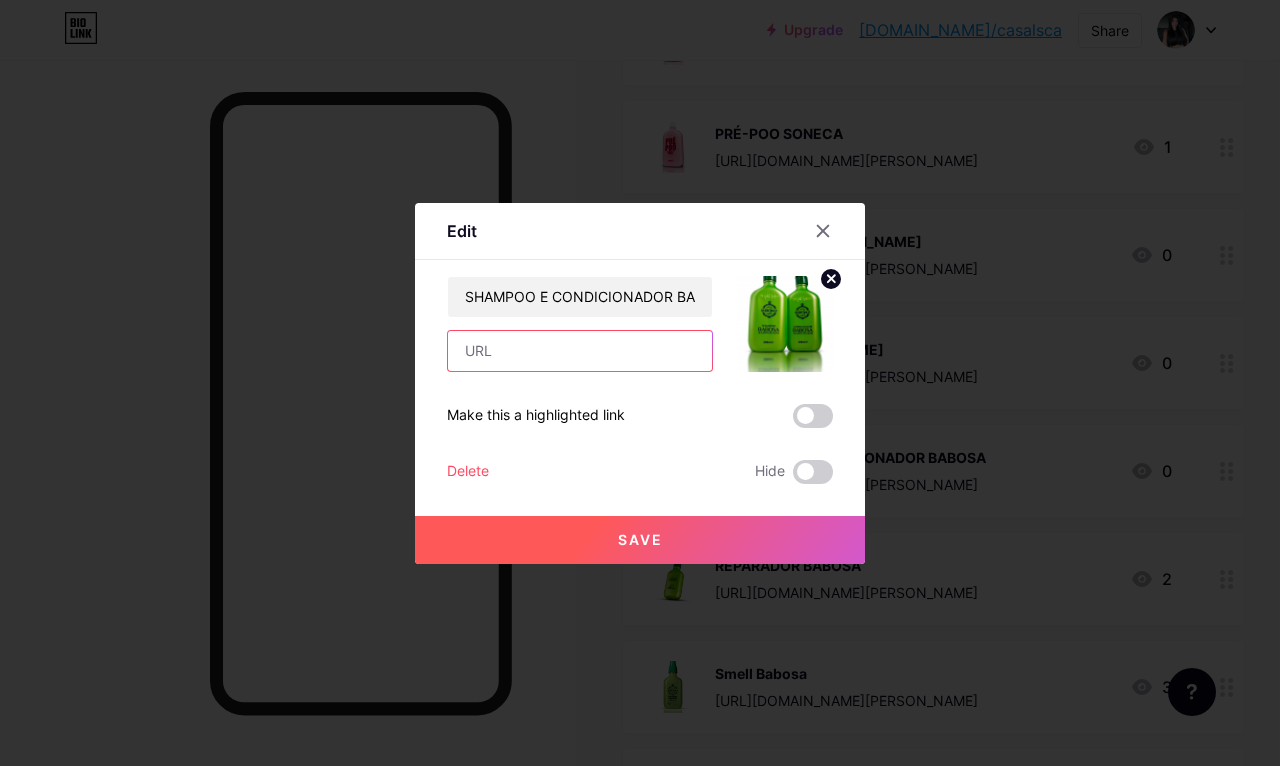 click at bounding box center (580, 351) 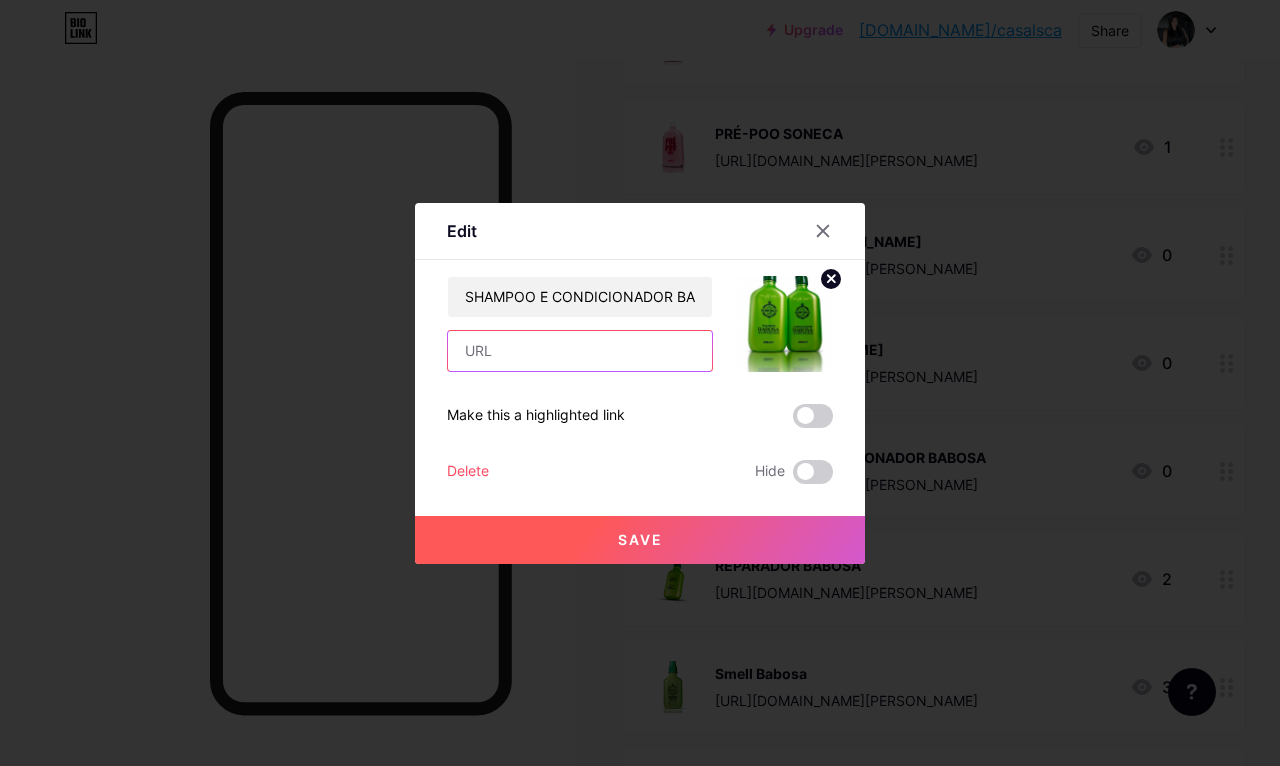 paste on "[URL][DOMAIN_NAME][PERSON_NAME]" 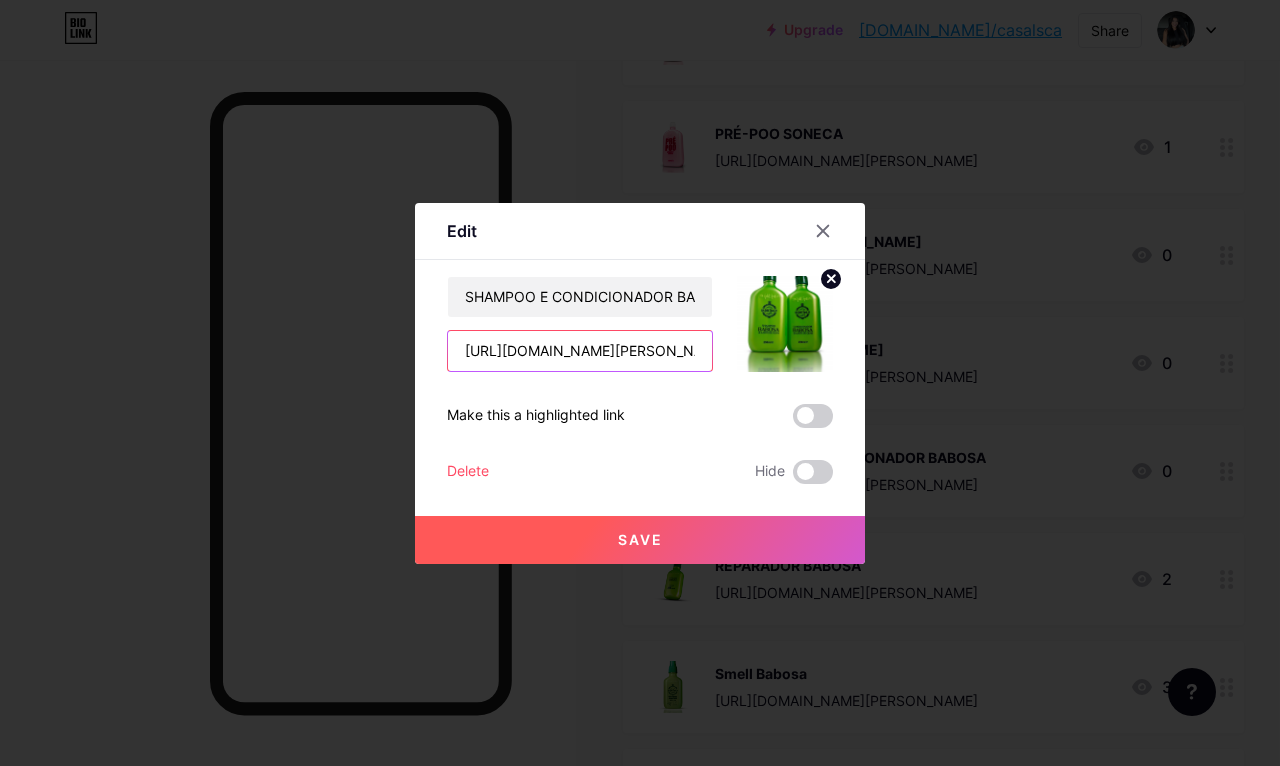 type on "[URL][DOMAIN_NAME][PERSON_NAME]" 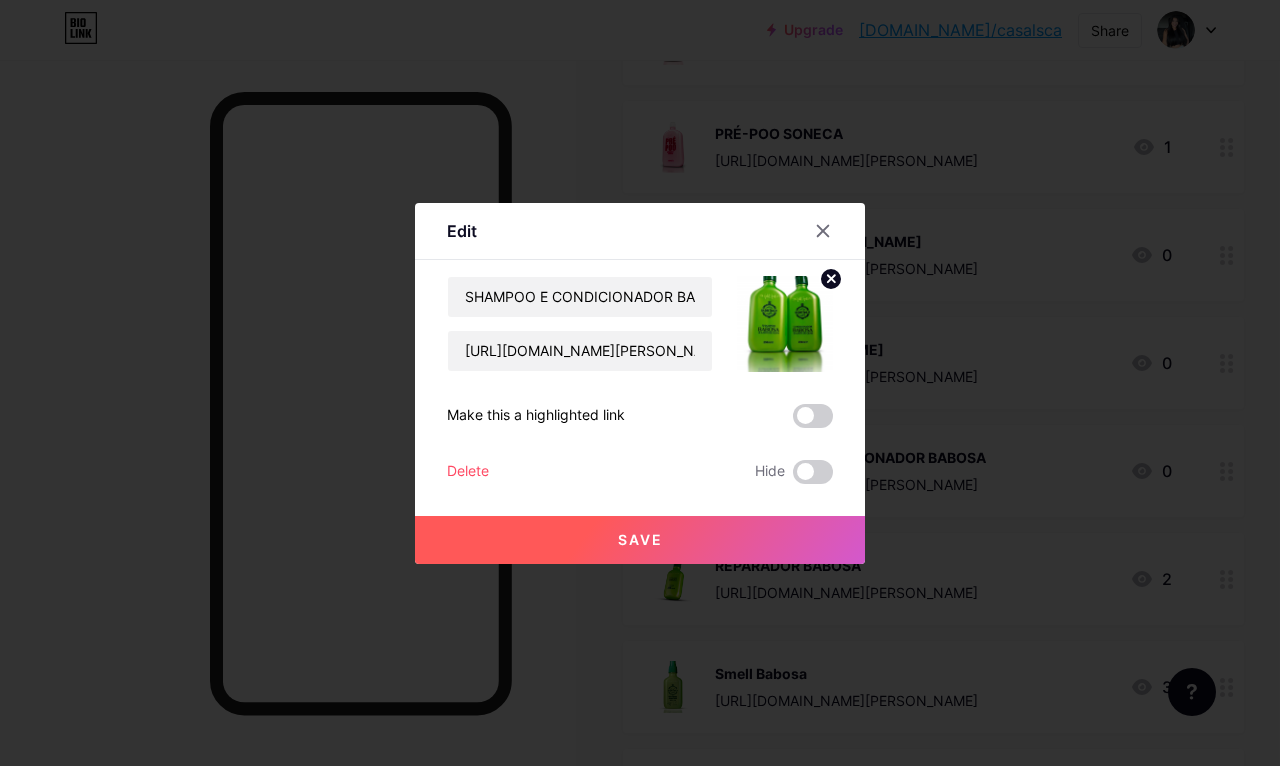 click on "Save" at bounding box center (640, 540) 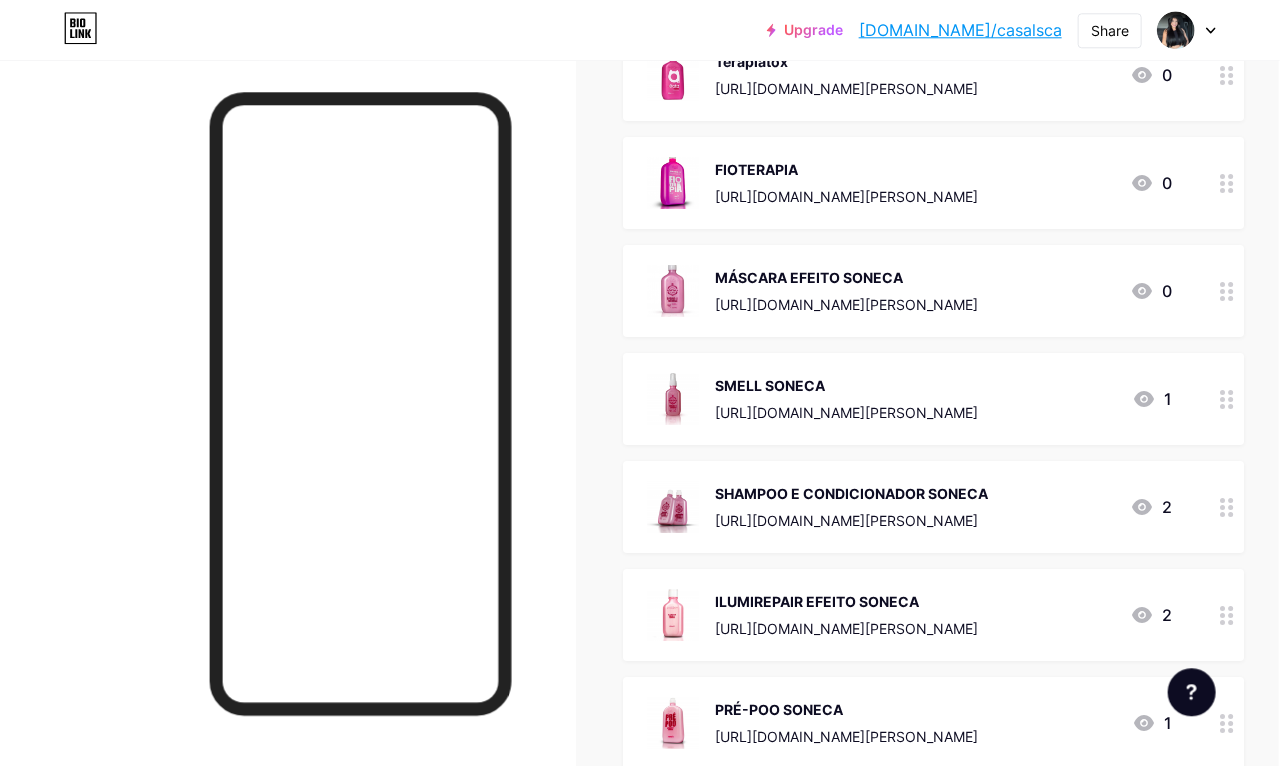 scroll, scrollTop: 1178, scrollLeft: 1, axis: both 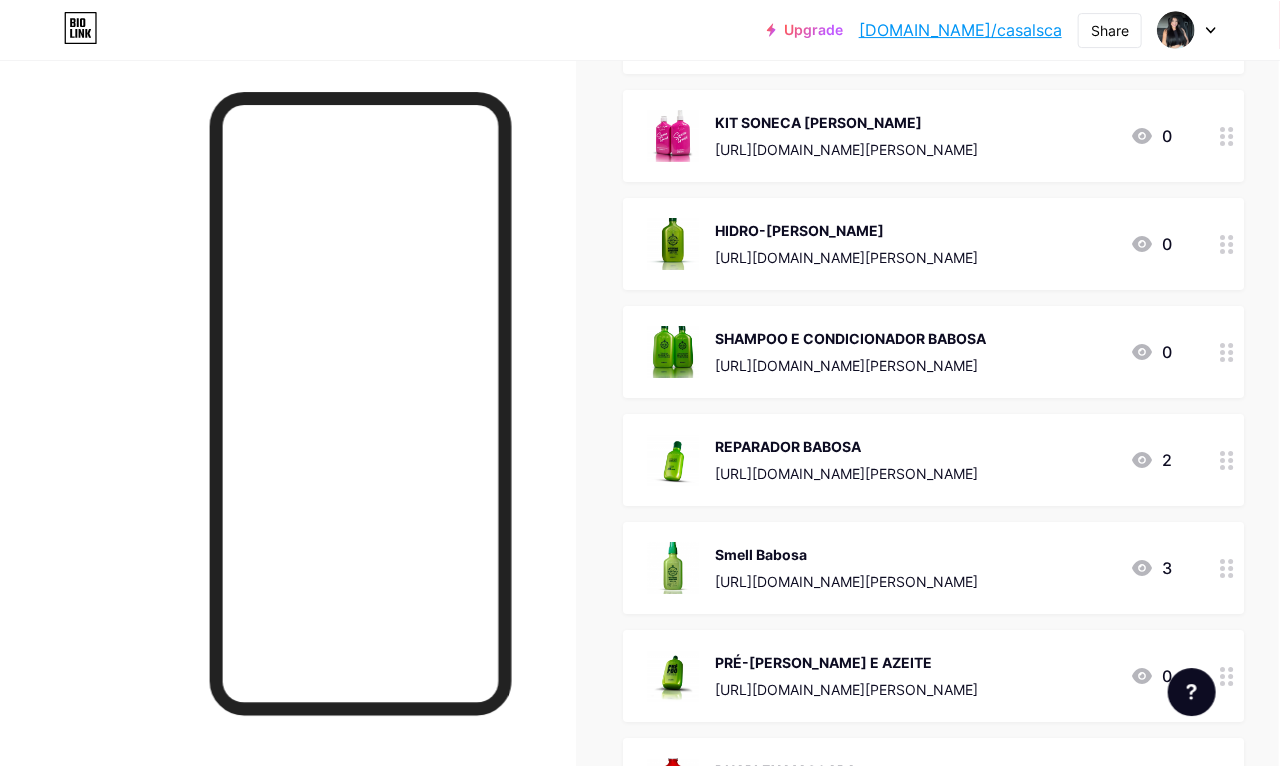 click on "[URL][DOMAIN_NAME][PERSON_NAME]" at bounding box center (846, 257) 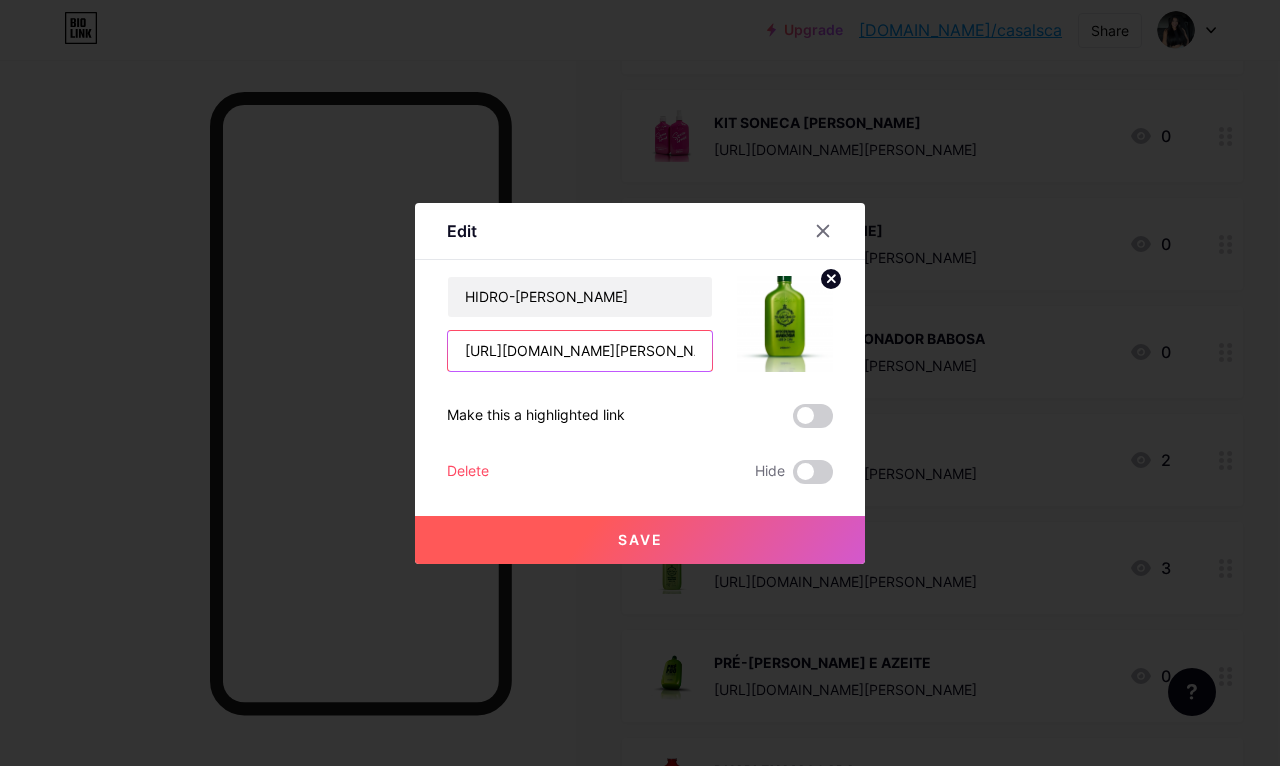 scroll, scrollTop: 1953, scrollLeft: 1, axis: both 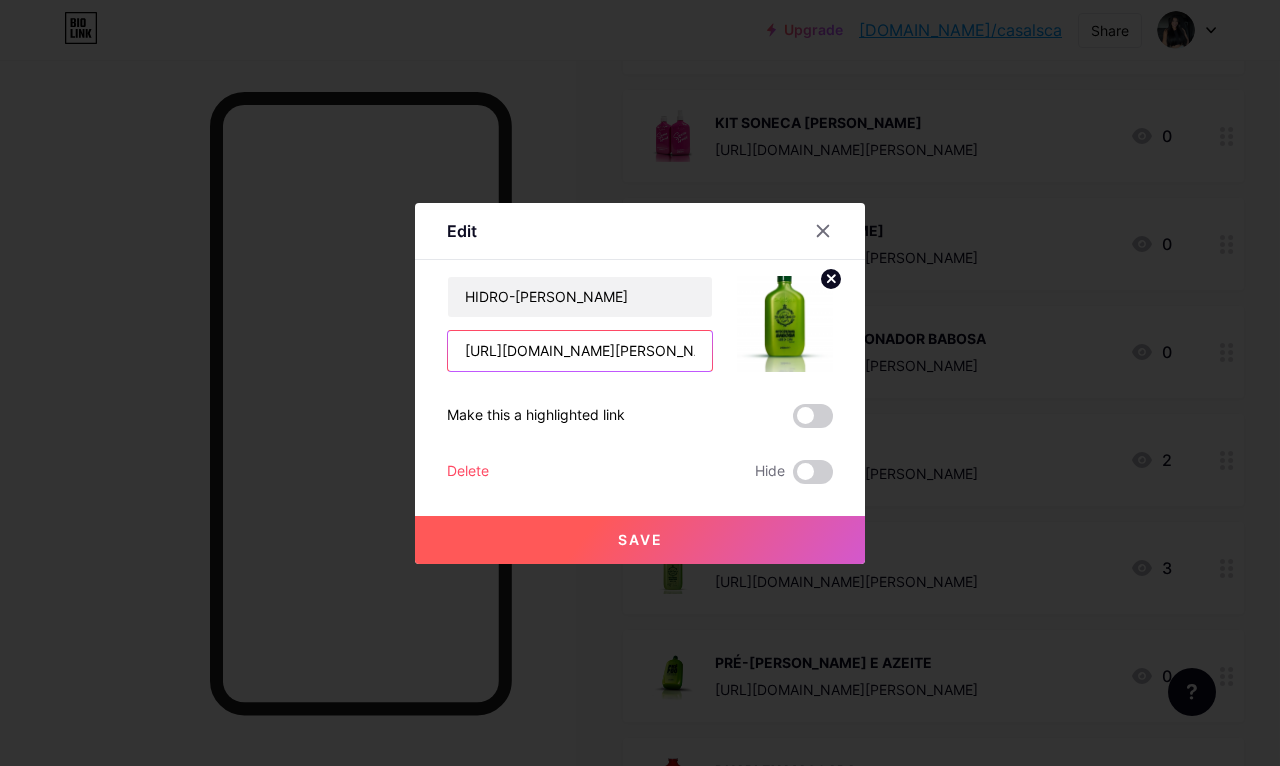type on "/RRKHWWJM" 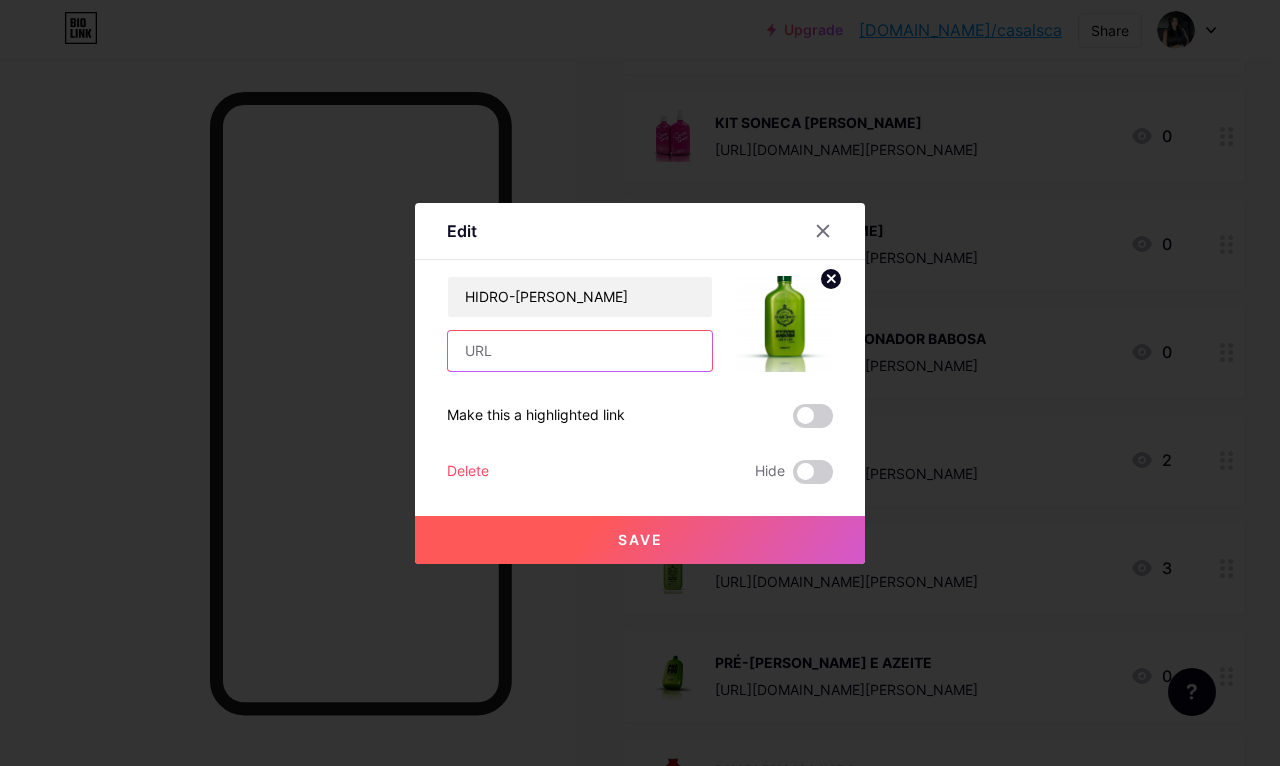 click at bounding box center [580, 351] 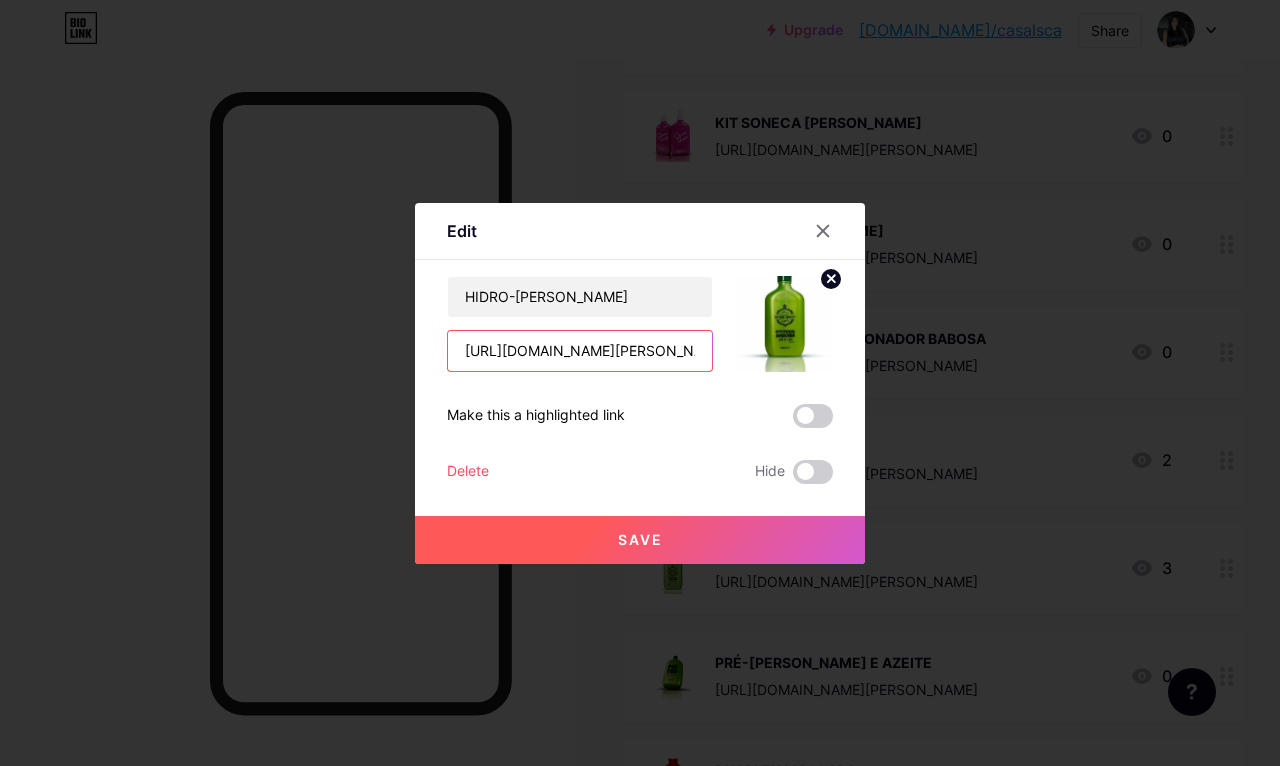 type on "[URL][DOMAIN_NAME][PERSON_NAME]" 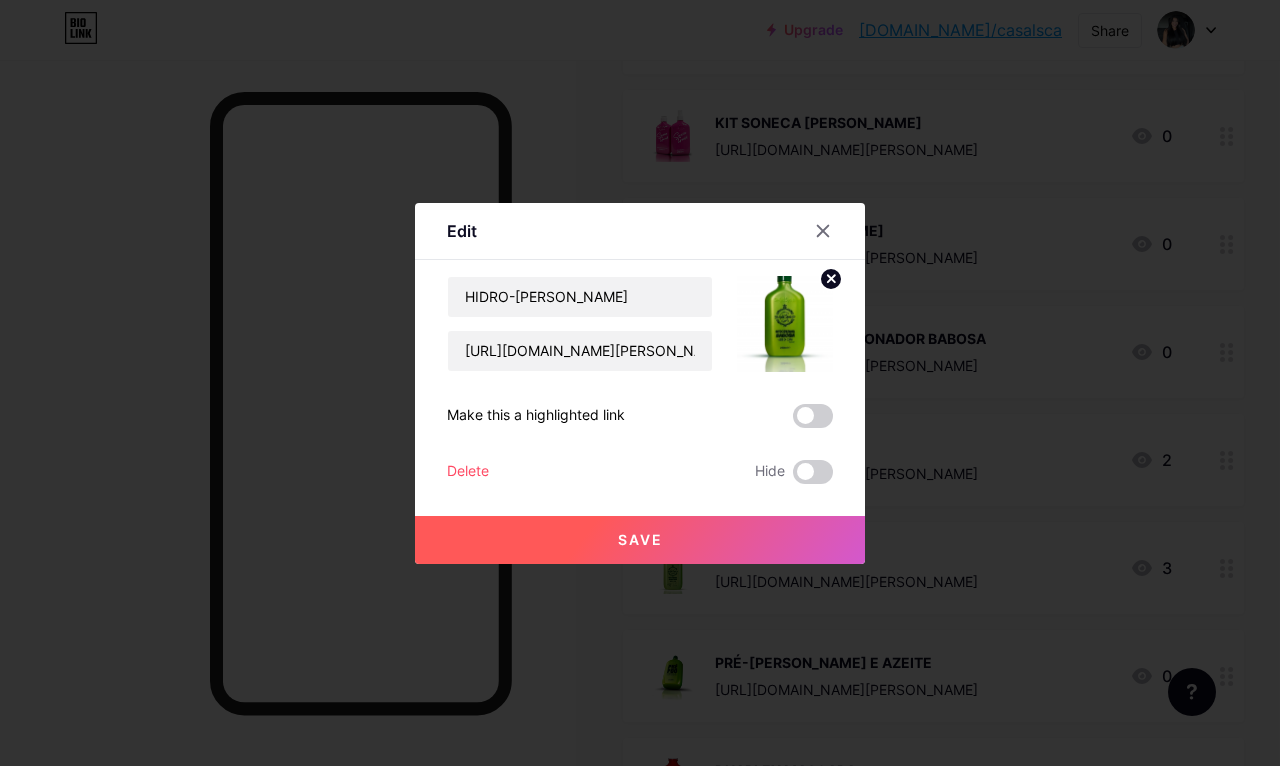 click on "Save" at bounding box center (640, 540) 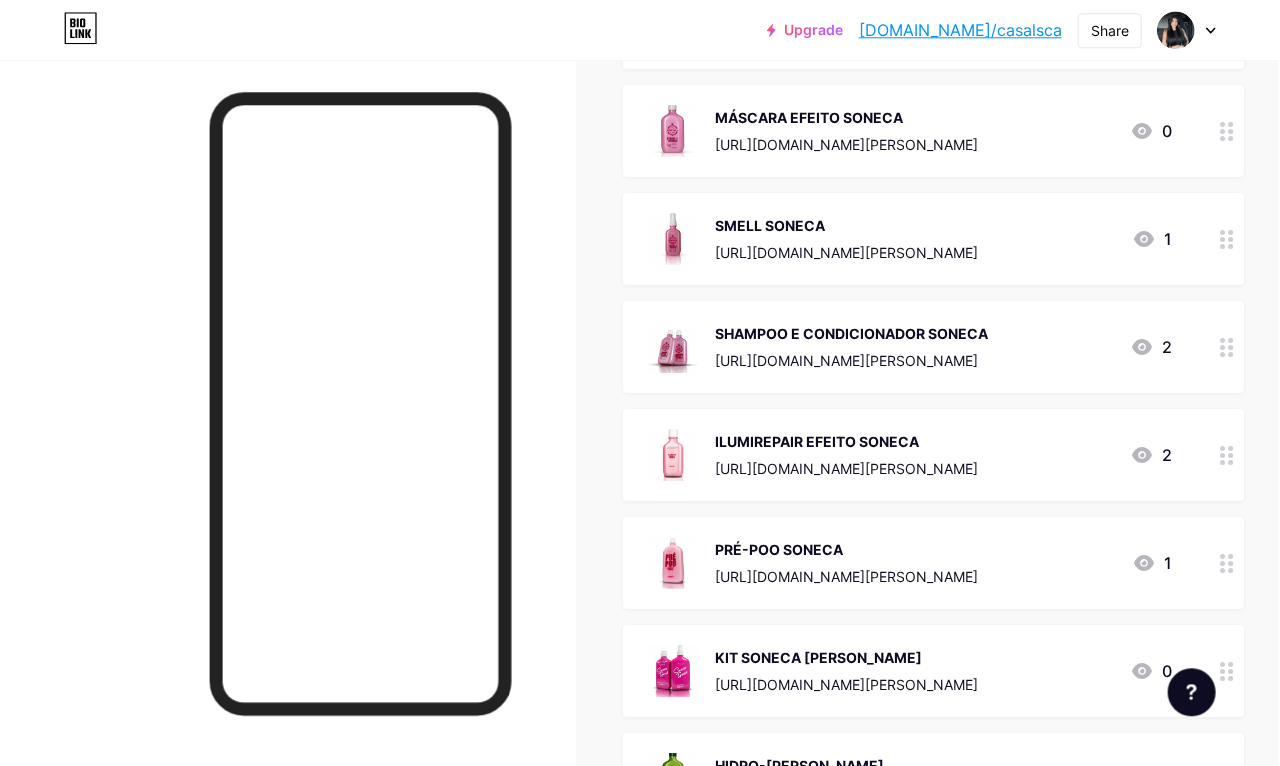 scroll, scrollTop: 1425, scrollLeft: 2, axis: both 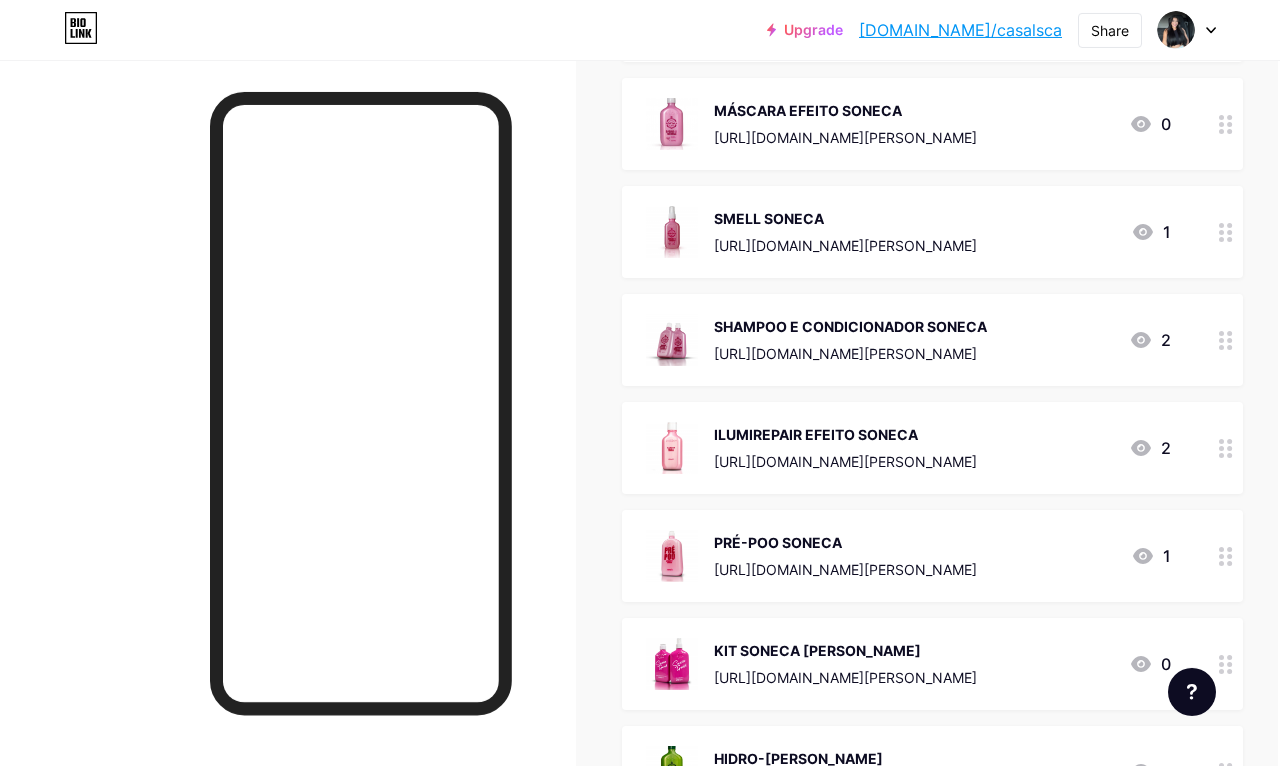 click on "[URL][DOMAIN_NAME][PERSON_NAME]" at bounding box center (845, 569) 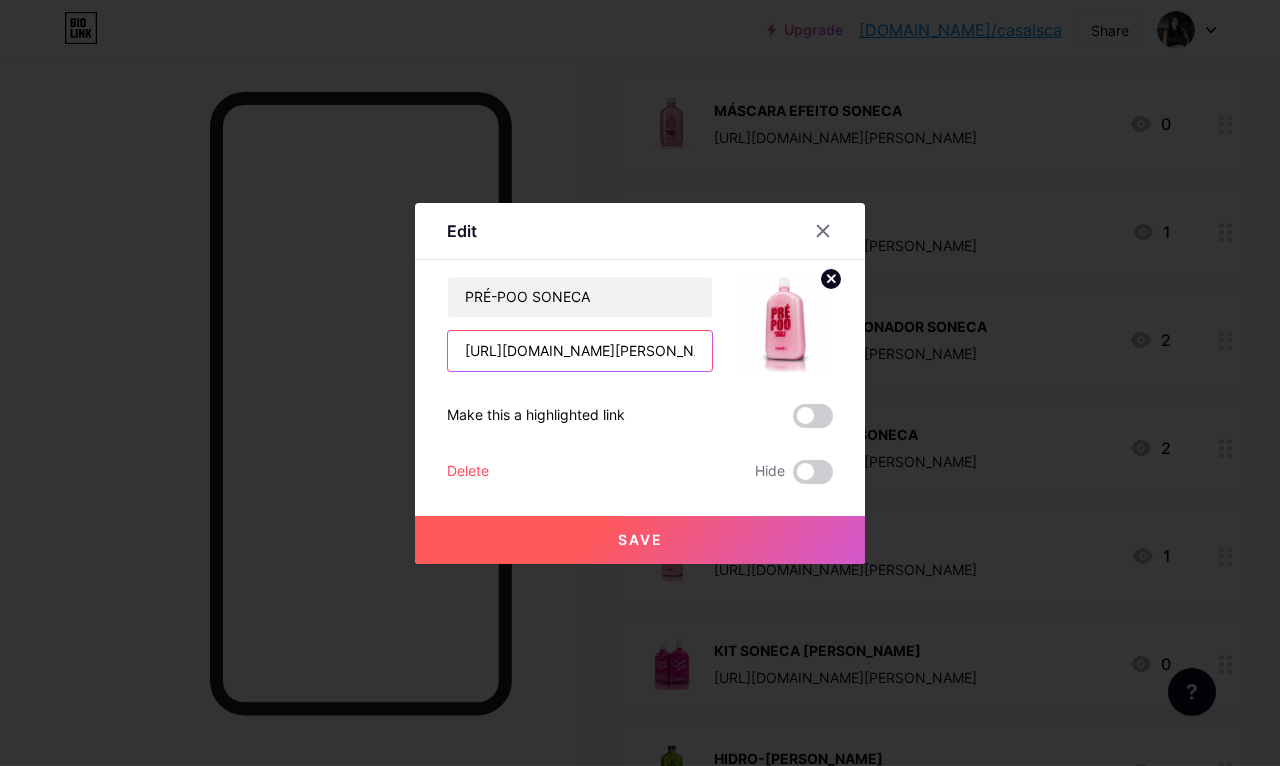 scroll, scrollTop: 1425, scrollLeft: 1, axis: both 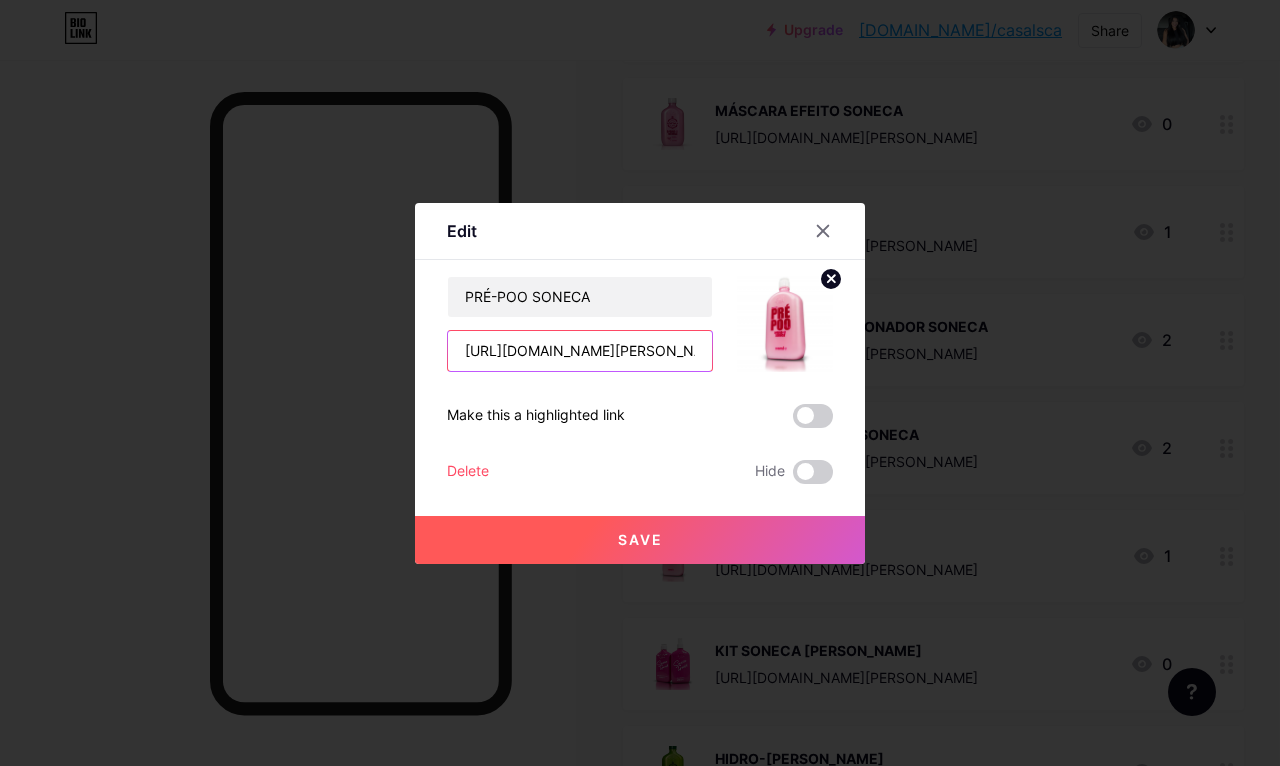 type on "https:///GWNUS9HV" 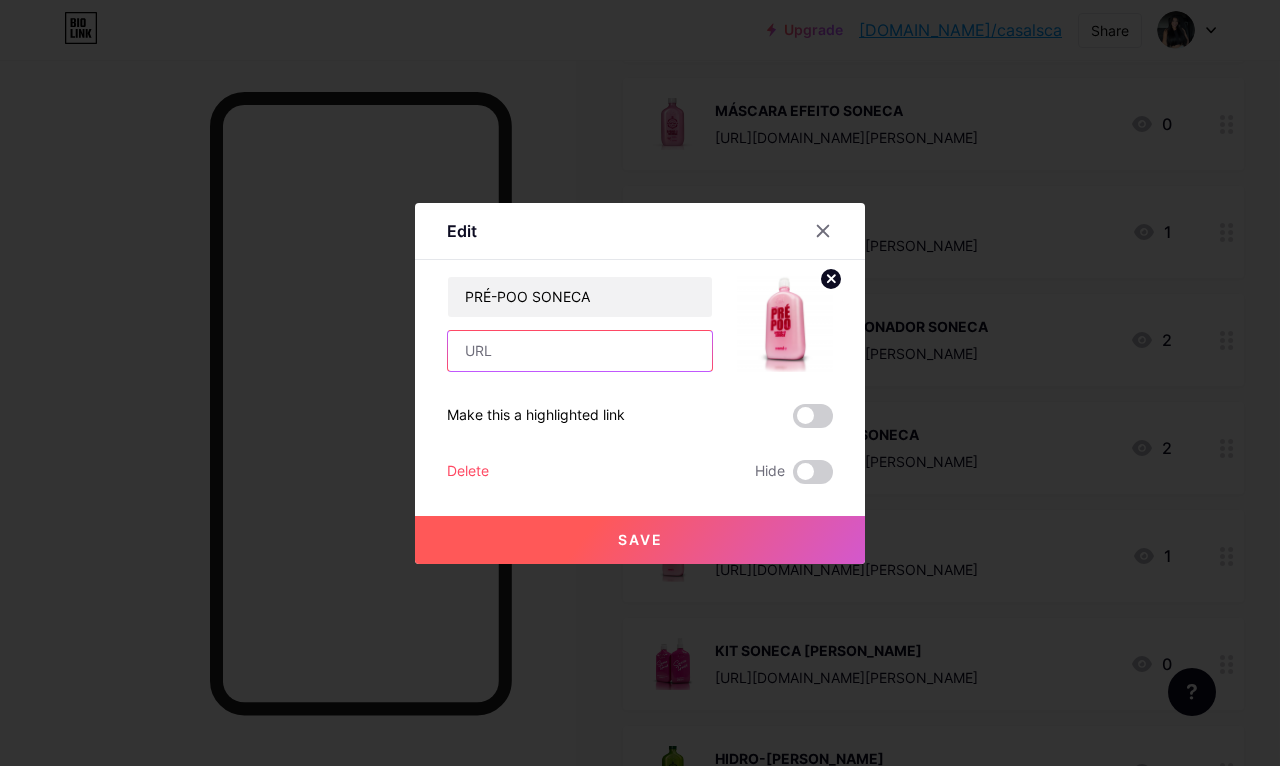 click at bounding box center [580, 351] 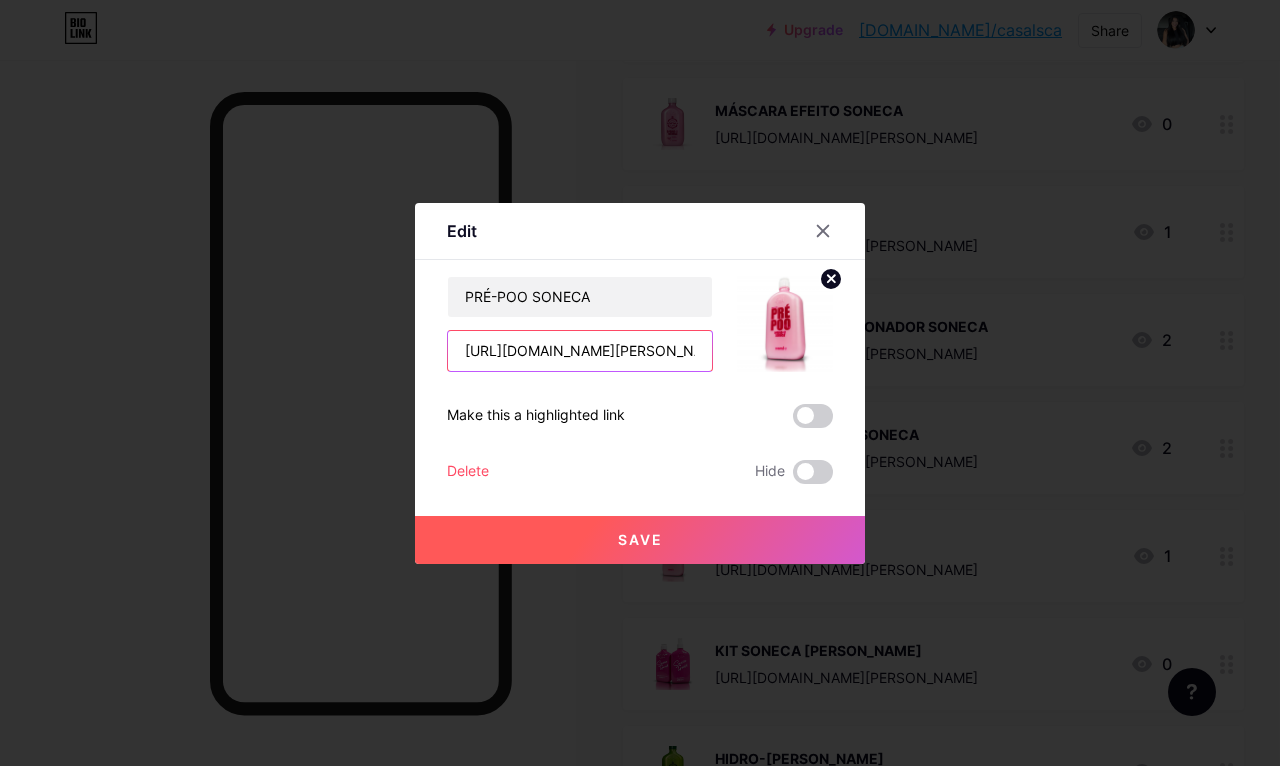 type on "[URL][DOMAIN_NAME][PERSON_NAME]" 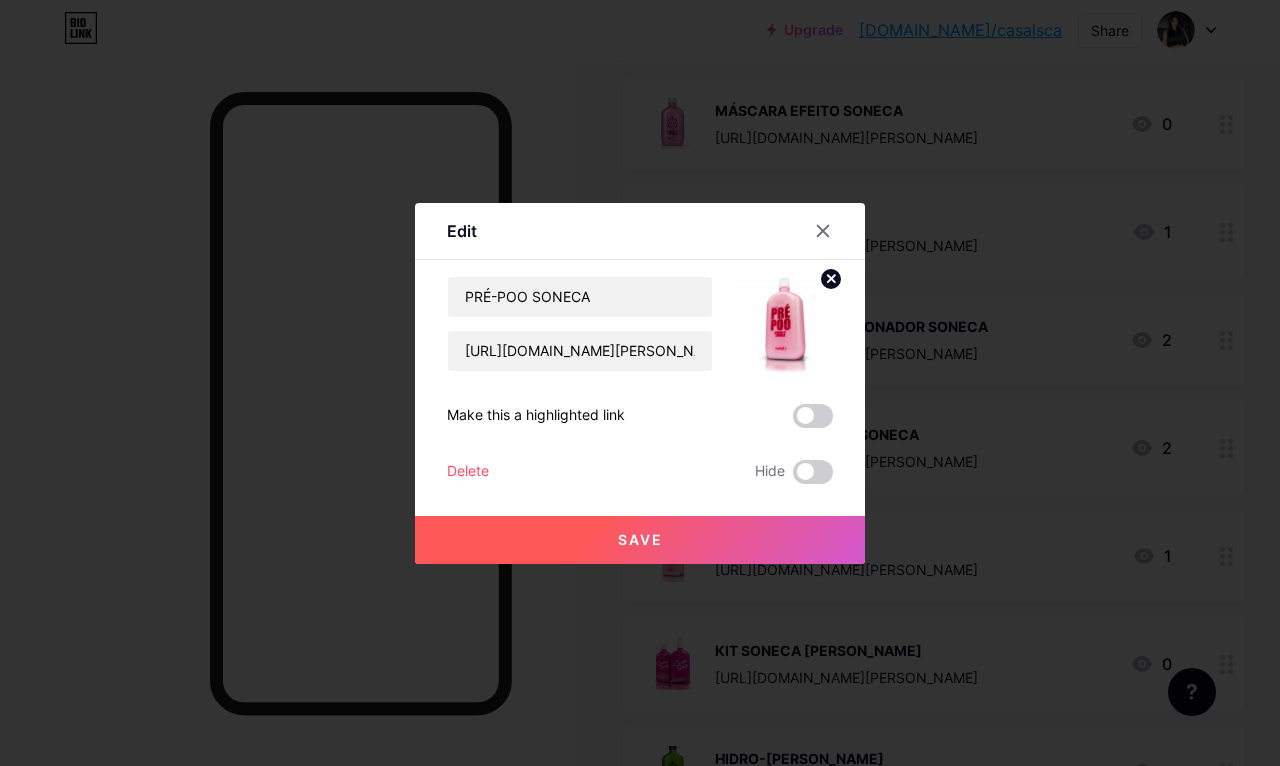 click on "Save" at bounding box center (640, 540) 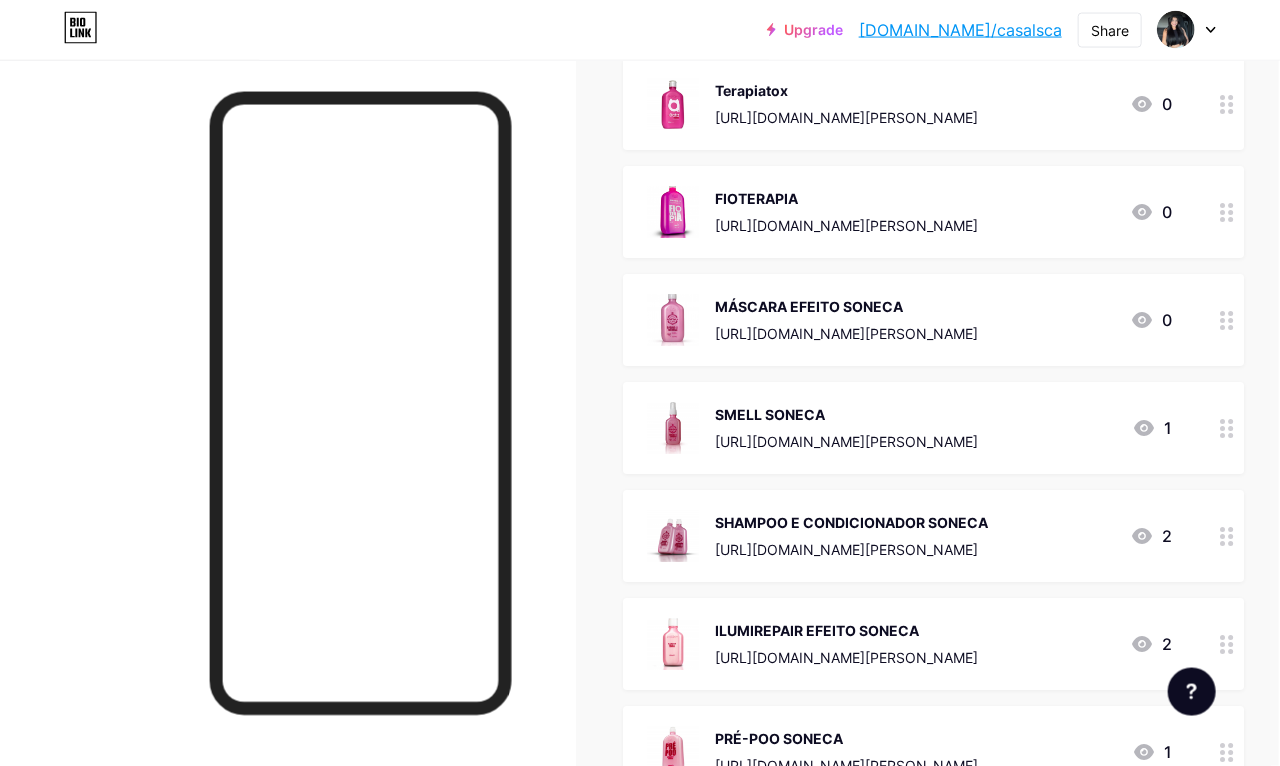 scroll, scrollTop: 1232, scrollLeft: 2, axis: both 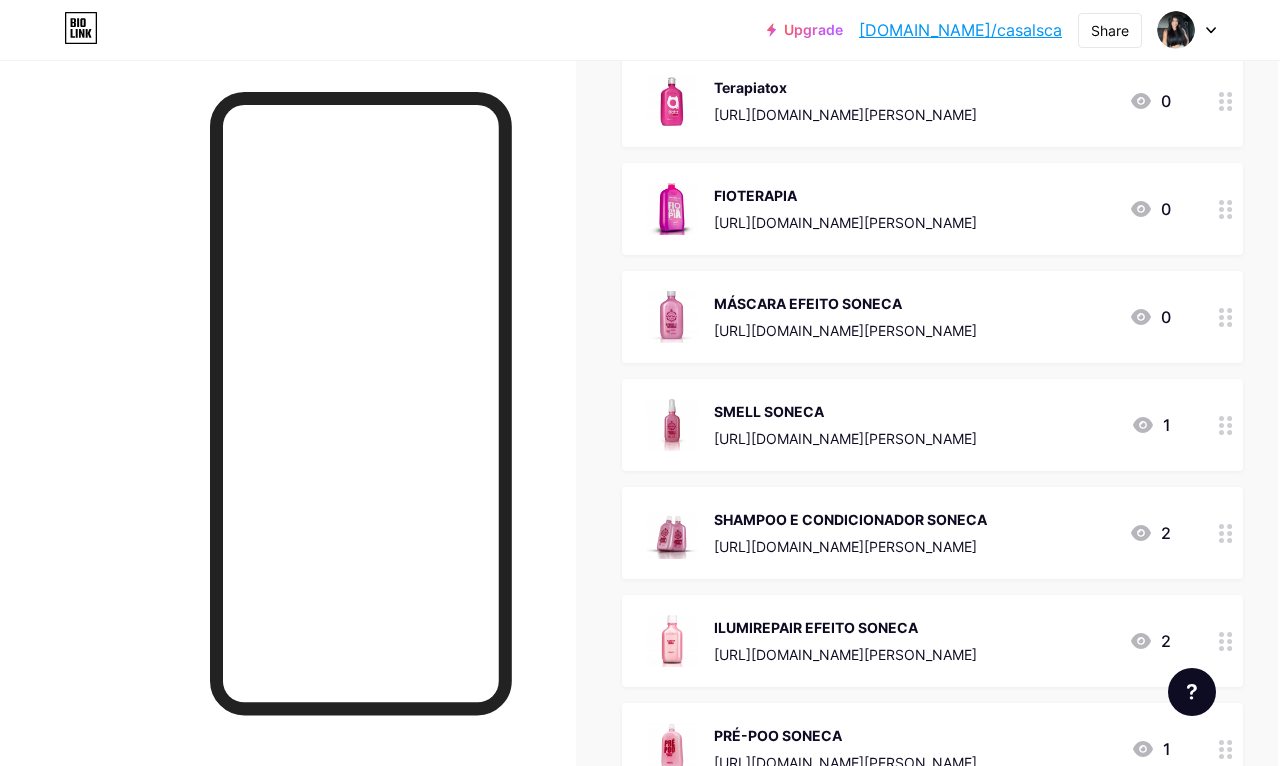 click on "Upgrade   [DOMAIN_NAME]/[PERSON_NAME]...   [DOMAIN_NAME]/casalsca   Share               Switch accounts     [PERSON_NAME]   [DOMAIN_NAME]/casalsca       + Add a new page        Account settings   Logout" at bounding box center [640, 30] 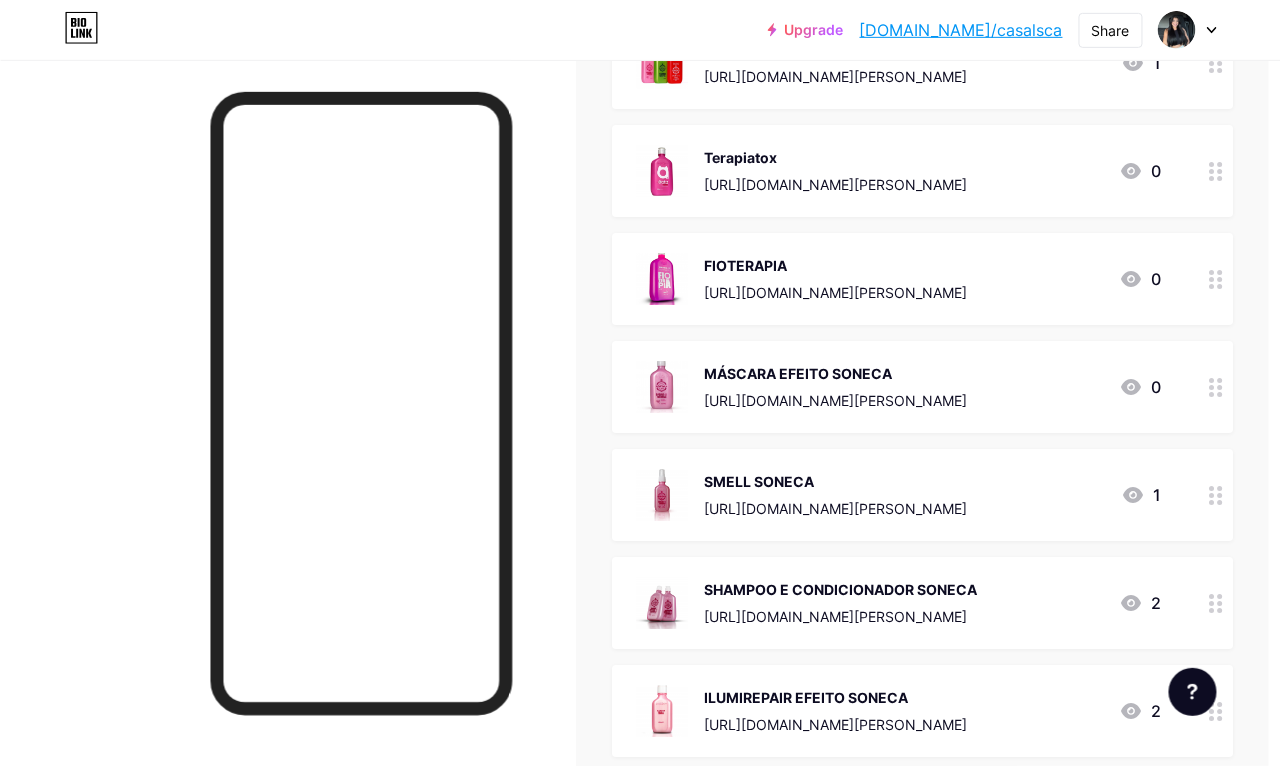 scroll, scrollTop: 1189, scrollLeft: 4, axis: both 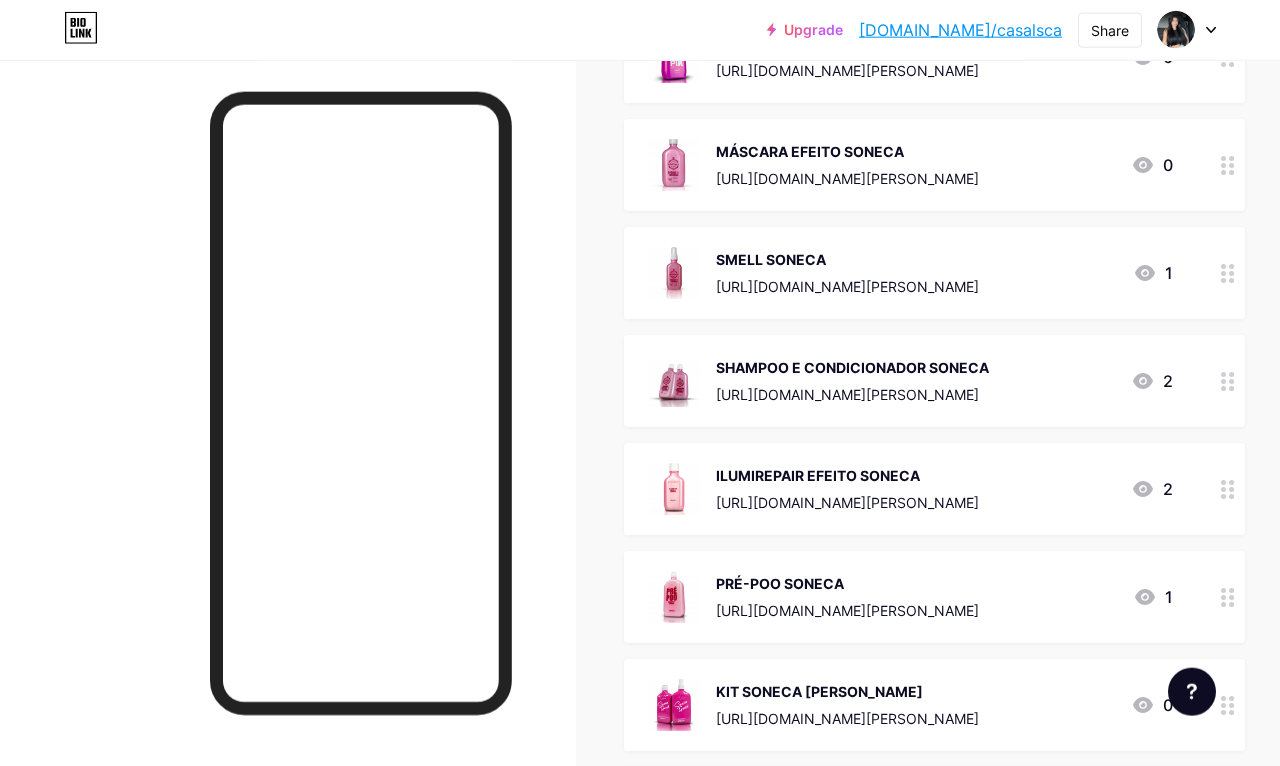 click on "Upgrade   [DOMAIN_NAME]/[PERSON_NAME]...   [DOMAIN_NAME]/casalsca   Share               Switch accounts     [PERSON_NAME]   [DOMAIN_NAME]/casalsca       + Add a new page        Account settings   Logout" at bounding box center (640, 30) 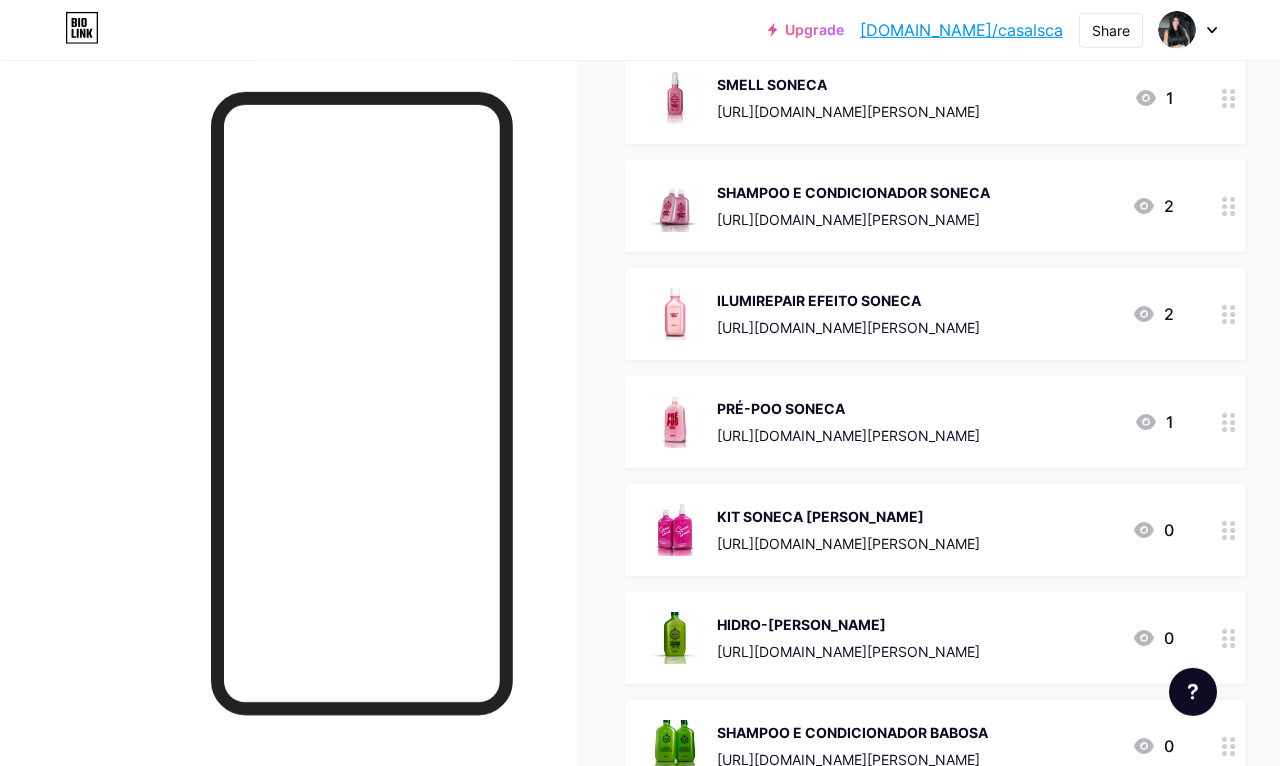scroll, scrollTop: 1560, scrollLeft: 0, axis: vertical 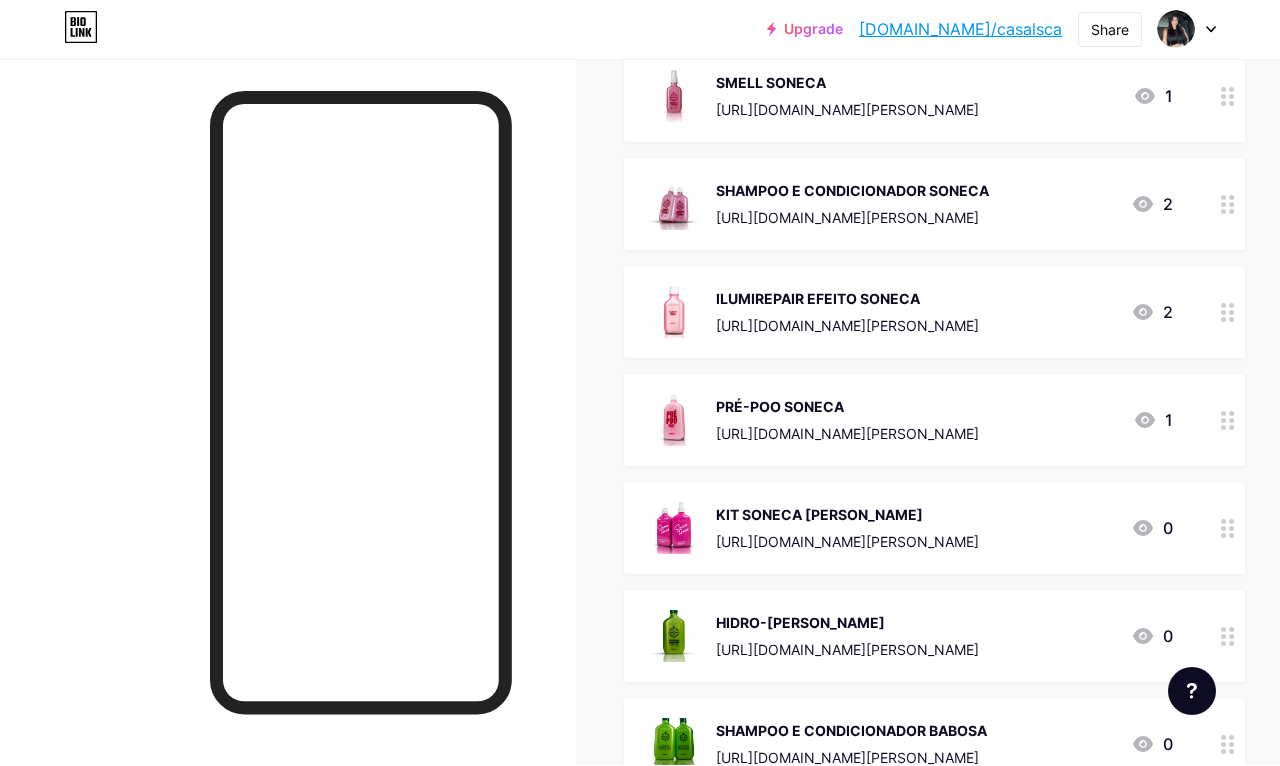 click on "Upgrade   [DOMAIN_NAME]/[PERSON_NAME]...   [DOMAIN_NAME]/casalsca   Share               Switch accounts     [PERSON_NAME]   [DOMAIN_NAME]/casalsca       + Add a new page        Account settings   Logout" at bounding box center (640, 30) 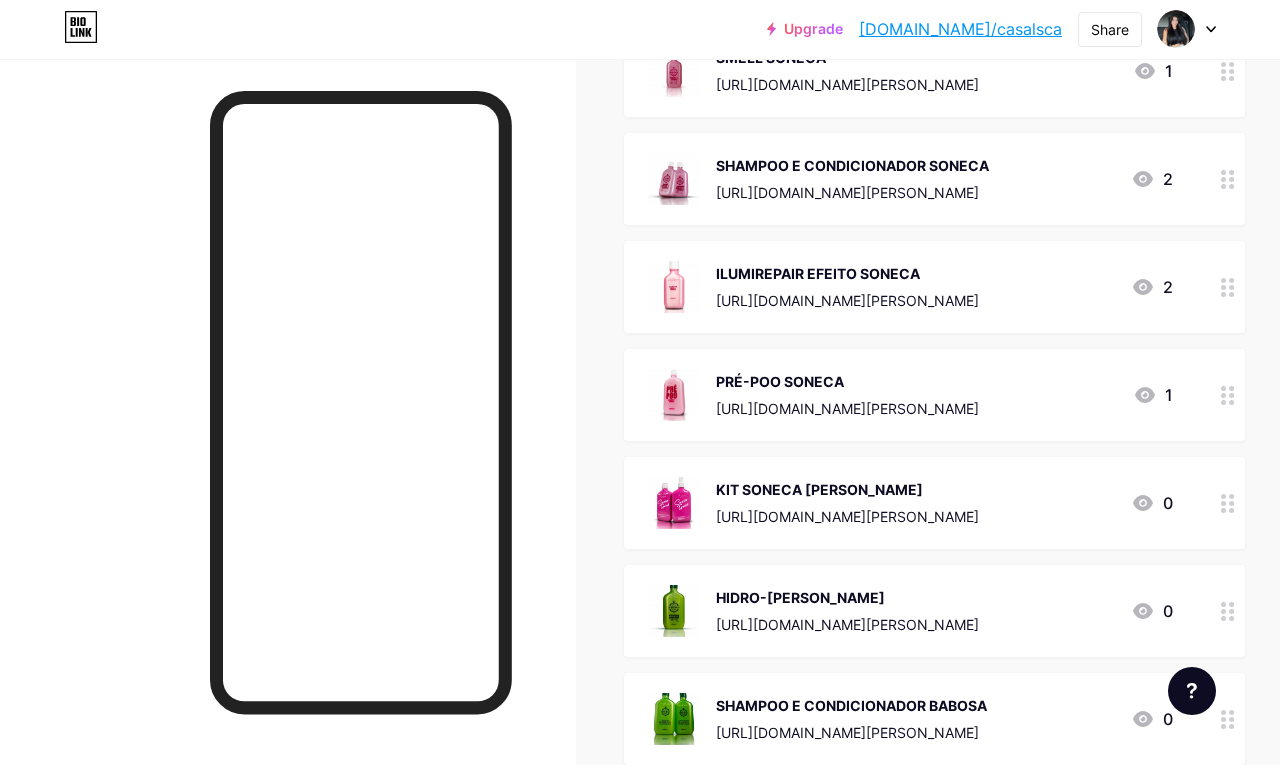 click at bounding box center [288, 443] 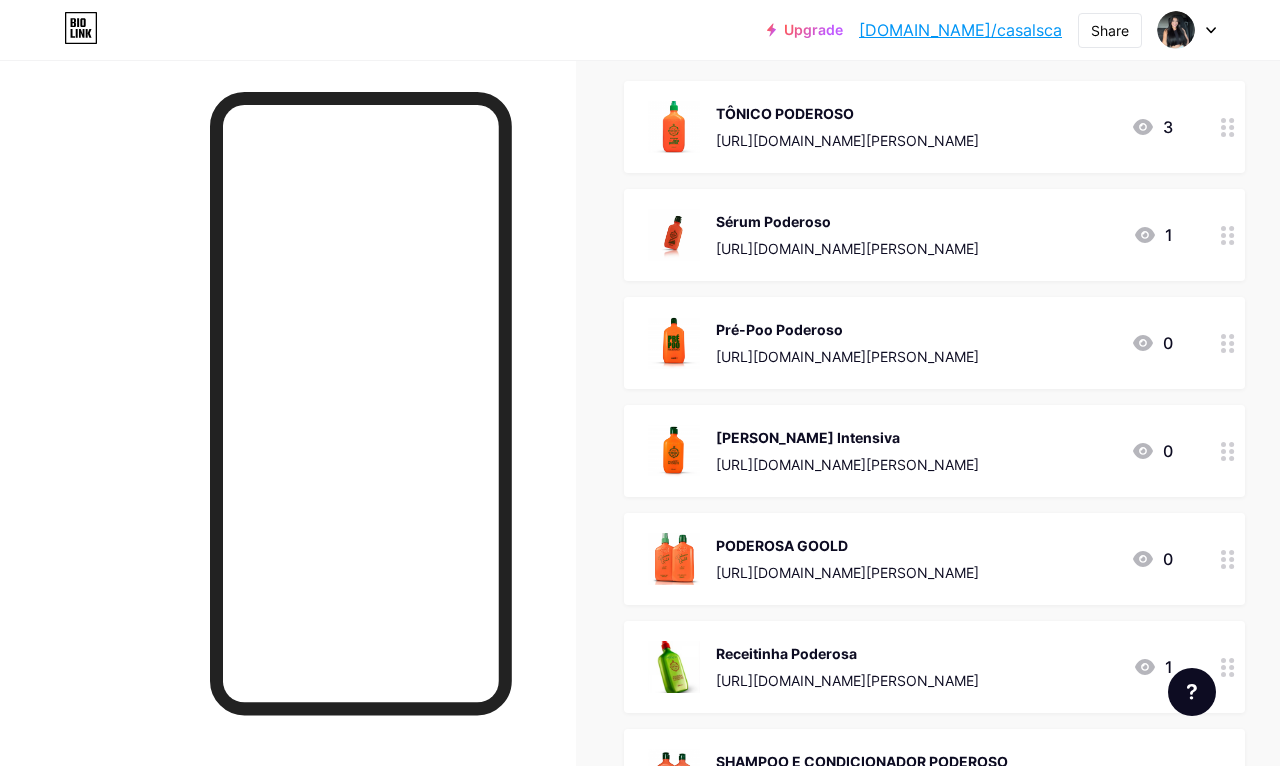 scroll, scrollTop: 215, scrollLeft: 0, axis: vertical 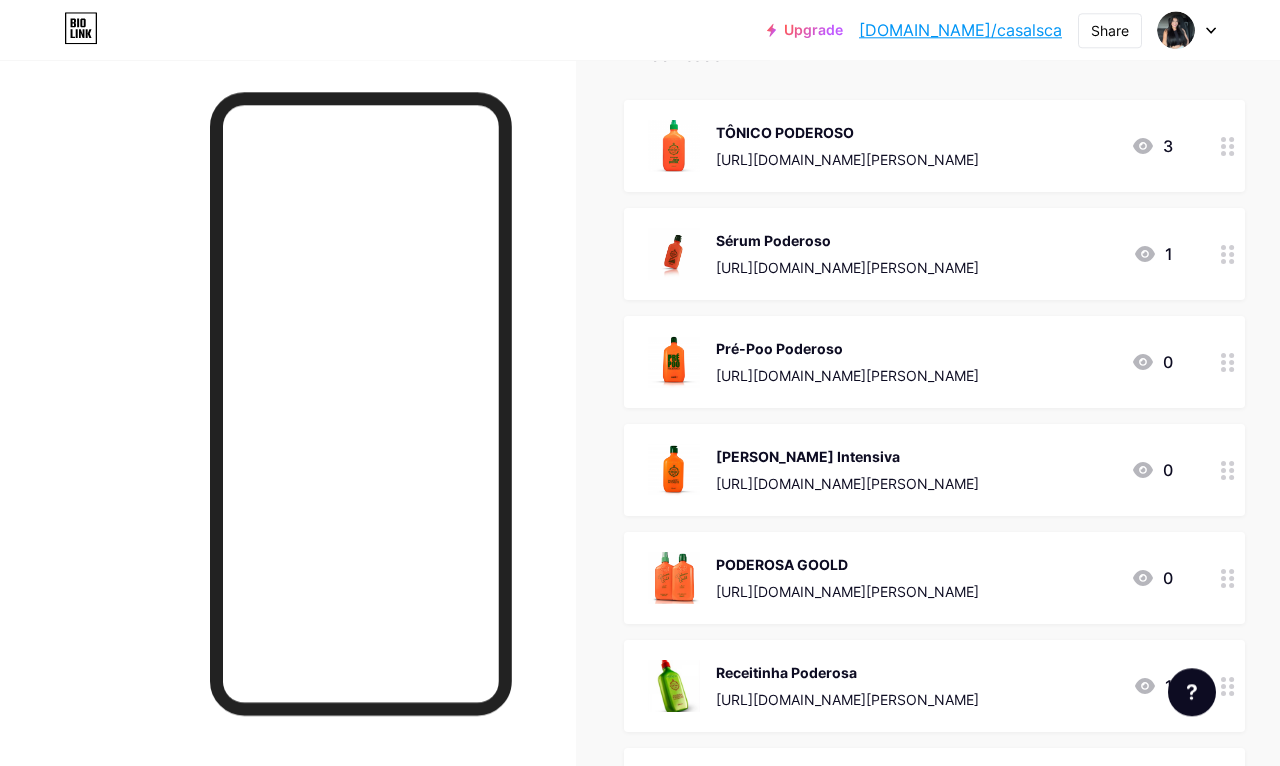 click on "Link Copied" at bounding box center (640, -25) 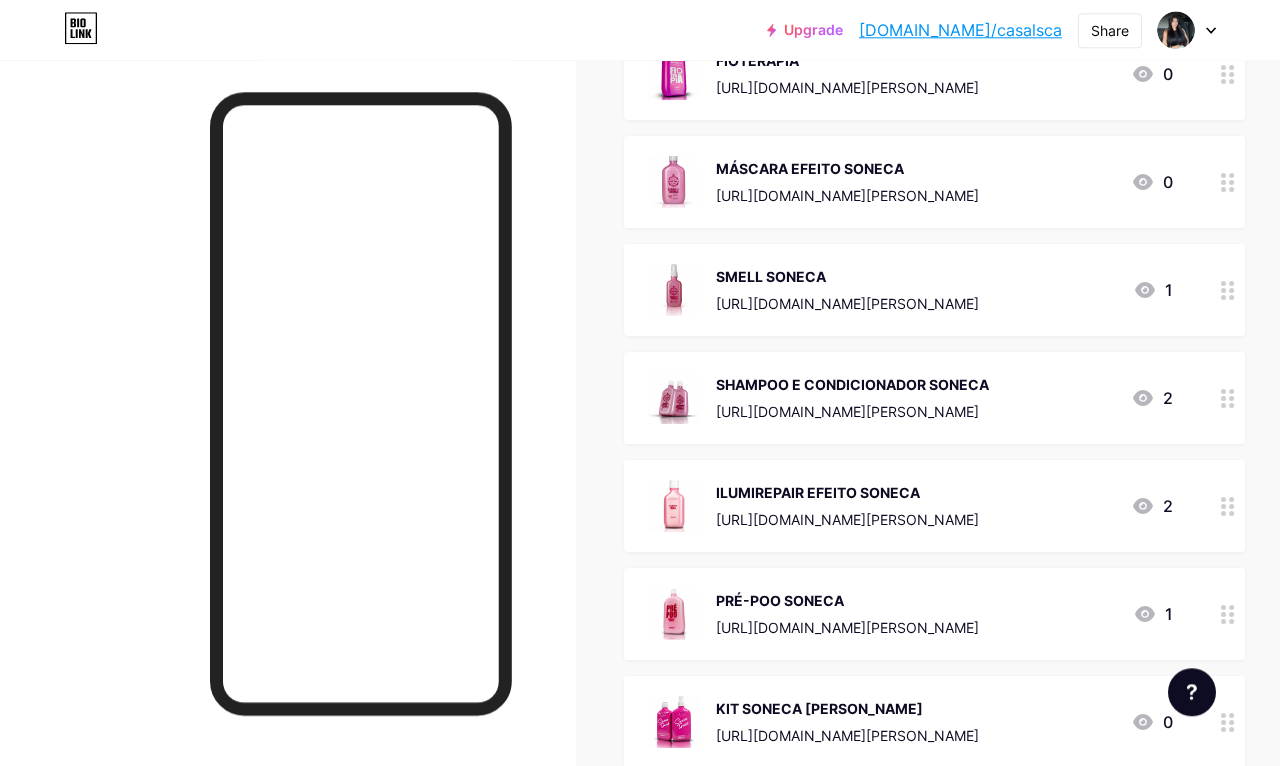 scroll, scrollTop: 1376, scrollLeft: 0, axis: vertical 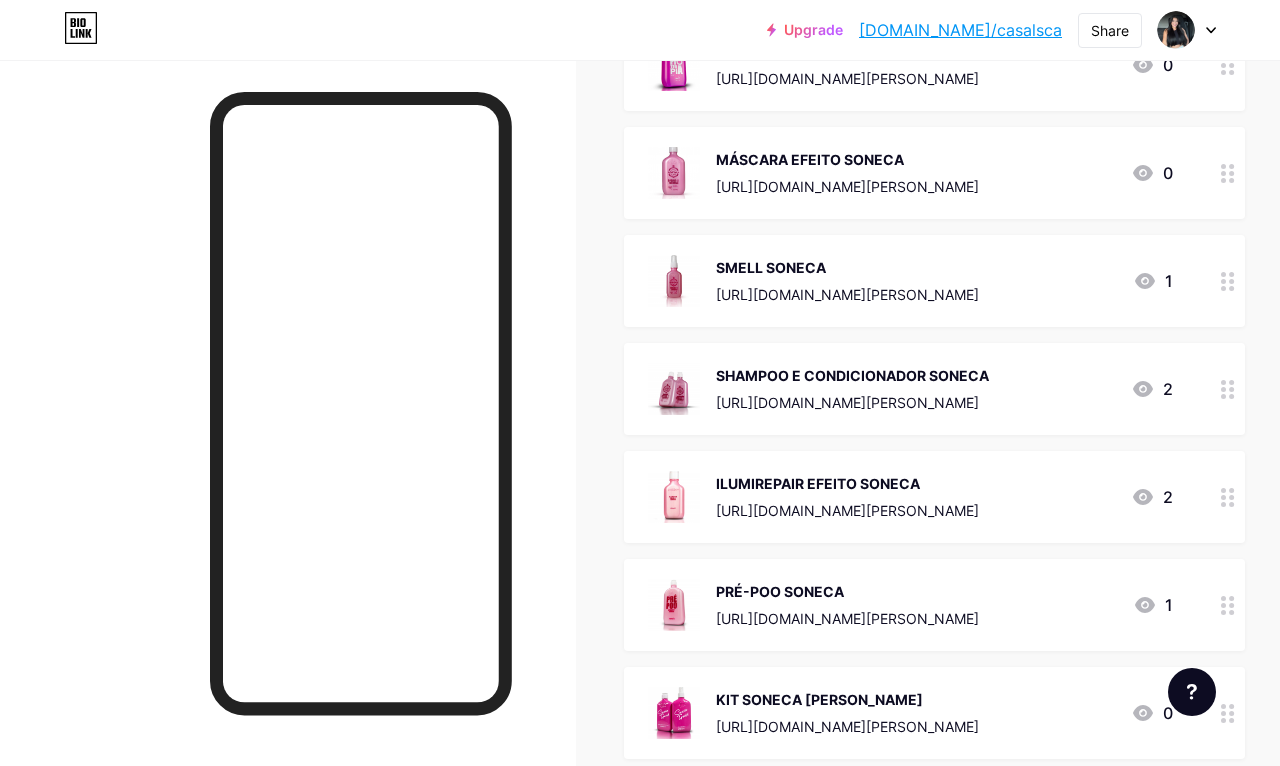 click on "[URL][DOMAIN_NAME][PERSON_NAME]" at bounding box center [847, 510] 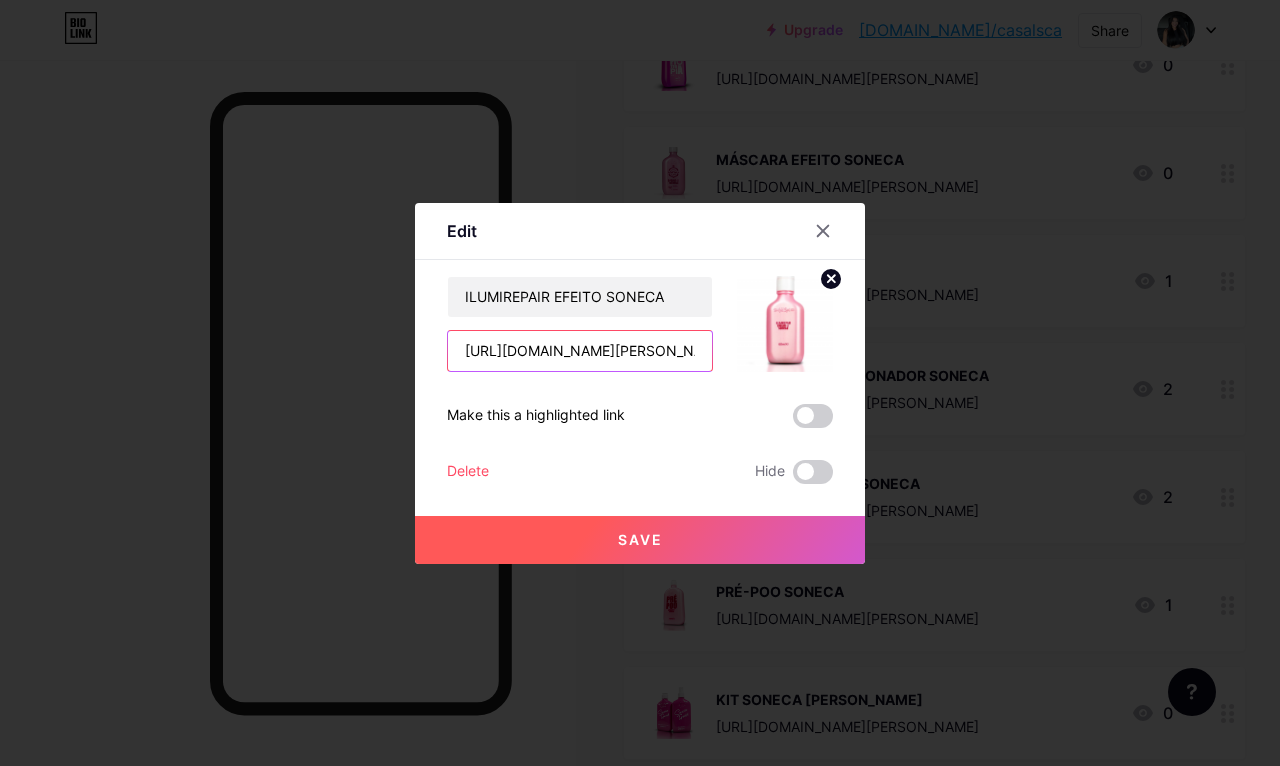 type on "/E4N1ETHM" 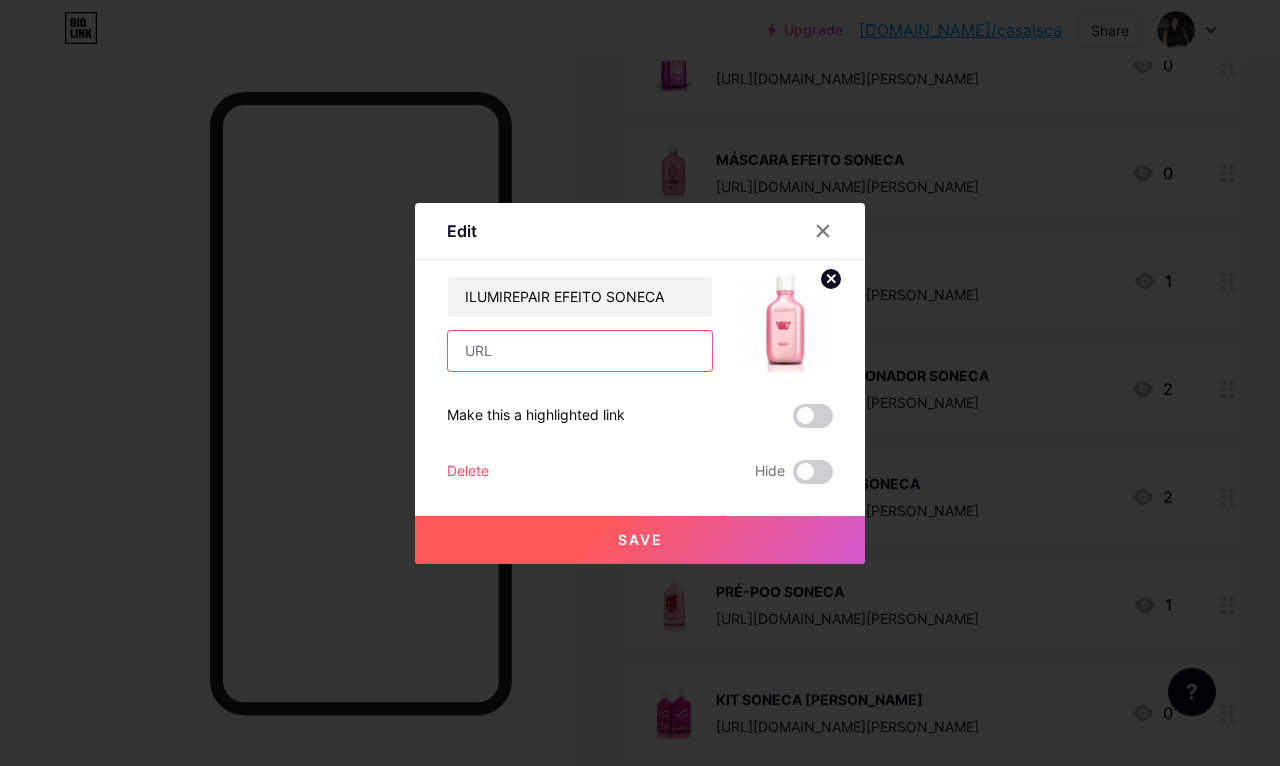 click at bounding box center (580, 351) 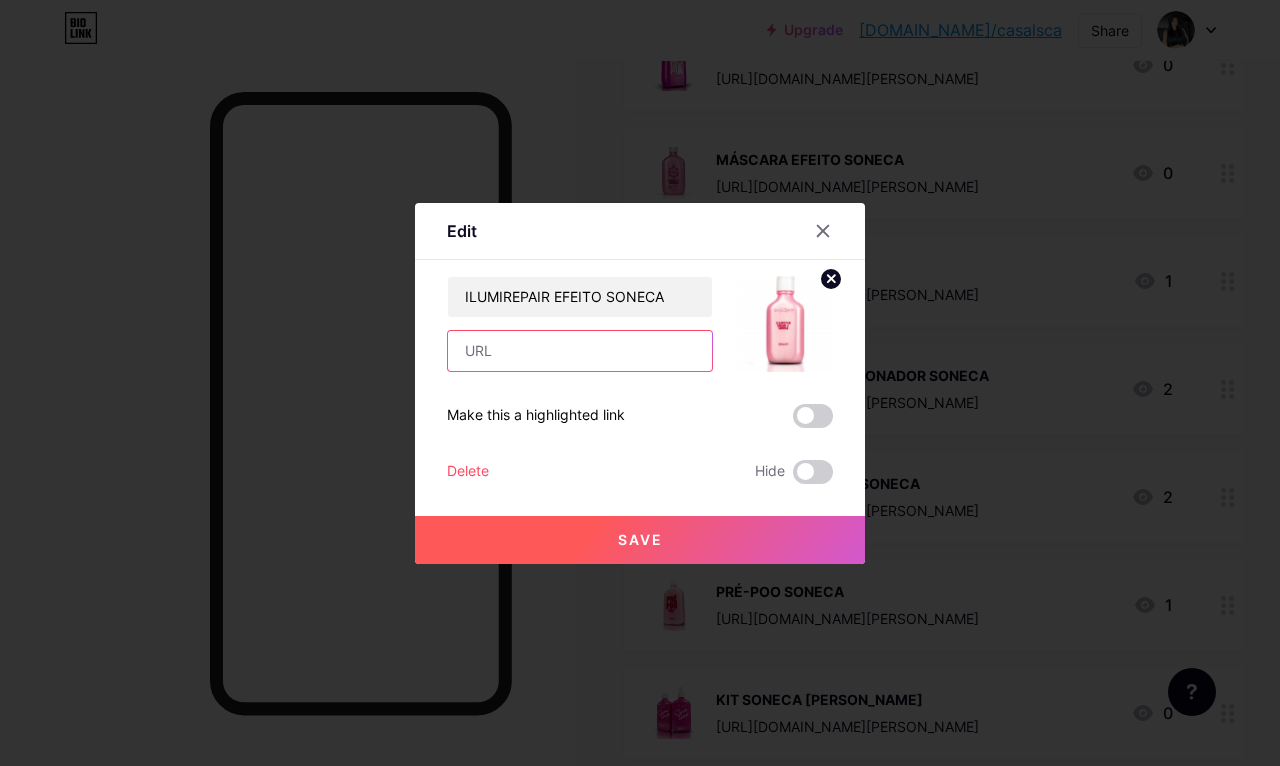 paste on "[URL][DOMAIN_NAME][PERSON_NAME]" 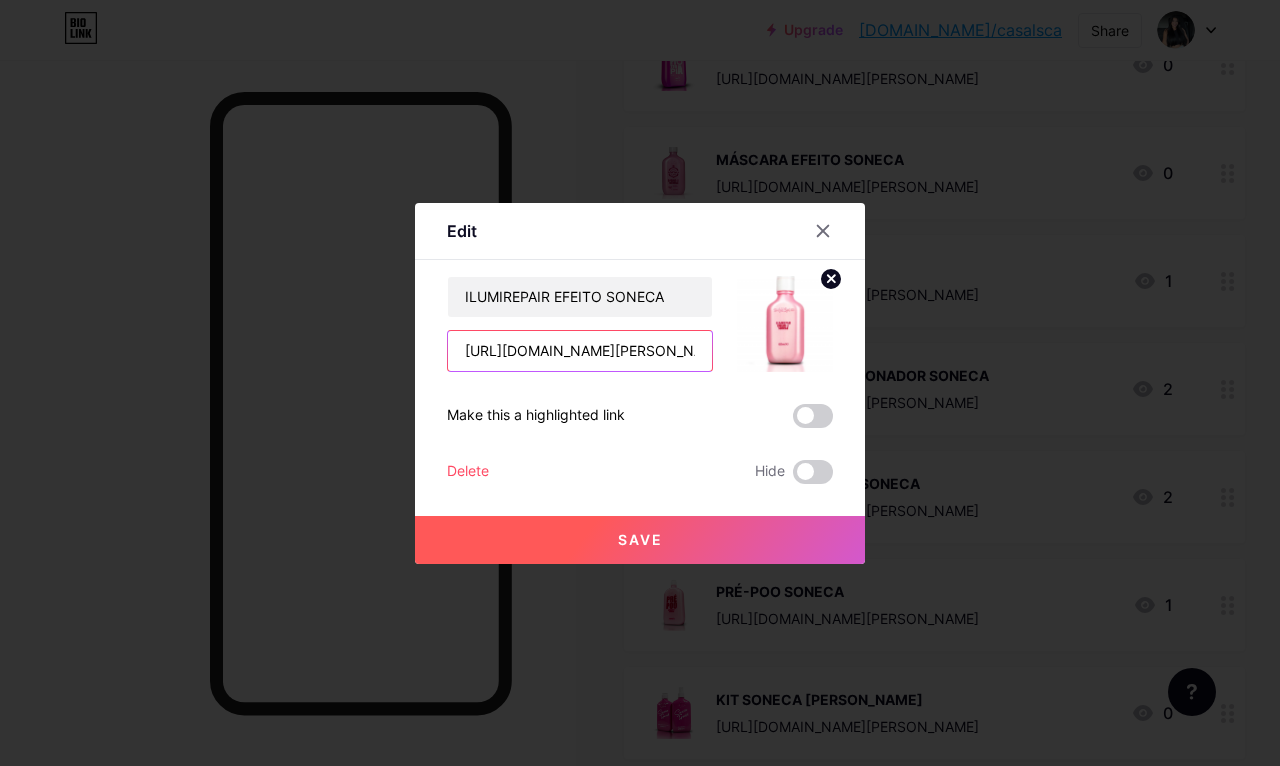 type on "[URL][DOMAIN_NAME][PERSON_NAME]" 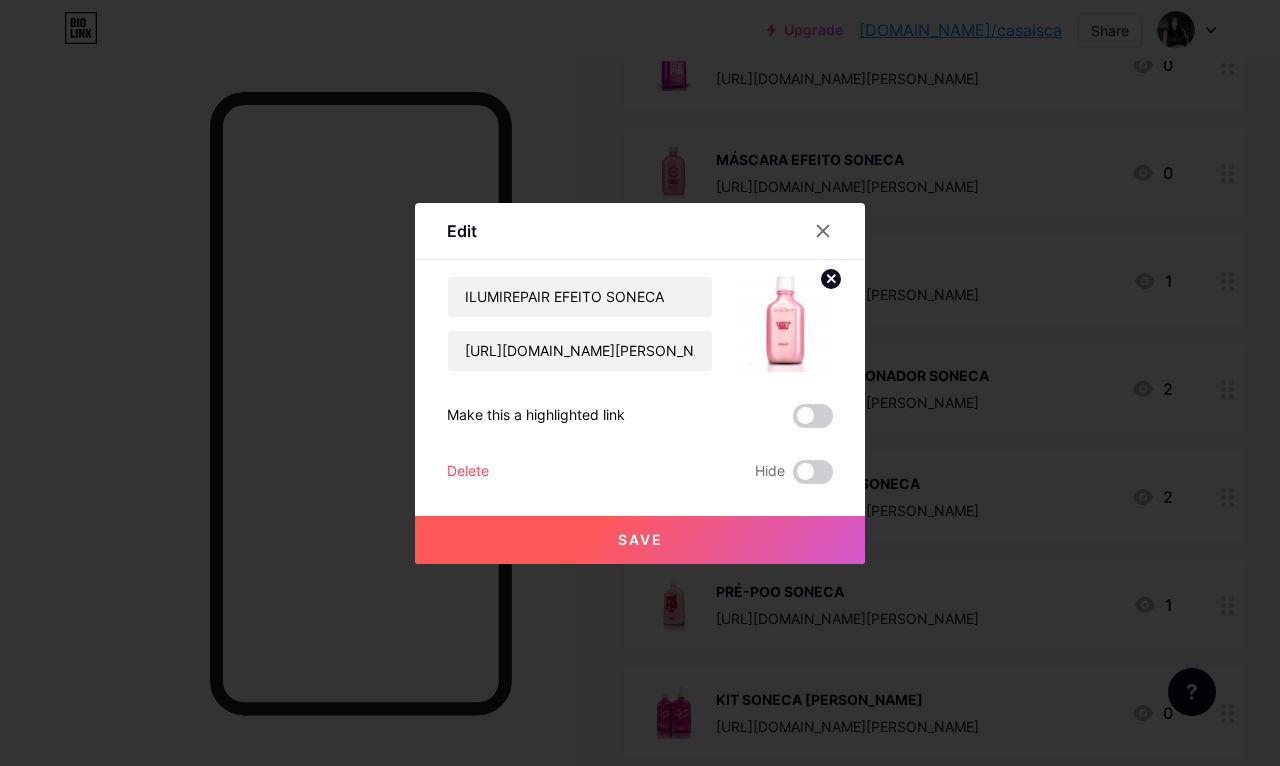 click on "Save" at bounding box center [640, 540] 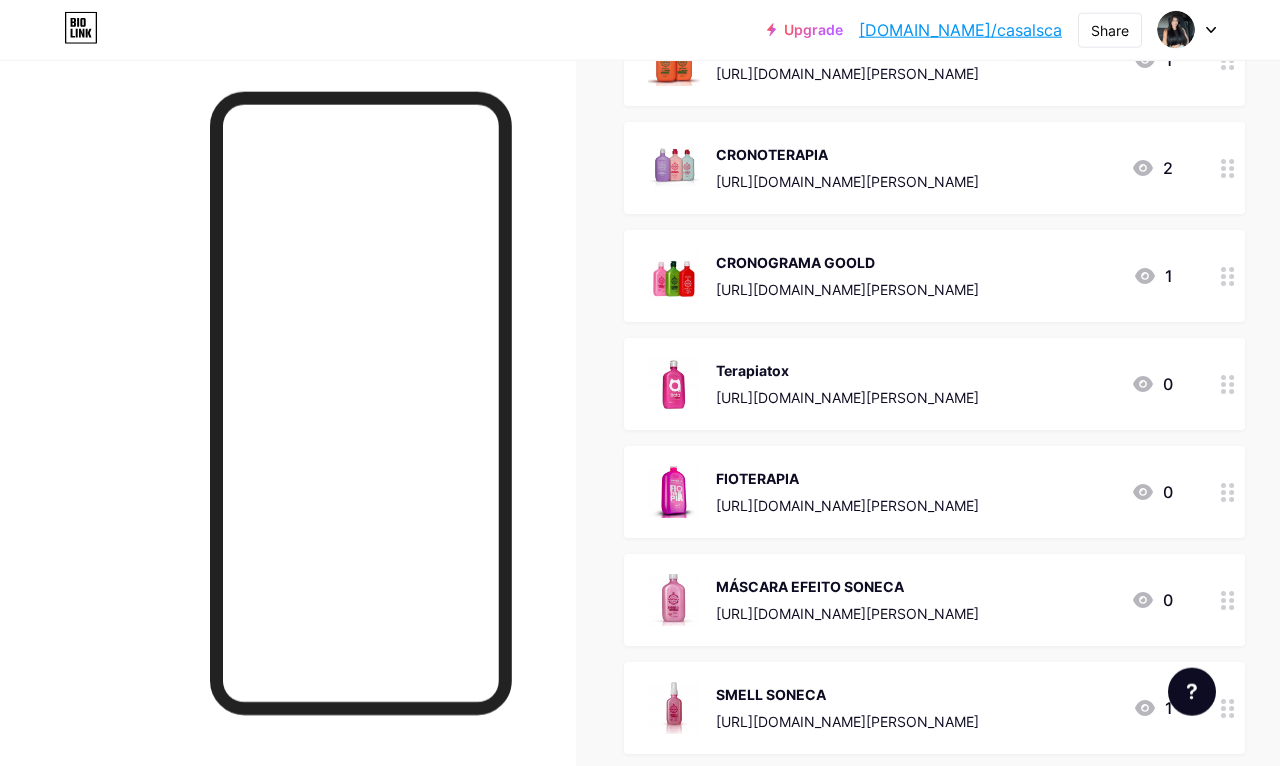 scroll, scrollTop: 945, scrollLeft: 0, axis: vertical 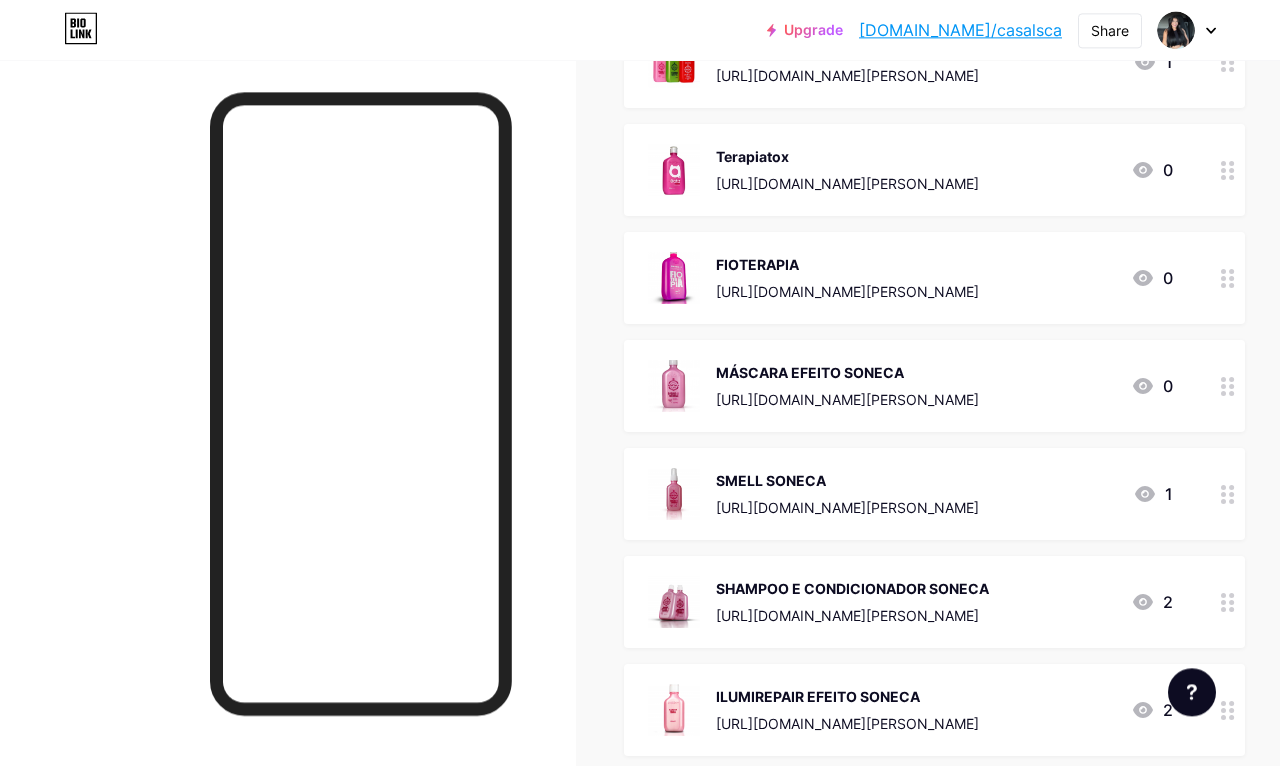 click on "[URL][DOMAIN_NAME][PERSON_NAME]" at bounding box center [847, 507] 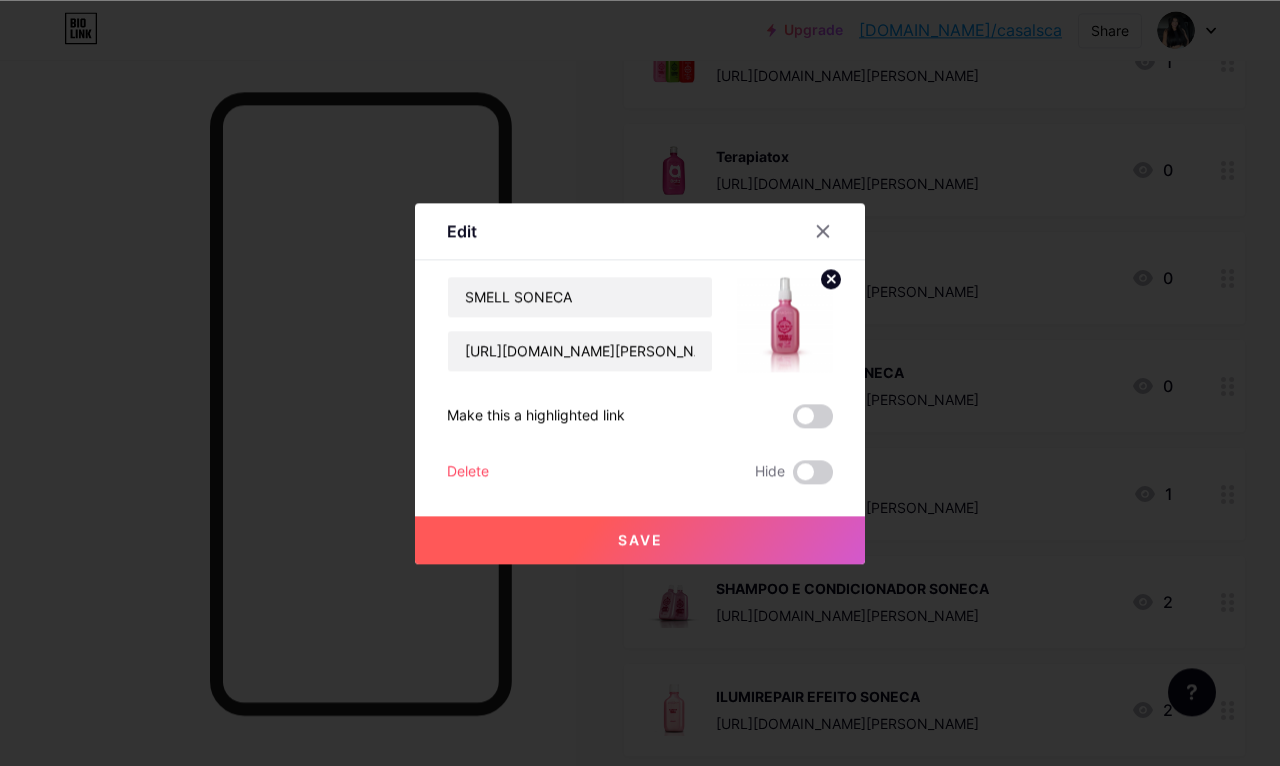 scroll, scrollTop: 1163, scrollLeft: 0, axis: vertical 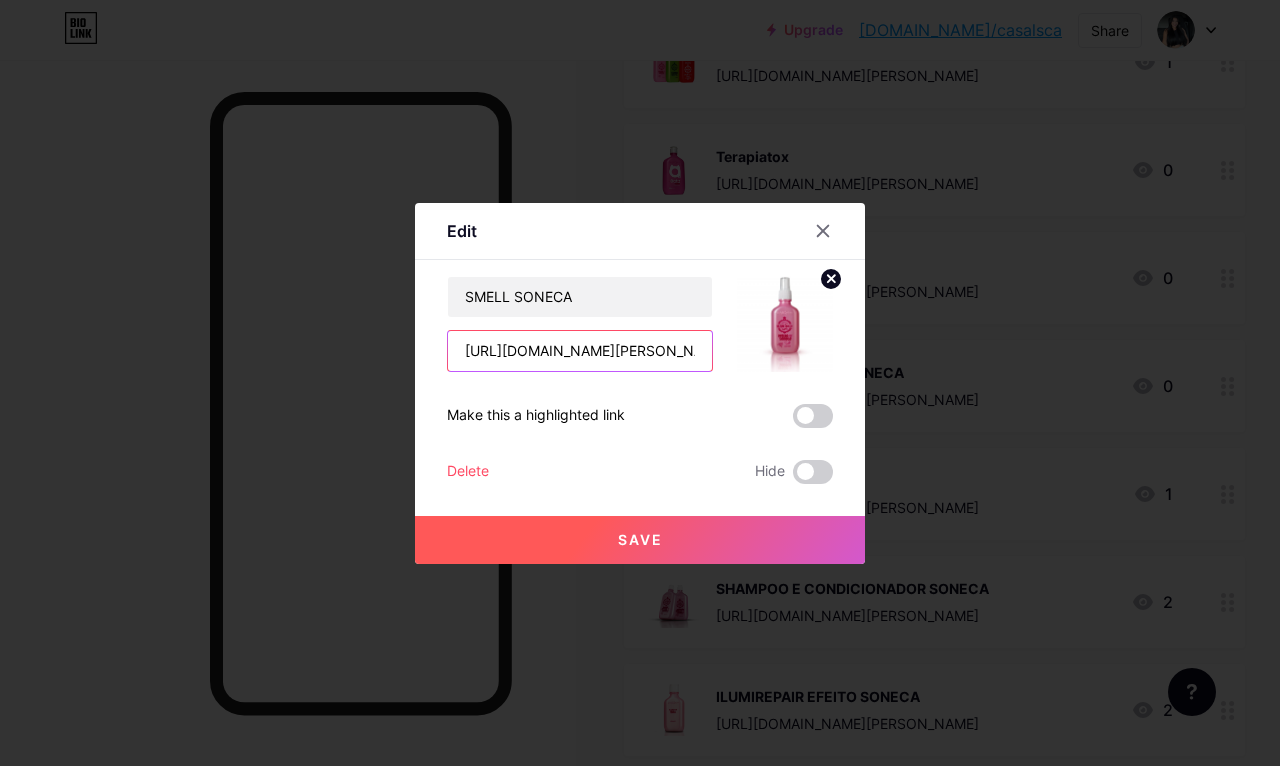 type on "https://" 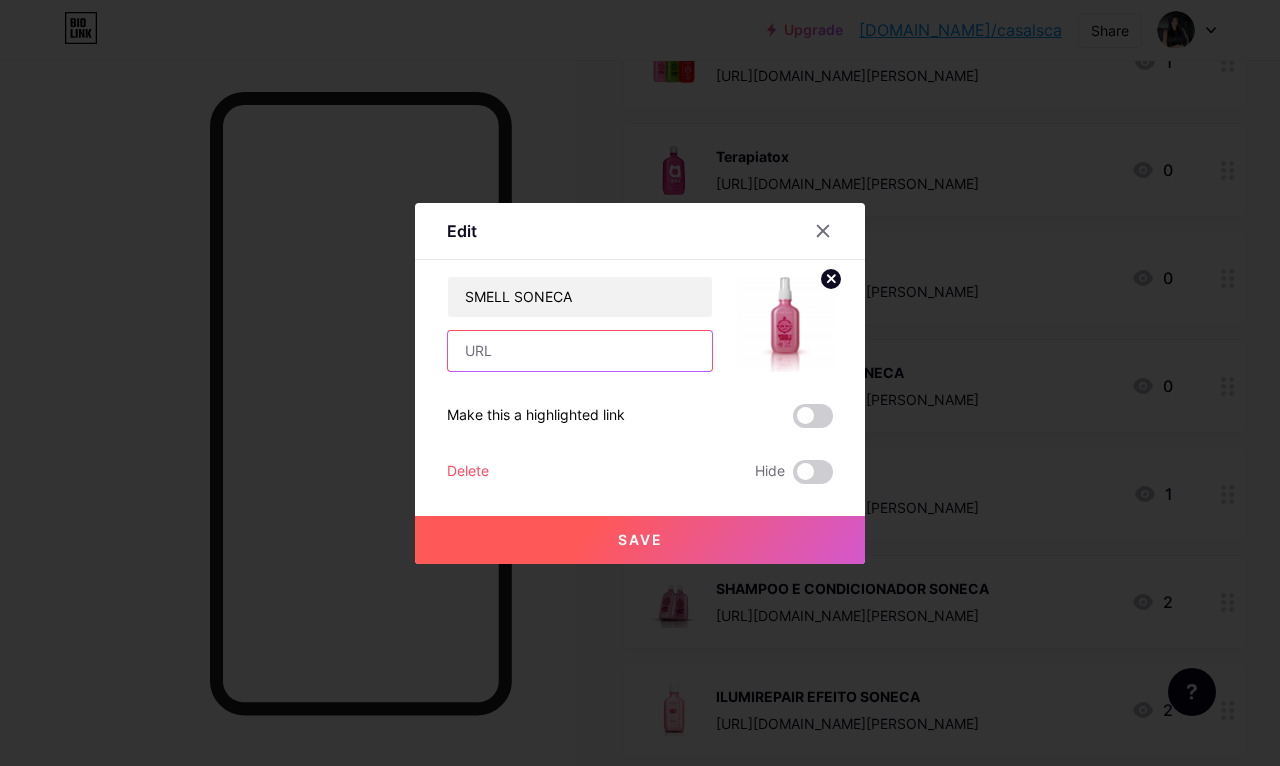 click at bounding box center (580, 351) 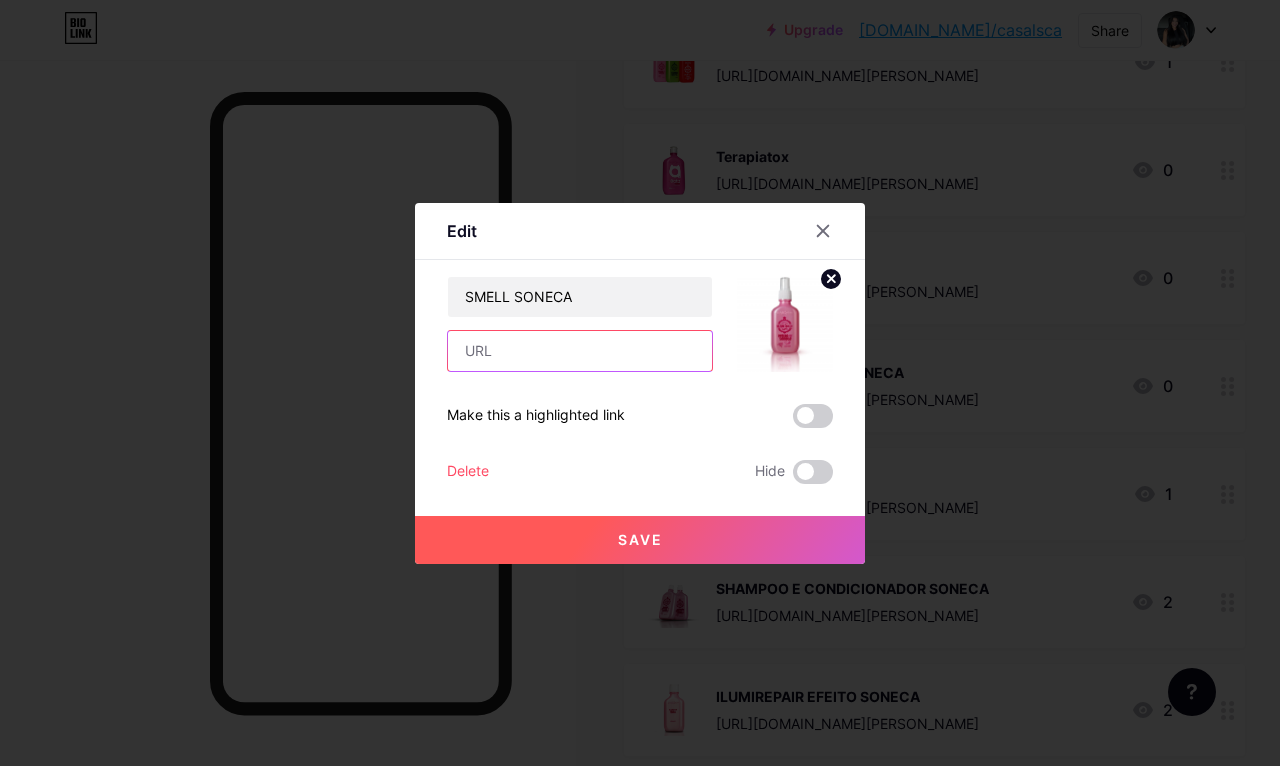 paste on "[URL][DOMAIN_NAME][PERSON_NAME]" 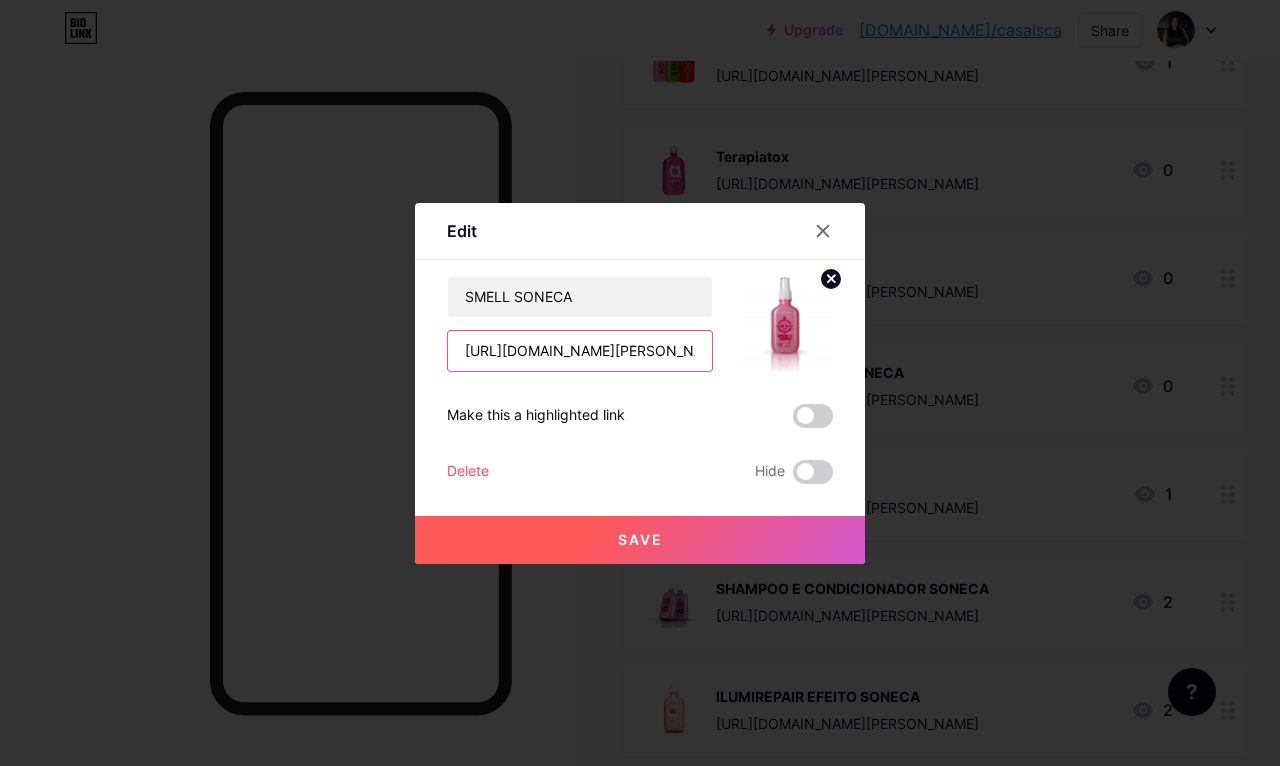 type on "[URL][DOMAIN_NAME][PERSON_NAME]" 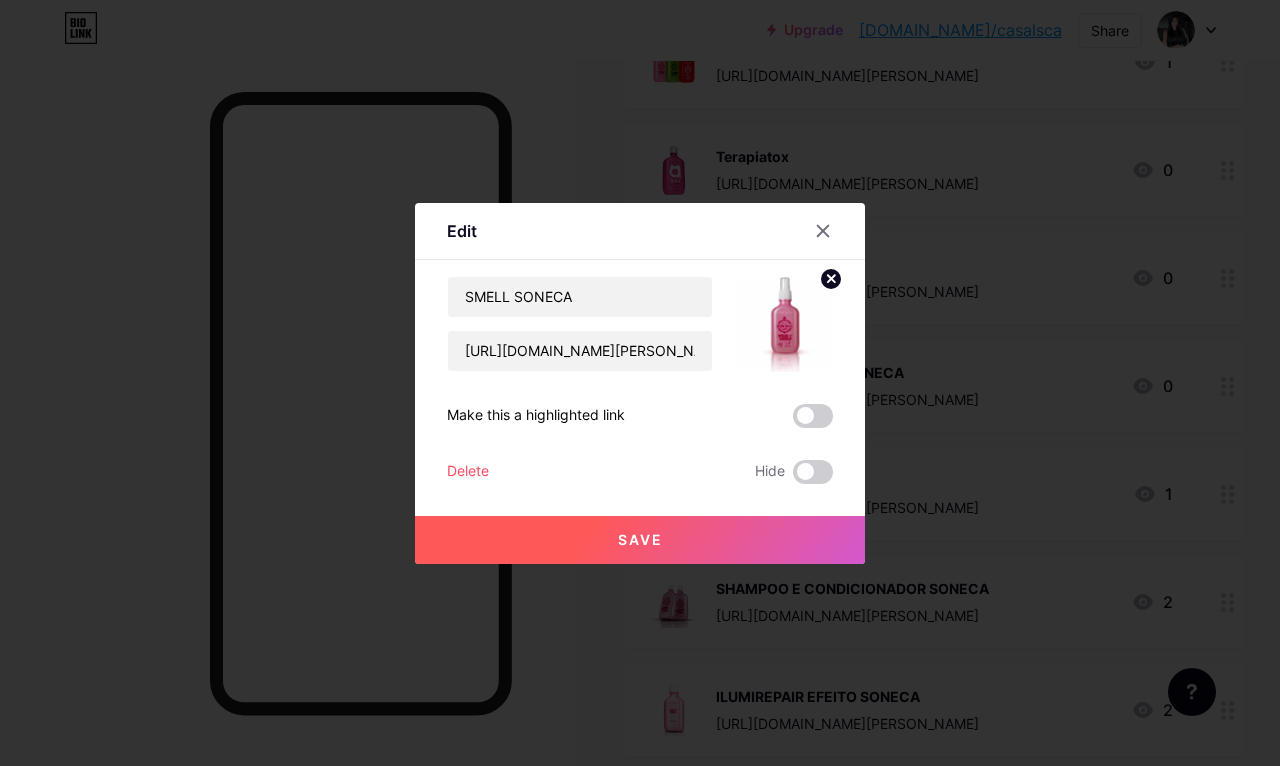 click on "Save" at bounding box center [640, 540] 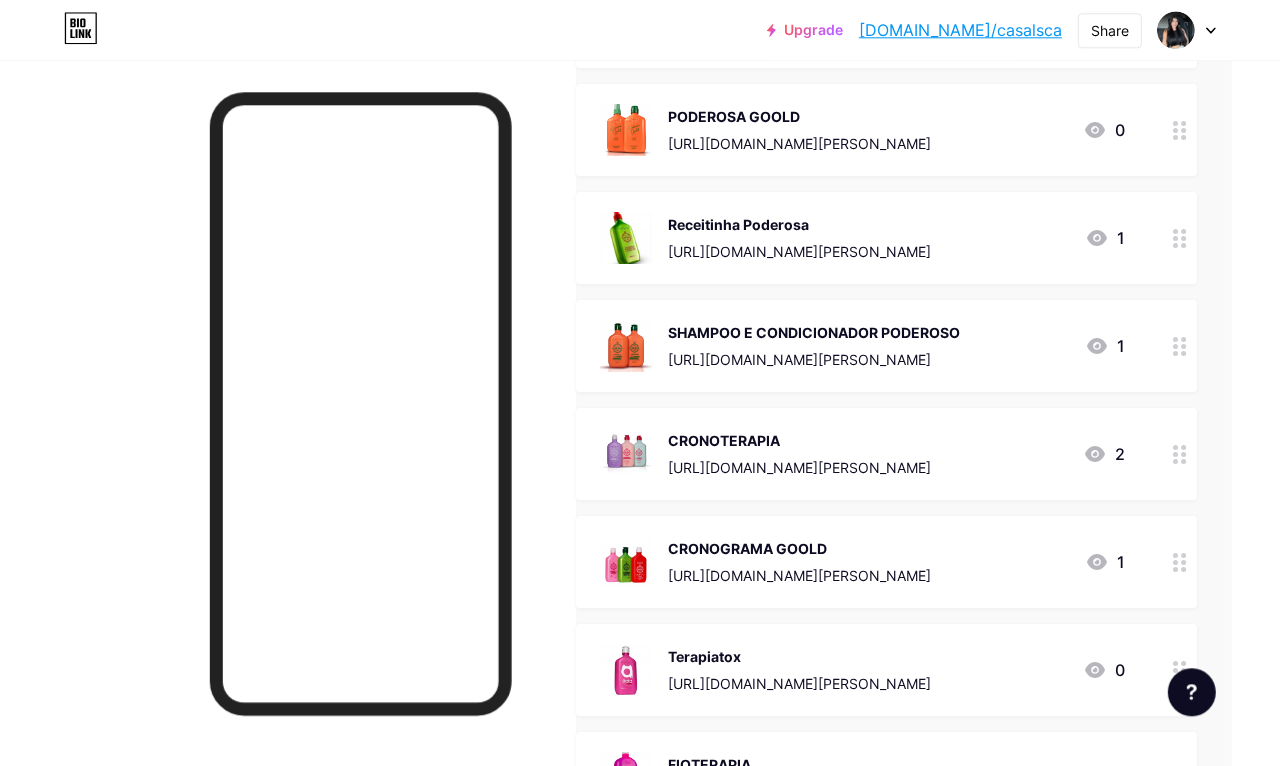 scroll, scrollTop: 658, scrollLeft: 48, axis: both 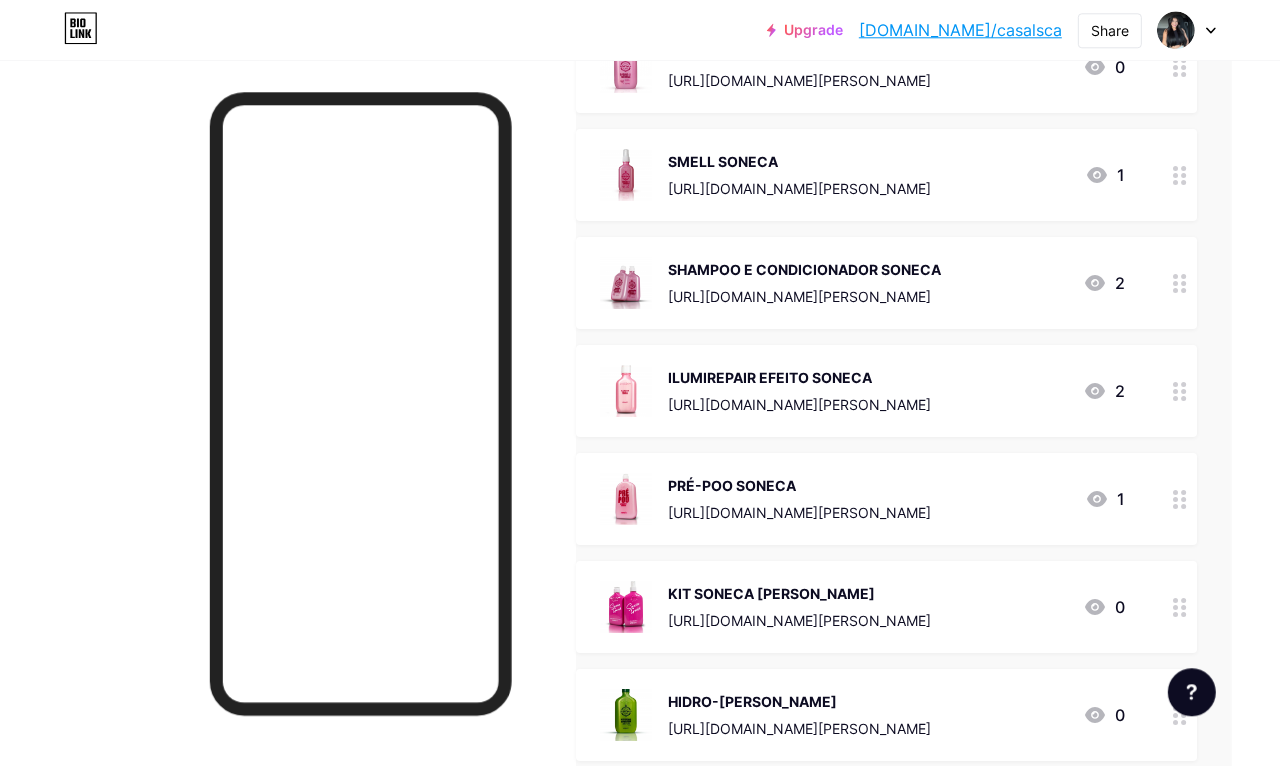 click on "SHAMPOO E CONDICIONADOR SONECA
[URL][DOMAIN_NAME][PERSON_NAME]" at bounding box center (804, 283) 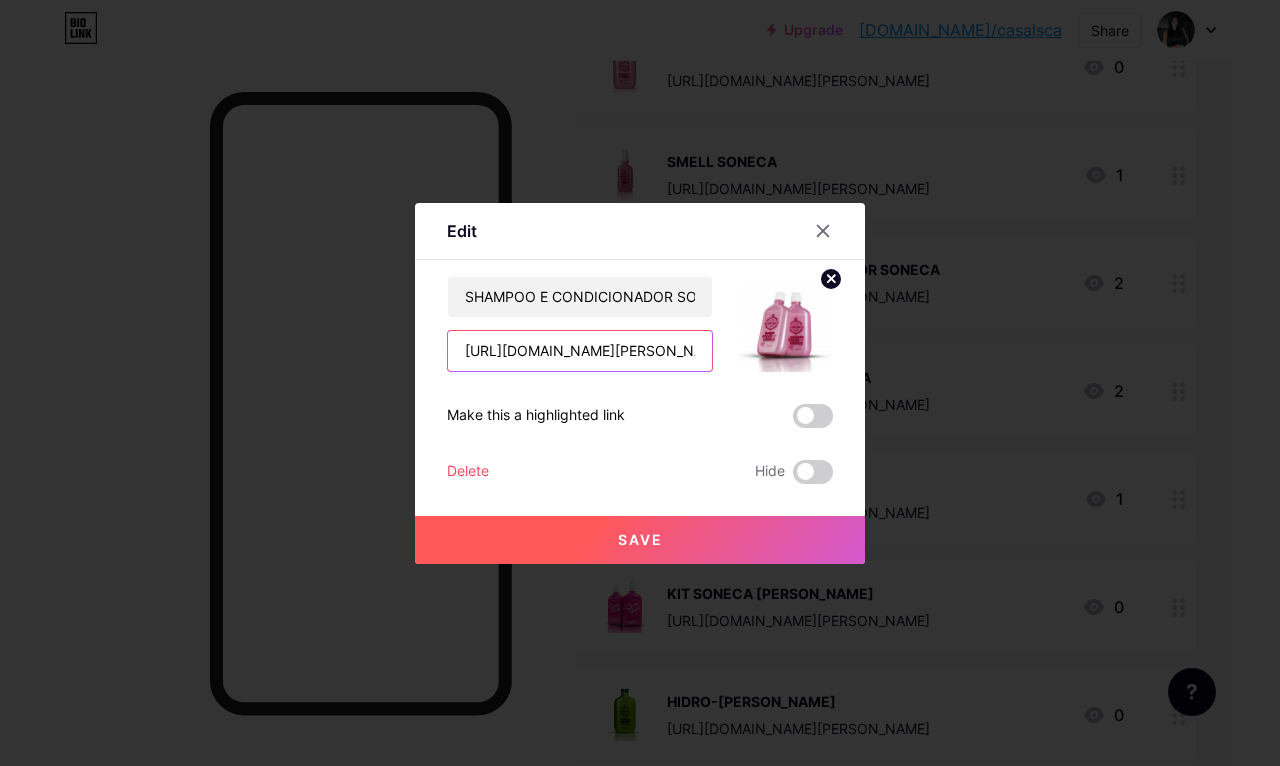 scroll, scrollTop: 1482, scrollLeft: 48, axis: both 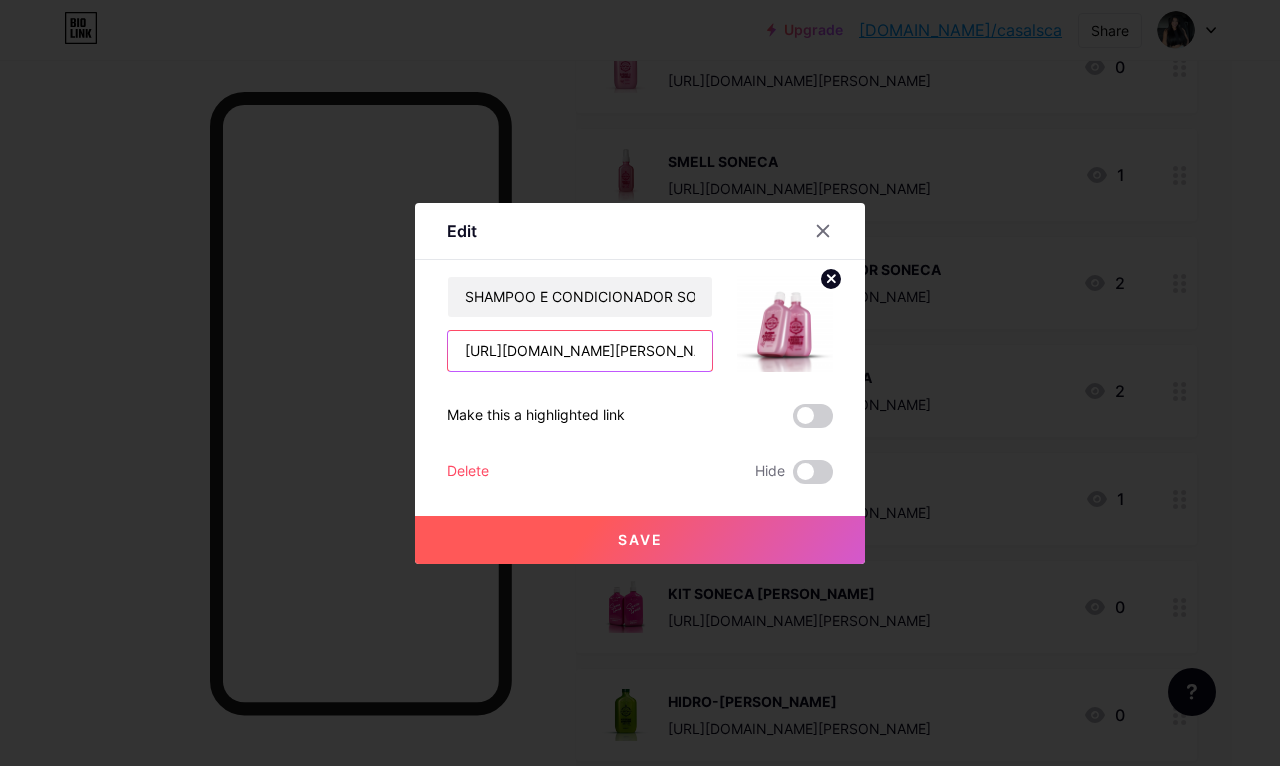 type on "/ZLAATDUM" 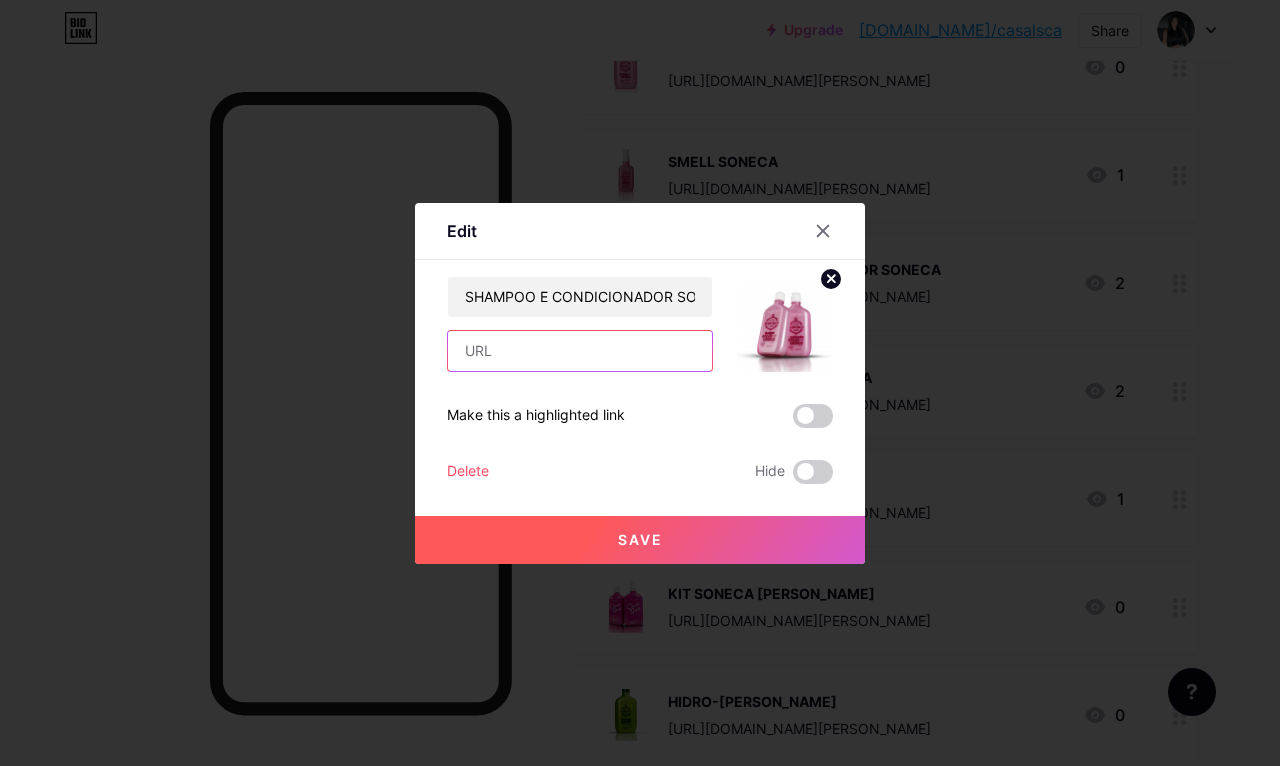 click at bounding box center [580, 351] 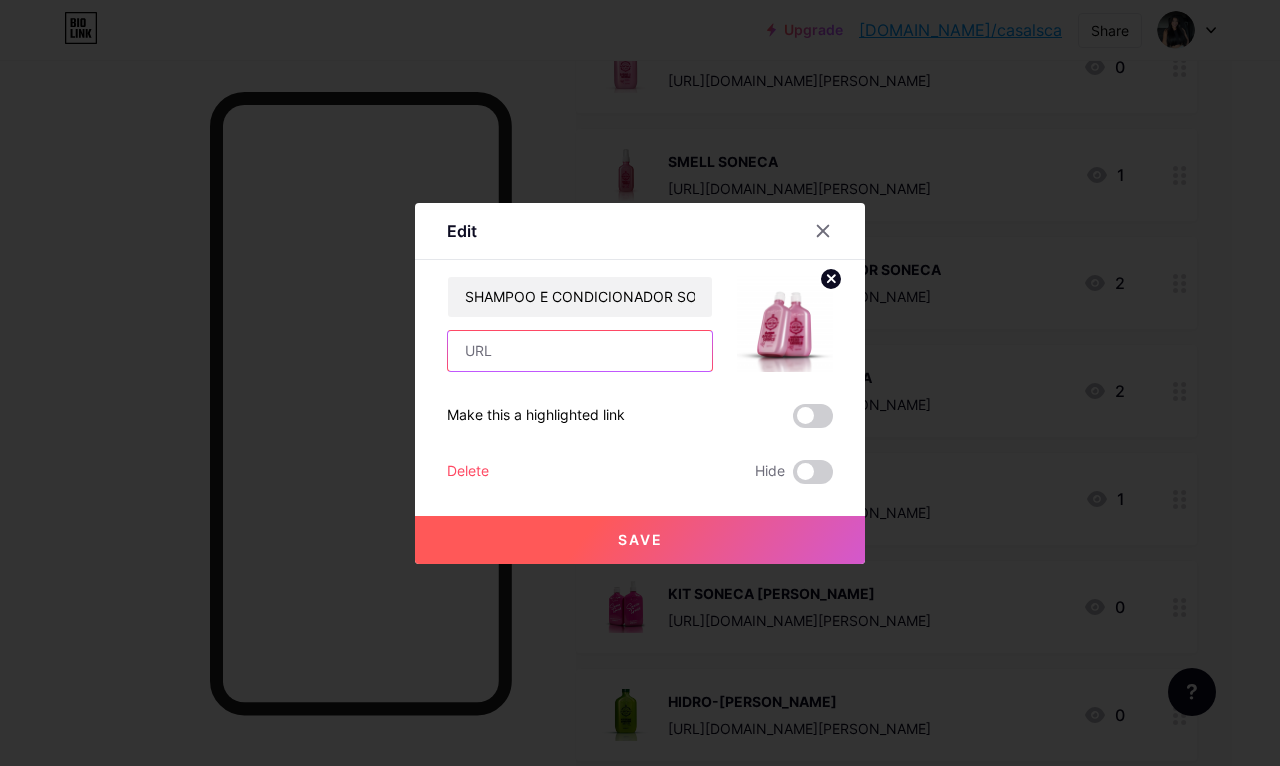 paste on "[URL][DOMAIN_NAME][PERSON_NAME]" 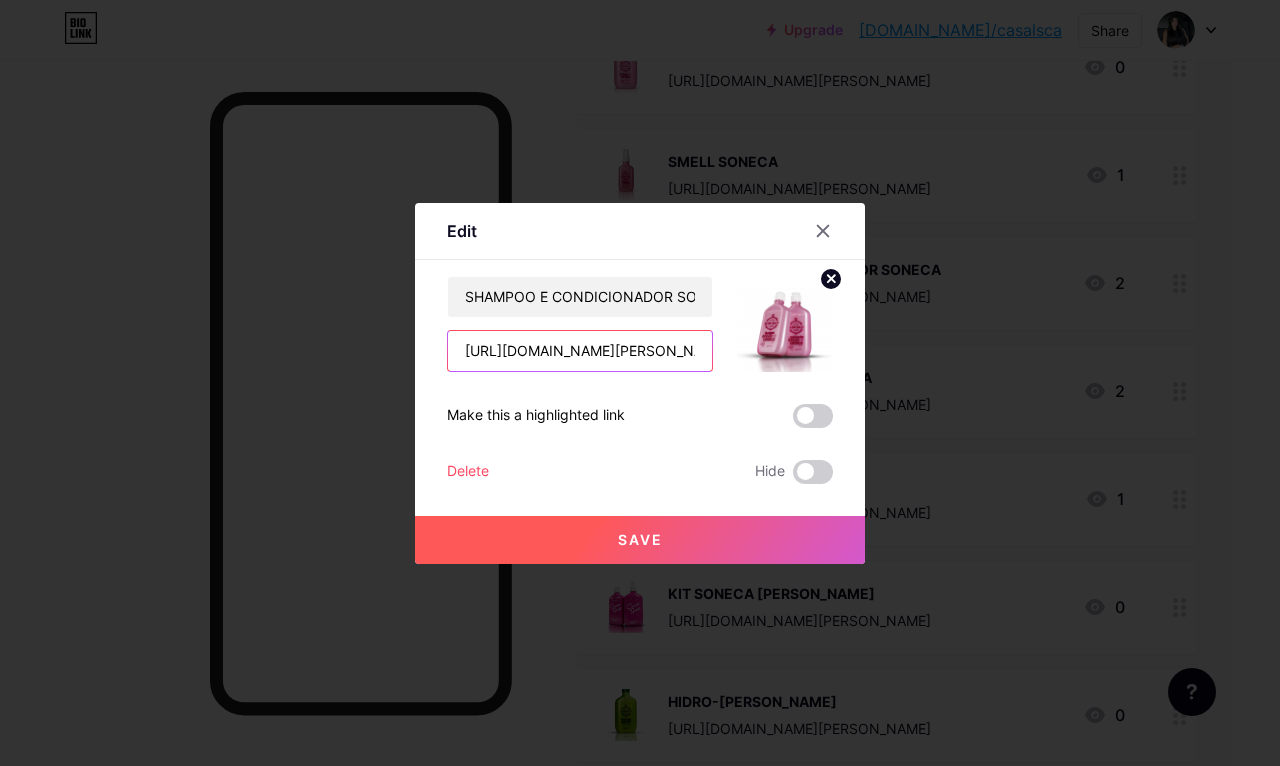 type on "[URL][DOMAIN_NAME][PERSON_NAME]" 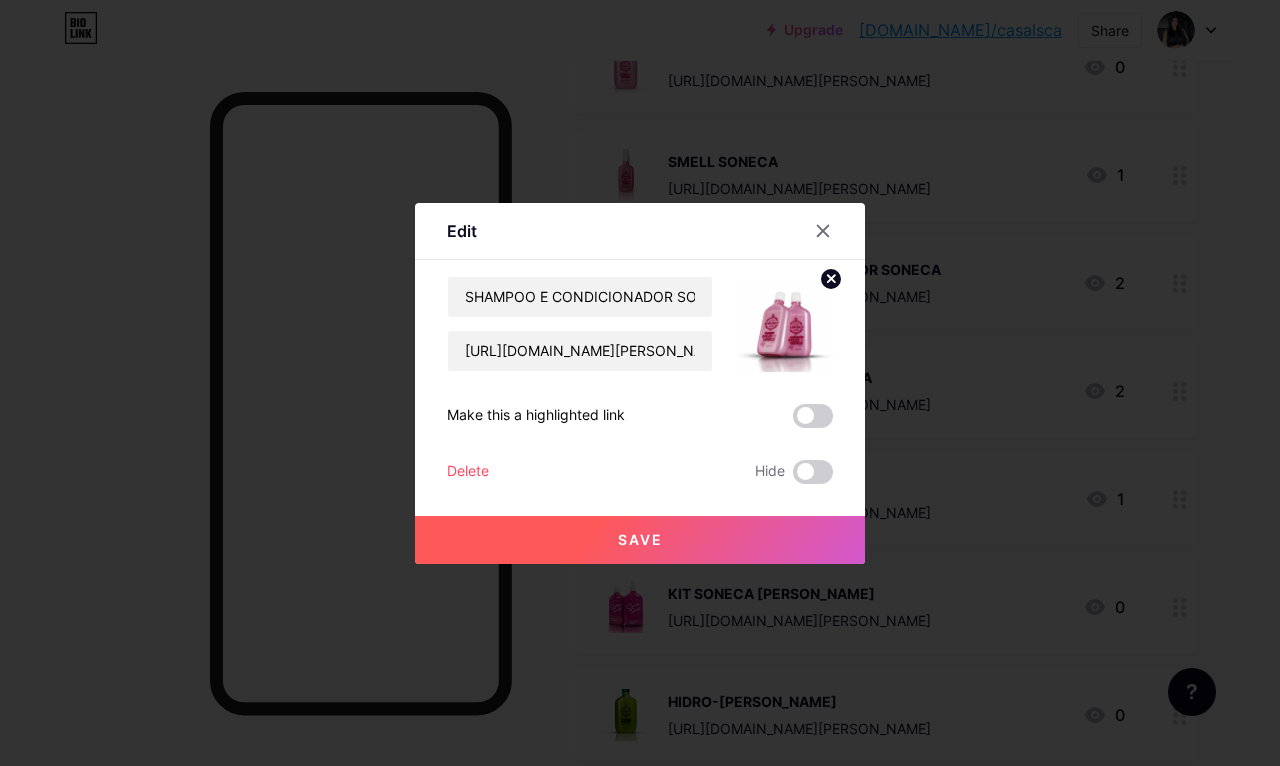 click on "Save" at bounding box center [640, 540] 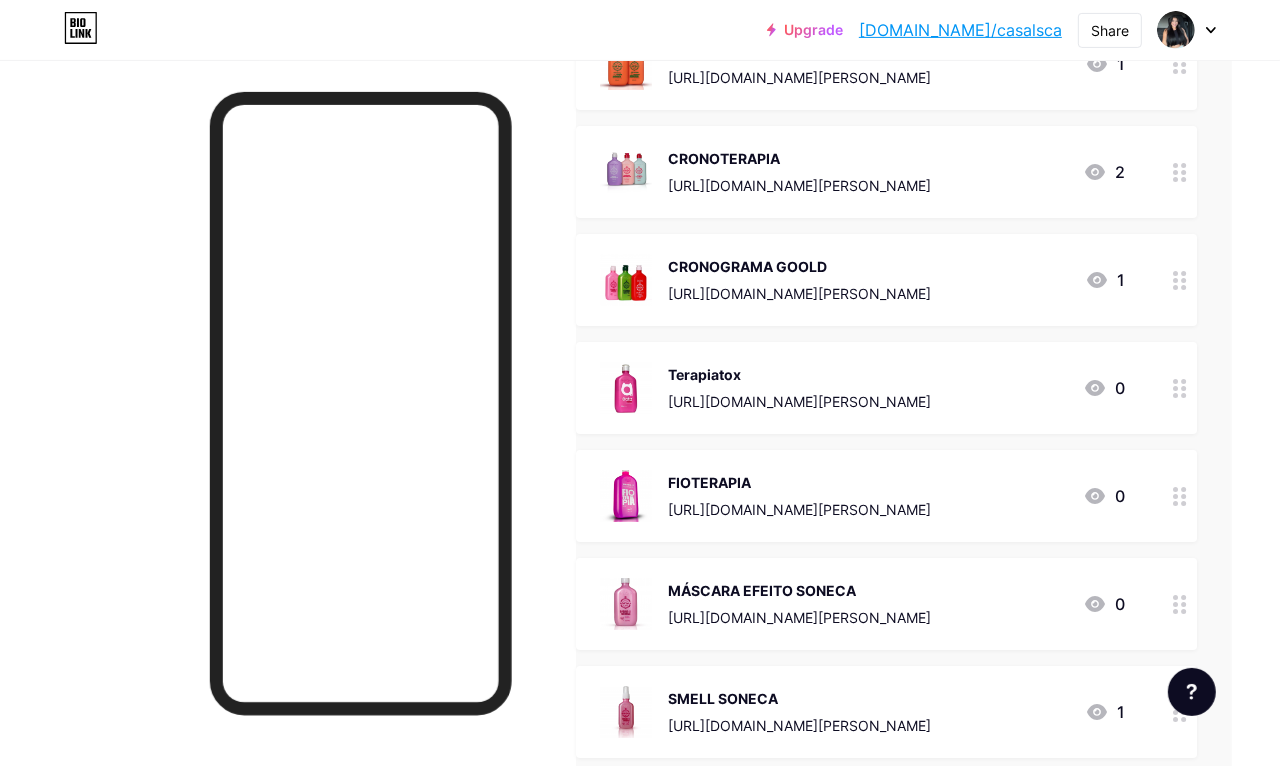 scroll, scrollTop: 856, scrollLeft: 48, axis: both 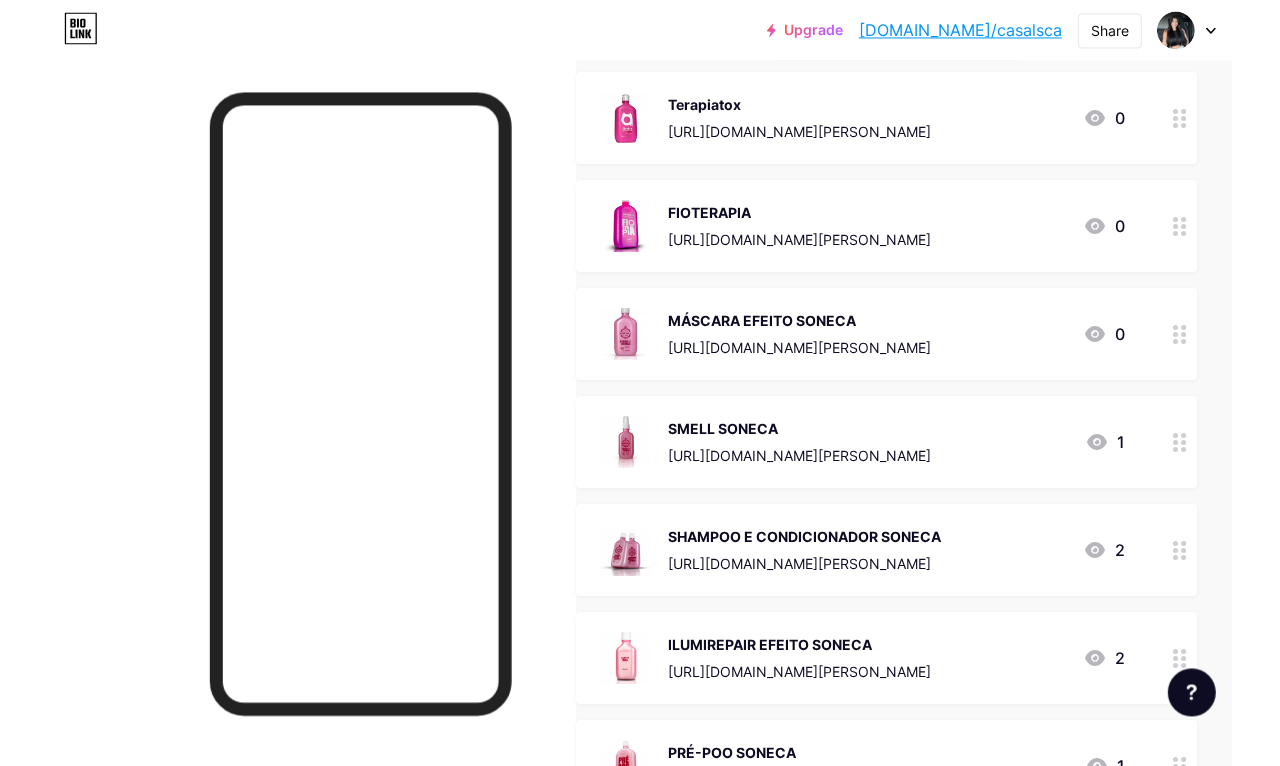 click on "MÁSCARA EFEITO SONECA
[URL][DOMAIN_NAME][PERSON_NAME]" at bounding box center [799, 334] 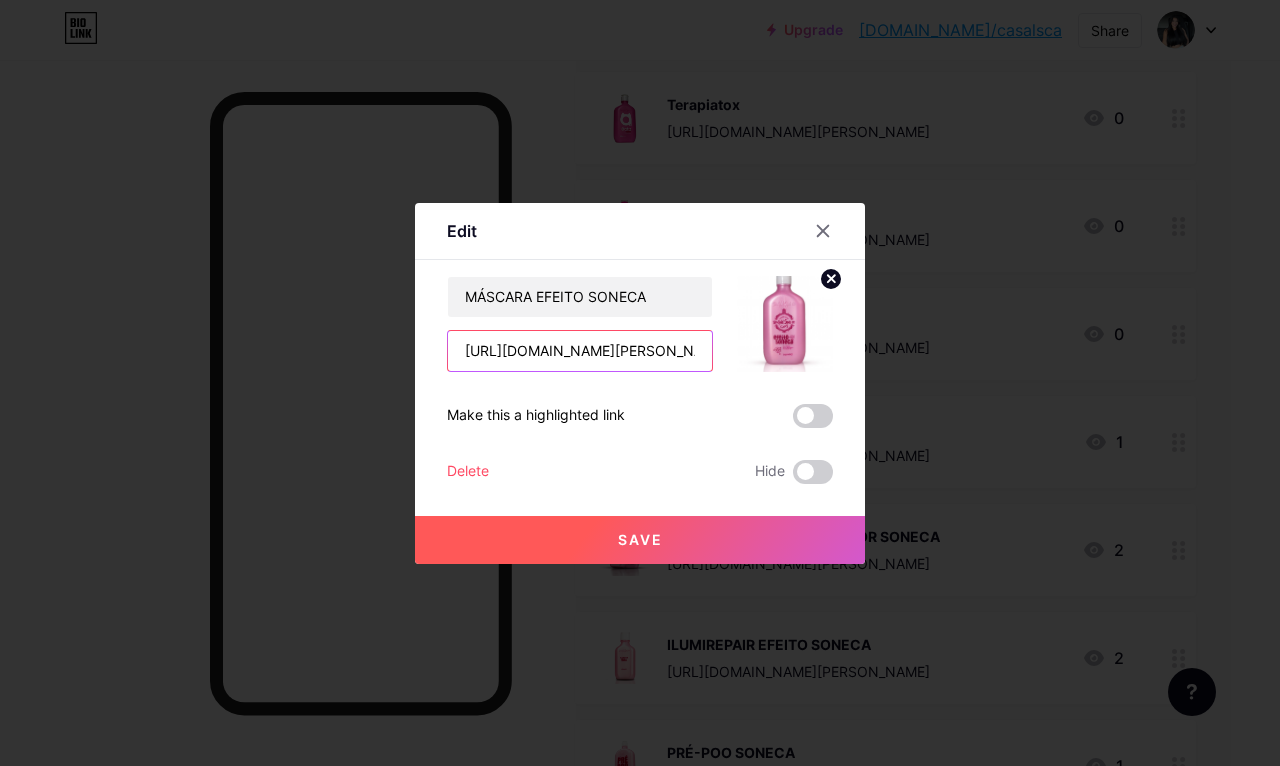 scroll, scrollTop: 1215, scrollLeft: 48, axis: both 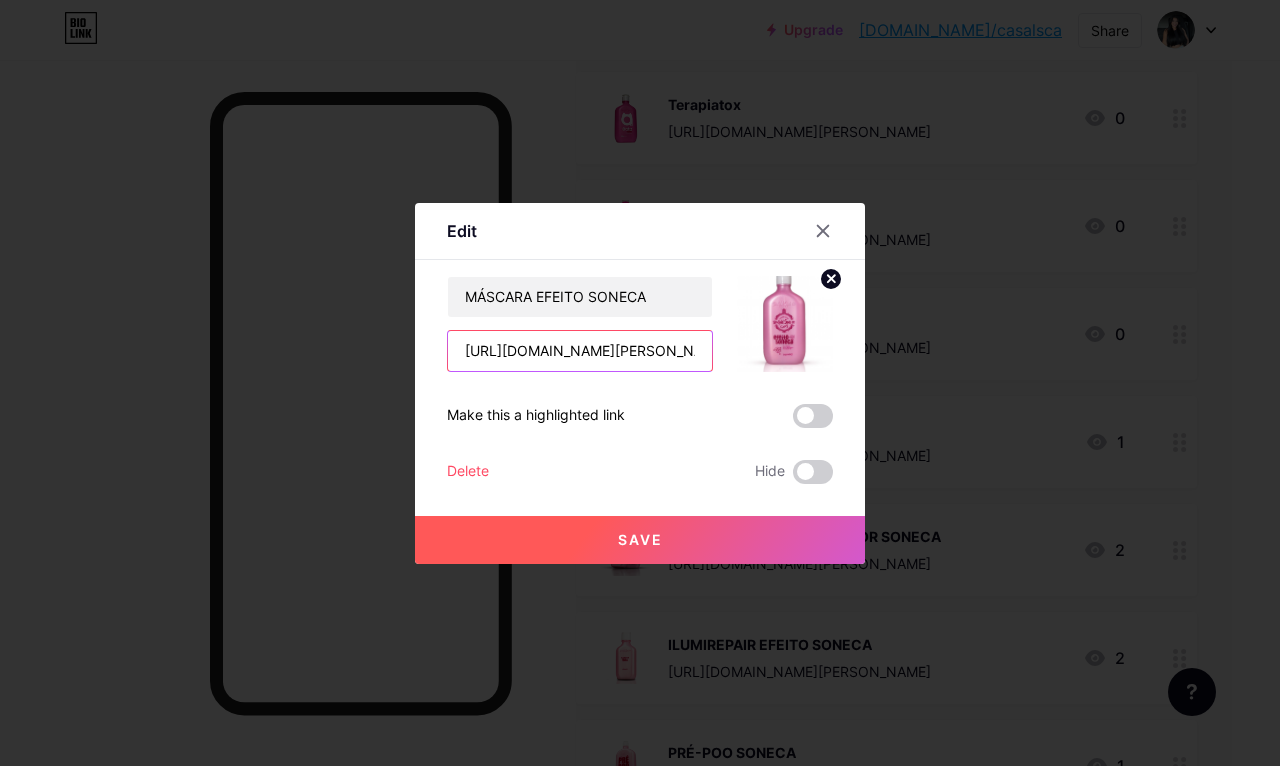 type on "/HVJSCE6U" 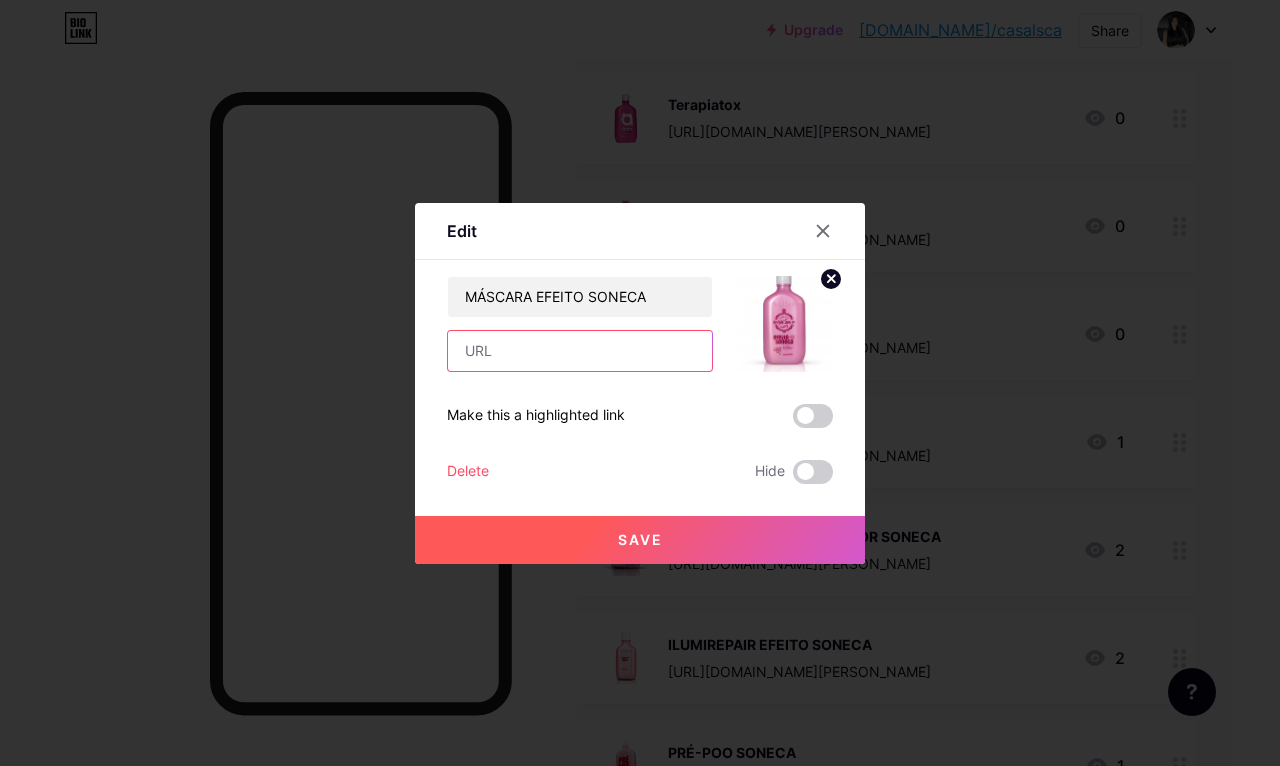 click at bounding box center [580, 351] 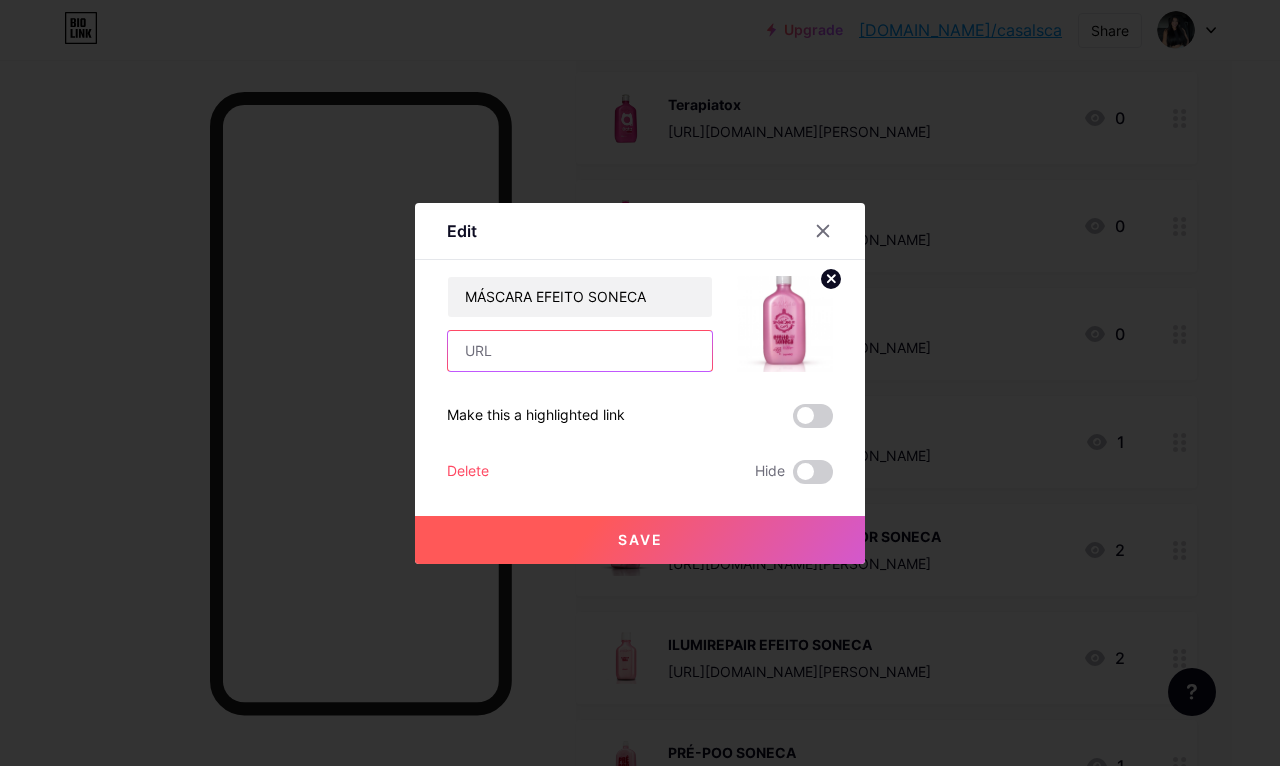 paste on "[URL][DOMAIN_NAME][PERSON_NAME]" 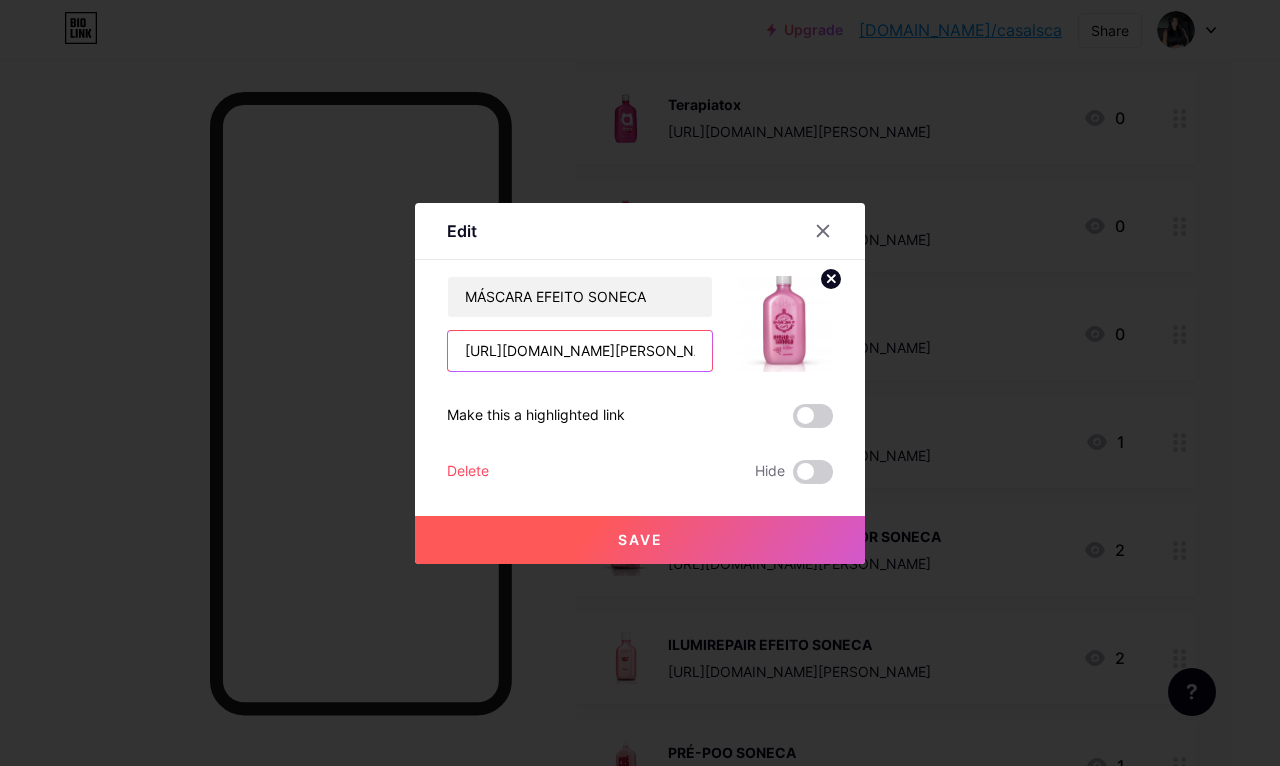 type on "[URL][DOMAIN_NAME][PERSON_NAME]" 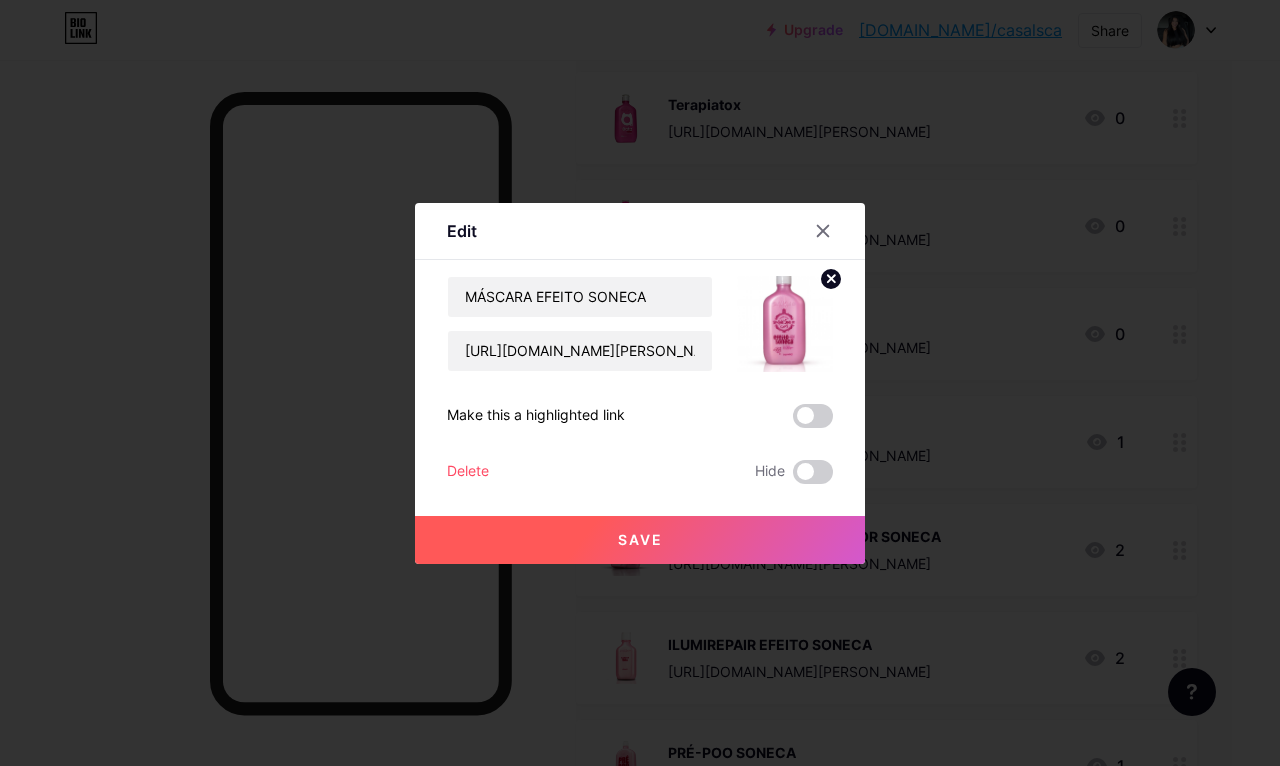 click on "Save" at bounding box center [640, 540] 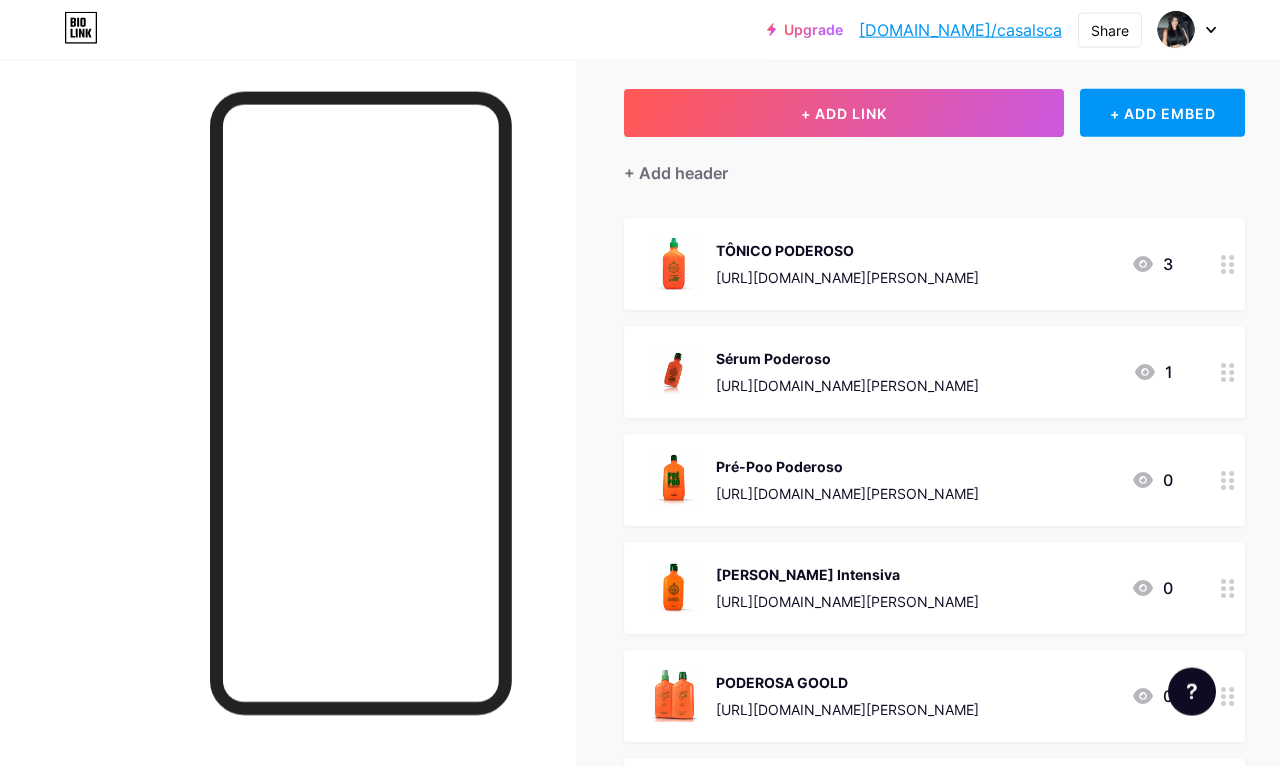 scroll, scrollTop: 124, scrollLeft: 0, axis: vertical 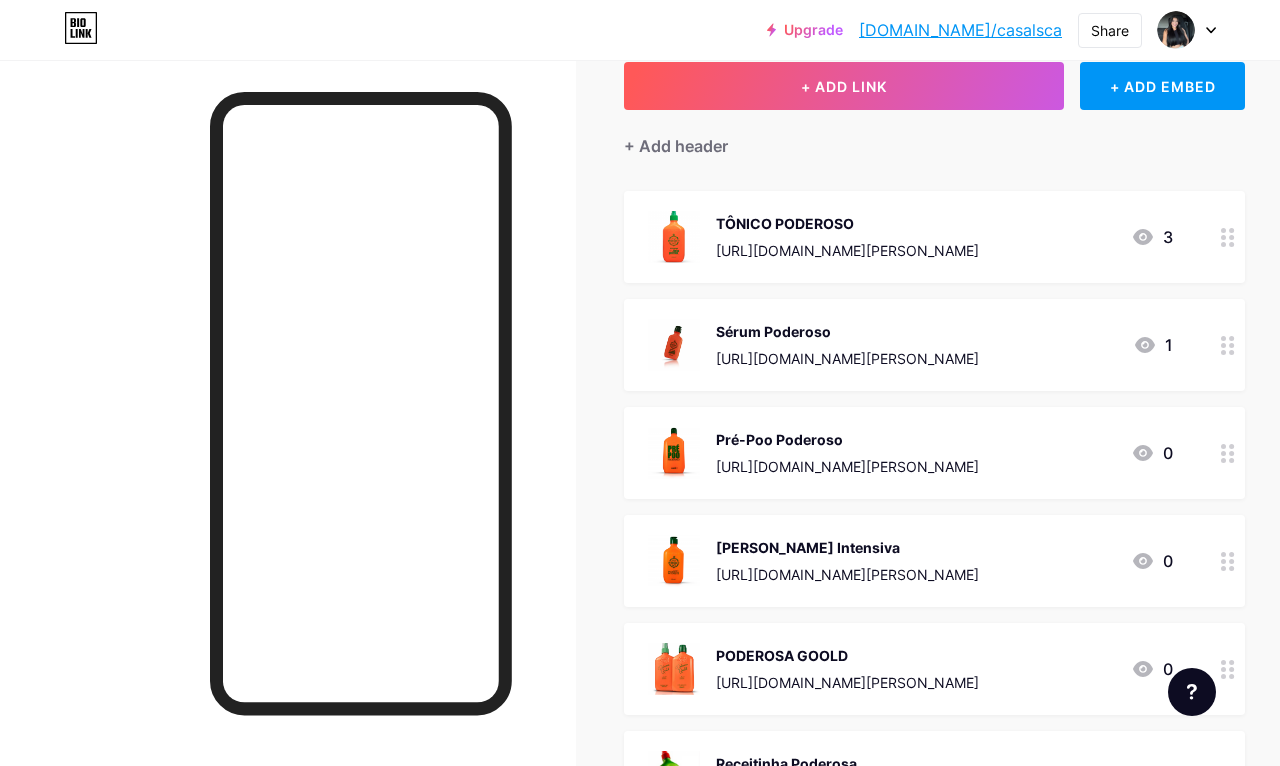 click on "Pré-Poo Poderoso" at bounding box center (847, 439) 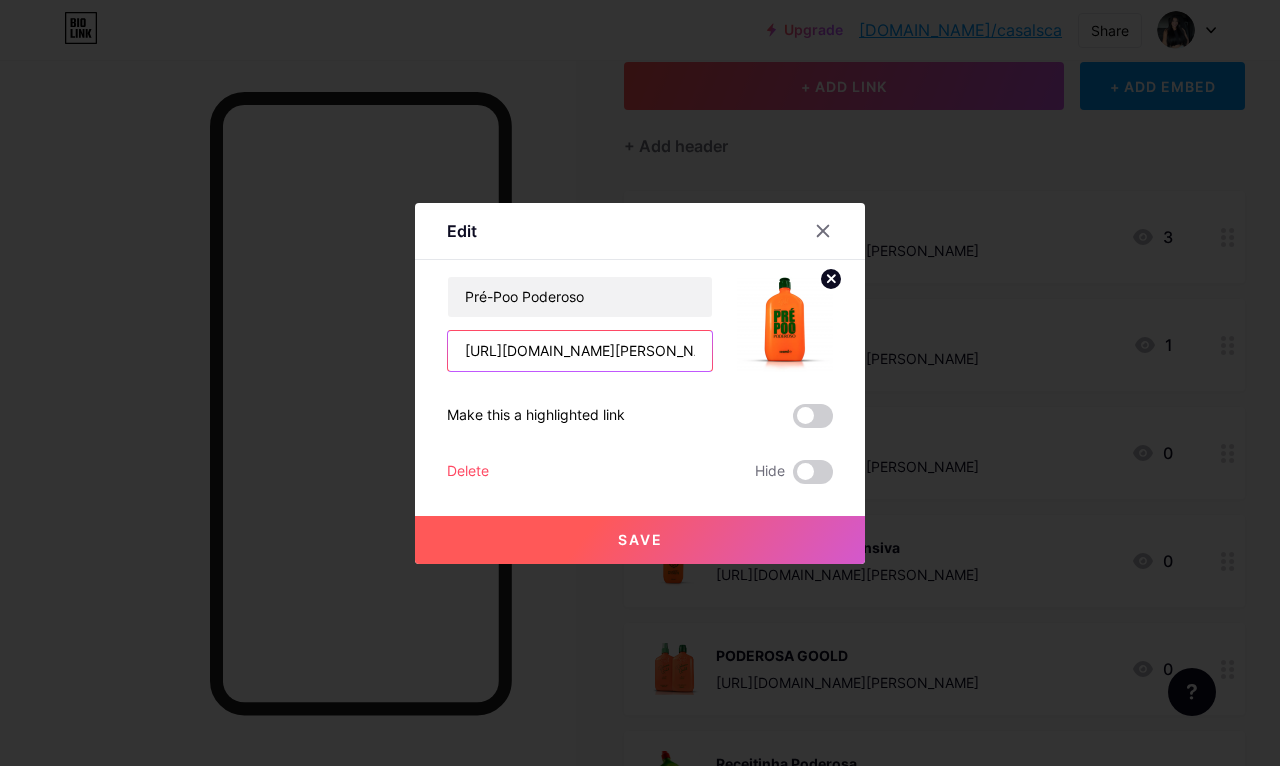 scroll, scrollTop: 124, scrollLeft: 0, axis: vertical 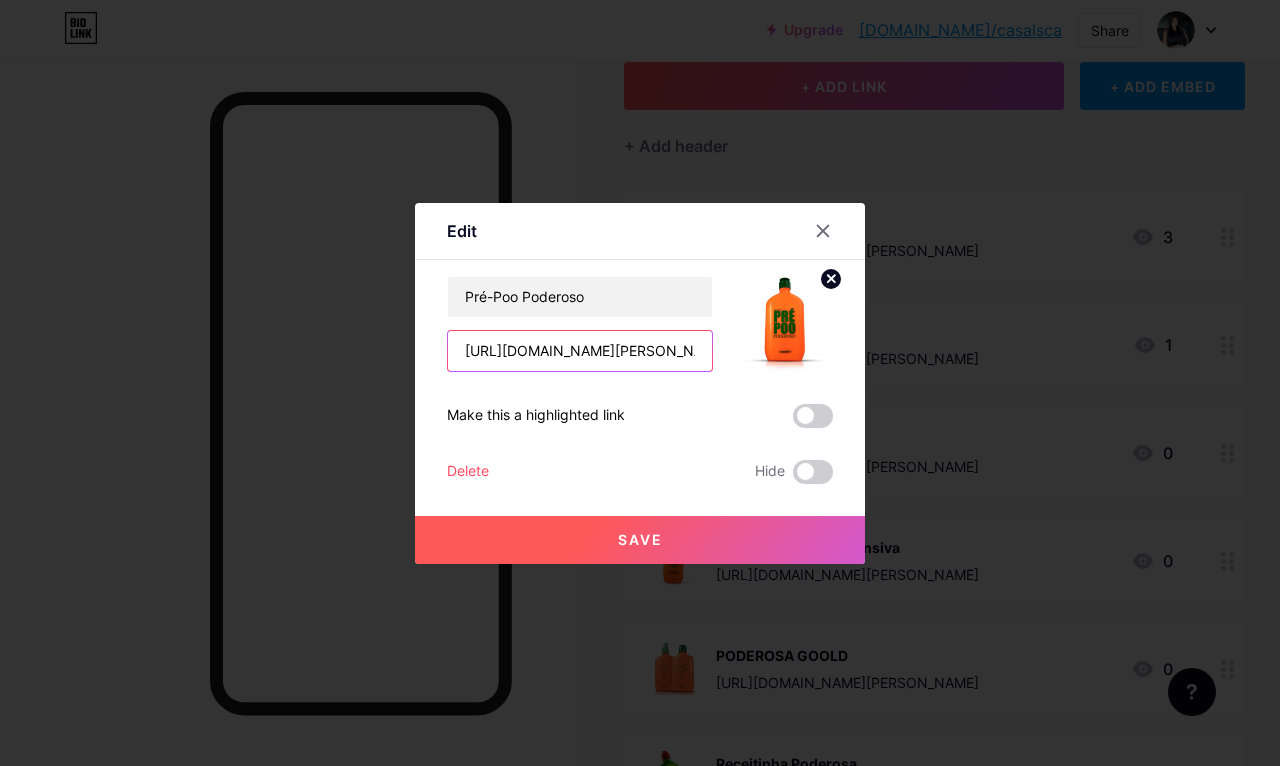 type on "/RY17N4YI" 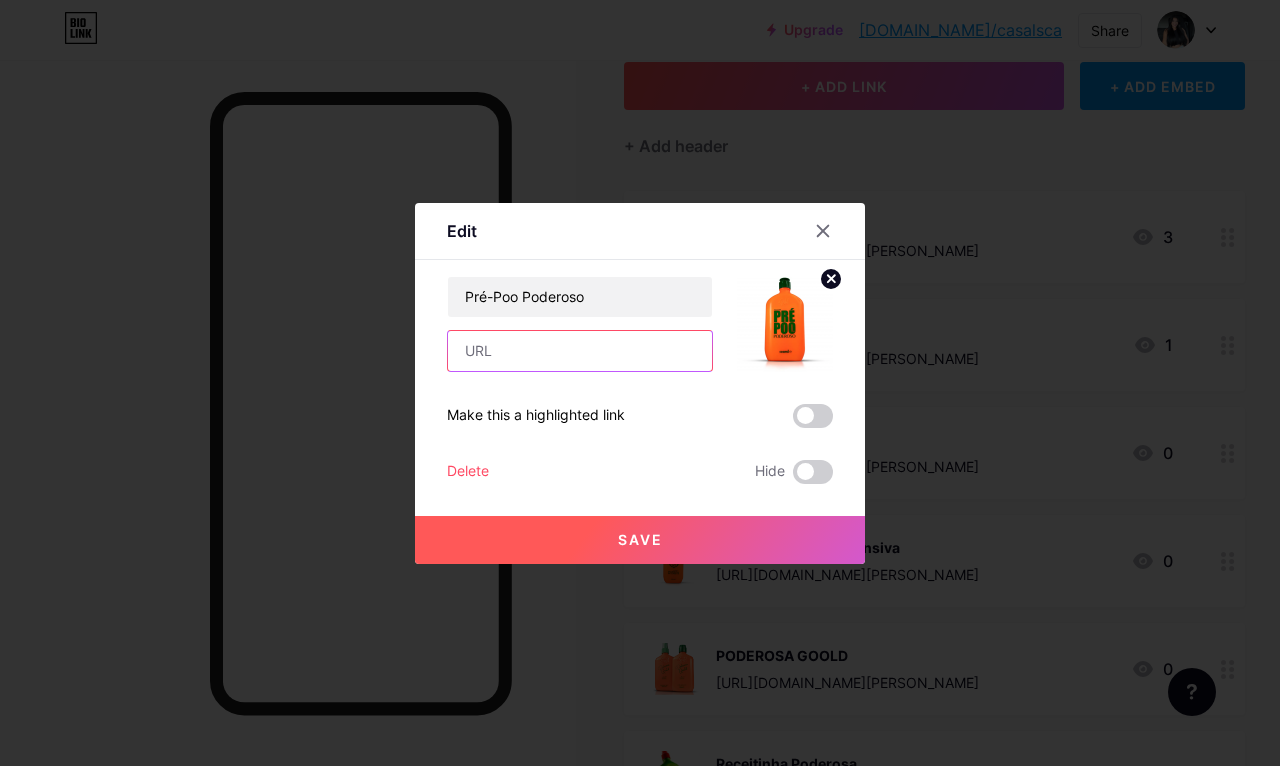 click at bounding box center [580, 351] 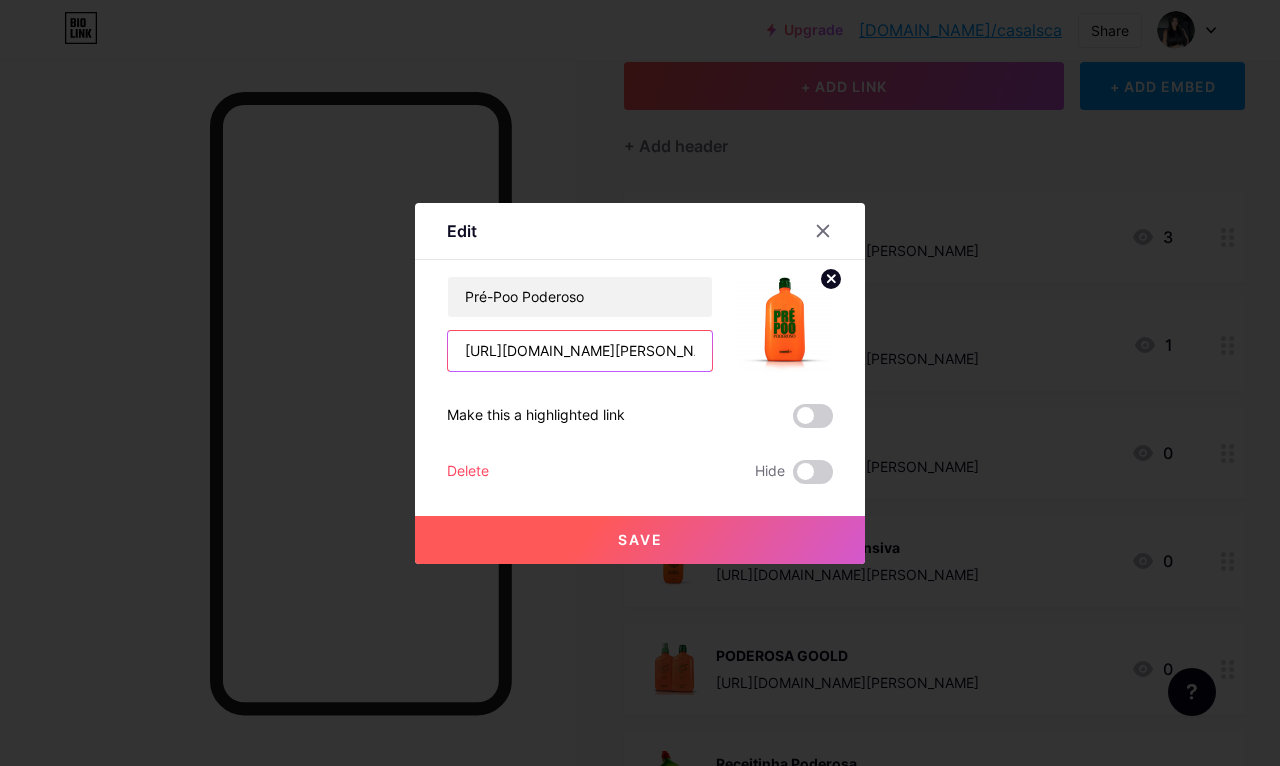 type on "[URL][DOMAIN_NAME][PERSON_NAME]" 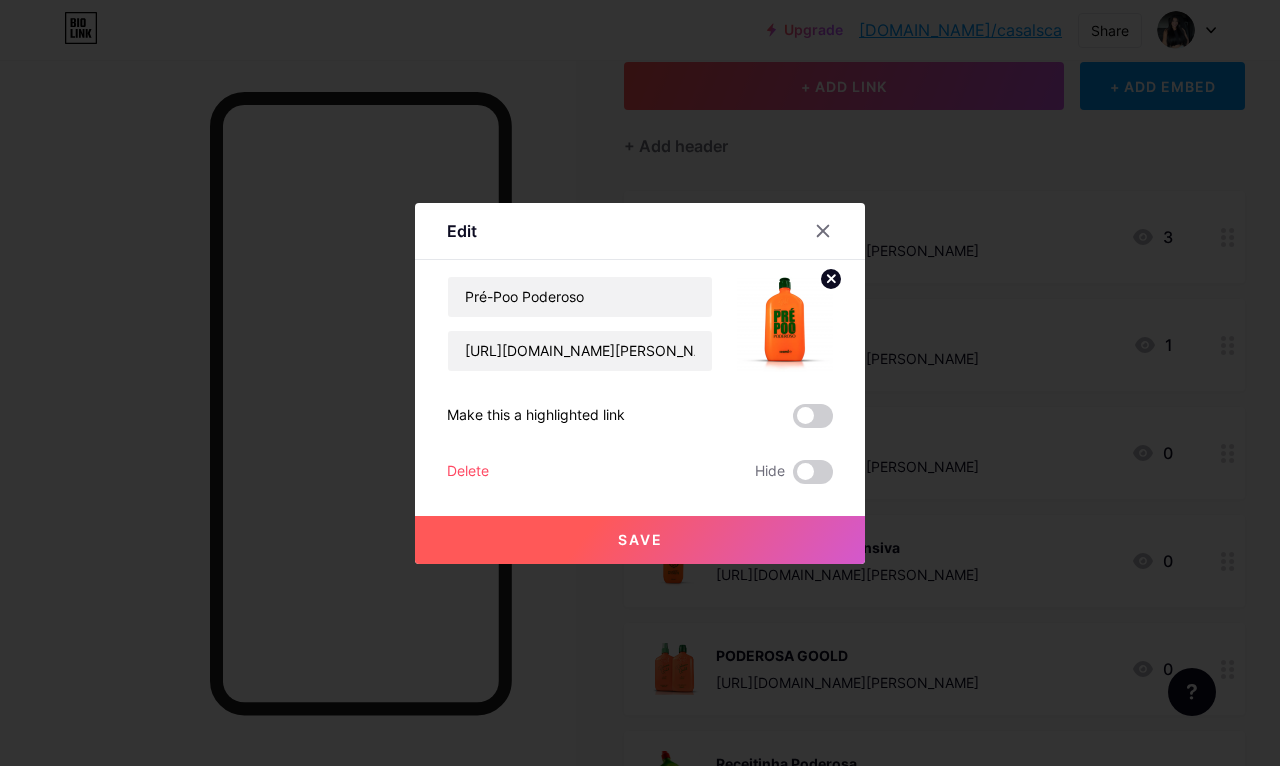 click on "Save" at bounding box center (640, 540) 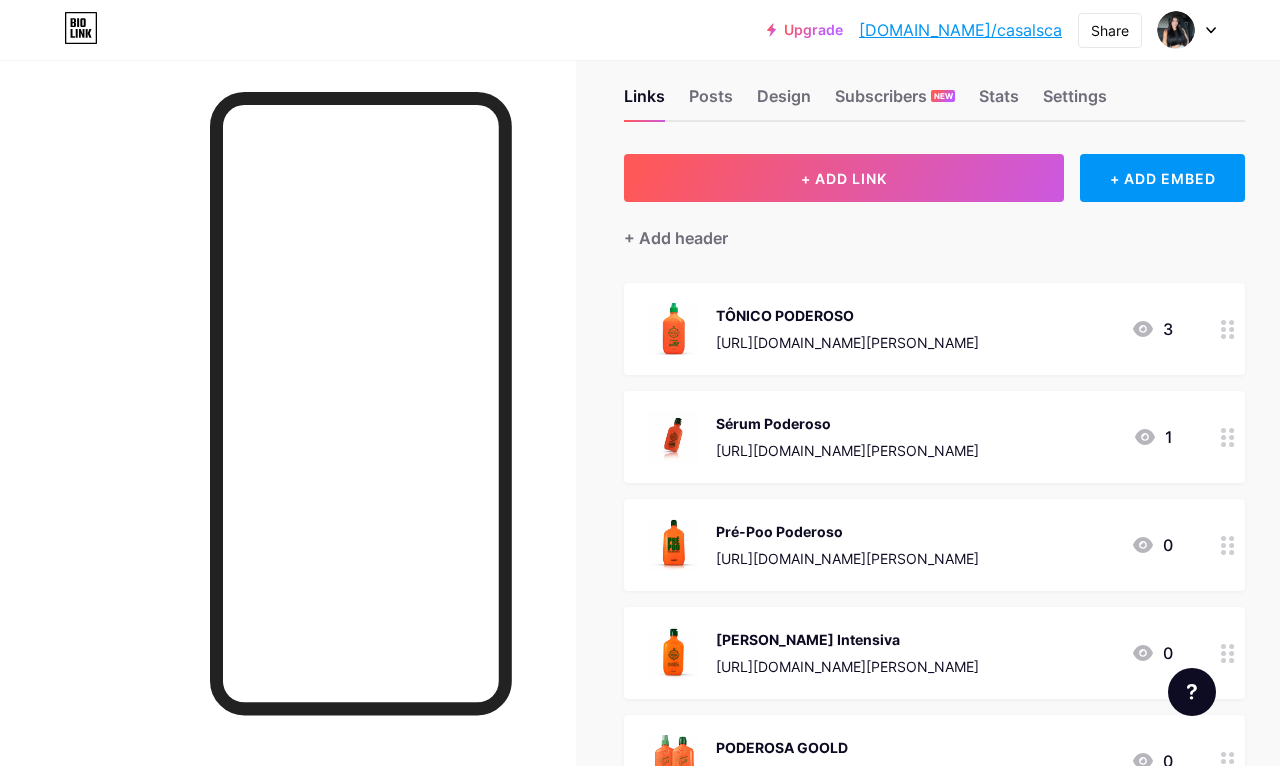 scroll, scrollTop: 0, scrollLeft: 0, axis: both 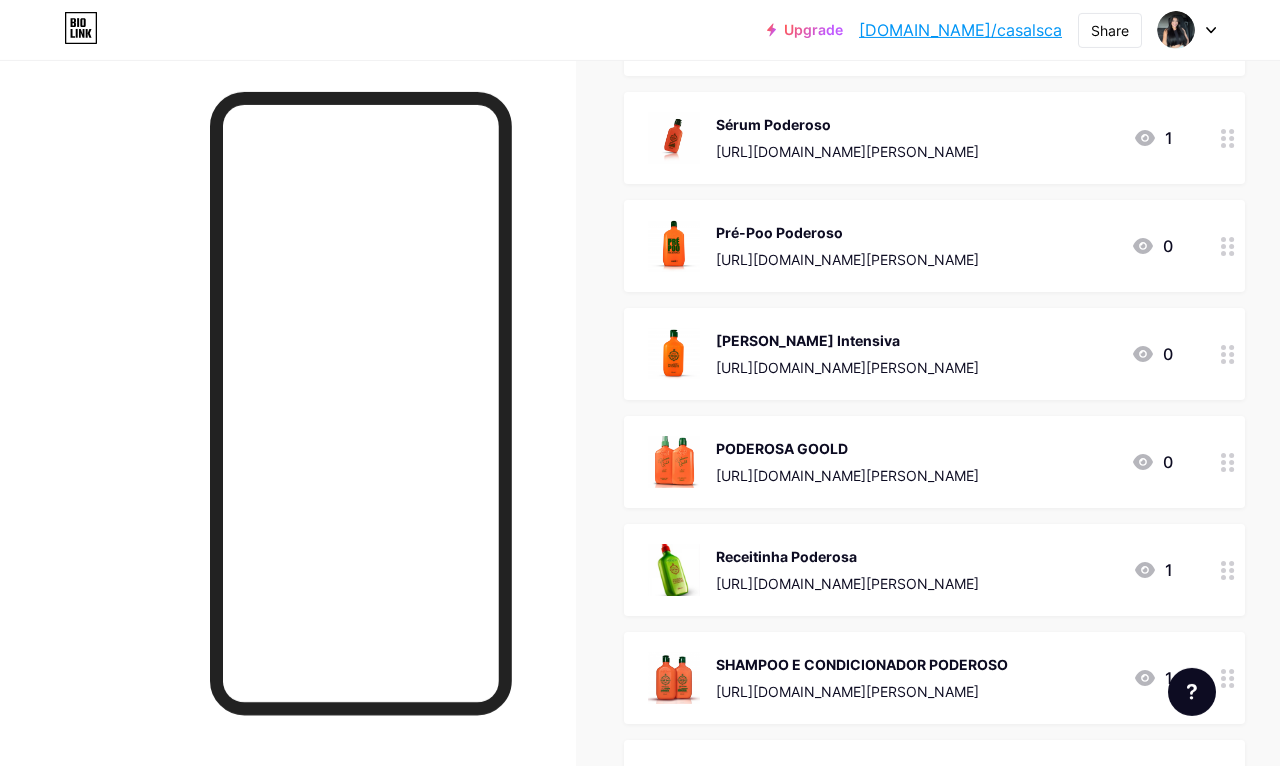 click on "[URL][DOMAIN_NAME][PERSON_NAME]" at bounding box center [847, 367] 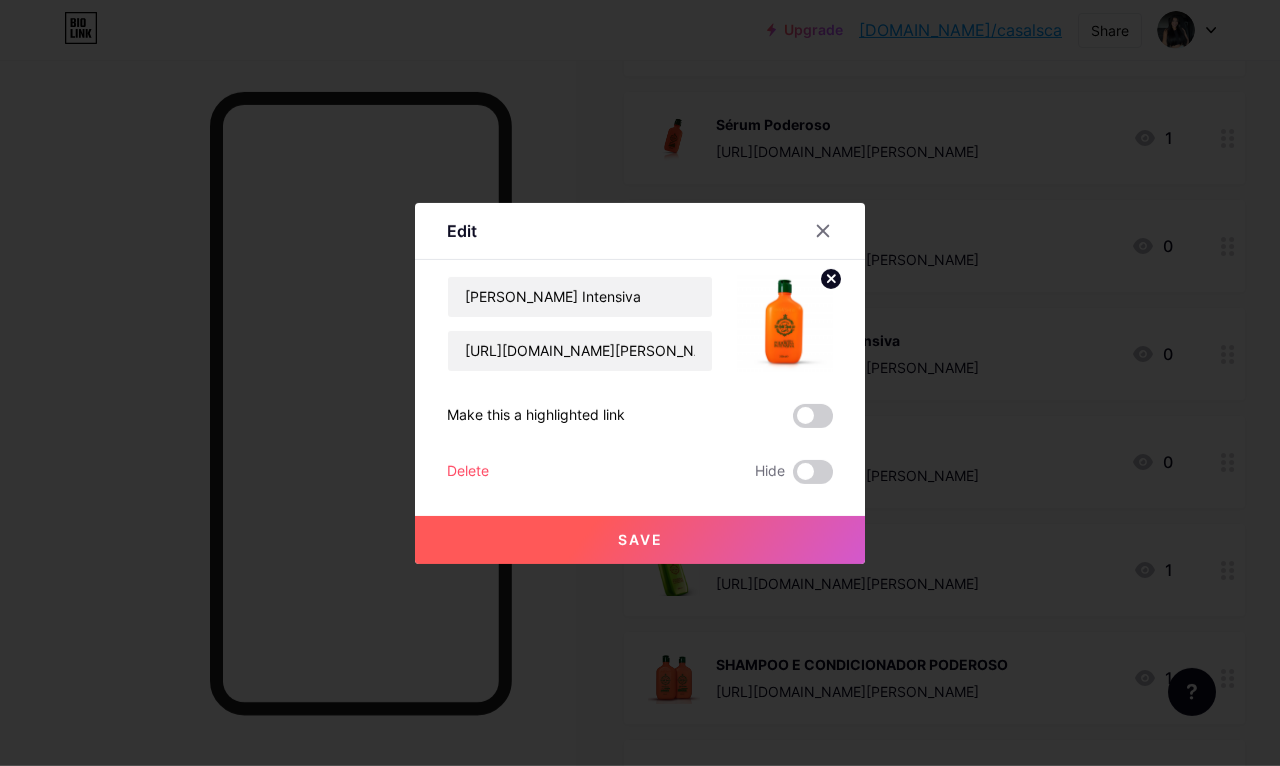 scroll, scrollTop: 331, scrollLeft: 0, axis: vertical 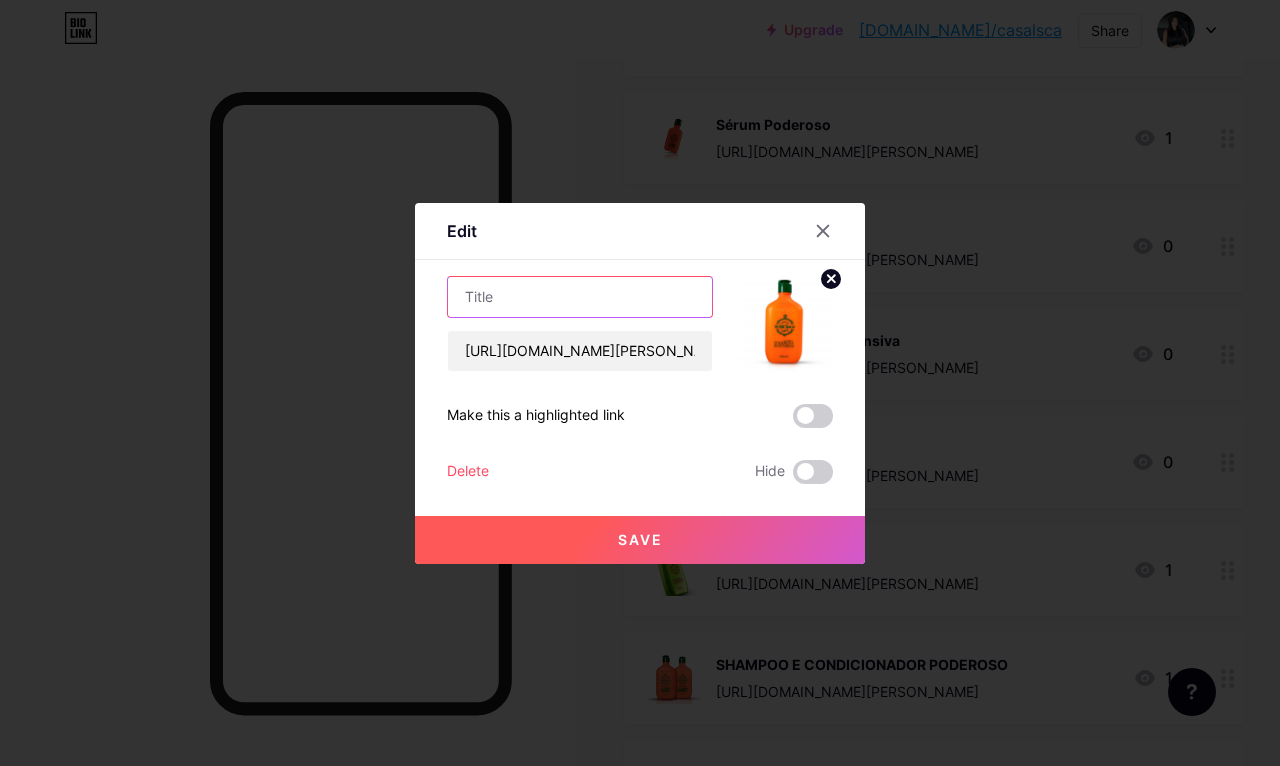 paste on "[URL][DOMAIN_NAME][PERSON_NAME]" 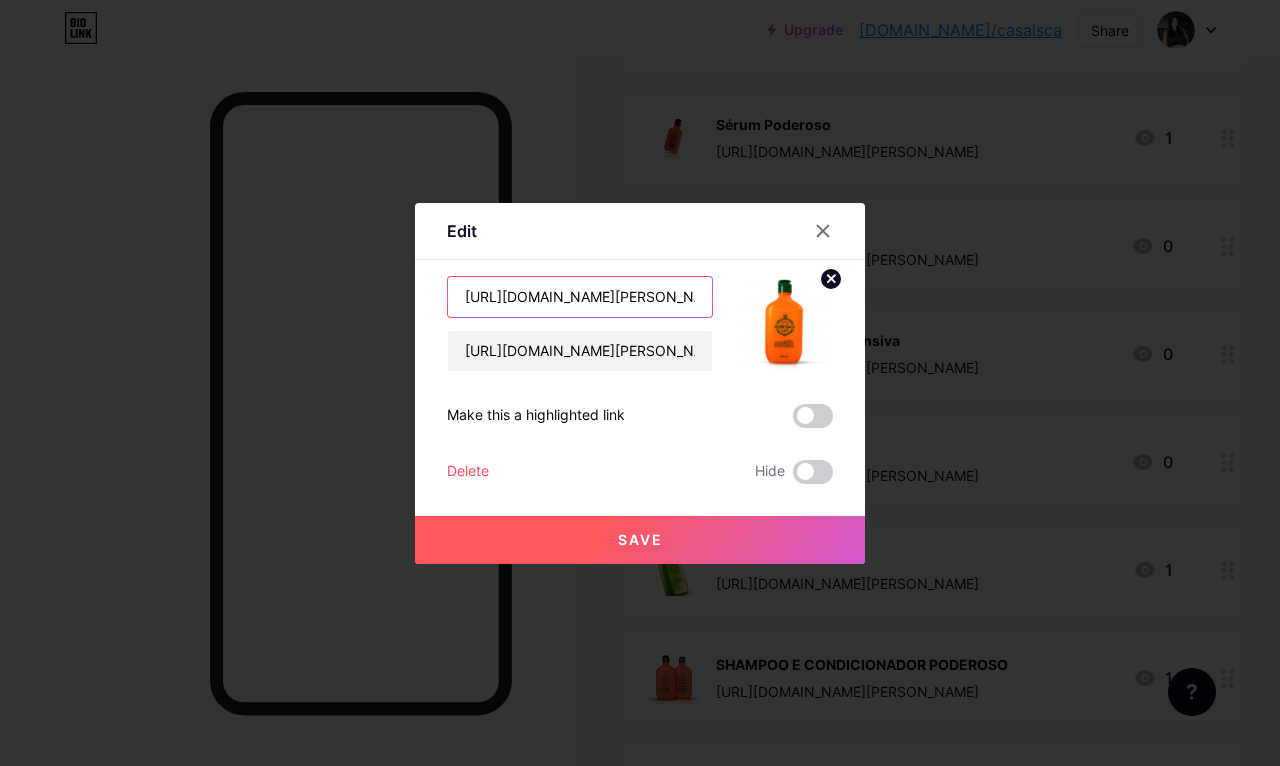 type on "[URL][DOMAIN_NAME][PERSON_NAME]" 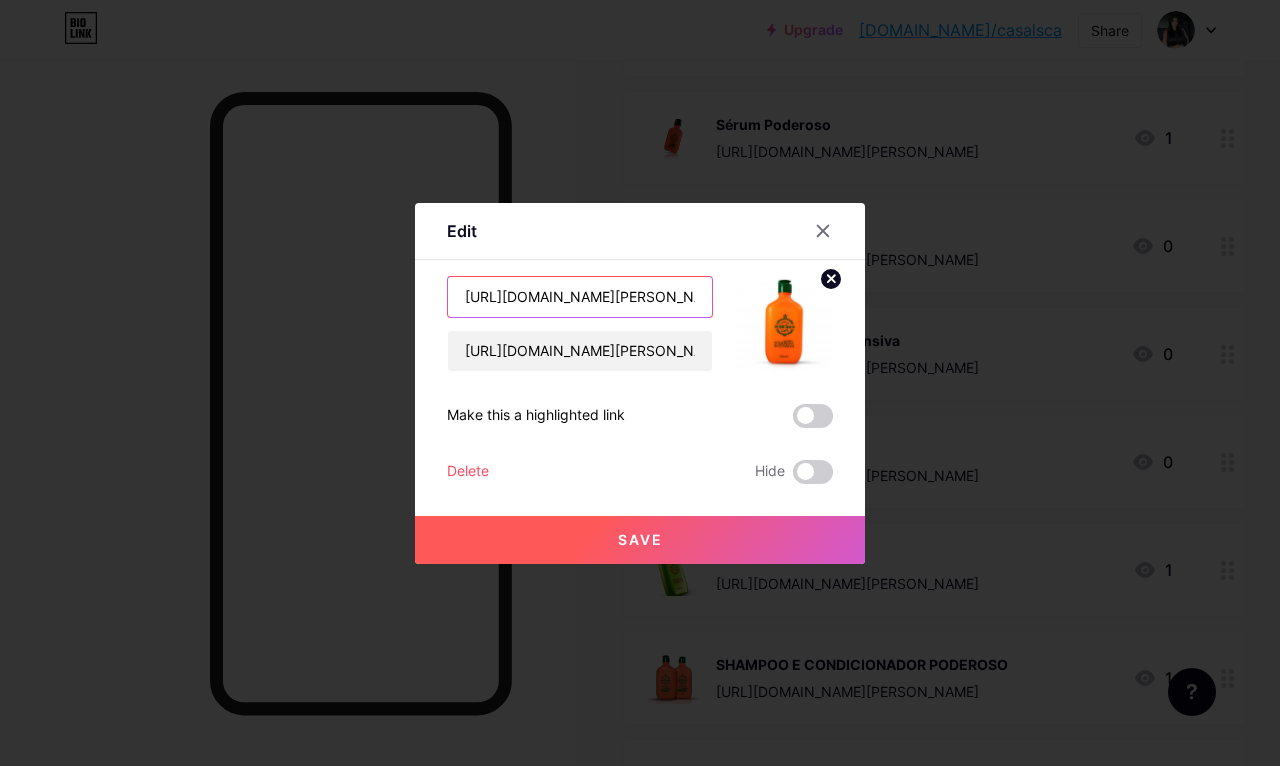 type 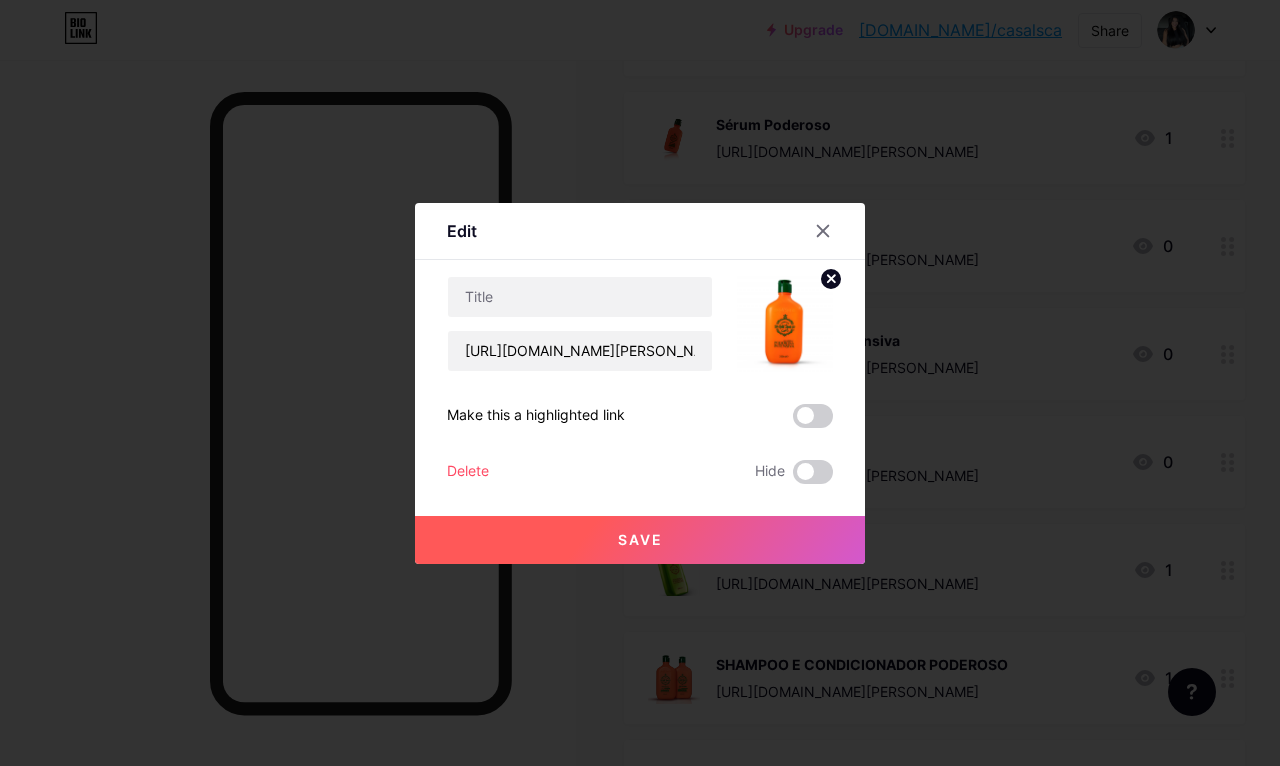 click at bounding box center (640, 383) 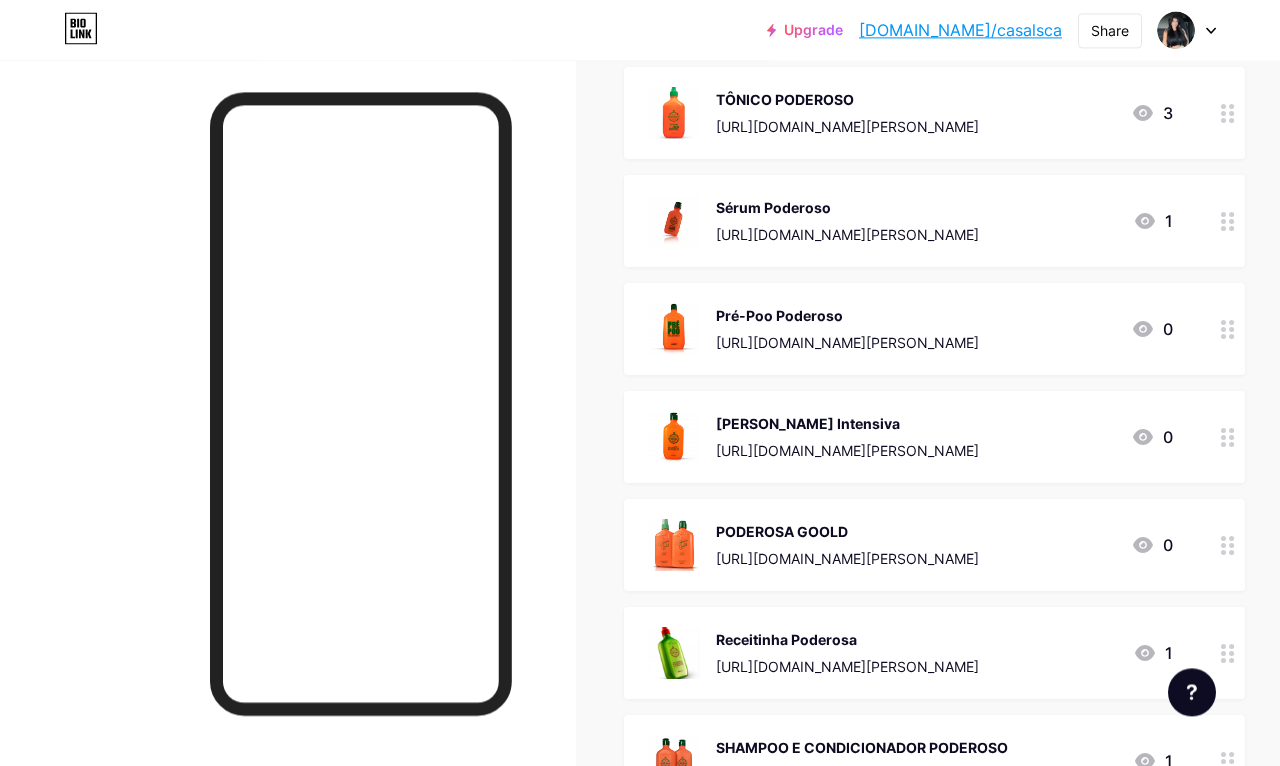 scroll, scrollTop: 247, scrollLeft: 0, axis: vertical 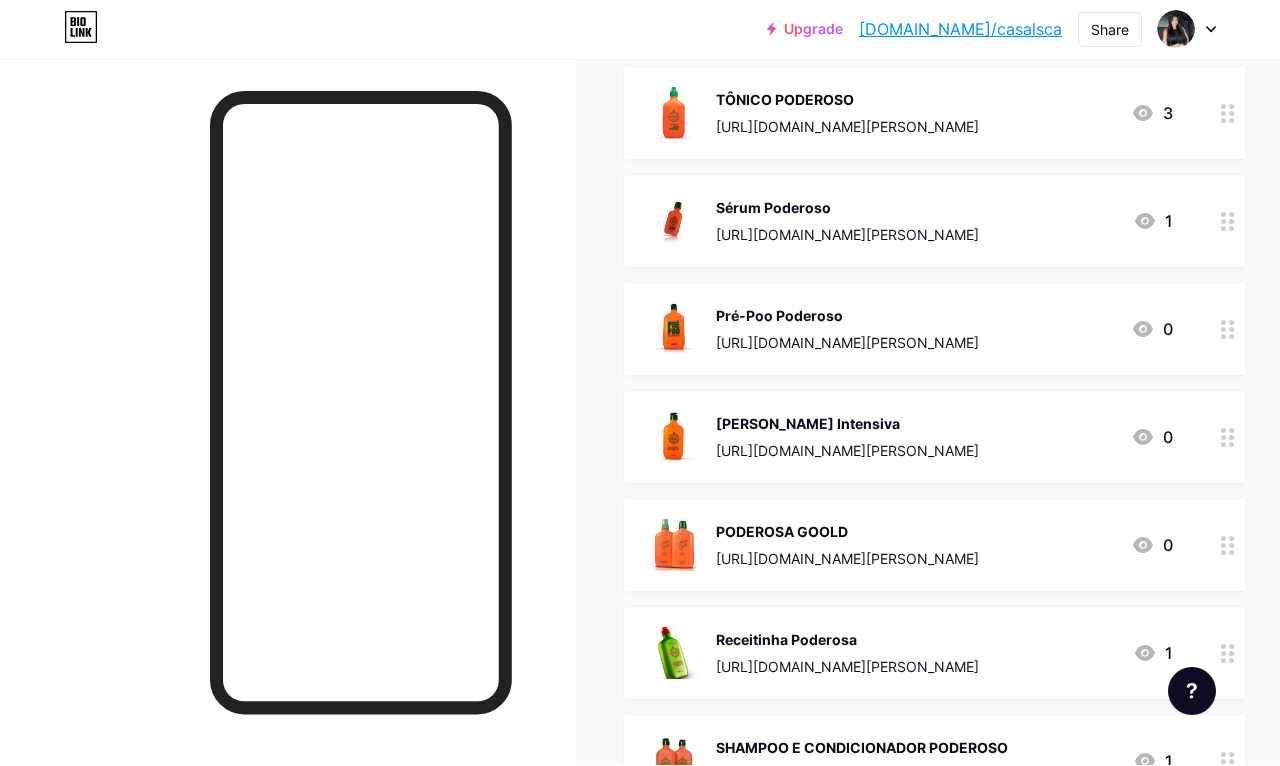 click on "[PERSON_NAME] Intensiva
[URL][DOMAIN_NAME][PERSON_NAME]
0" at bounding box center (934, 438) 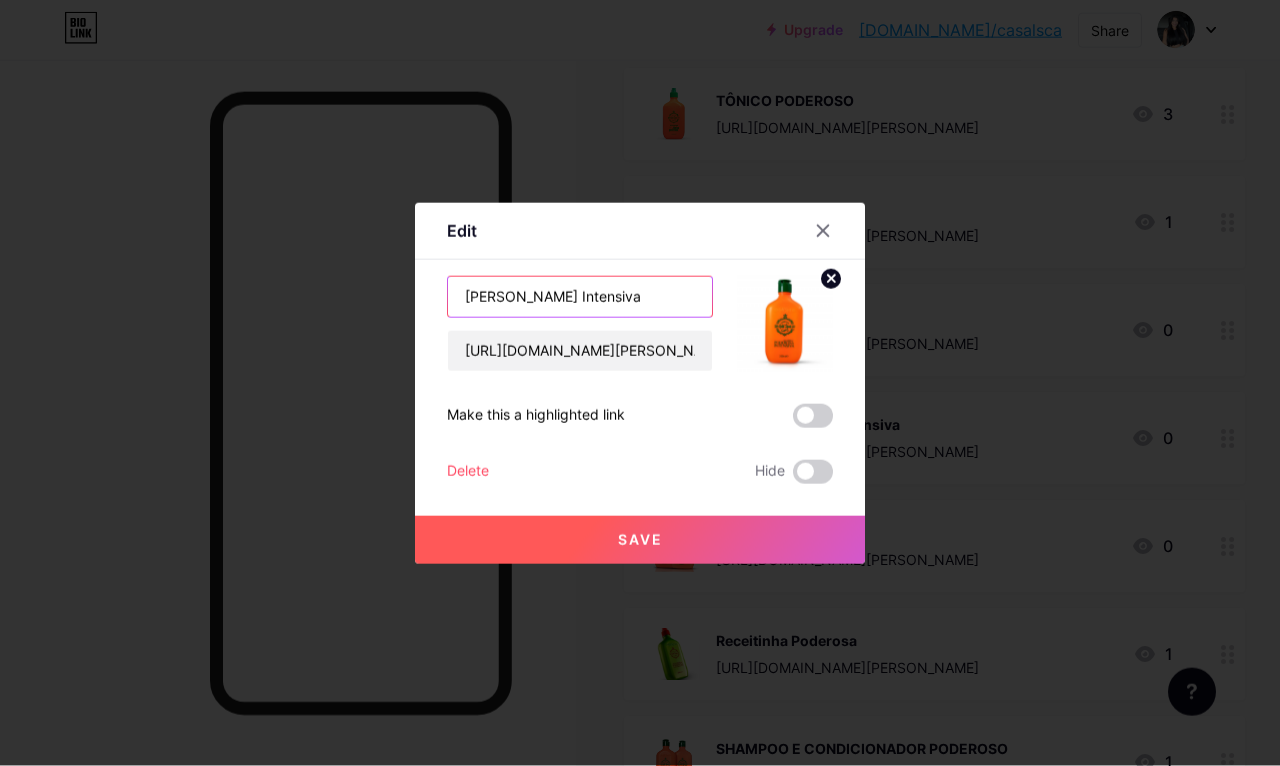 click on "[PERSON_NAME] Intensiva" at bounding box center [580, 297] 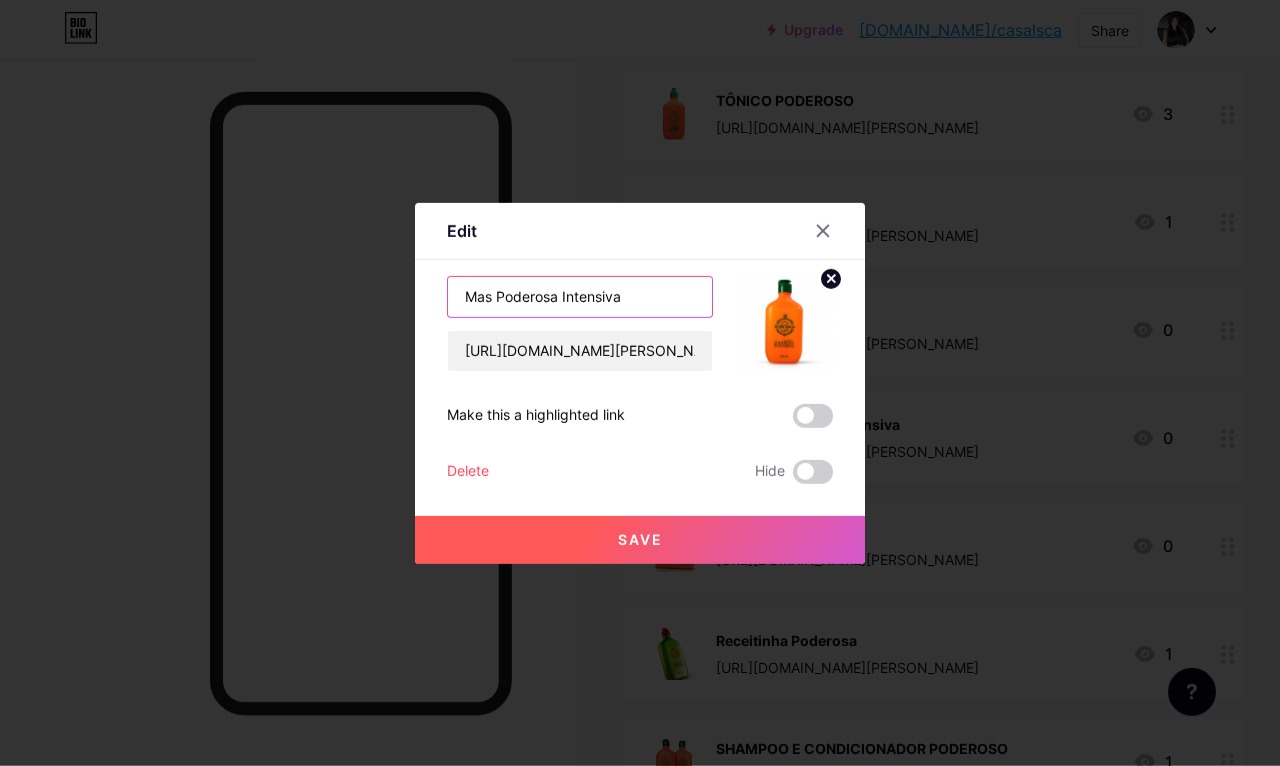 type on "Mas Poderosa Intensiva" 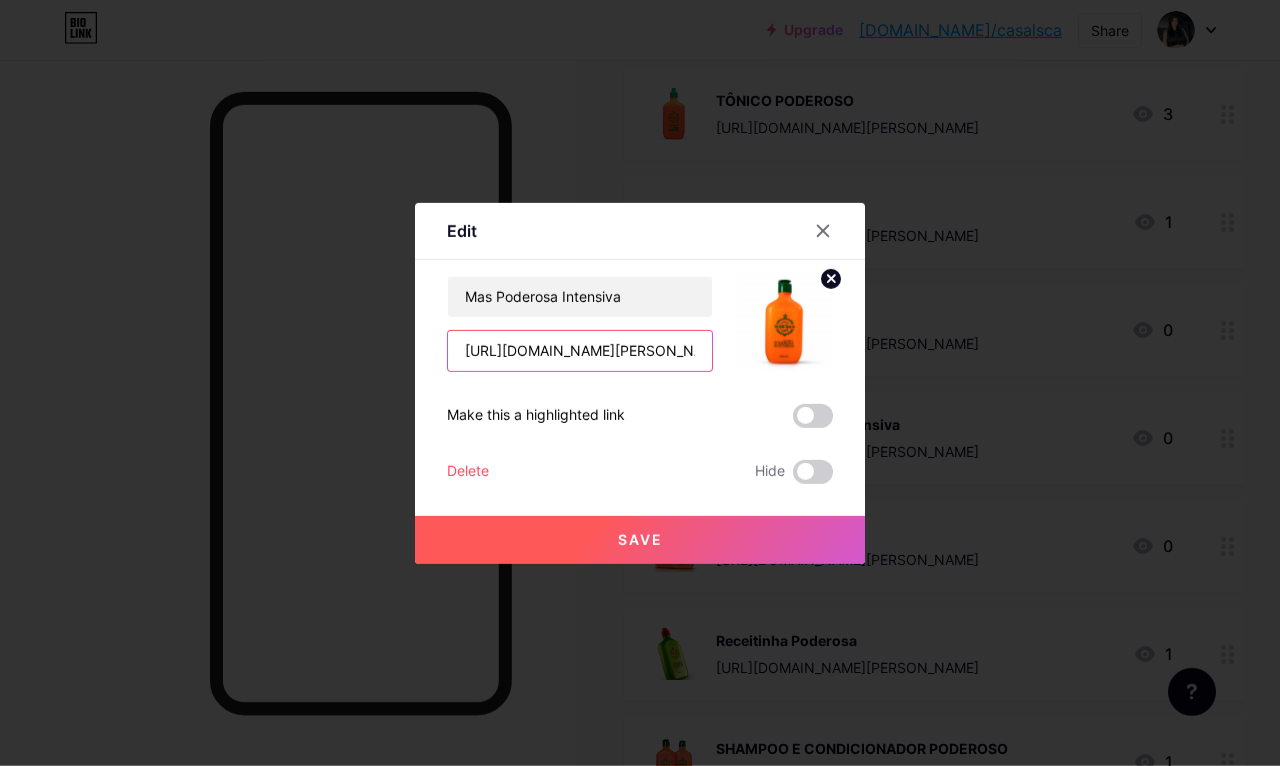 click on "[URL][DOMAIN_NAME][PERSON_NAME]" at bounding box center [580, 351] 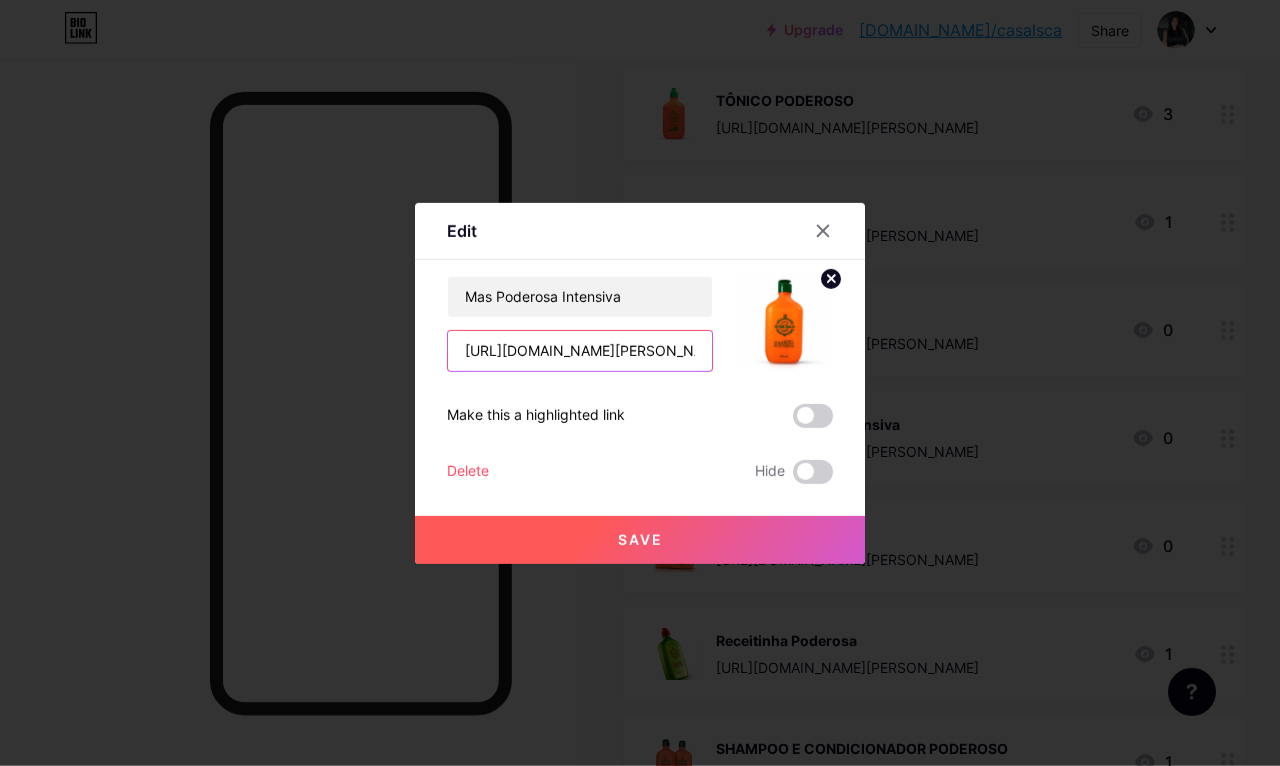 type on "/aff/XZWQ58A6/VZ5JSXHJ" 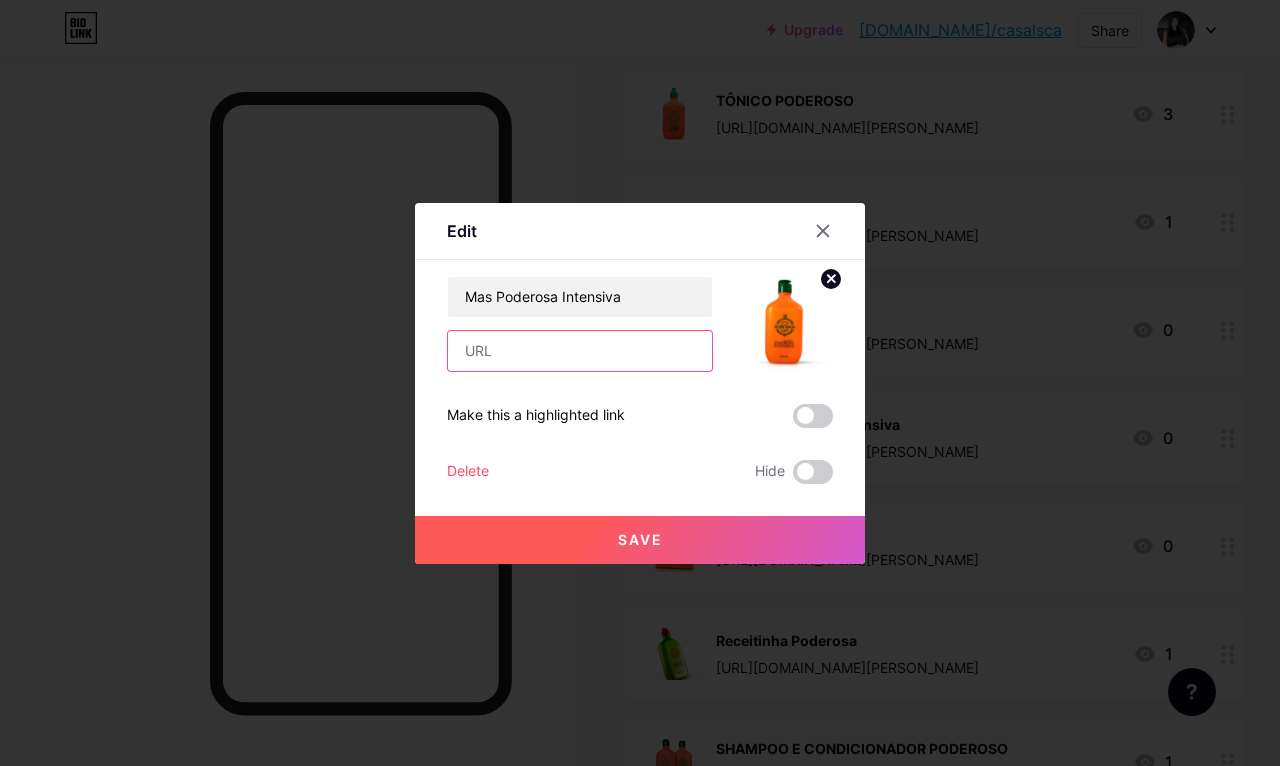 click at bounding box center [580, 351] 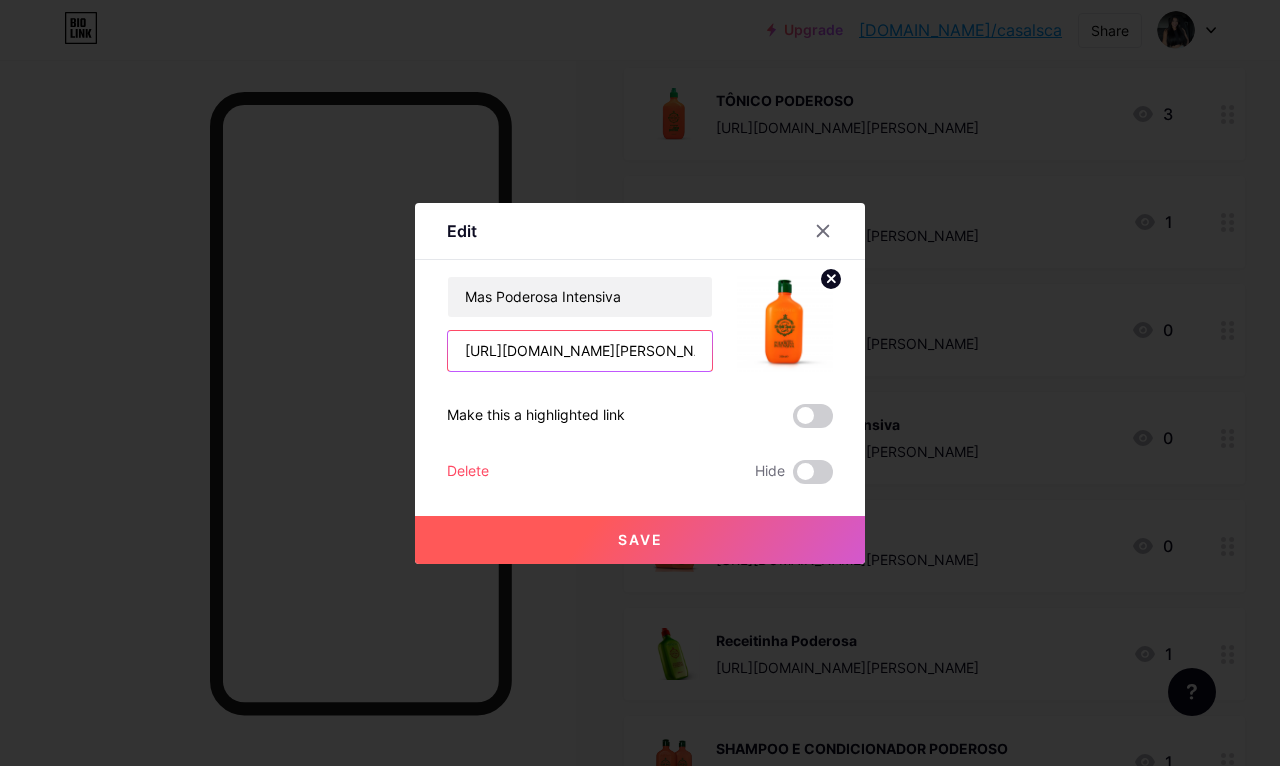 type on "[URL][DOMAIN_NAME][PERSON_NAME]" 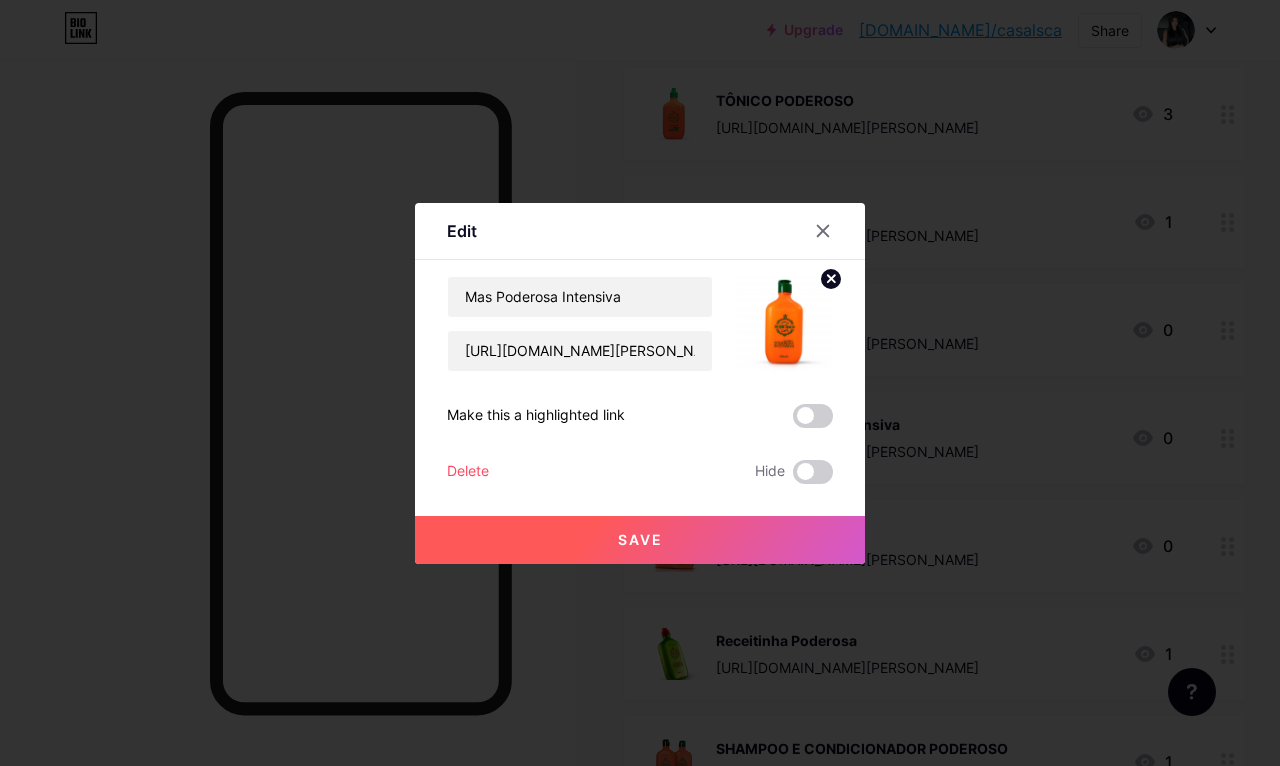 click on "Save" at bounding box center [640, 540] 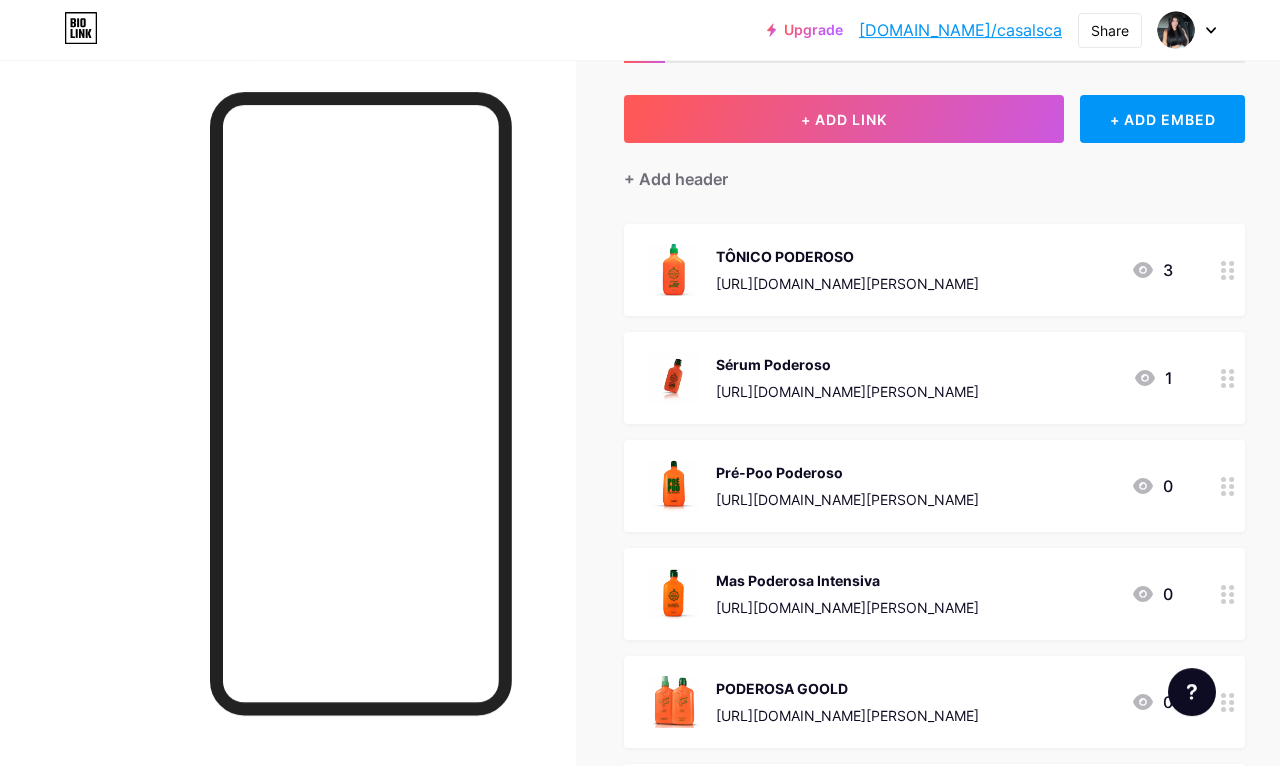 scroll, scrollTop: 0, scrollLeft: 0, axis: both 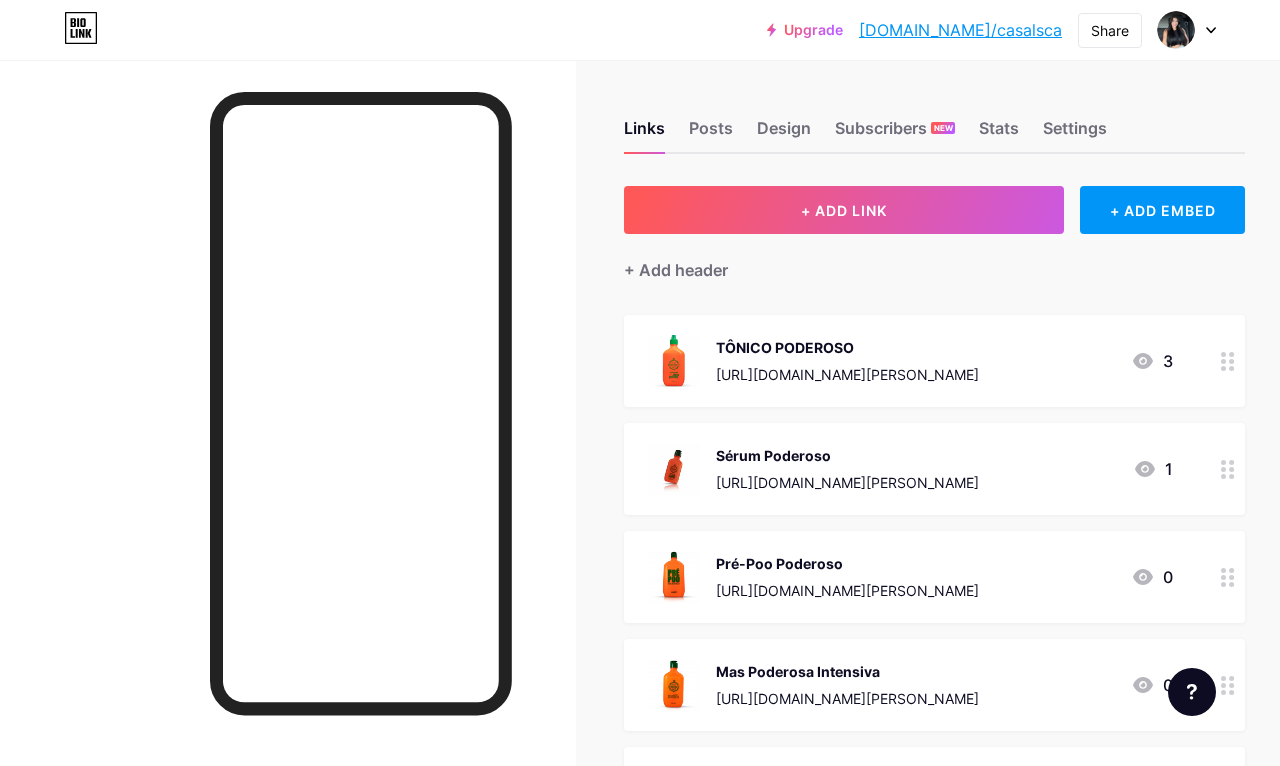 click on "+ ADD LINK" at bounding box center [844, 210] 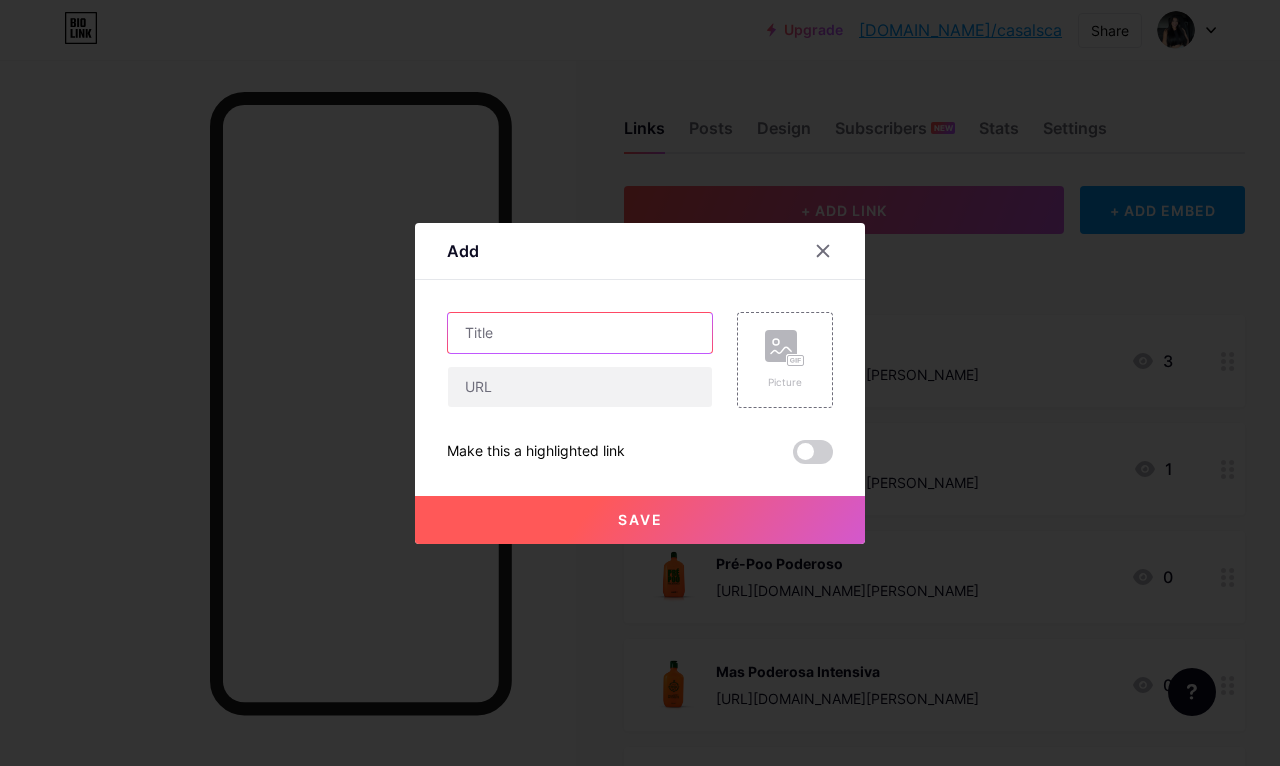 click at bounding box center [580, 333] 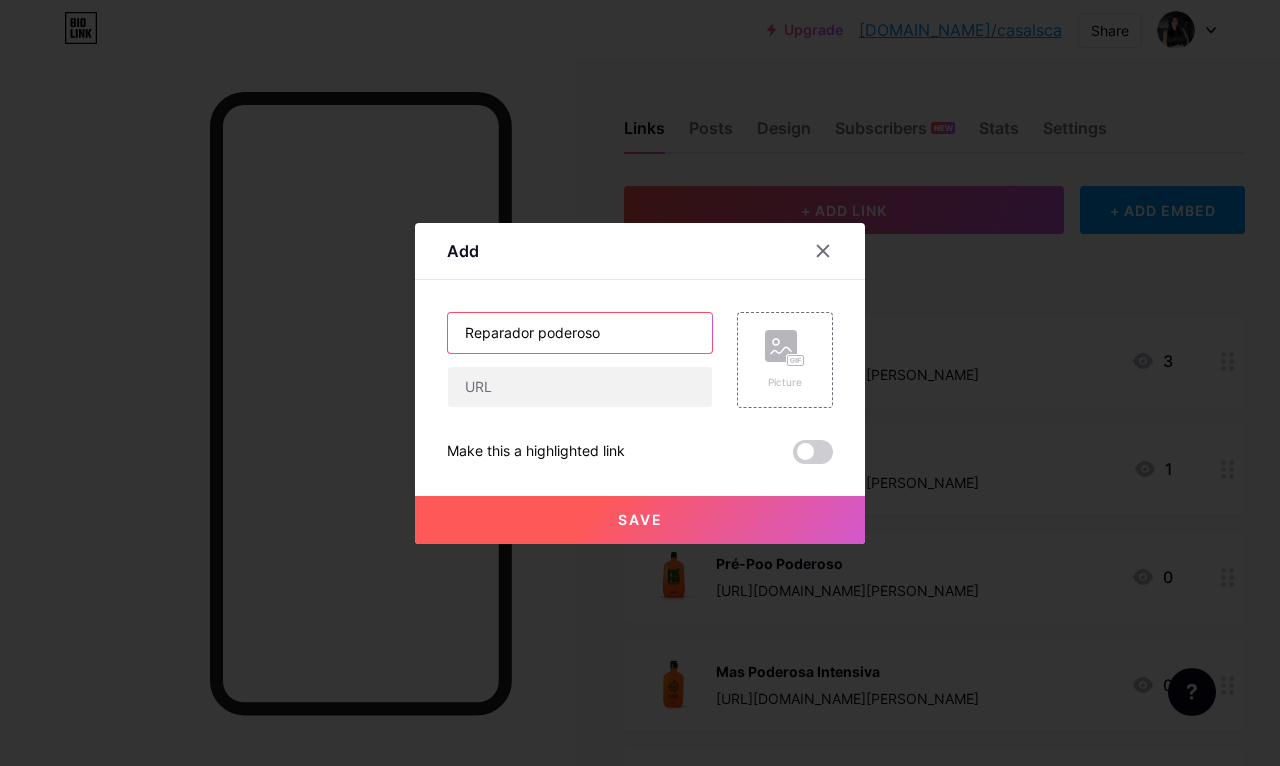 type on "Reparador poderoso" 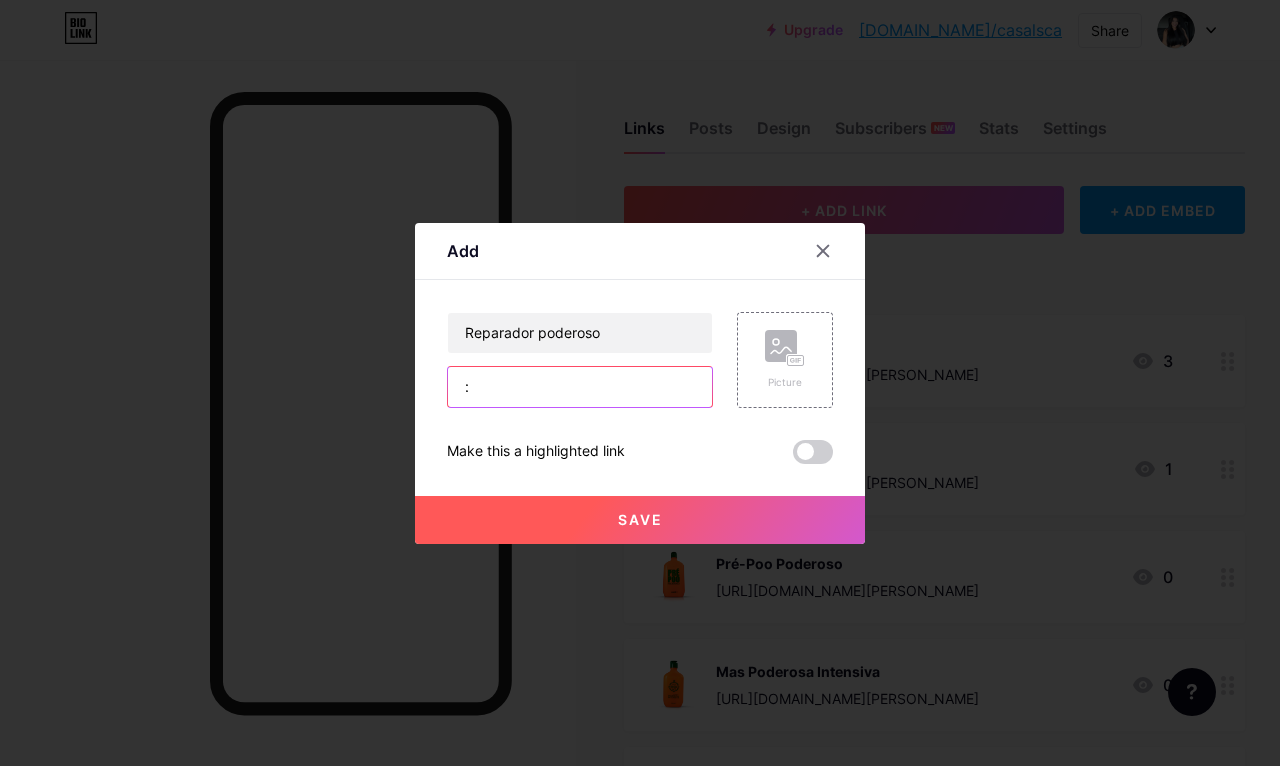 type on ":" 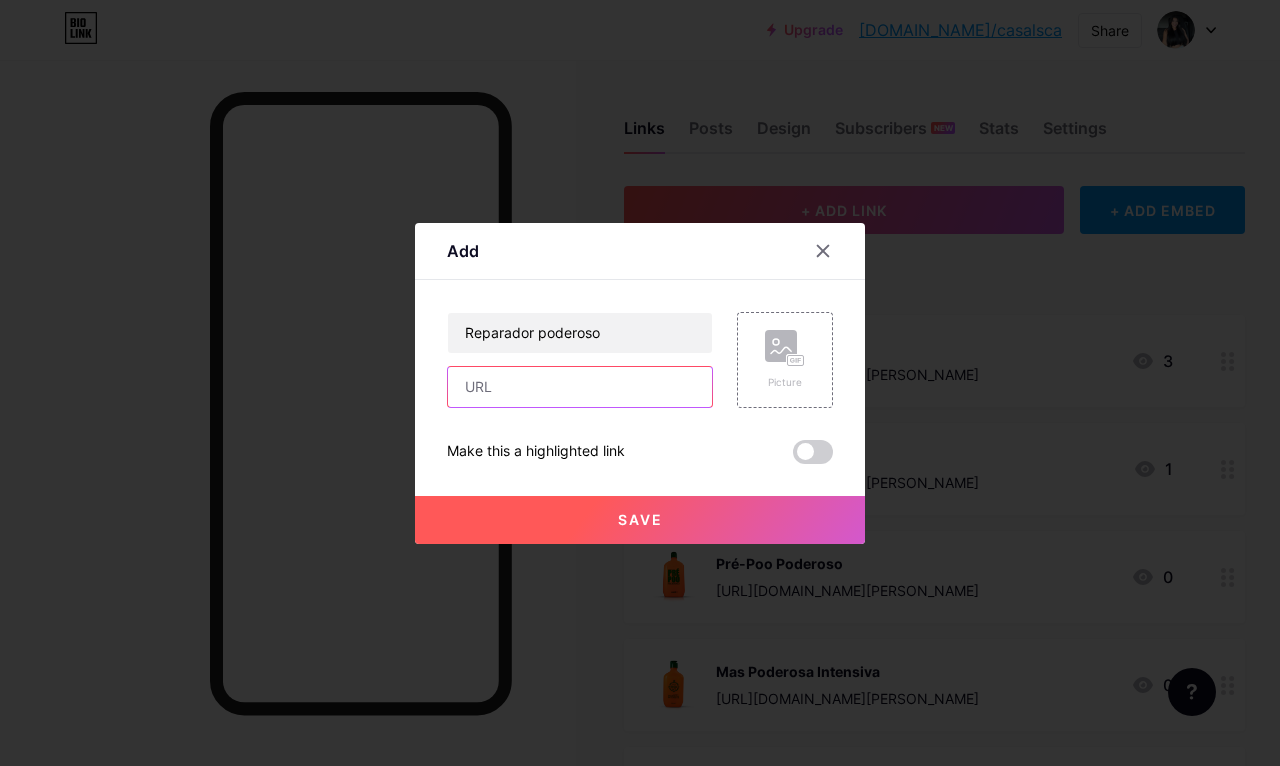 click at bounding box center [580, 387] 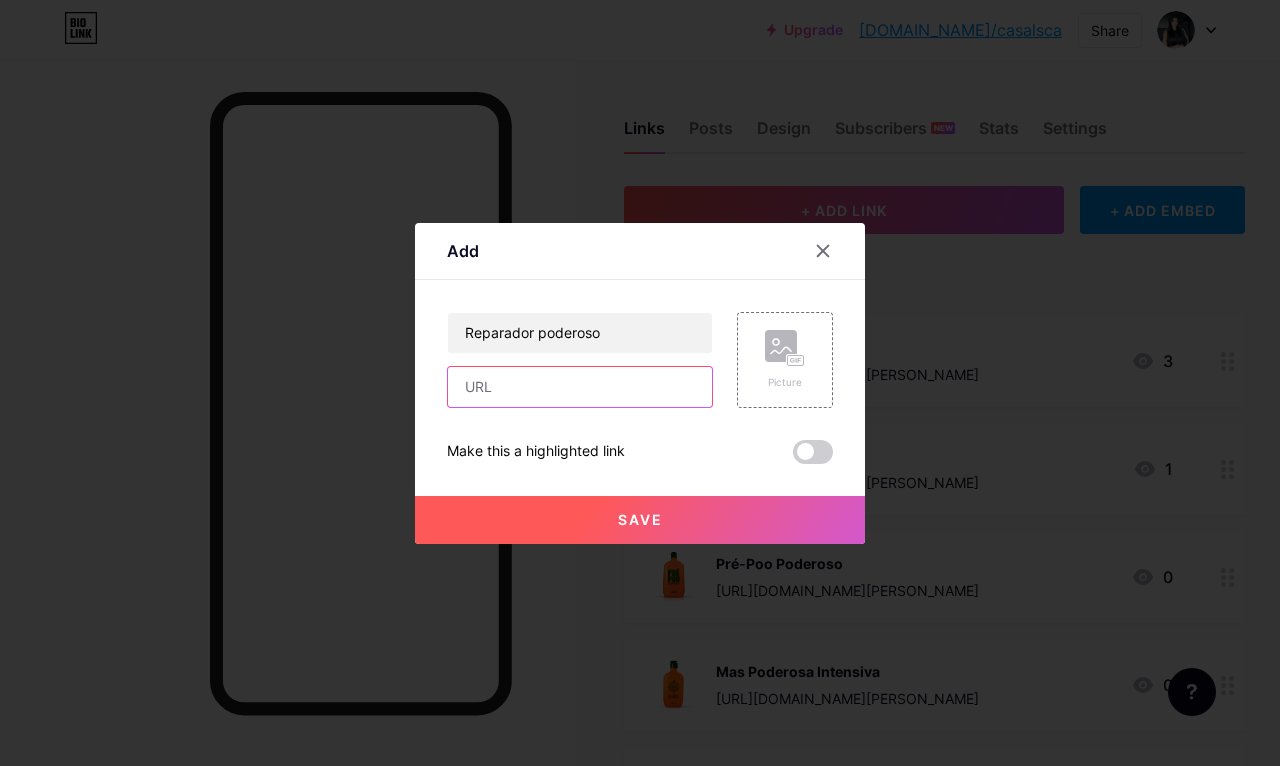 paste on "[URL][DOMAIN_NAME][PERSON_NAME]" 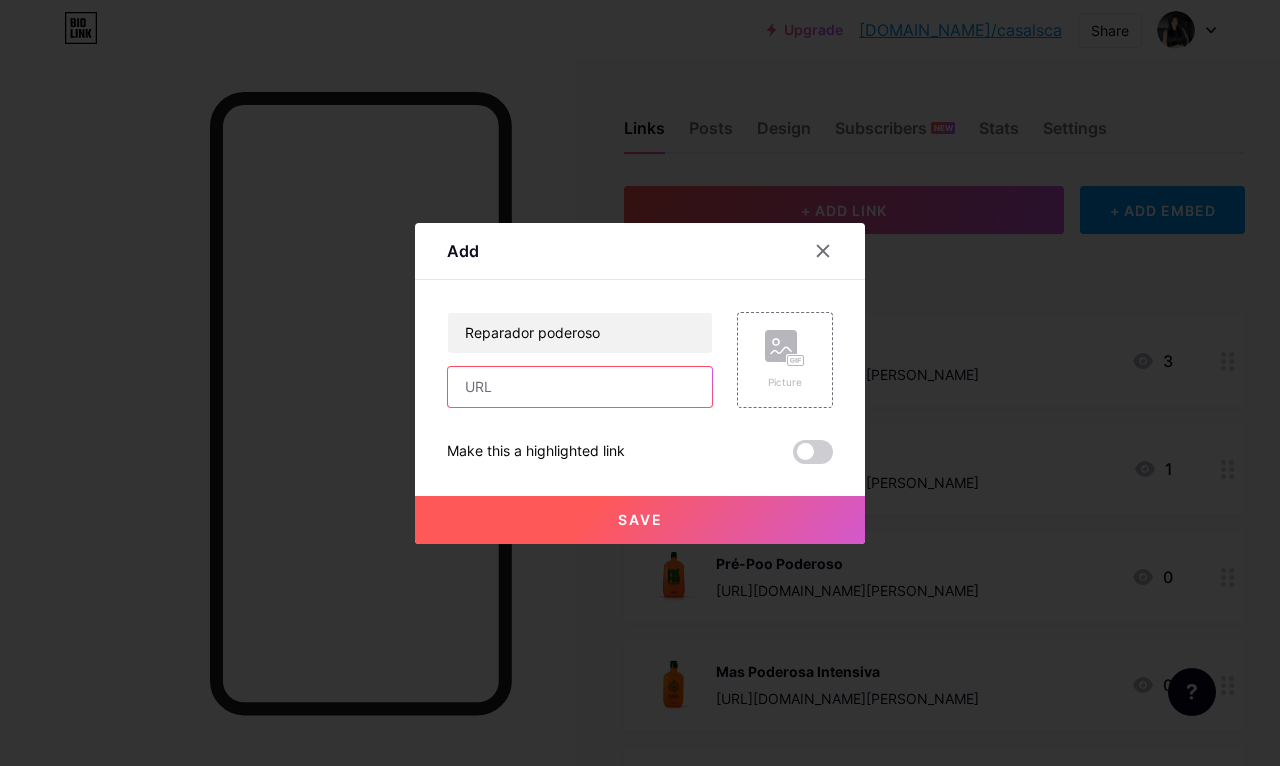 type on "[URL][DOMAIN_NAME][PERSON_NAME]" 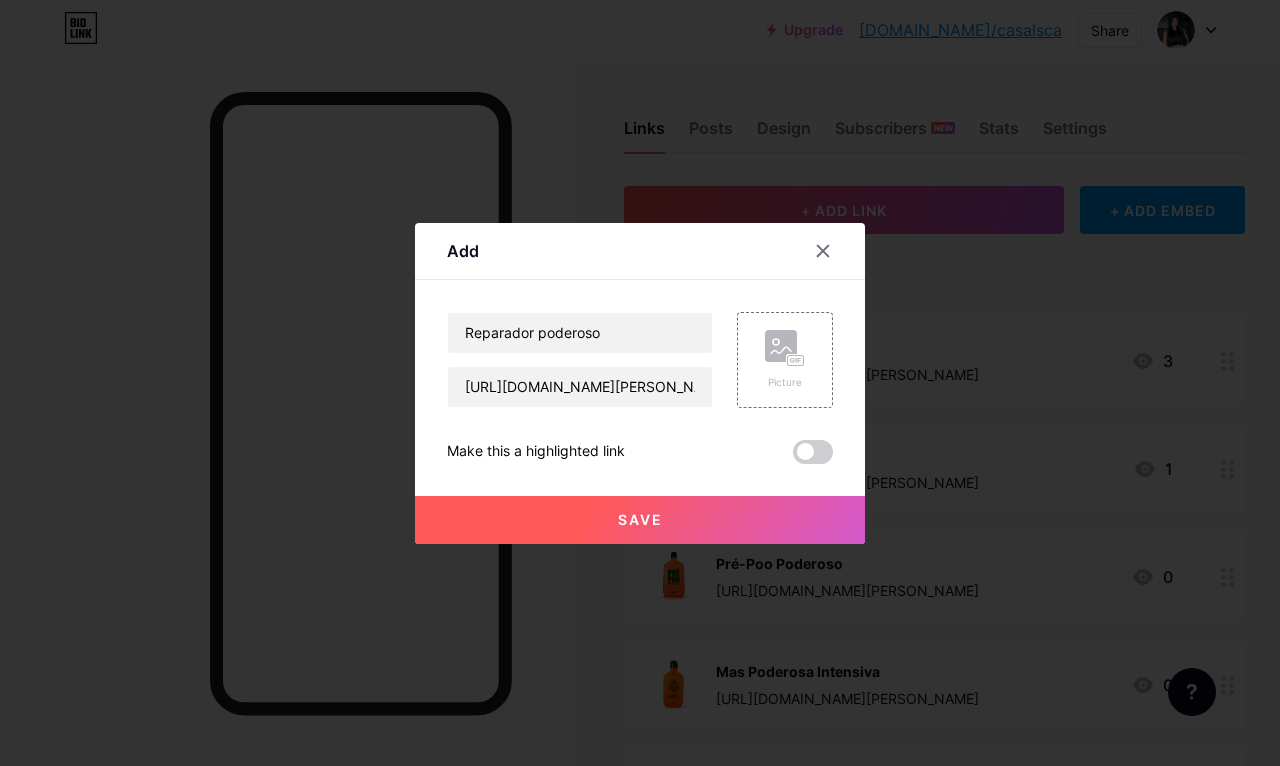 click on "Picture" at bounding box center (785, 360) 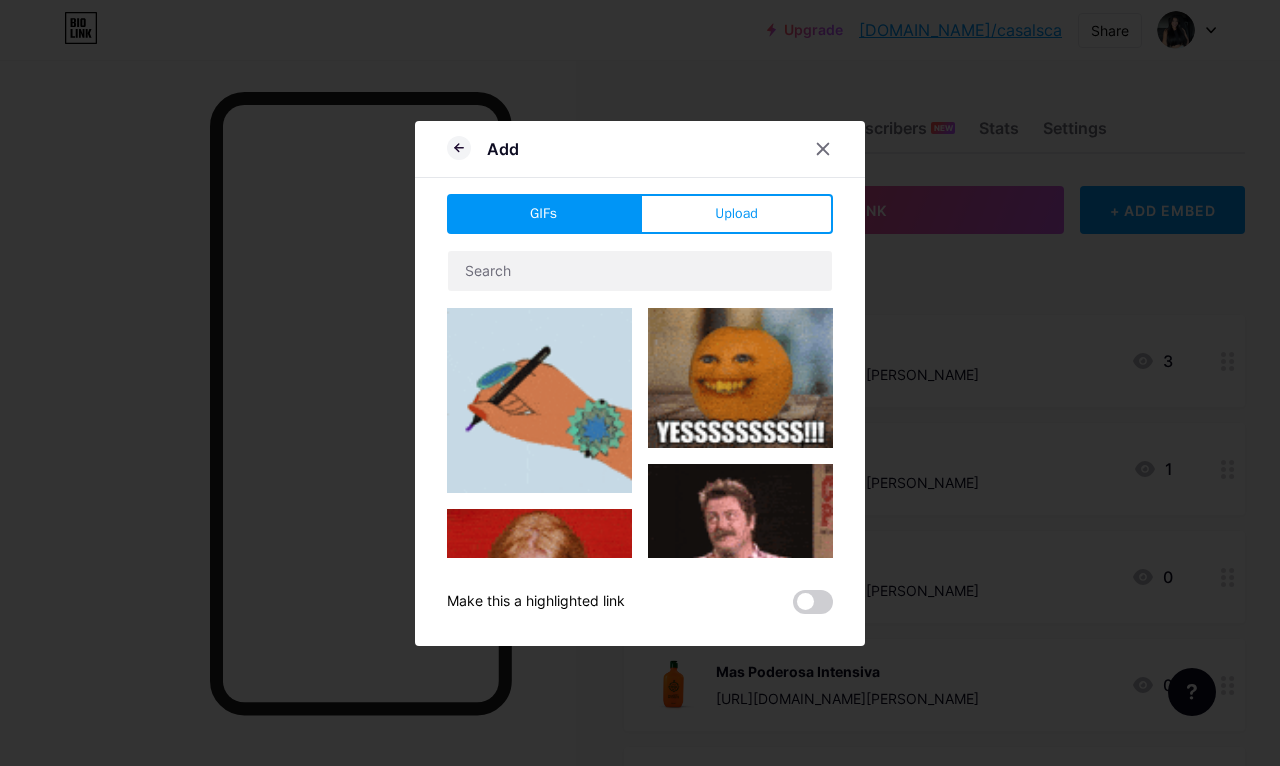 click on "Upload" at bounding box center (736, 214) 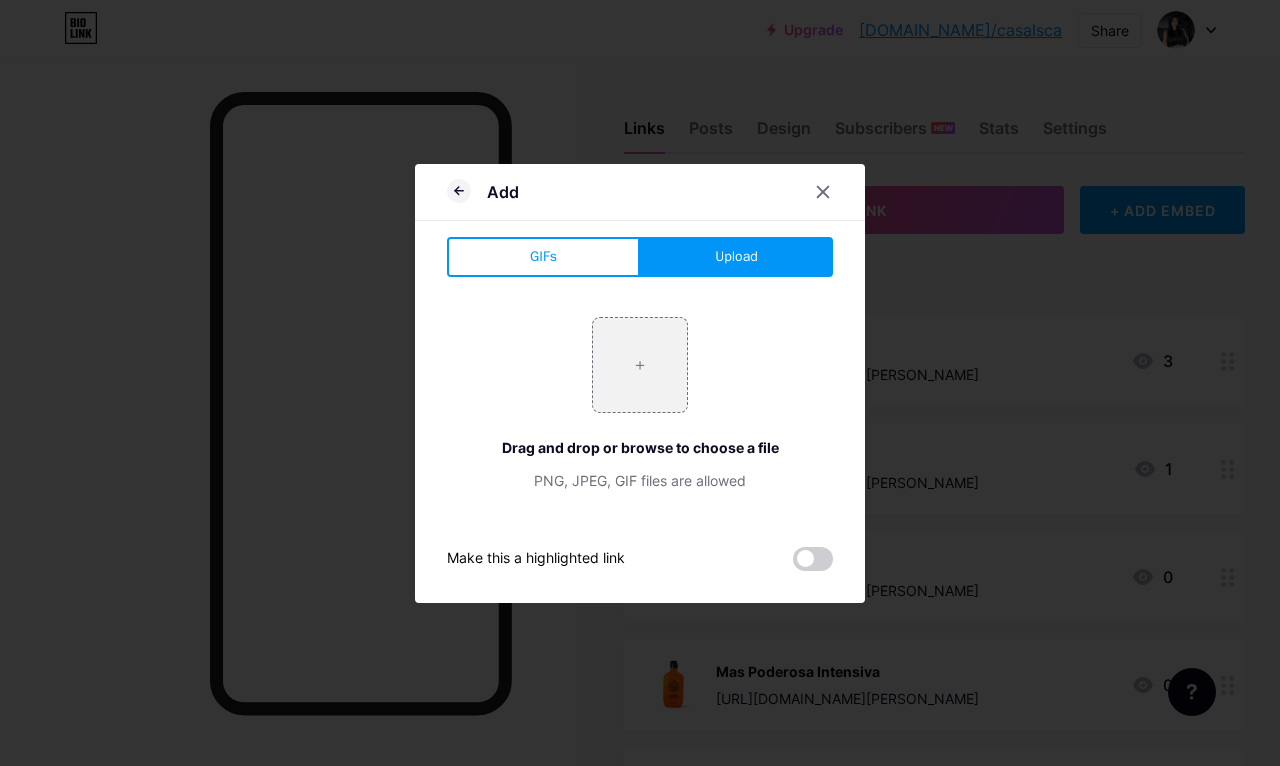 click at bounding box center (640, 365) 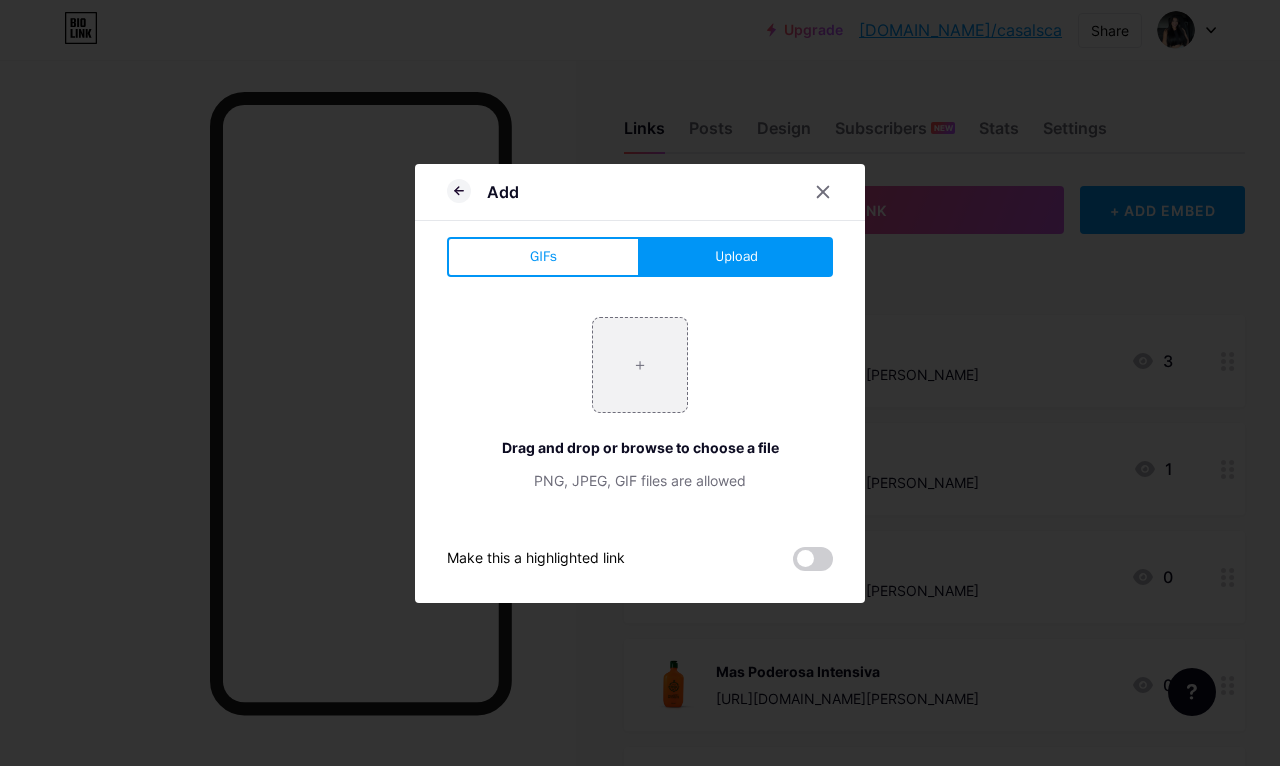 type on "C:\fakepath\IMG_0025.webp" 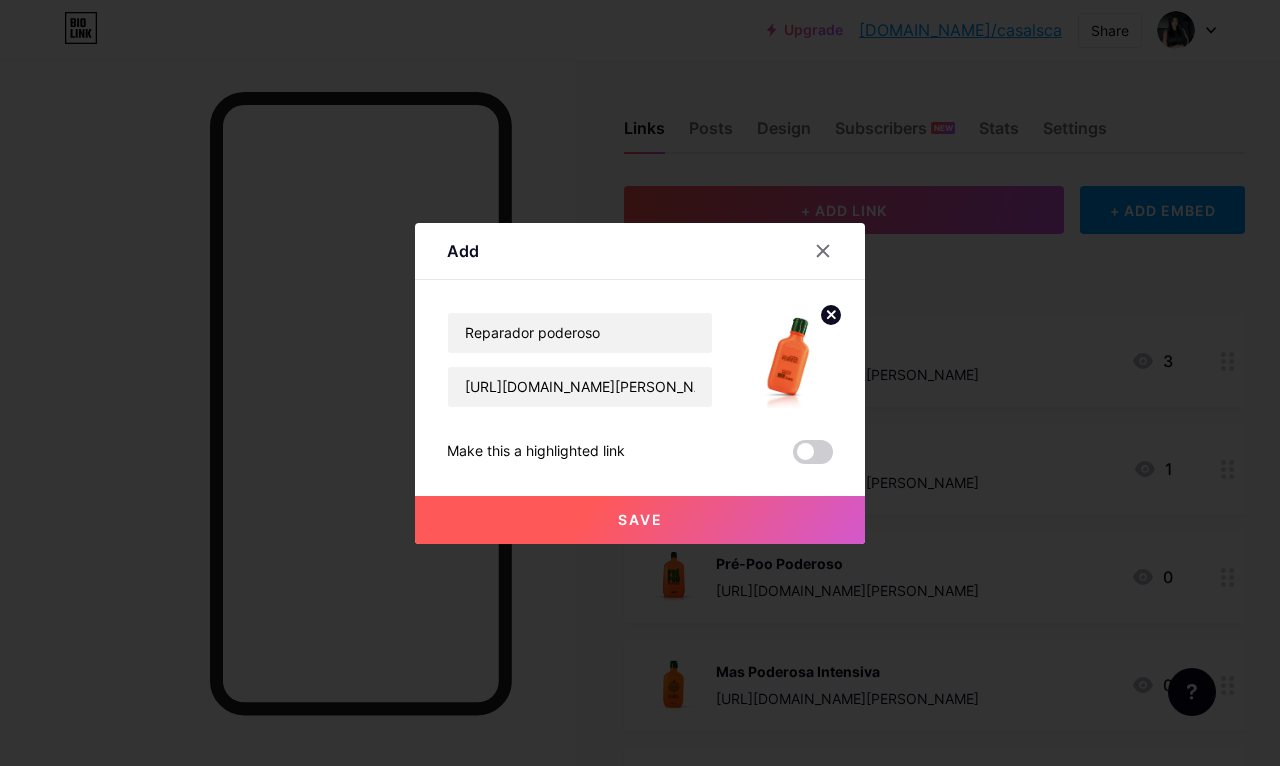 click on "Save" at bounding box center [640, 520] 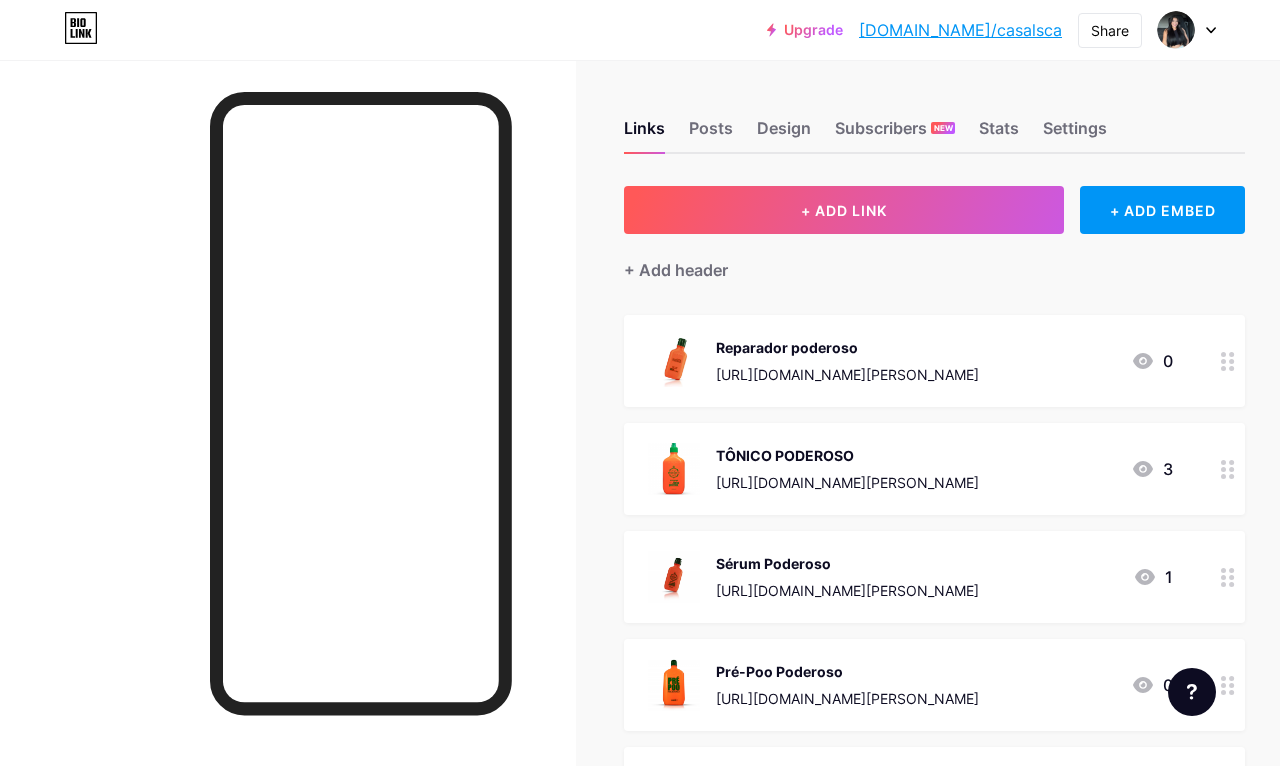 click on "TÔNICO PODEROSO
[URL][DOMAIN_NAME][PERSON_NAME]
3" at bounding box center [934, 469] 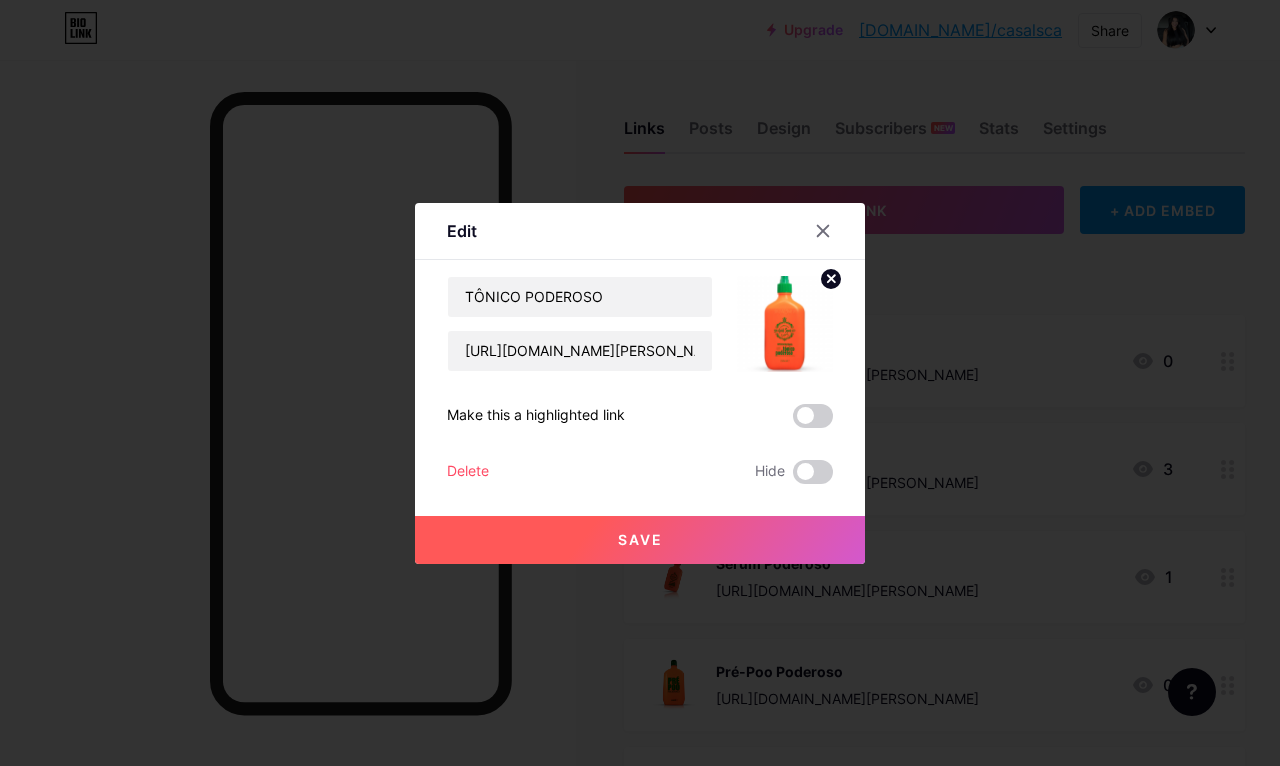 click at bounding box center [823, 231] 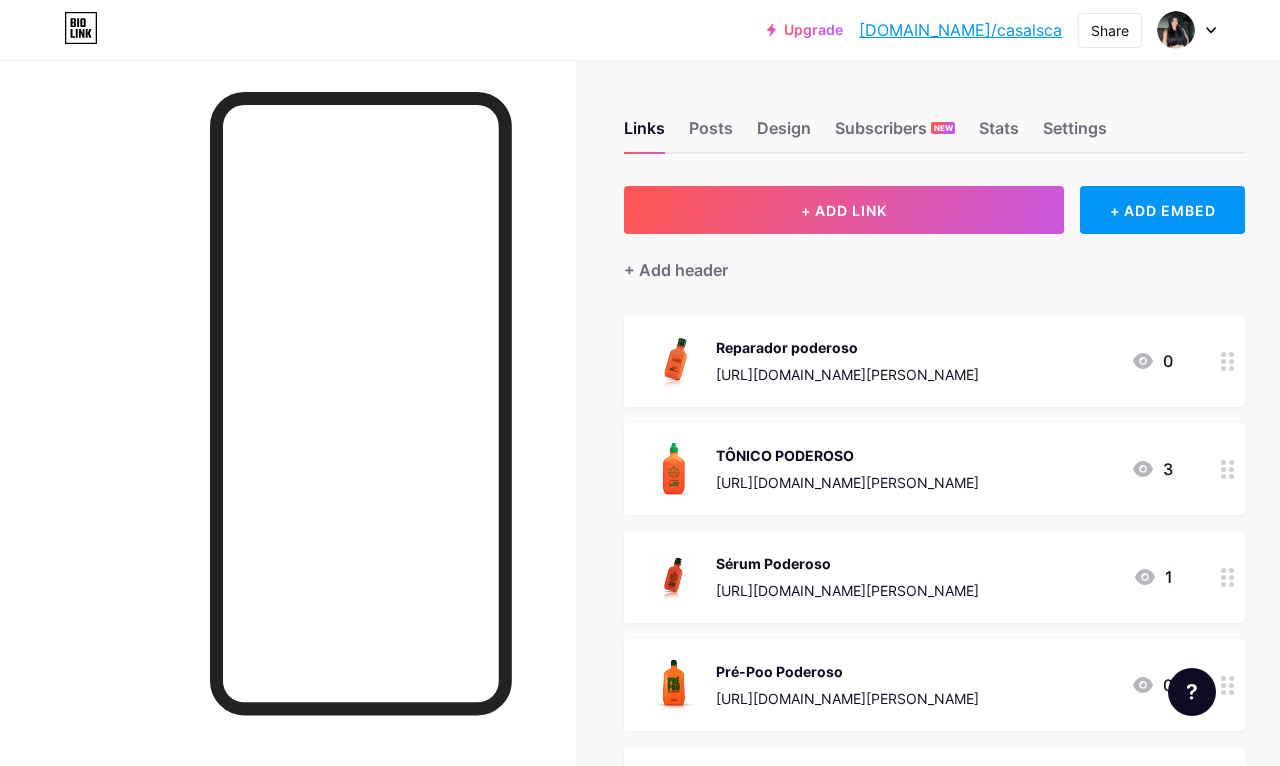 click on "Reparador poderoso
[URL][DOMAIN_NAME][PERSON_NAME]
0" at bounding box center (910, 361) 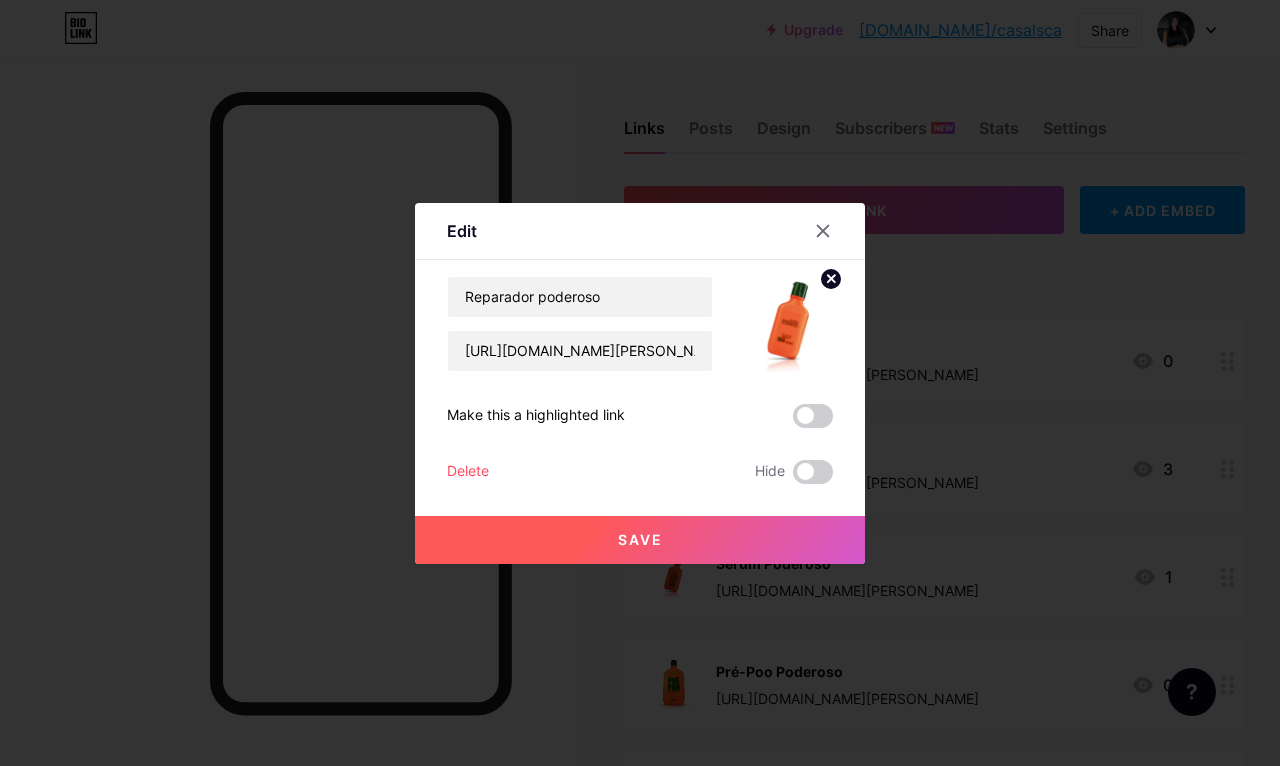 click at bounding box center (640, 383) 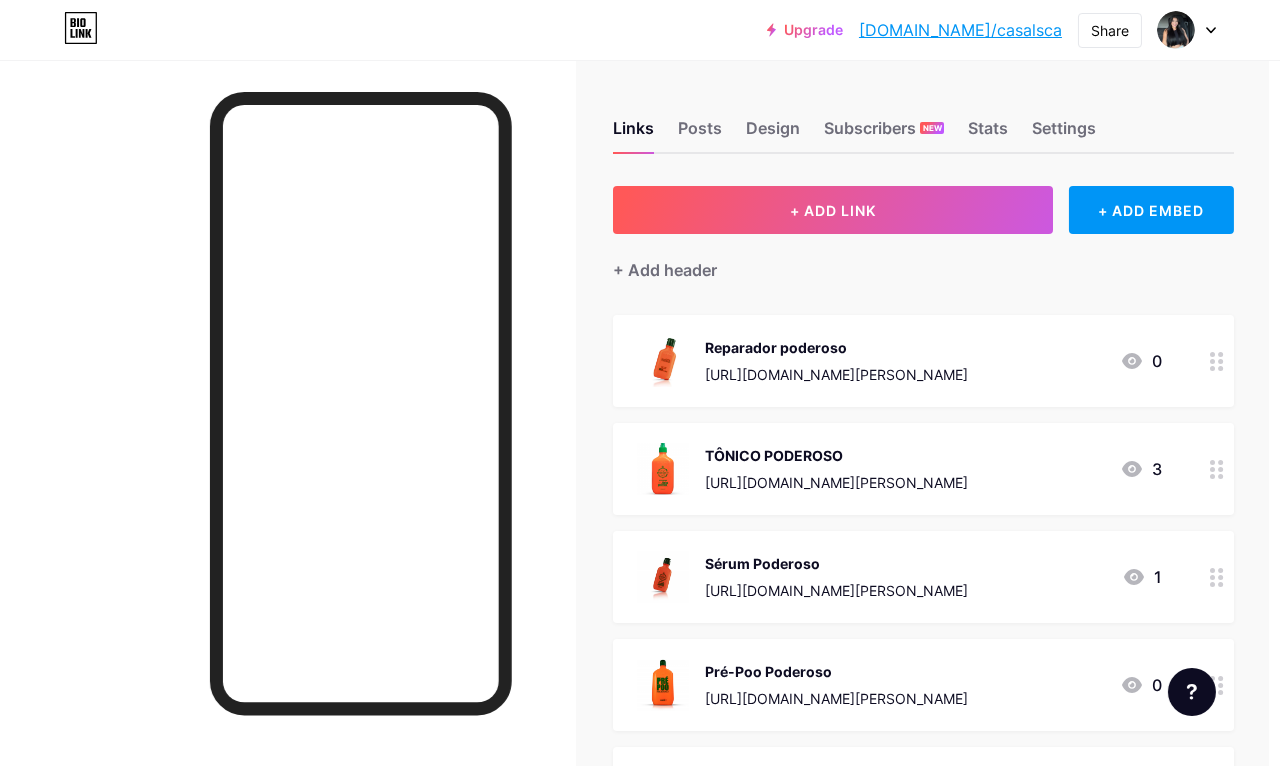 scroll, scrollTop: 0, scrollLeft: 11, axis: horizontal 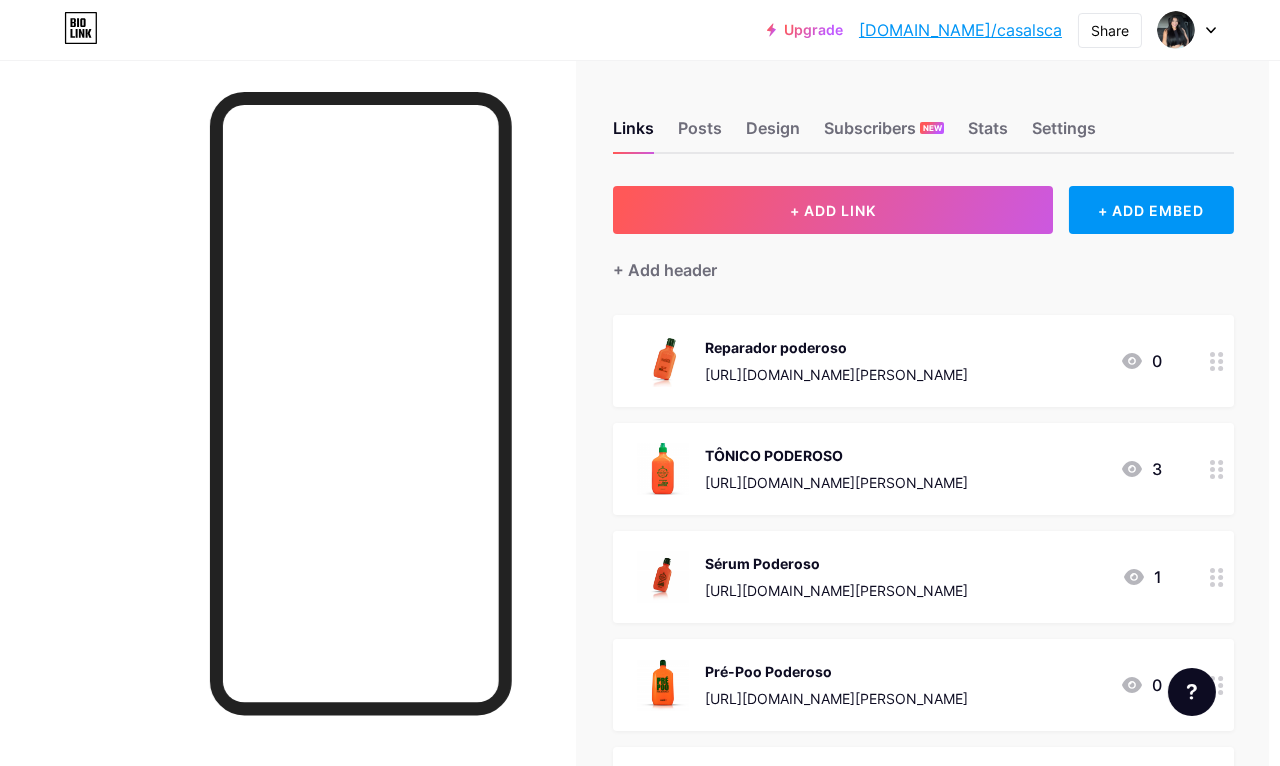 click on "TÔNICO PODEROSO
[URL][DOMAIN_NAME][PERSON_NAME]
3" at bounding box center (923, 469) 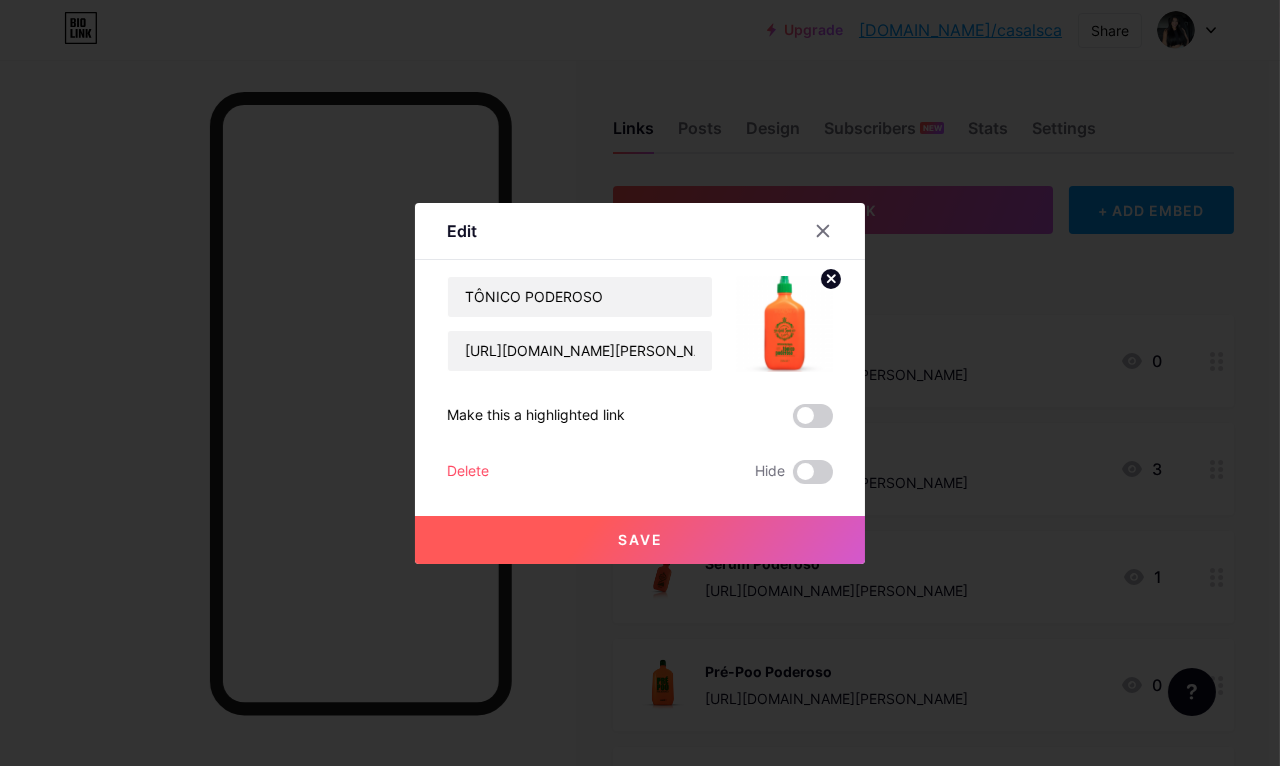 scroll, scrollTop: 0, scrollLeft: 12, axis: horizontal 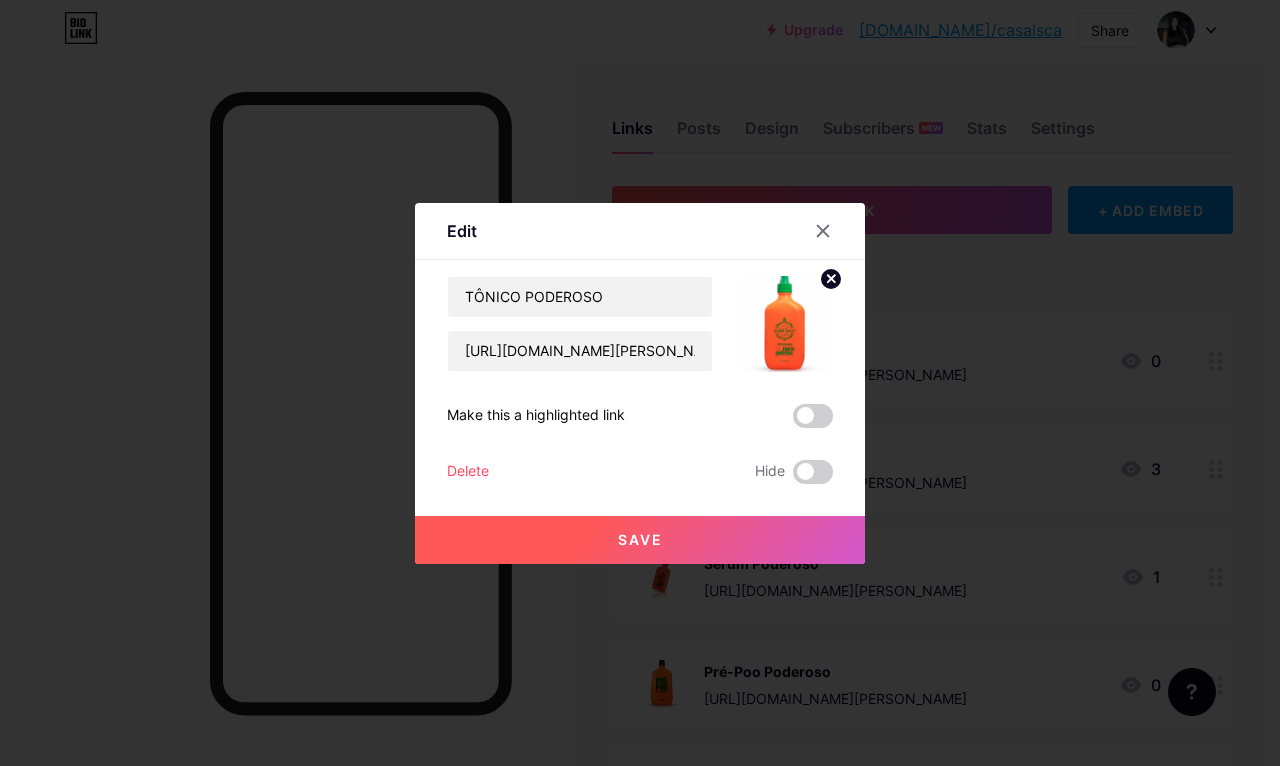 click at bounding box center [640, 383] 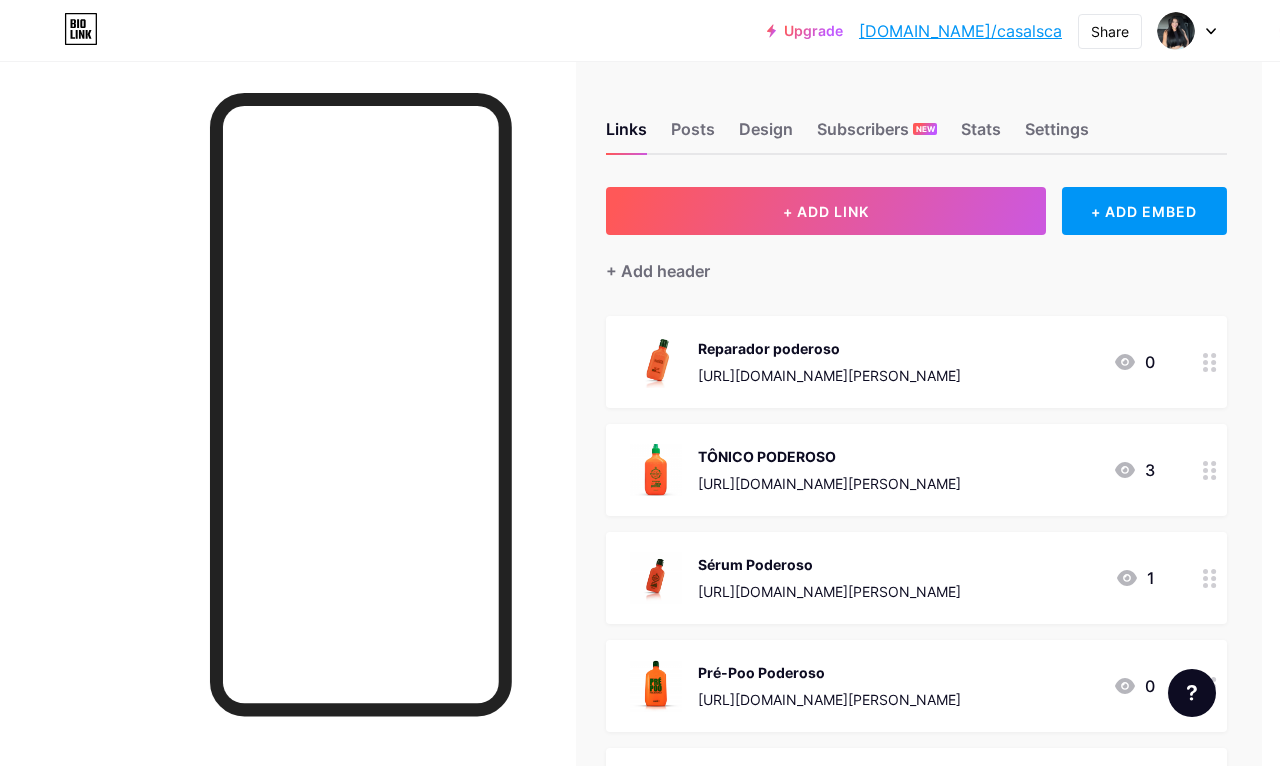 scroll, scrollTop: 0, scrollLeft: 18, axis: horizontal 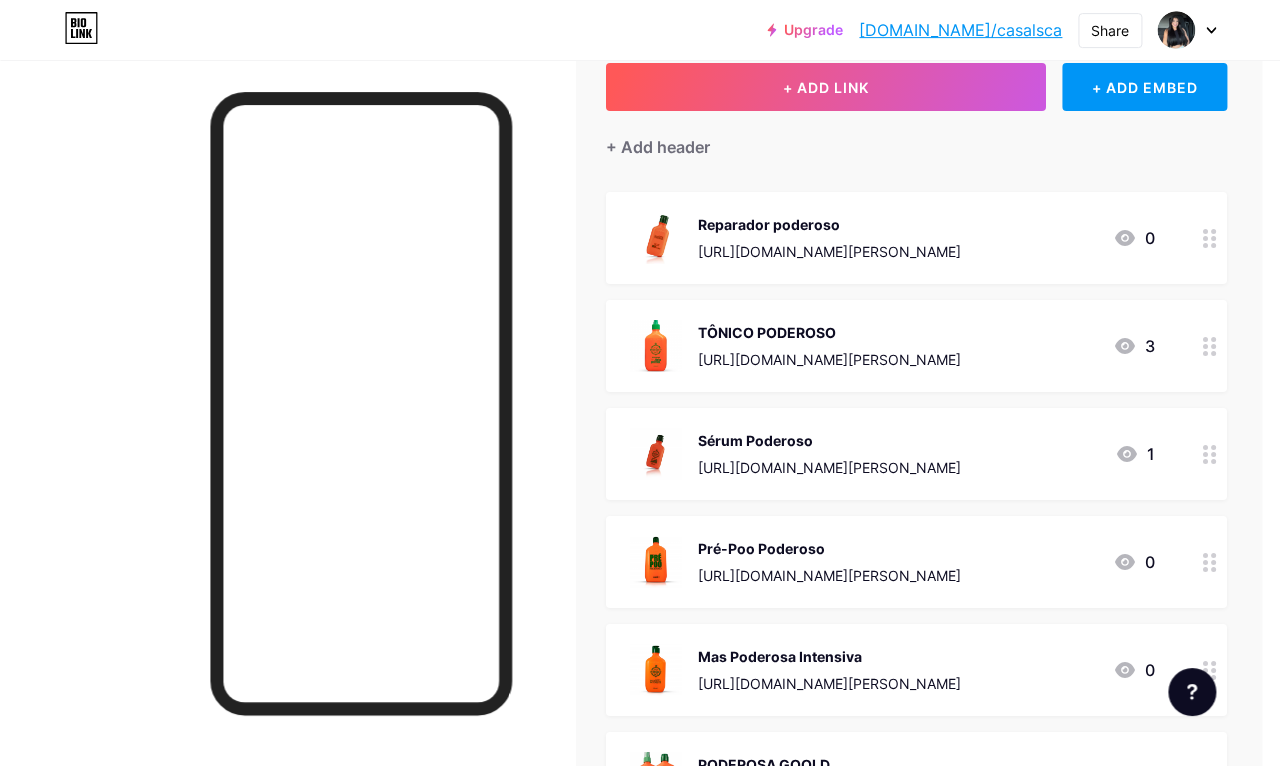 click on "[URL][DOMAIN_NAME][PERSON_NAME]" at bounding box center [829, 359] 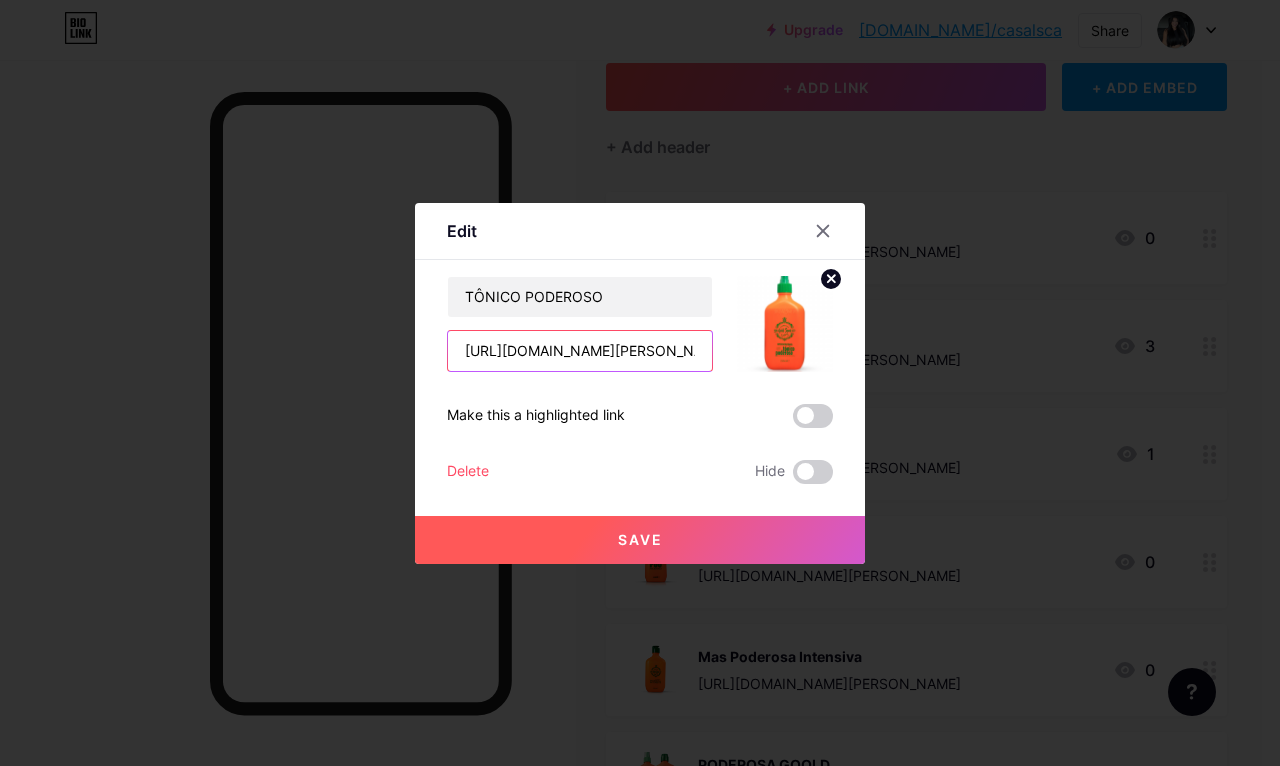 type on "/XEN3HU2U" 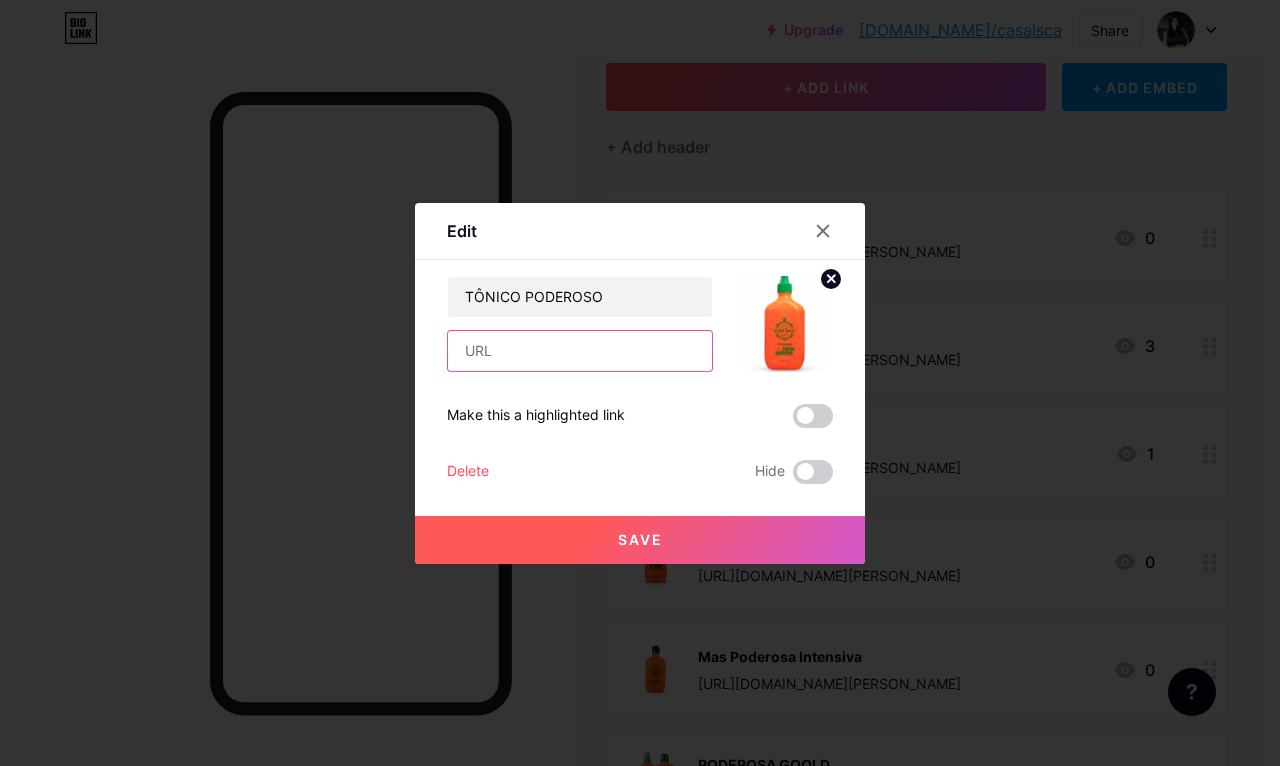 click at bounding box center (580, 351) 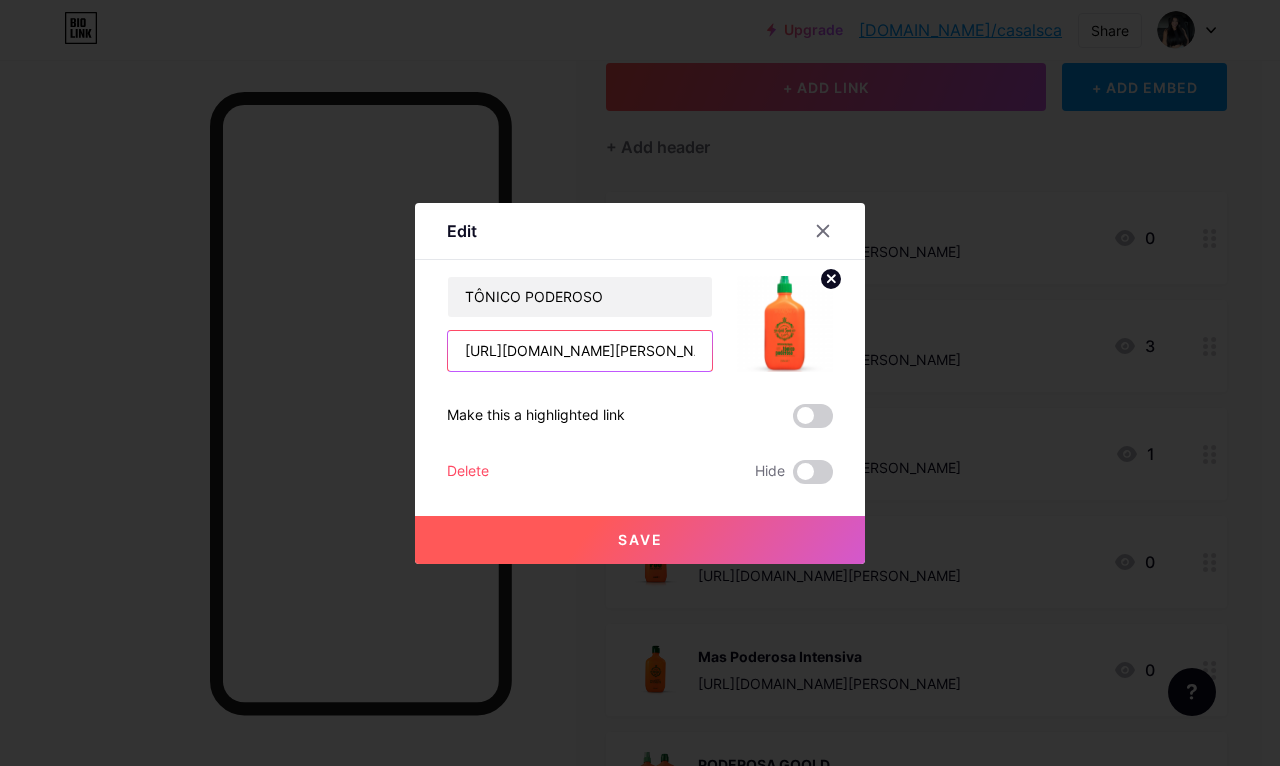 type on "[URL][DOMAIN_NAME][PERSON_NAME]" 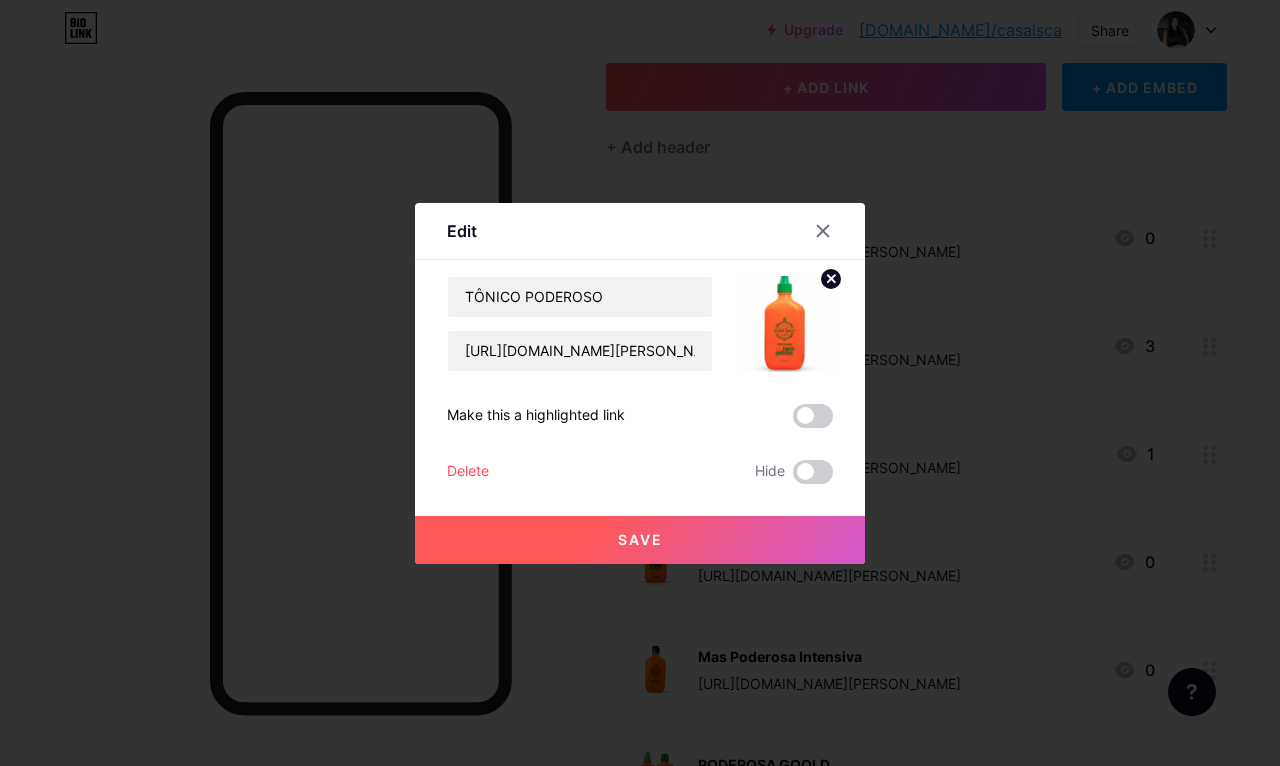 click on "Save" at bounding box center (640, 540) 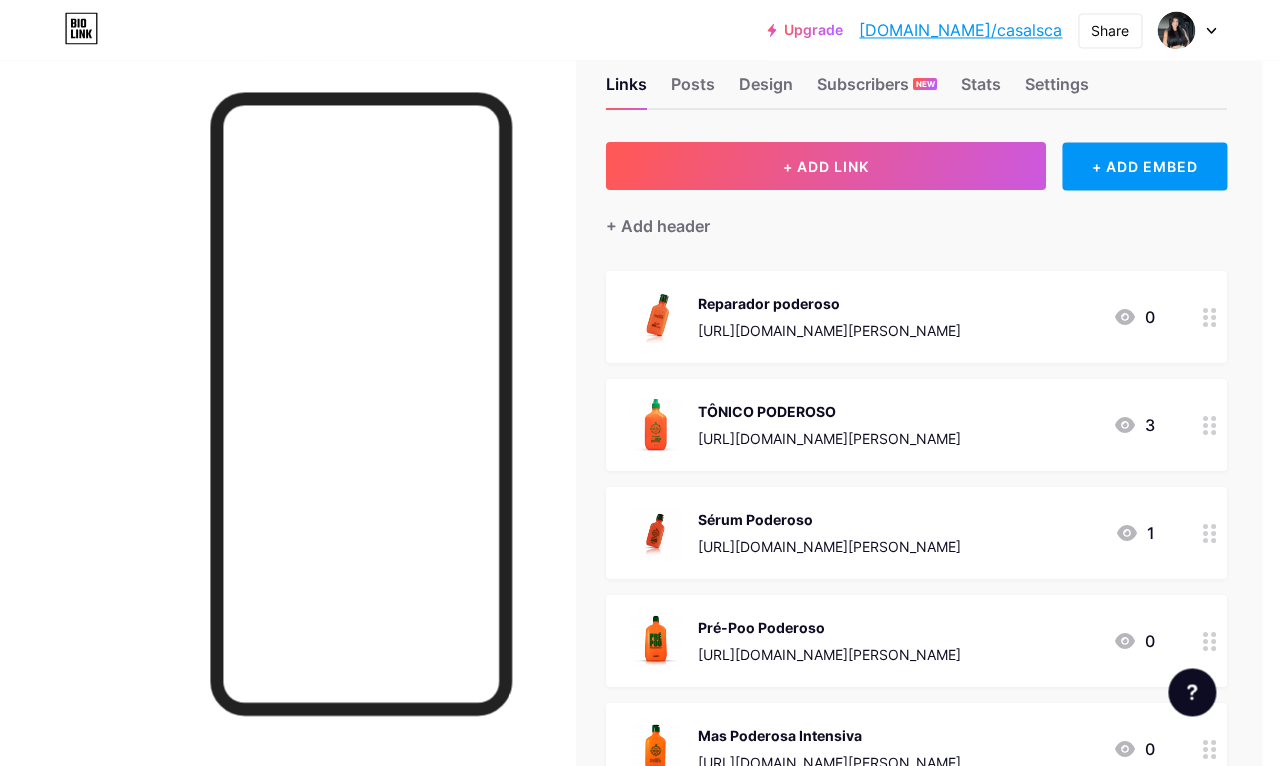 scroll, scrollTop: 0, scrollLeft: 18, axis: horizontal 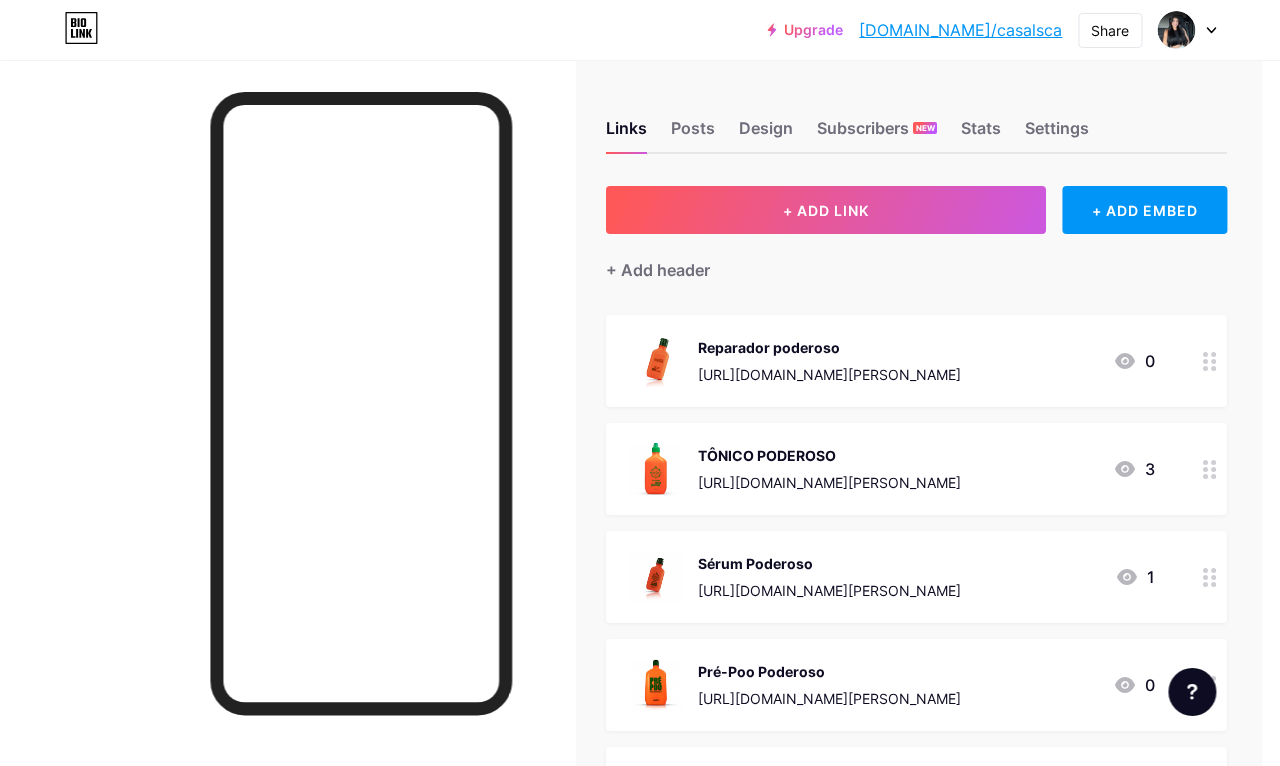 click on "+ ADD LINK" at bounding box center (826, 210) 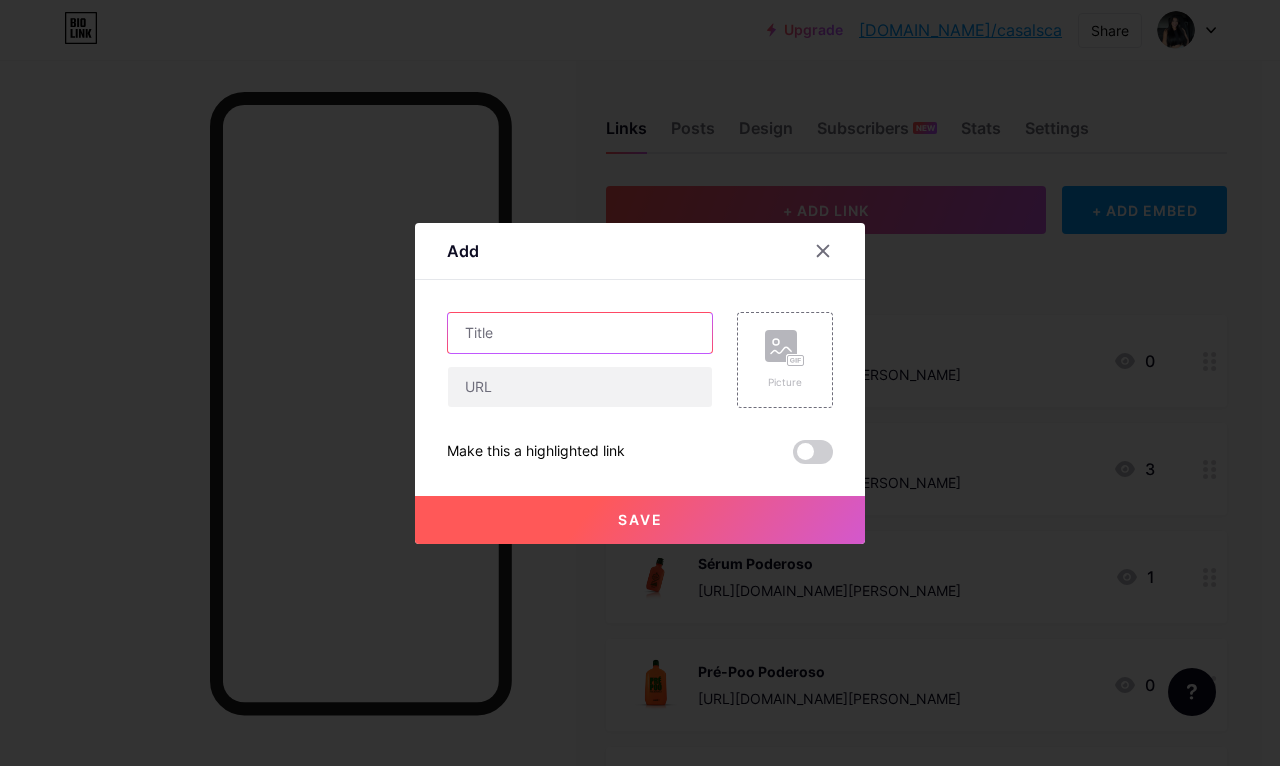 scroll, scrollTop: 0, scrollLeft: 18, axis: horizontal 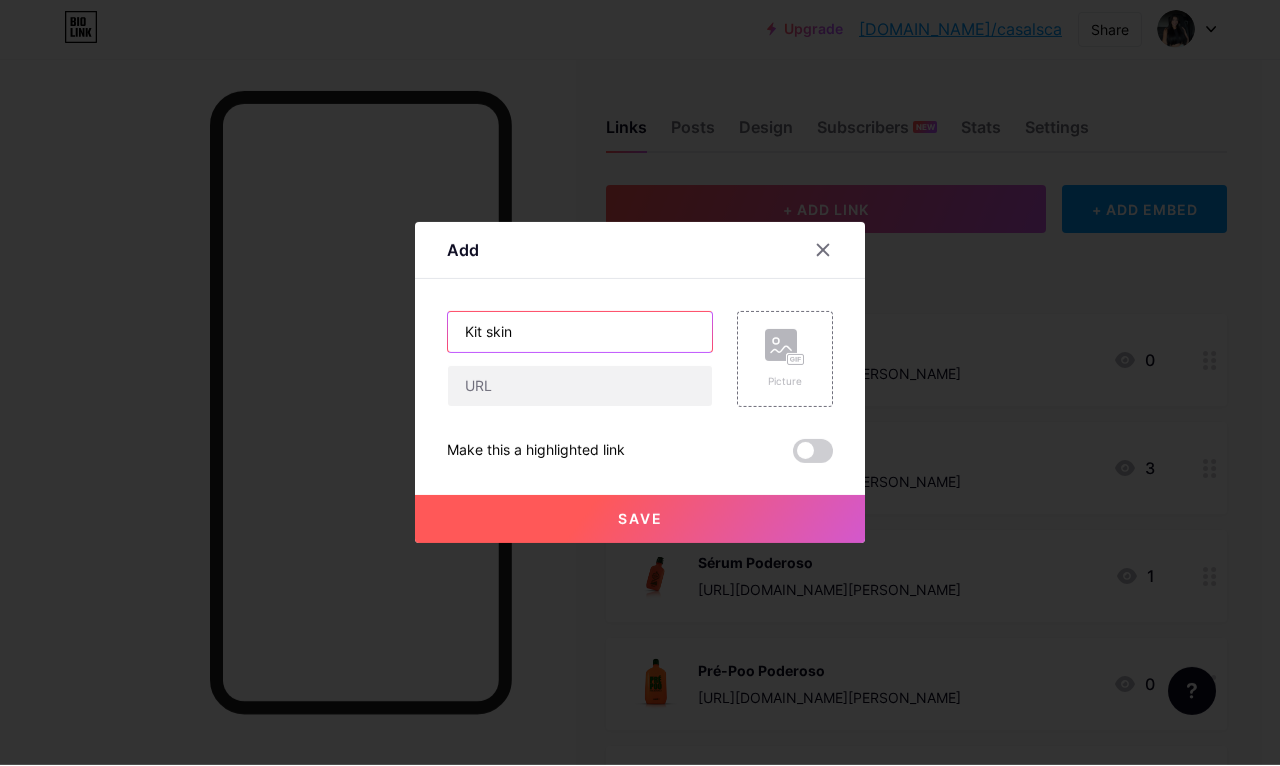 type on "Kit [MEDICAL_DATA]" 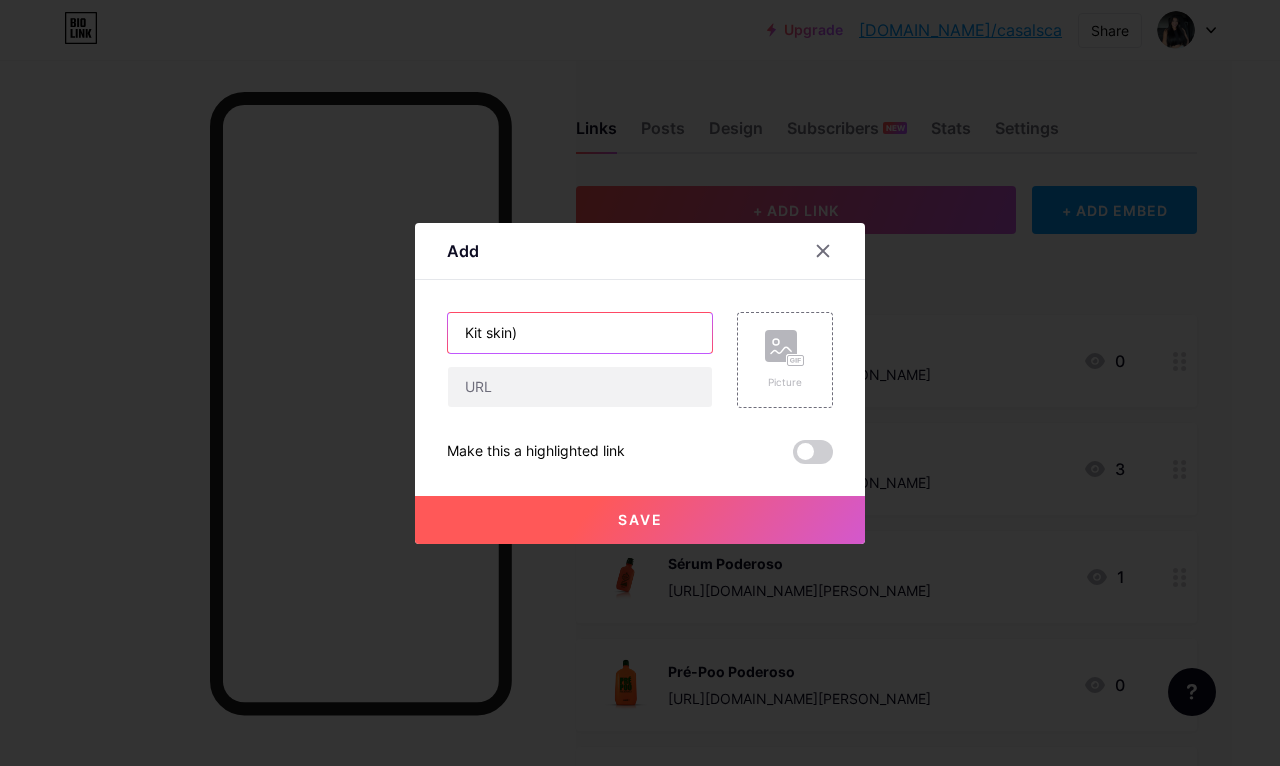 scroll, scrollTop: 0, scrollLeft: 41, axis: horizontal 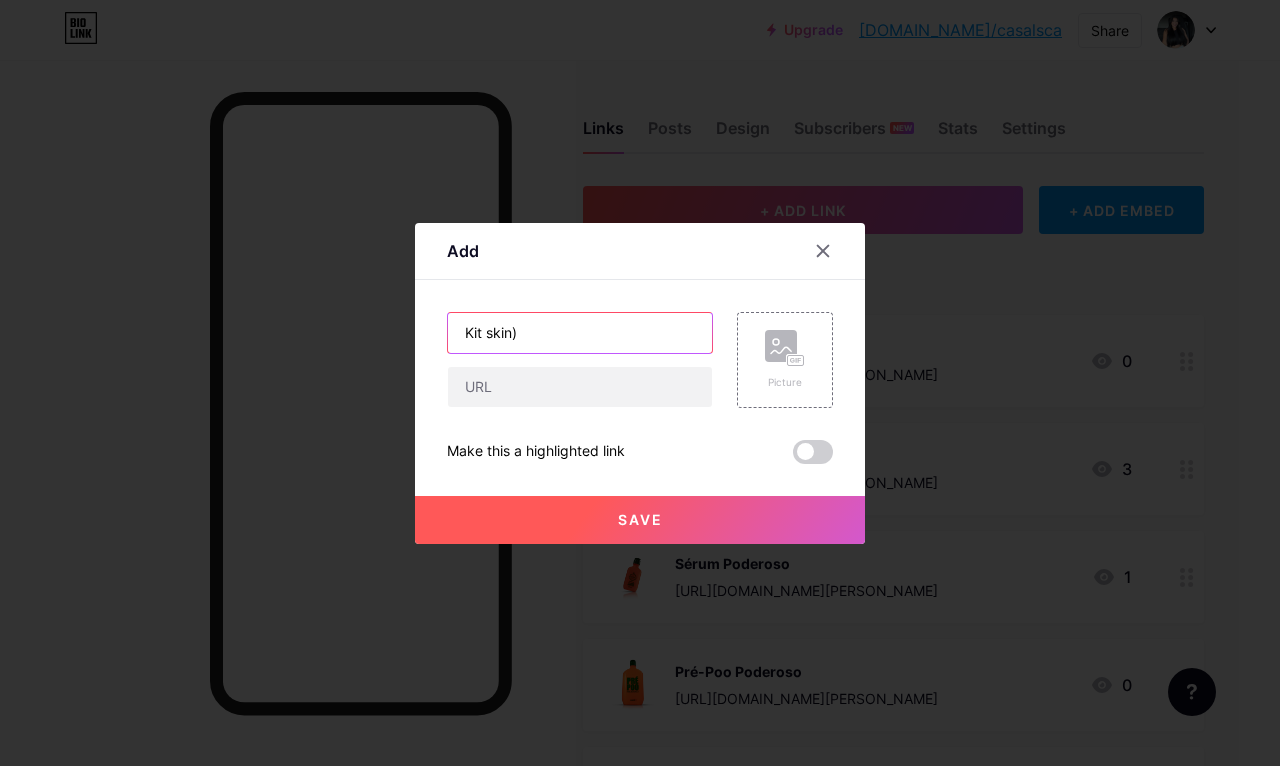 click on "Kit skin)" at bounding box center (580, 333) 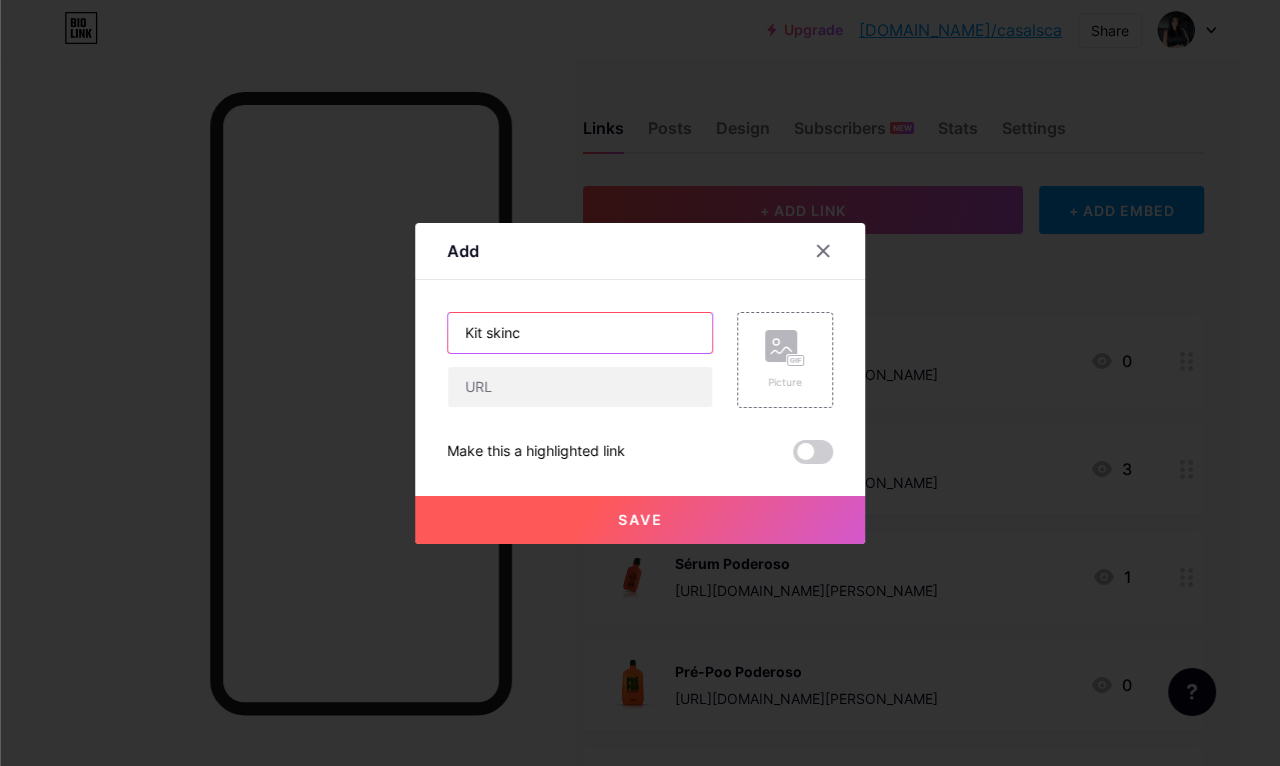 scroll, scrollTop: 0, scrollLeft: 41, axis: horizontal 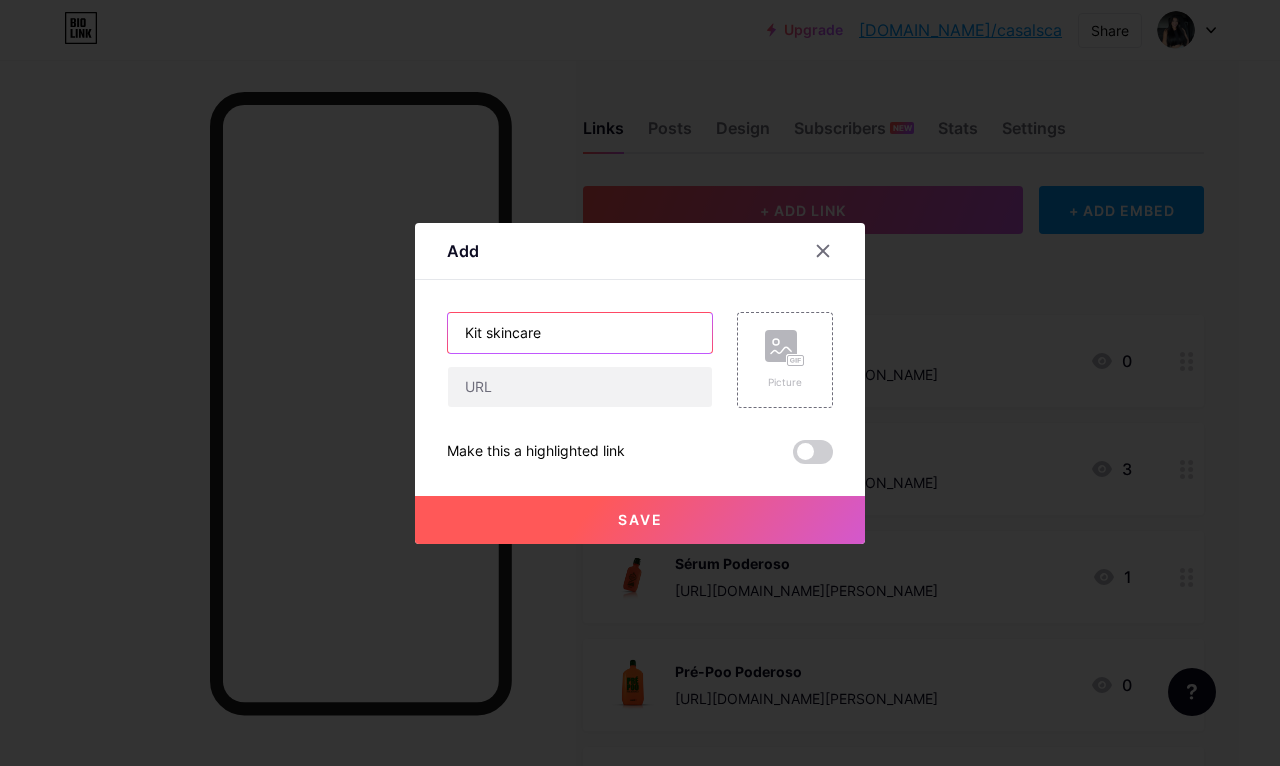 type on "Kit skincare" 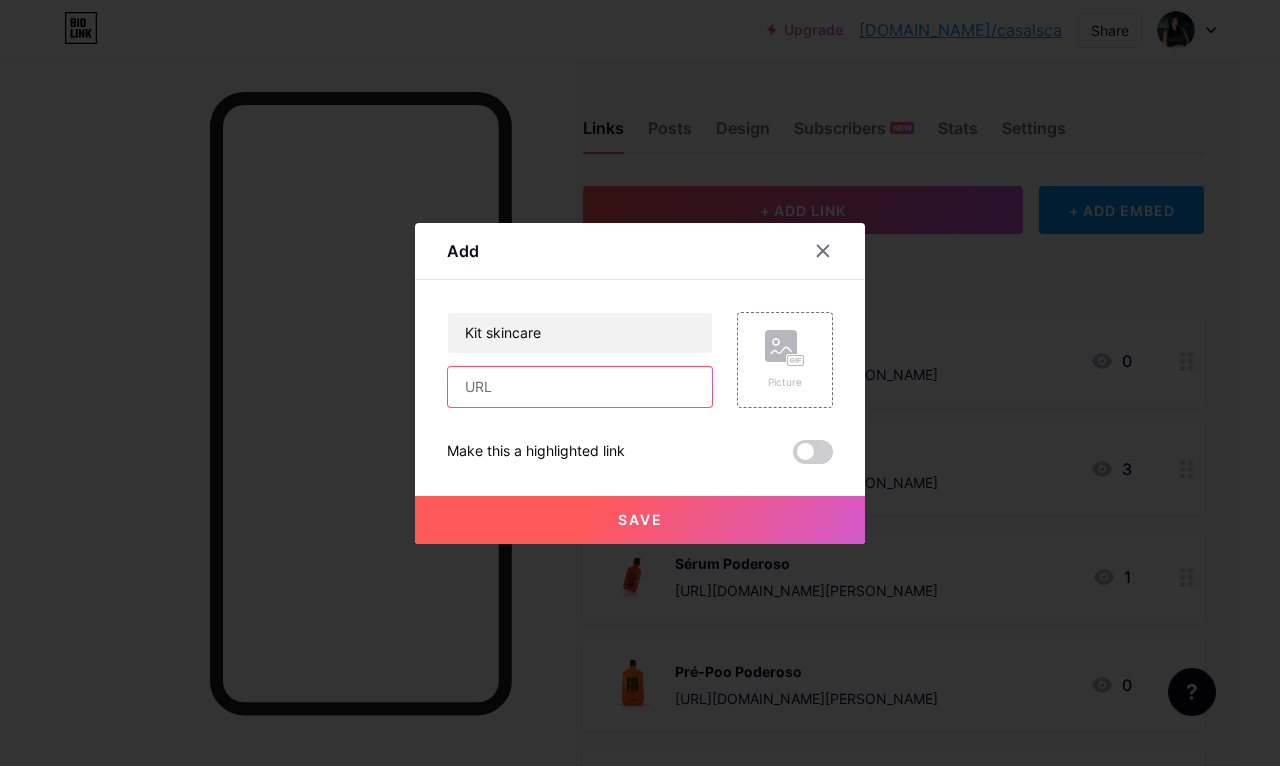 click at bounding box center [580, 387] 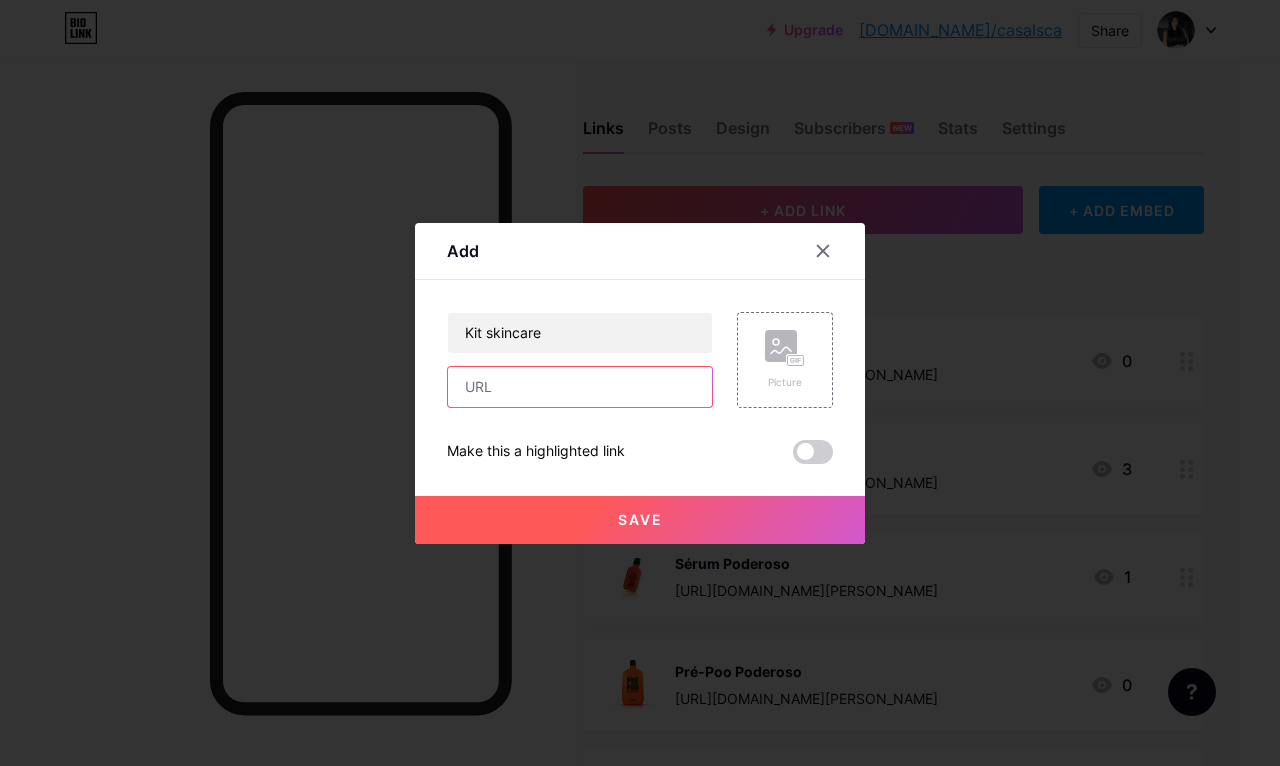 scroll, scrollTop: 0, scrollLeft: 41, axis: horizontal 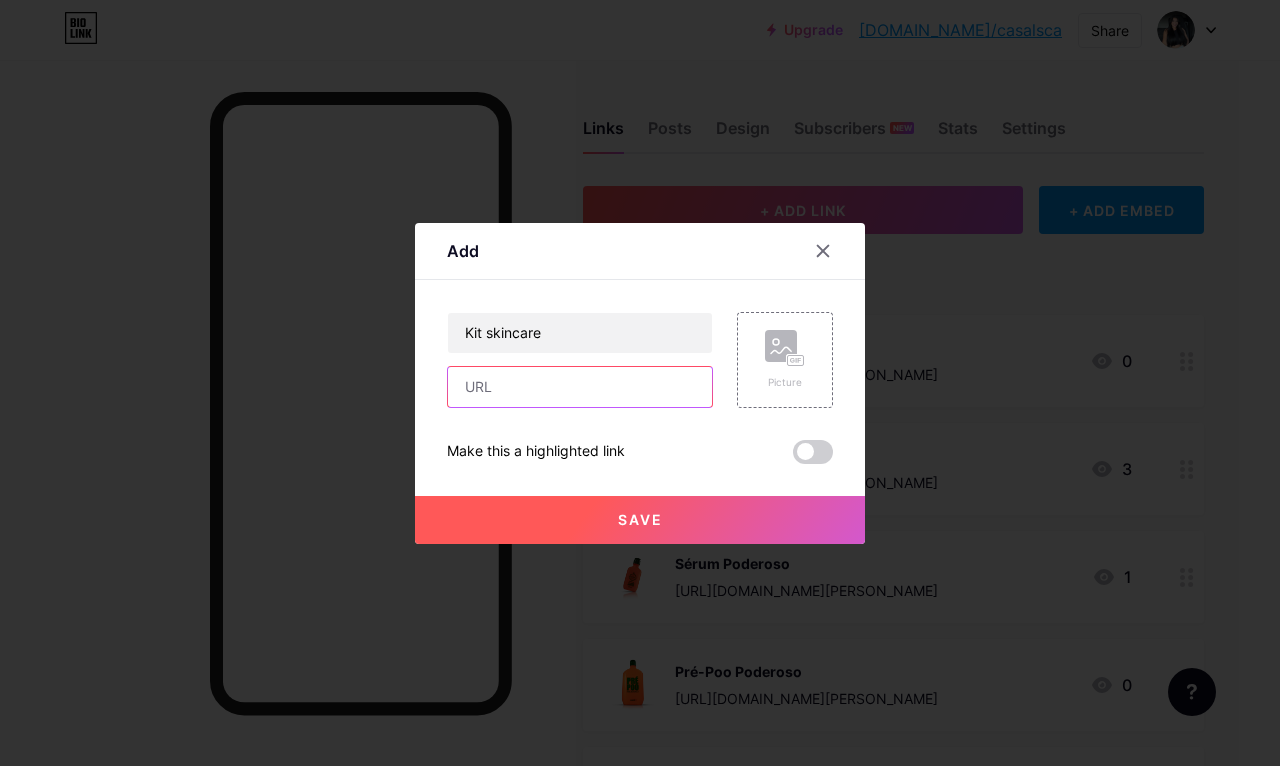 click at bounding box center (580, 387) 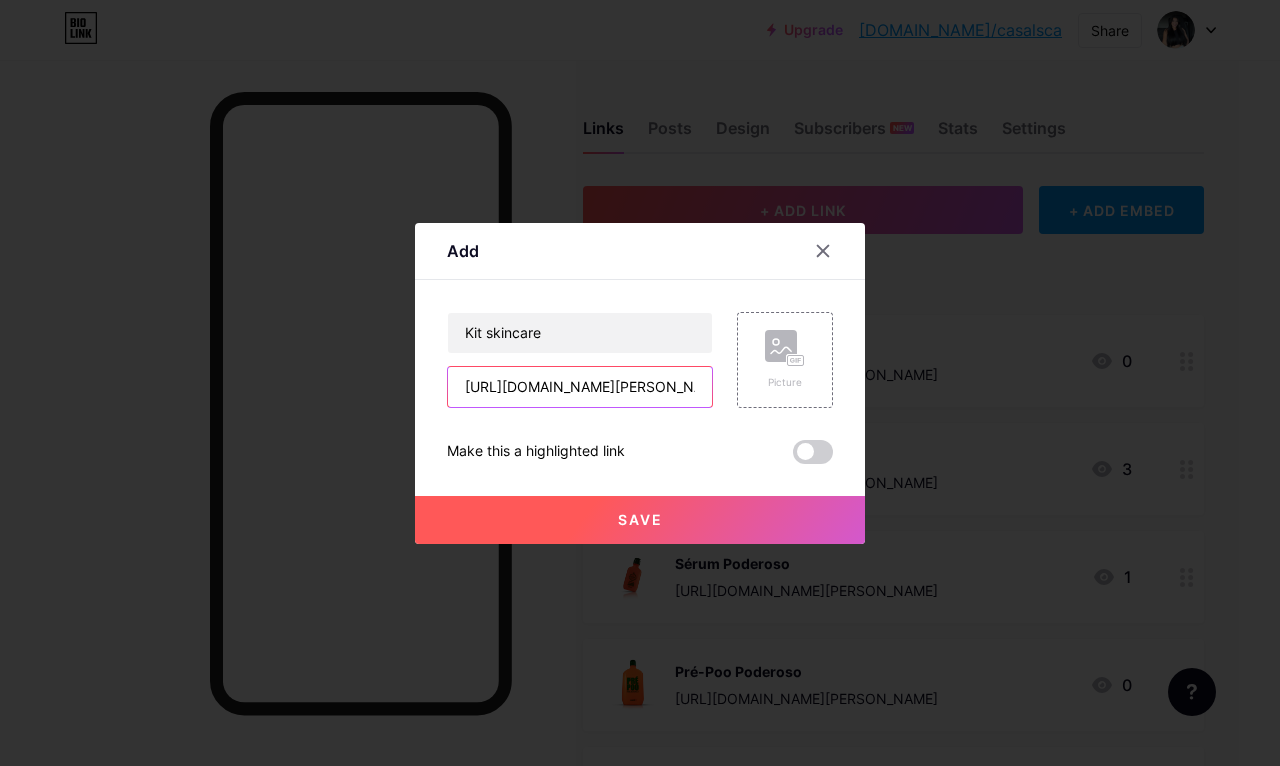 type on "[URL][DOMAIN_NAME][PERSON_NAME]" 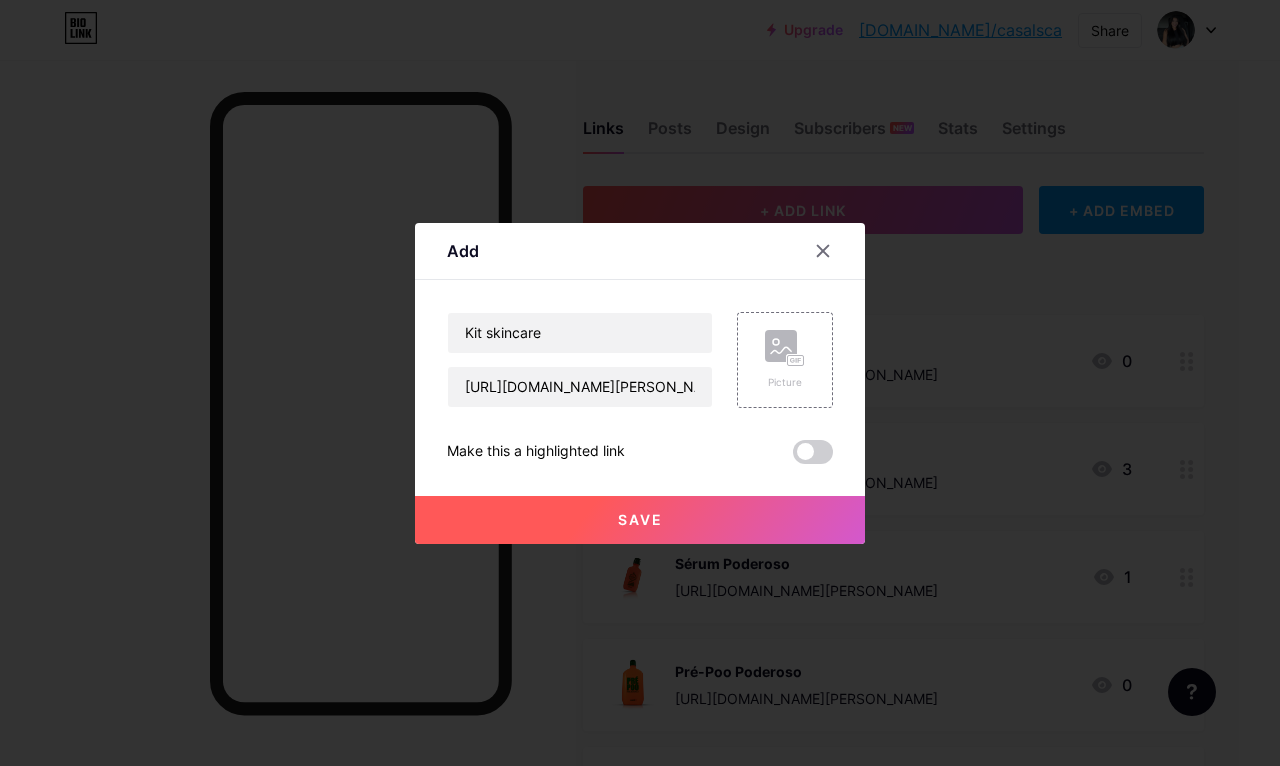 click on "Save" at bounding box center [640, 520] 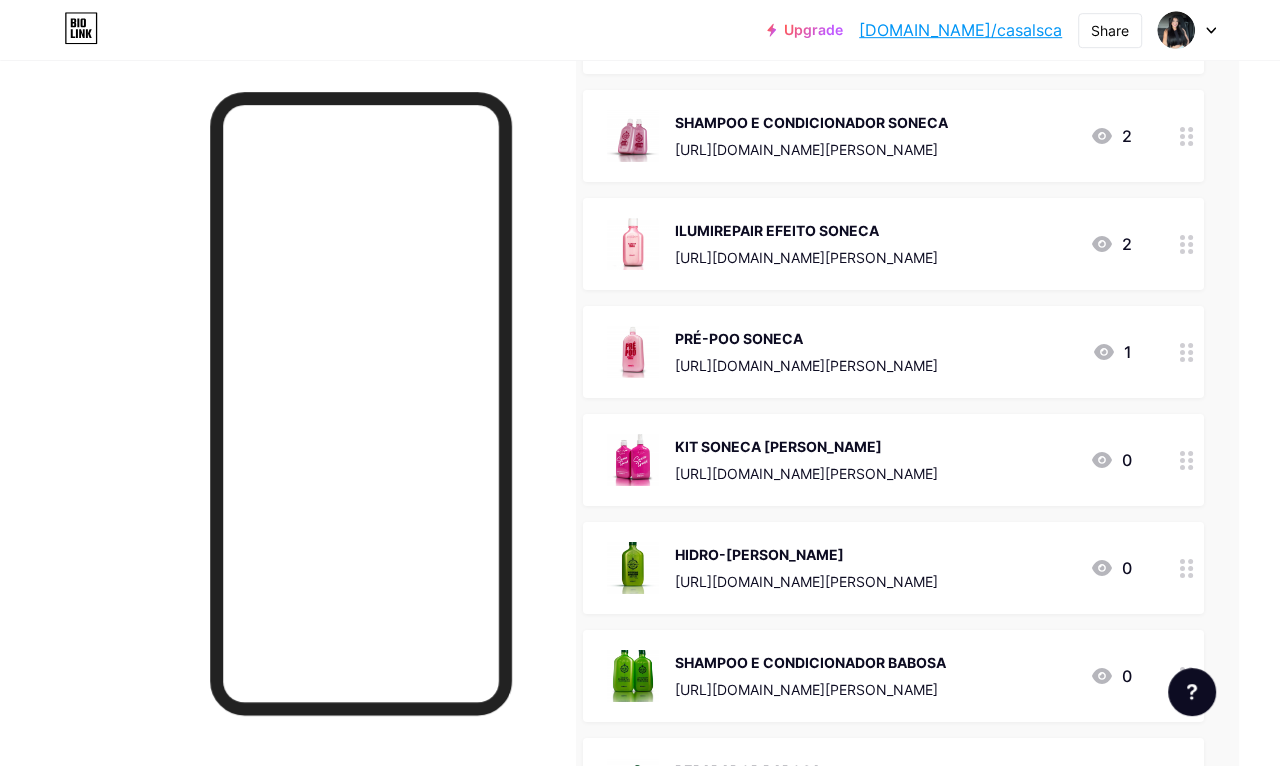 scroll, scrollTop: 1833, scrollLeft: 41, axis: both 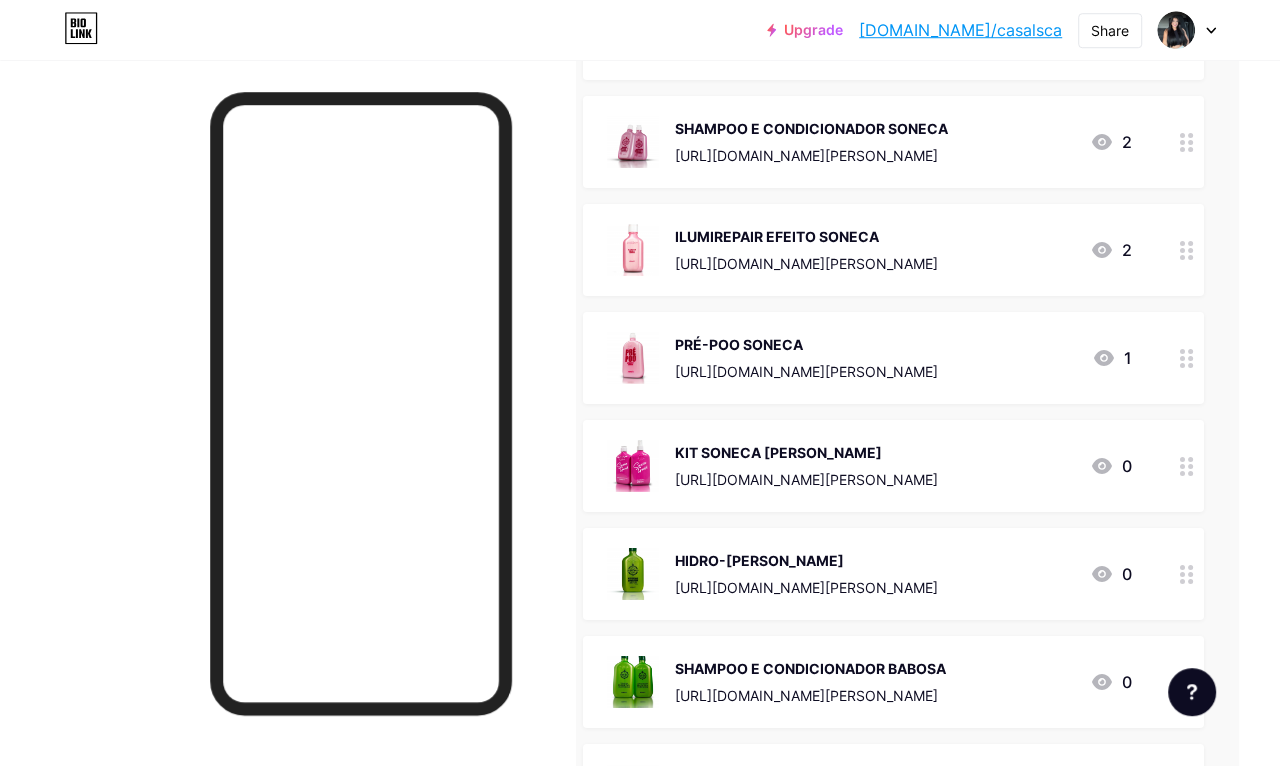 click on "[URL][DOMAIN_NAME][PERSON_NAME]" at bounding box center (806, 479) 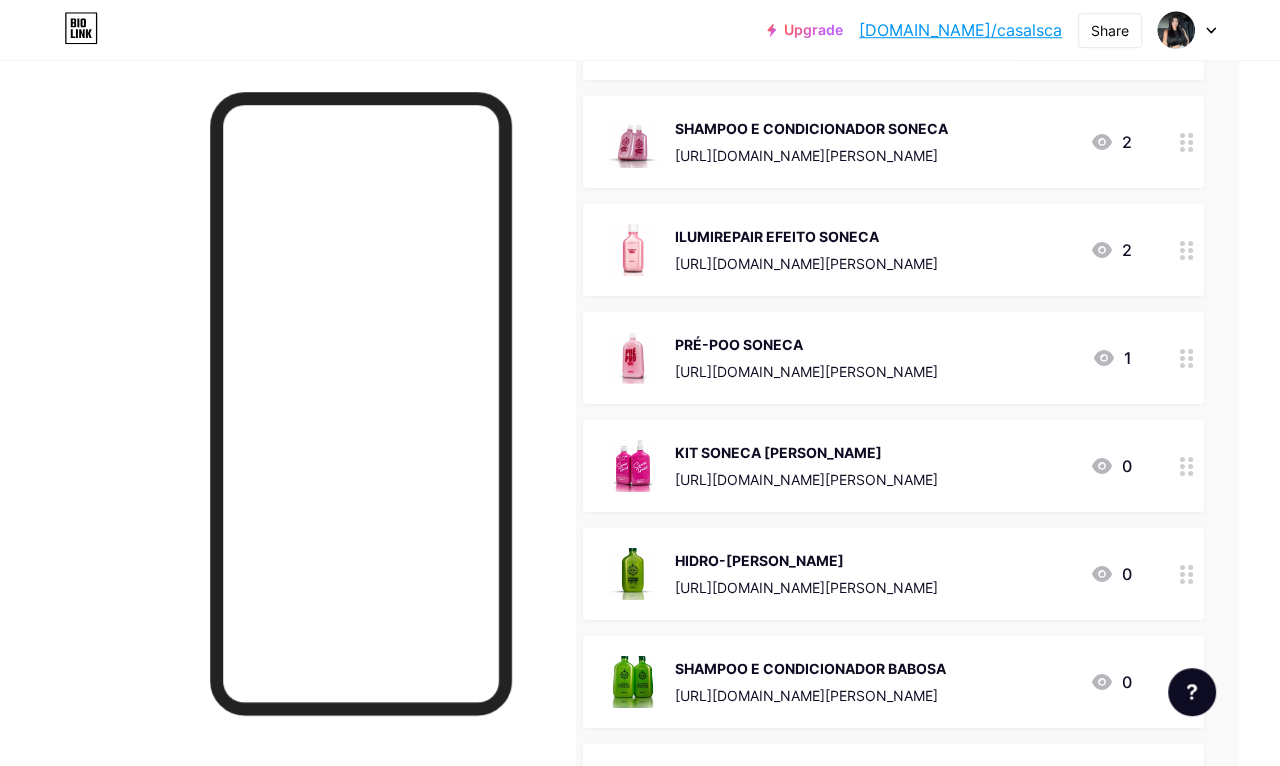scroll, scrollTop: 1833, scrollLeft: 41, axis: both 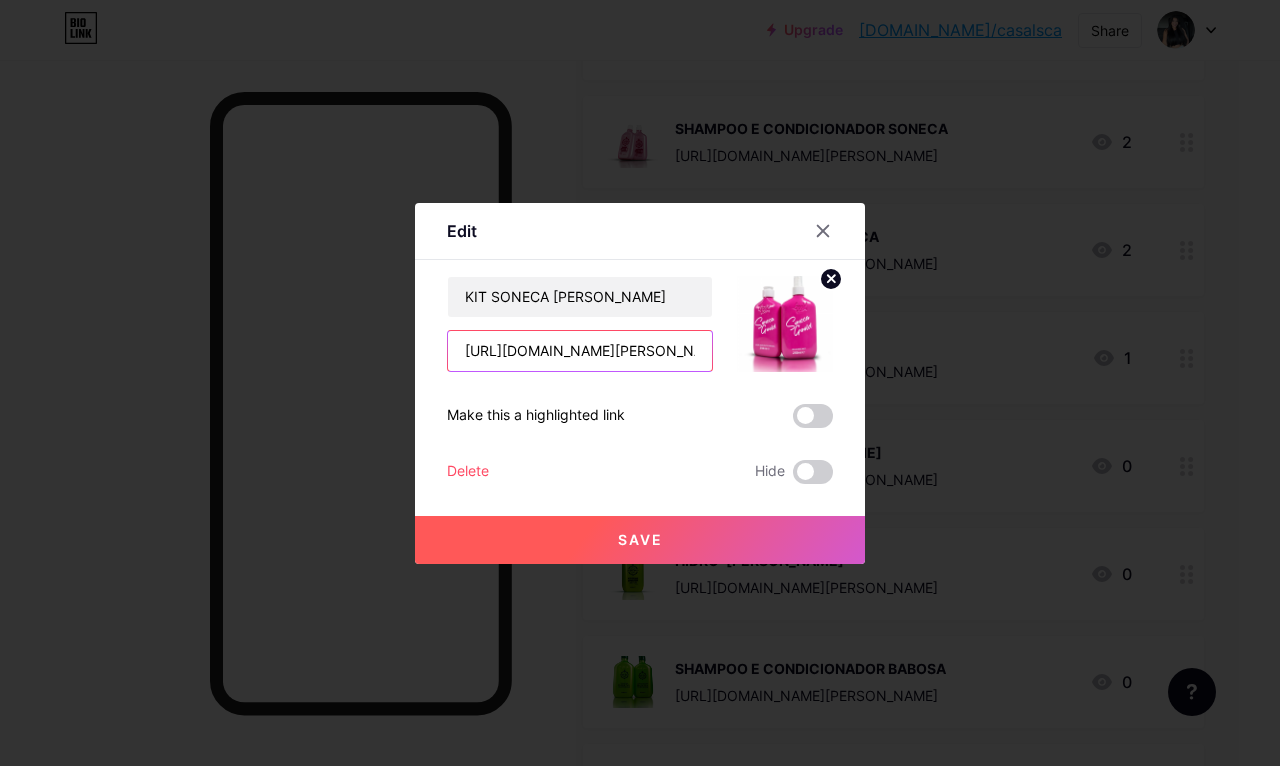 type on "[URL][DOMAIN_NAME][PERSON_NAME]" 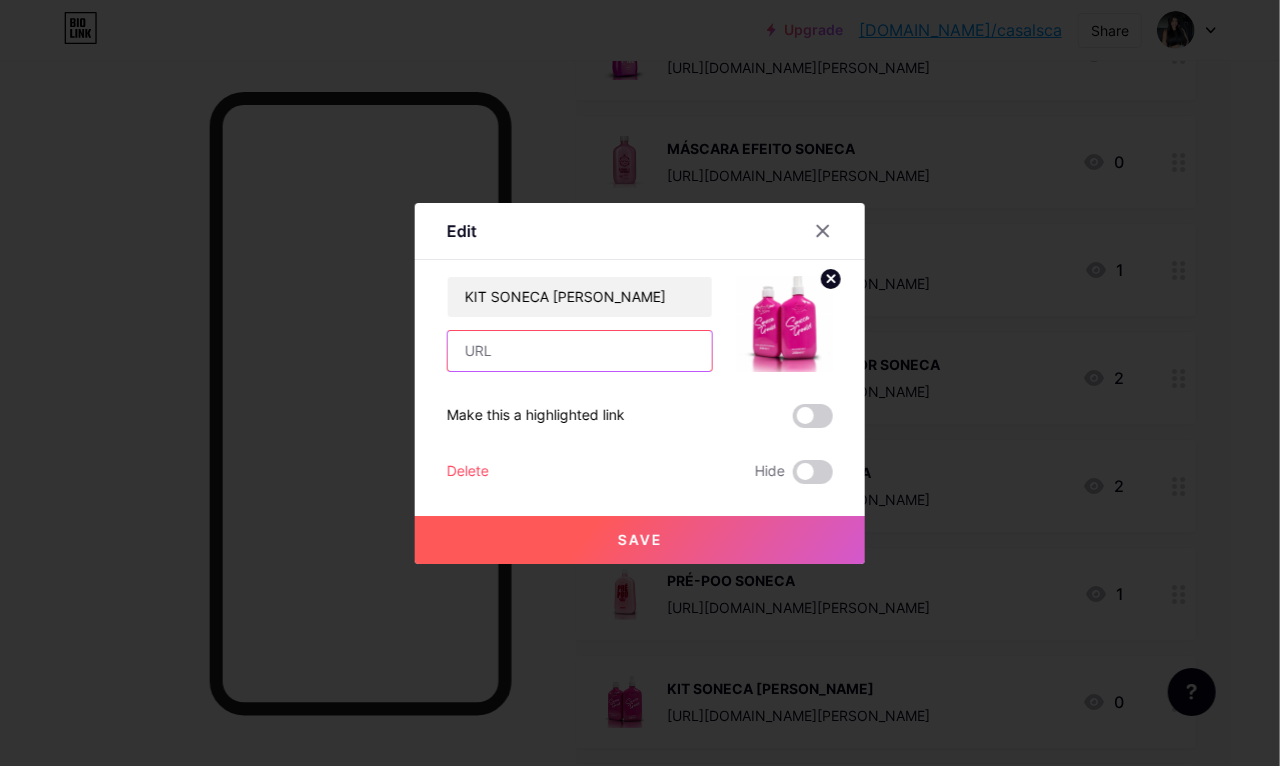 scroll, scrollTop: 1587, scrollLeft: 48, axis: both 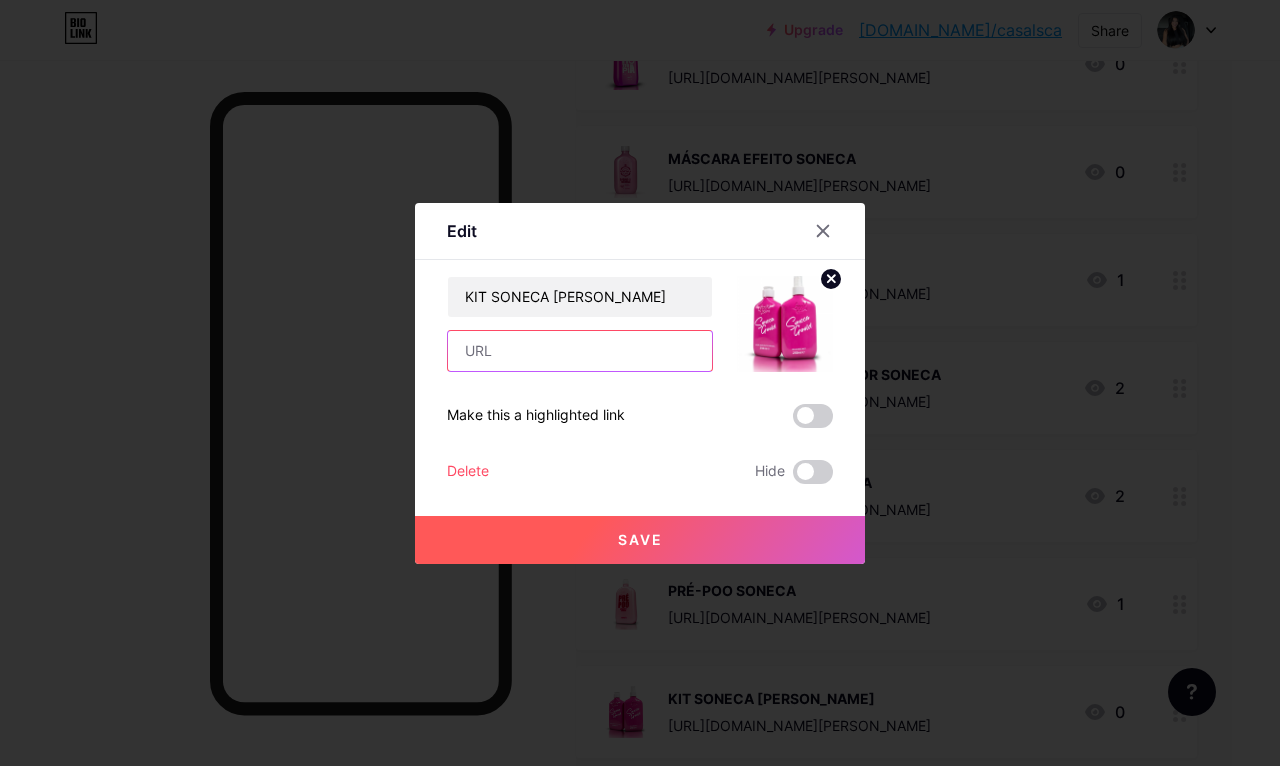 type on "." 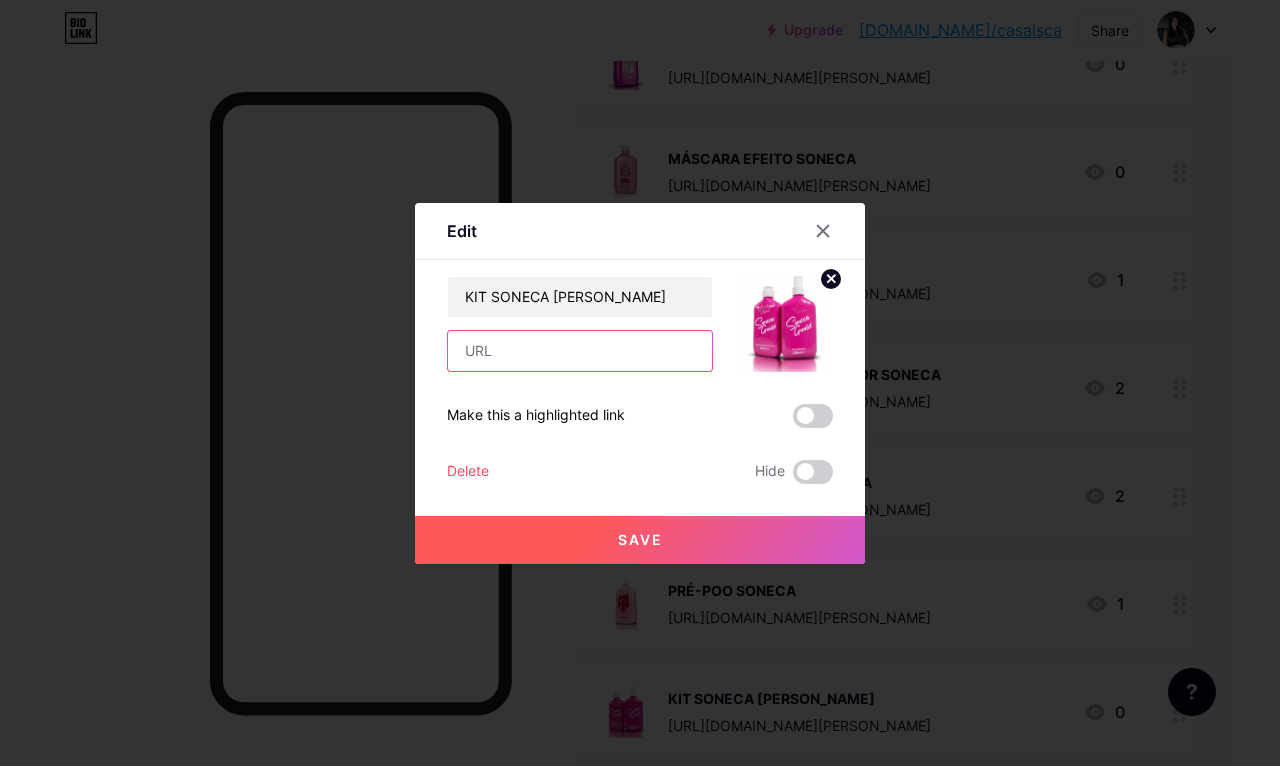 click at bounding box center (580, 351) 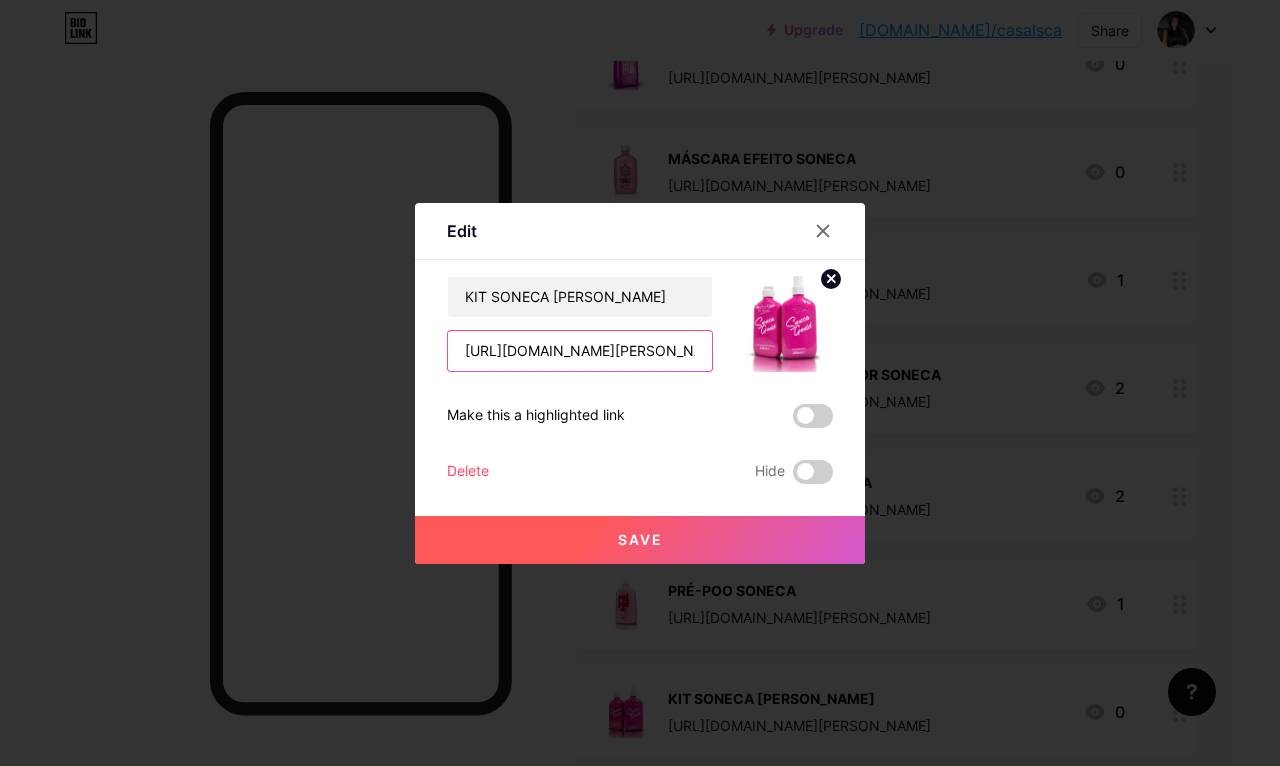 type on "[URL][DOMAIN_NAME][PERSON_NAME]" 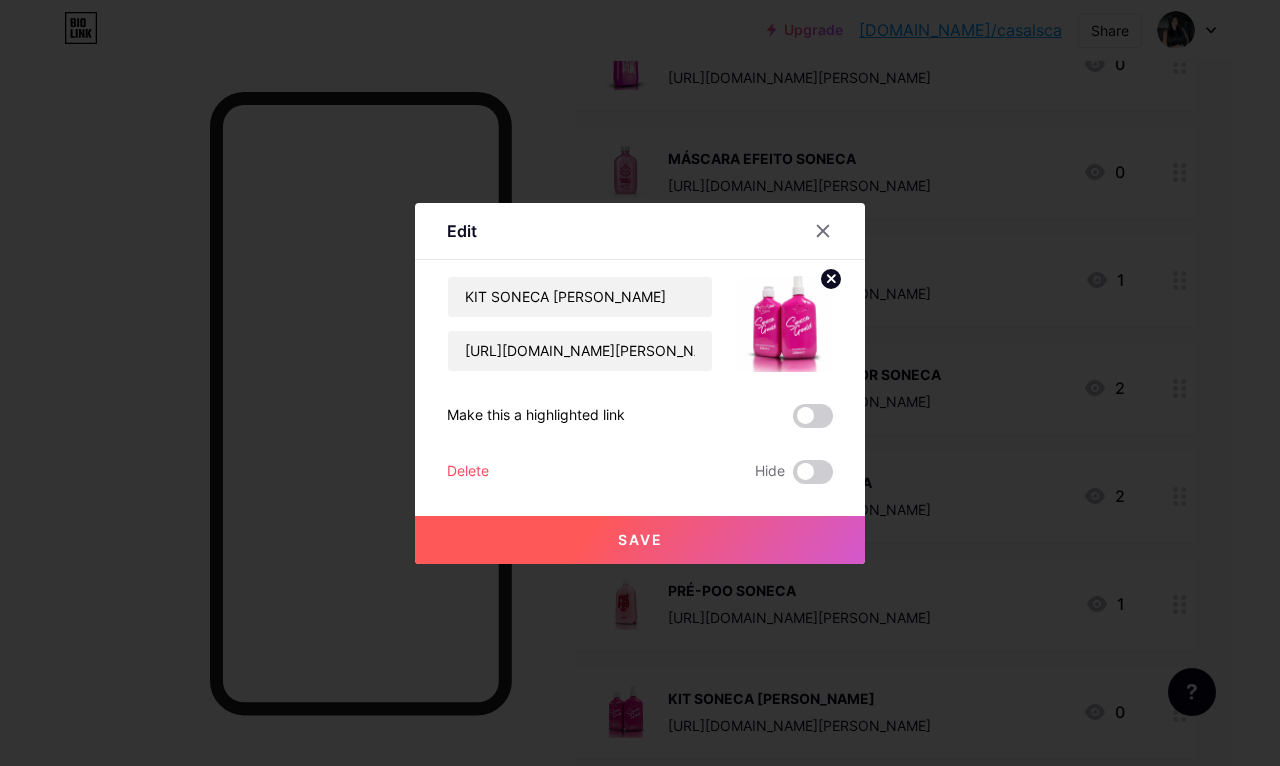 click on "Save" at bounding box center (640, 540) 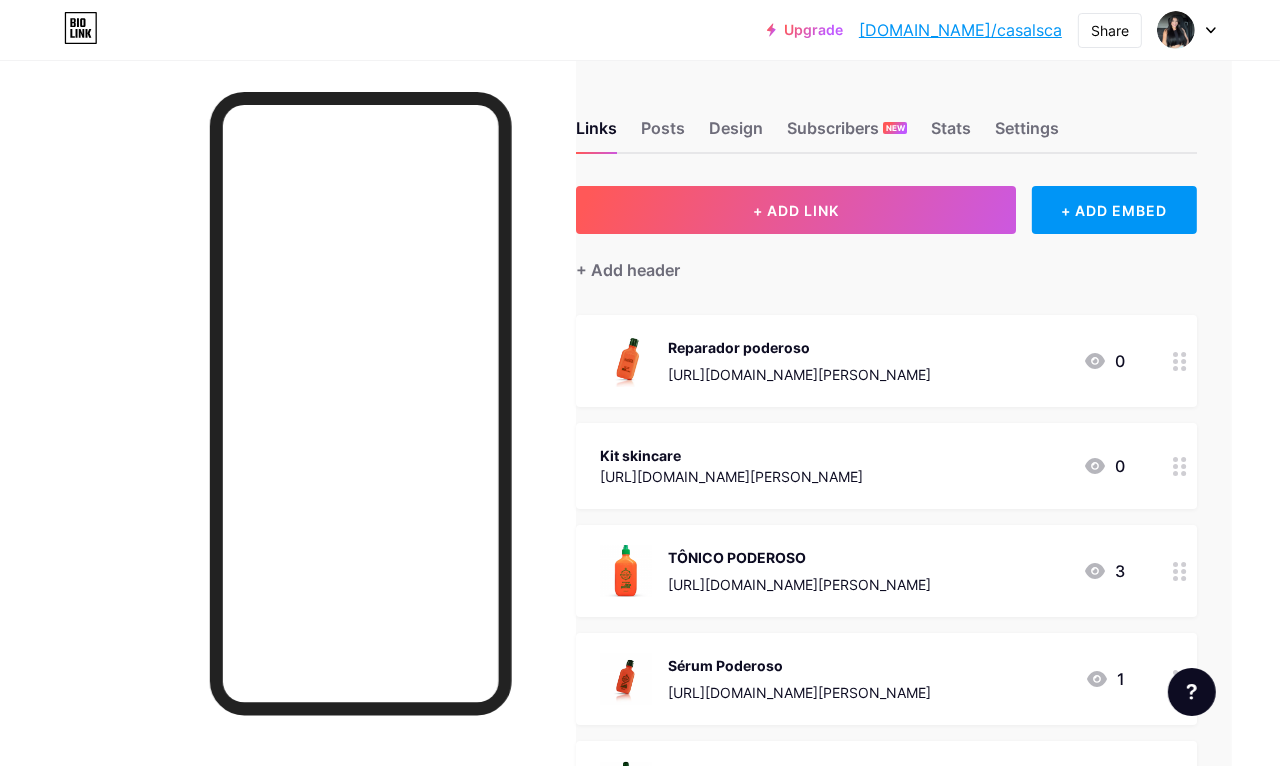 scroll, scrollTop: 0, scrollLeft: 46, axis: horizontal 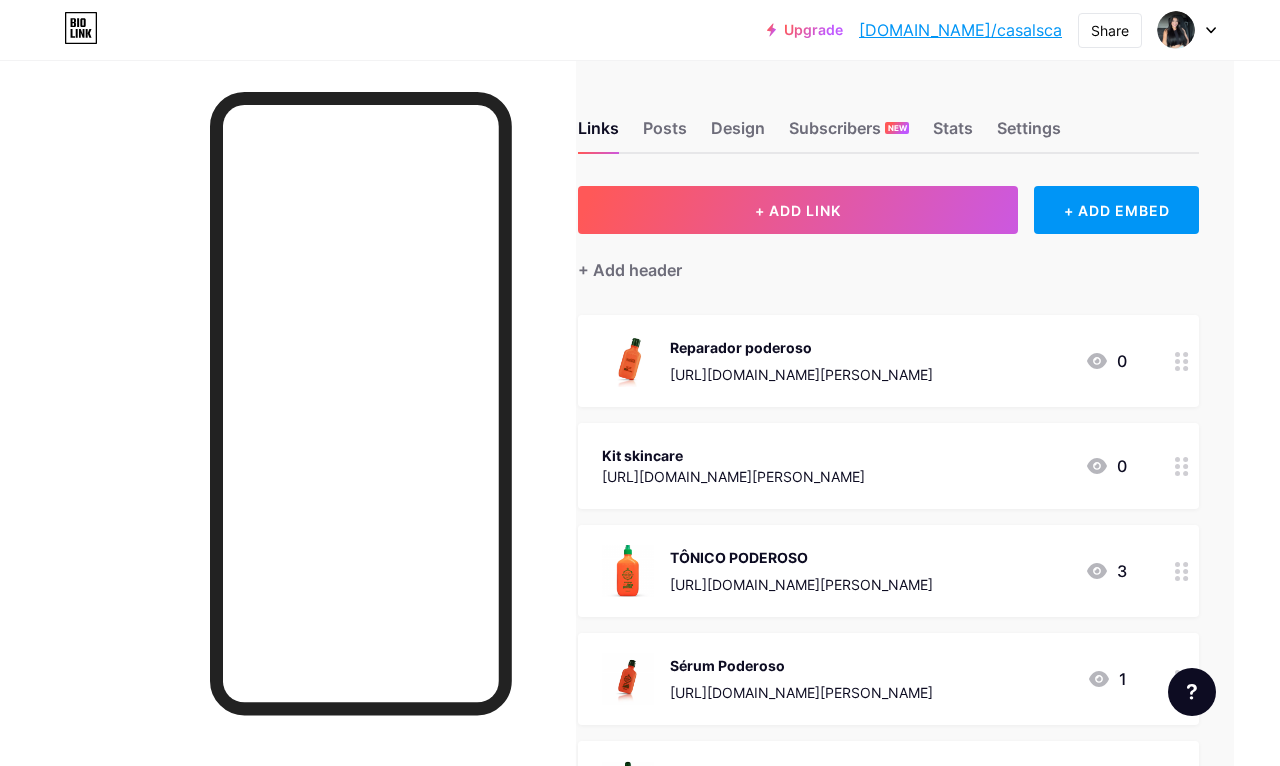 click on "+ ADD LINK" at bounding box center [798, 210] 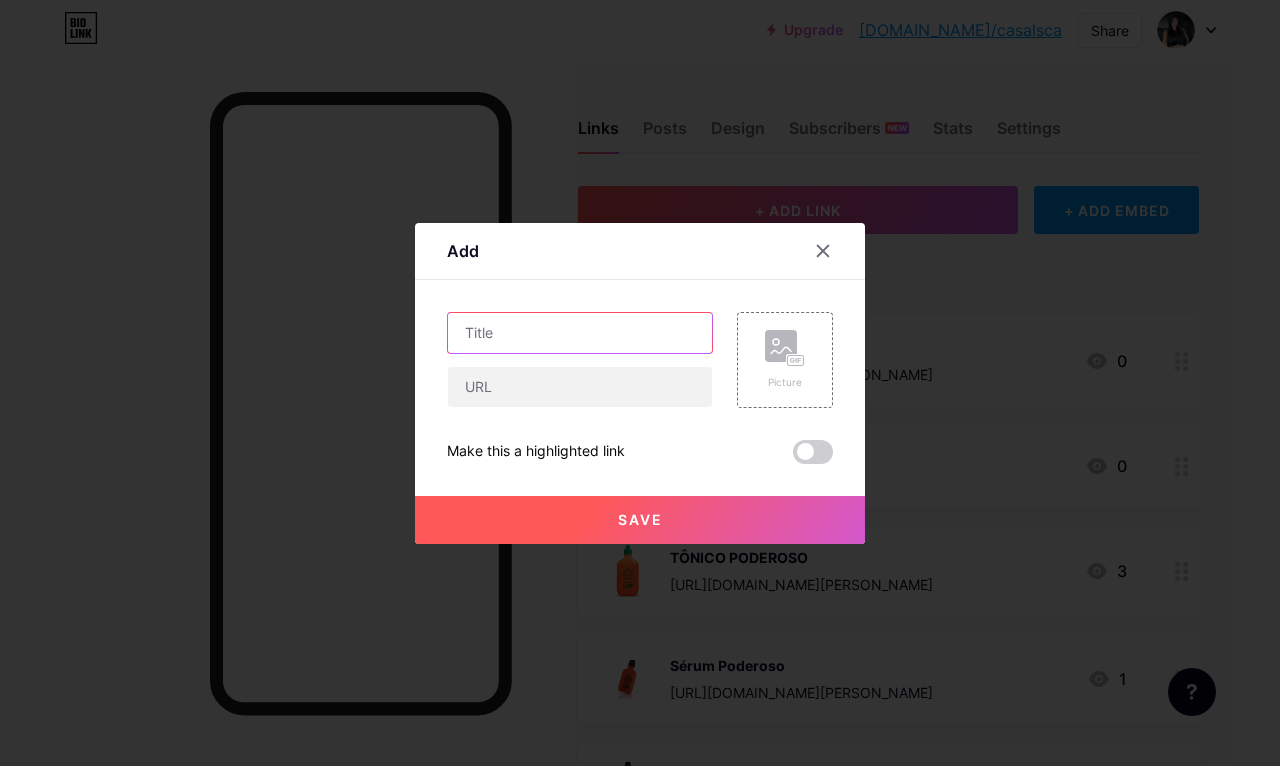 click at bounding box center [580, 333] 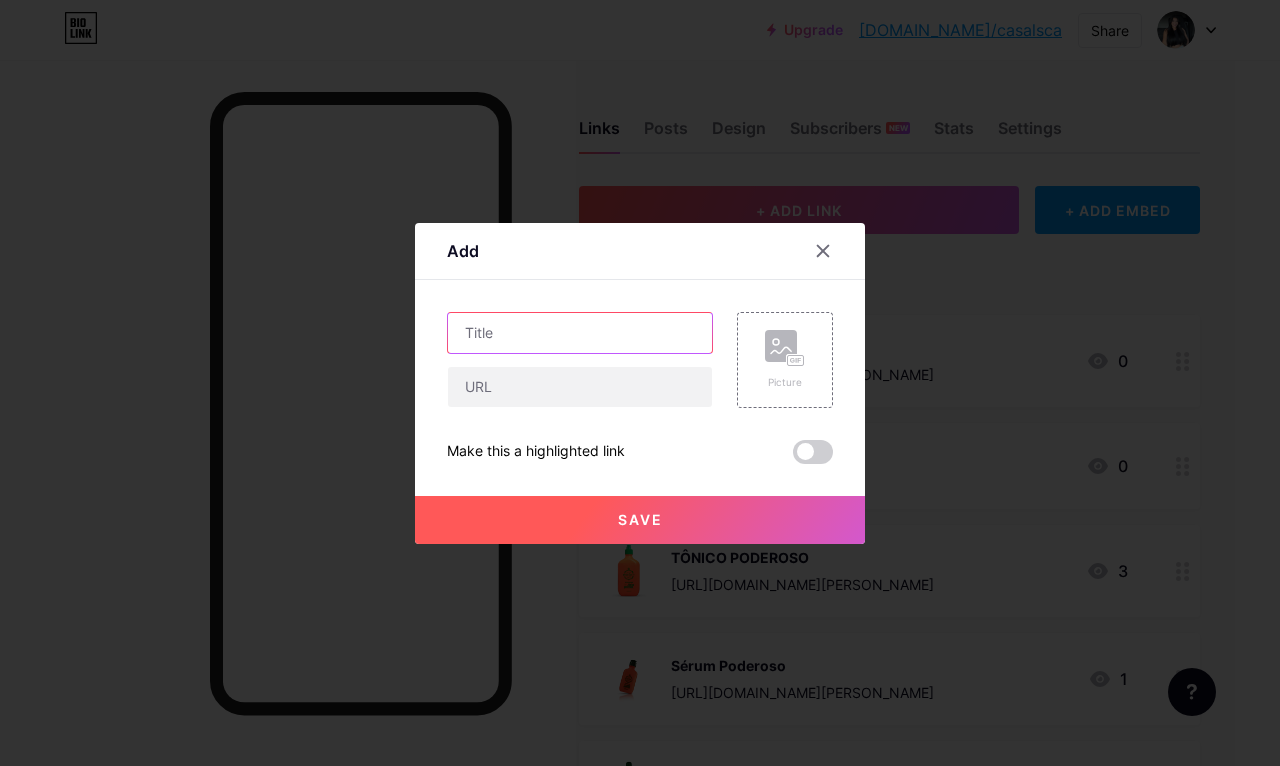 click at bounding box center [580, 333] 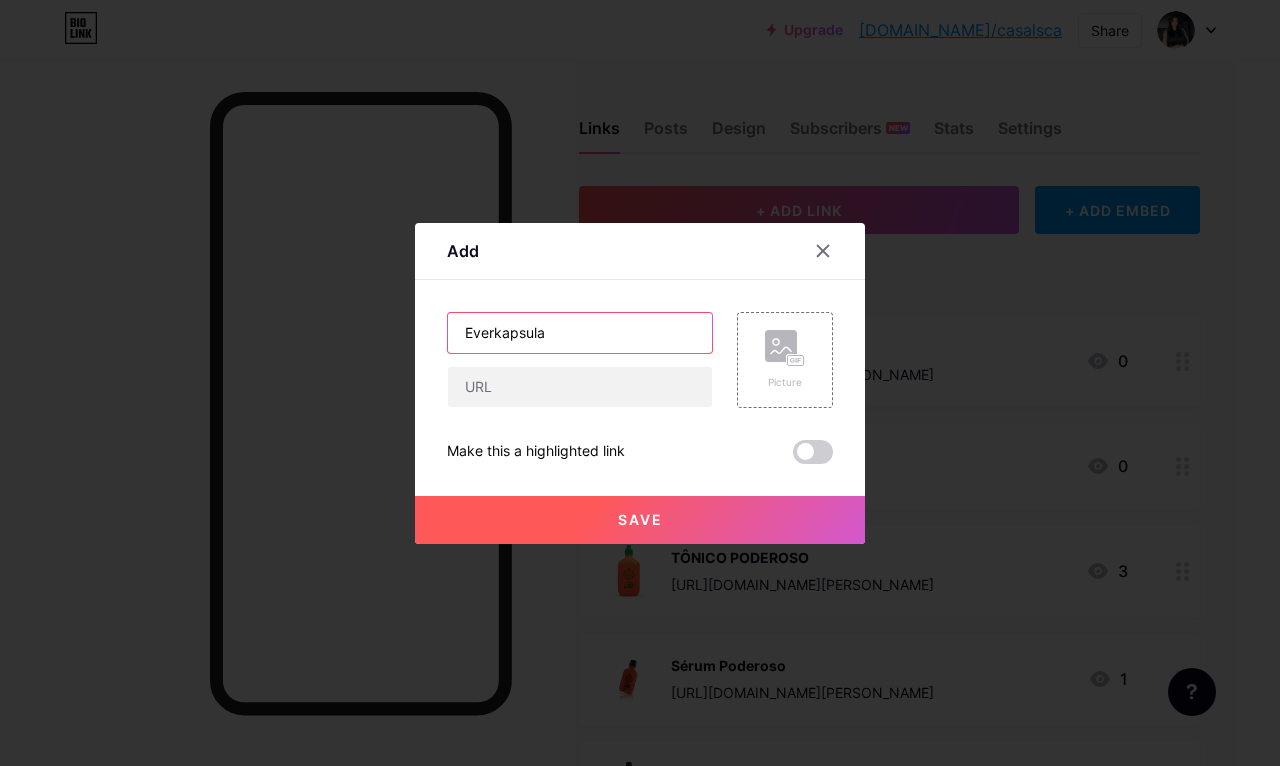 type on "Everkapsula" 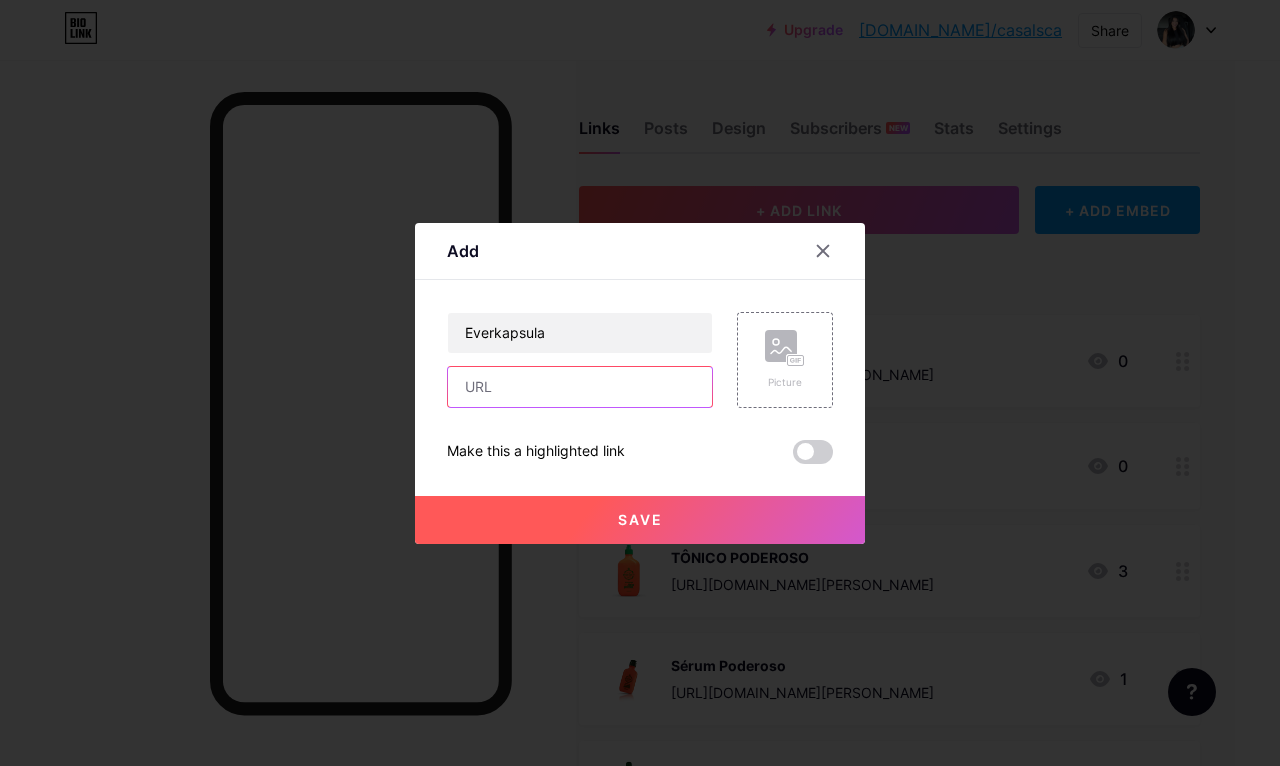 type on "-" 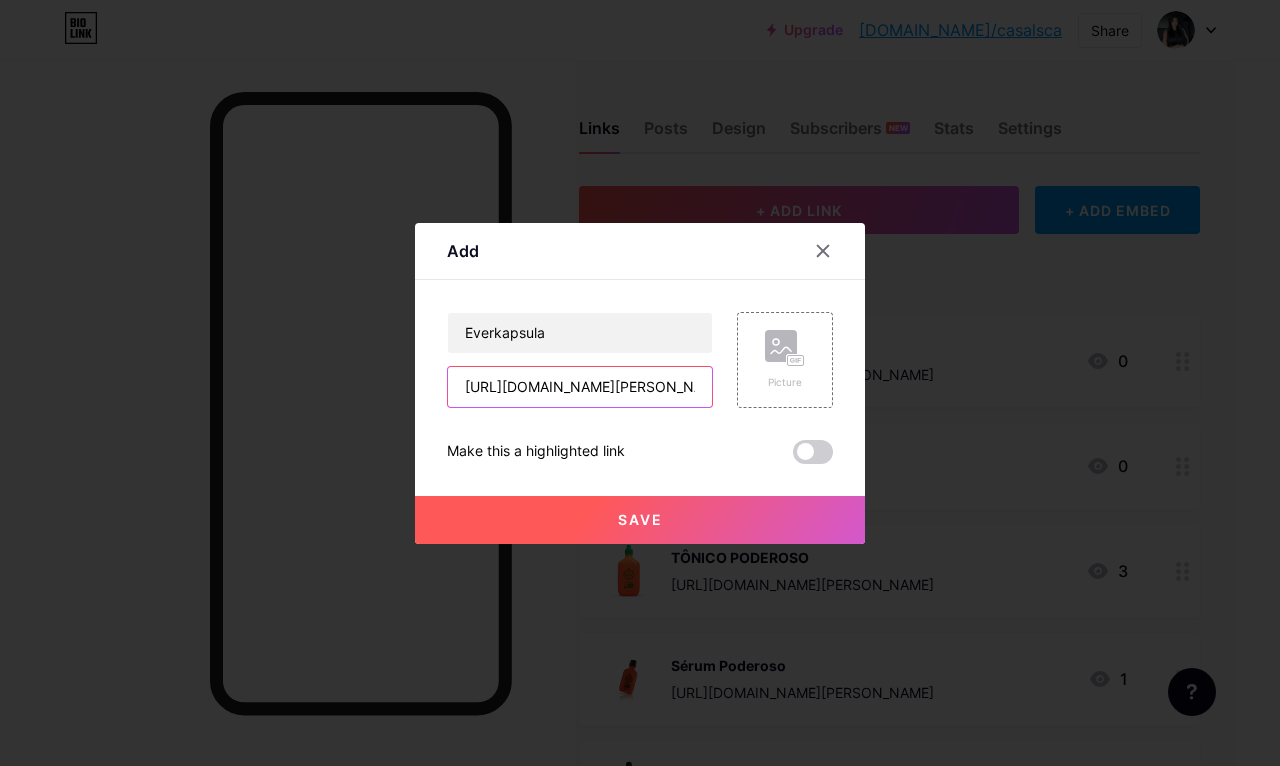 type on "[URL][DOMAIN_NAME][PERSON_NAME]" 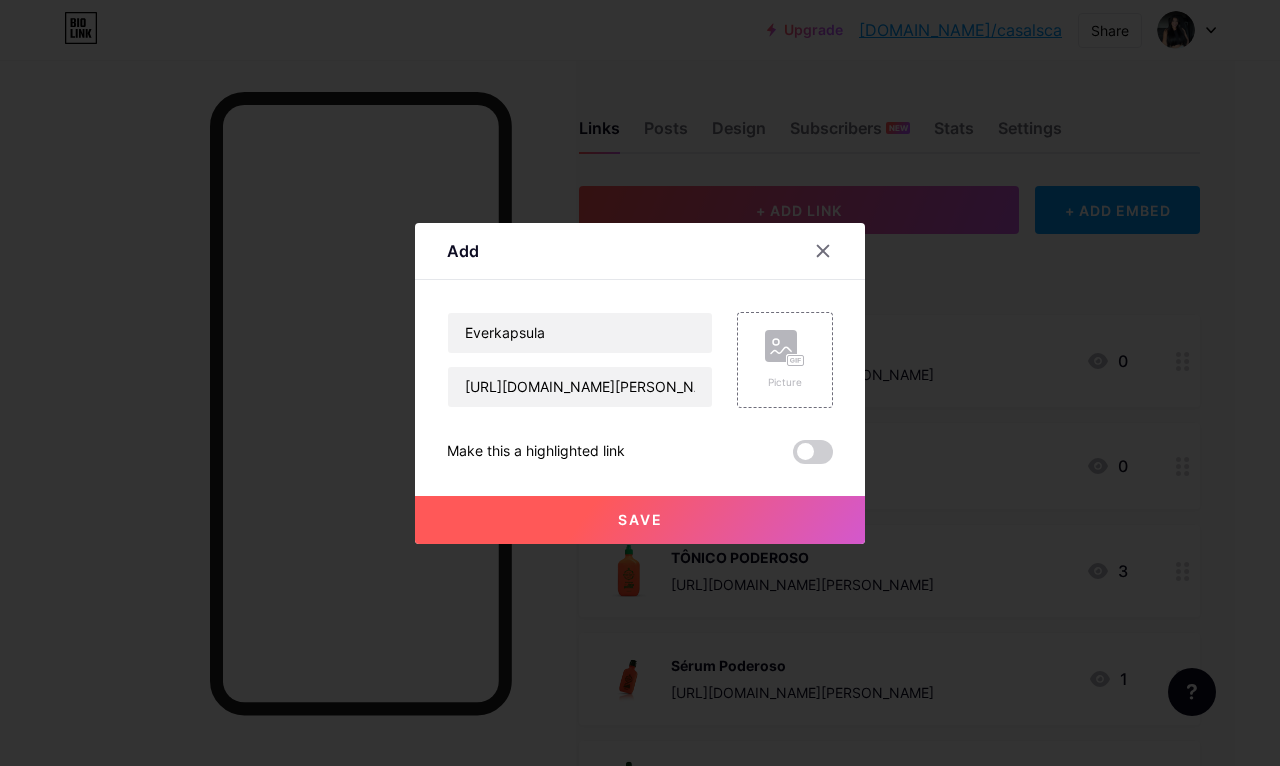 click on "Save" at bounding box center [640, 520] 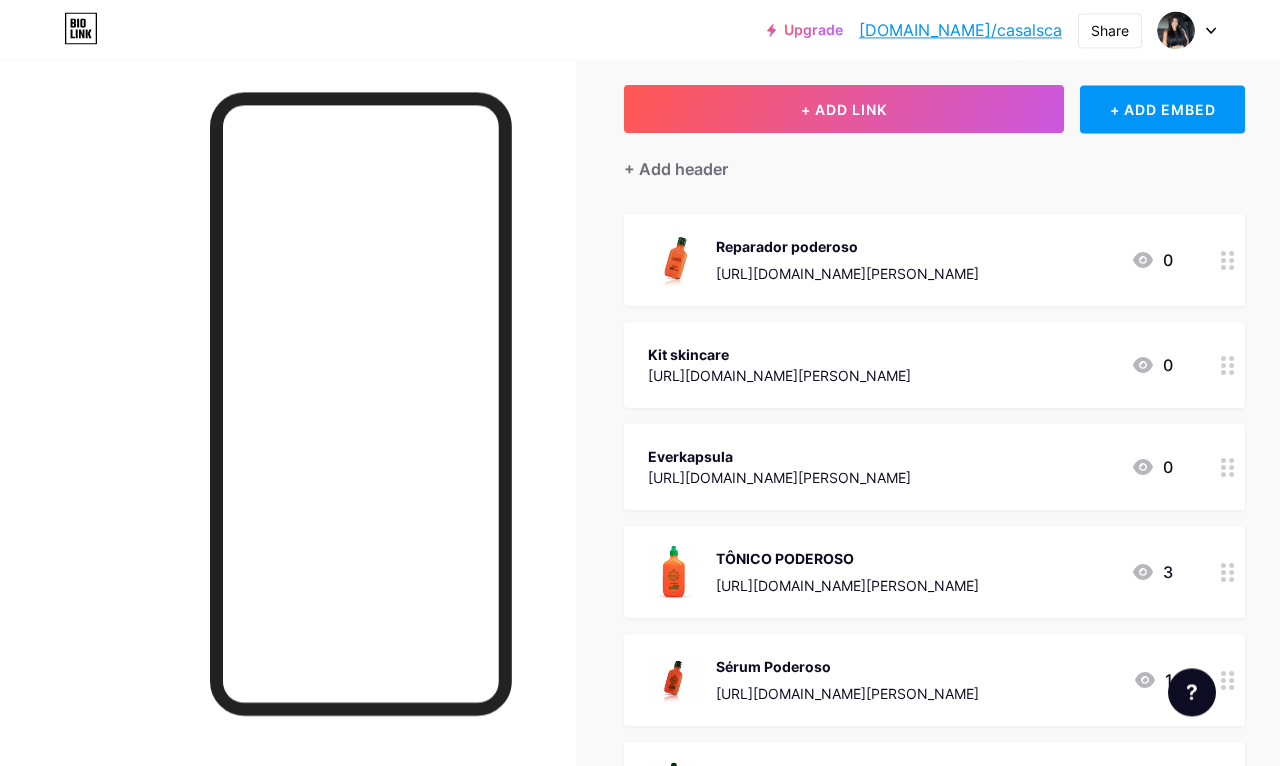 scroll, scrollTop: 0, scrollLeft: 0, axis: both 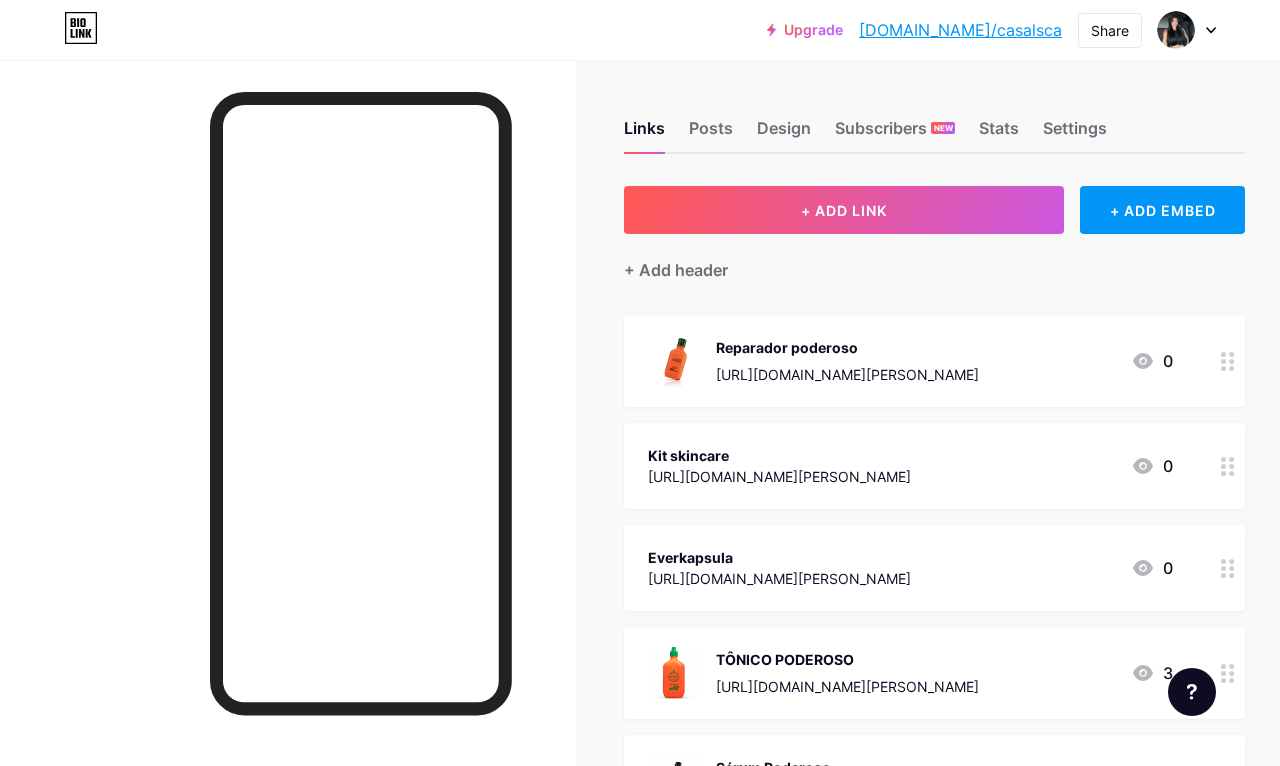 click on "+ ADD LINK" at bounding box center [844, 210] 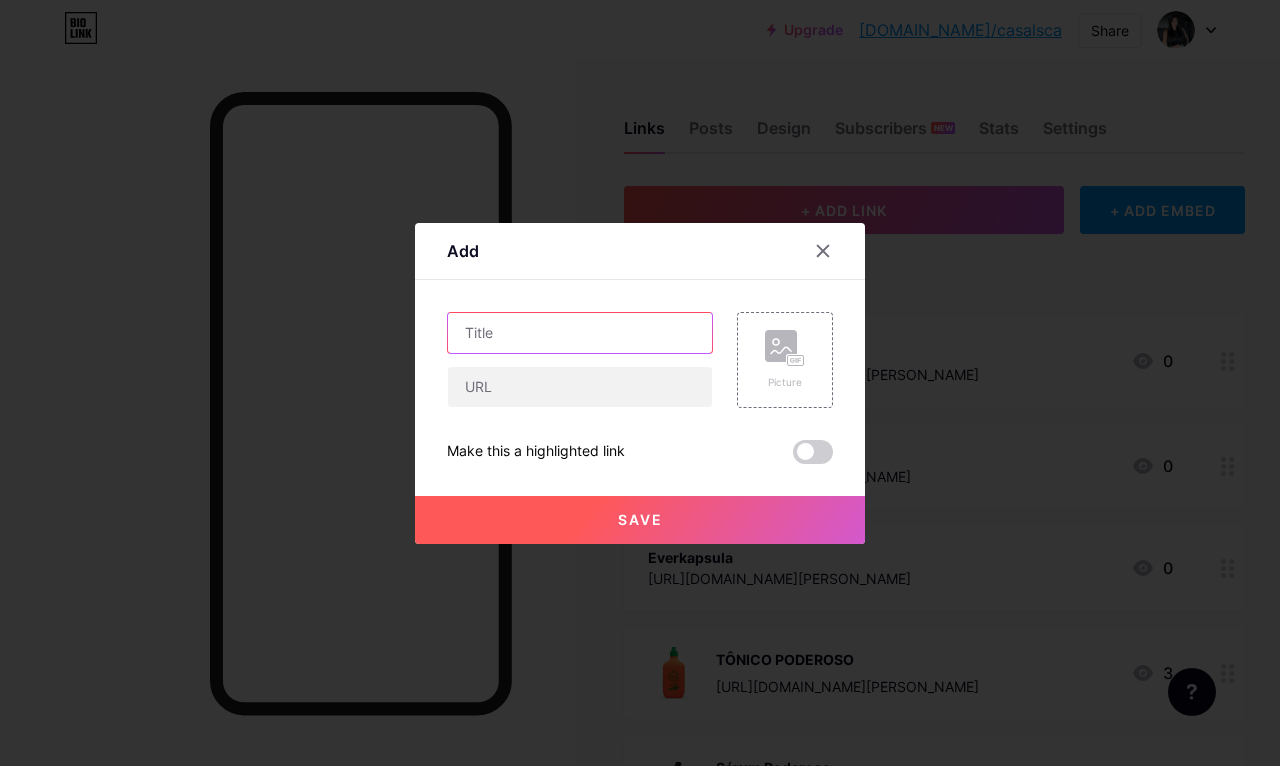 click at bounding box center (580, 333) 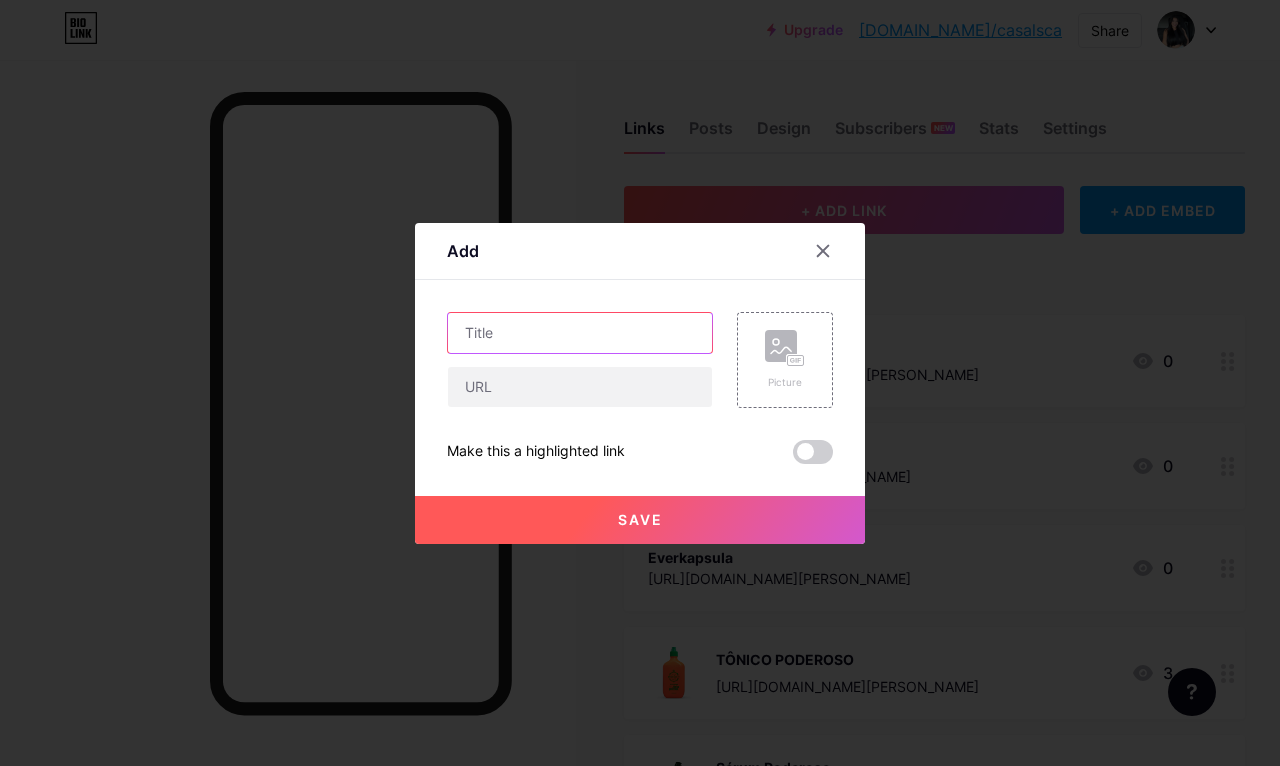 type on "'" 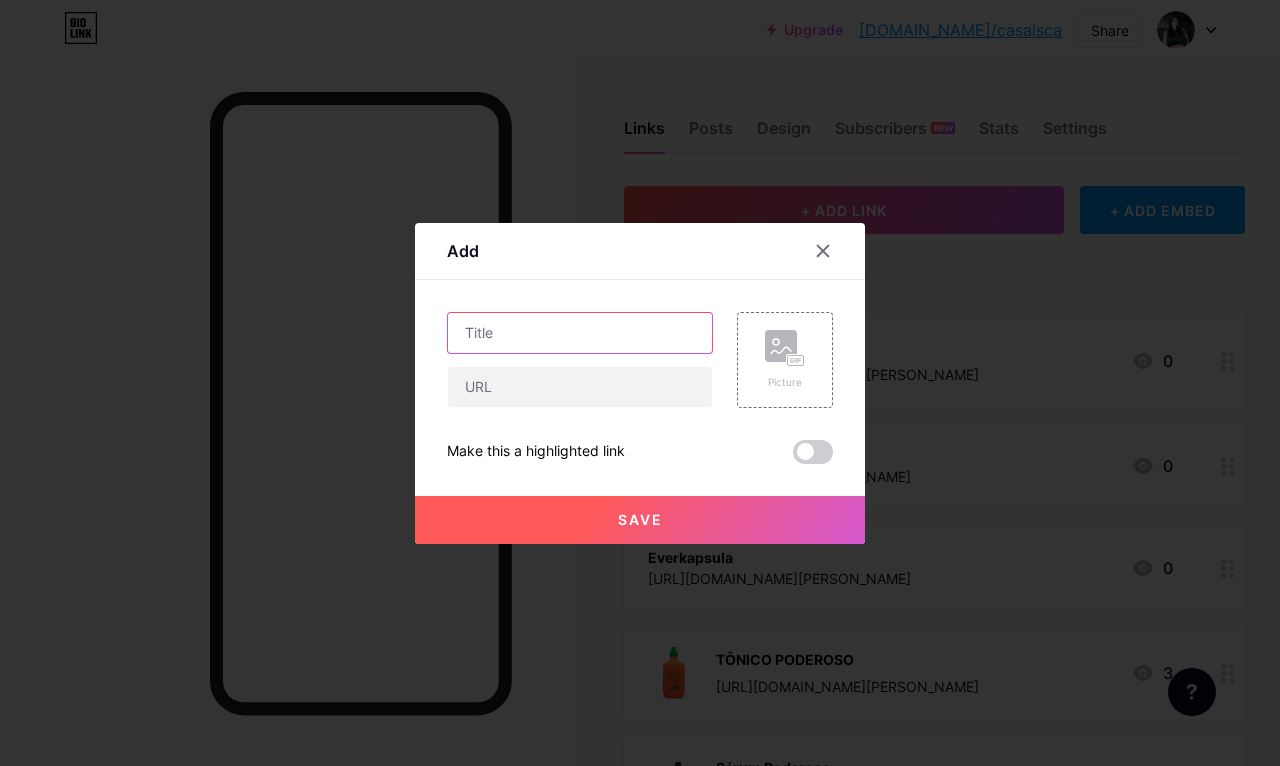 paste on "Morangold - Hidratante Corporal e Fragrance Mist" 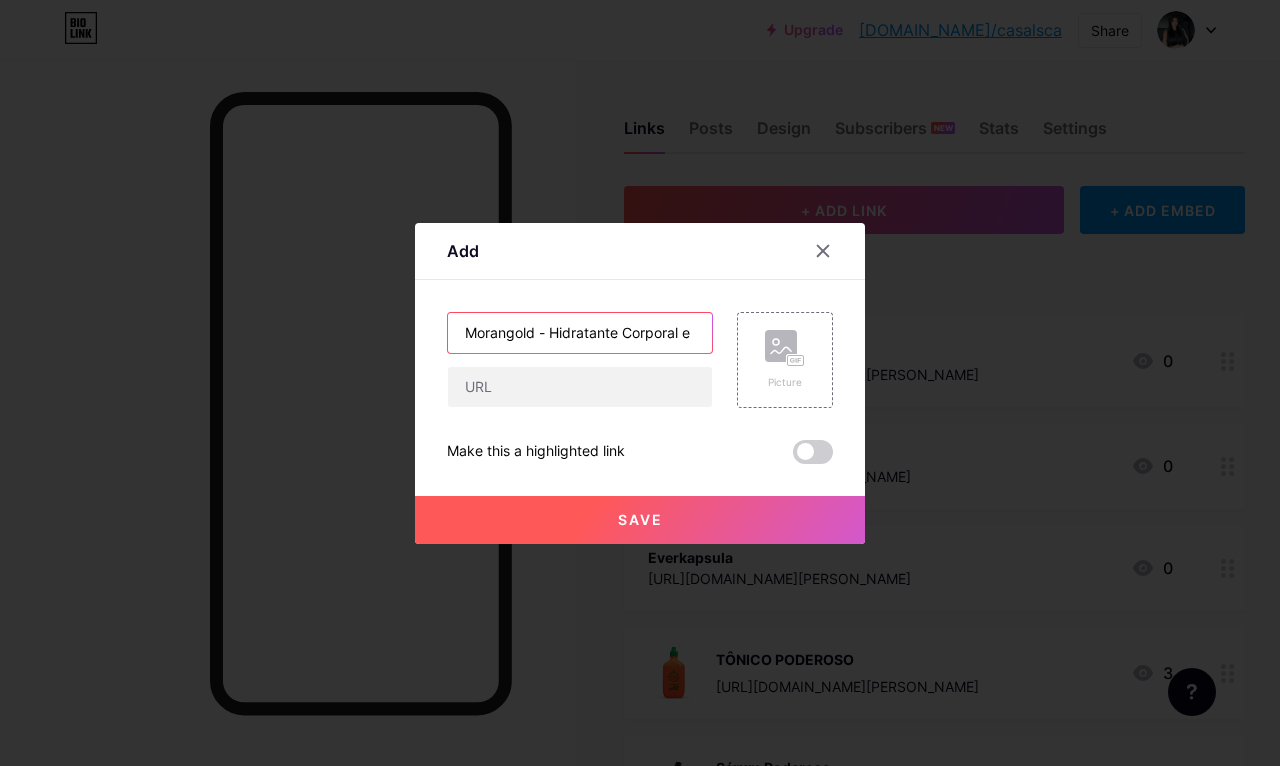 type on "Morangold - Hidratante Corporal e Fragrance Mist" 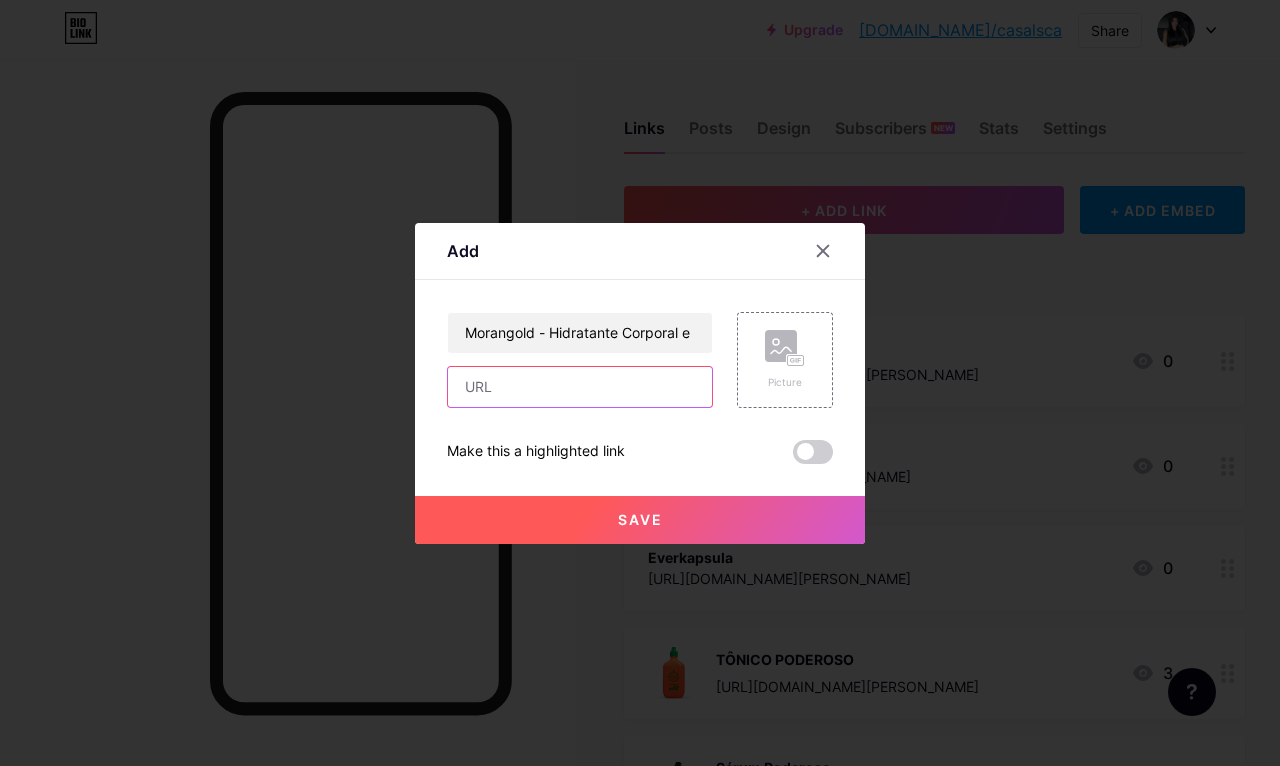 click at bounding box center [580, 387] 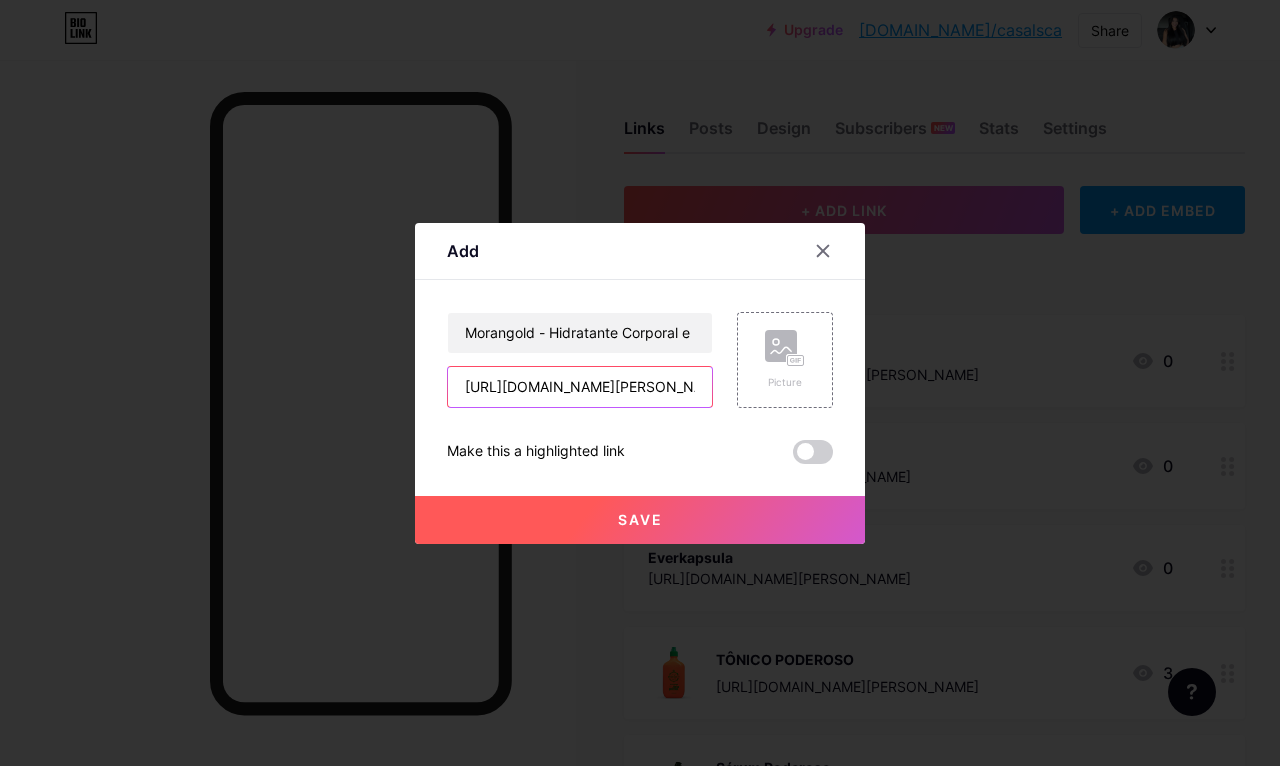 type on "[URL][DOMAIN_NAME][PERSON_NAME]" 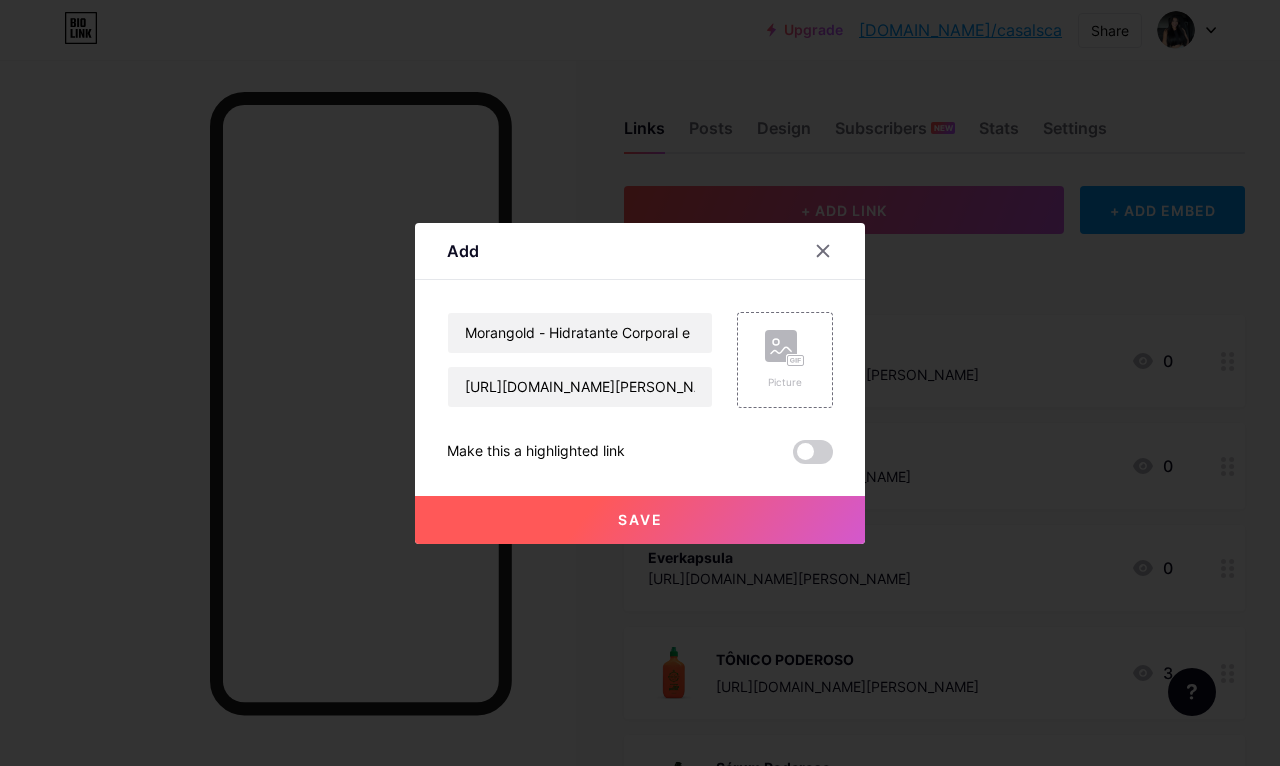 click on "Save" at bounding box center (640, 520) 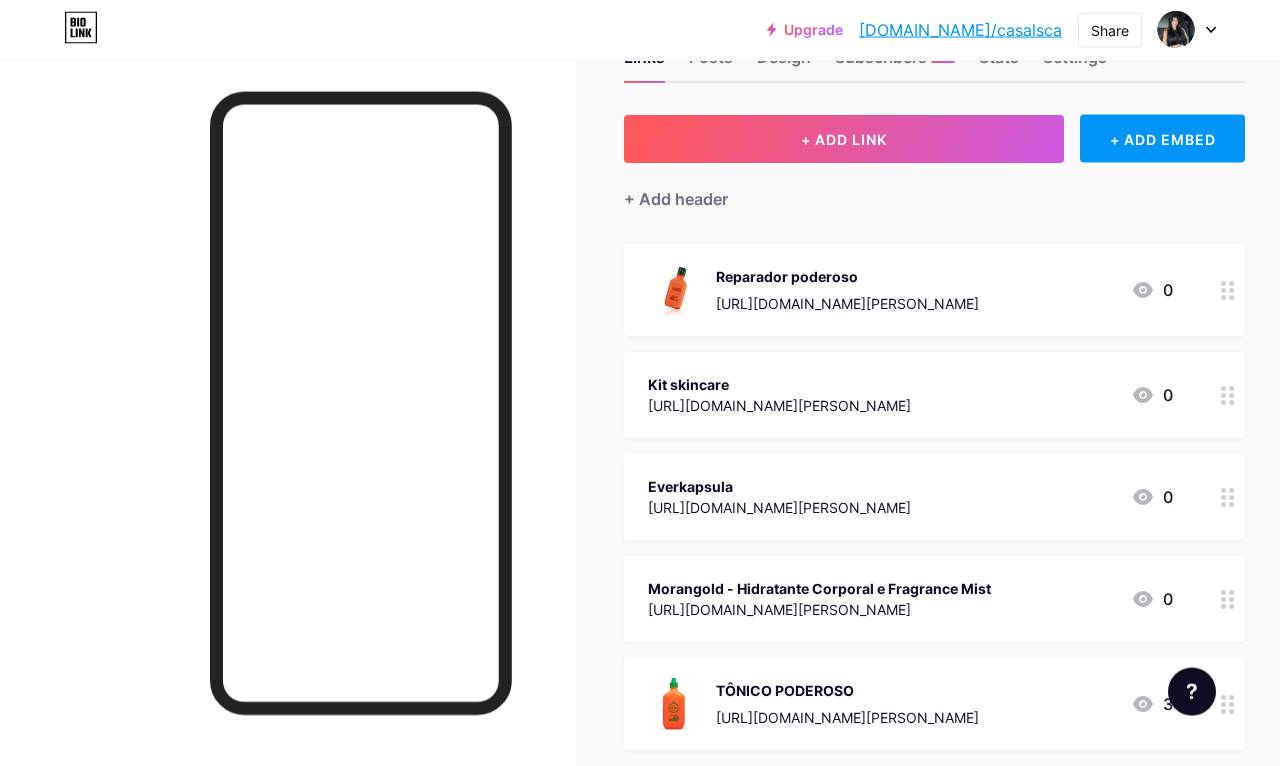 scroll, scrollTop: 86, scrollLeft: 0, axis: vertical 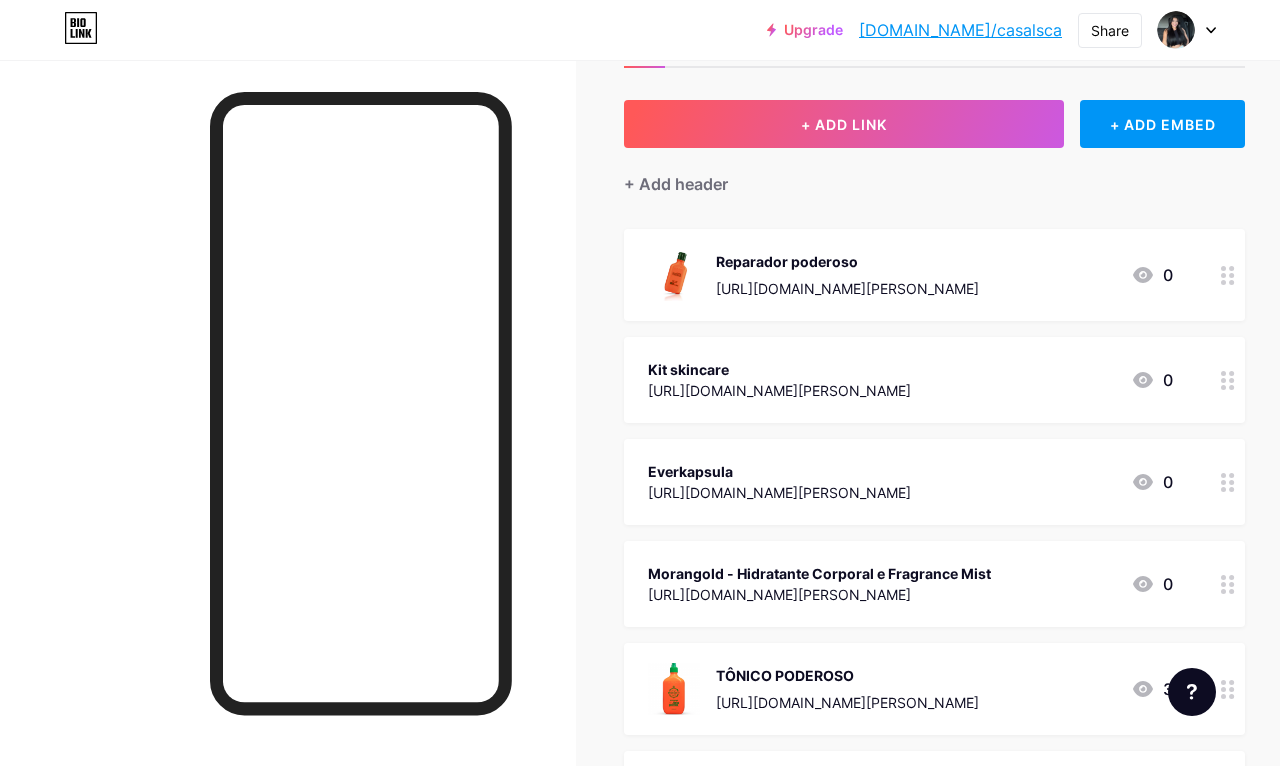 click on "Morangold - Hidratante Corporal e Fragrance Mist" at bounding box center [819, 573] 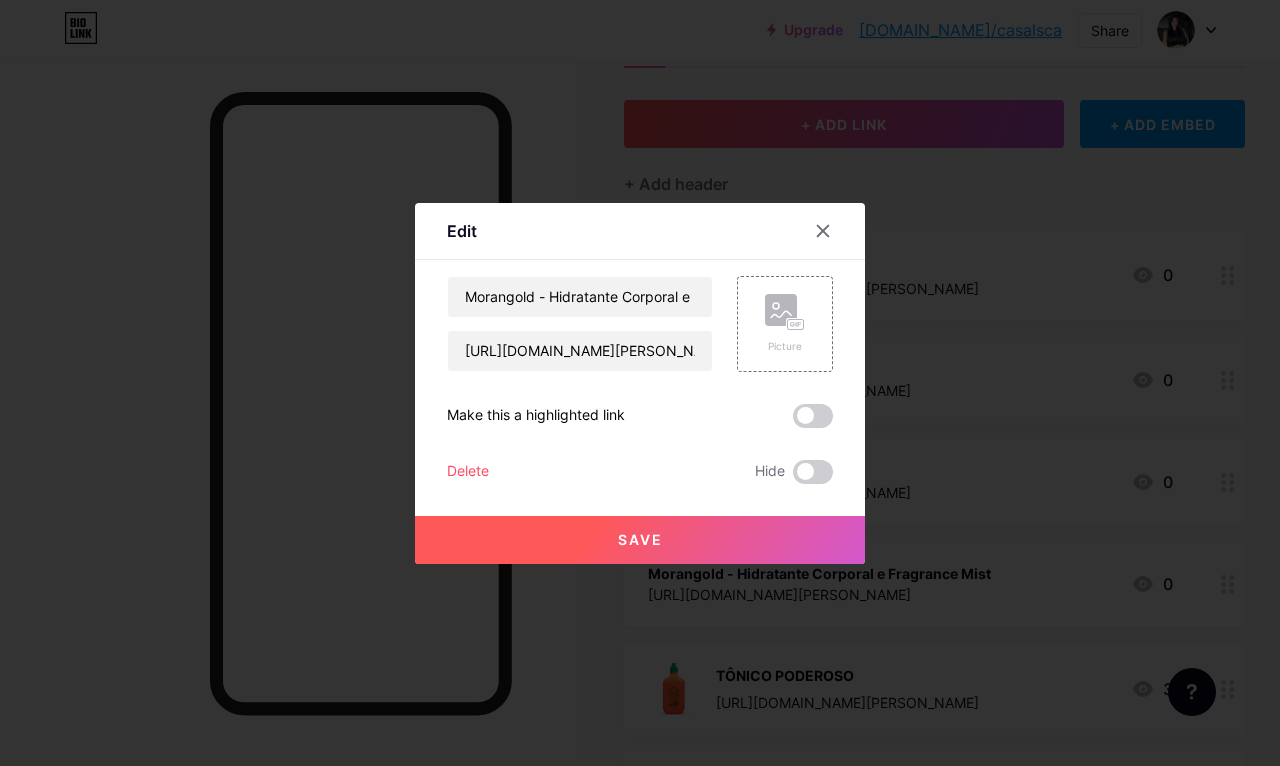 click on "Picture" at bounding box center (785, 324) 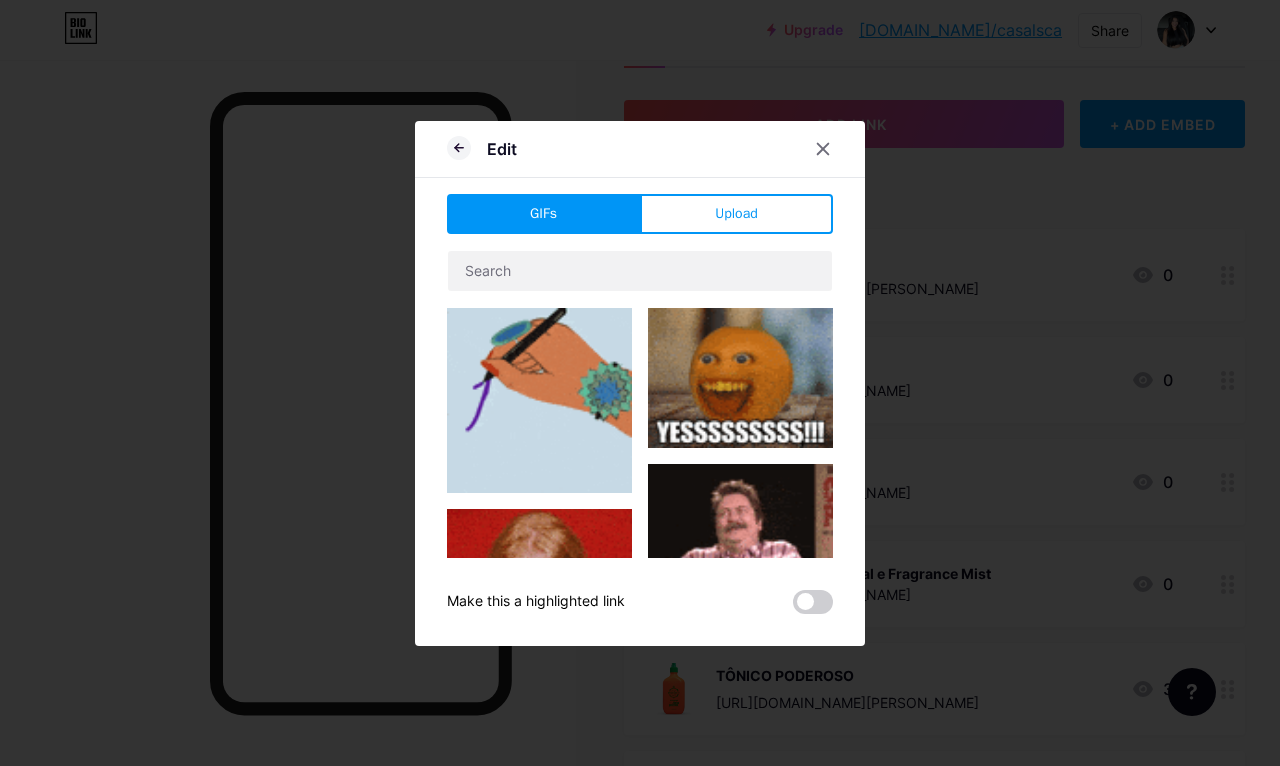 click on "Upload" at bounding box center [736, 214] 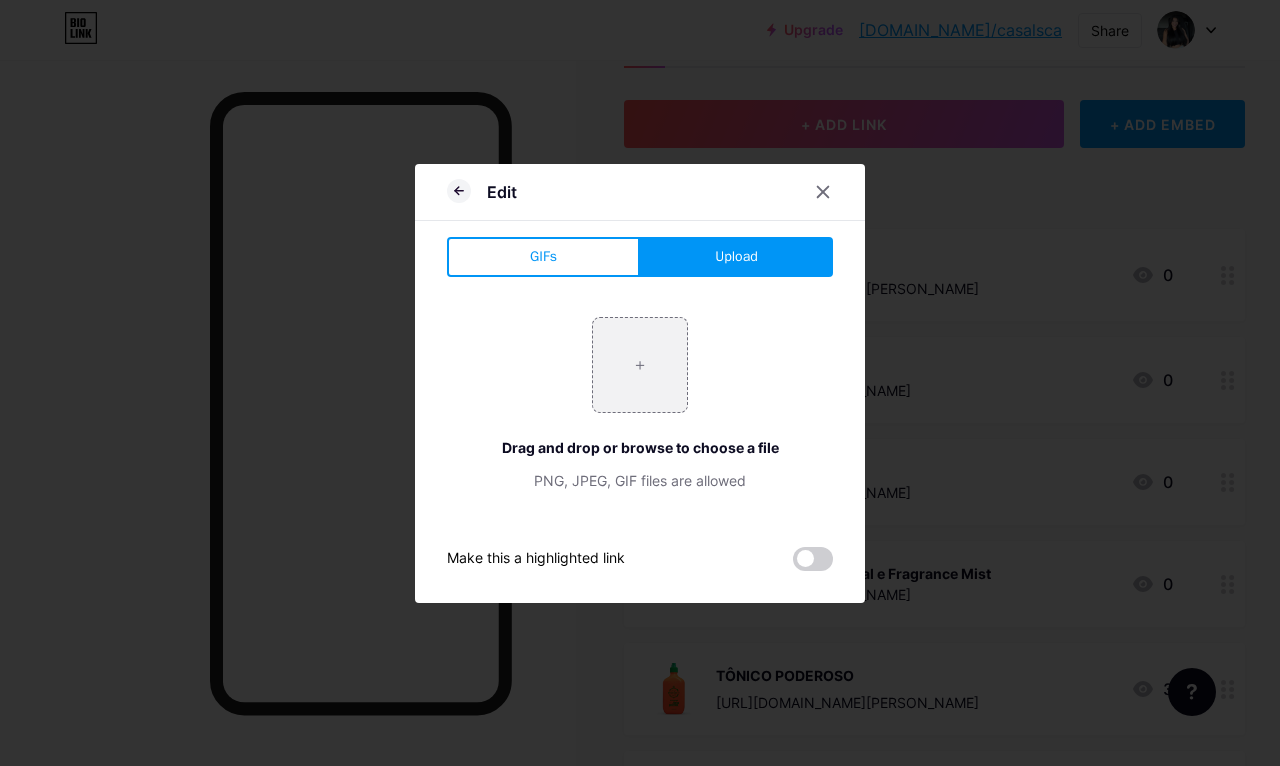 click at bounding box center (640, 365) 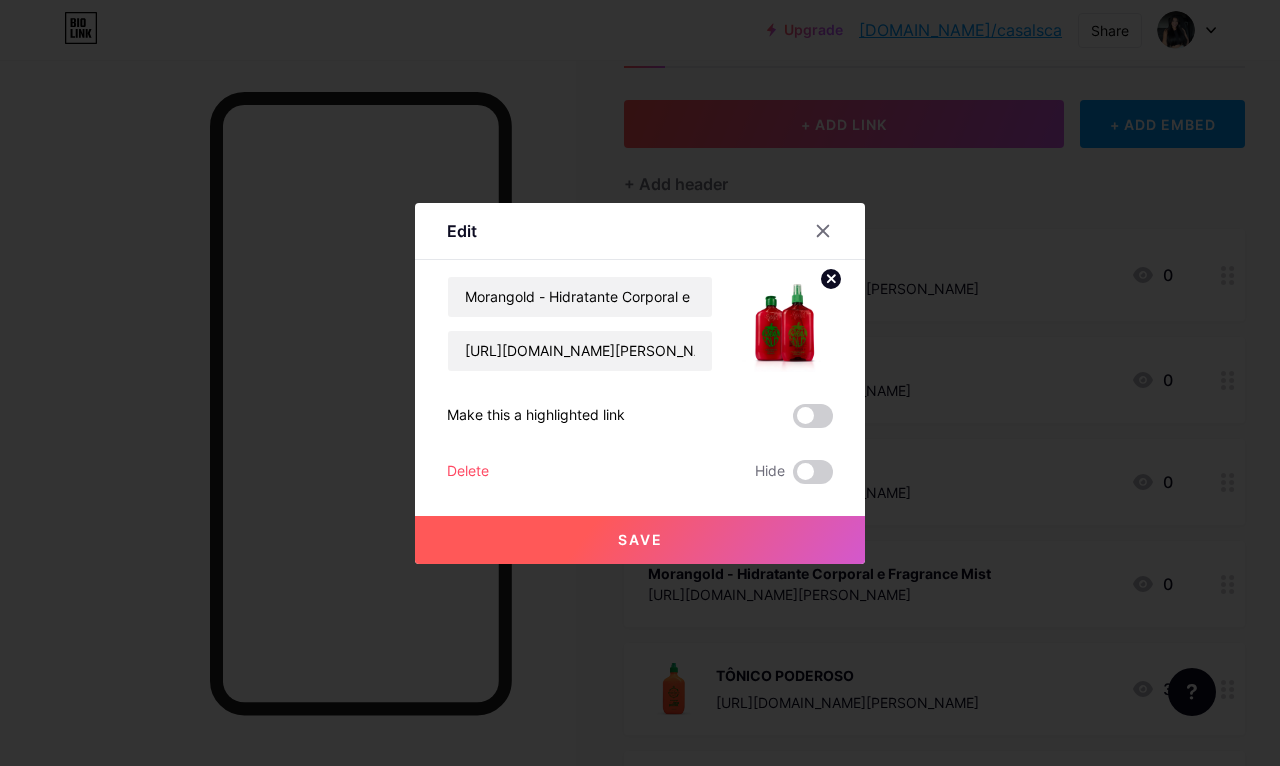click on "Save" at bounding box center (640, 540) 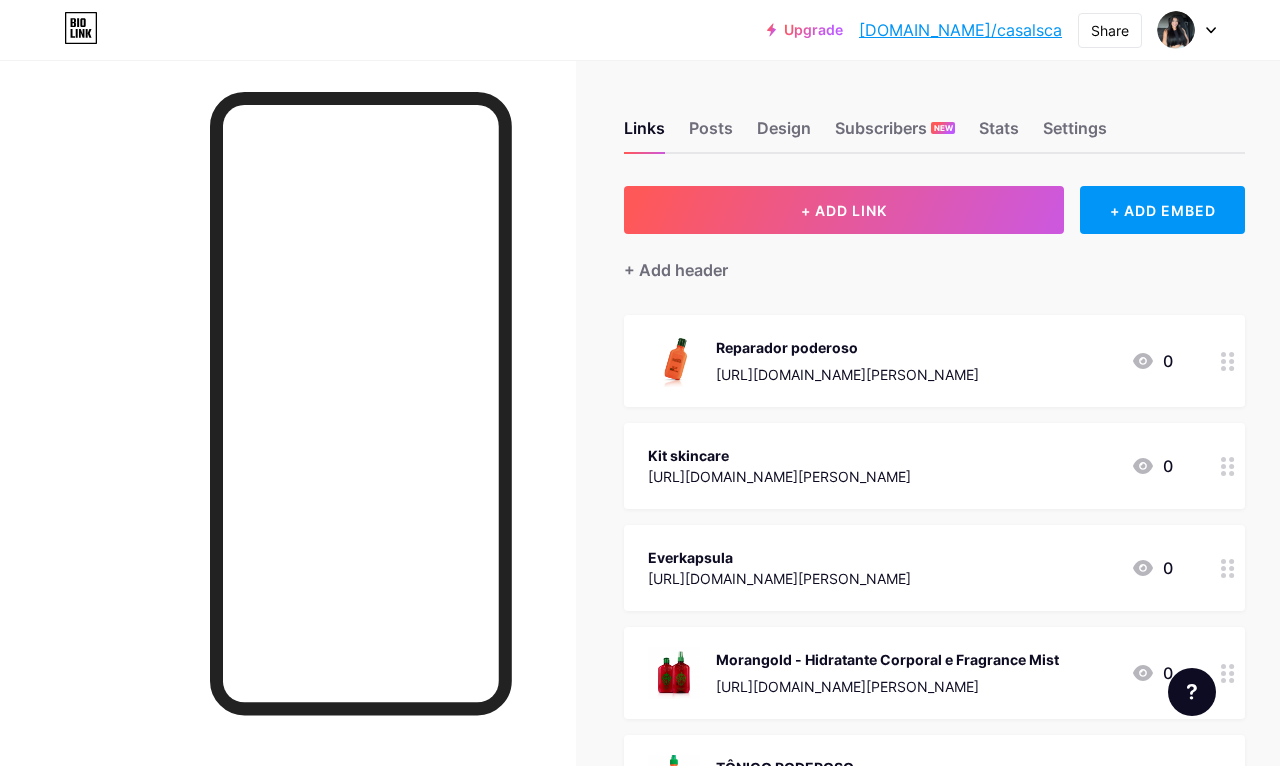 scroll, scrollTop: 30, scrollLeft: 0, axis: vertical 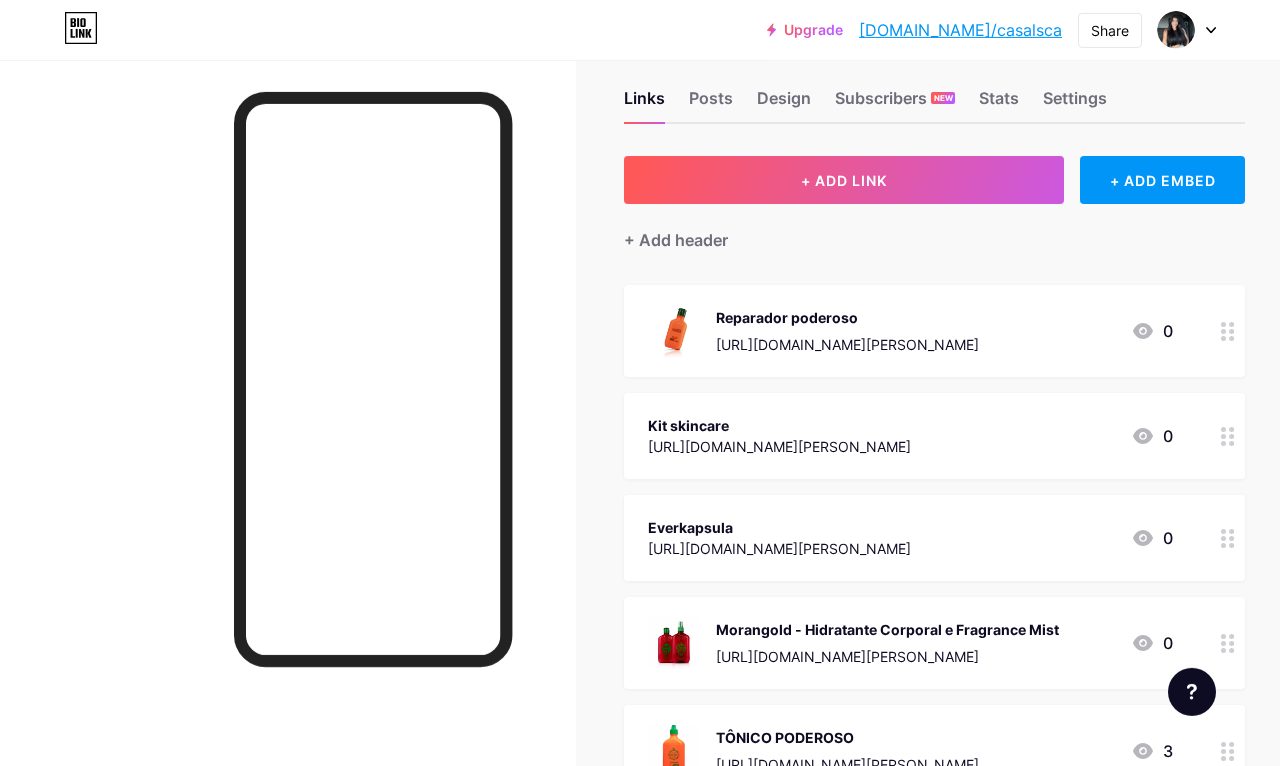 click on "[URL][DOMAIN_NAME][PERSON_NAME]" at bounding box center [779, 446] 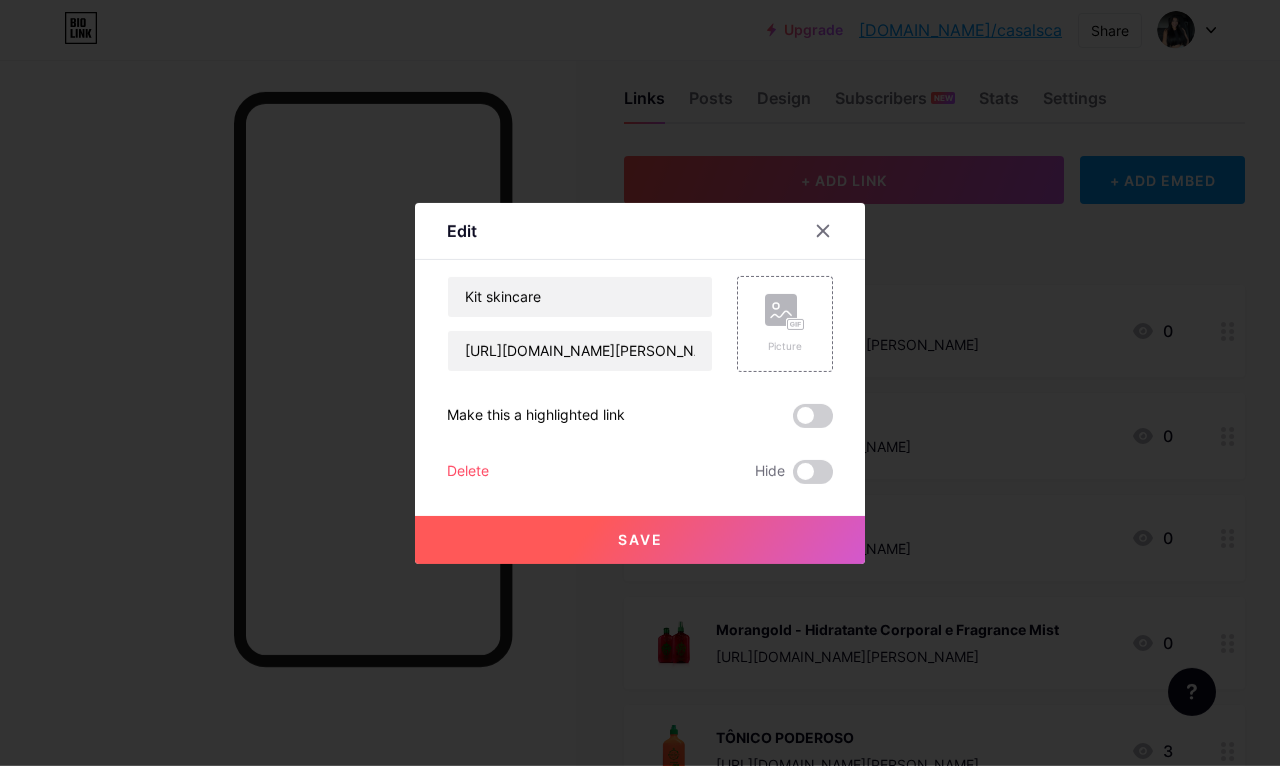 scroll, scrollTop: 26, scrollLeft: 0, axis: vertical 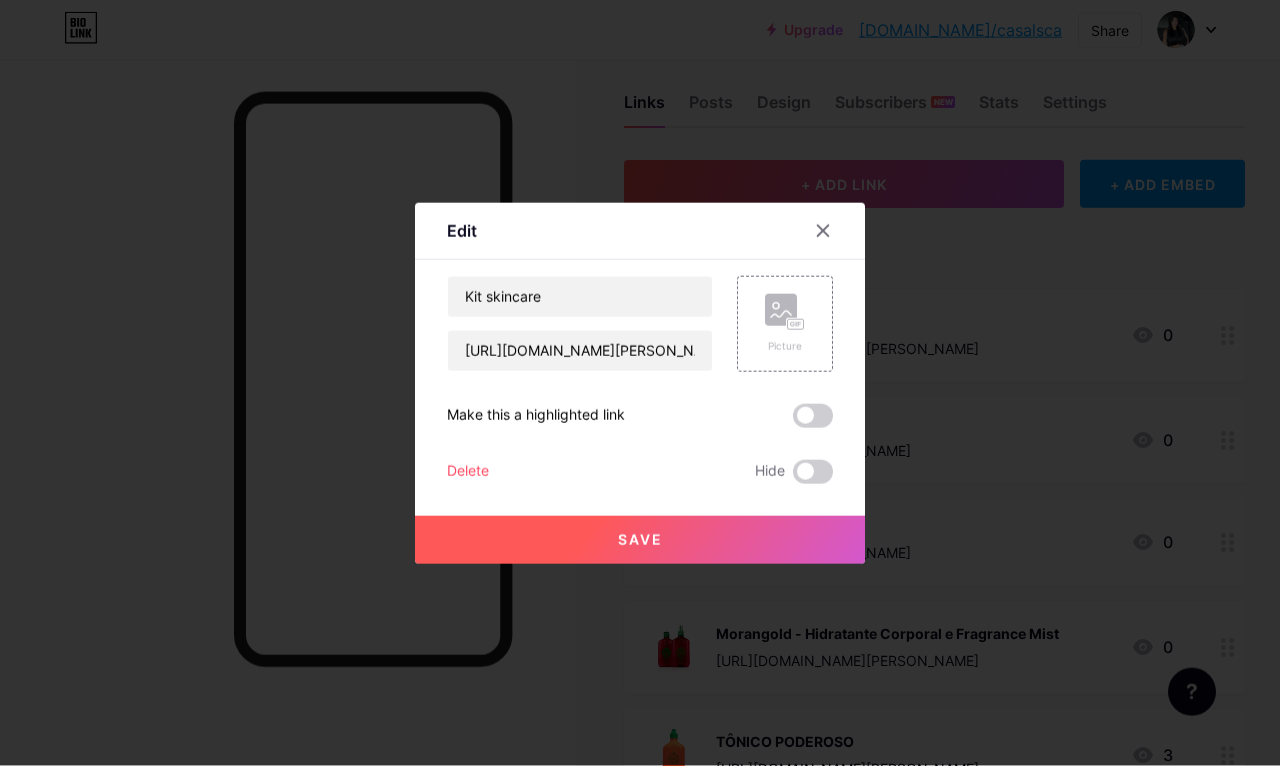 click at bounding box center (823, 231) 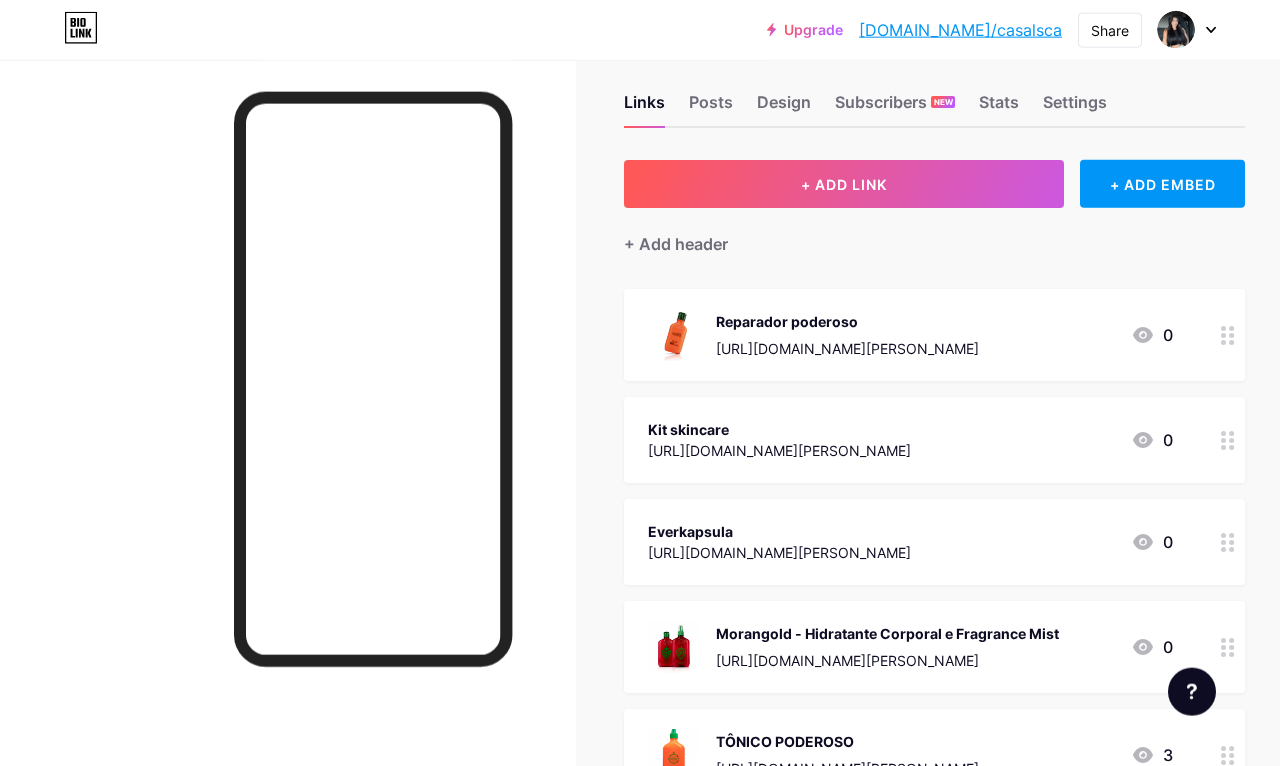 click on "[URL][DOMAIN_NAME][PERSON_NAME]" at bounding box center (779, 552) 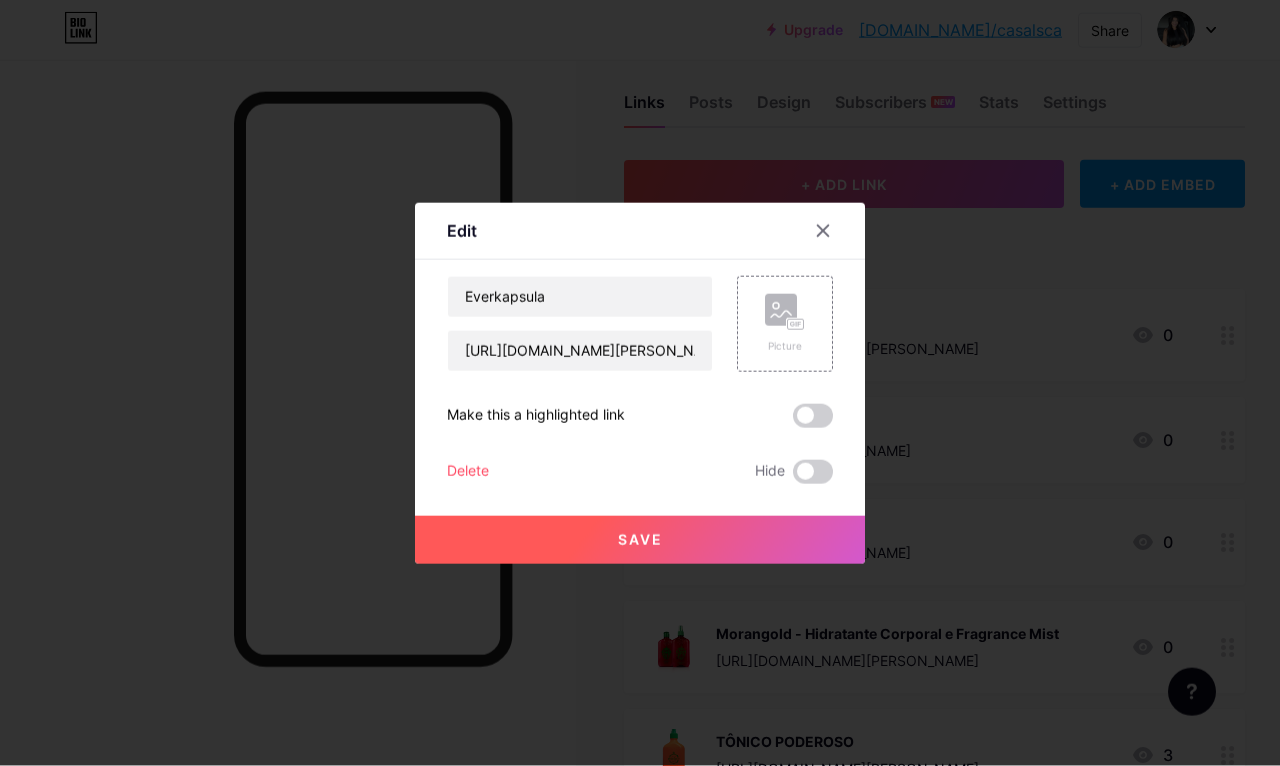 click on "Picture" at bounding box center (785, 324) 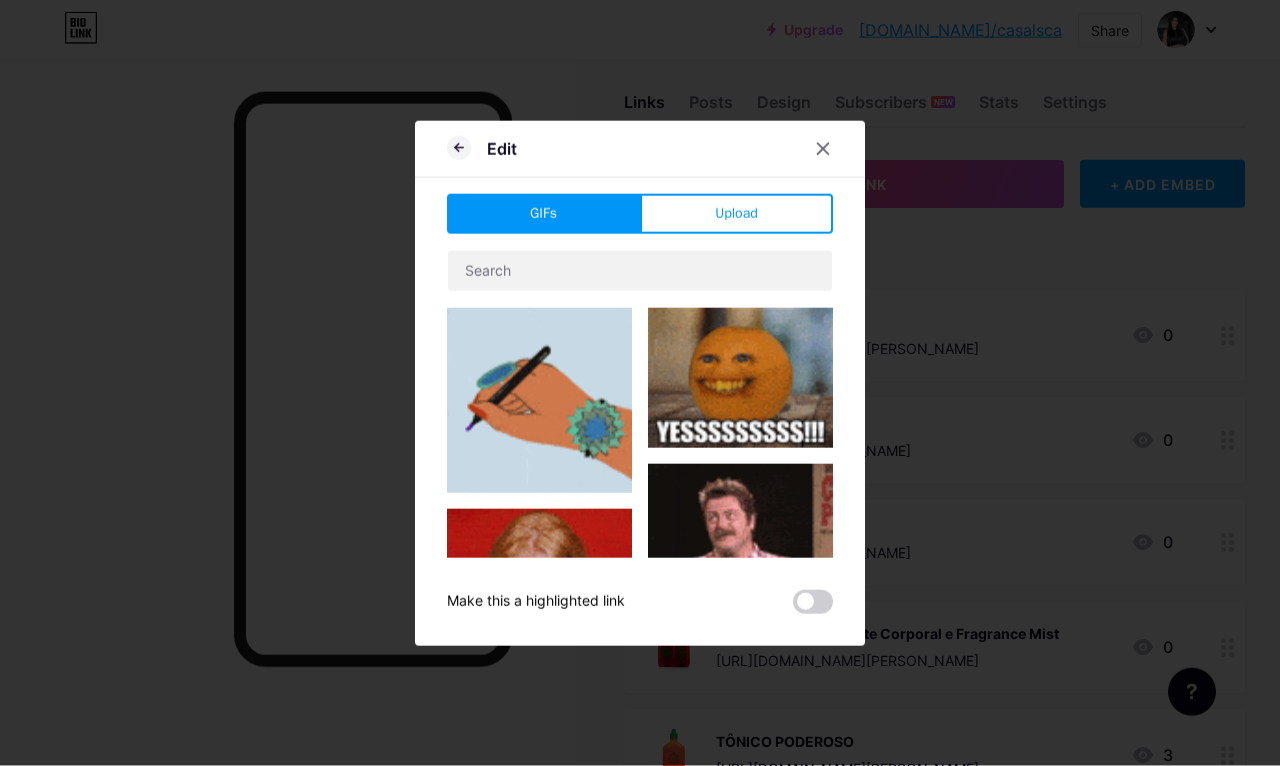 click on "Upload" at bounding box center [736, 214] 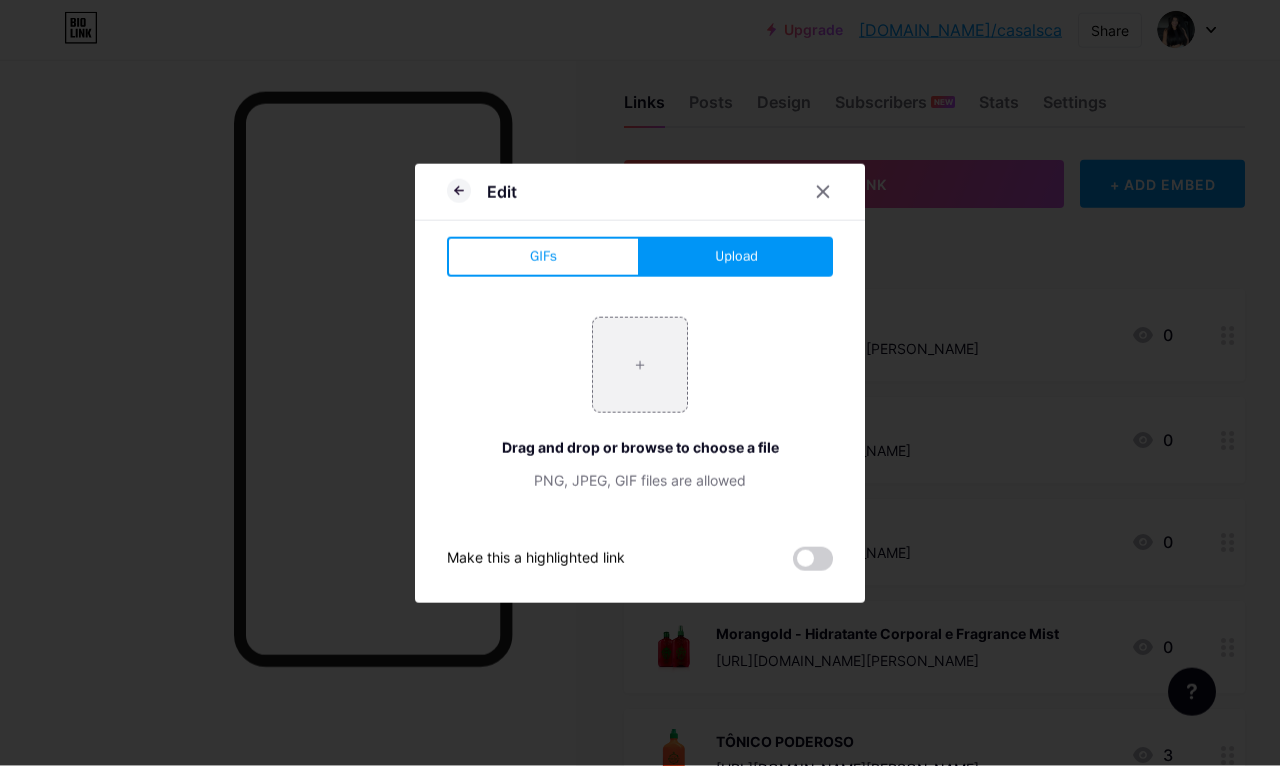 click at bounding box center (640, 365) 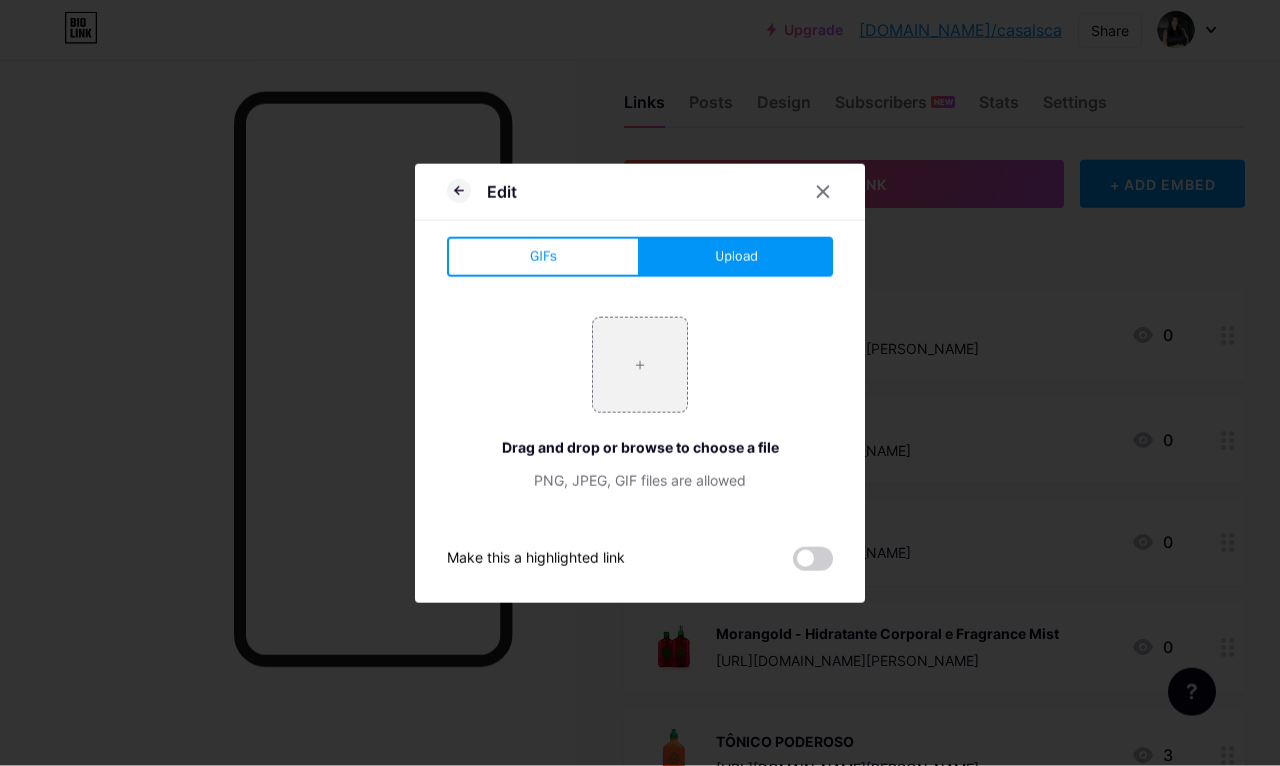 type on "C:\fakepath\IMG_0028.webp" 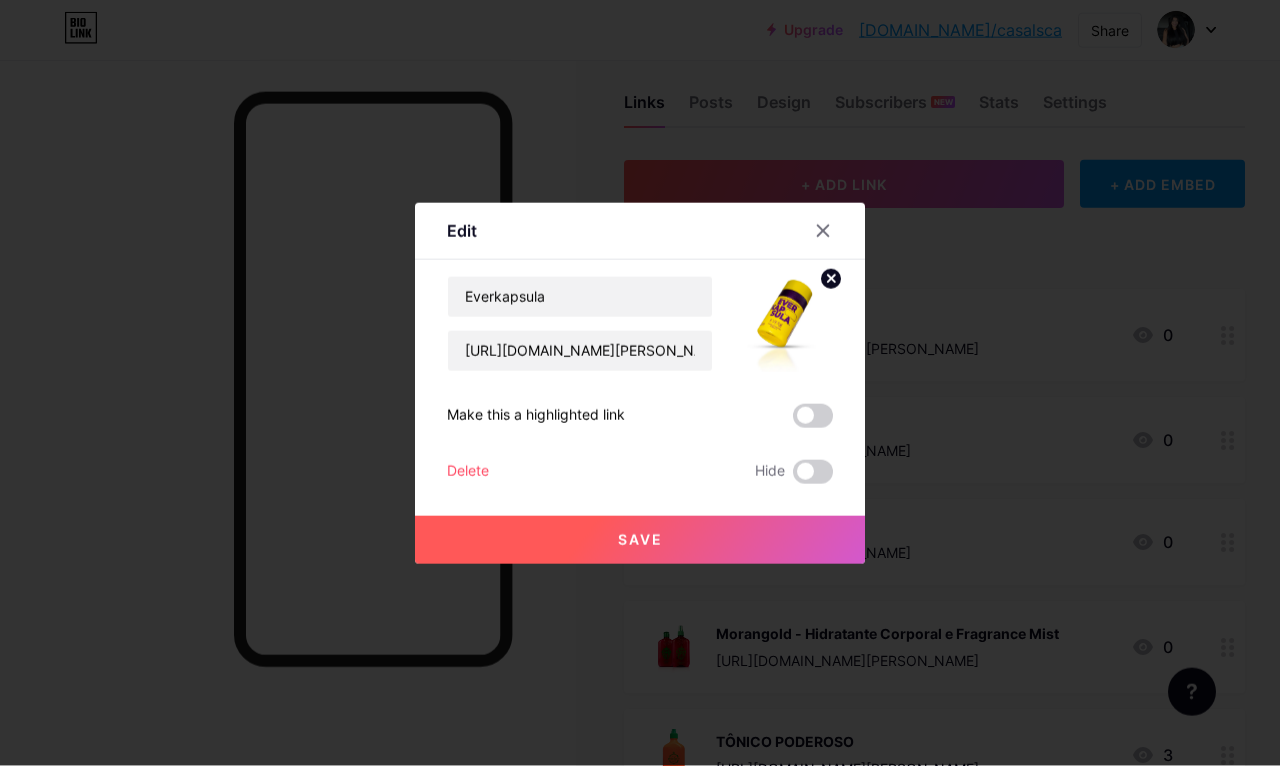 click on "Save" at bounding box center (640, 540) 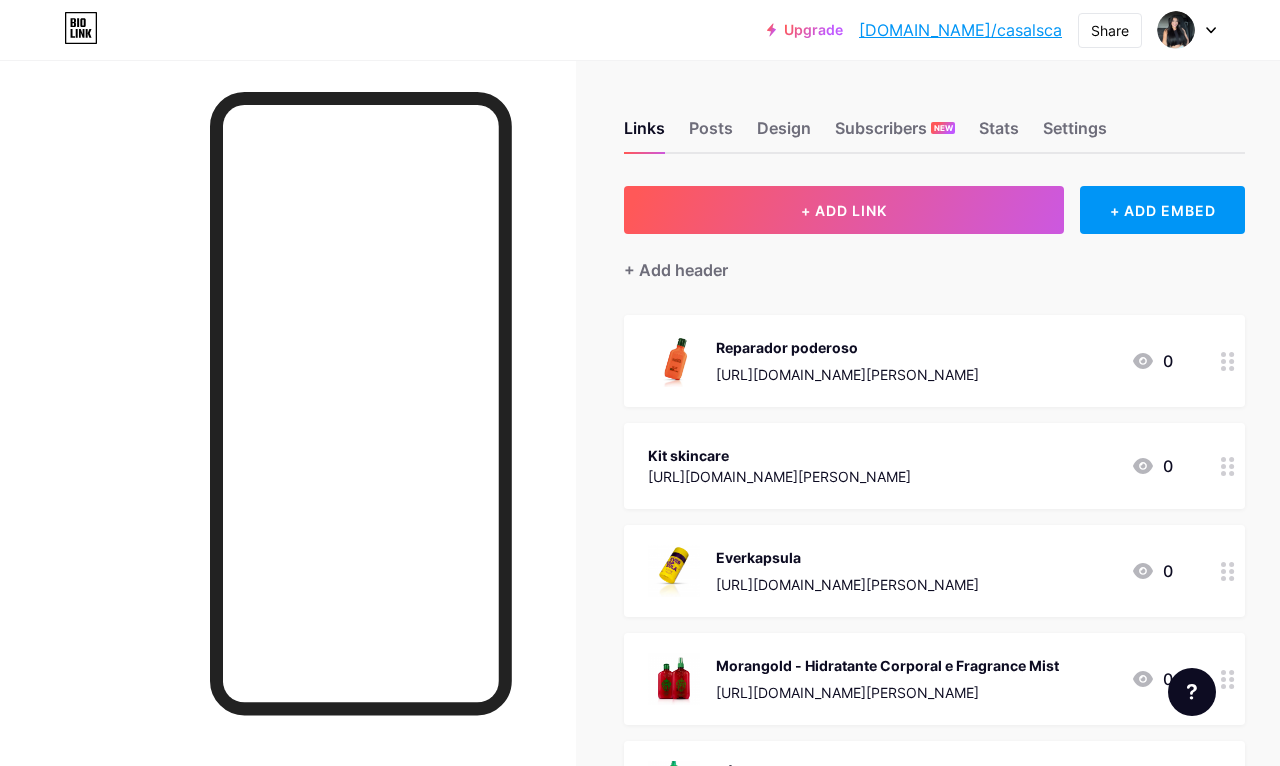 scroll, scrollTop: 30, scrollLeft: 0, axis: vertical 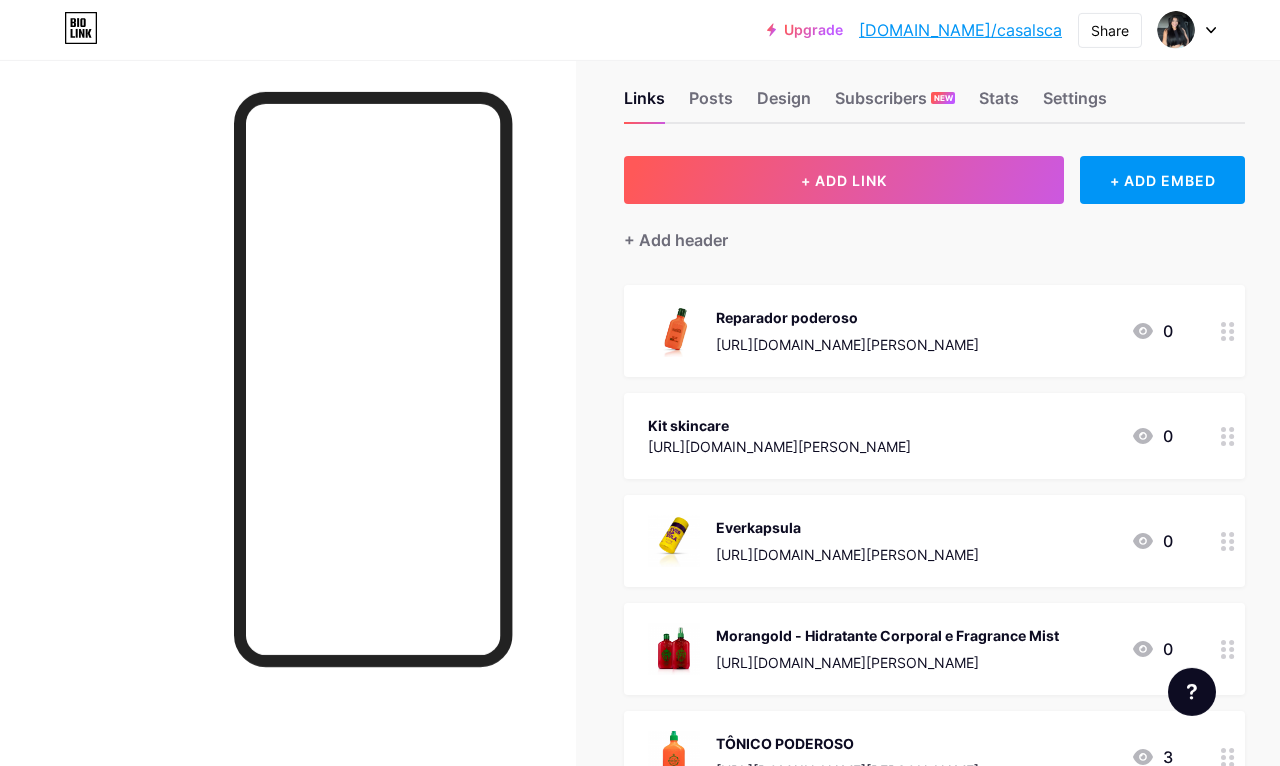 click on "+ ADD LINK" at bounding box center (844, 180) 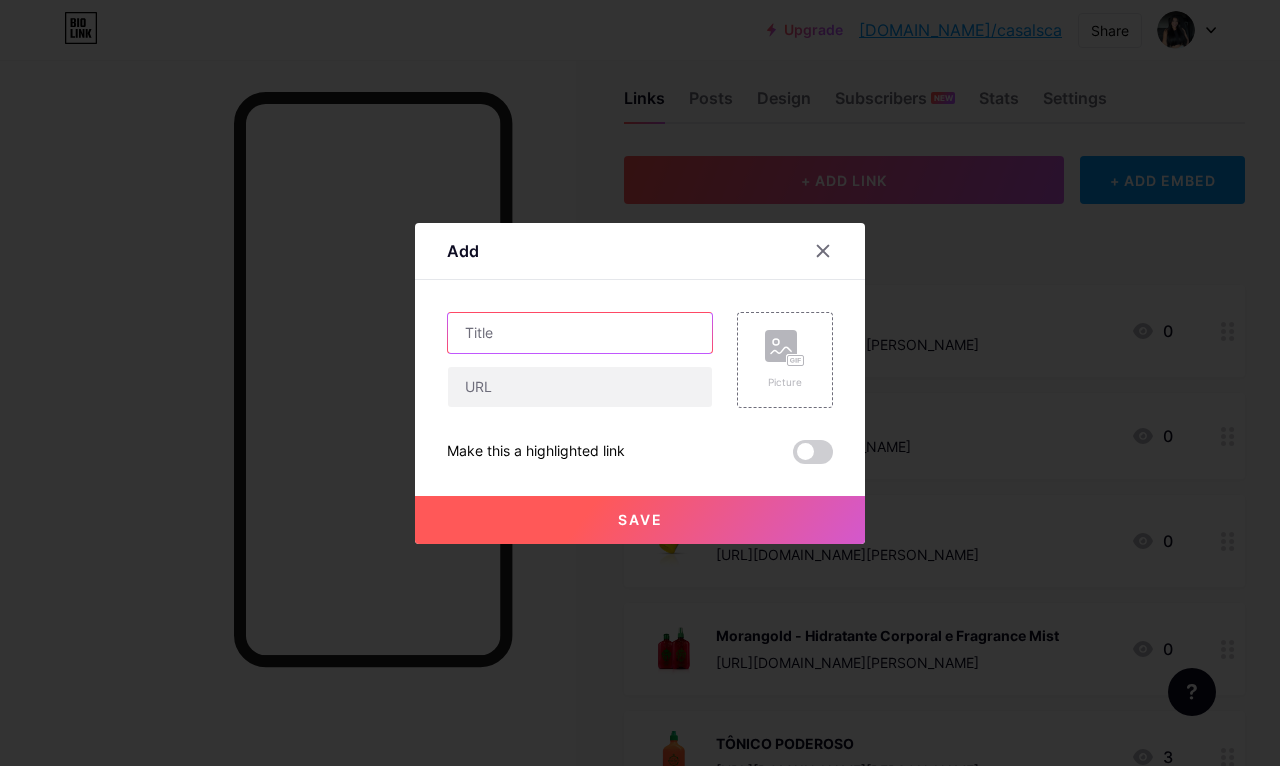 type on "-" 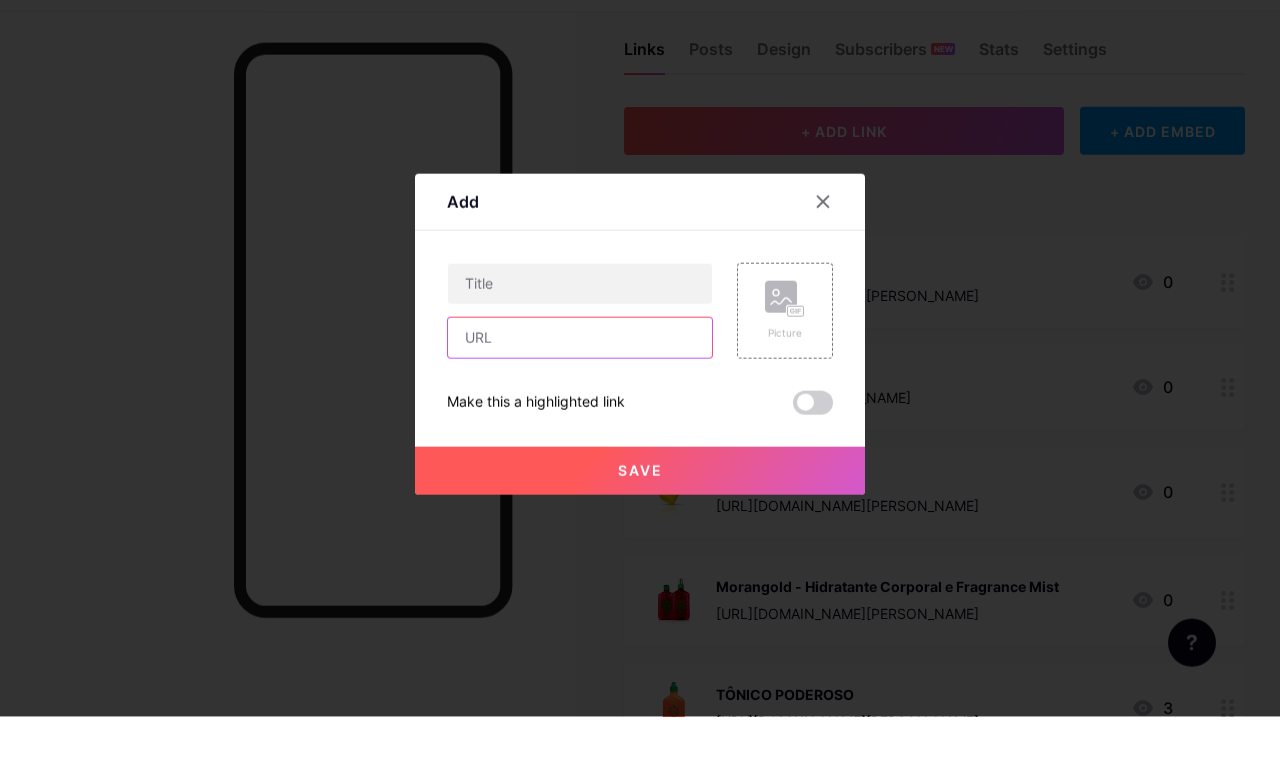 click at bounding box center [580, 387] 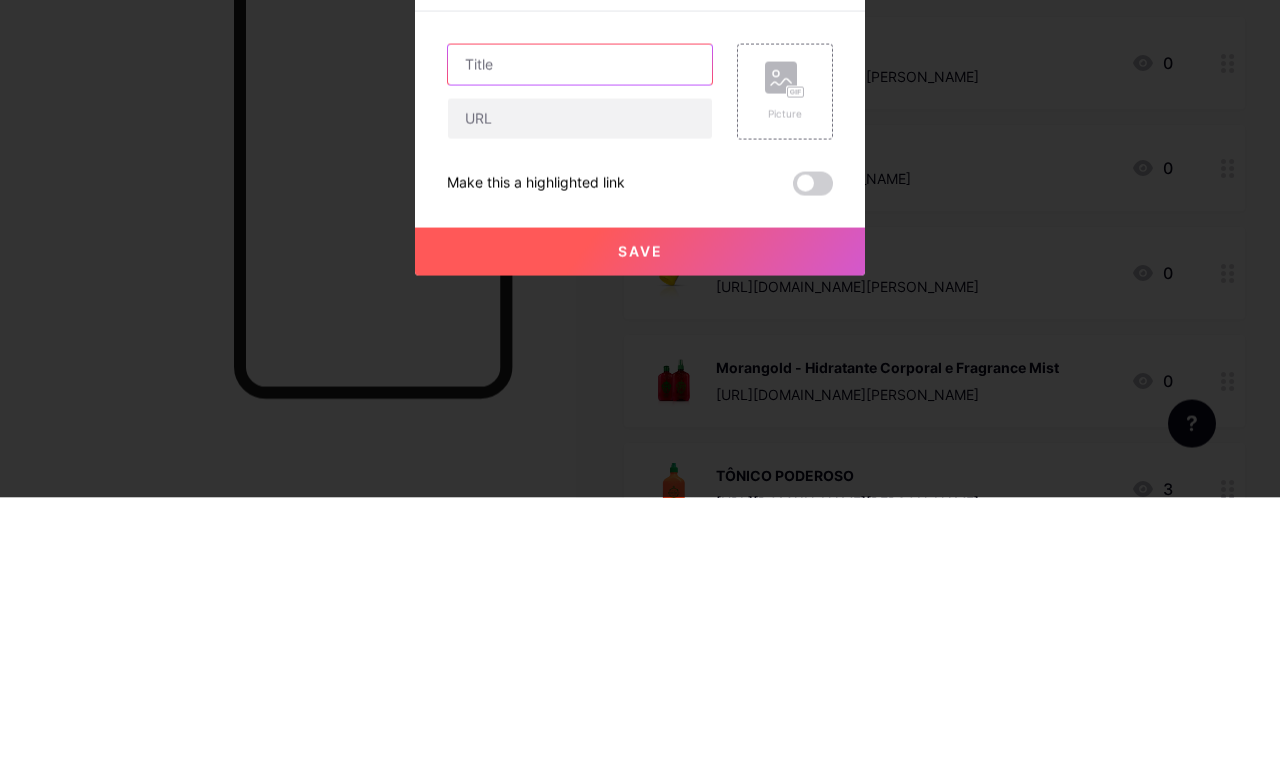 click at bounding box center [580, 333] 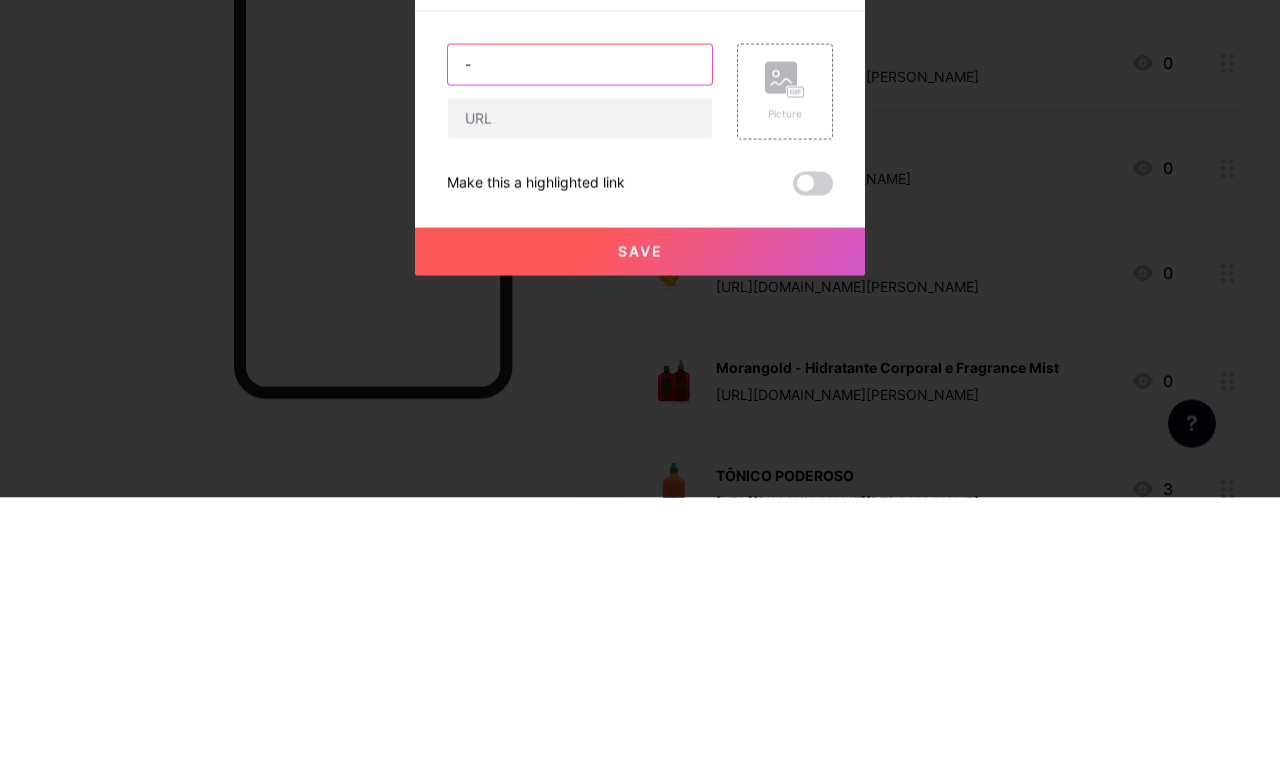 click on "-" at bounding box center (580, 333) 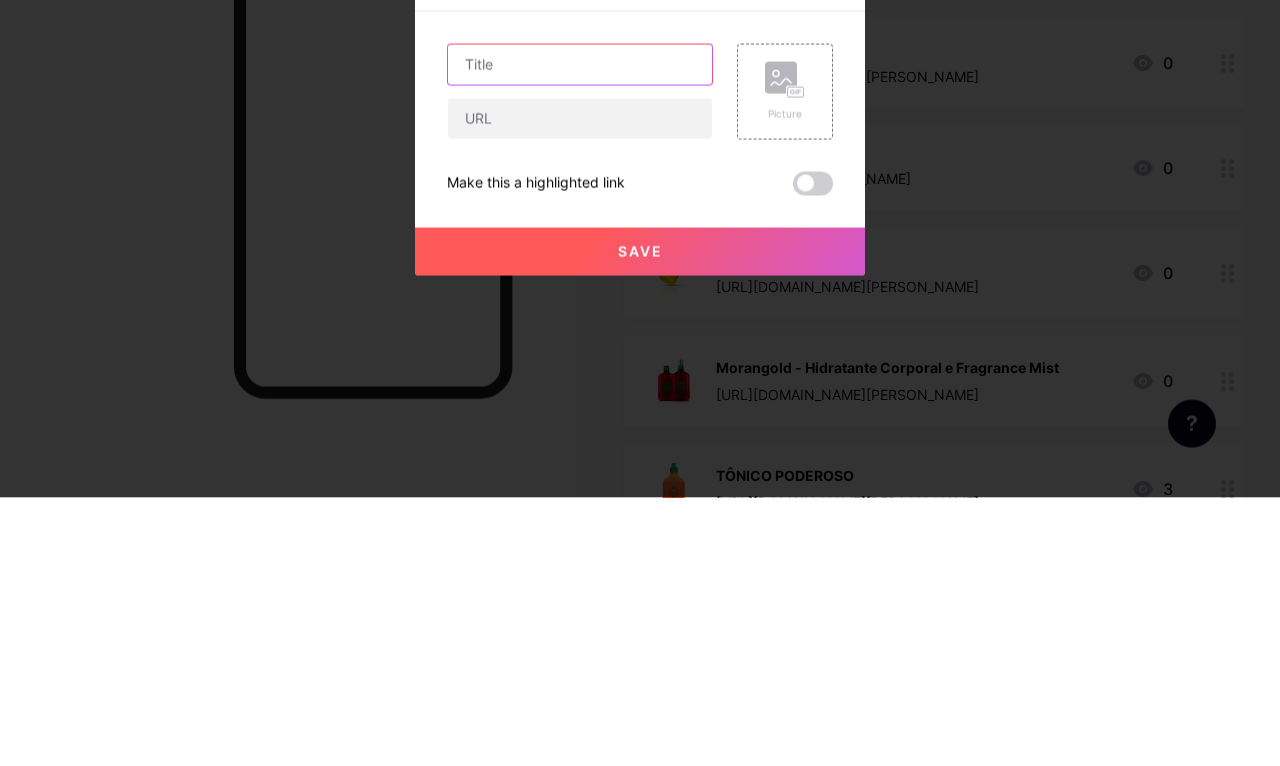 click at bounding box center (580, 333) 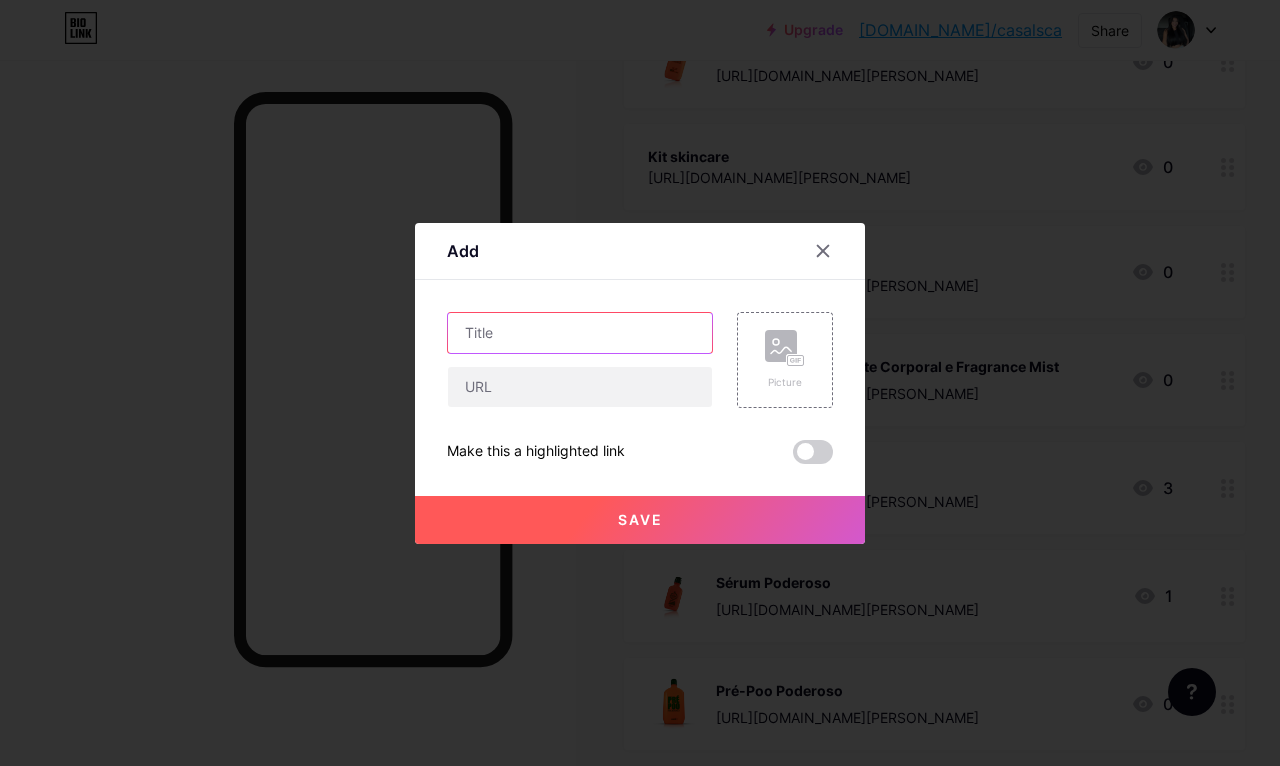 click at bounding box center (580, 333) 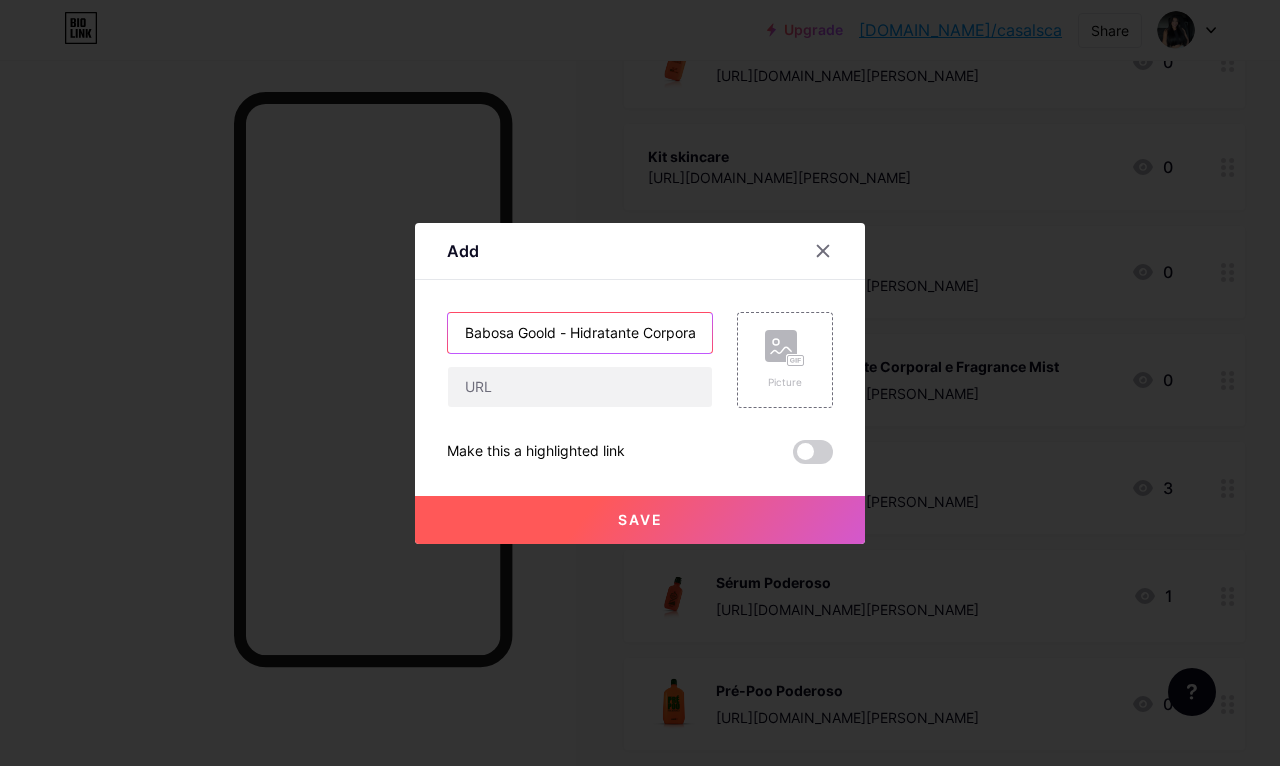 type on "Babosa Goold - Hidratante Corporal e Fragrance Mist" 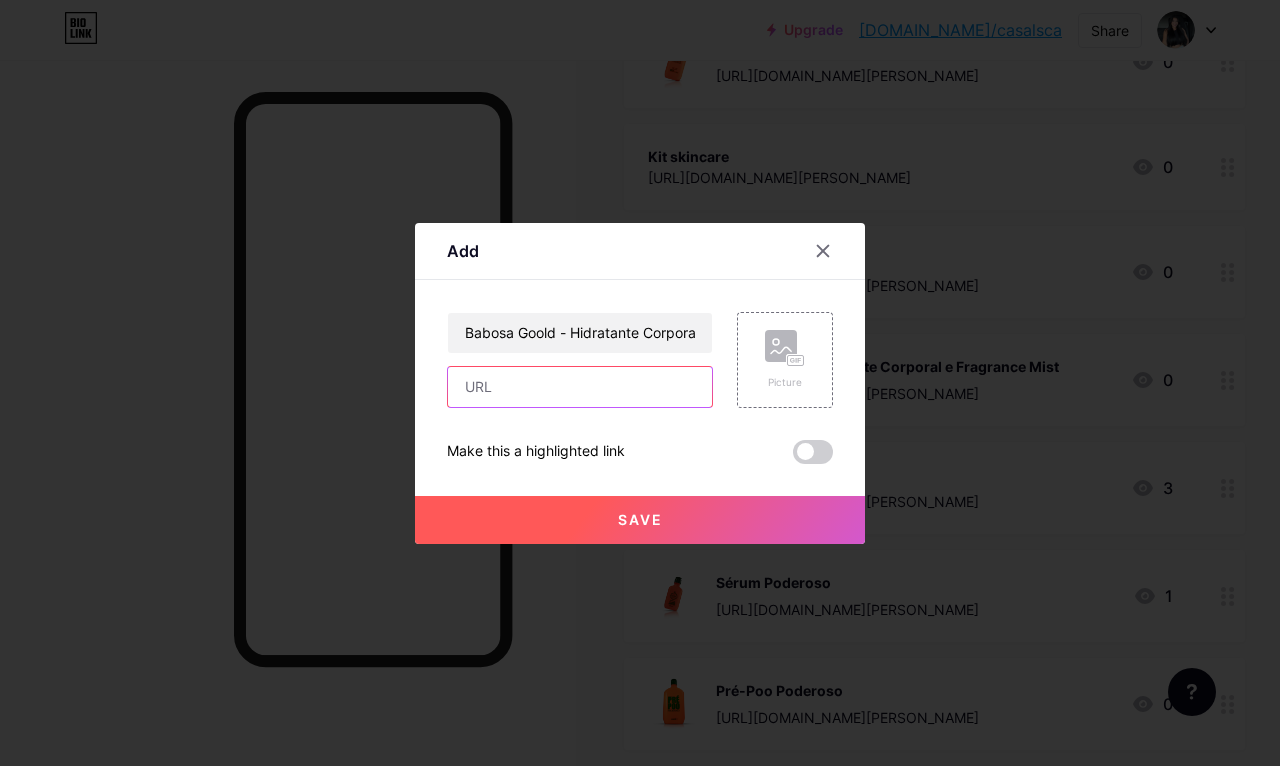 click at bounding box center [580, 387] 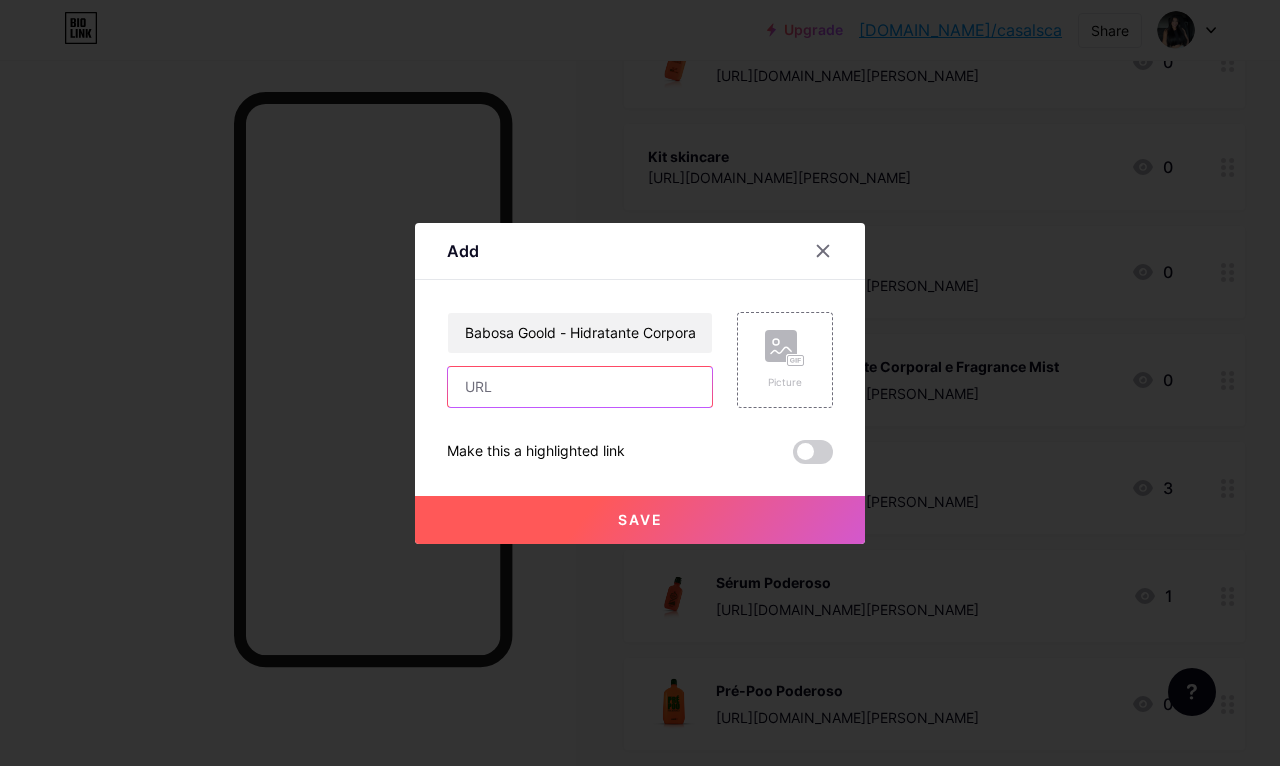 paste on "[URL][DOMAIN_NAME][PERSON_NAME]" 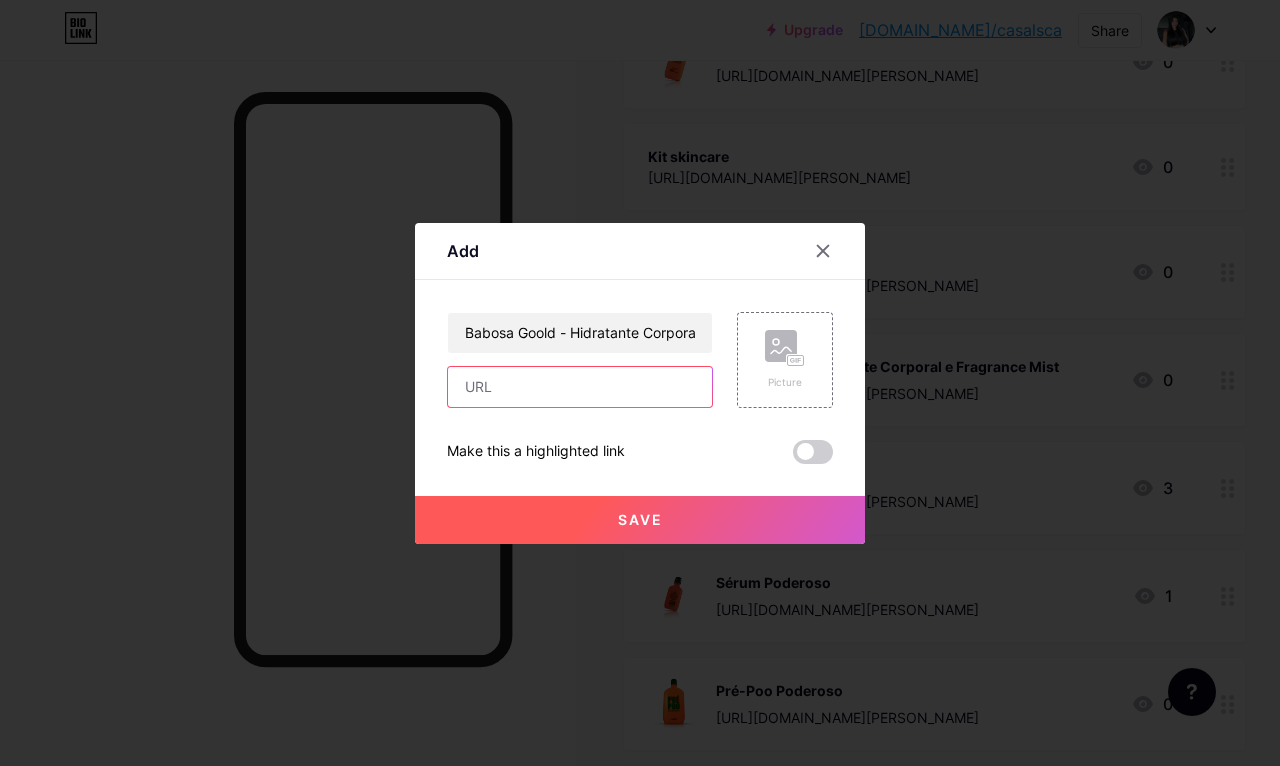 type on "[URL][DOMAIN_NAME][PERSON_NAME]" 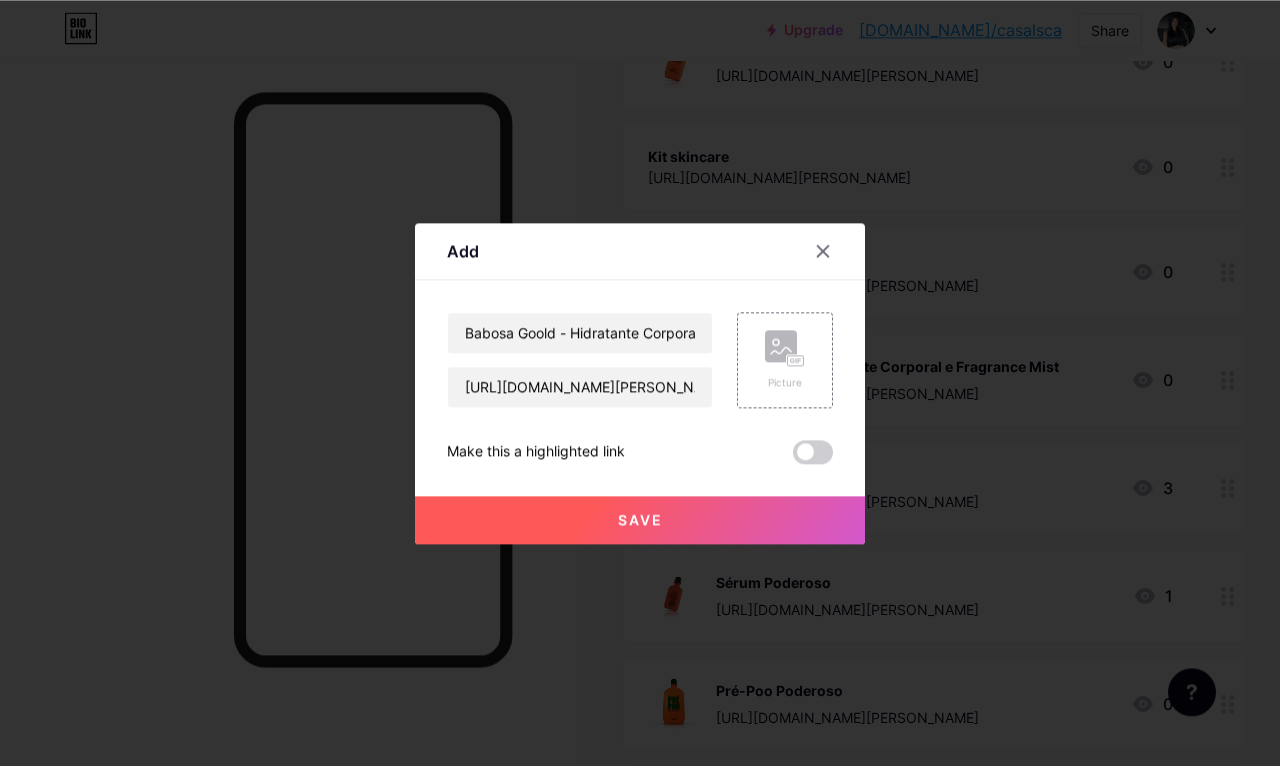 click on "Picture" at bounding box center [785, 360] 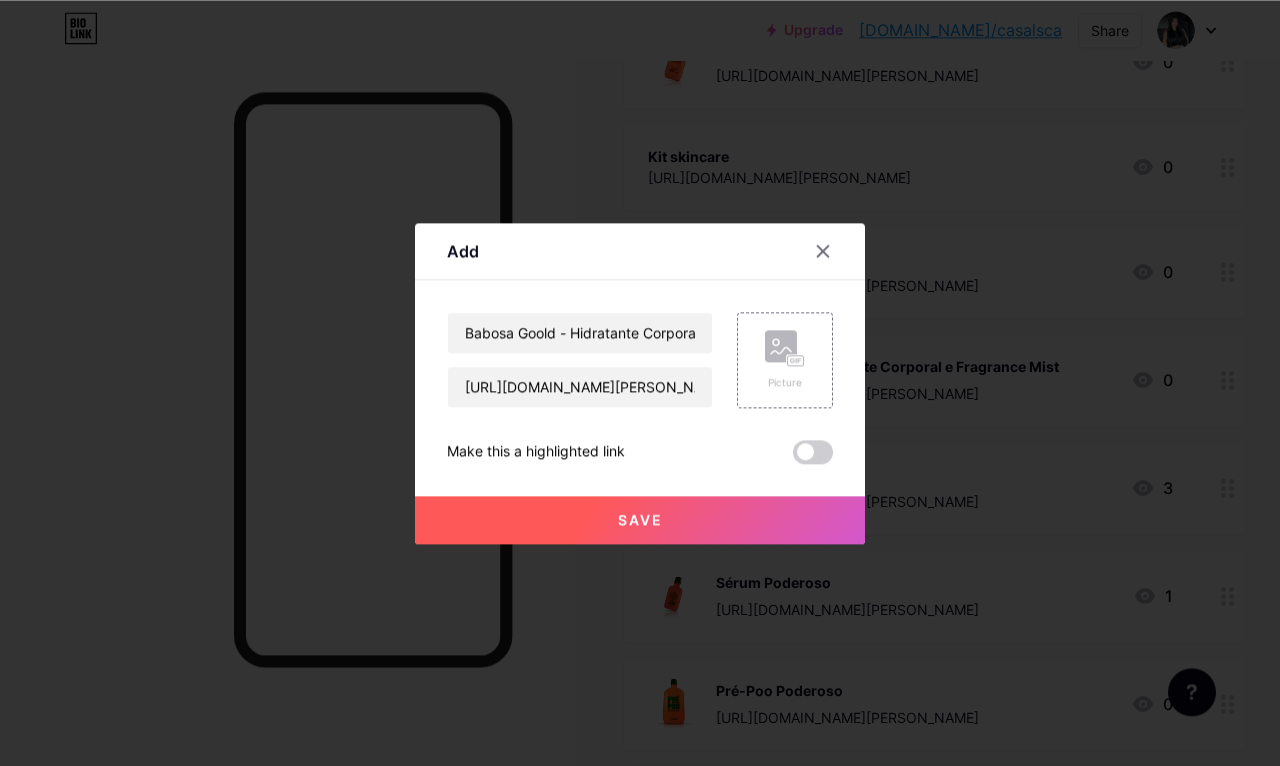scroll, scrollTop: 299, scrollLeft: 0, axis: vertical 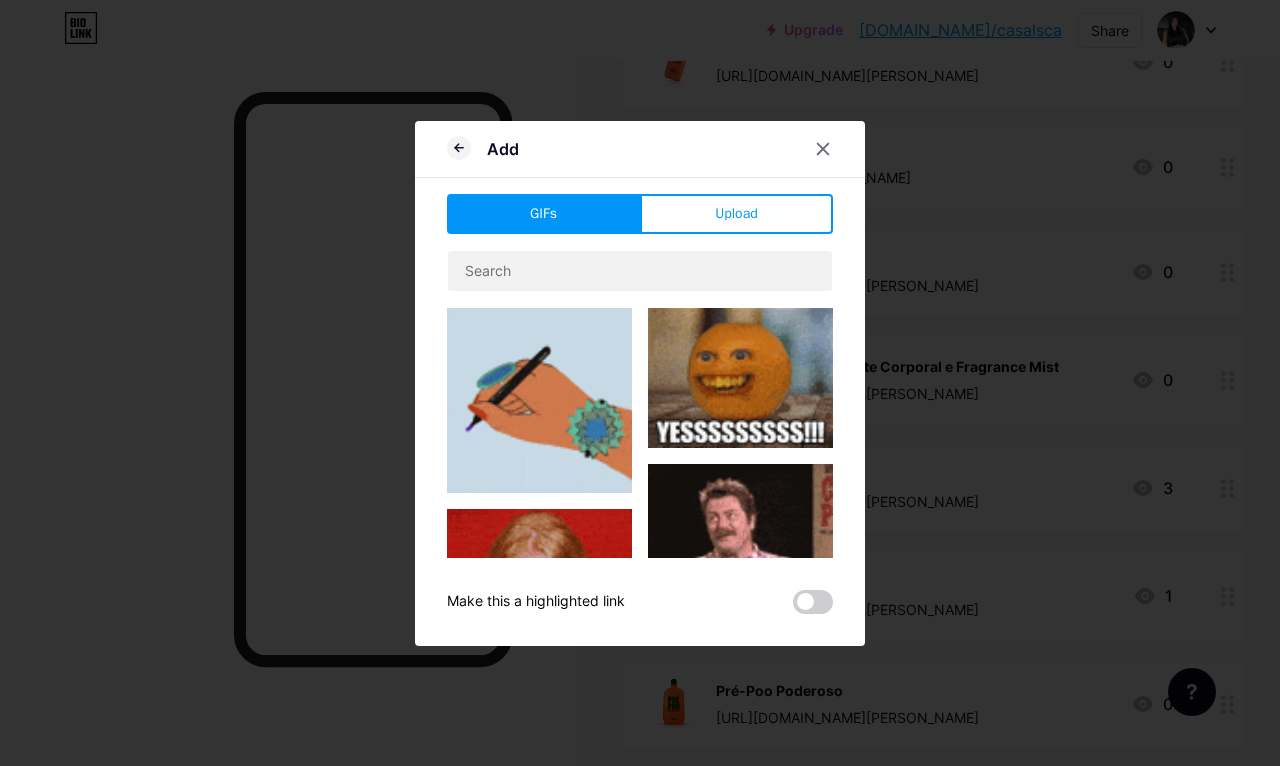 click on "Upload" at bounding box center (736, 213) 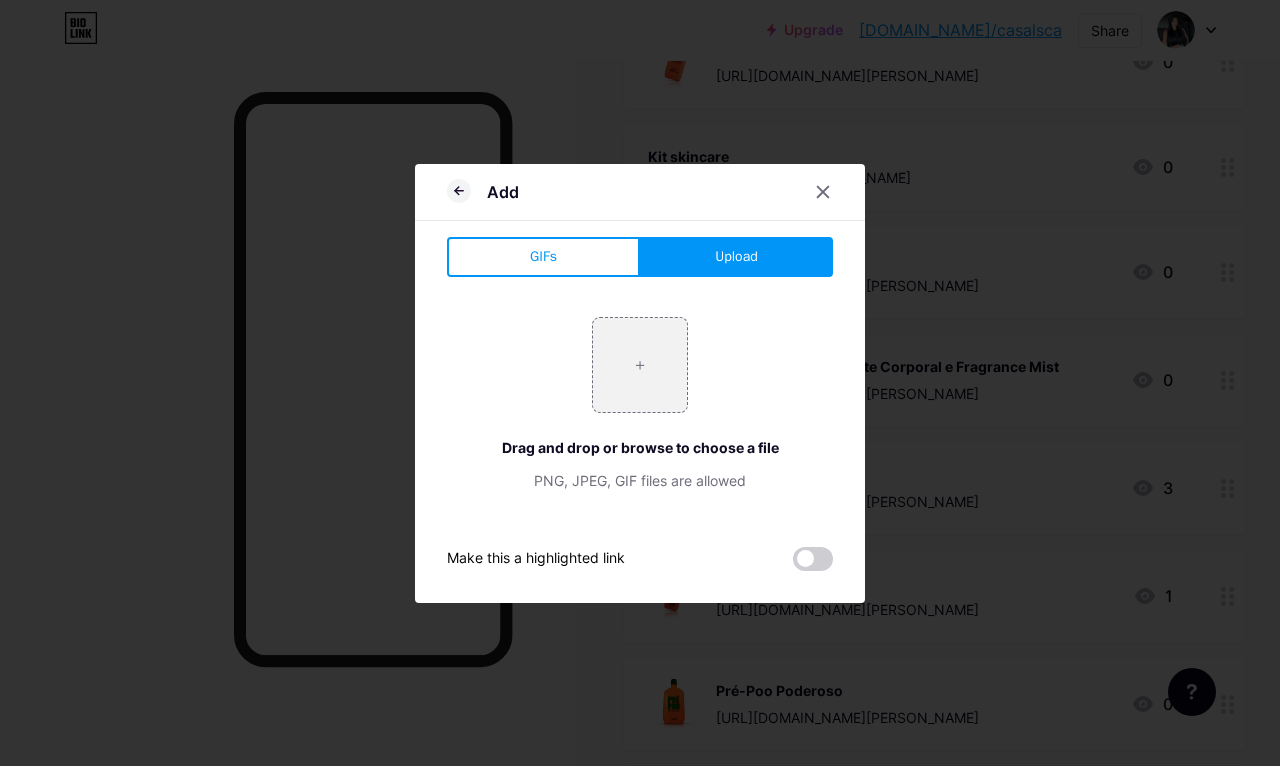 click at bounding box center [640, 365] 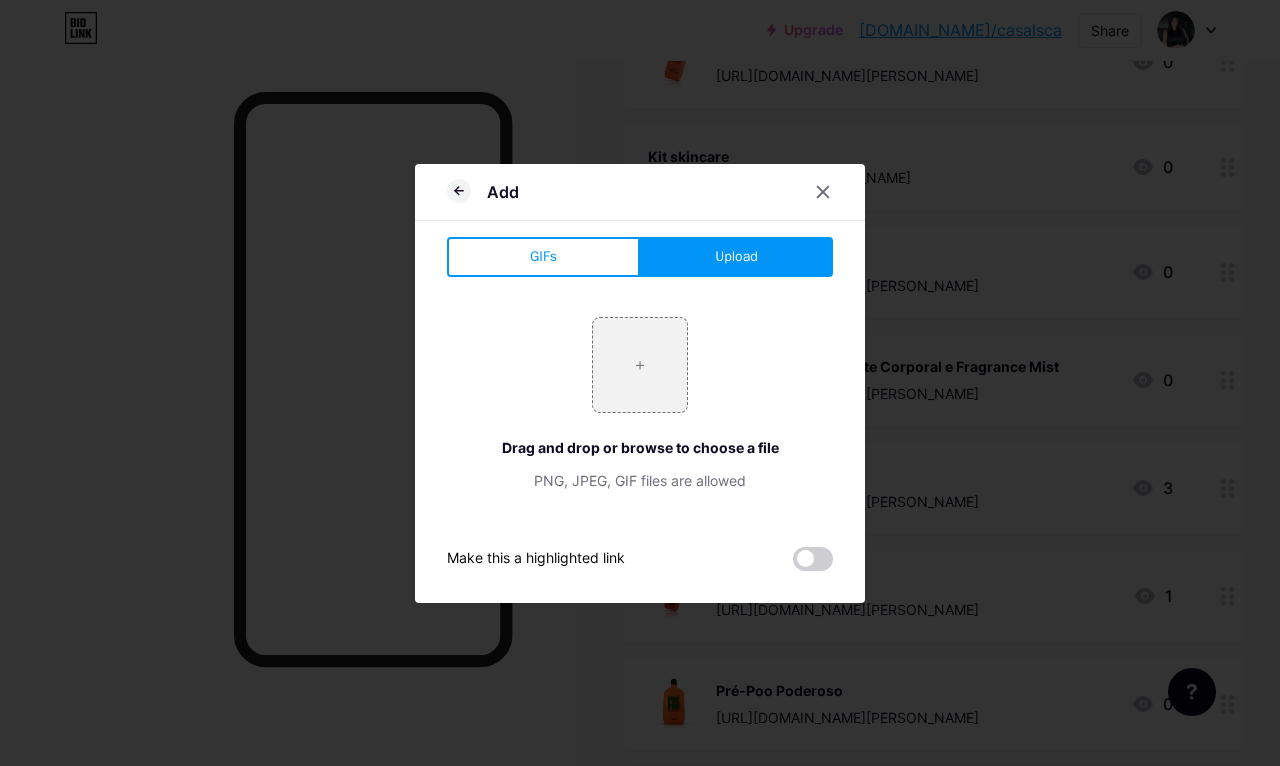type on "C:\fakepath\IMG_0029.webp" 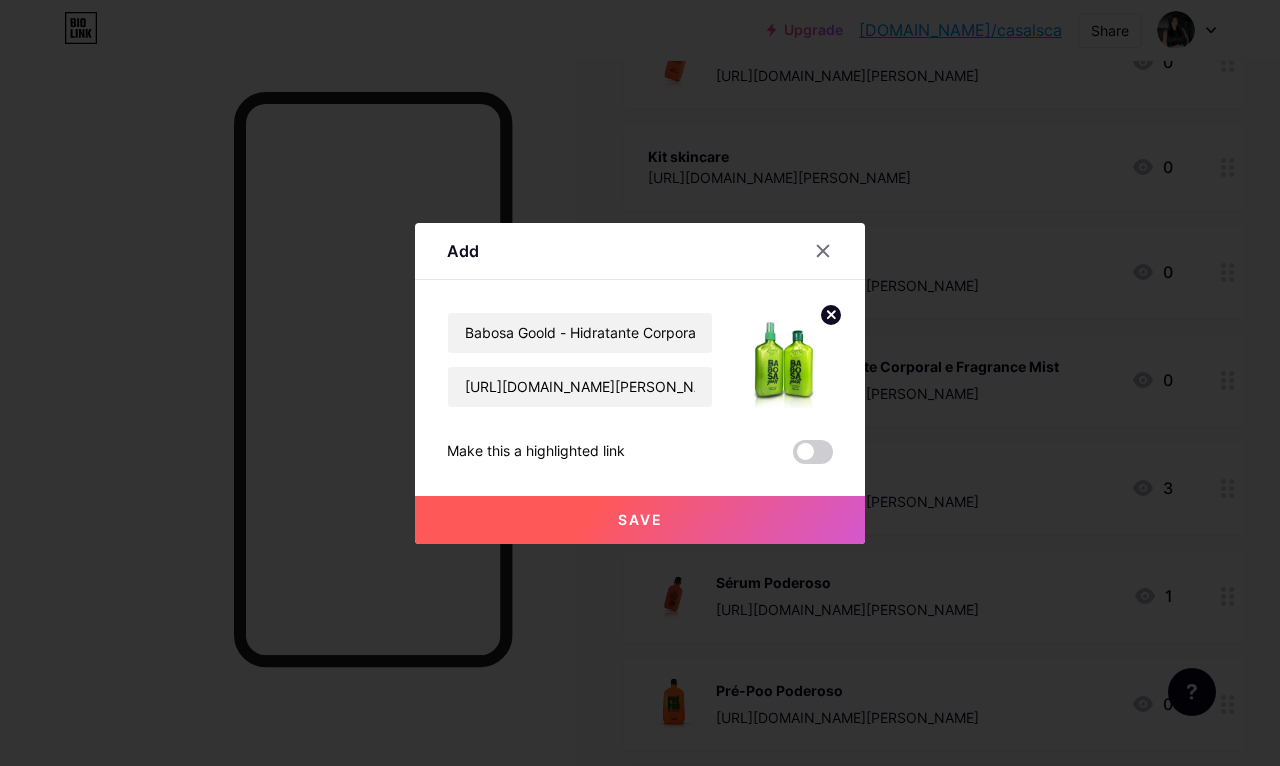 click on "Save" at bounding box center [640, 520] 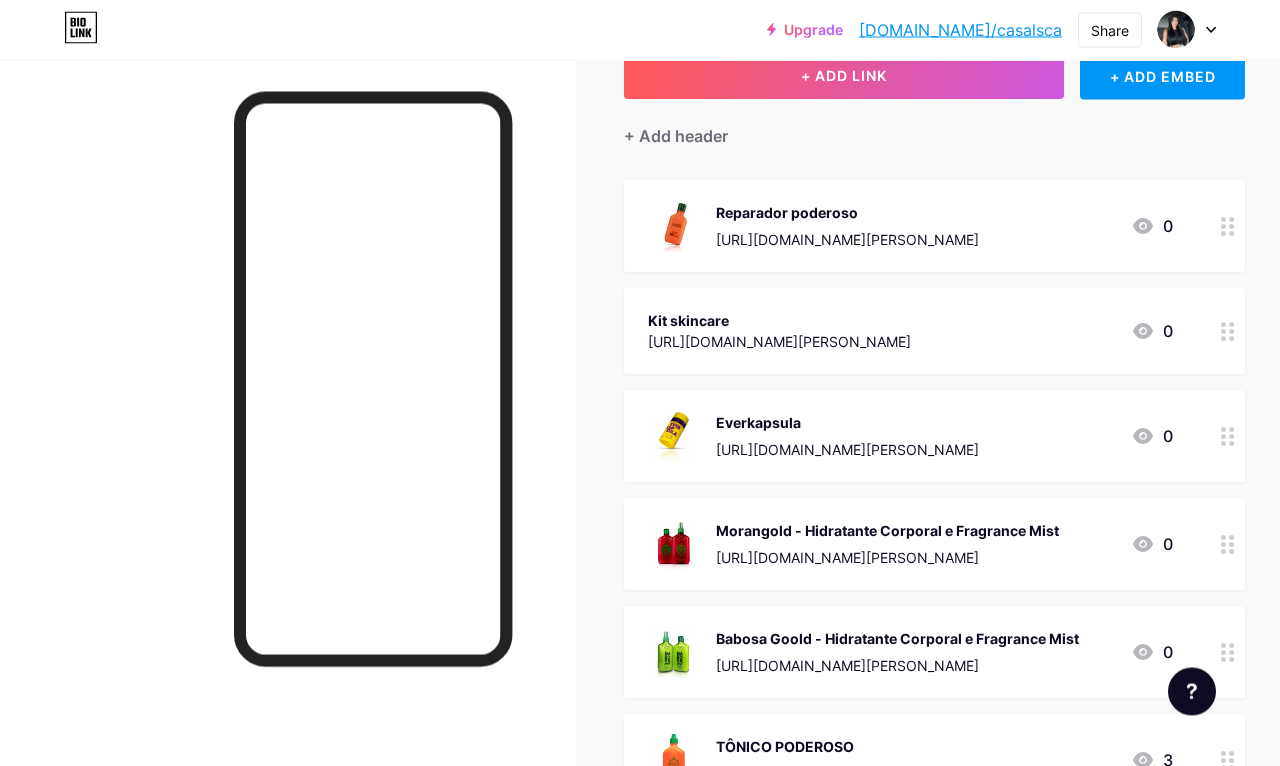 scroll, scrollTop: 0, scrollLeft: 0, axis: both 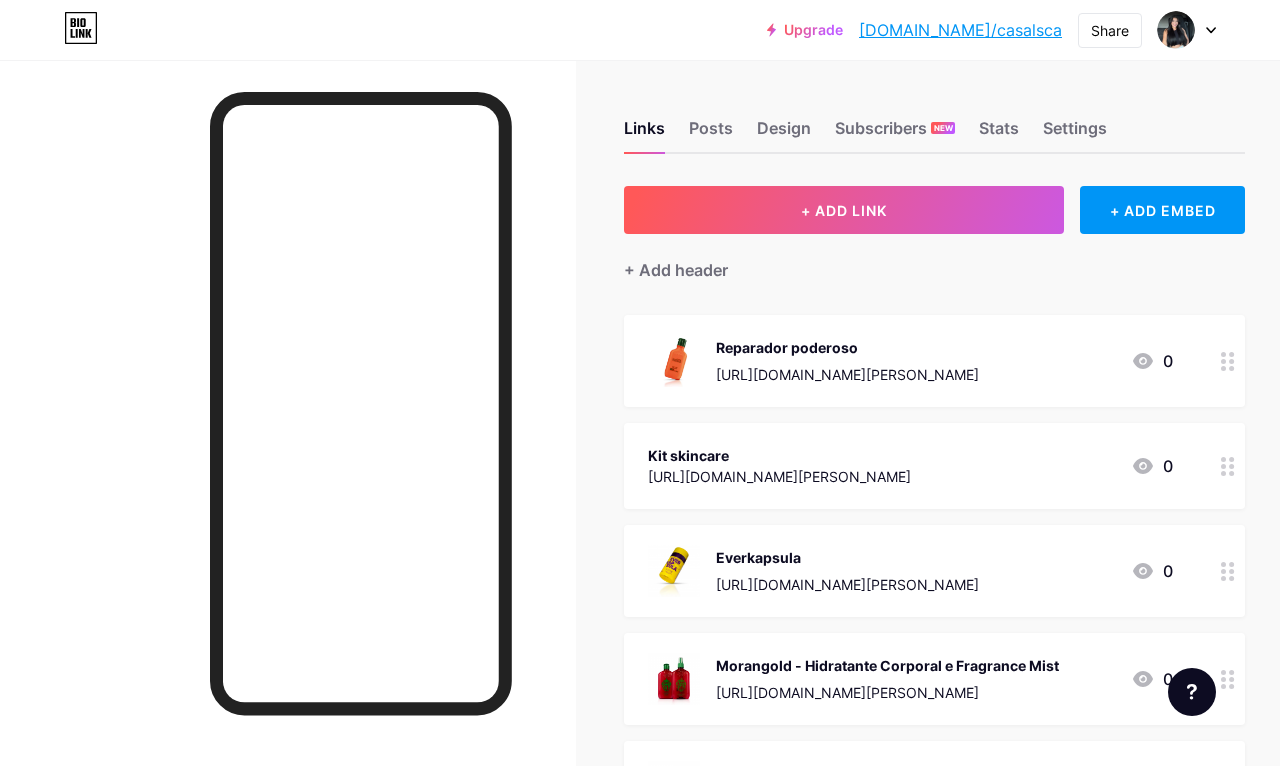 click on "+ ADD LINK" at bounding box center (844, 210) 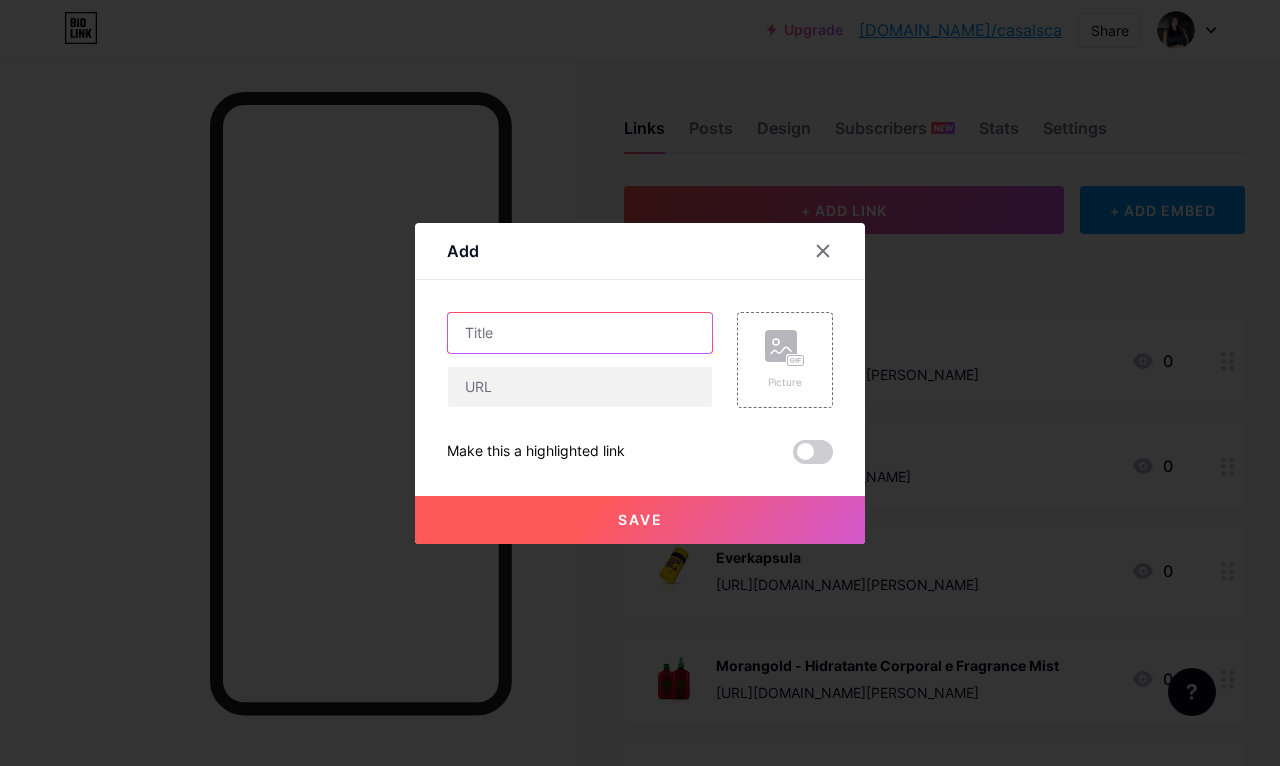 type on "." 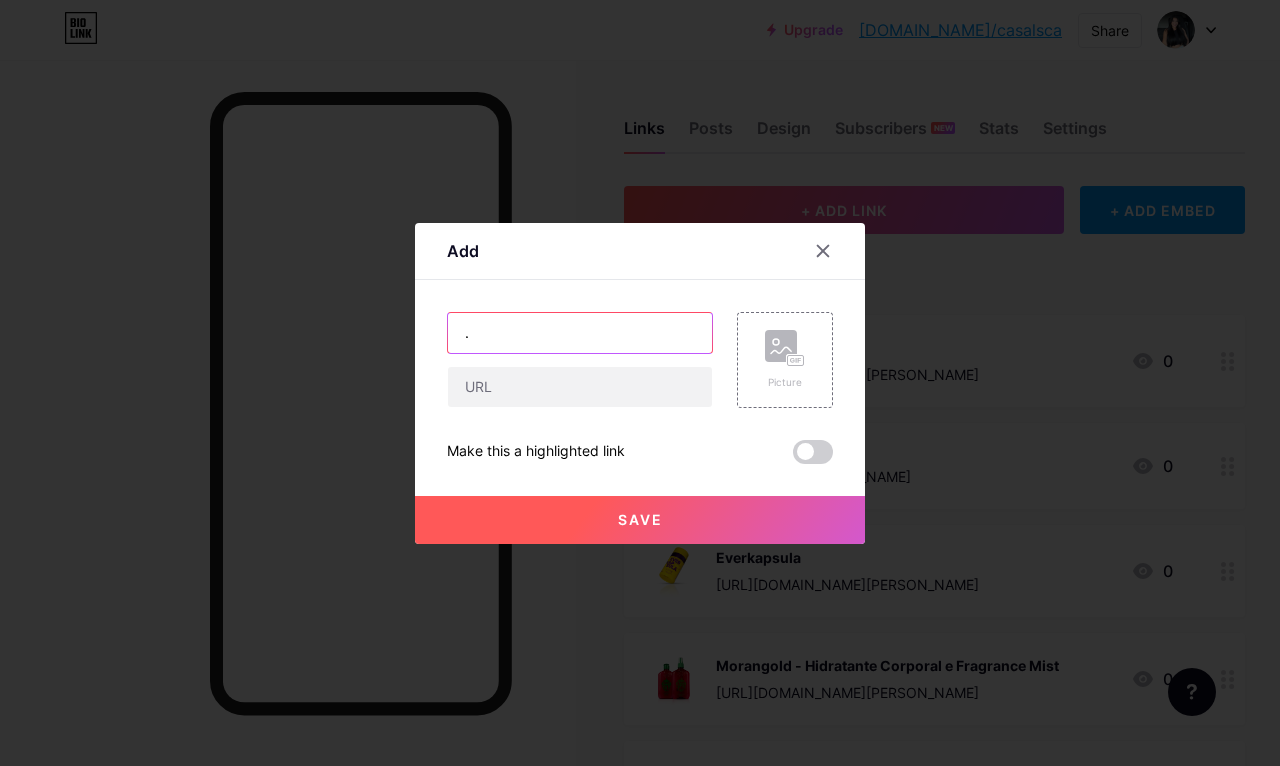 click on "." at bounding box center [580, 333] 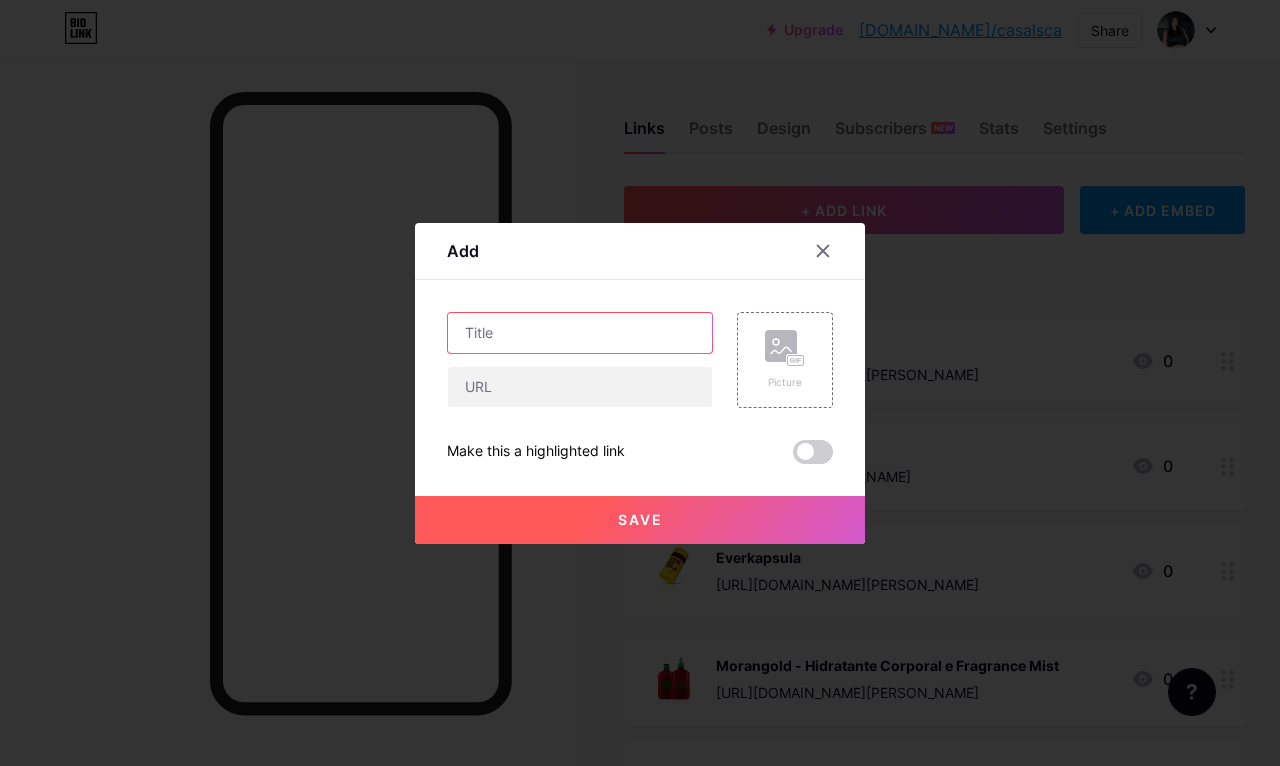 click at bounding box center (580, 333) 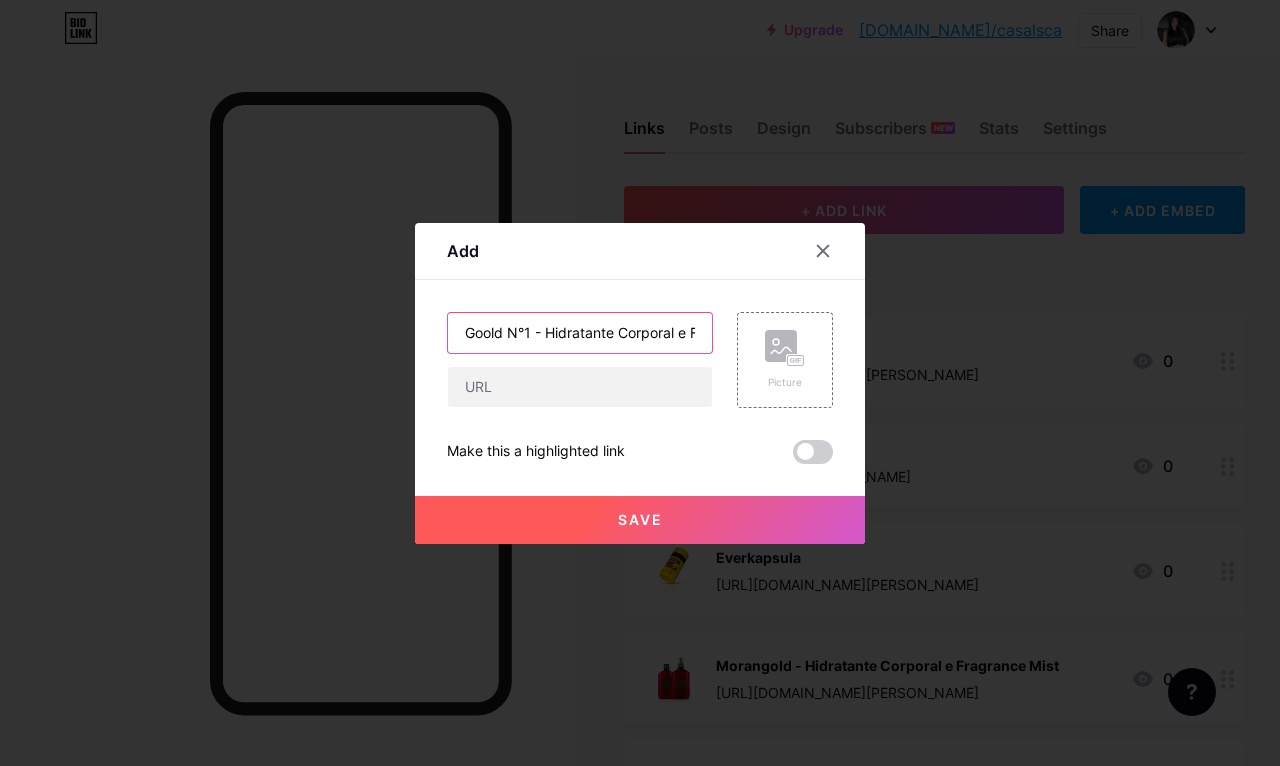 type on "Goold N°1 - Hidratante Corporal e Fragrance Mist" 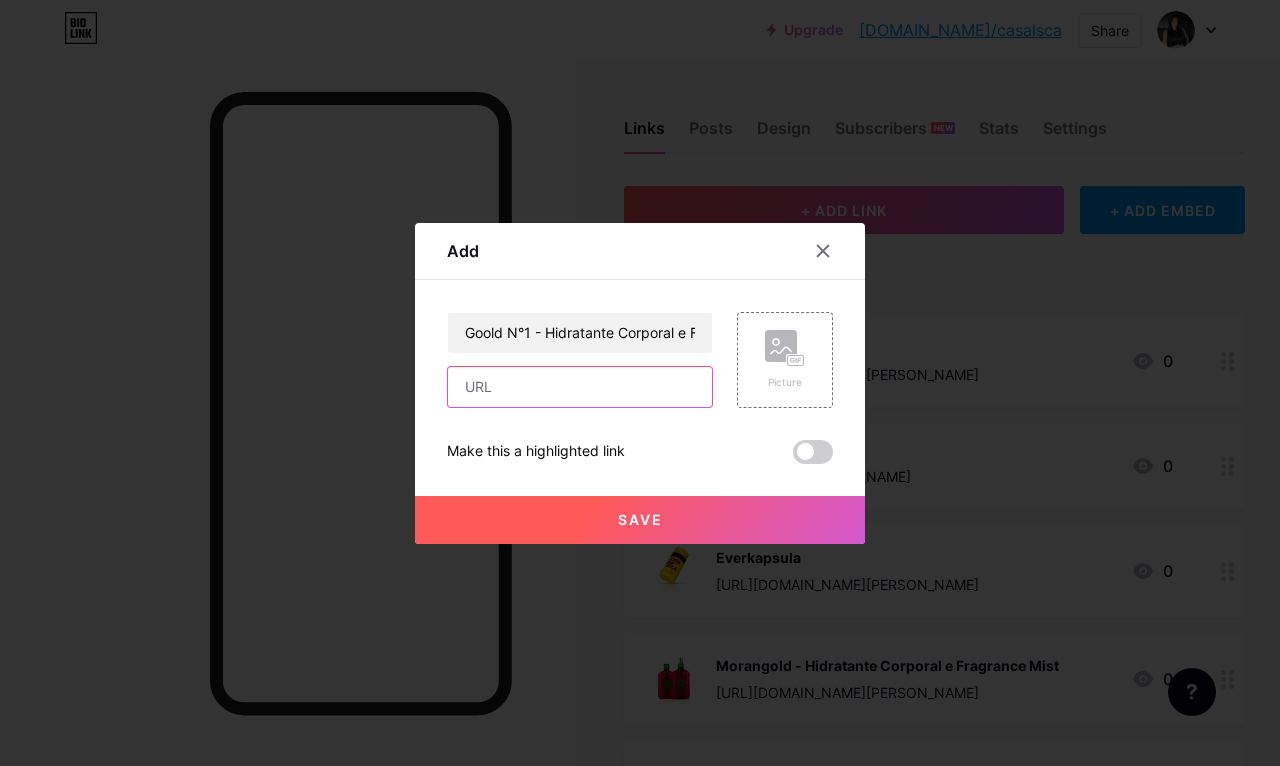 click at bounding box center [580, 387] 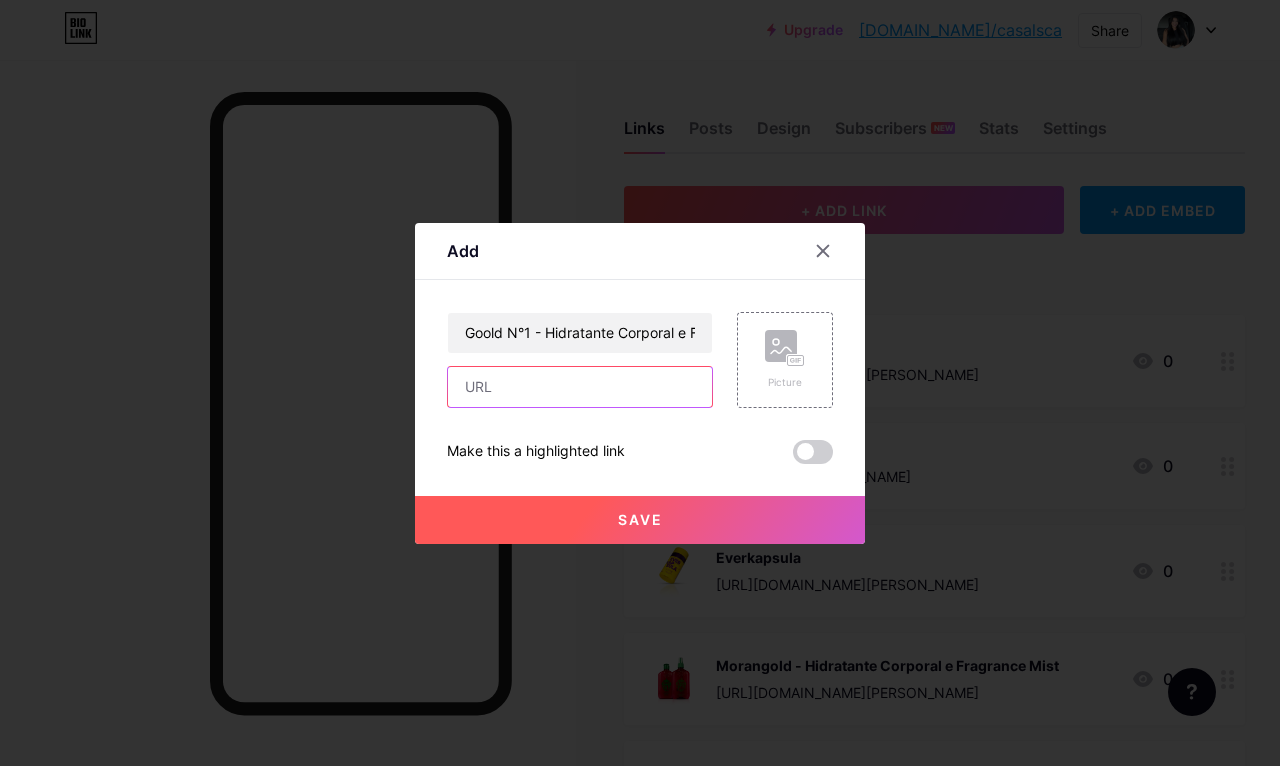 paste on "[URL][DOMAIN_NAME][PERSON_NAME]" 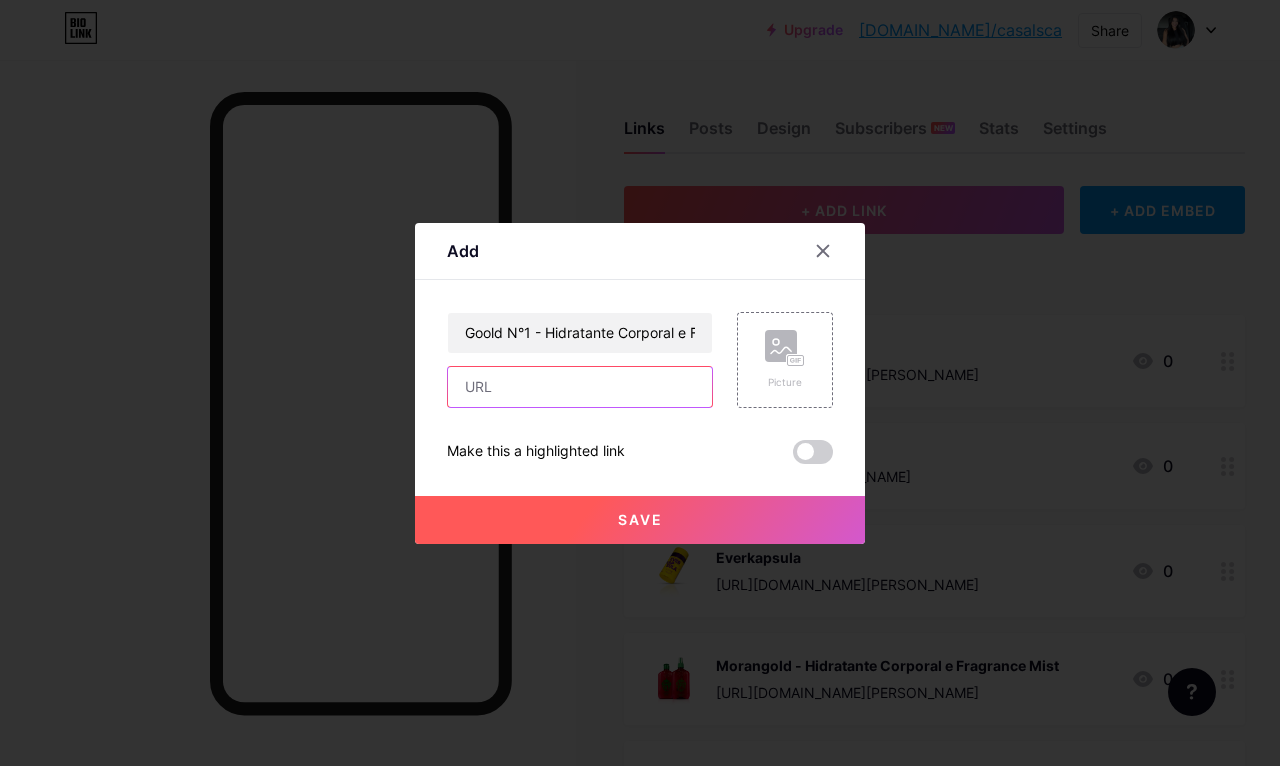 type on "[URL][DOMAIN_NAME][PERSON_NAME]" 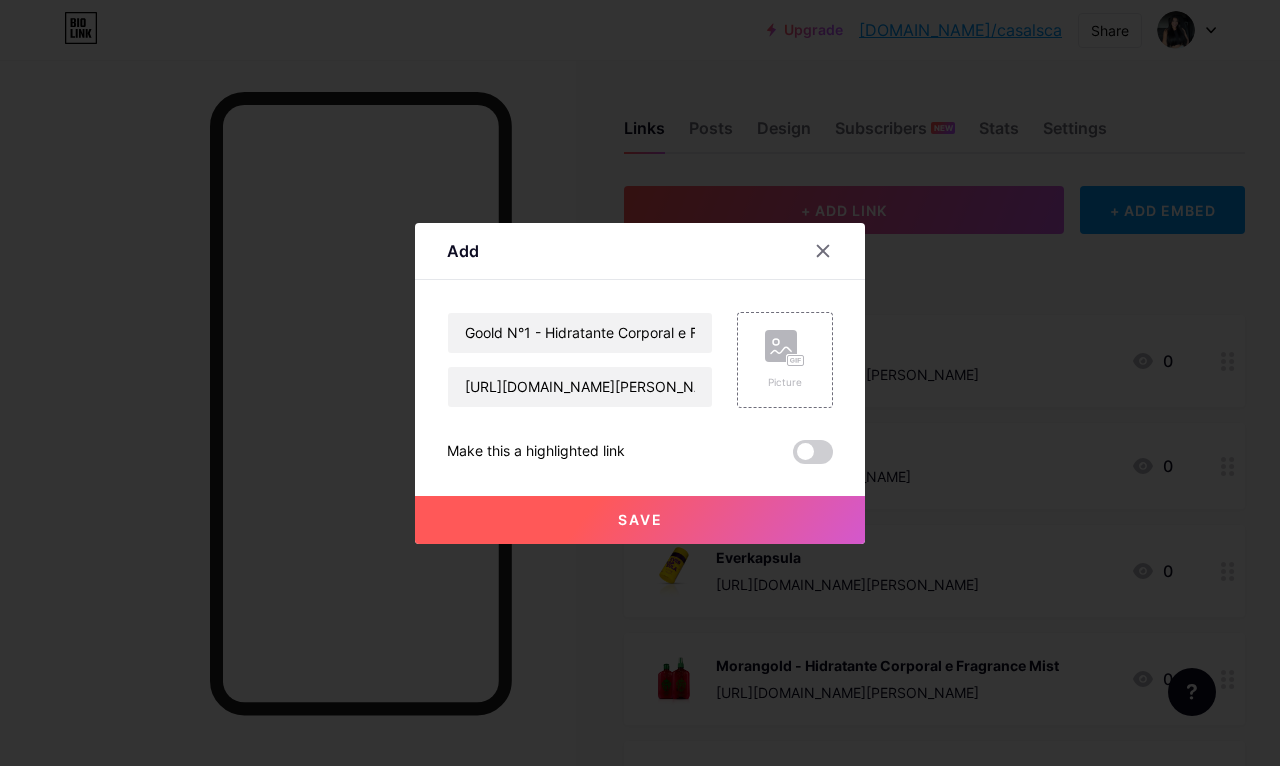 click 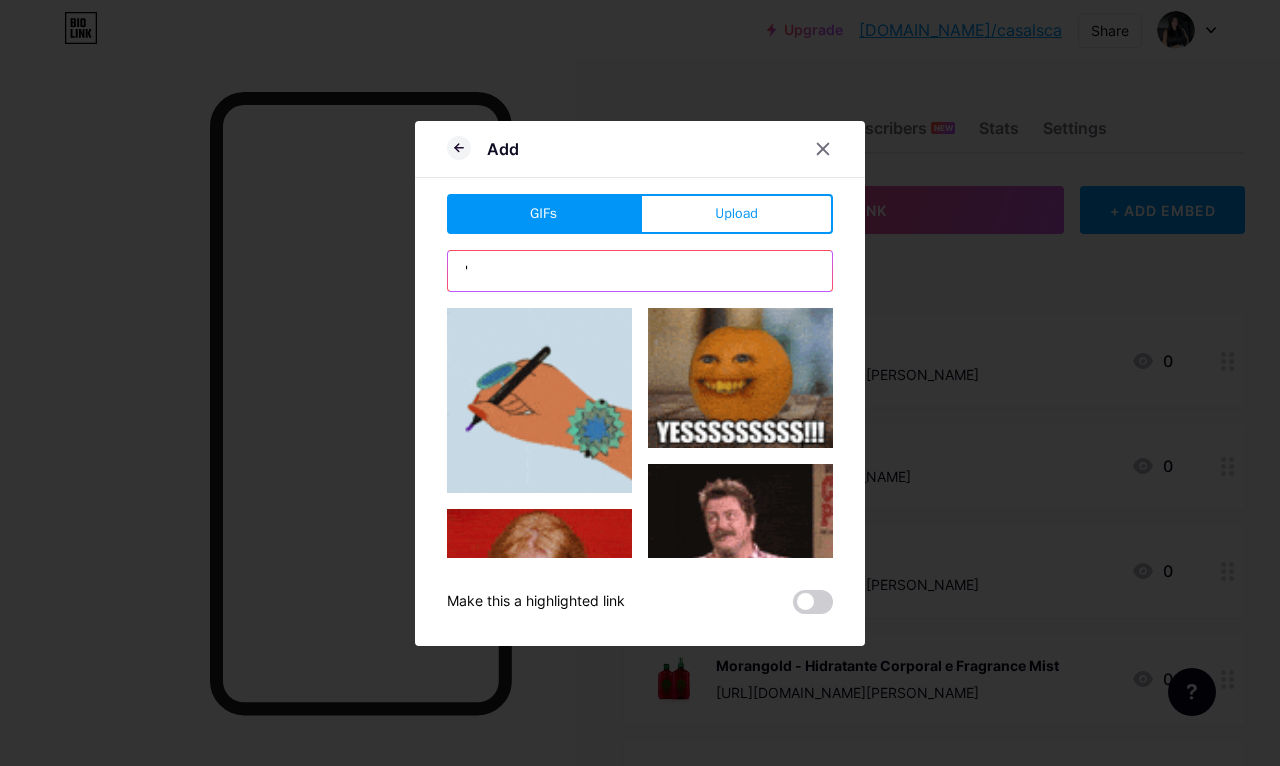 type on "'" 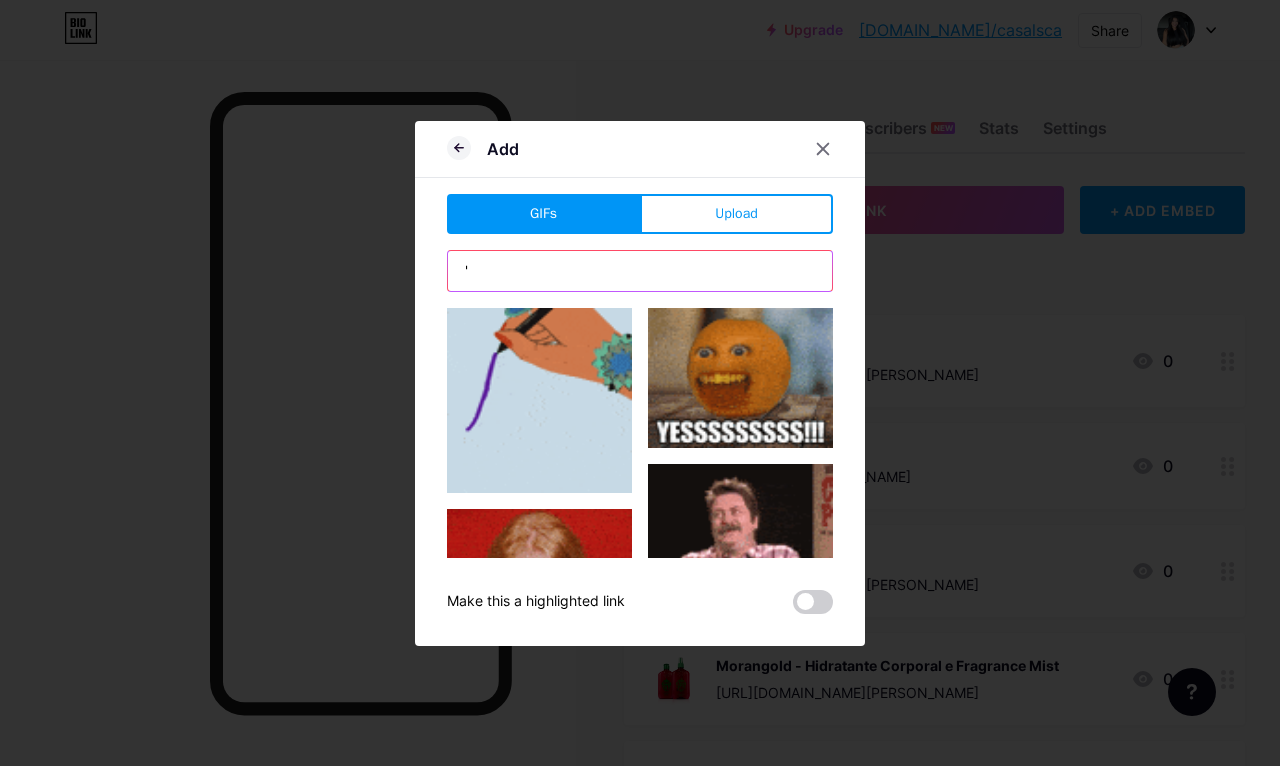click on "Upload" at bounding box center [736, 214] 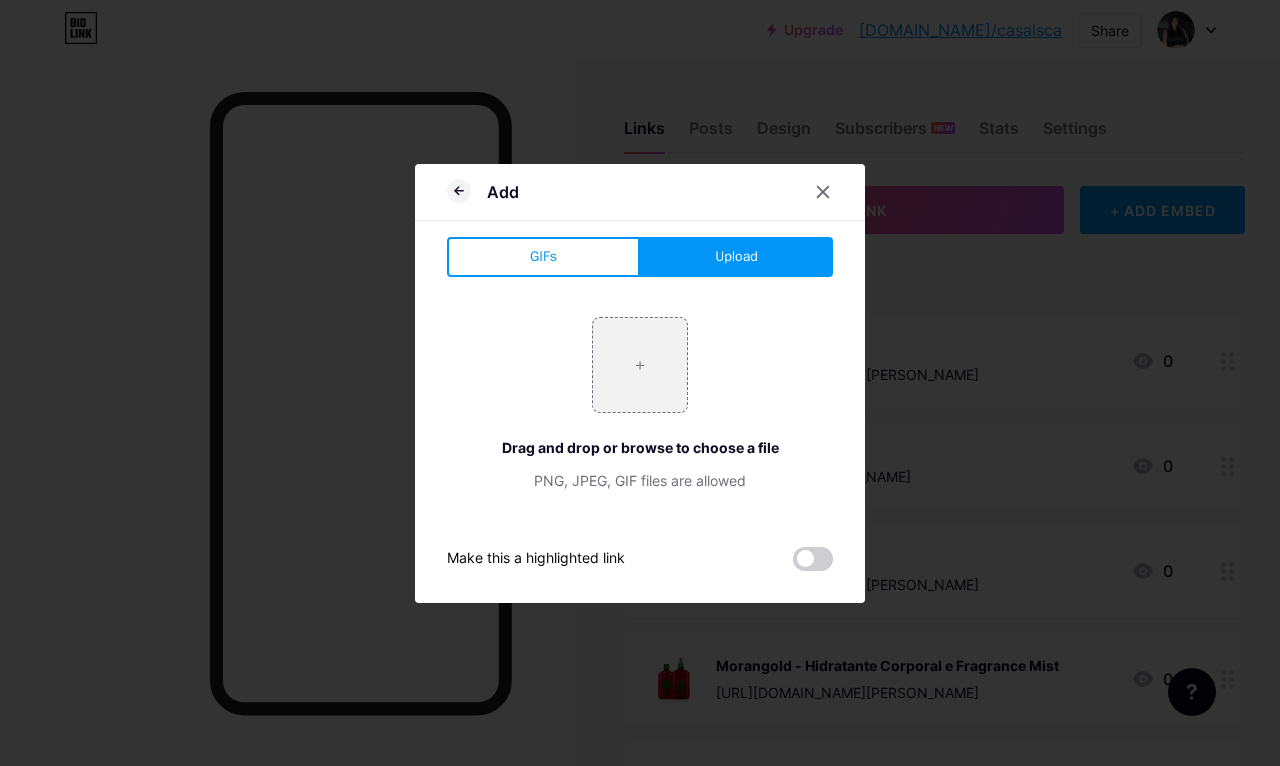 click on "GIFs" at bounding box center (543, 257) 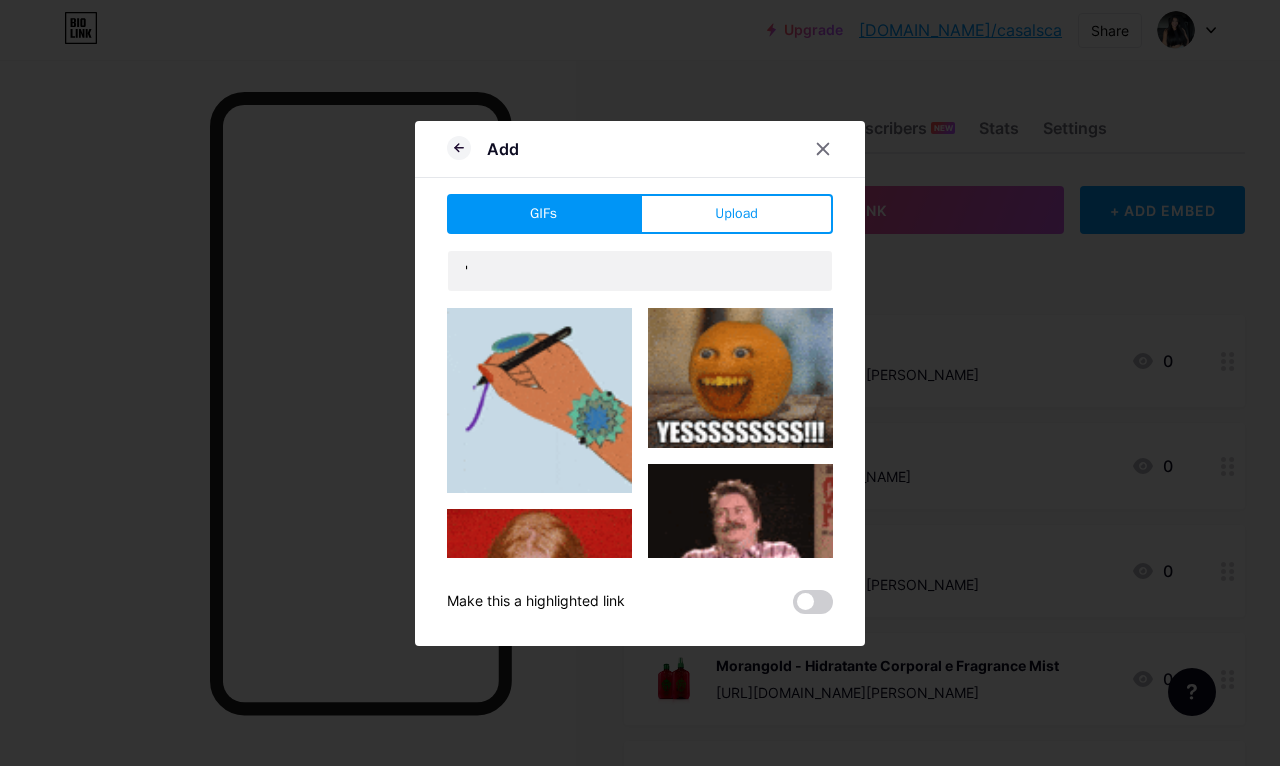 click on "Upload" at bounding box center (736, 214) 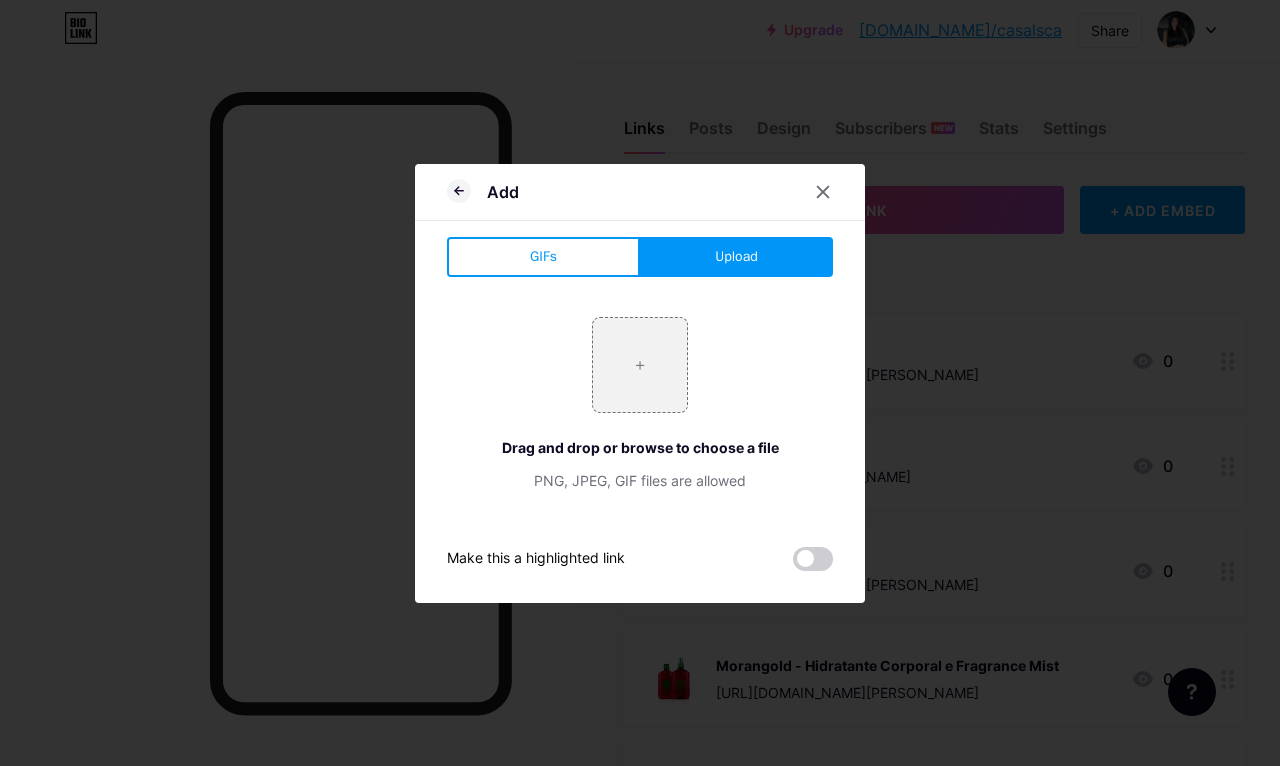 click at bounding box center (640, 365) 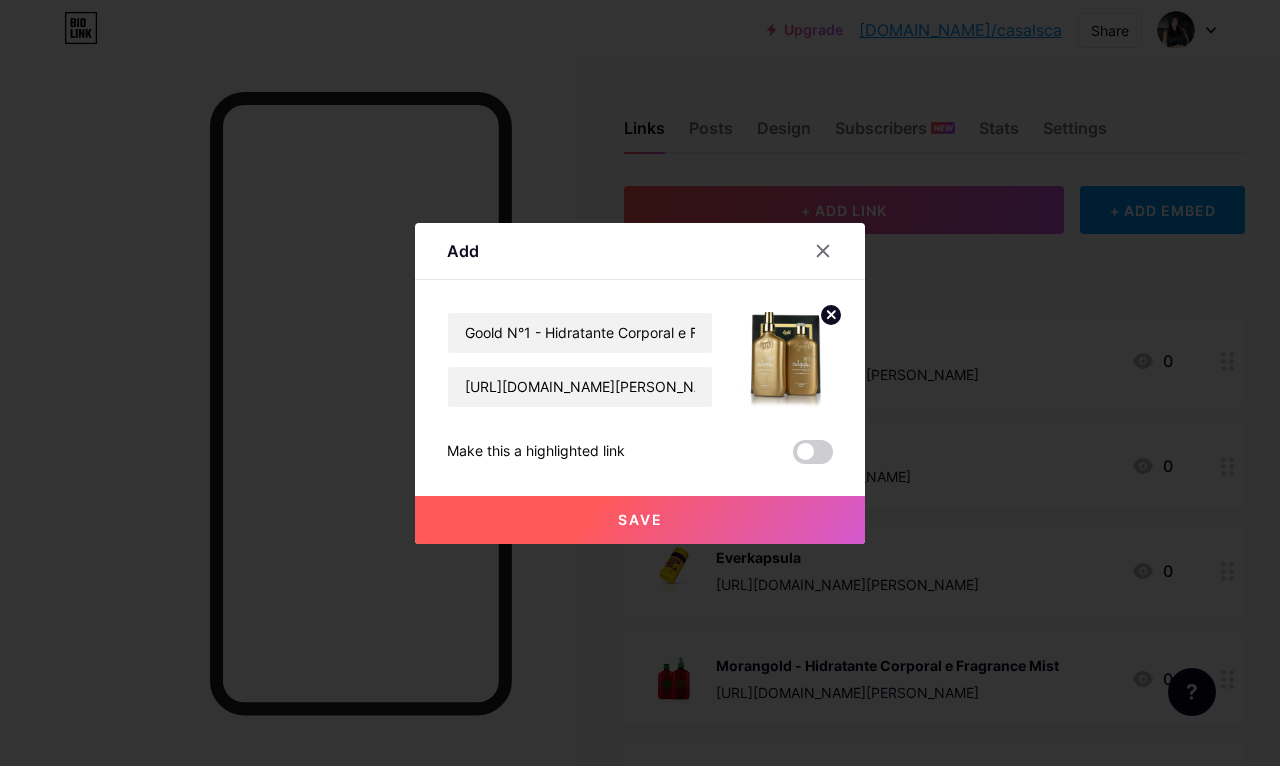 click on "Save" at bounding box center [640, 520] 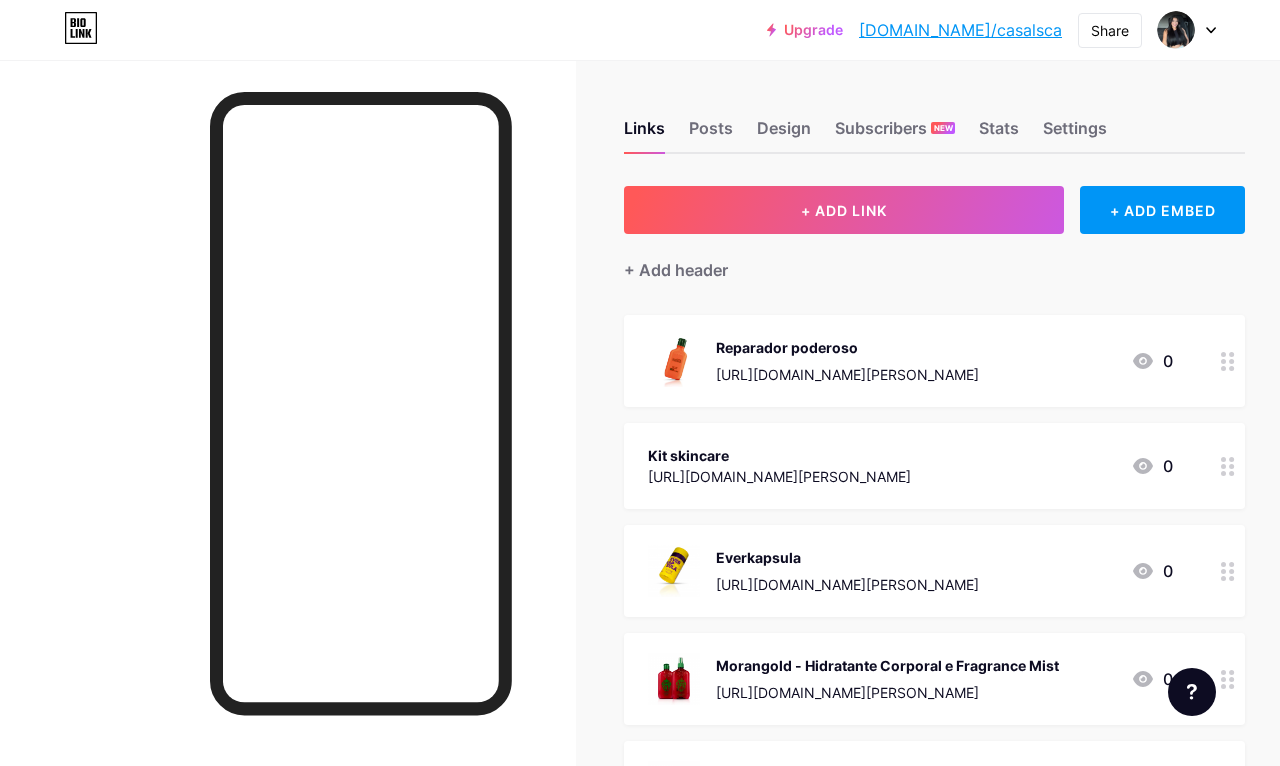 click on "Link Copied" at bounding box center [640, -25] 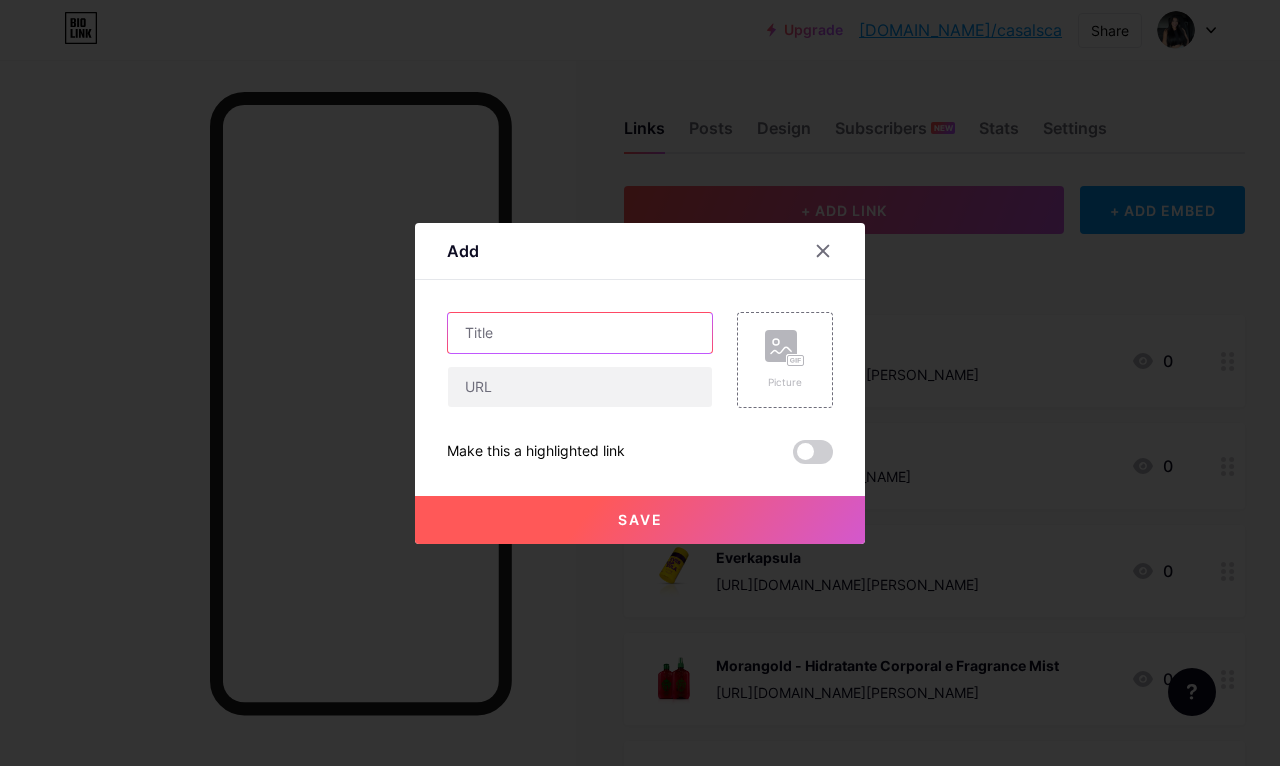 click at bounding box center [580, 333] 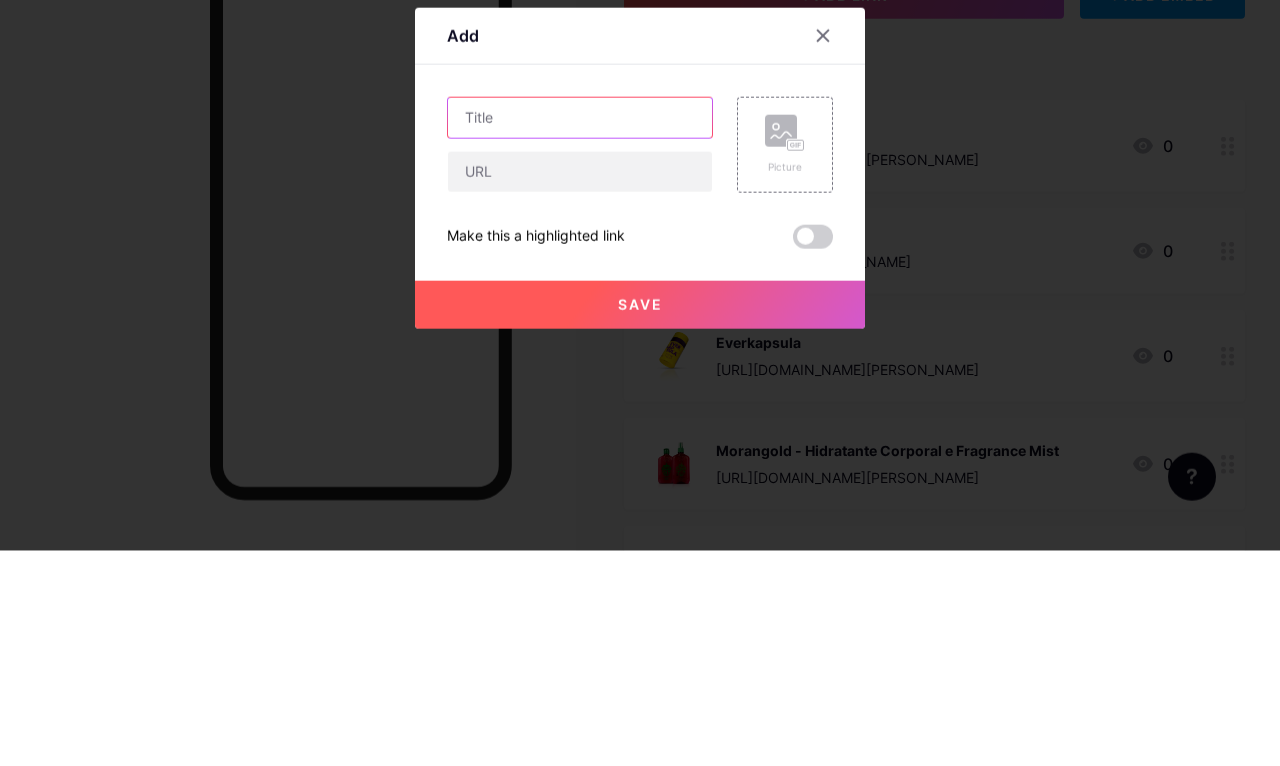 click at bounding box center (580, 333) 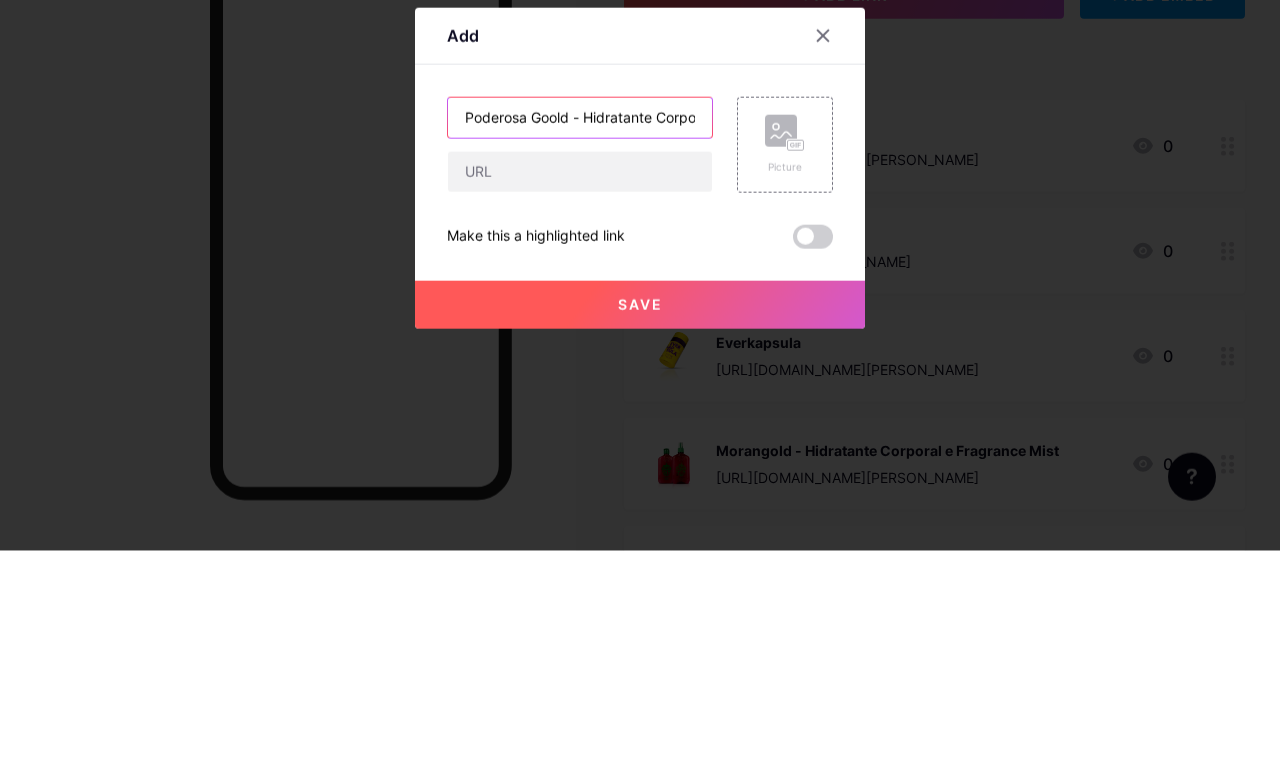 type on "Poderosa Goold - Hidratante Corporal e Fragrance Mist" 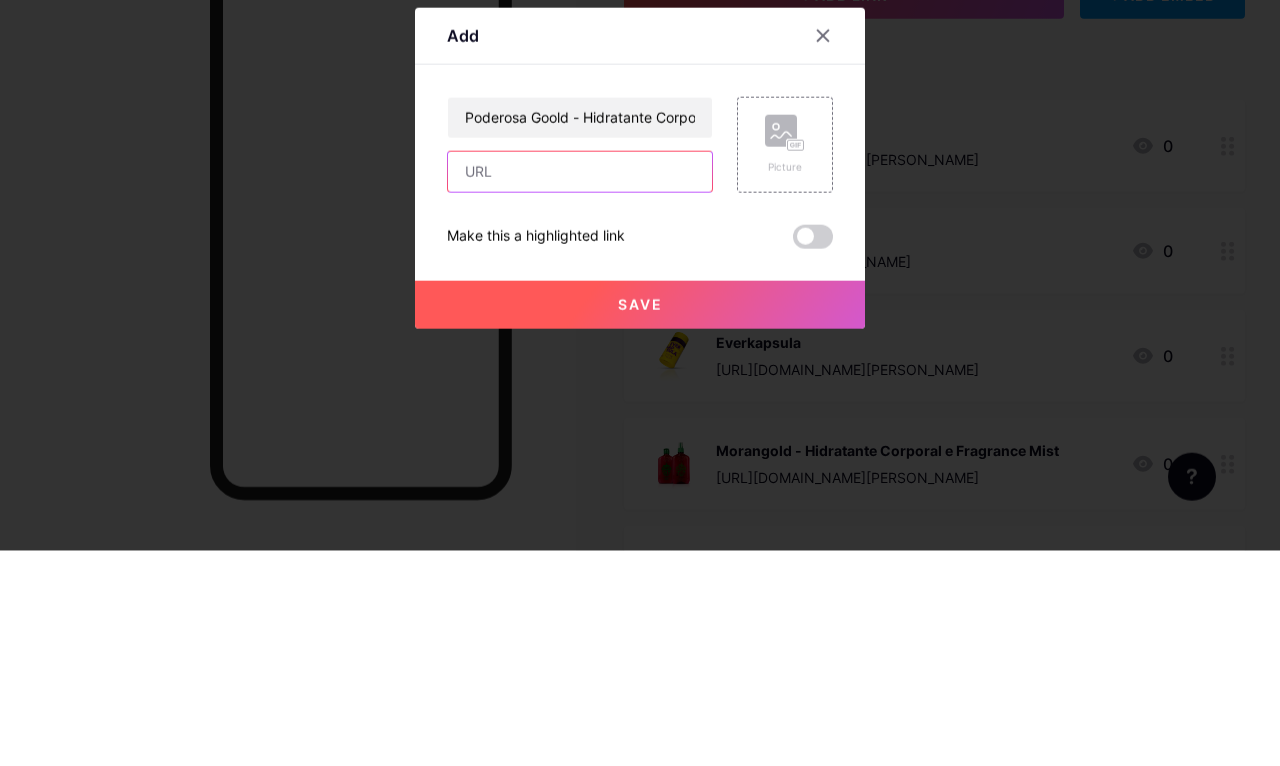 click at bounding box center [580, 387] 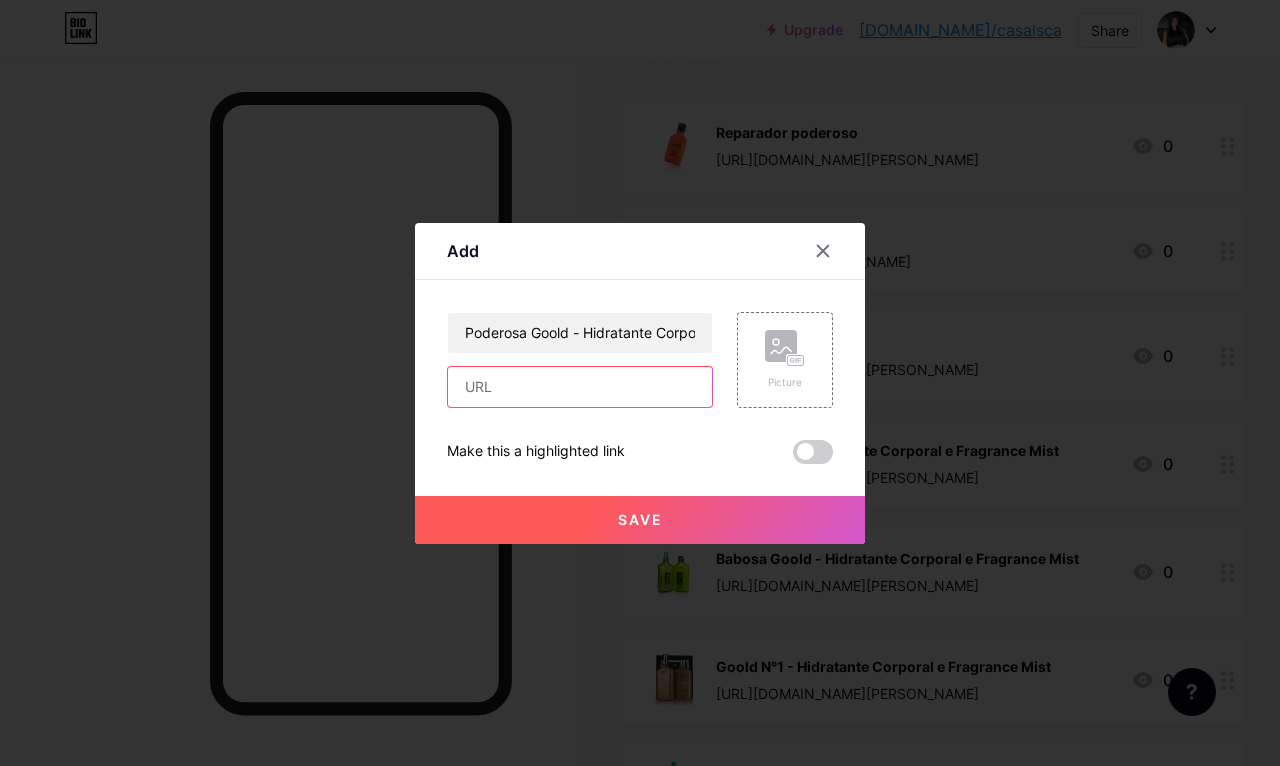 click at bounding box center [580, 387] 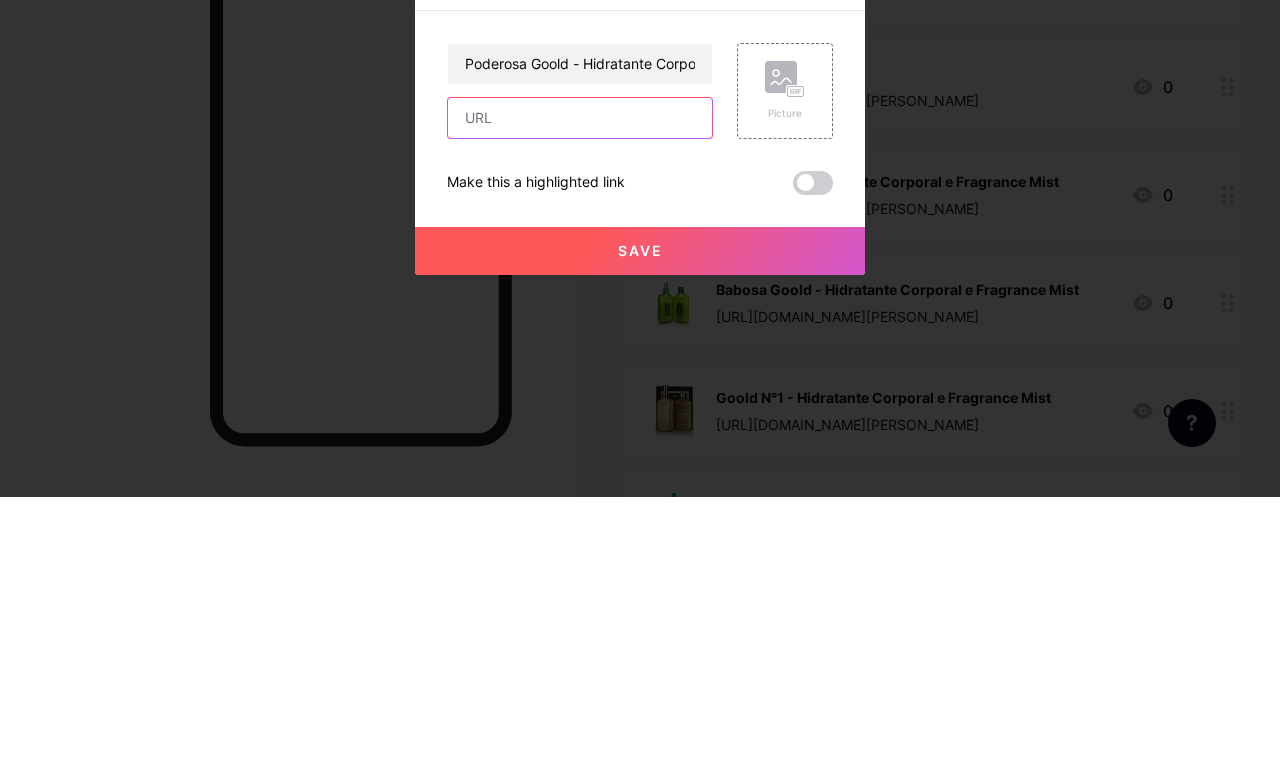 click at bounding box center [580, 387] 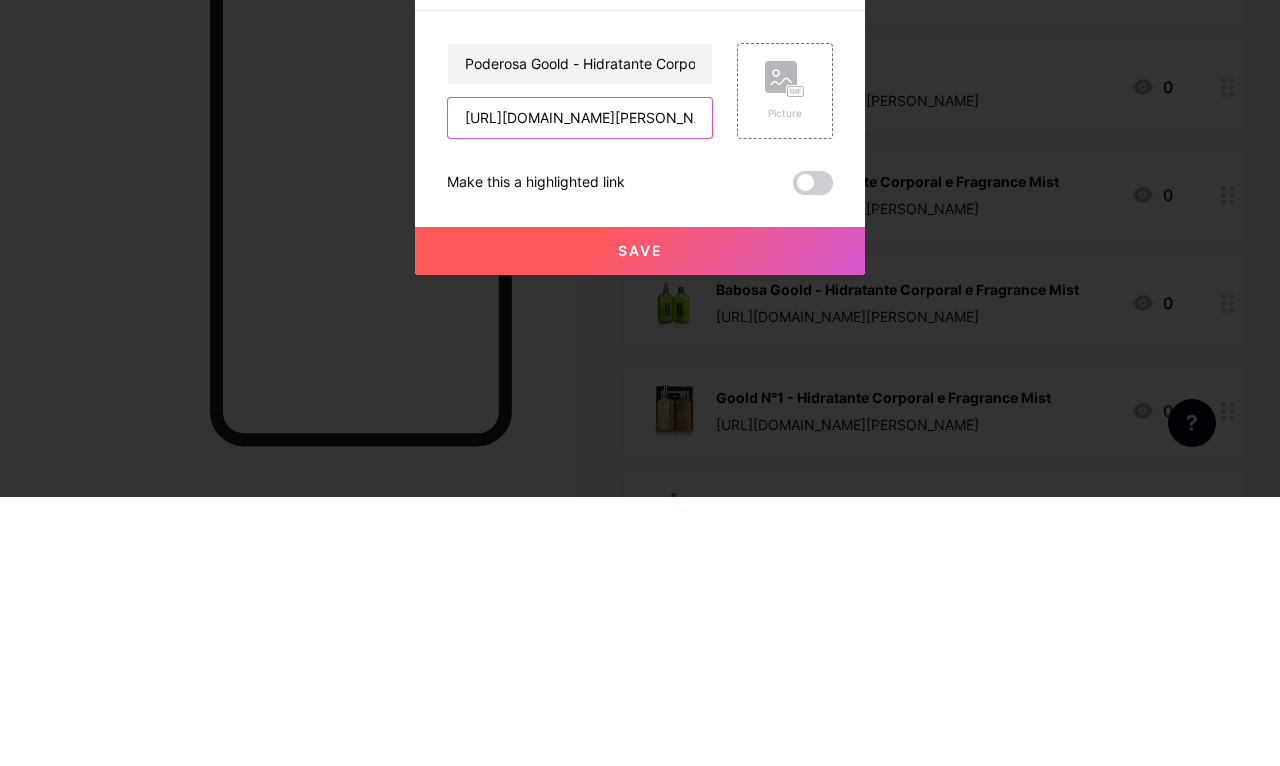 scroll, scrollTop: 484, scrollLeft: 0, axis: vertical 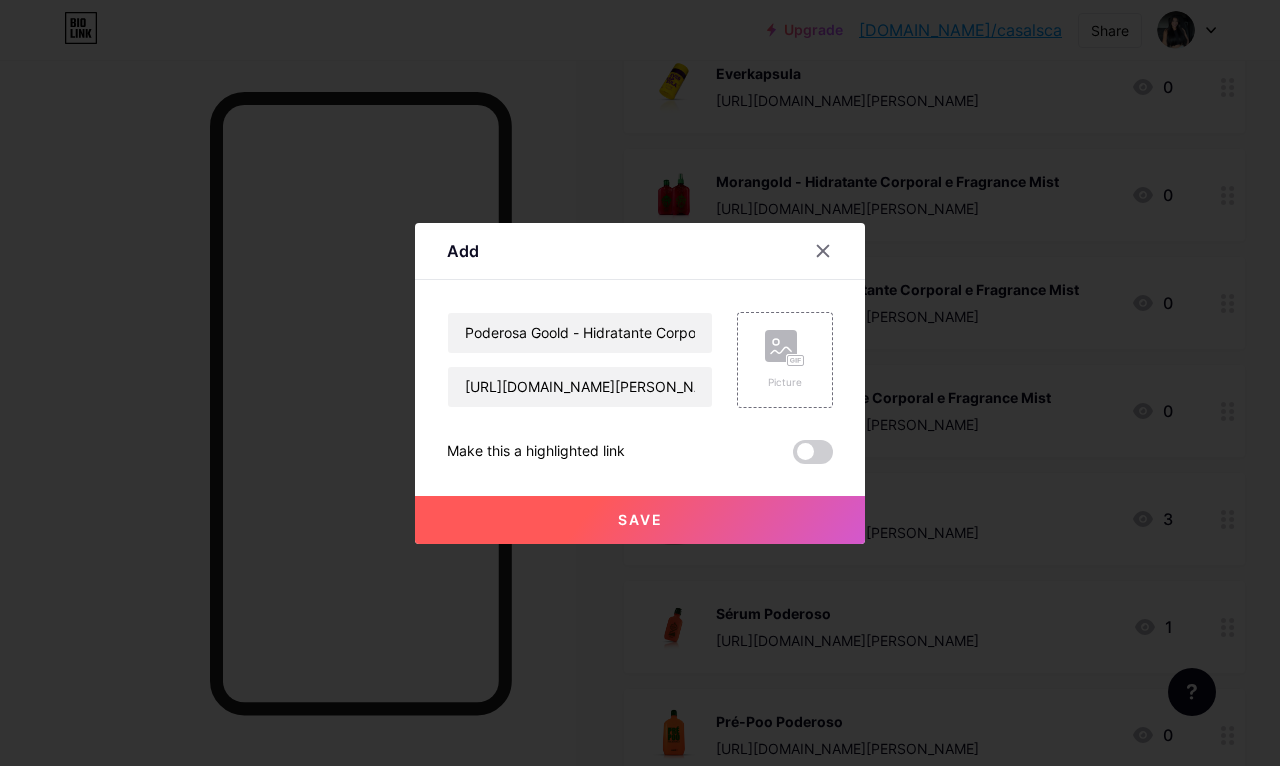 click on "Picture" at bounding box center [785, 360] 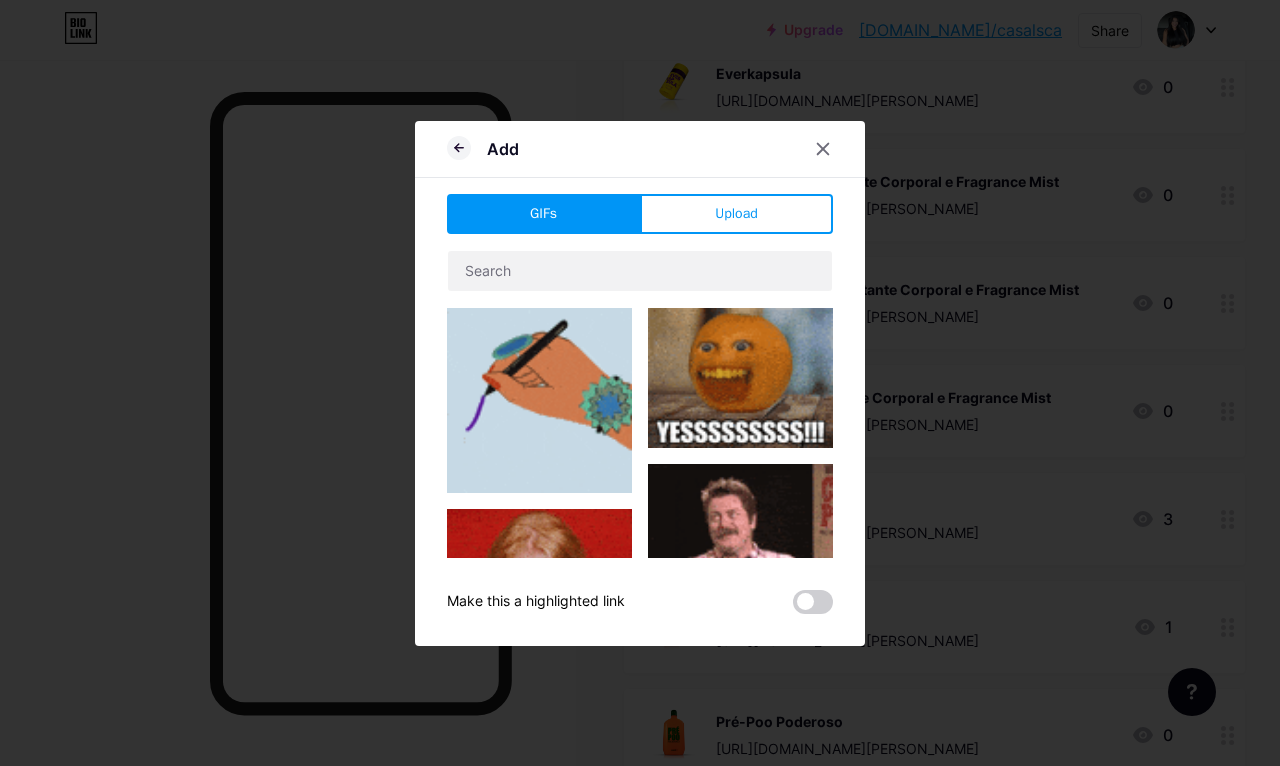 click on "Upload" at bounding box center (736, 214) 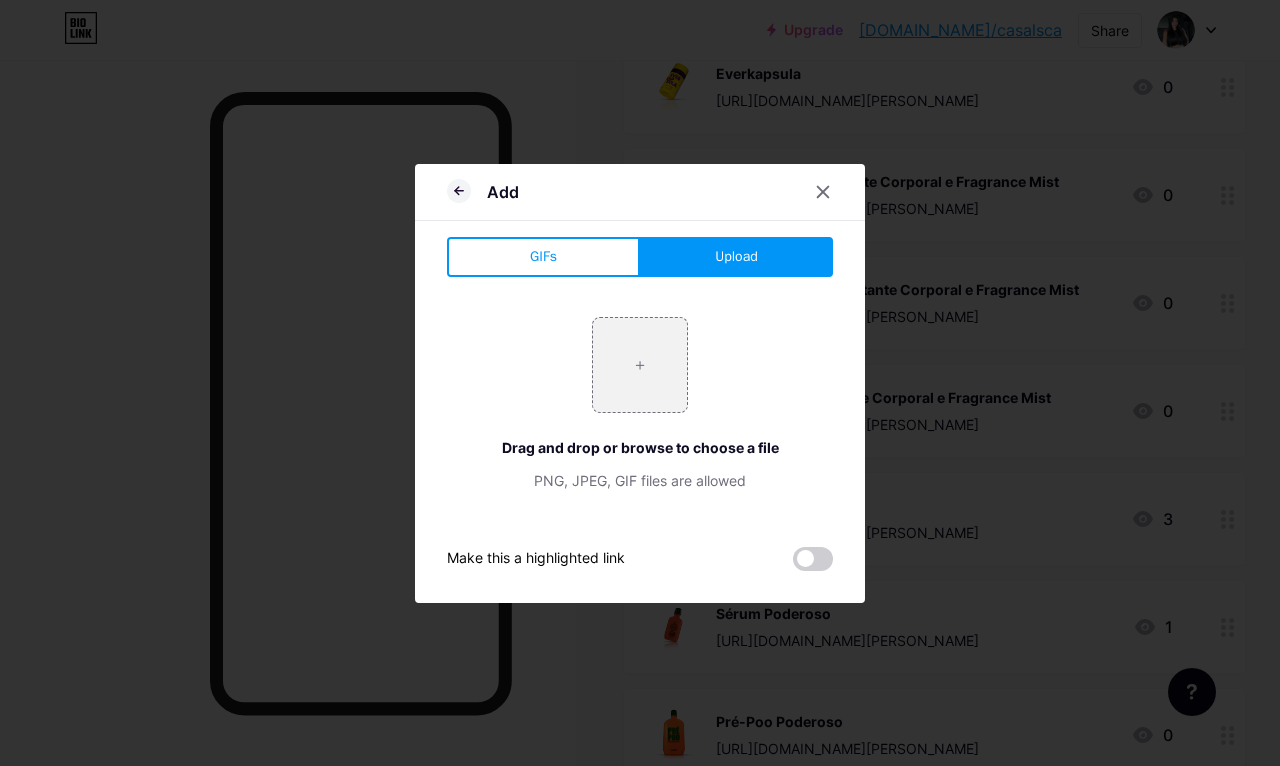 click at bounding box center [640, 365] 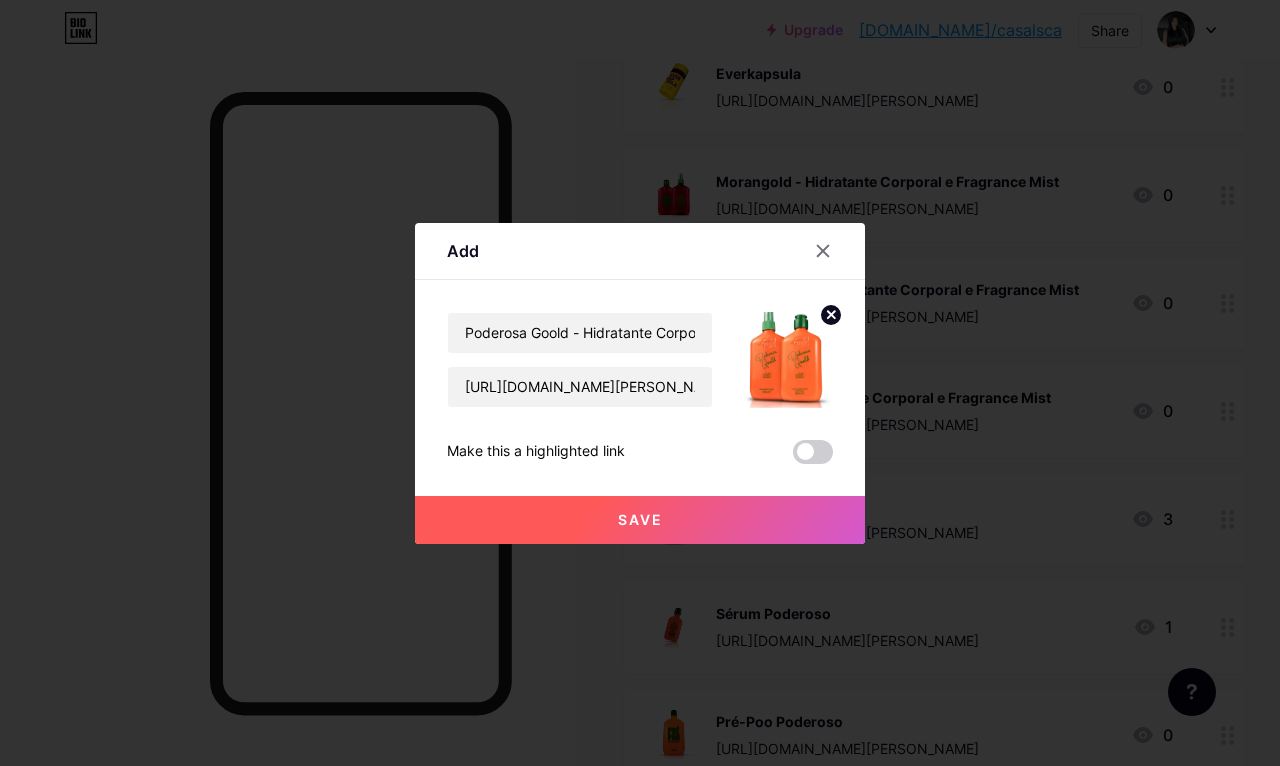 click on "Save" at bounding box center [640, 520] 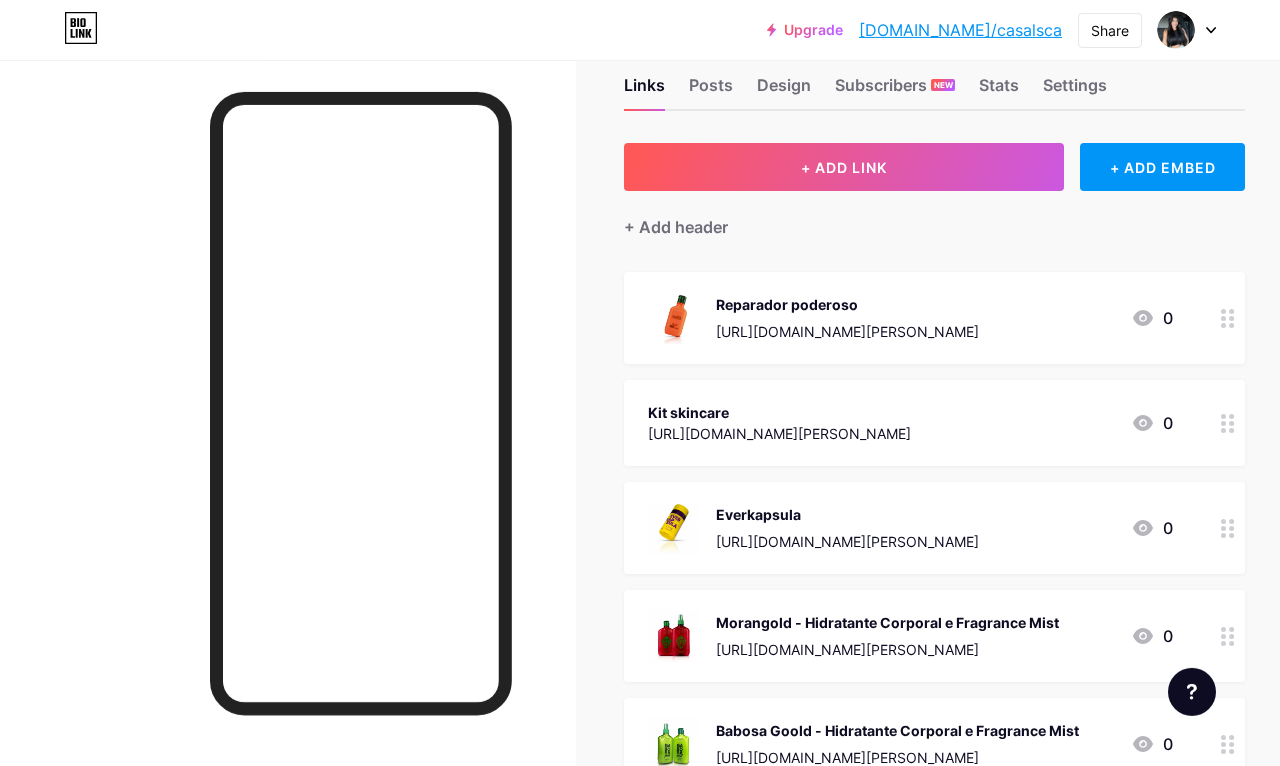 scroll, scrollTop: 0, scrollLeft: 0, axis: both 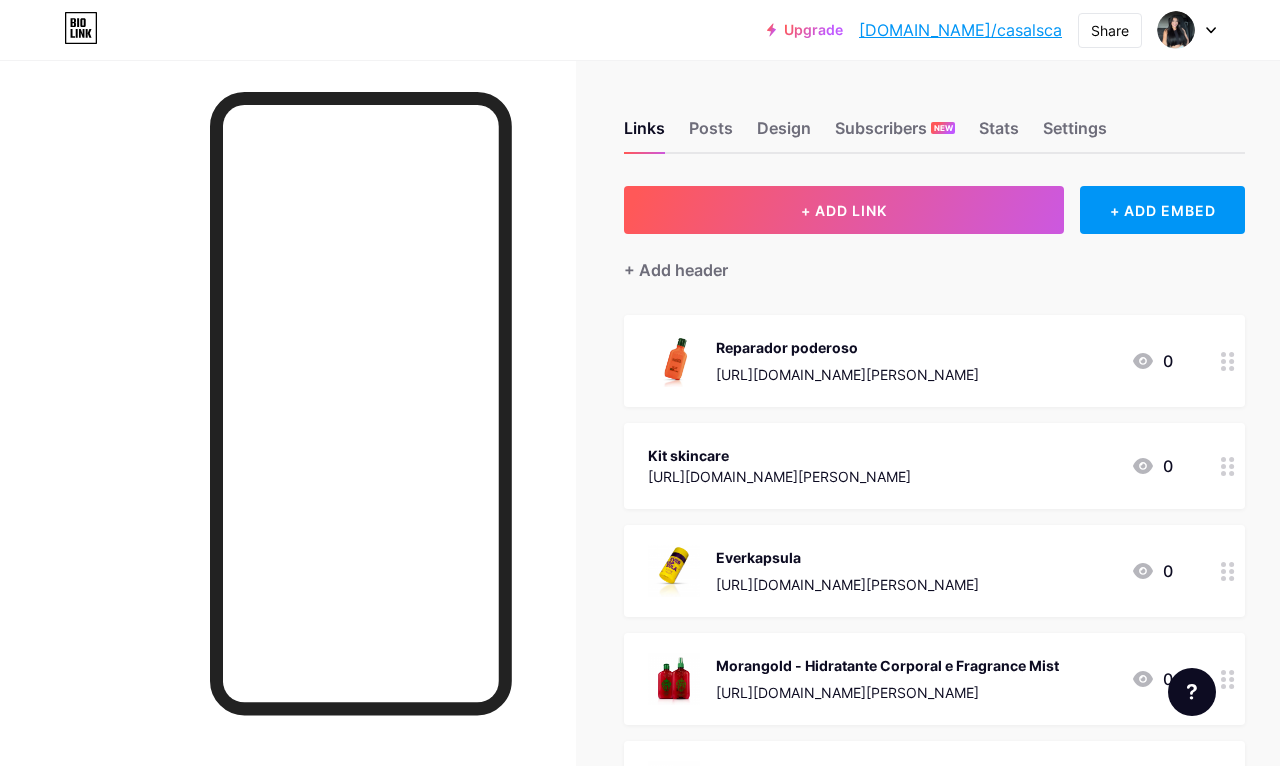 click on "Reparador poderoso
[URL][DOMAIN_NAME][PERSON_NAME]
0" at bounding box center (934, 361) 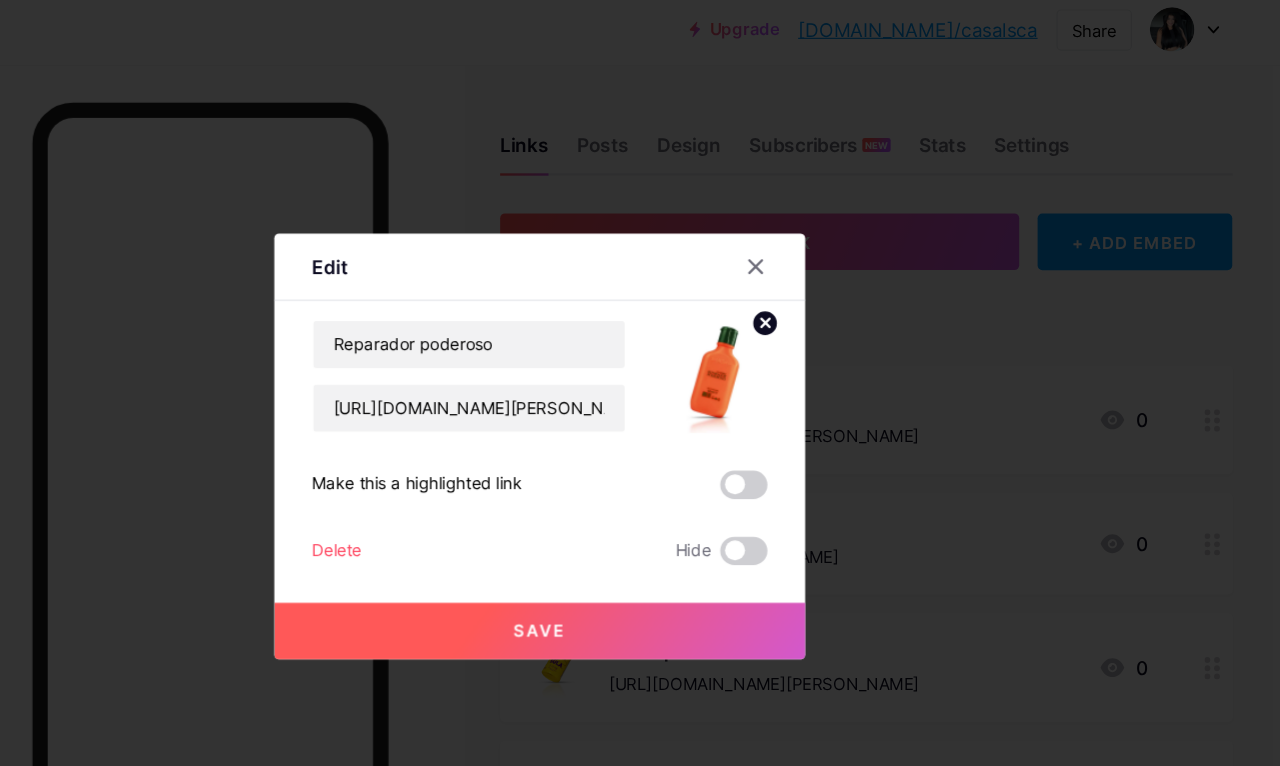 scroll, scrollTop: 0, scrollLeft: 0, axis: both 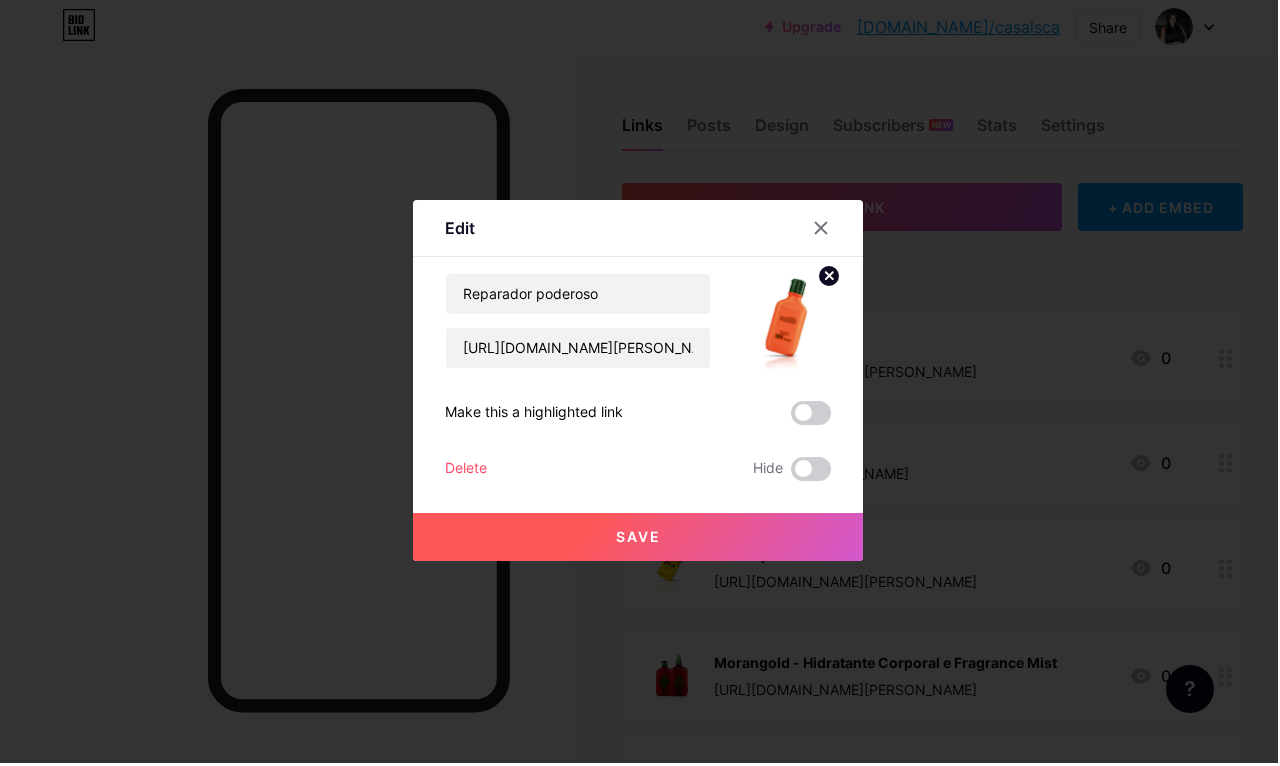 click at bounding box center (640, 383) 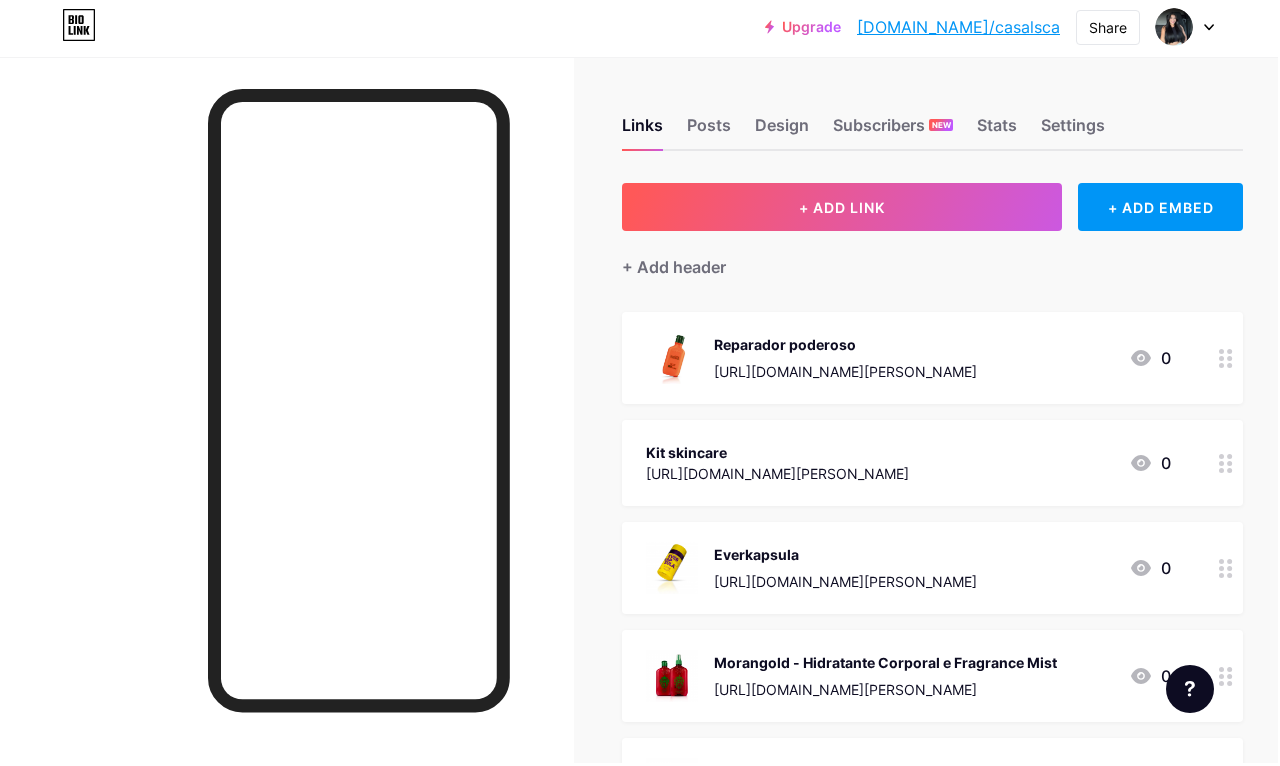 scroll, scrollTop: 2, scrollLeft: 2, axis: both 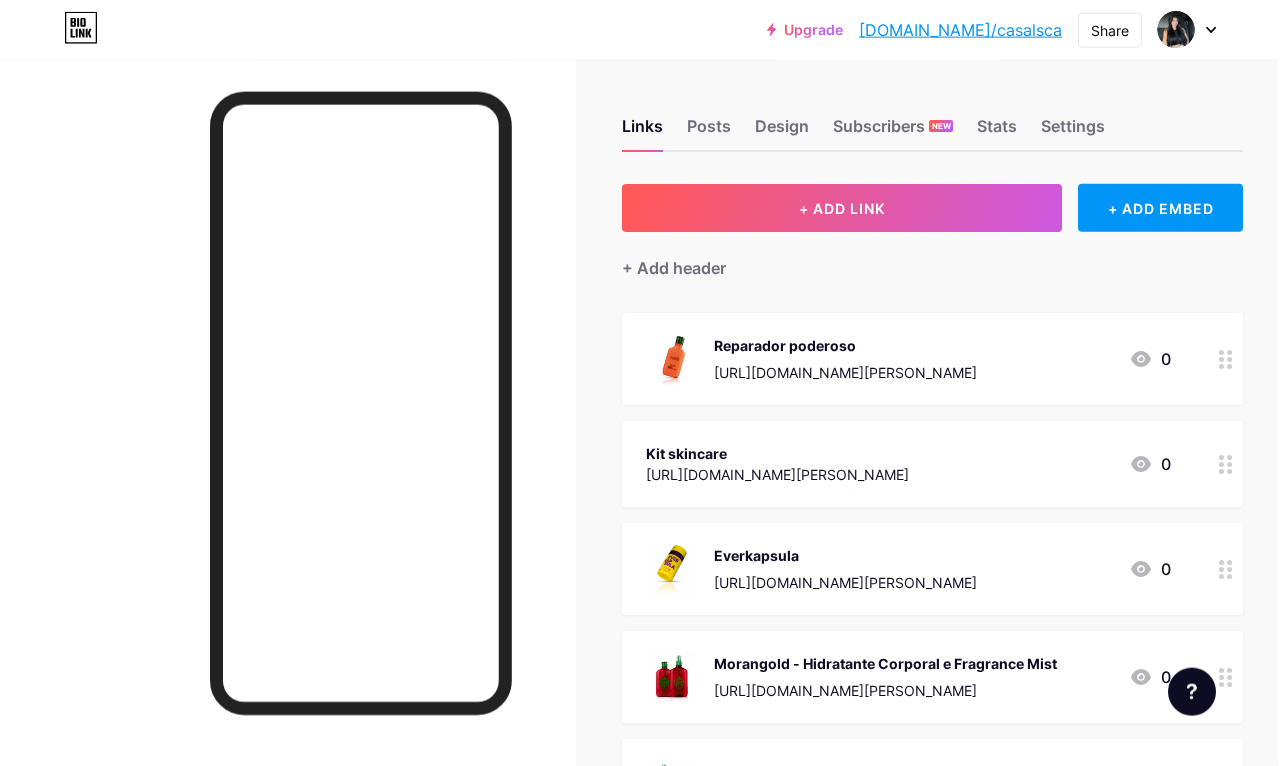 click on "+ ADD LINK" at bounding box center (842, 208) 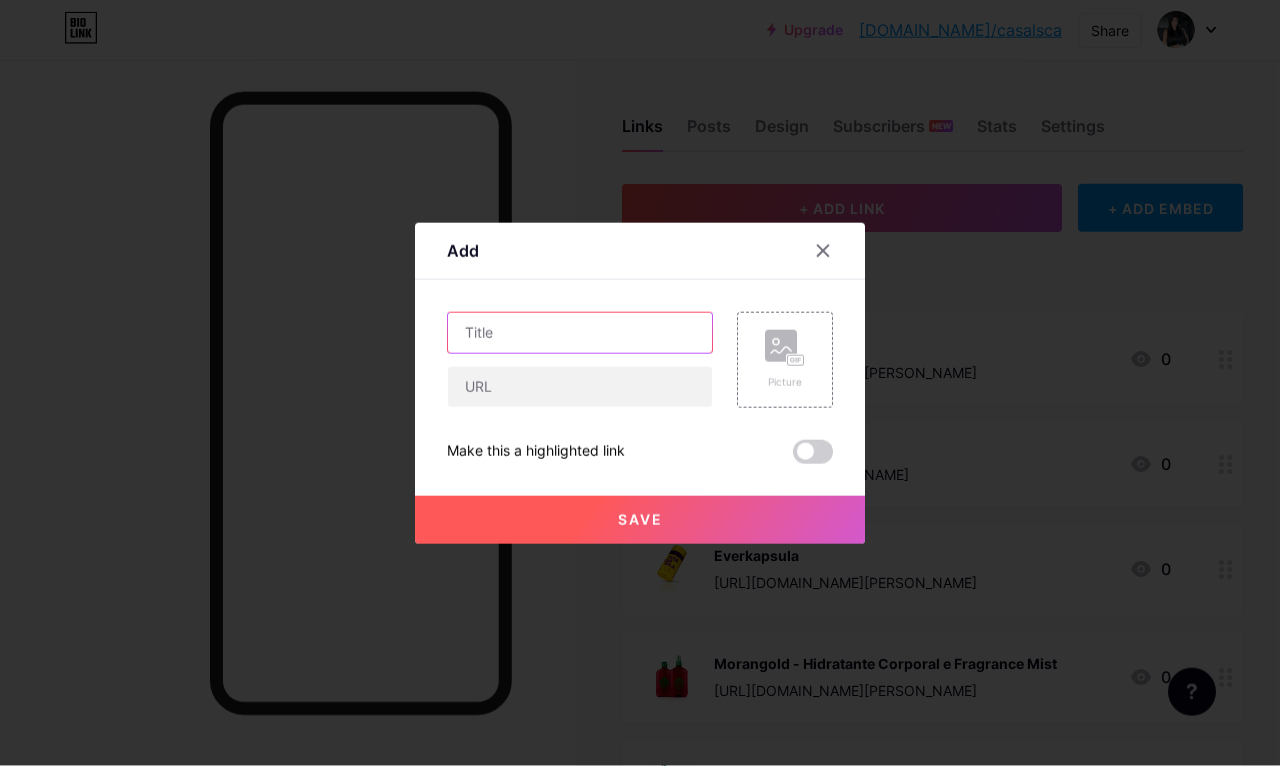 scroll, scrollTop: 3, scrollLeft: 1, axis: both 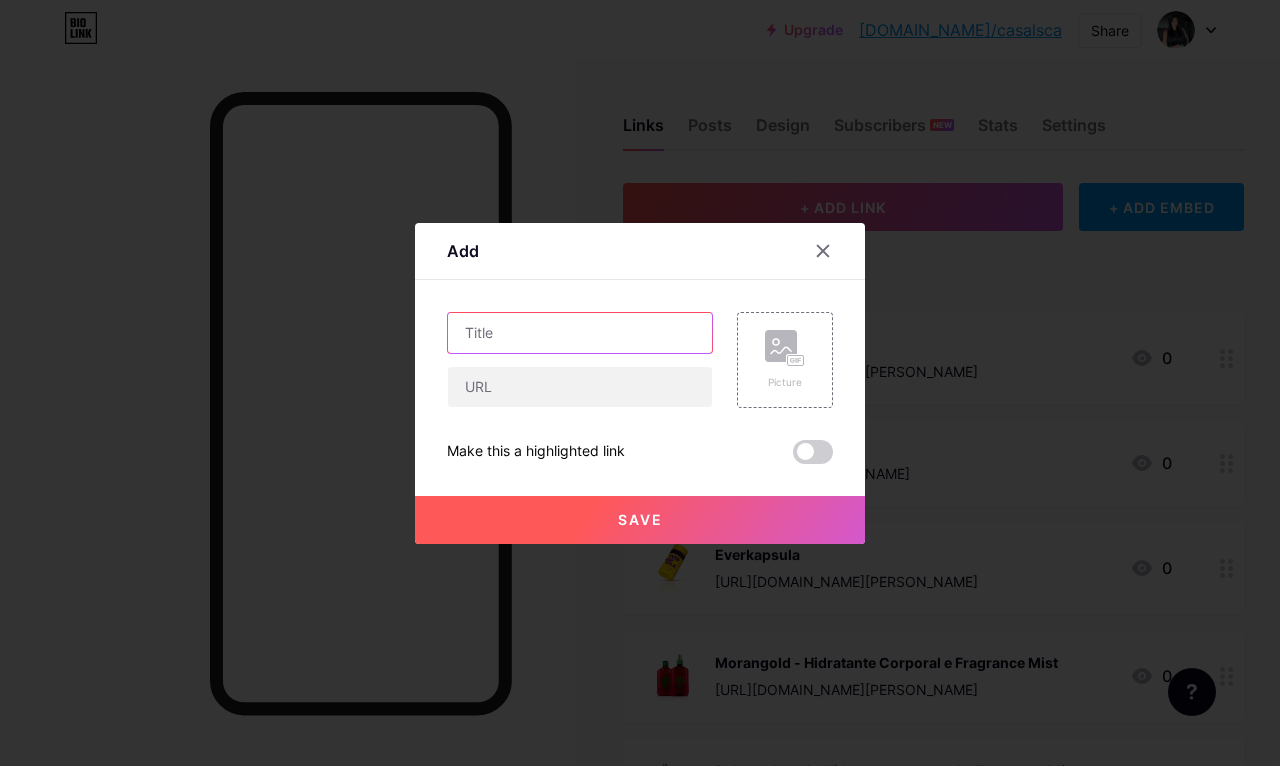 type on "." 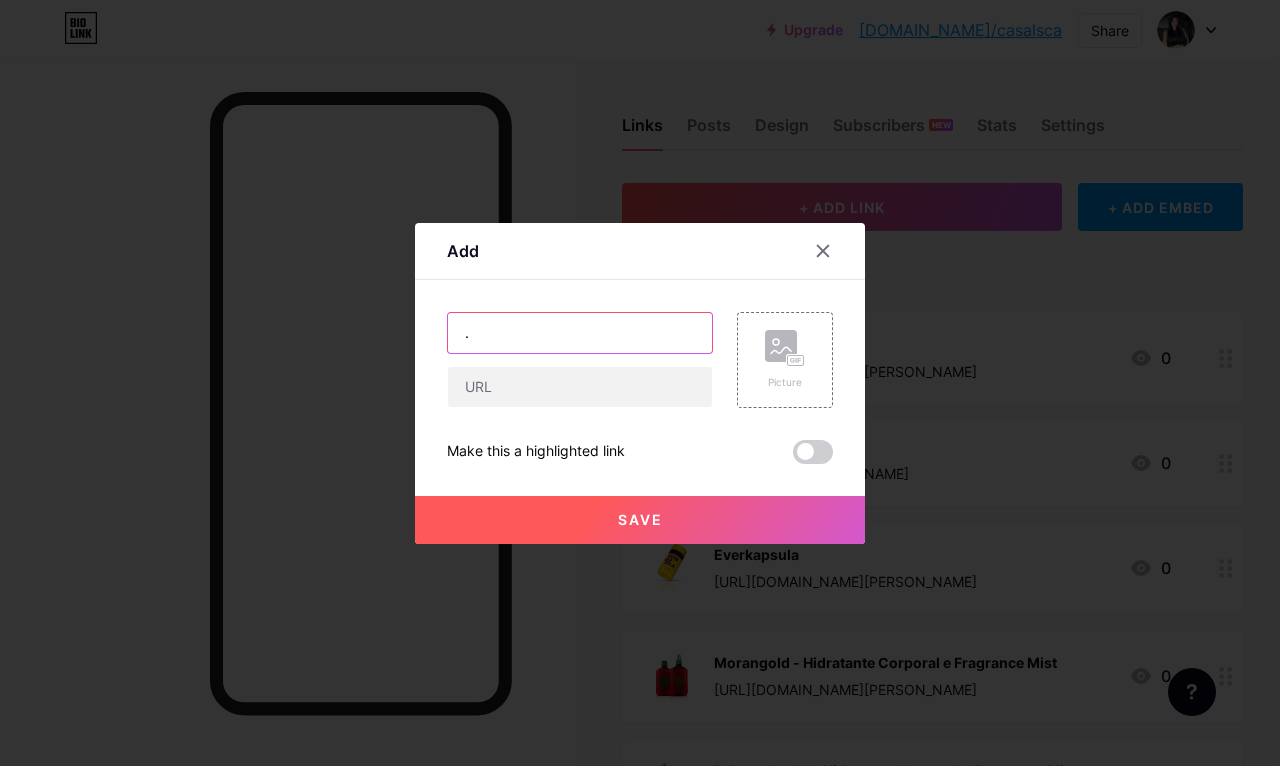 click on "." at bounding box center (580, 333) 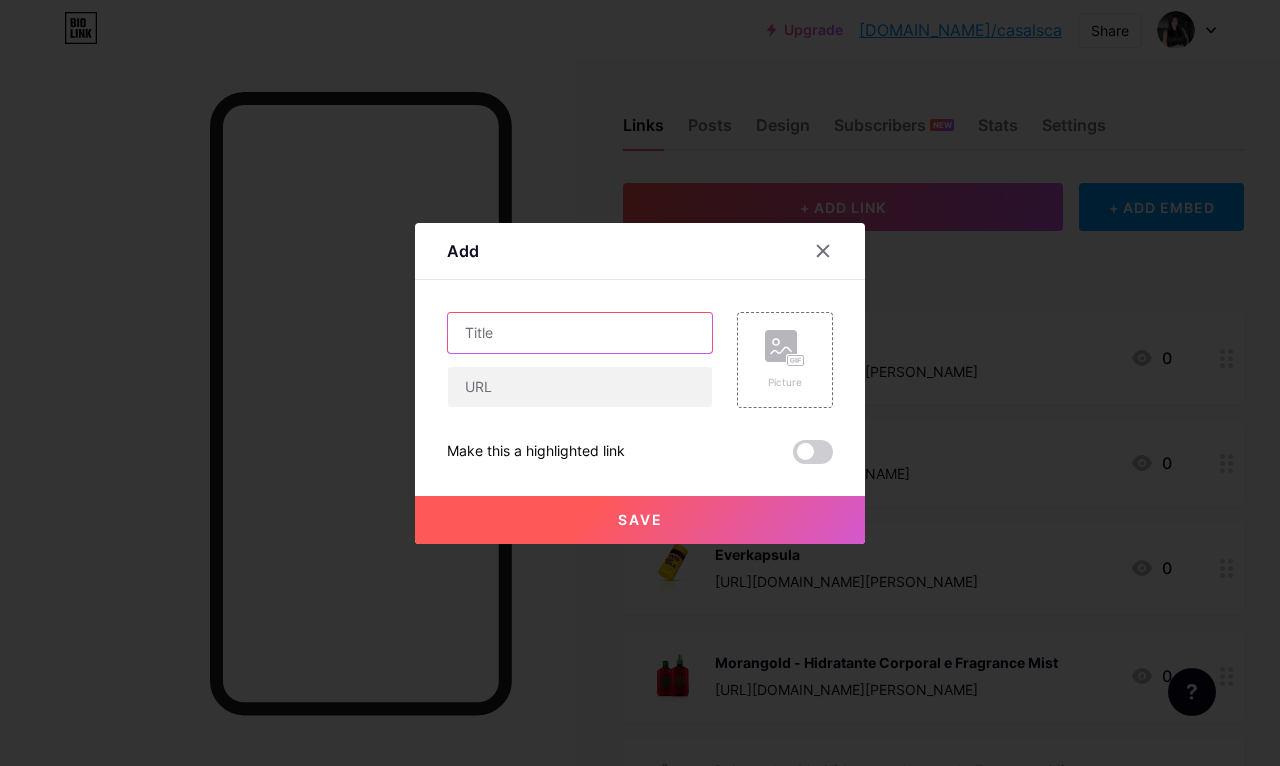 paste on "Poderosa Goold - Hidratante Corporal e Fragrance Mist" 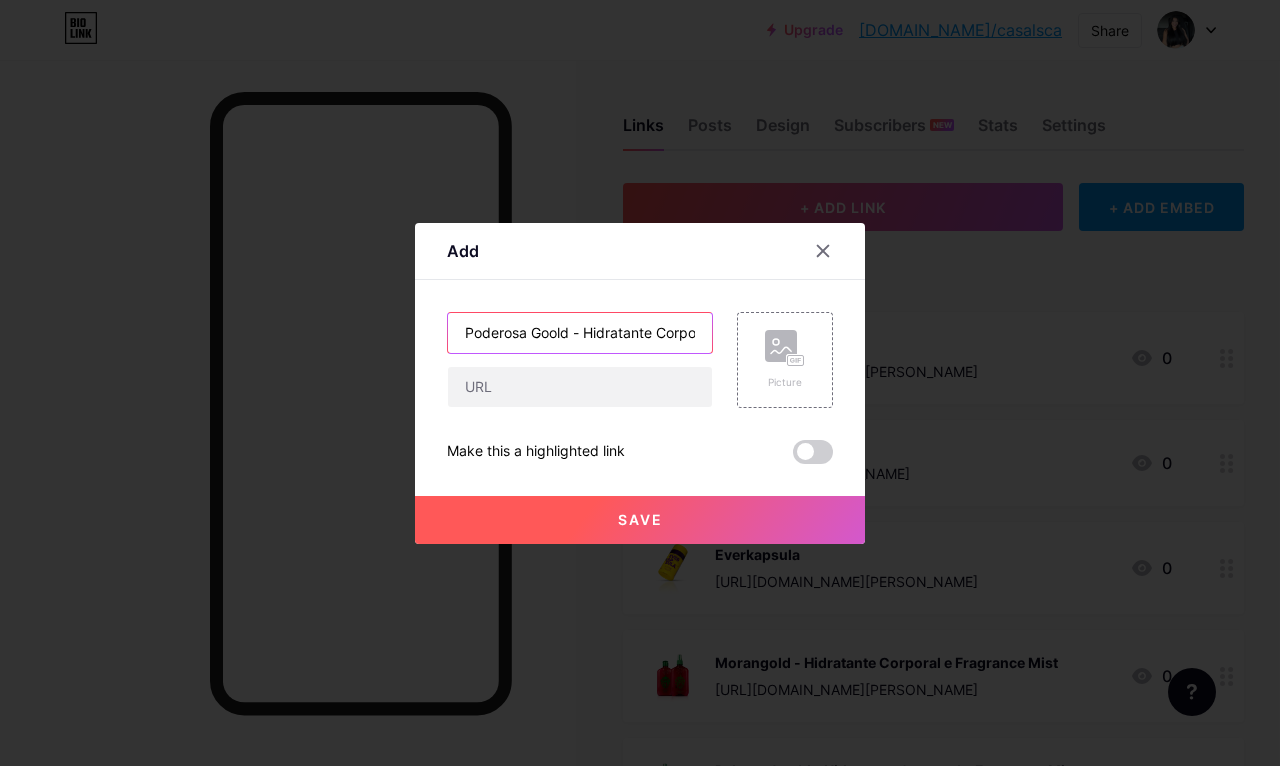 type on "Poderosa Goold - Hidratante Corporal e Fragrance Mist" 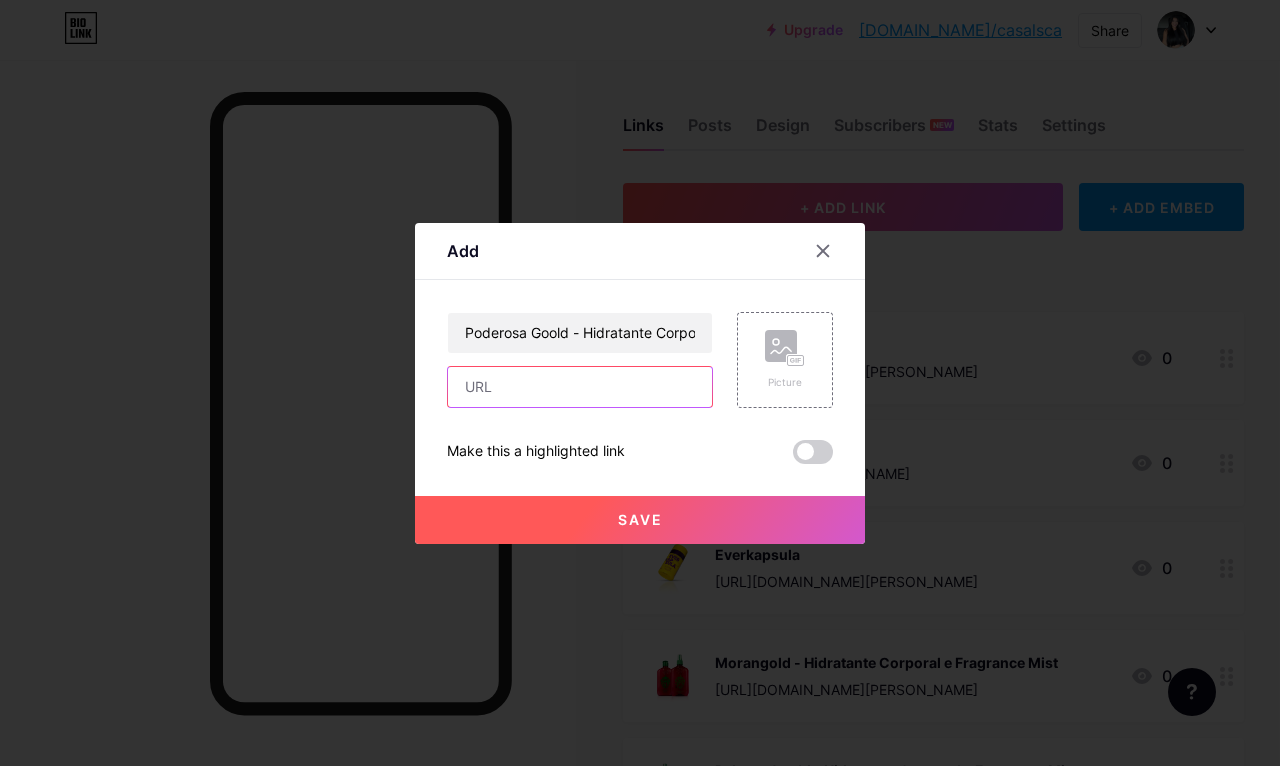 click at bounding box center [580, 387] 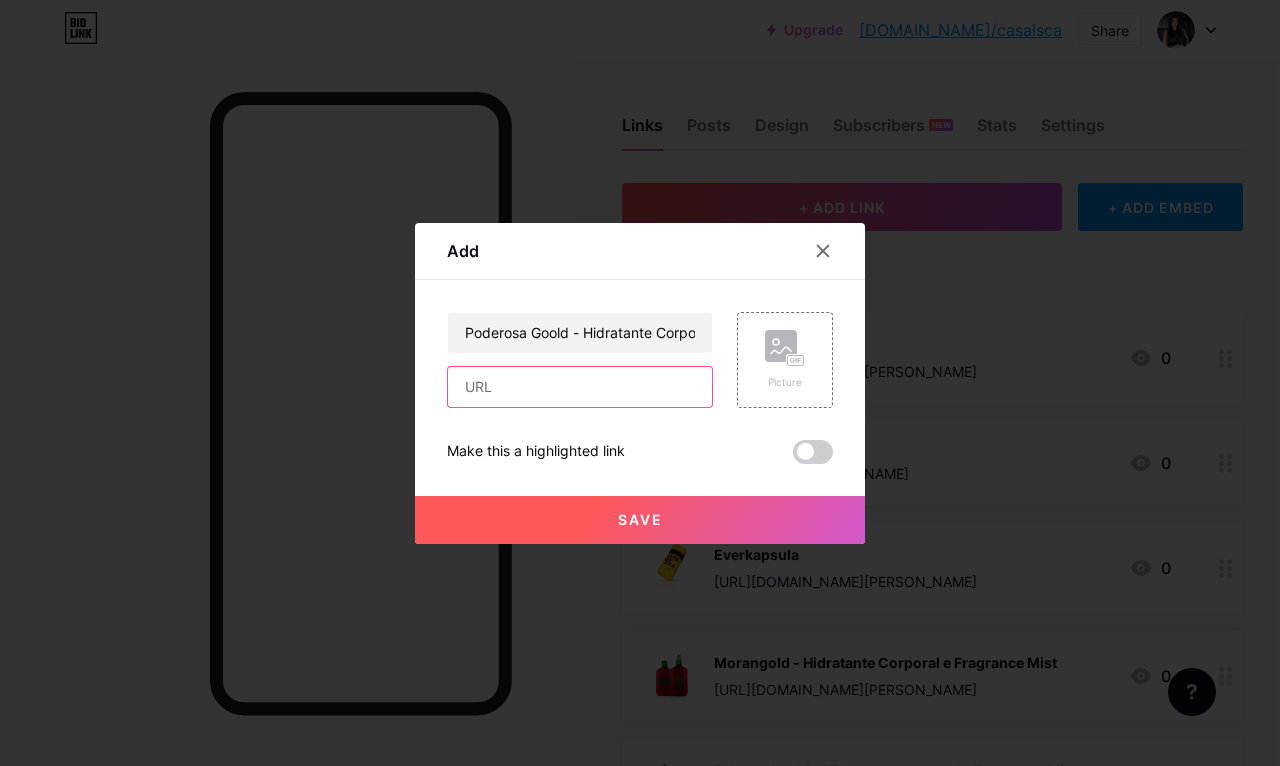 scroll, scrollTop: 3, scrollLeft: 1, axis: both 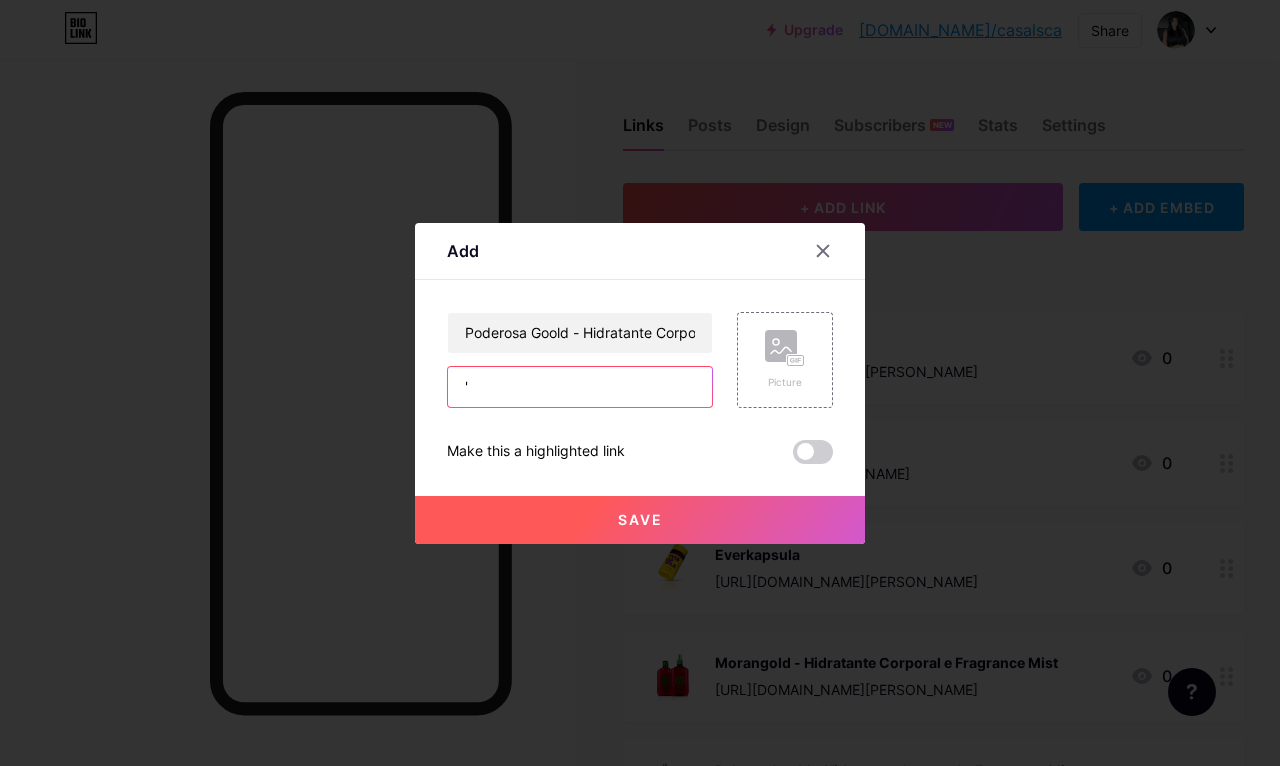 type on "'d" 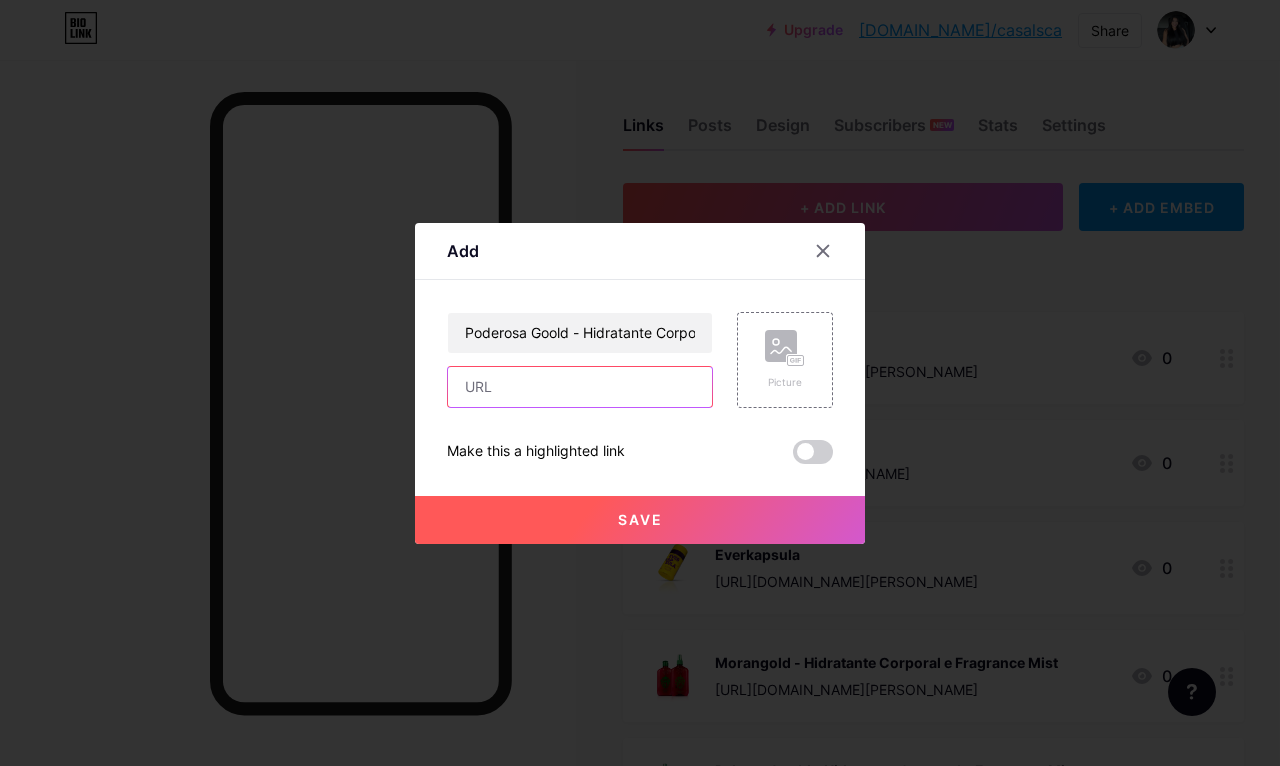 click at bounding box center [580, 387] 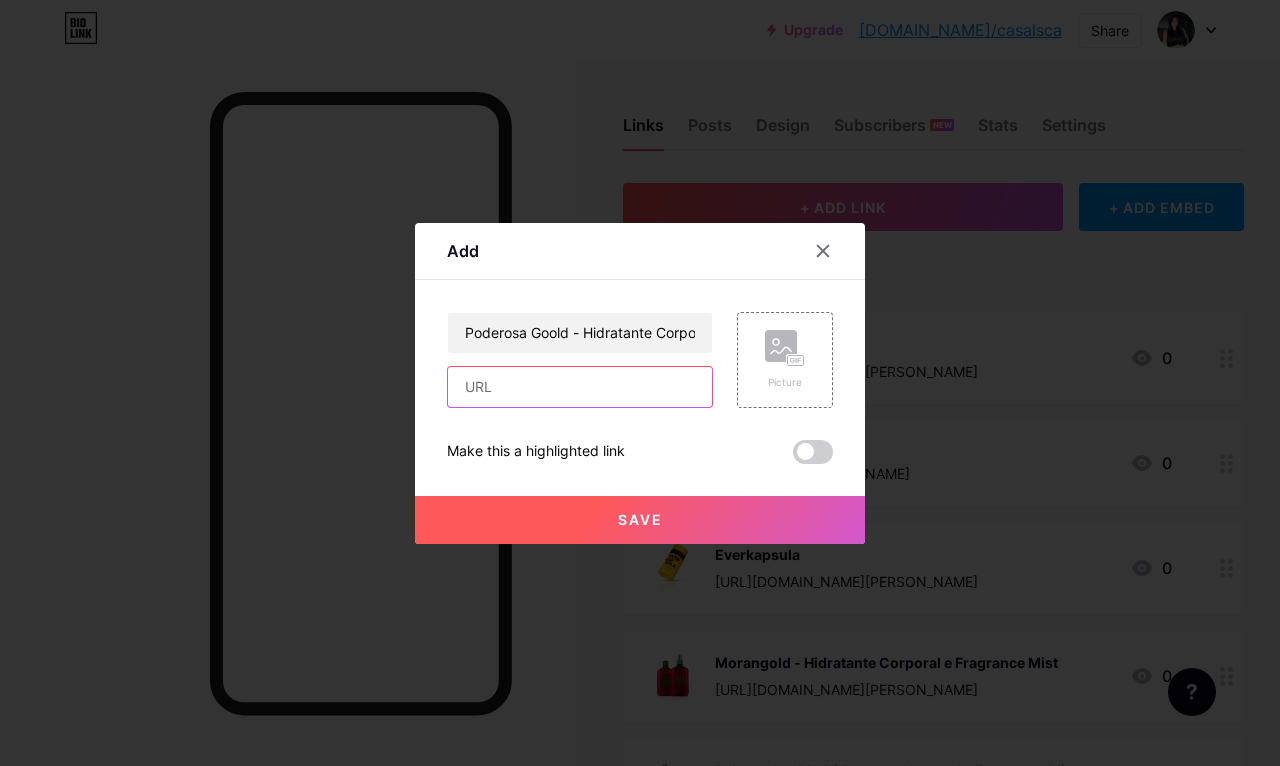 paste on "[URL][DOMAIN_NAME][PERSON_NAME]" 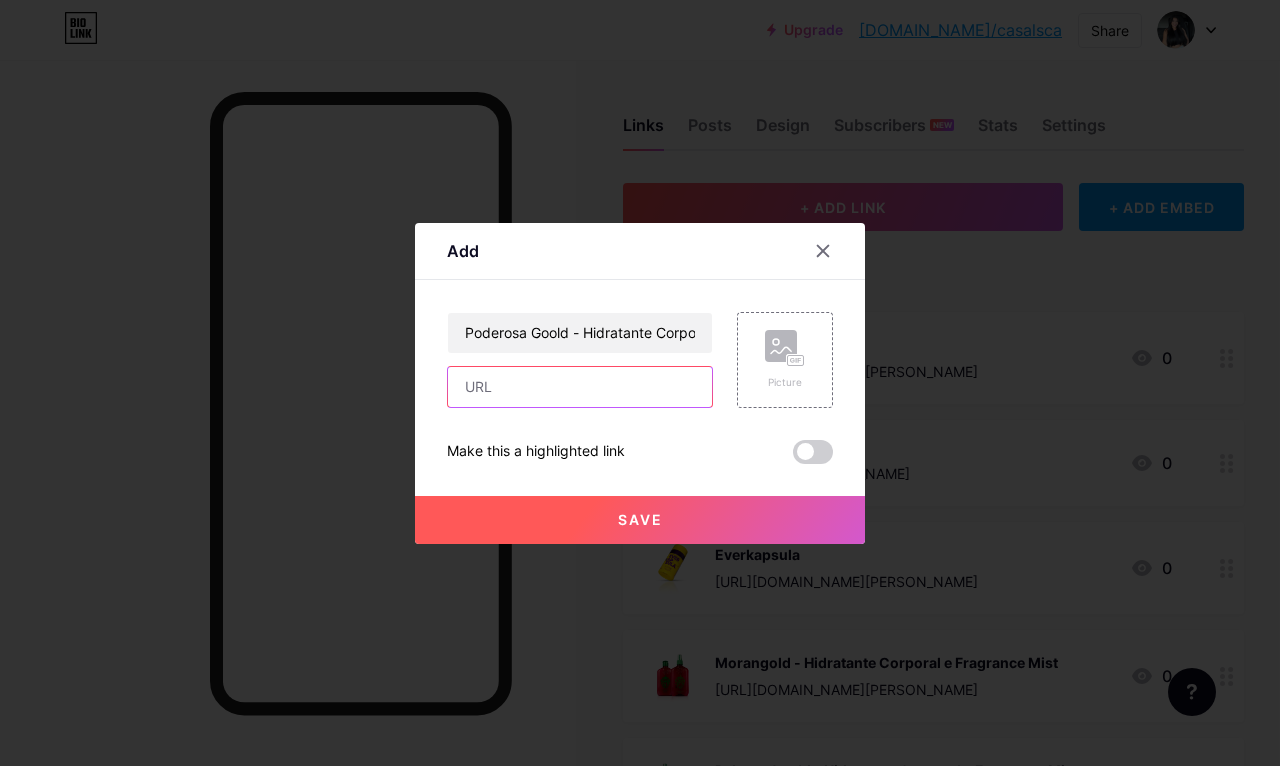 type on "[URL][DOMAIN_NAME][PERSON_NAME]" 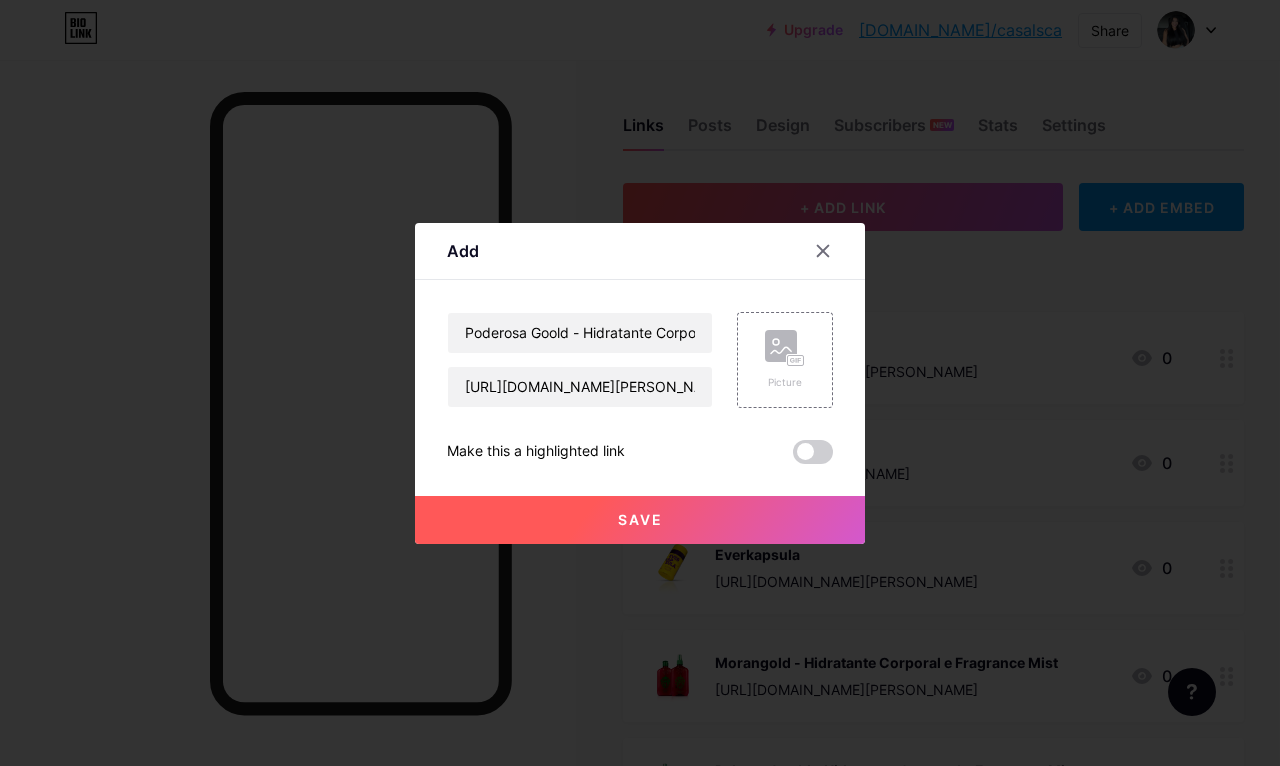 click 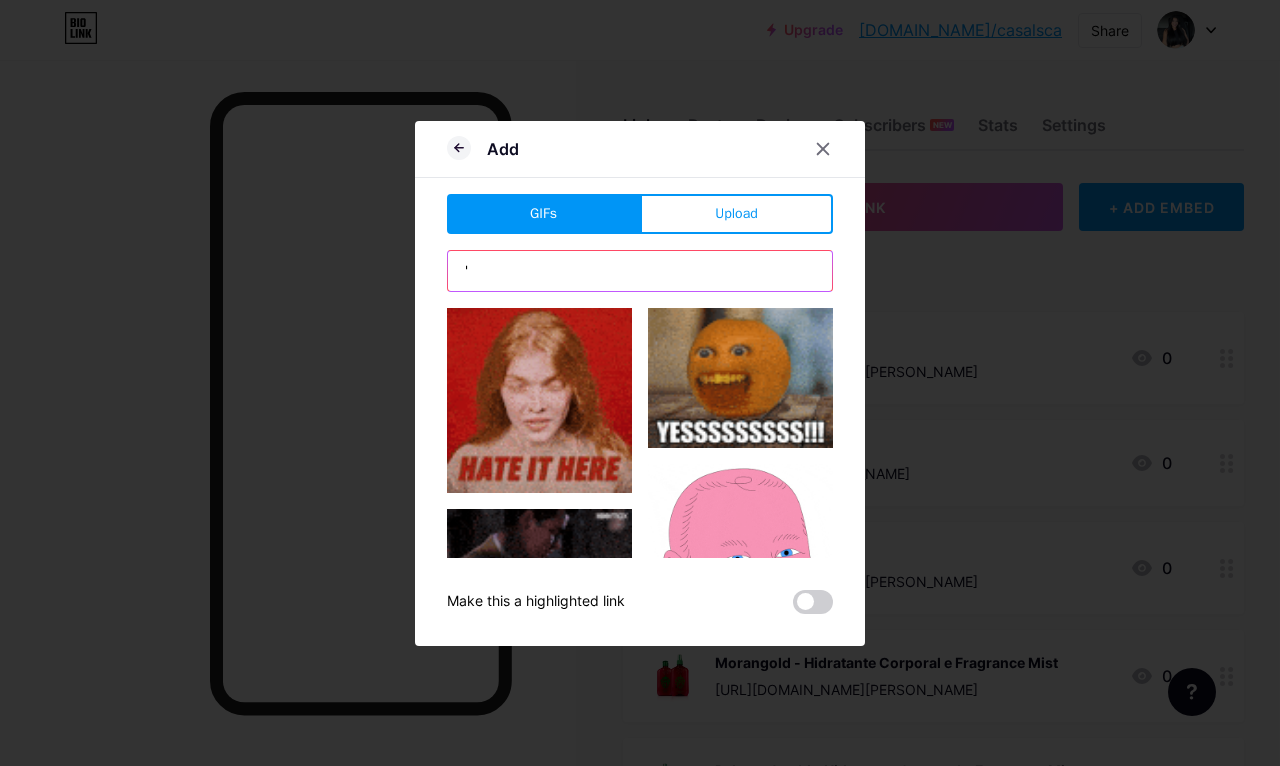 type on "'" 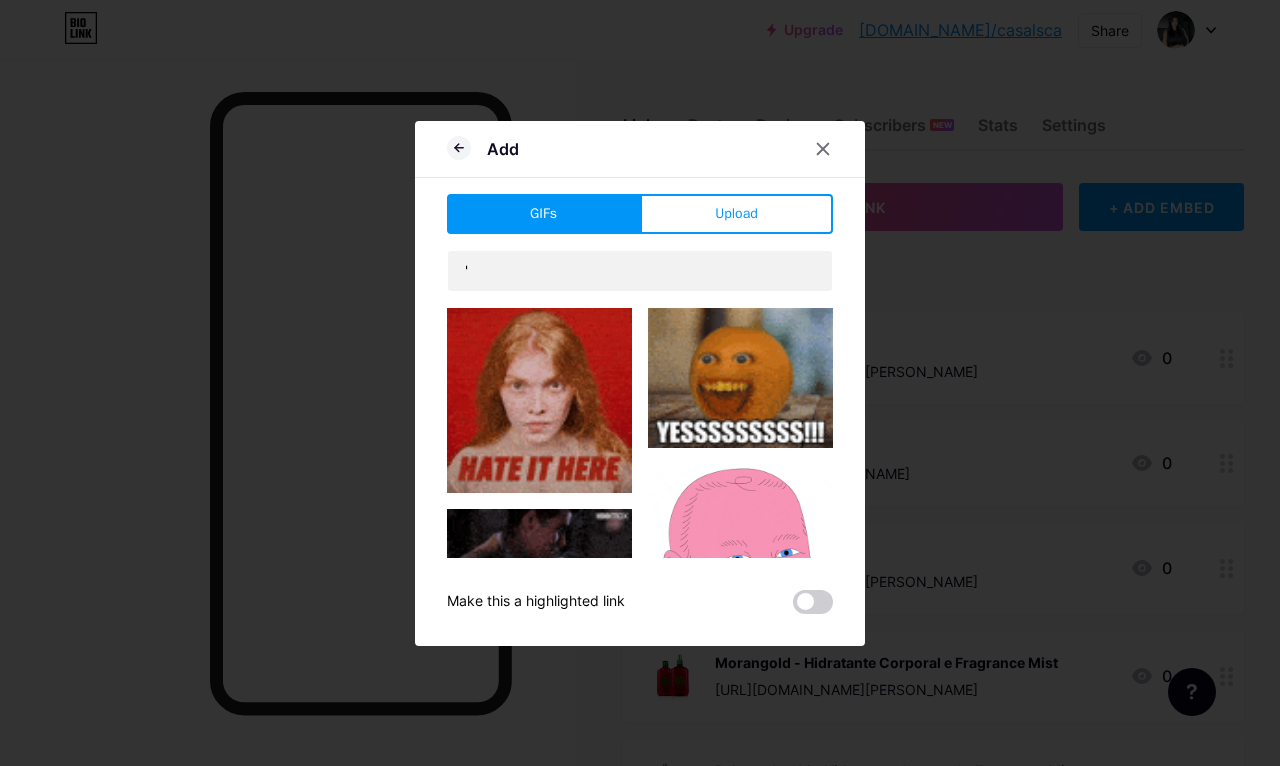 click on "Upload" at bounding box center [736, 214] 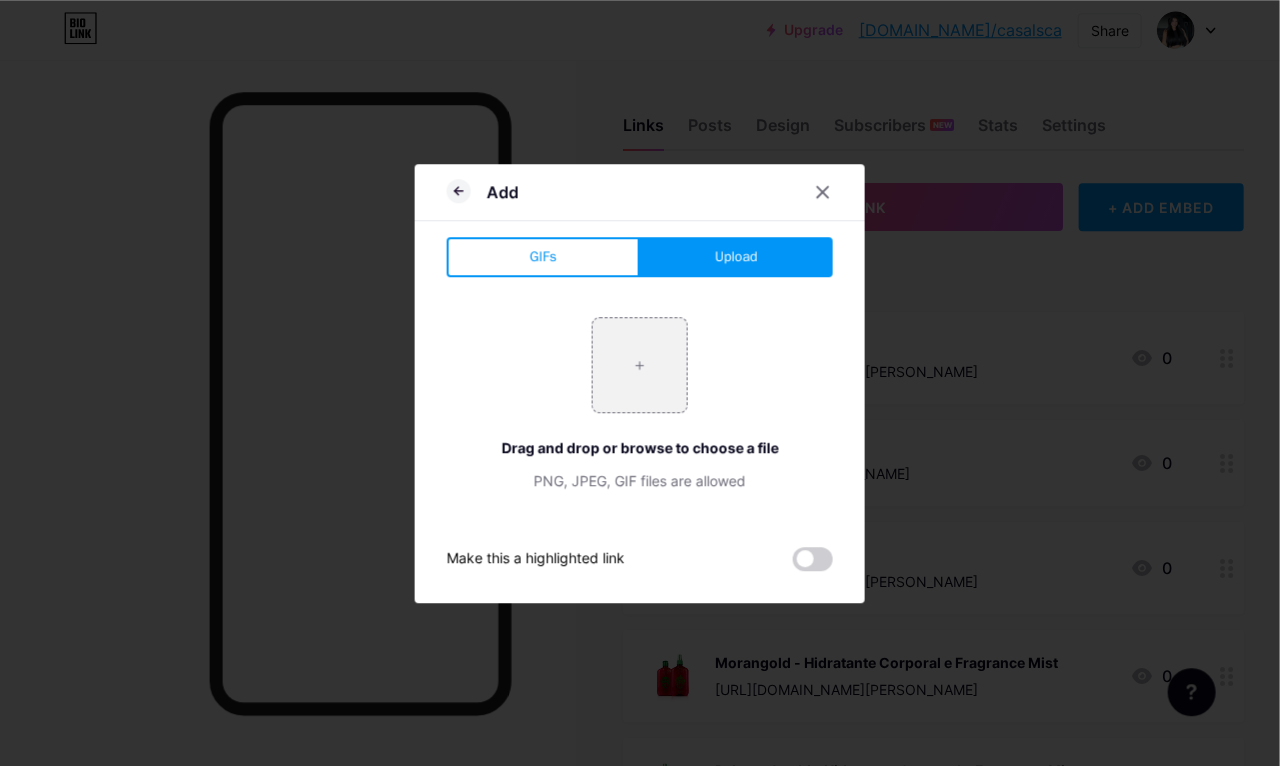 click at bounding box center [640, 365] 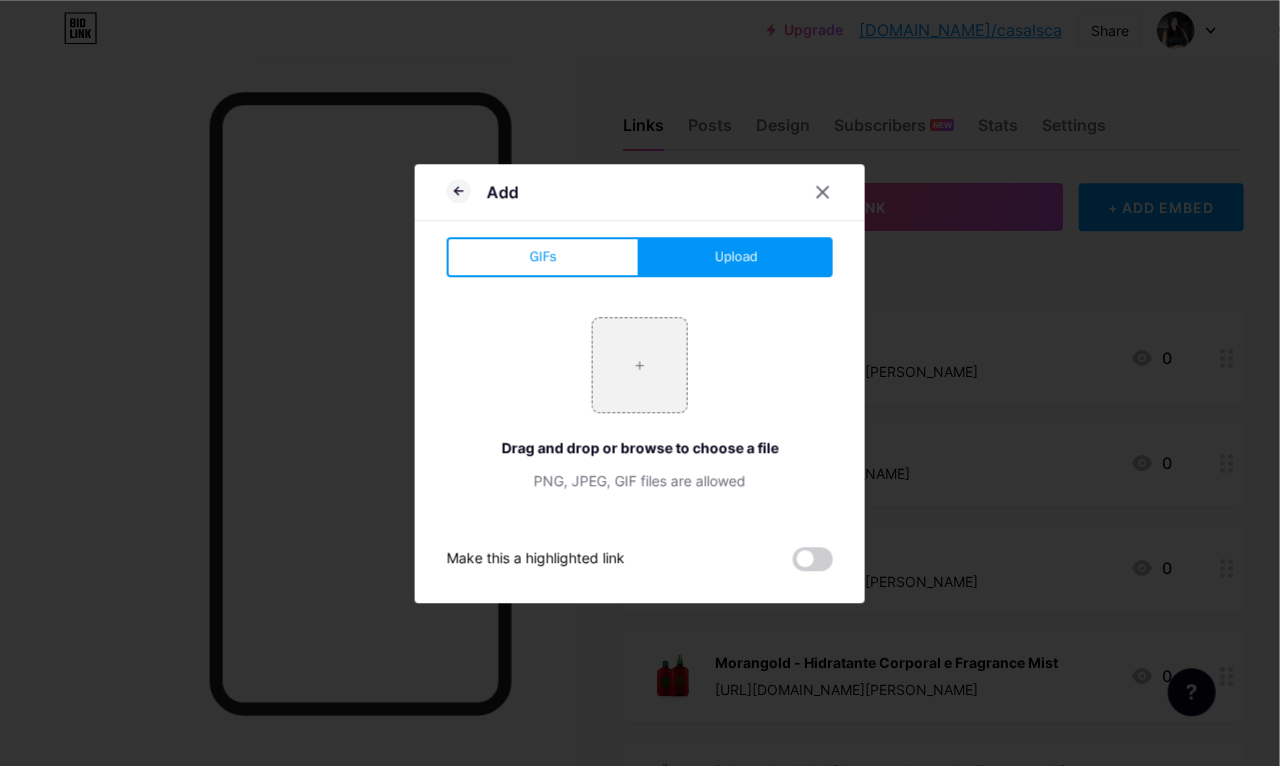 click at bounding box center (640, 365) 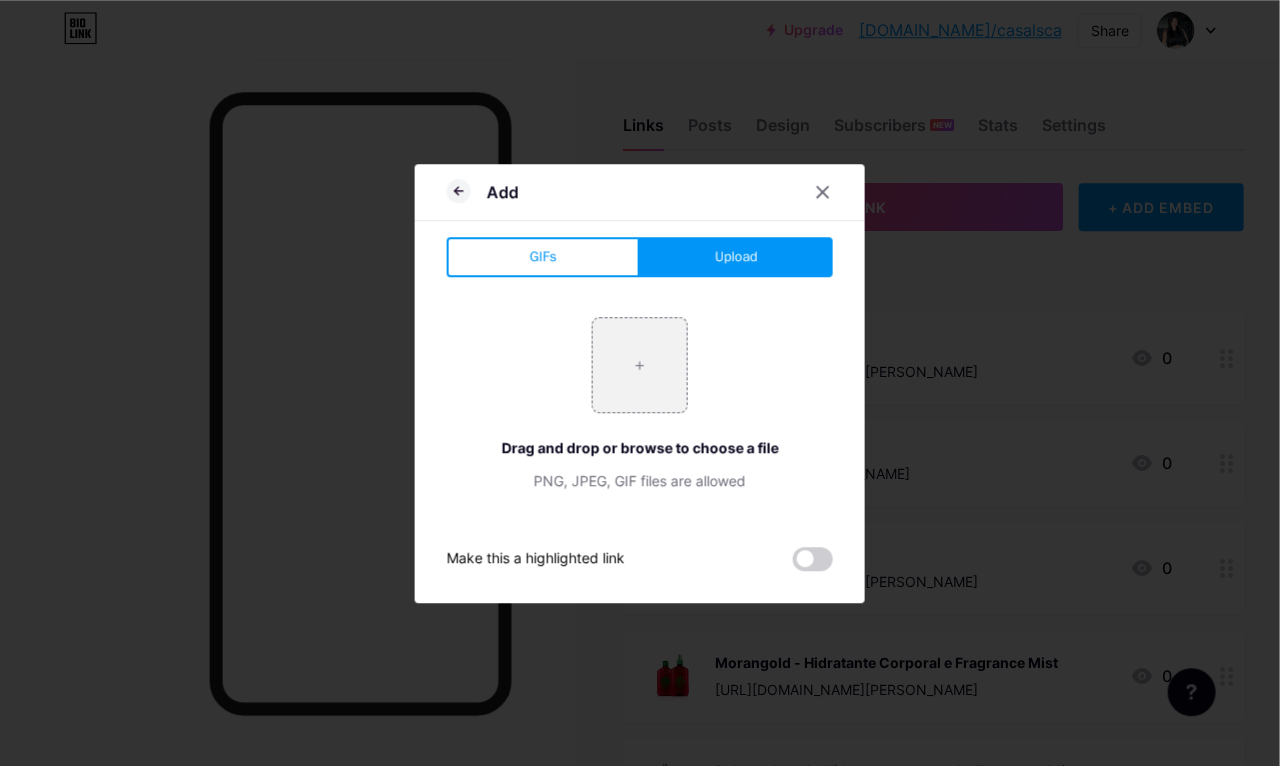 type on "C:\fakepath\IMG_0031.webp" 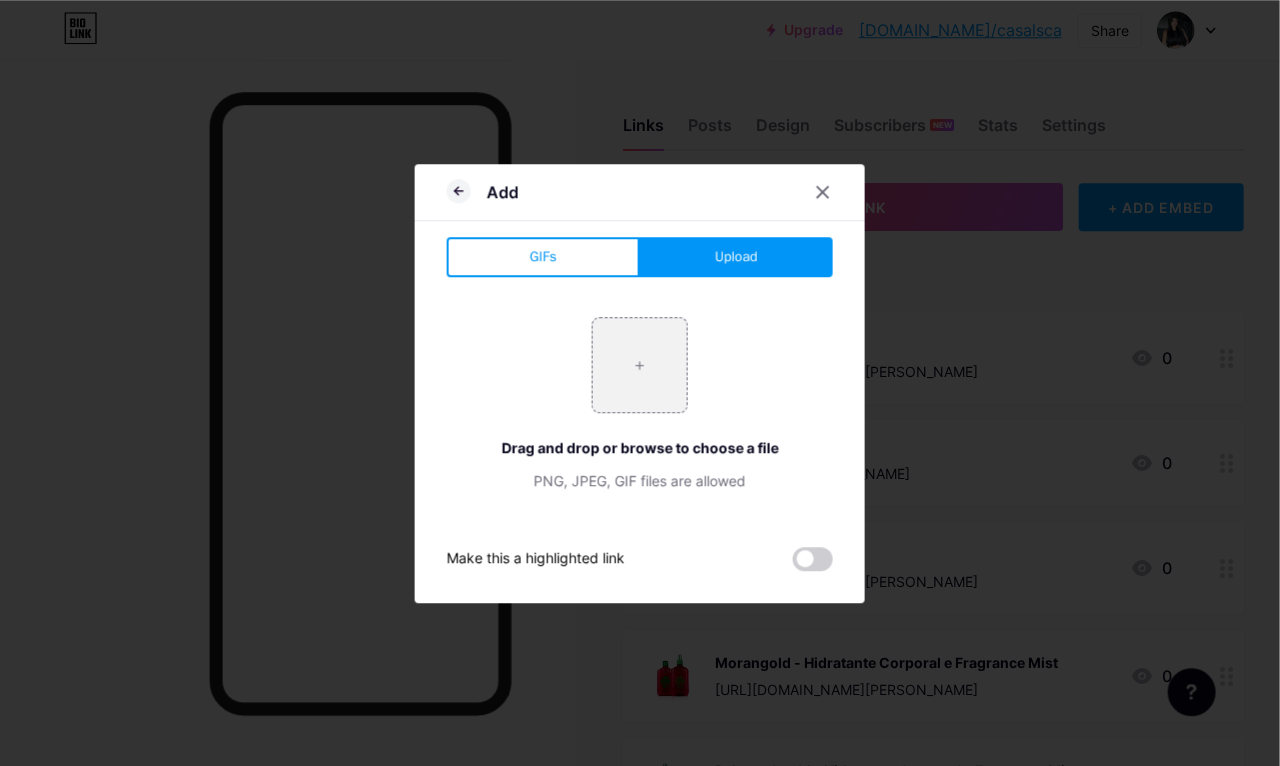 scroll, scrollTop: 3, scrollLeft: 2, axis: both 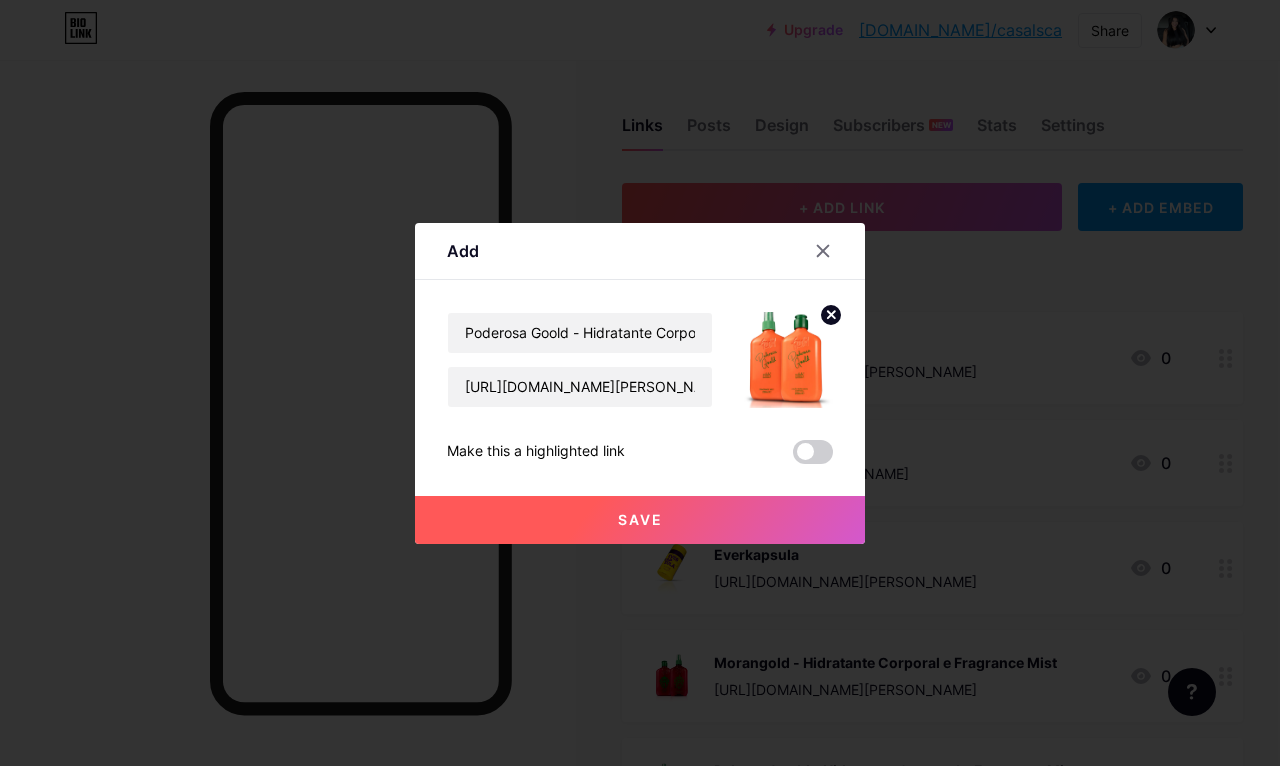 click on "Save" at bounding box center [640, 520] 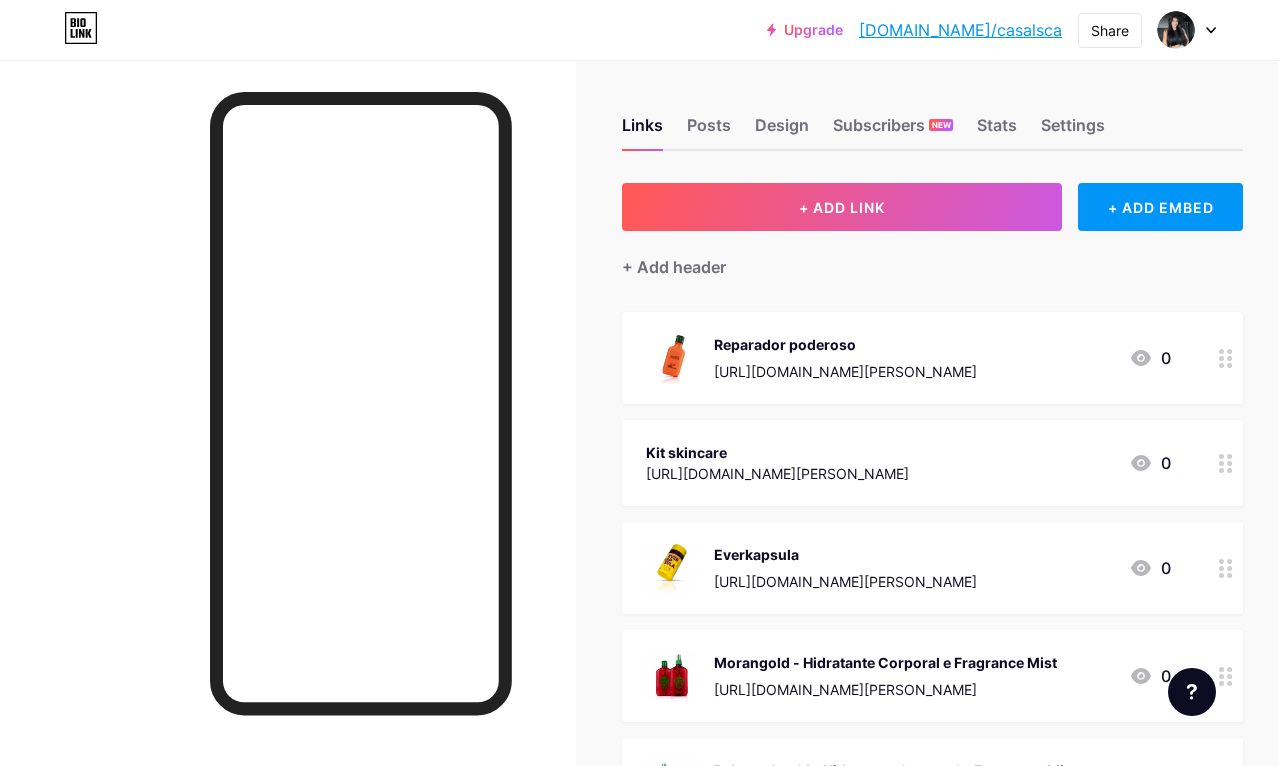 click on "Posts" at bounding box center [709, 131] 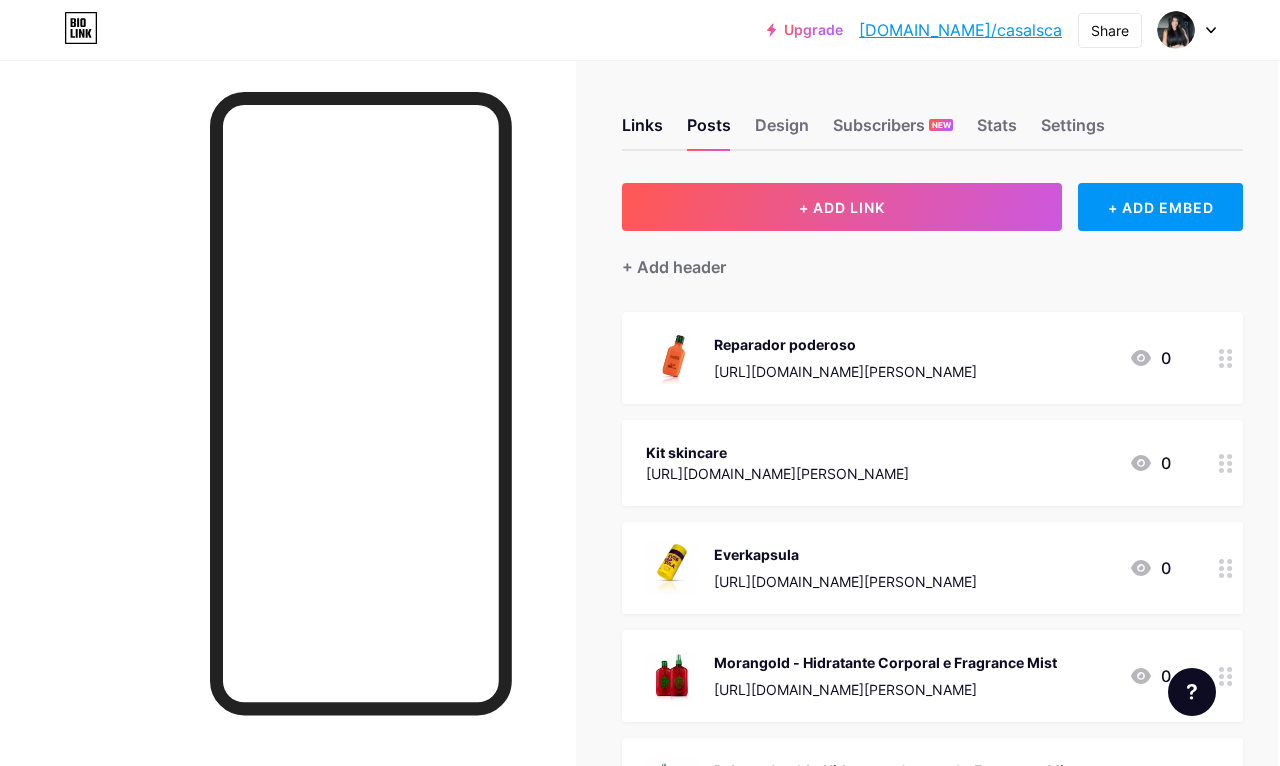 click on "Links" at bounding box center [642, 131] 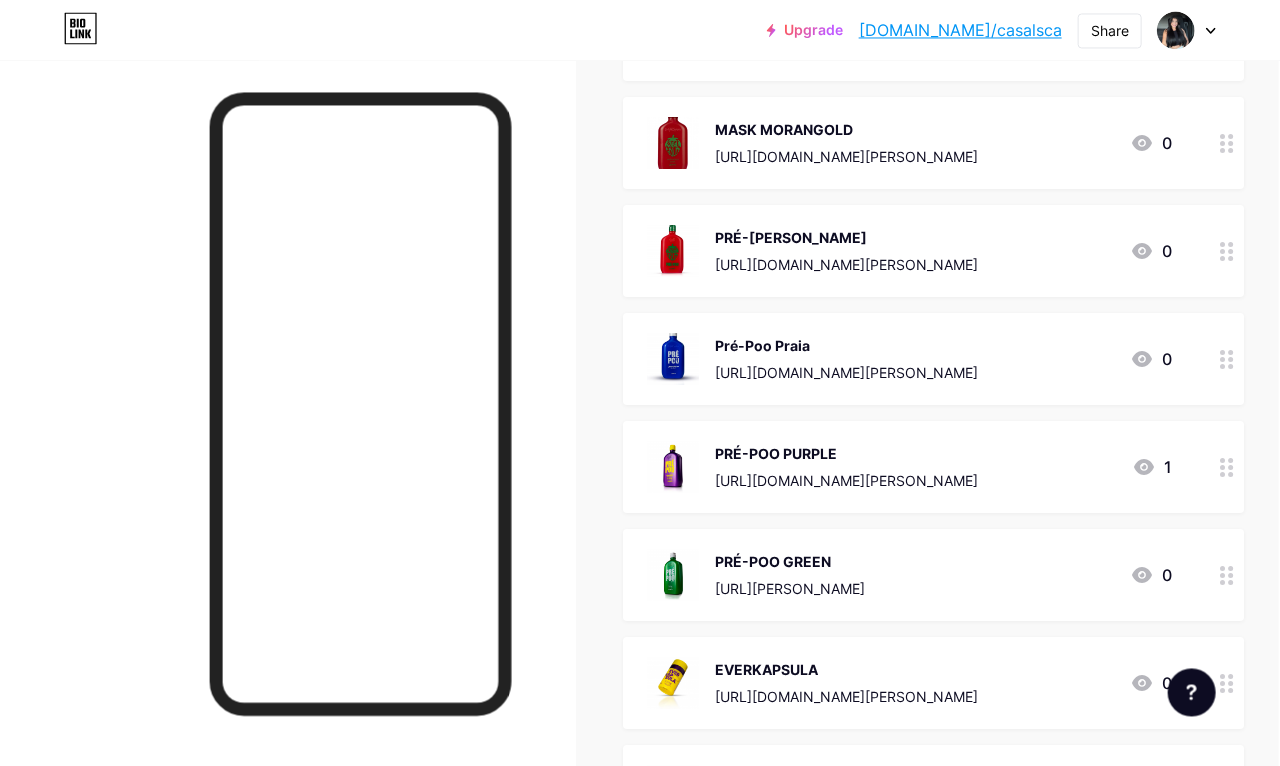 scroll, scrollTop: 3874, scrollLeft: 1, axis: both 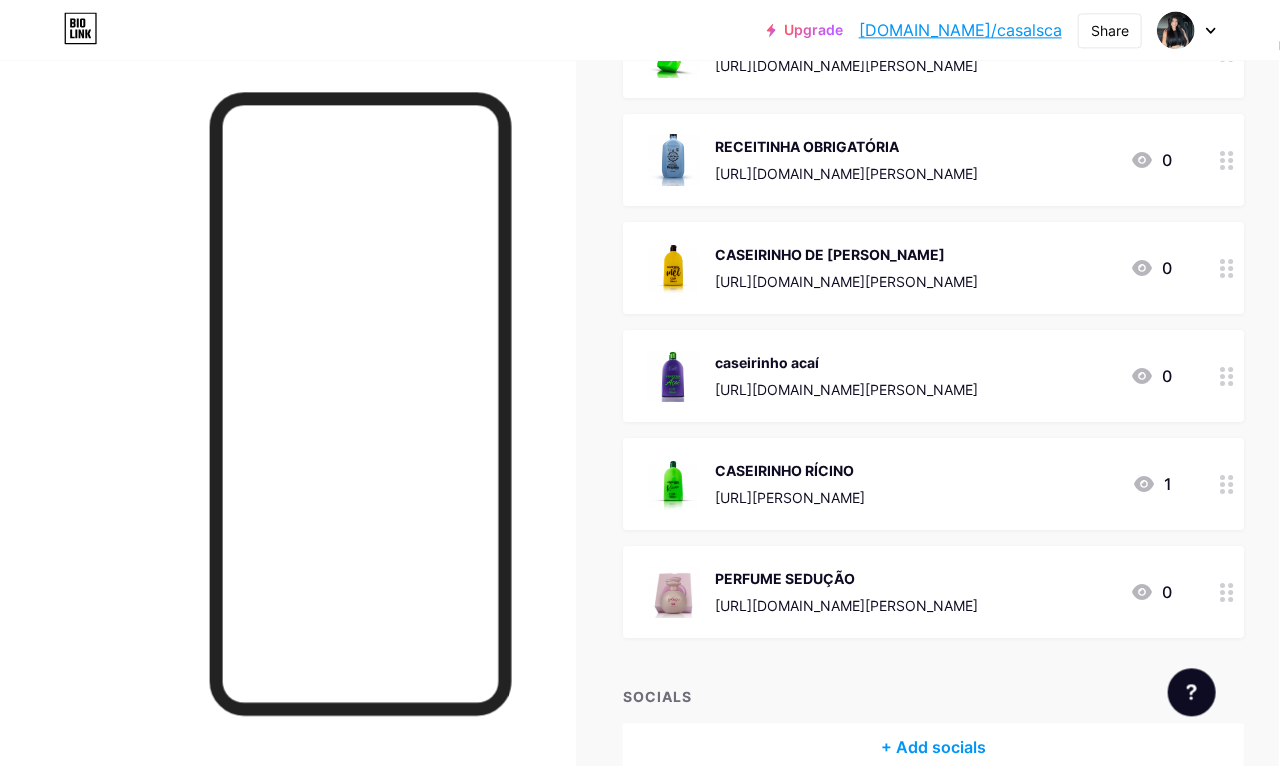 click on "caseirinho acaí" at bounding box center (846, 362) 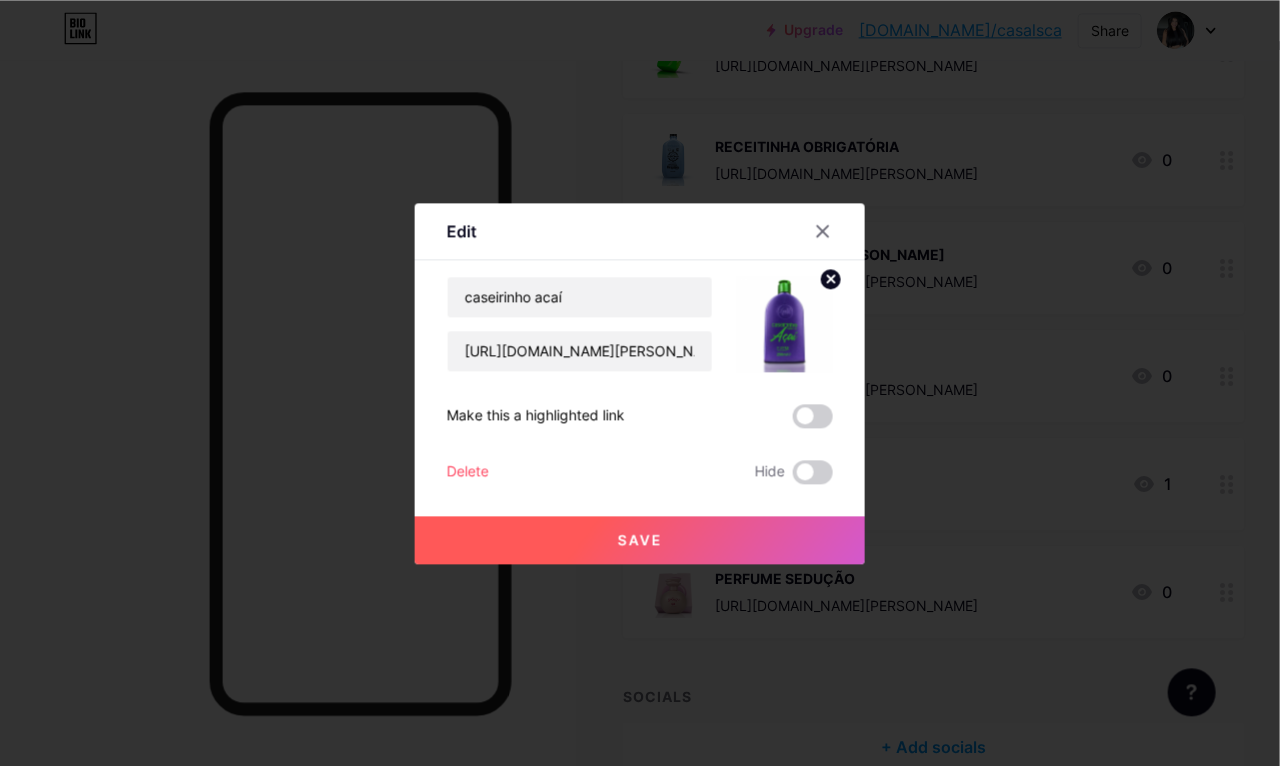 scroll, scrollTop: 5163, scrollLeft: 2, axis: both 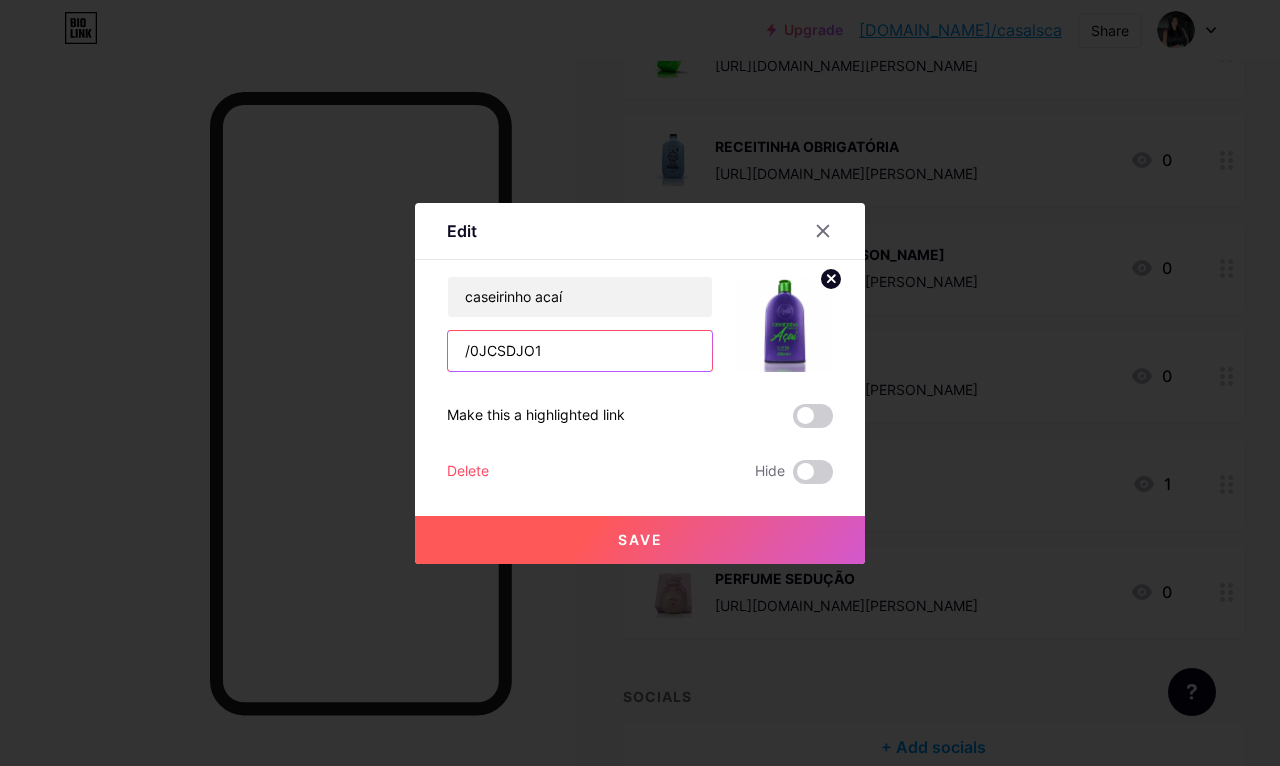 type on "/" 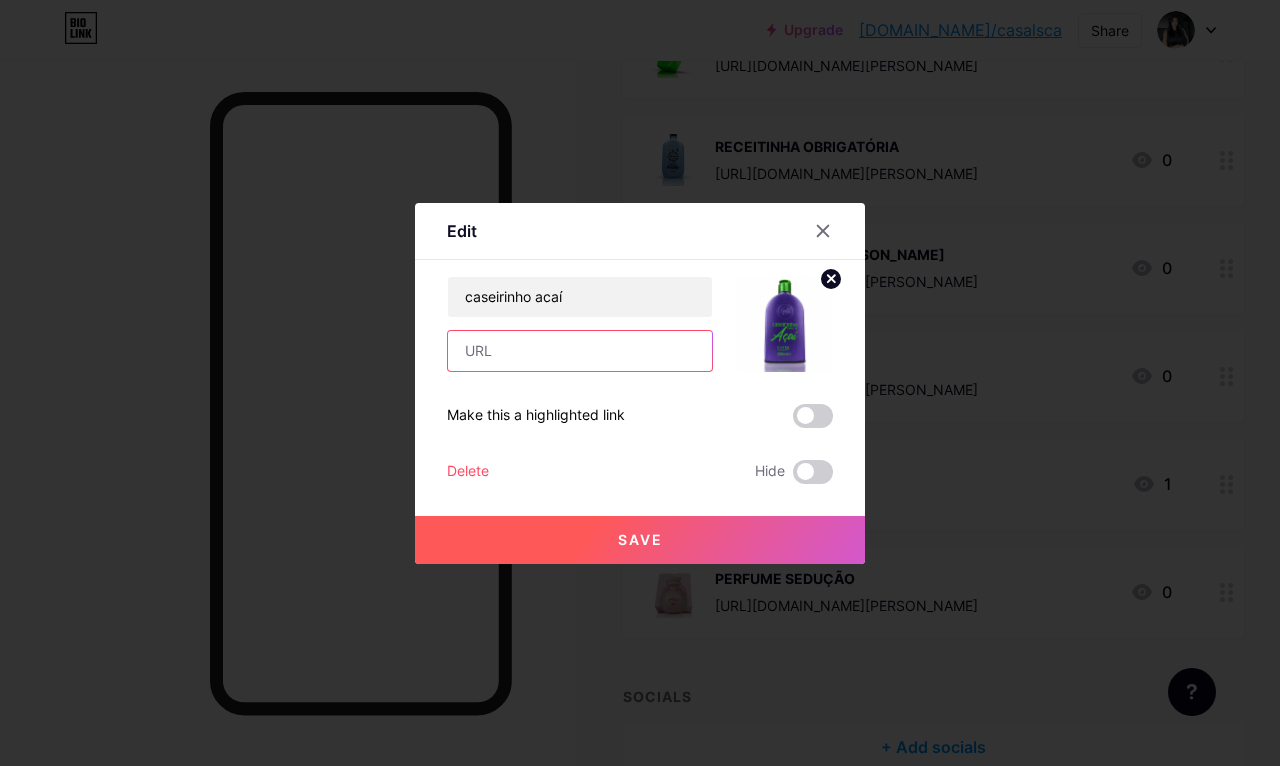 click at bounding box center [580, 351] 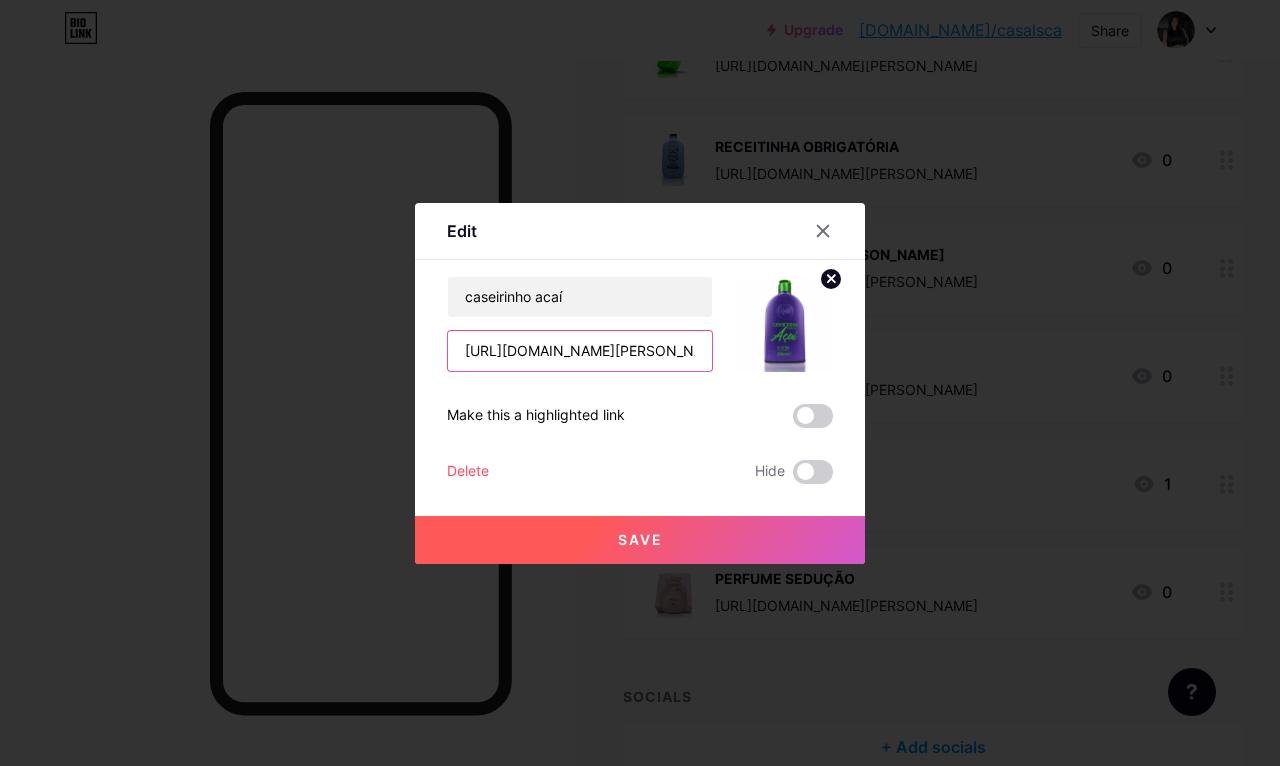 type on "[URL][DOMAIN_NAME][PERSON_NAME]" 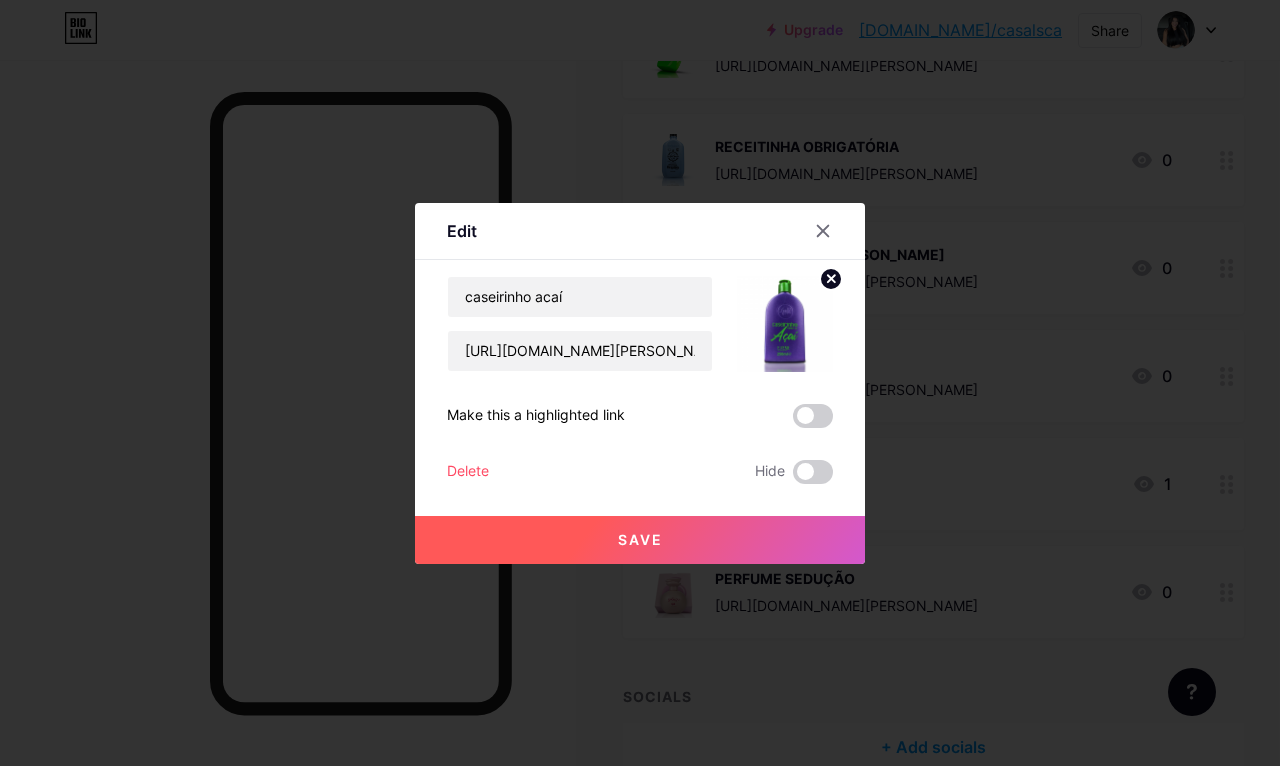 click on "Save" at bounding box center [640, 540] 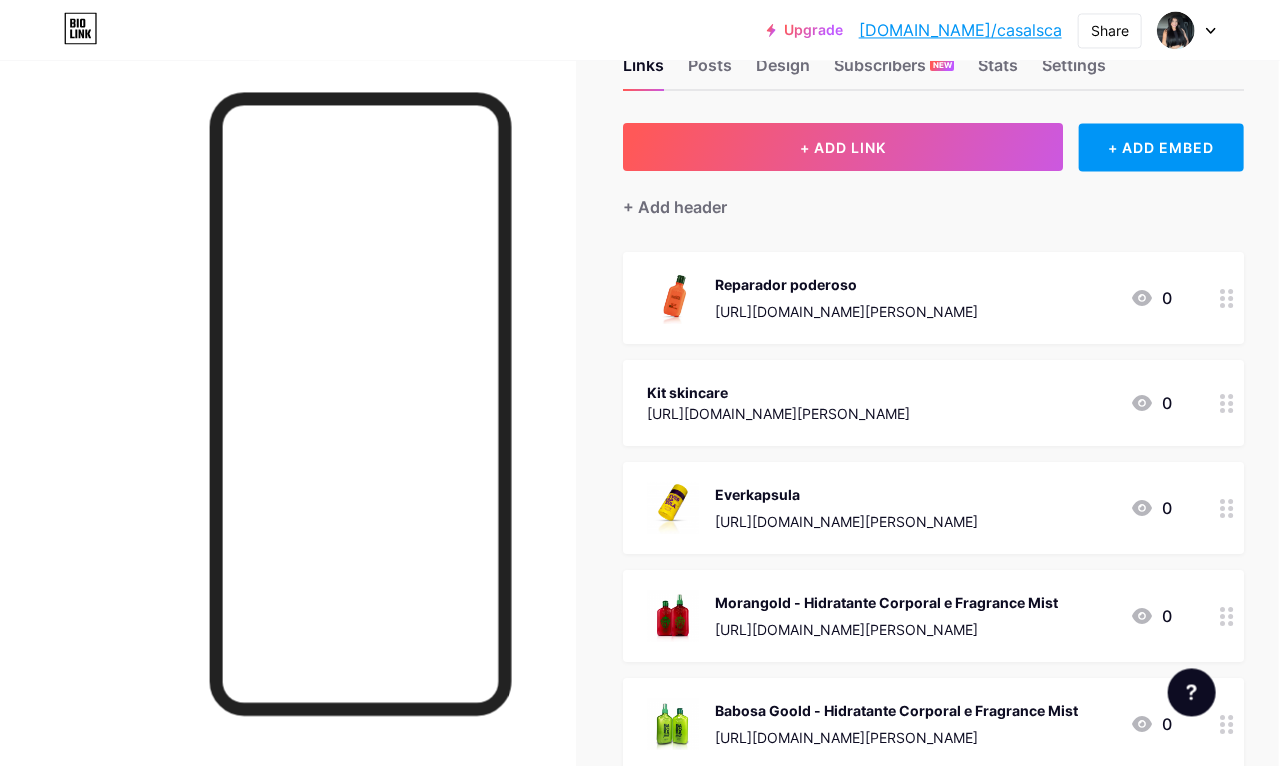 scroll, scrollTop: 0, scrollLeft: 1, axis: horizontal 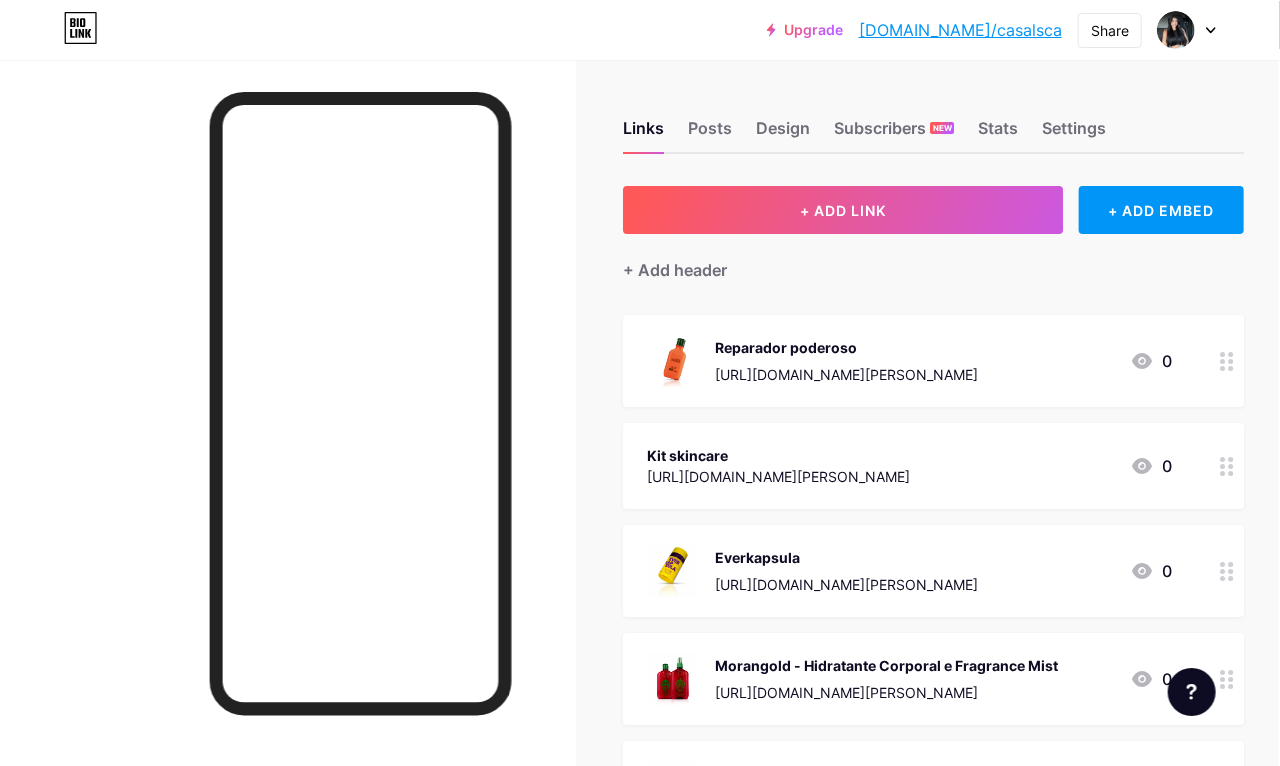 click on "+ ADD LINK" at bounding box center (843, 210) 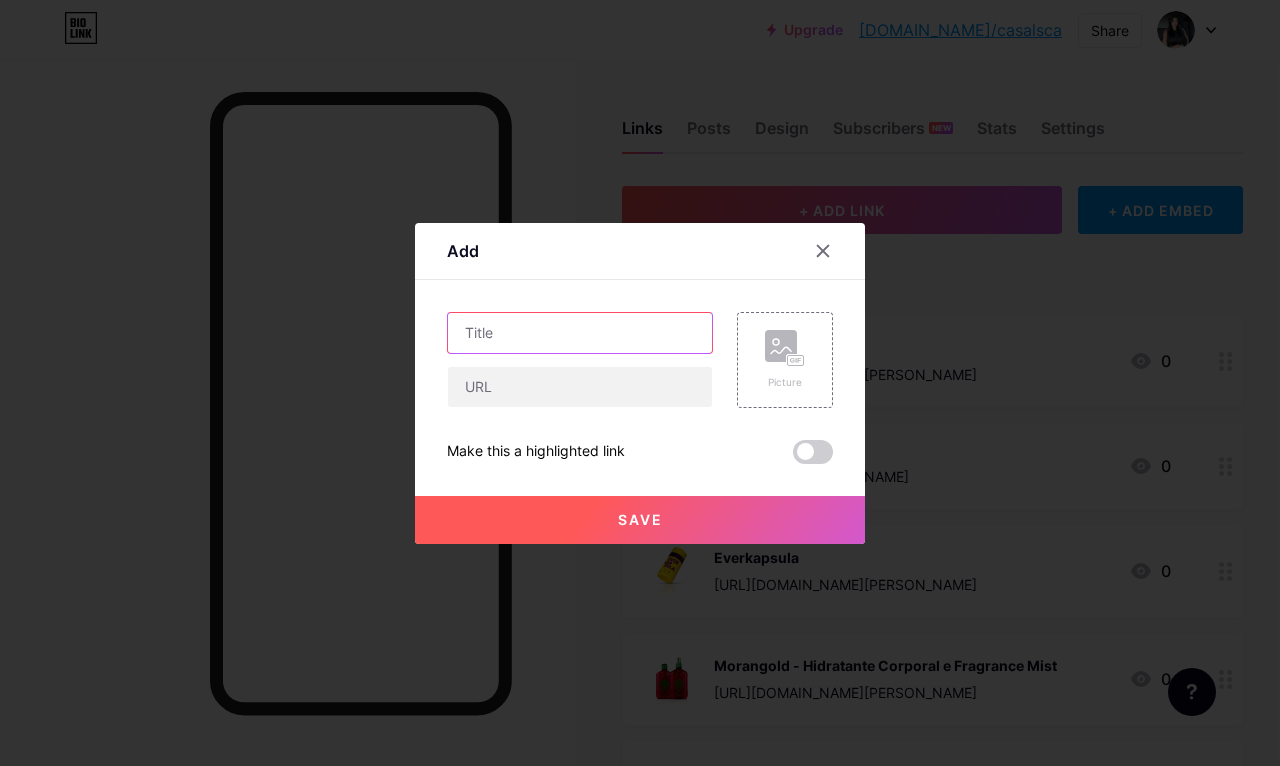 scroll, scrollTop: 0, scrollLeft: 1, axis: horizontal 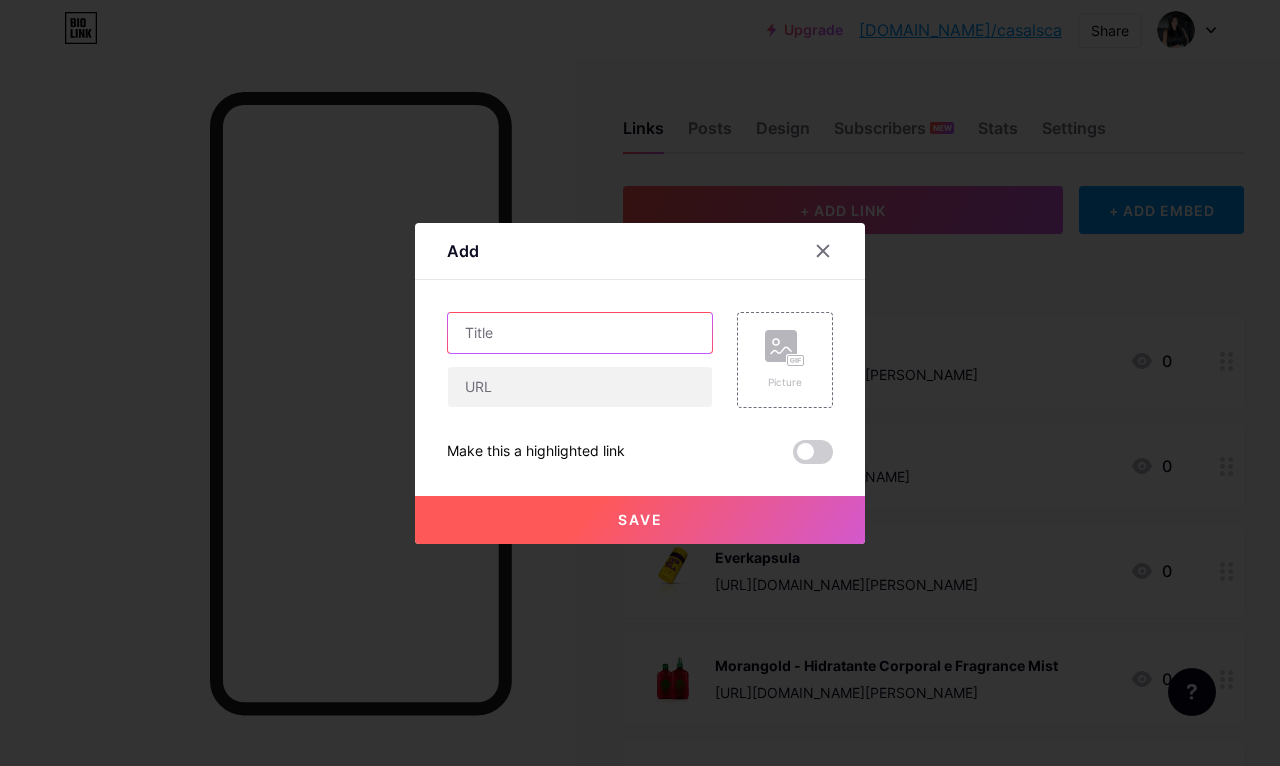 type on "." 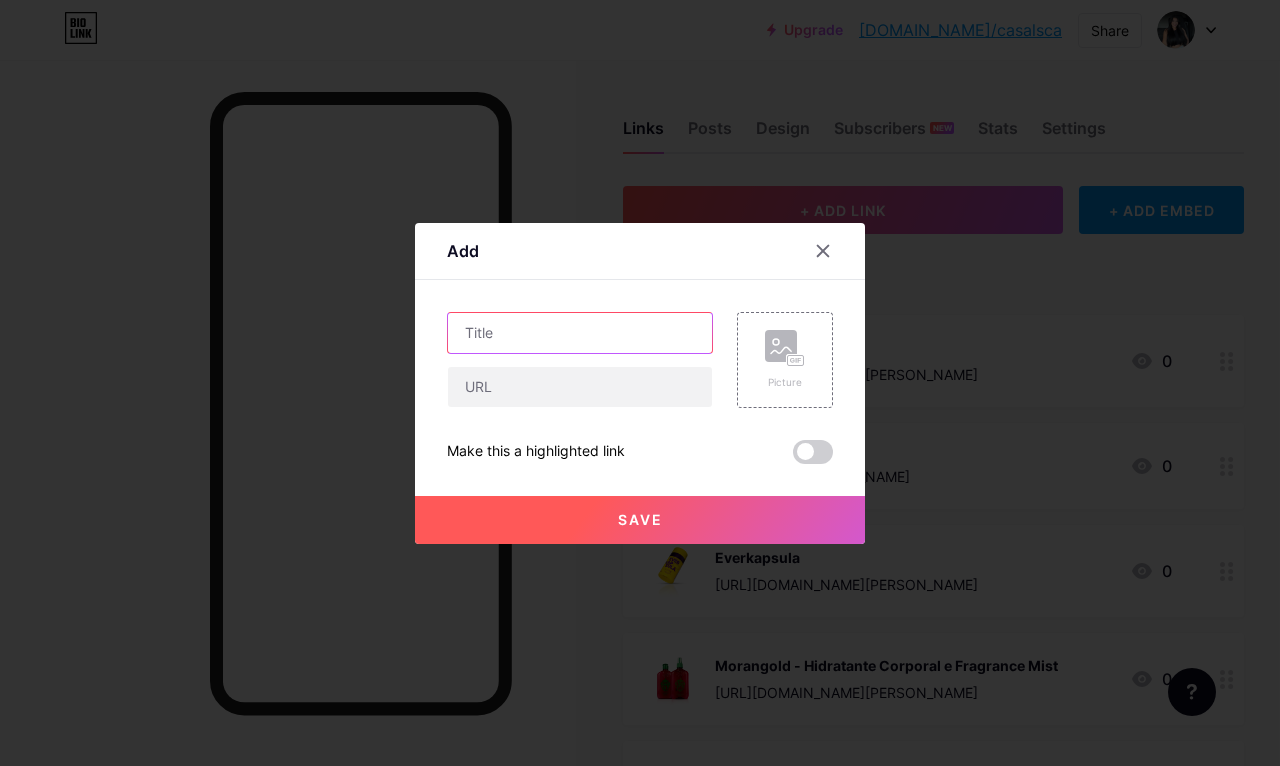 paste on "TERMOGÊNICO" 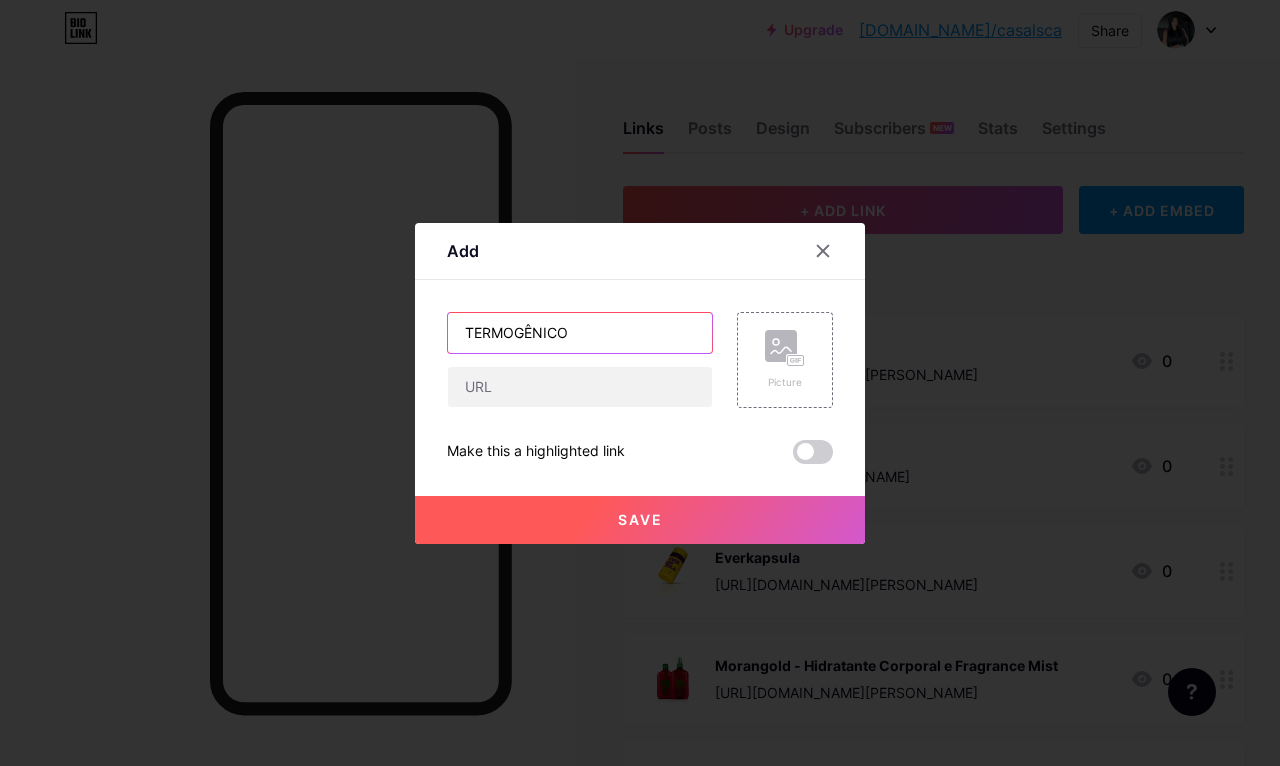 type on "TERMOGÊNICO" 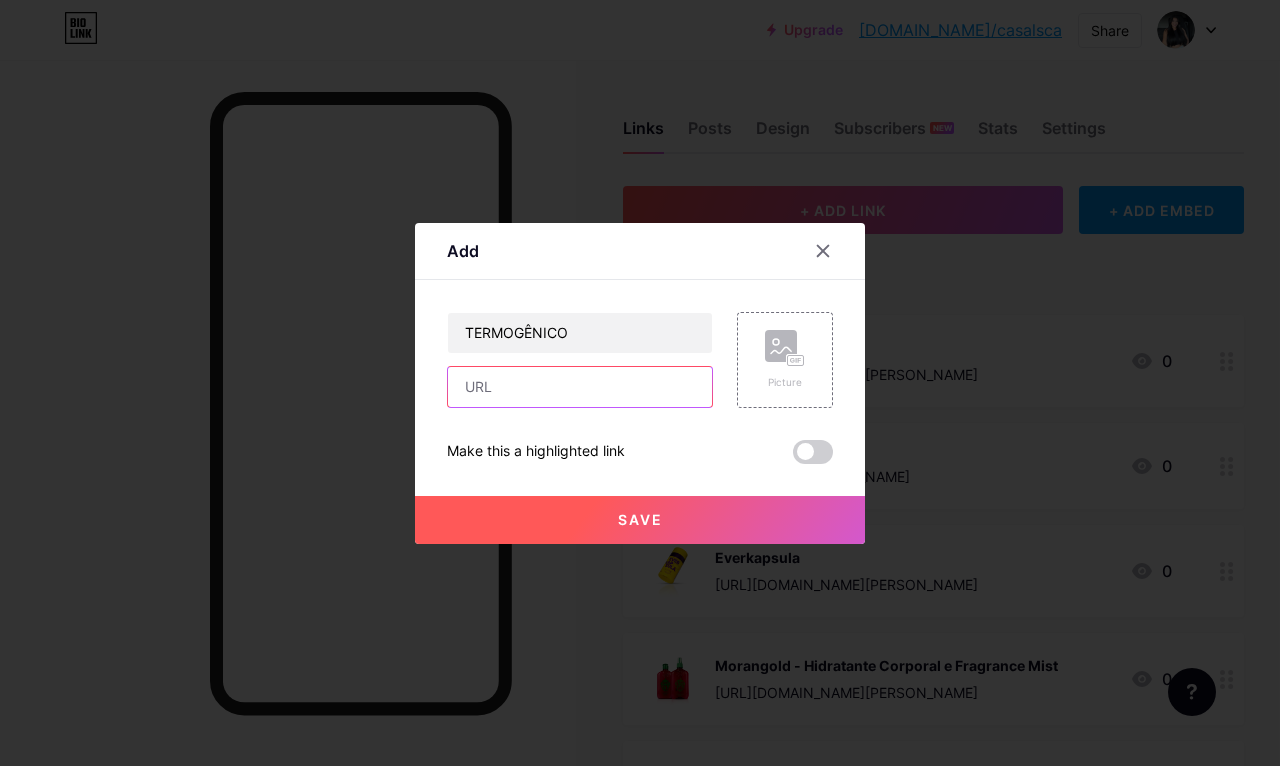 click at bounding box center [580, 387] 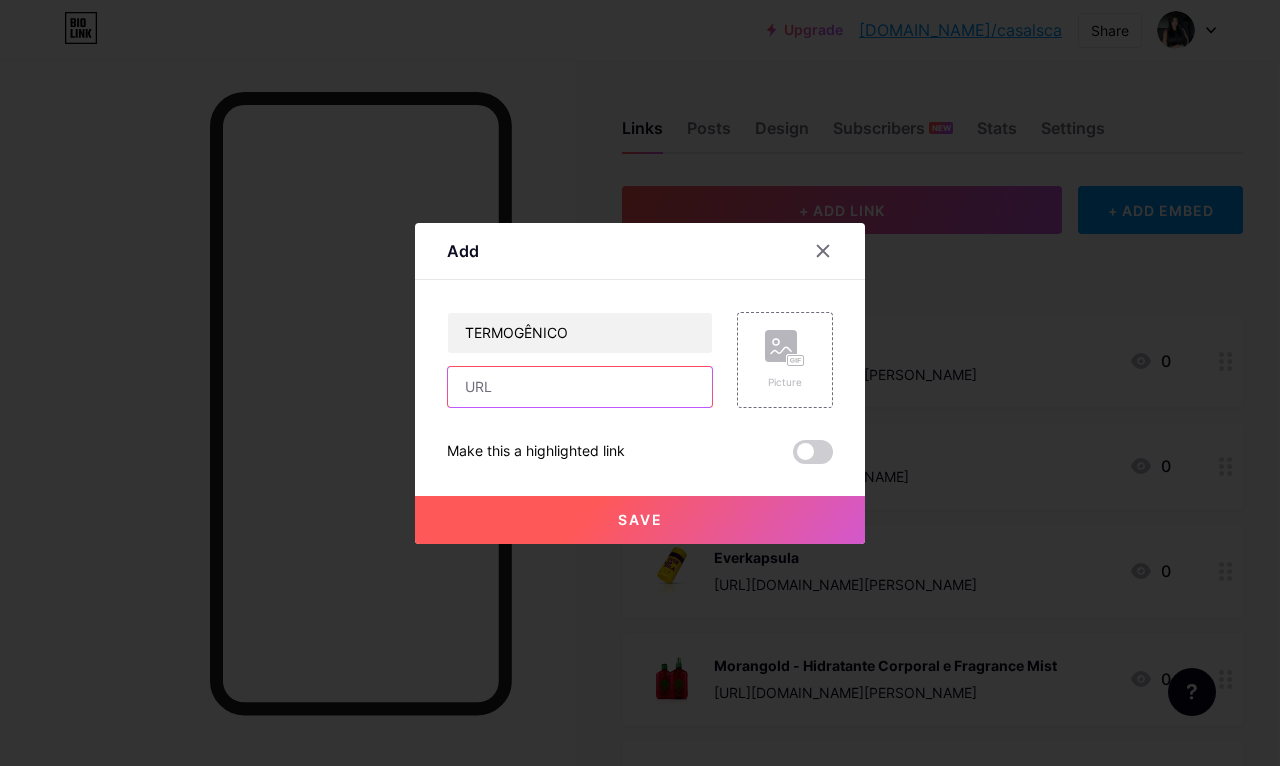 click at bounding box center [580, 387] 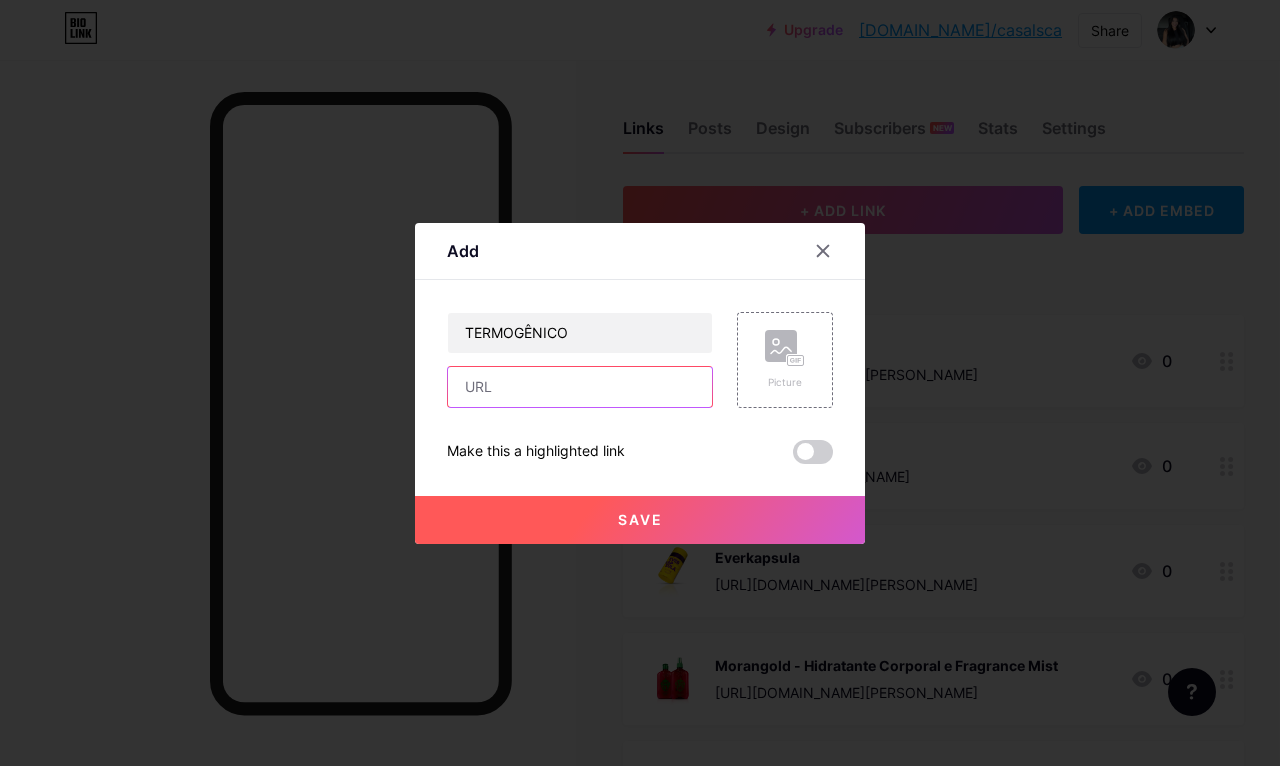 click at bounding box center (580, 387) 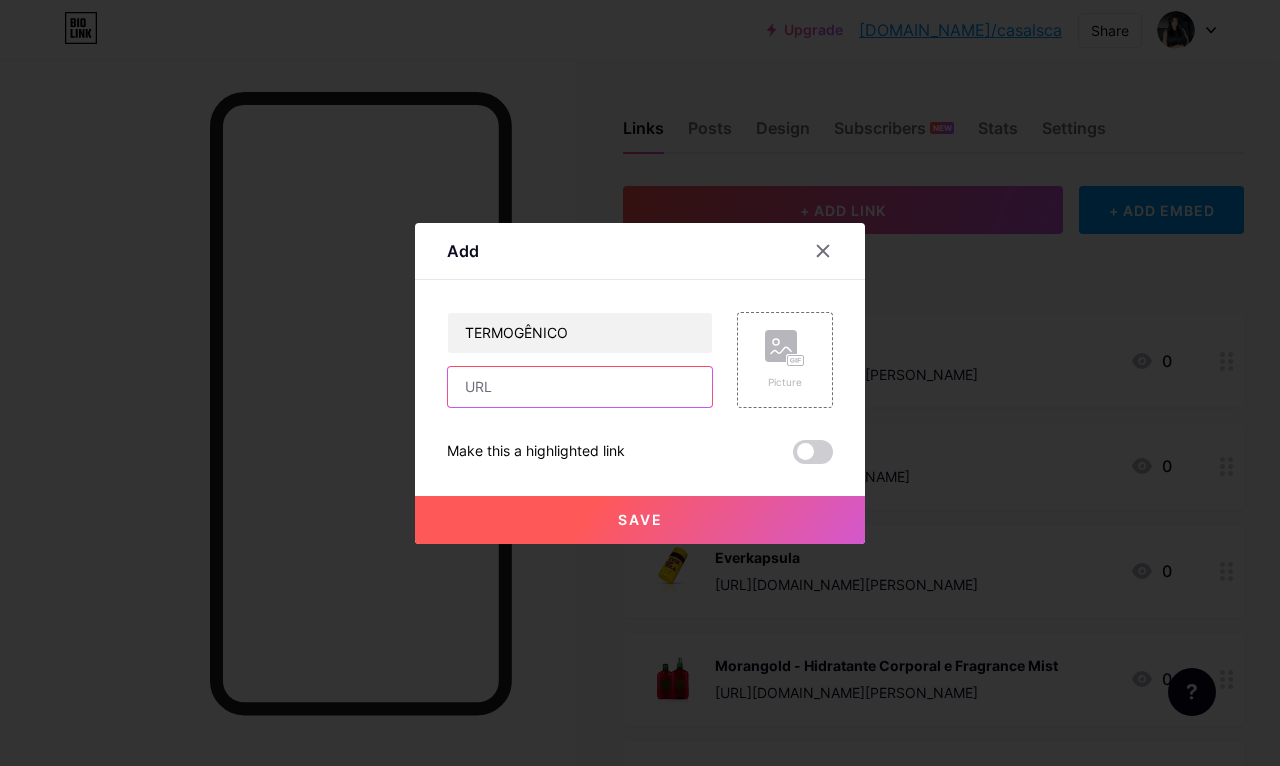 paste on "[URL][DOMAIN_NAME][PERSON_NAME]" 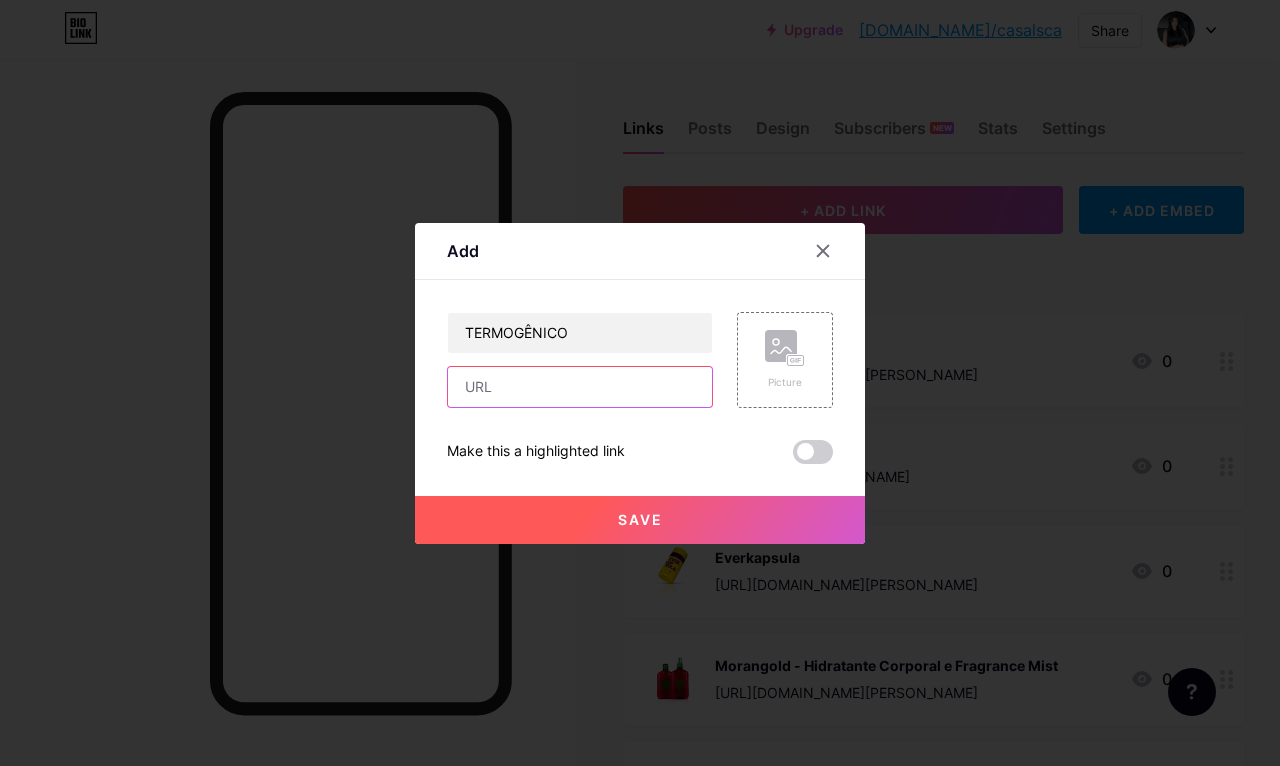 type on "[URL][DOMAIN_NAME][PERSON_NAME]" 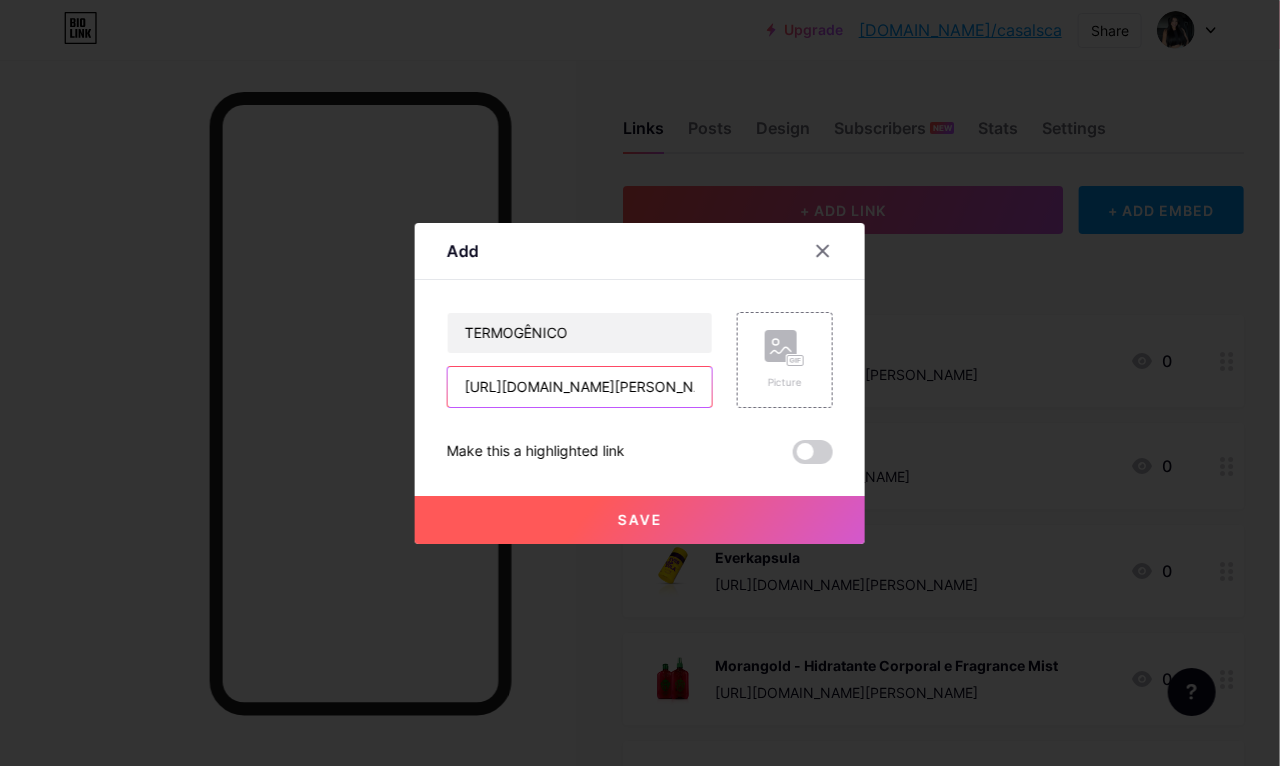 scroll, scrollTop: 0, scrollLeft: 2, axis: horizontal 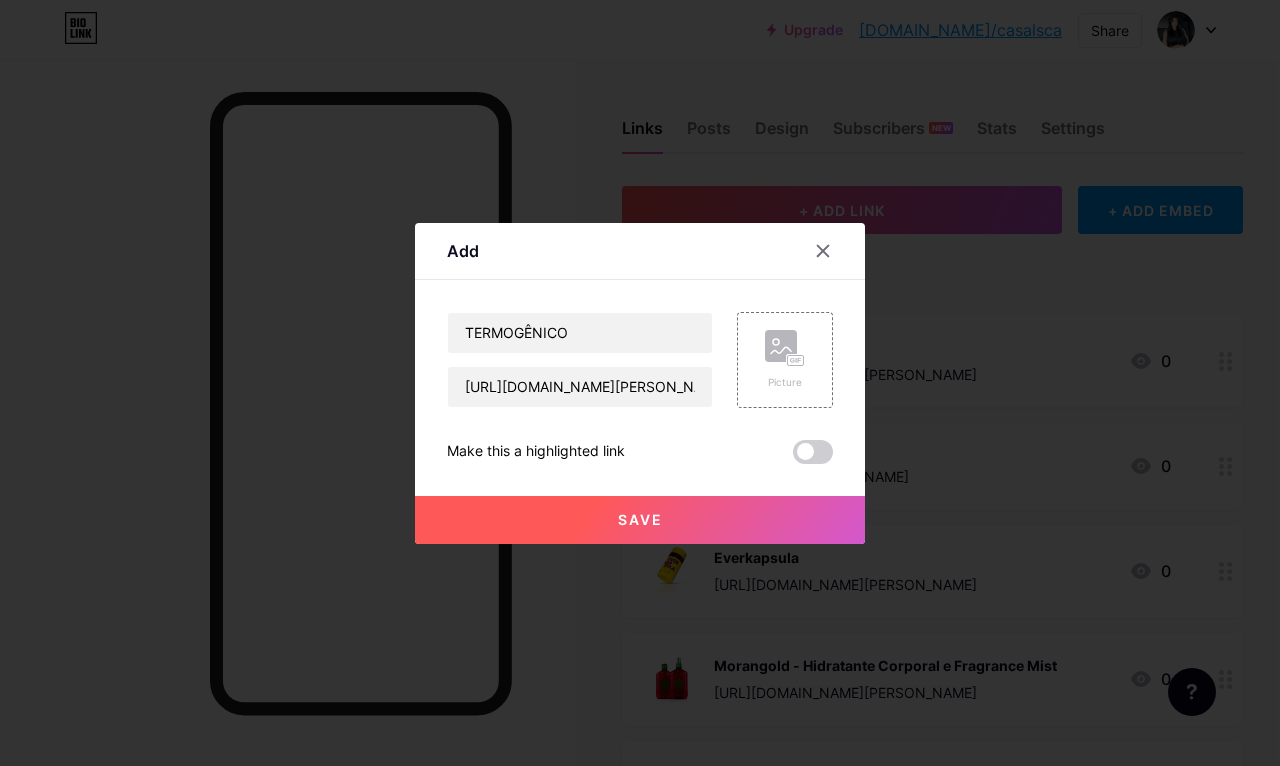 click on "Picture" at bounding box center (785, 360) 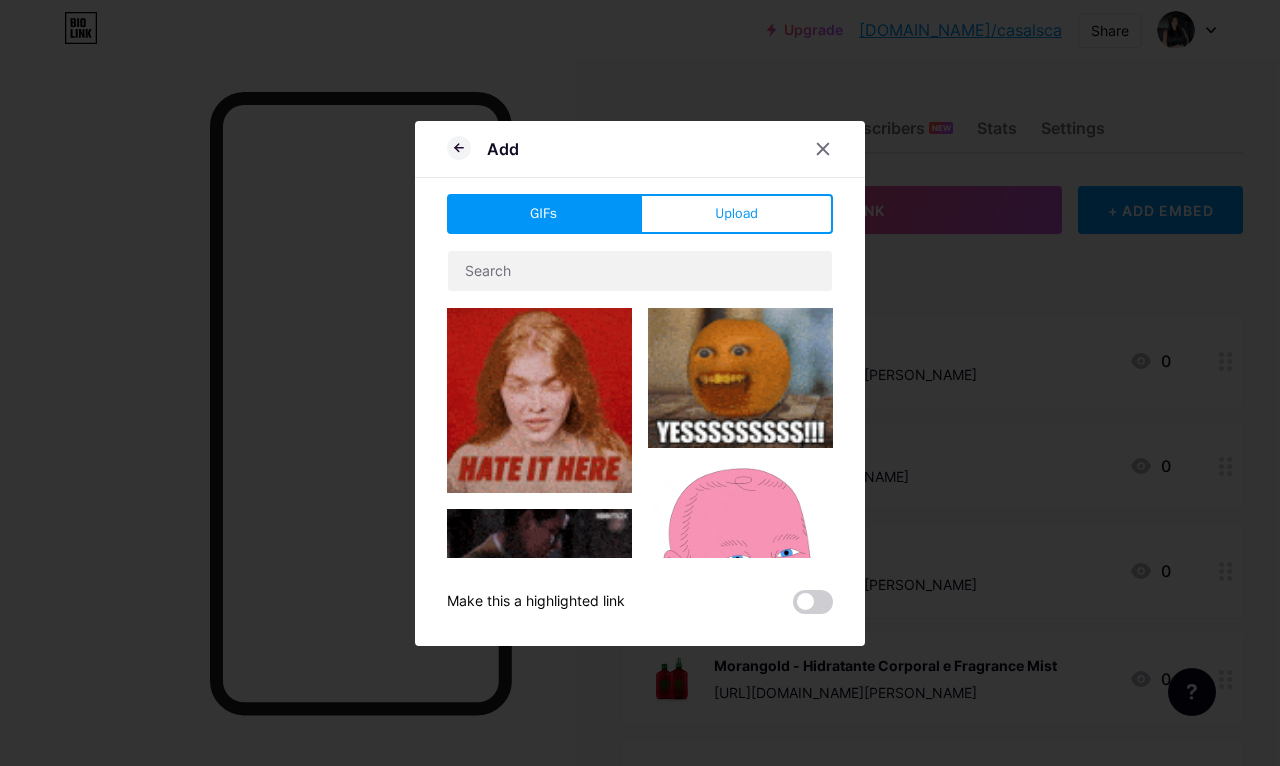 click on "Upload" at bounding box center (736, 213) 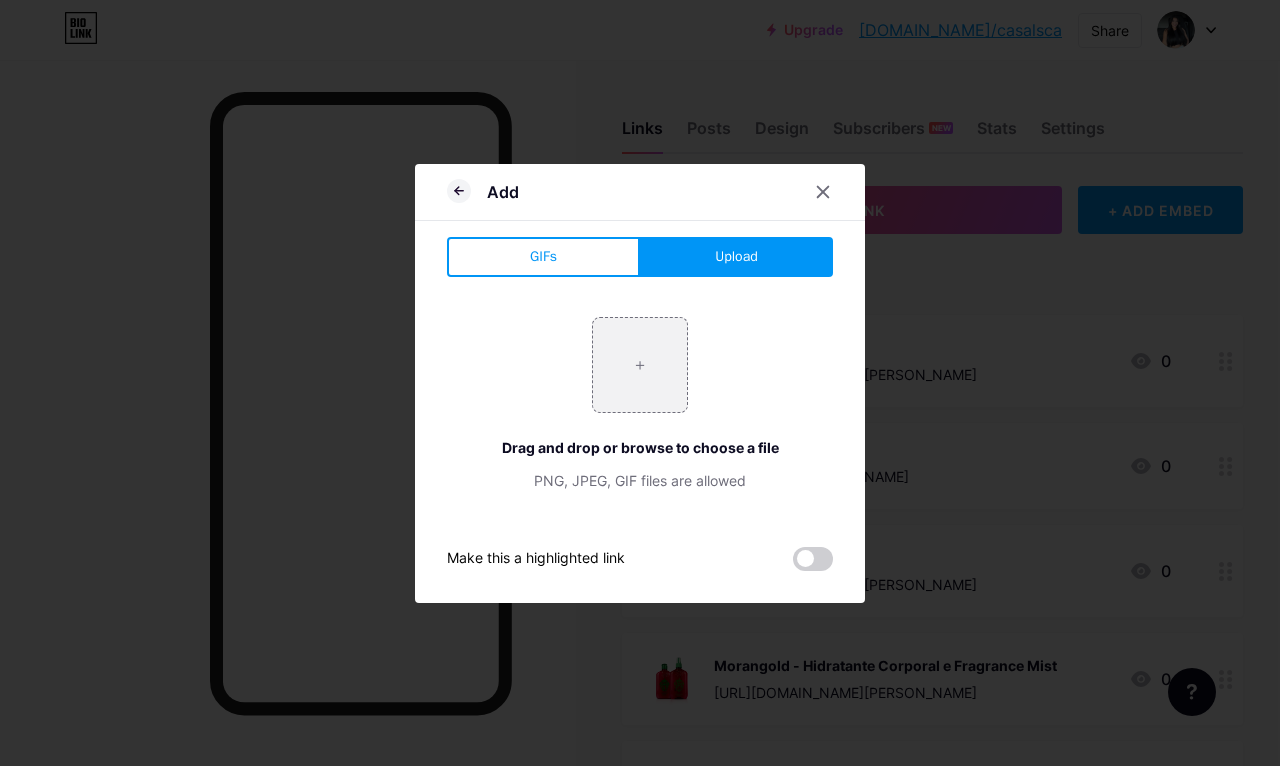 click at bounding box center (640, 365) 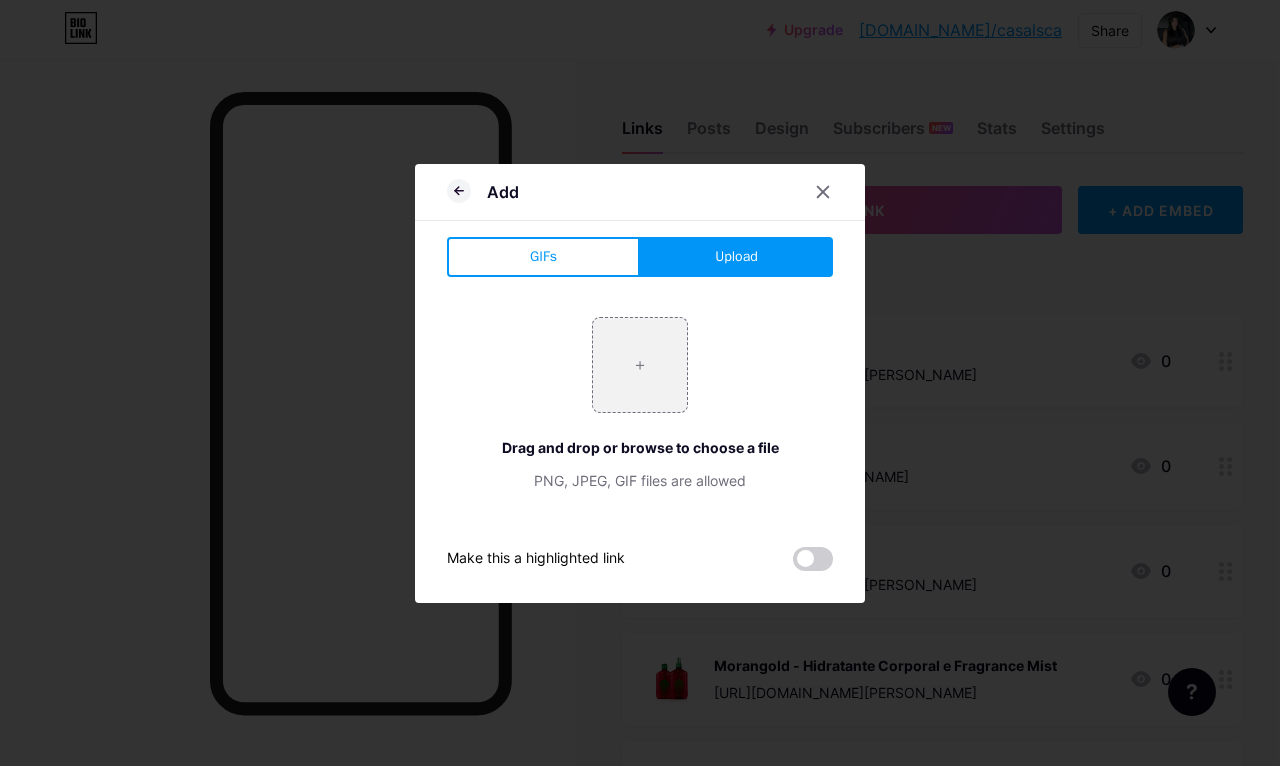 type on "C:\fakepath\IMG_0033.webp" 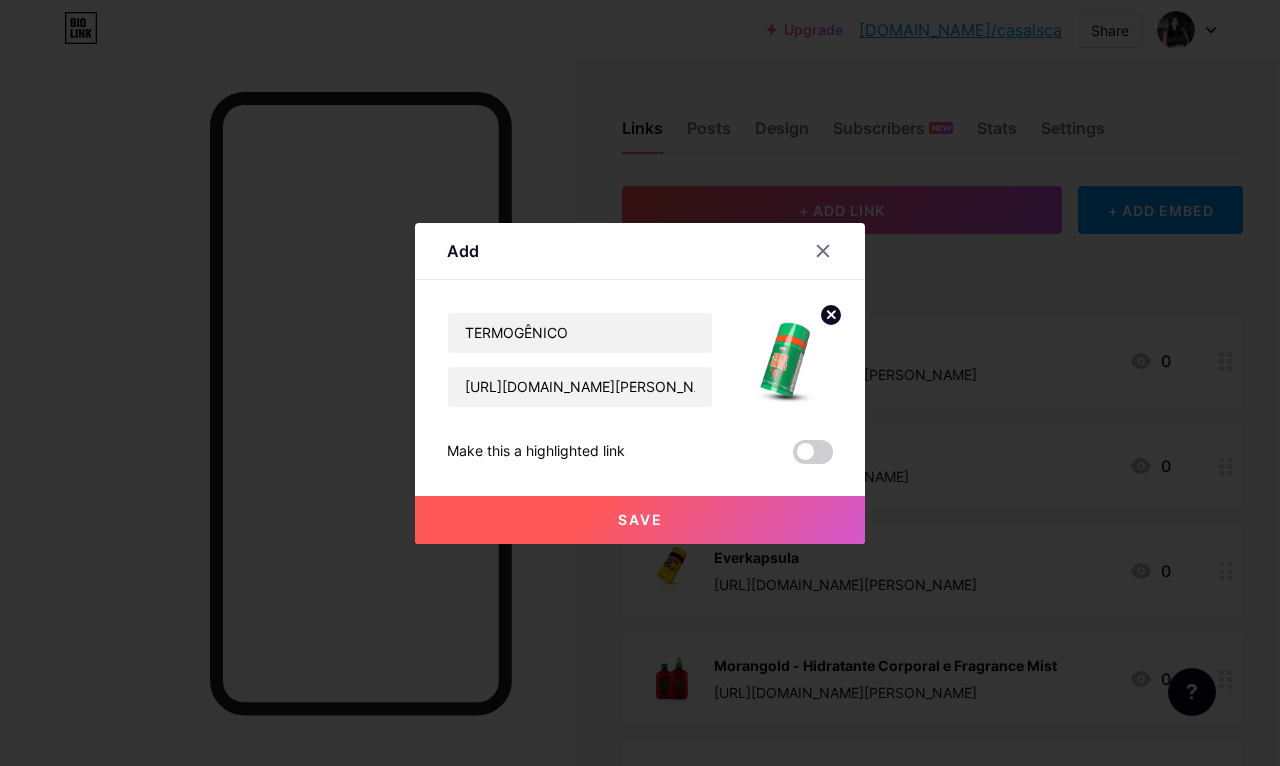 click on "Save" at bounding box center [640, 520] 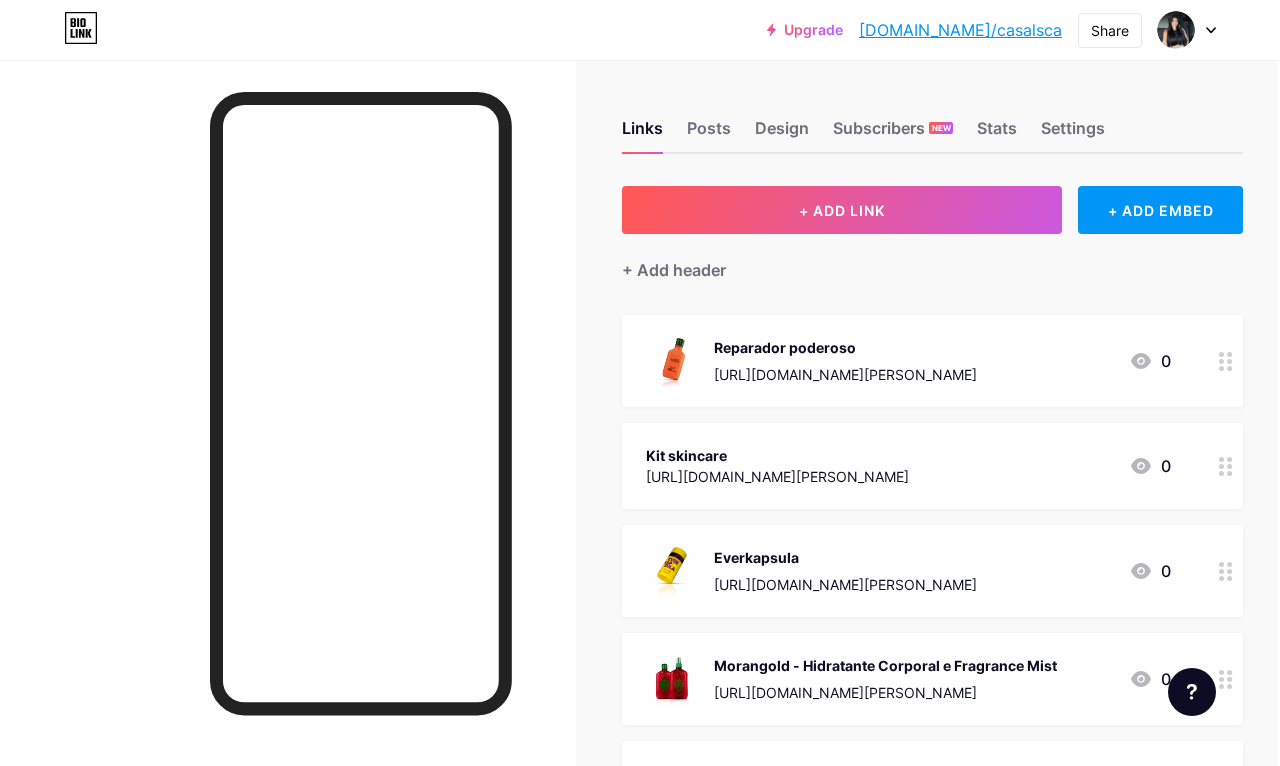 click on "+ ADD LINK" at bounding box center [842, 210] 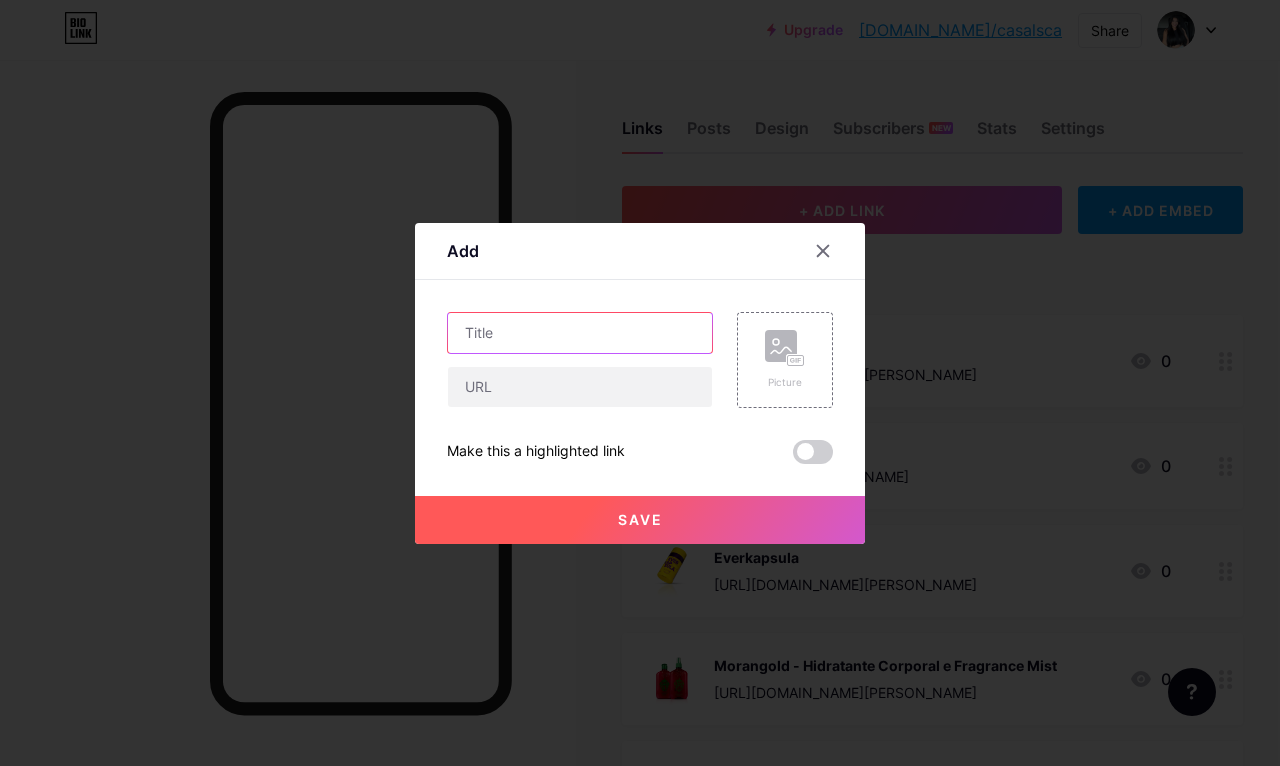 click at bounding box center (580, 333) 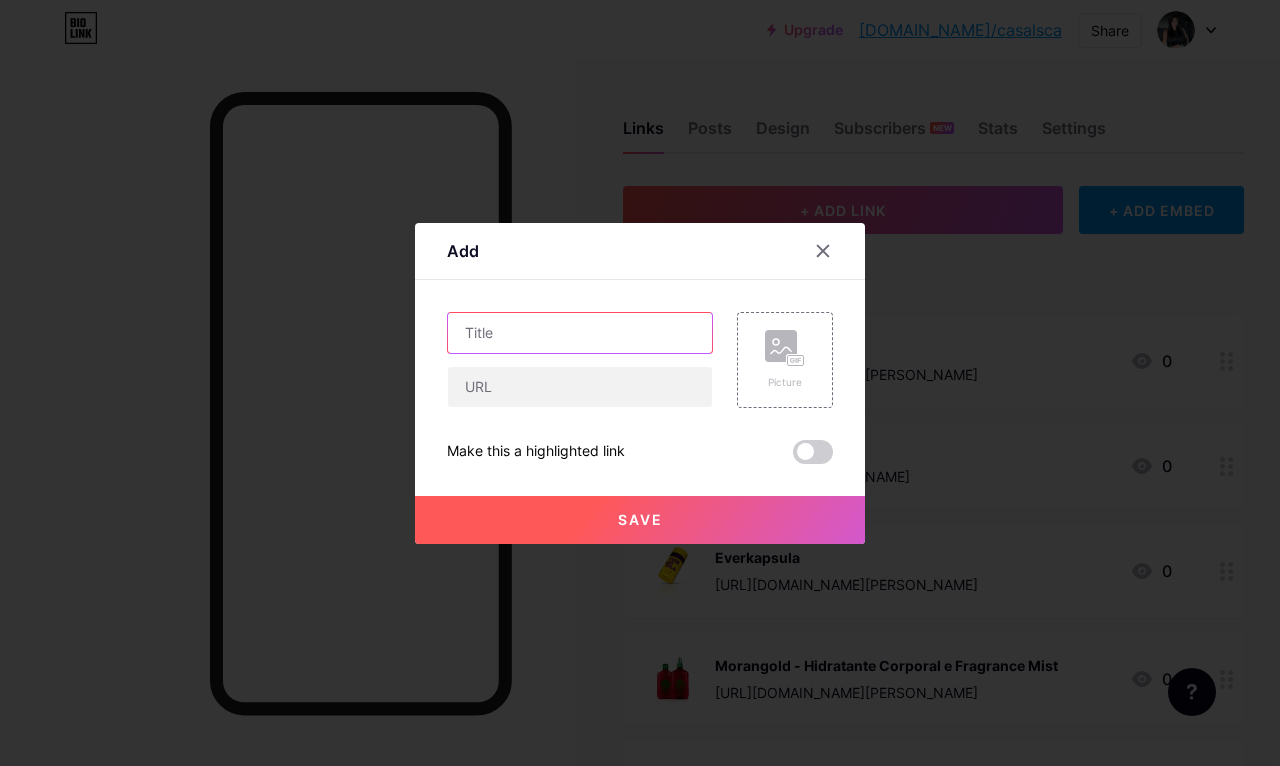 click at bounding box center [580, 333] 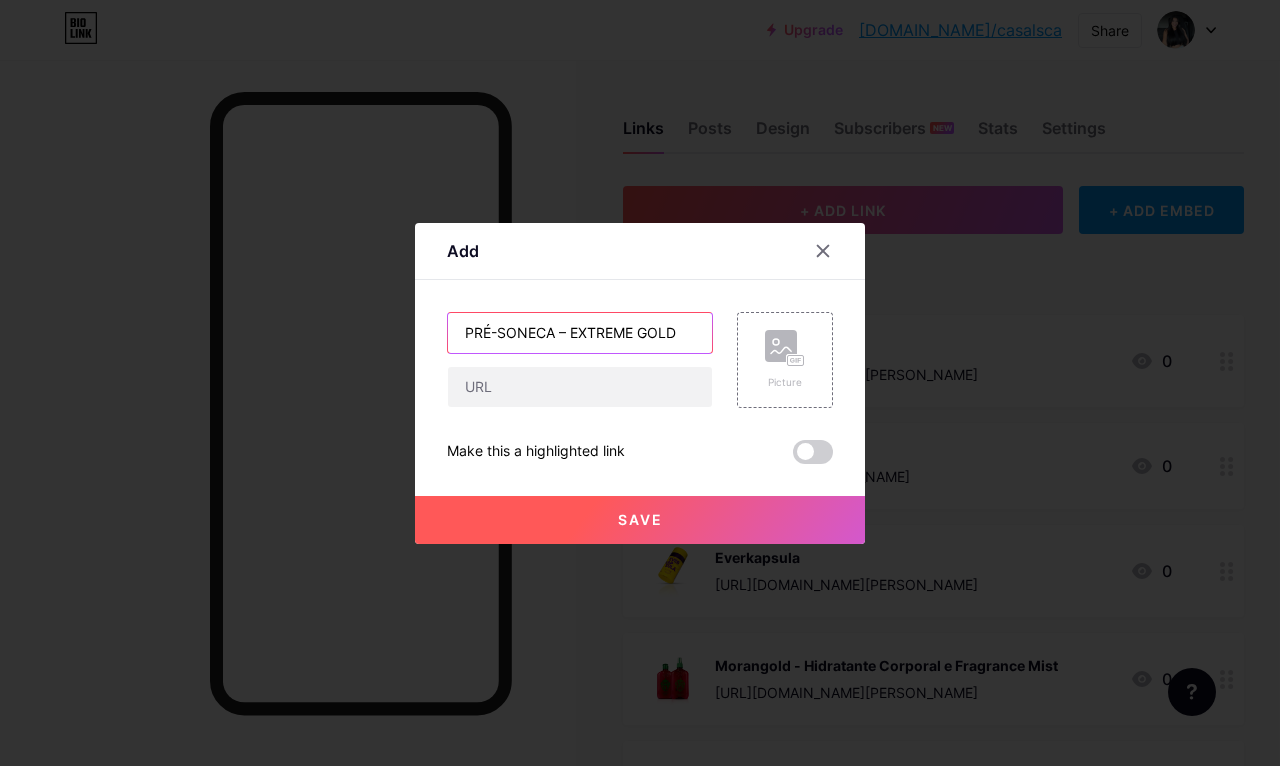 type on "PRÉ-SONECA – EXTREME GOLD" 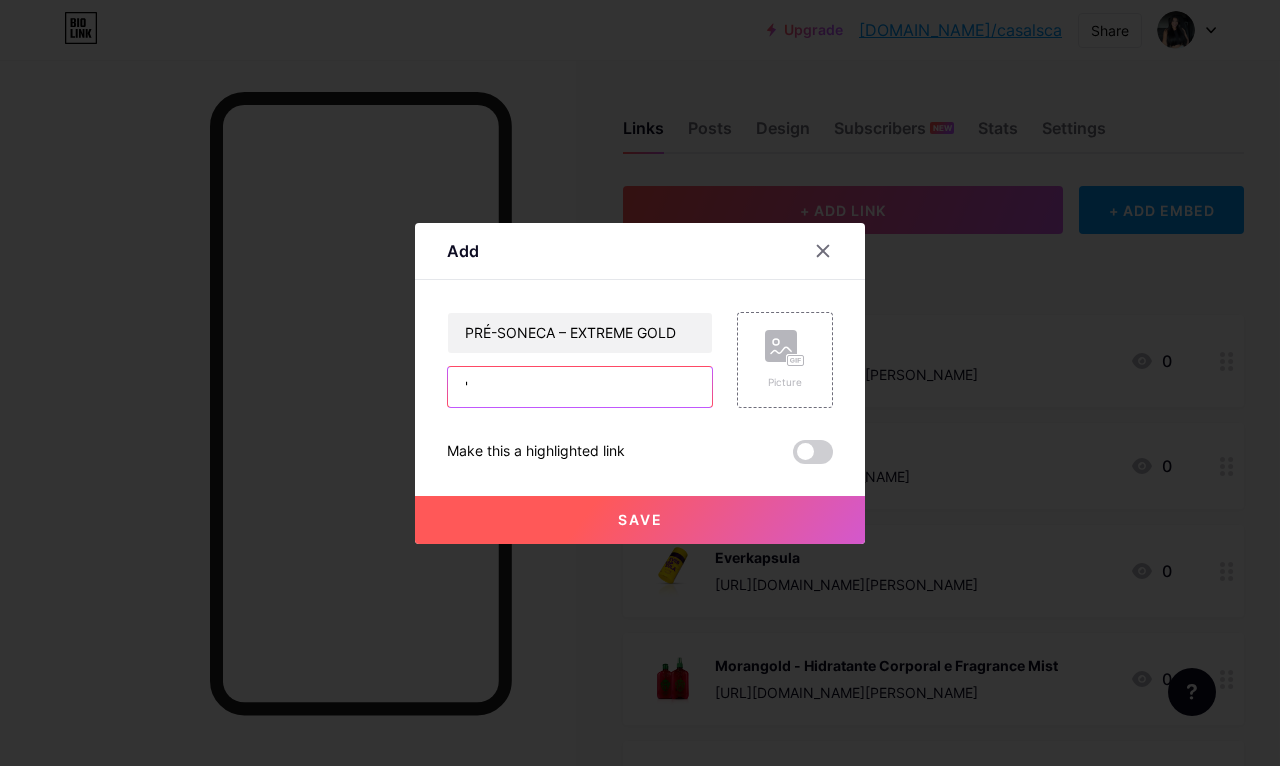 type on "'q" 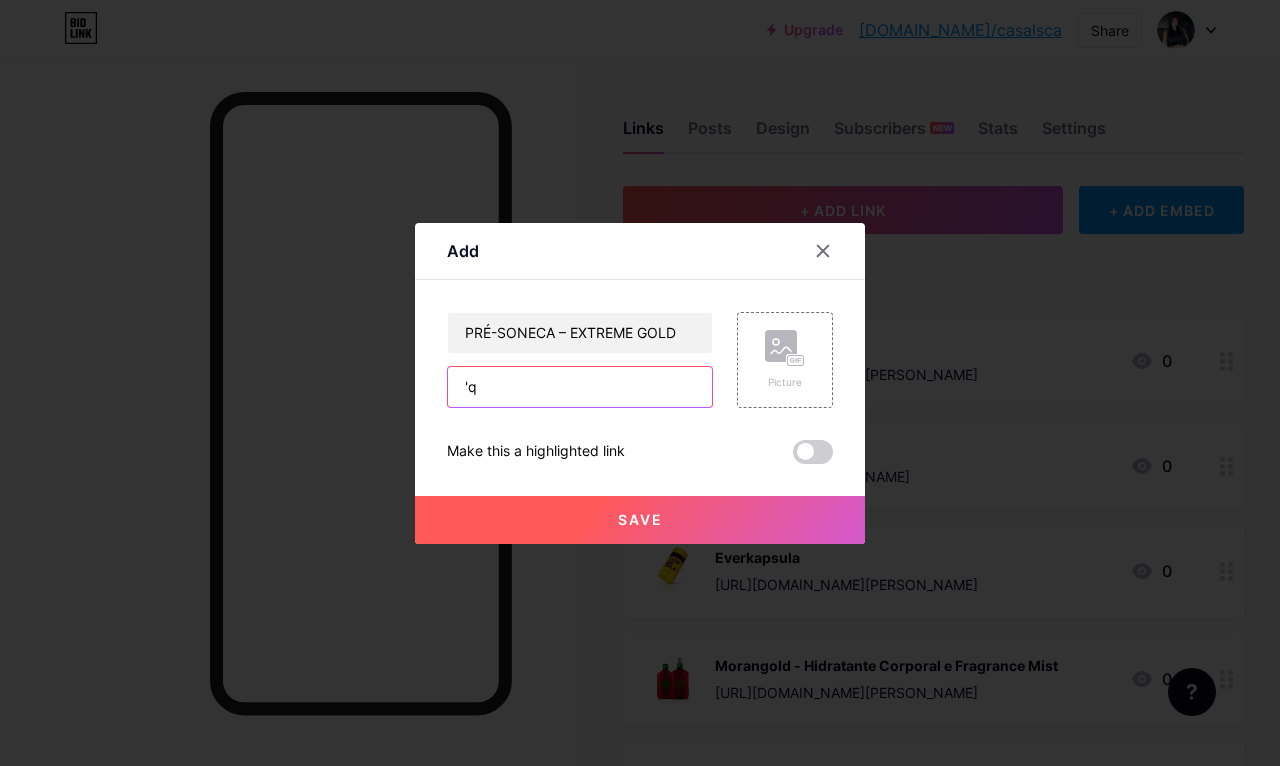 type 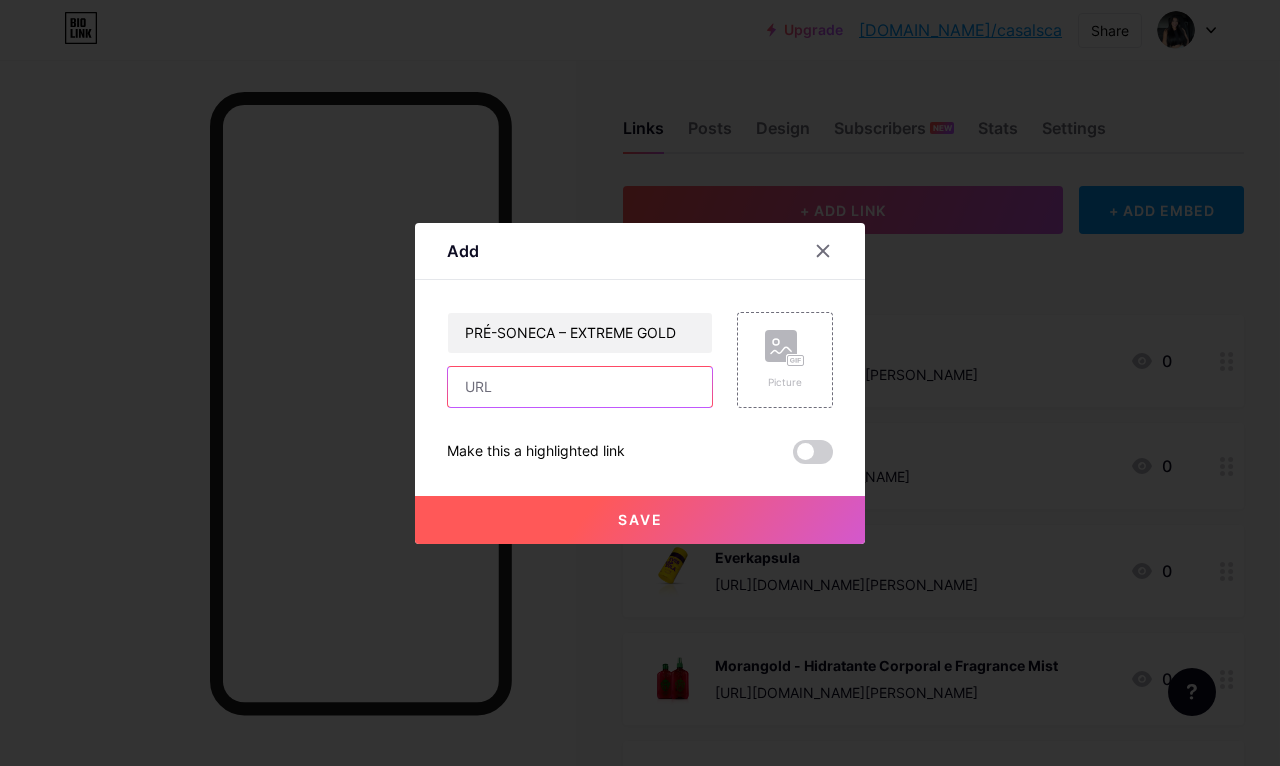 scroll, scrollTop: 0, scrollLeft: 2, axis: horizontal 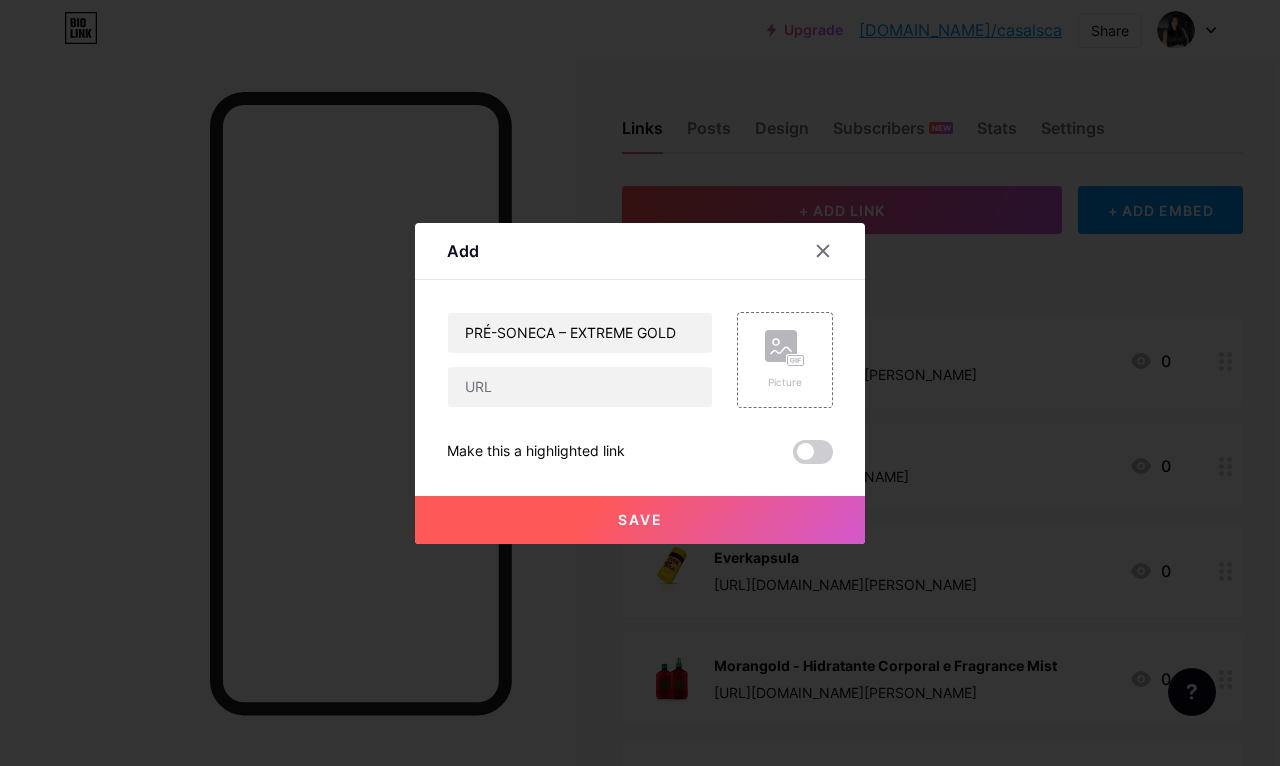 click 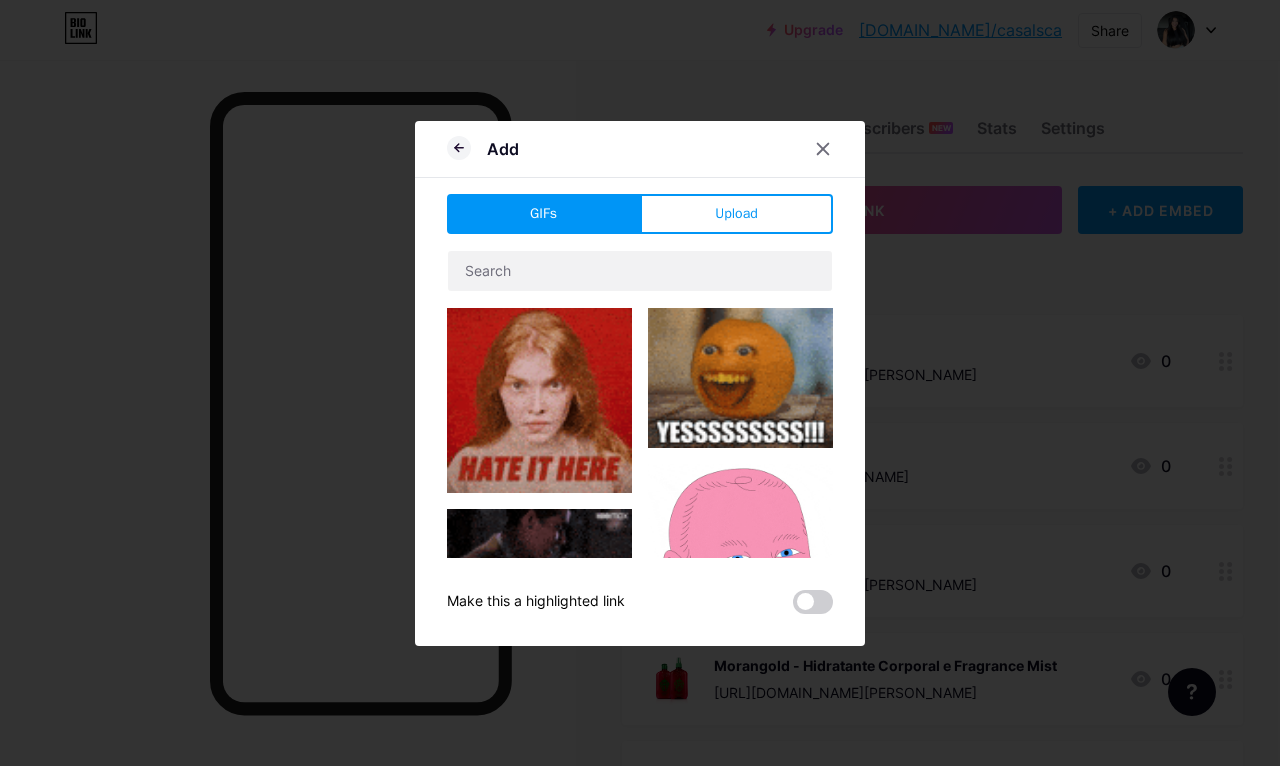 click on "Upload" at bounding box center [736, 213] 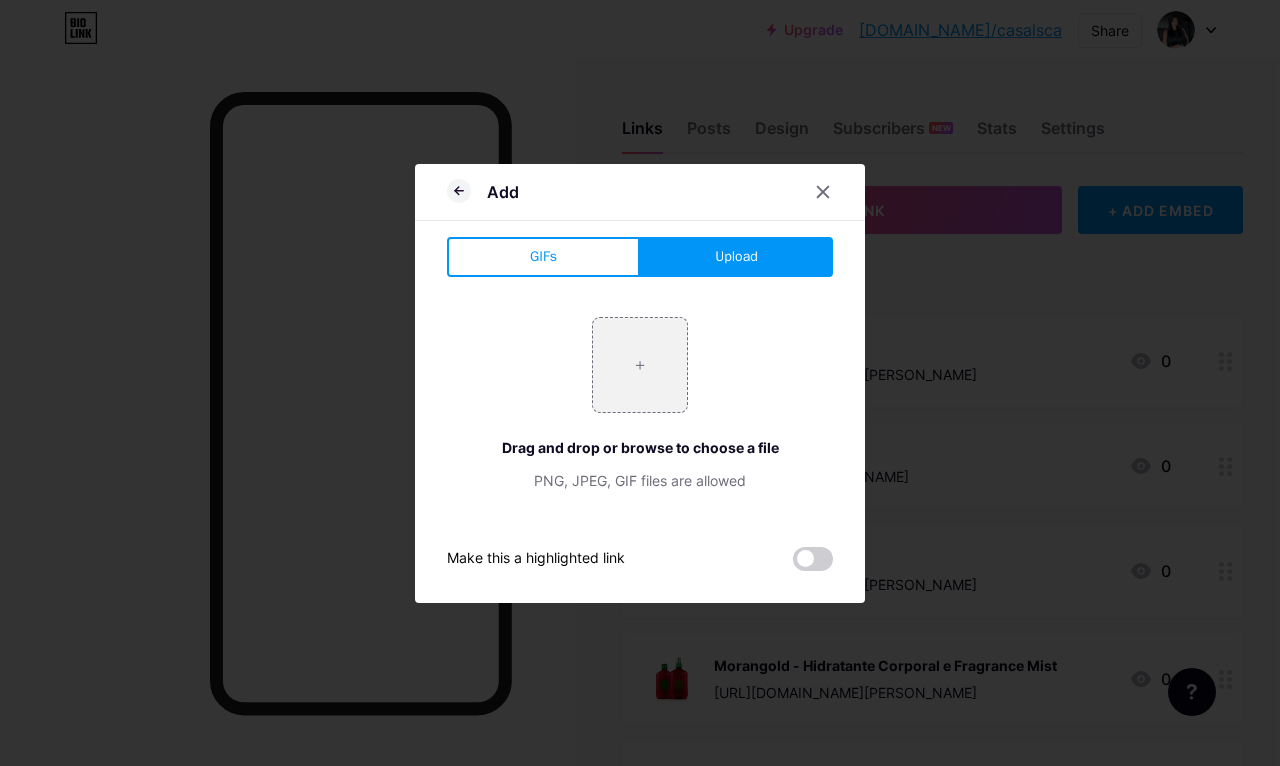 click at bounding box center (640, 365) 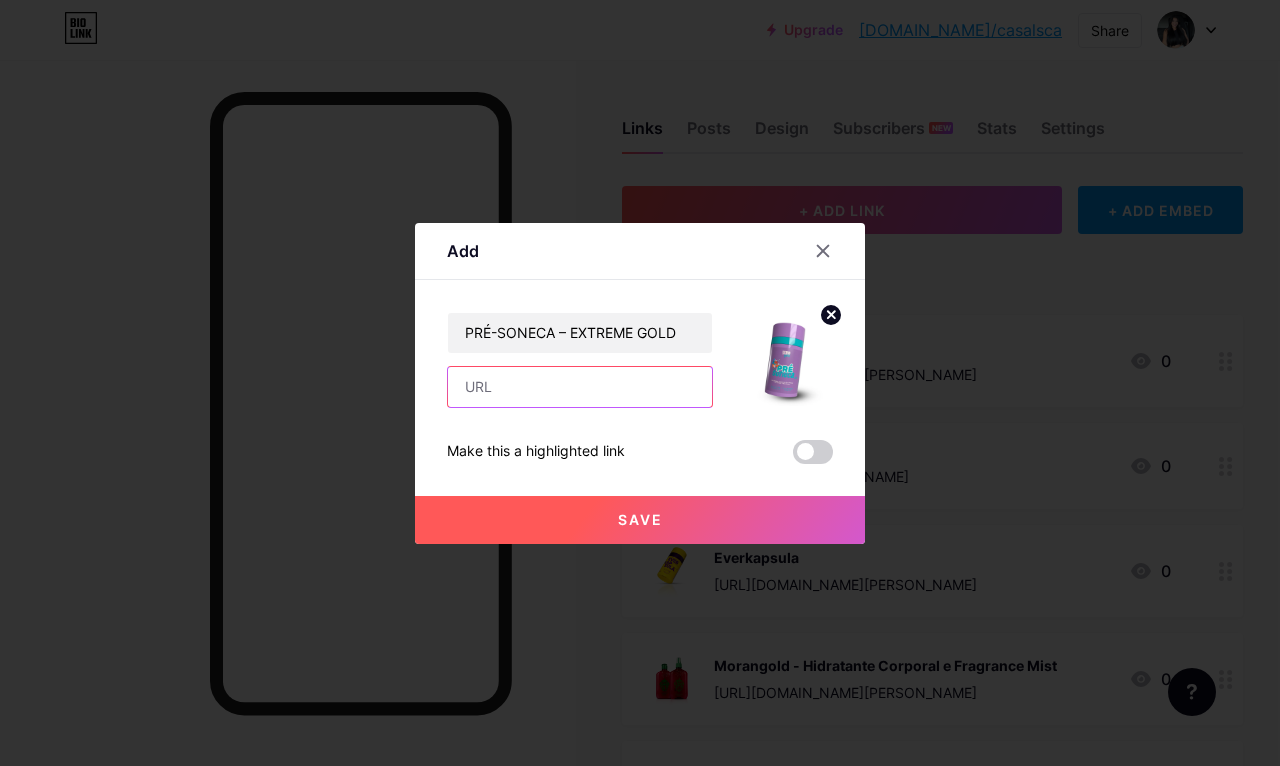 click at bounding box center [580, 387] 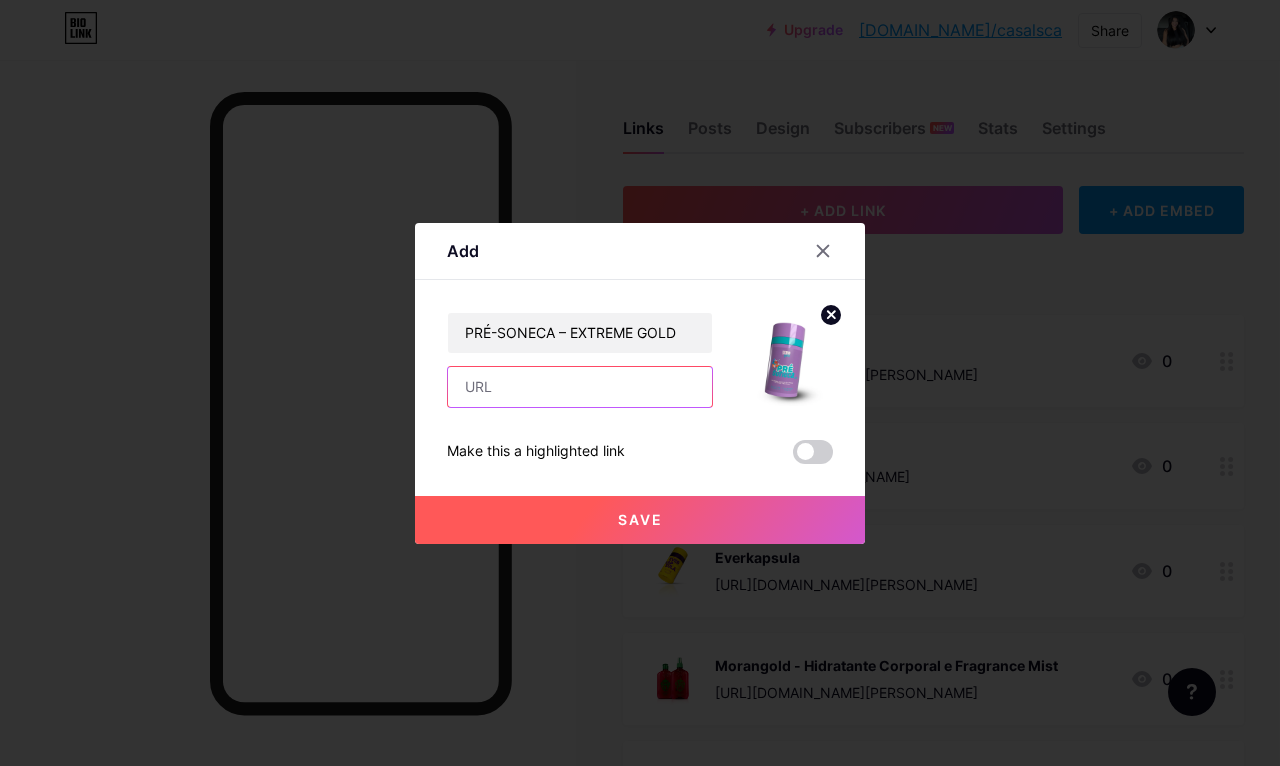 click at bounding box center [580, 387] 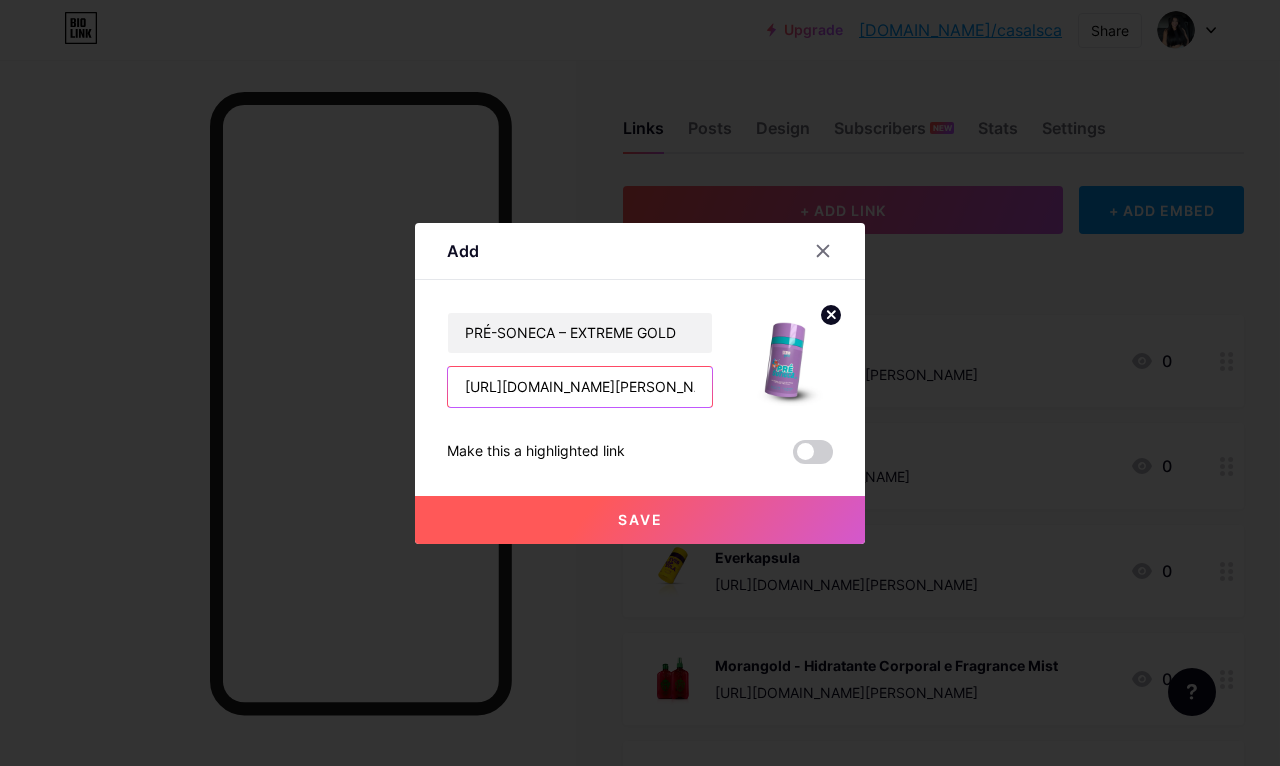 type on "[URL][DOMAIN_NAME][PERSON_NAME]" 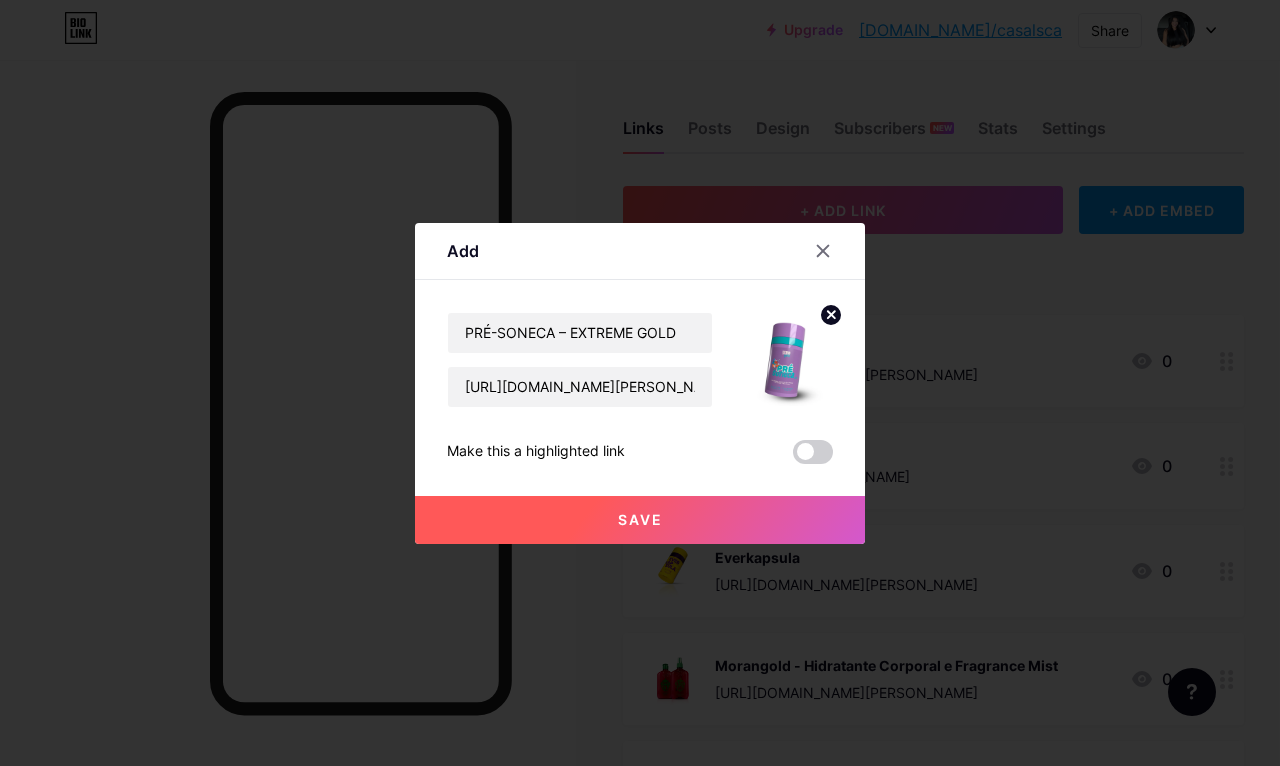 click on "Save" at bounding box center (640, 520) 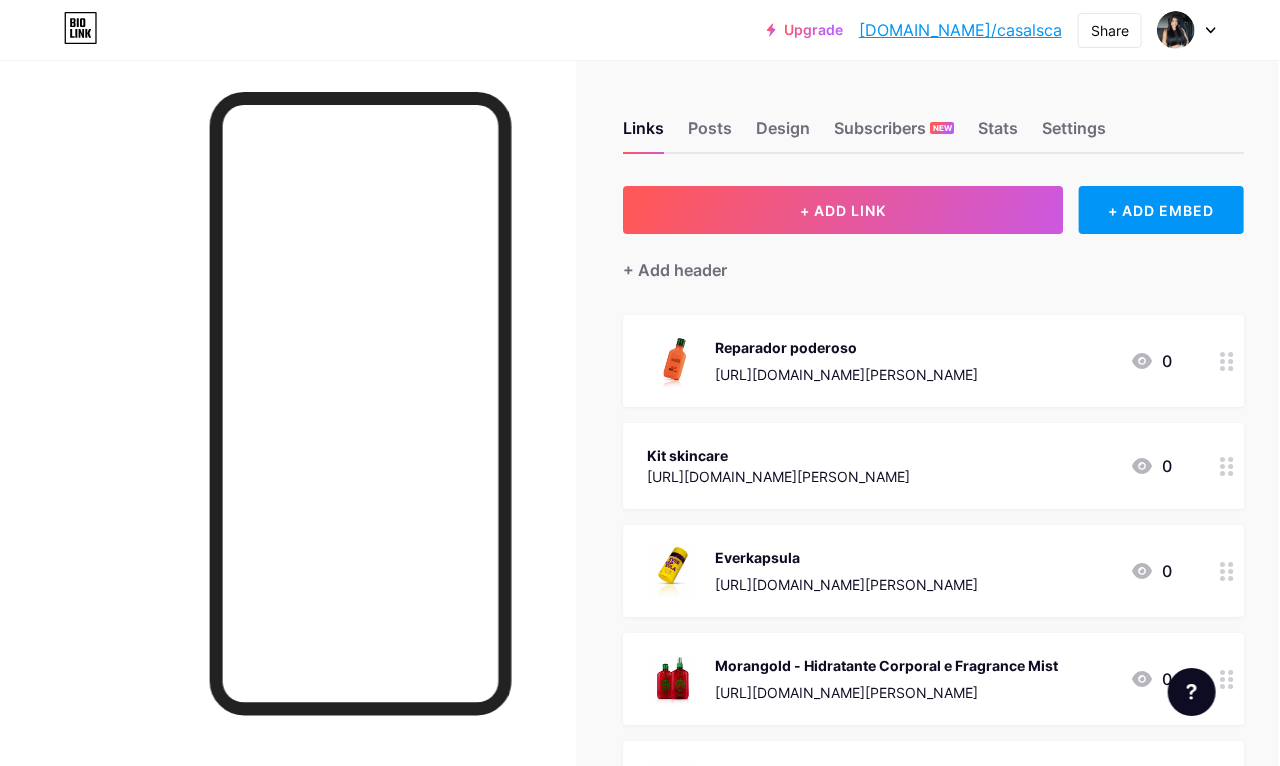 scroll, scrollTop: 0, scrollLeft: 2, axis: horizontal 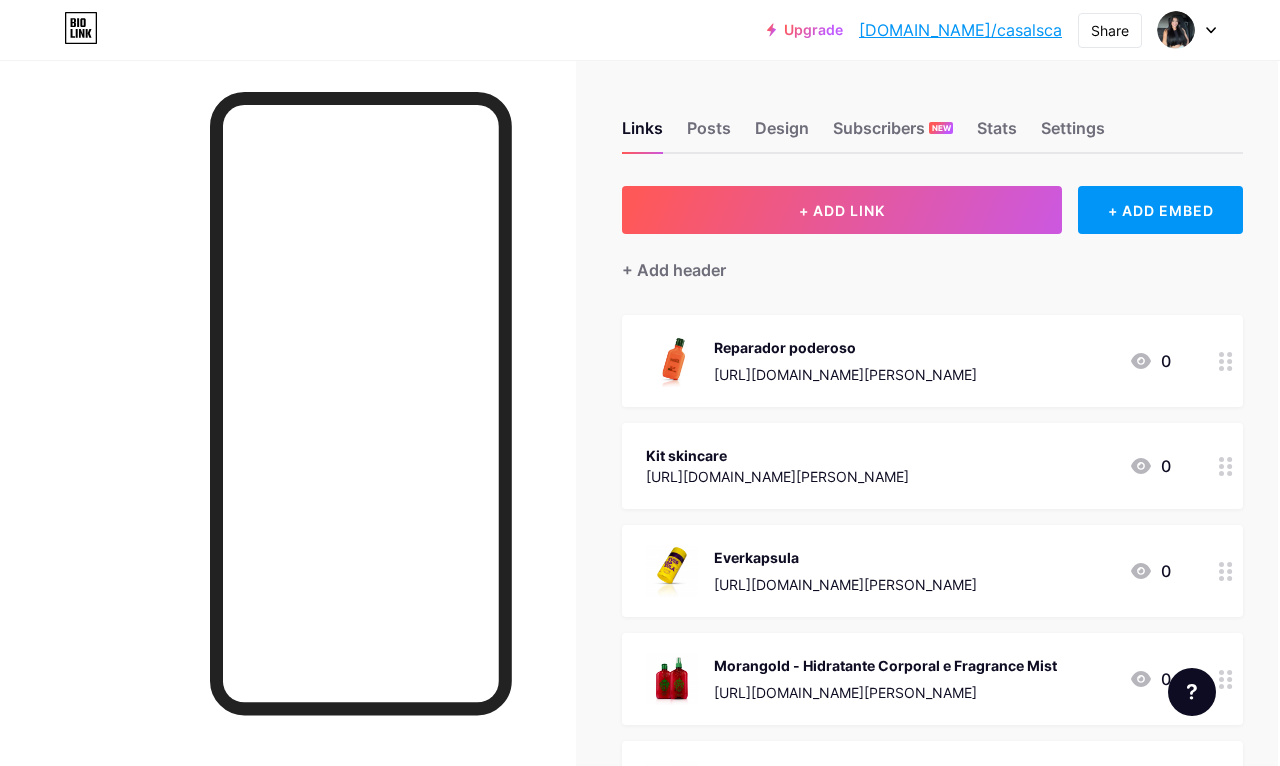 click on "+ ADD LINK" at bounding box center [842, 210] 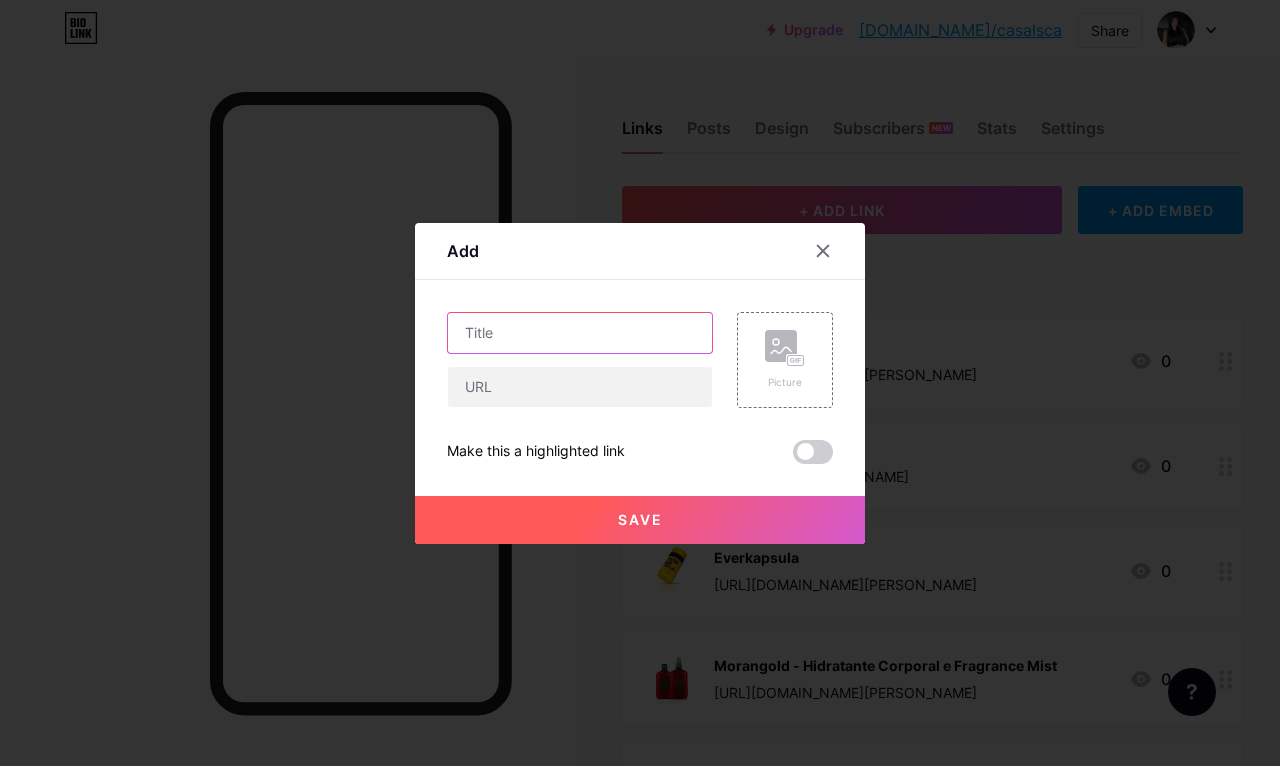 click at bounding box center [580, 333] 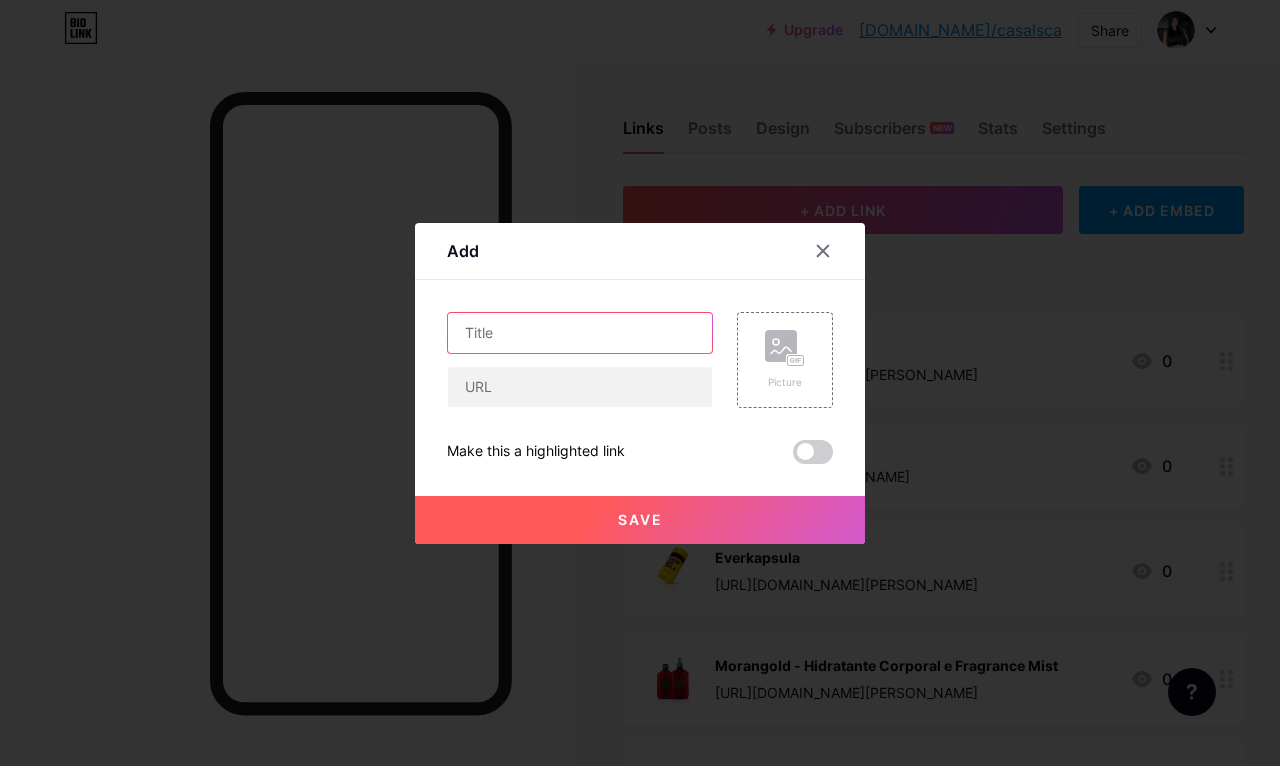click at bounding box center [580, 333] 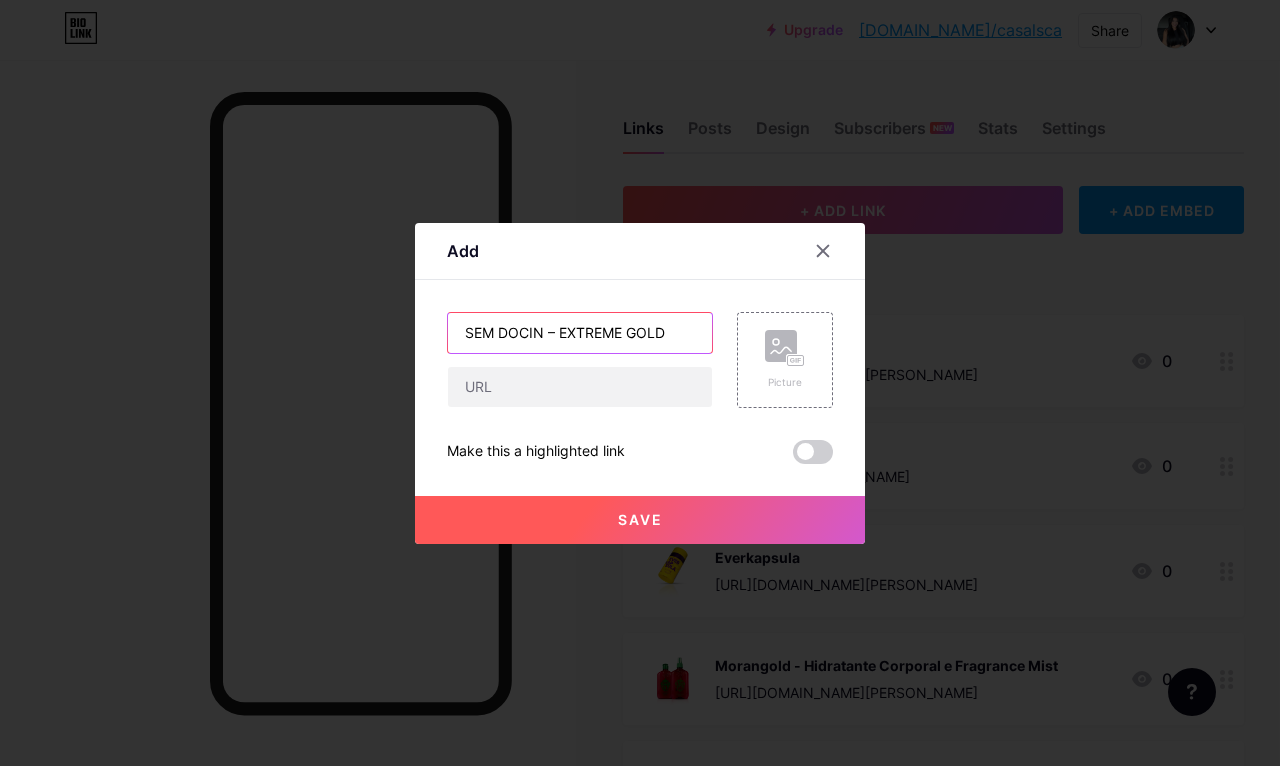 type on "SEM DOCIN – EXTREME GOLD" 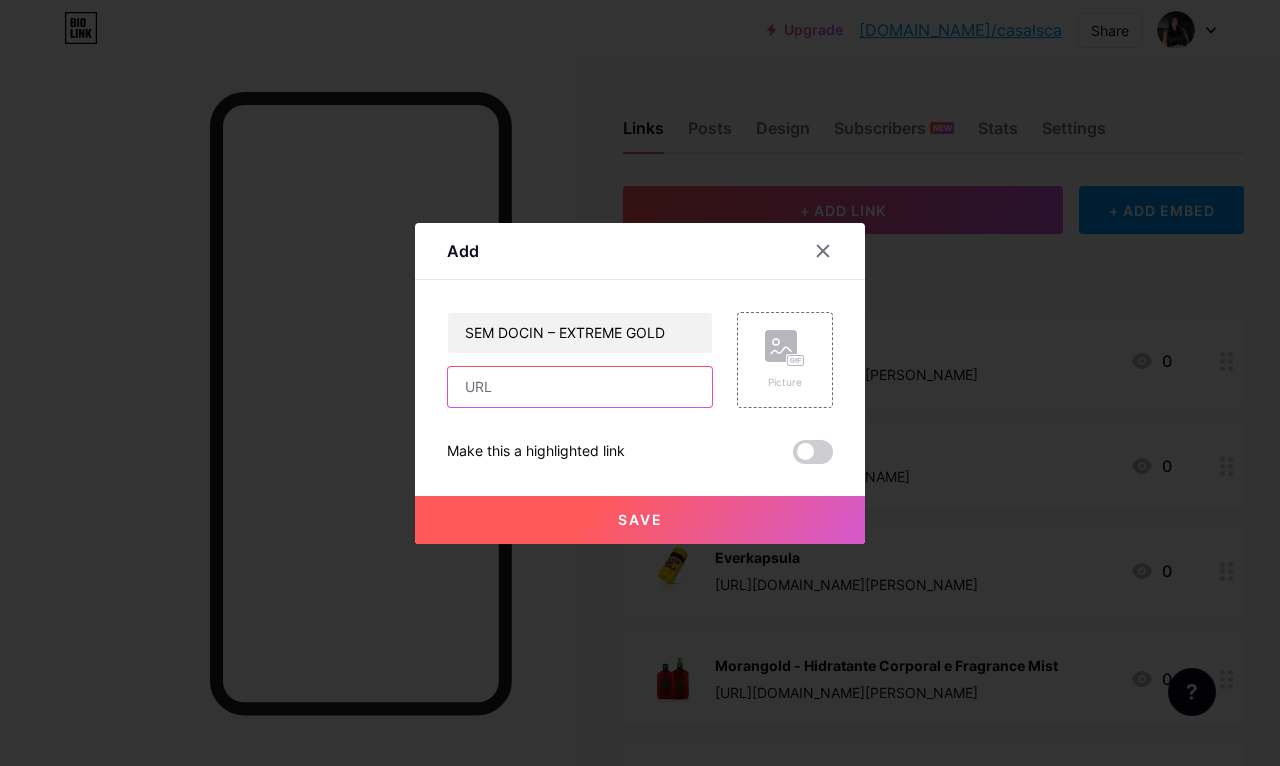 click at bounding box center (580, 387) 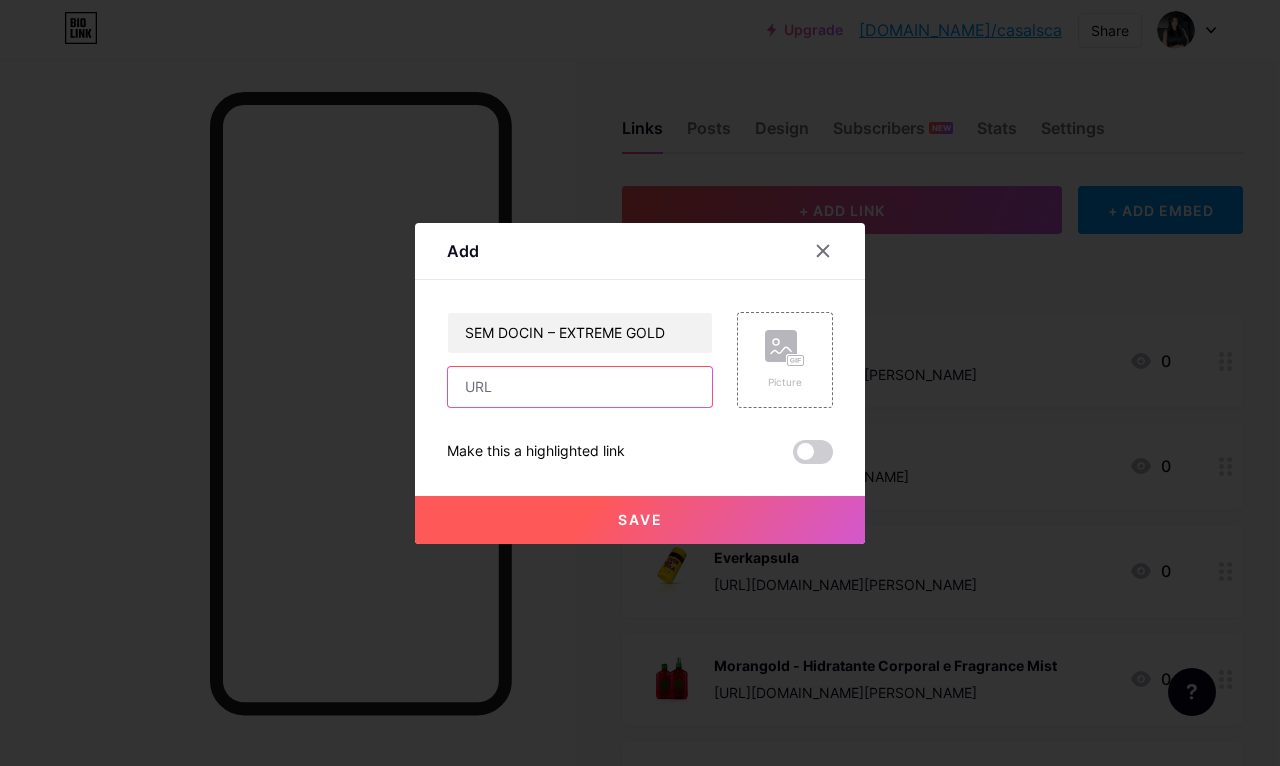 click at bounding box center (580, 387) 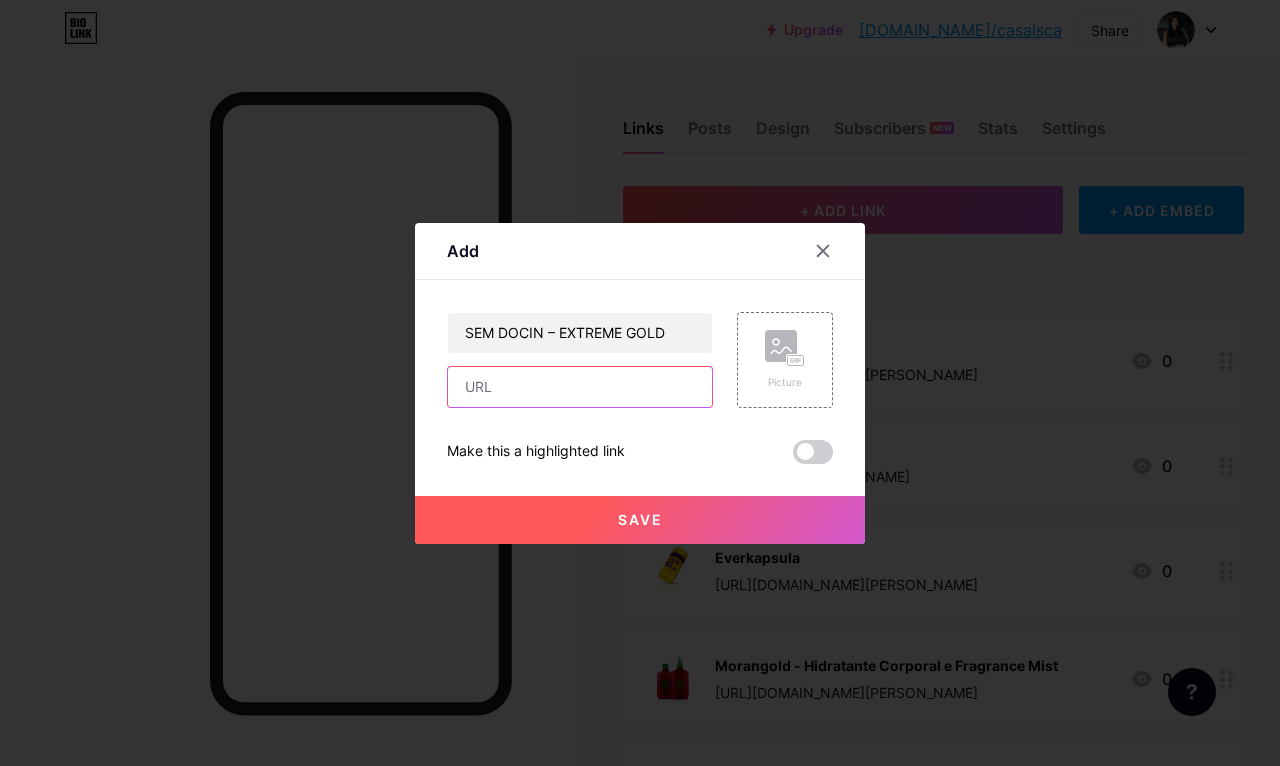 type on "." 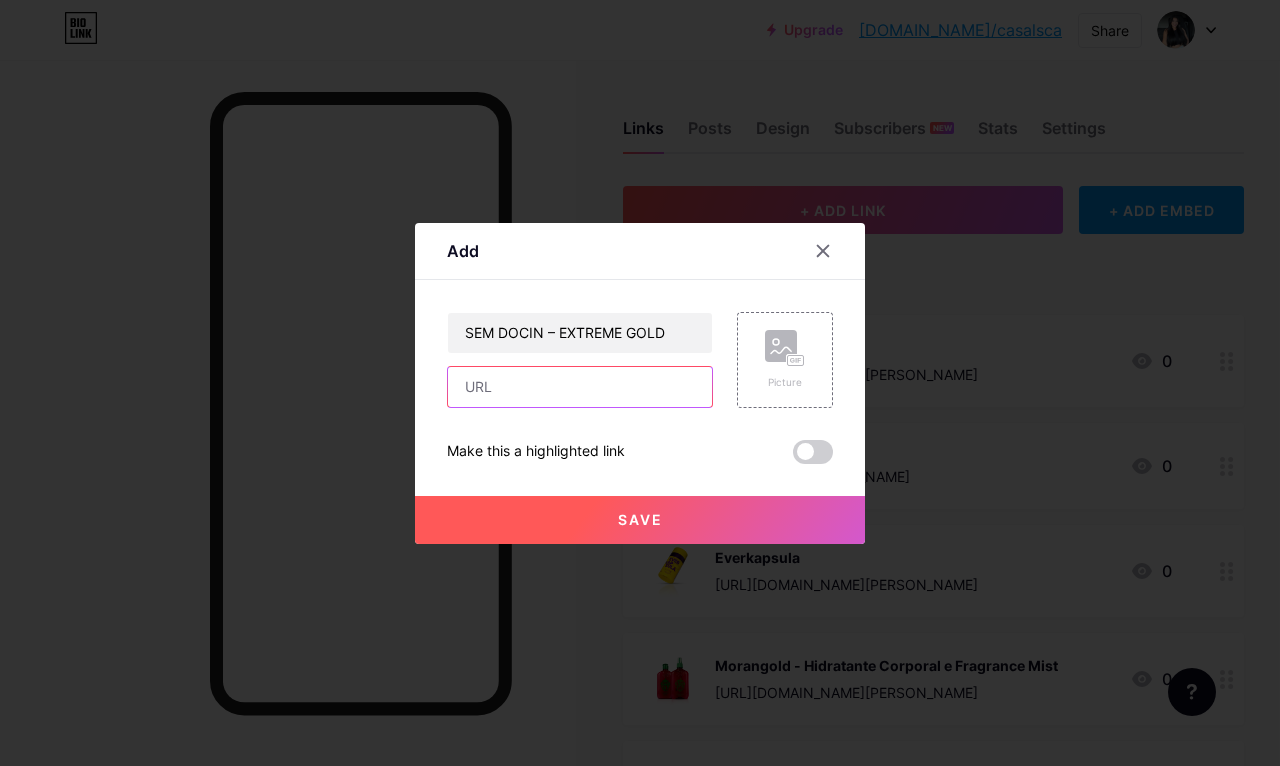 click at bounding box center (580, 387) 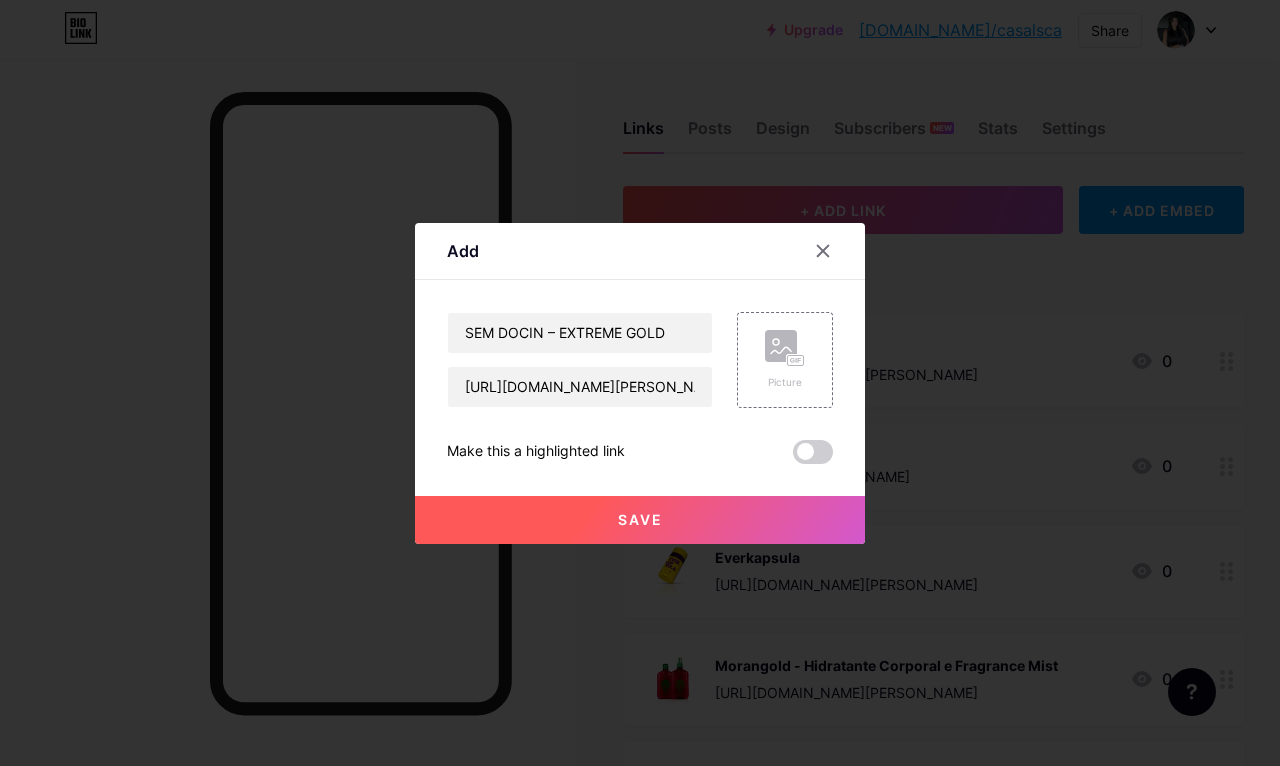 click on "Picture" at bounding box center [785, 382] 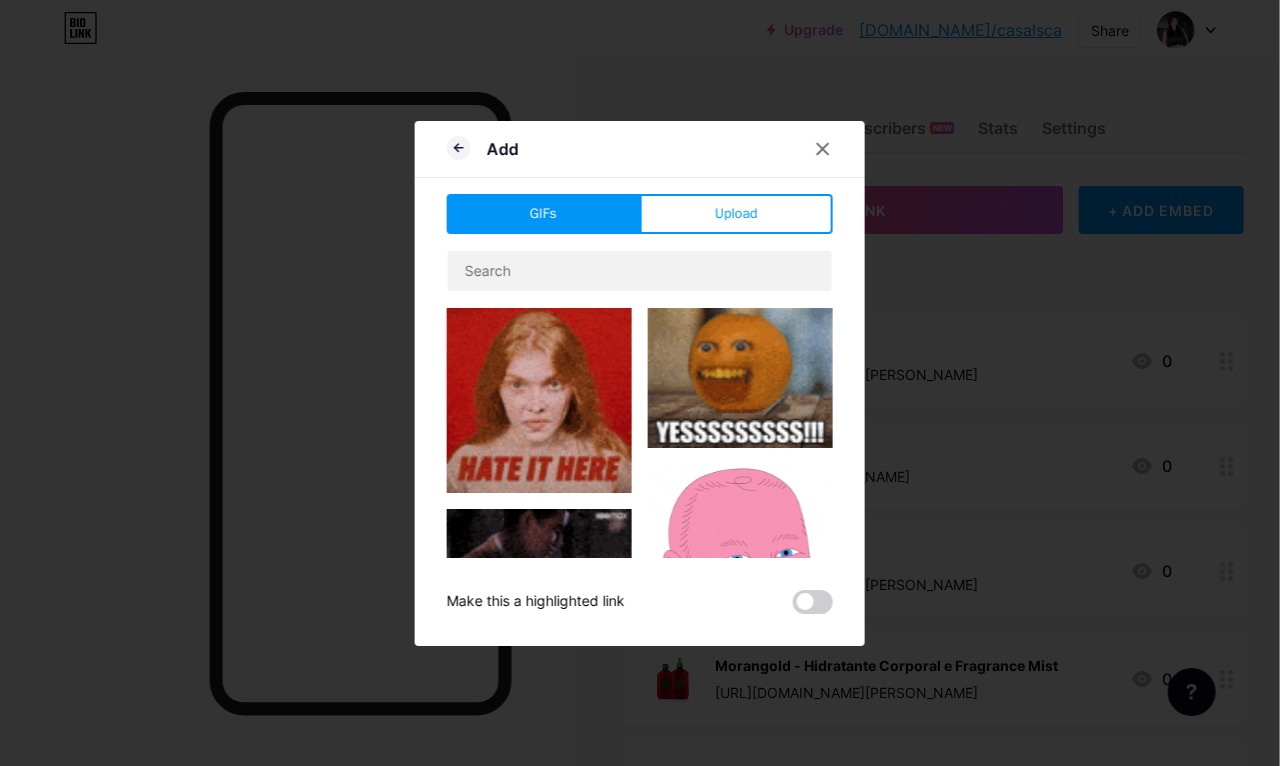 click on "Upload" at bounding box center (736, 213) 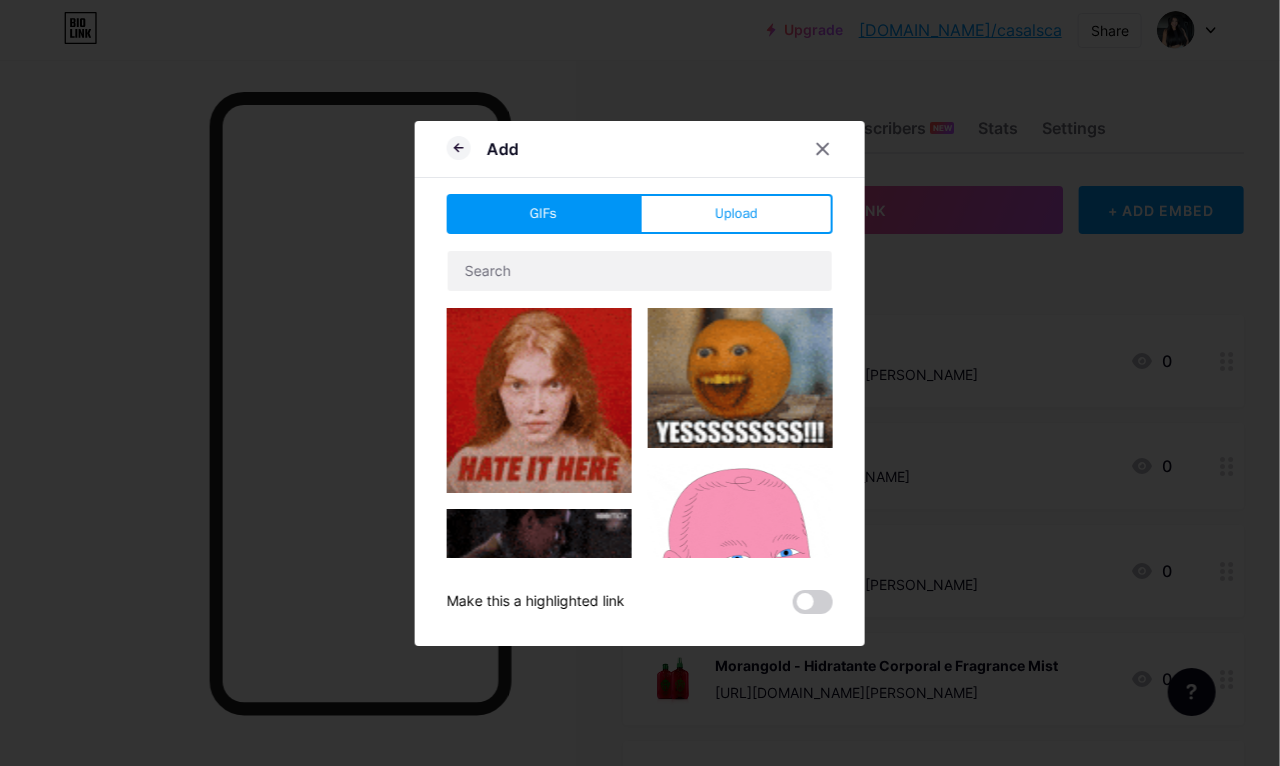 scroll, scrollTop: 0, scrollLeft: 2, axis: horizontal 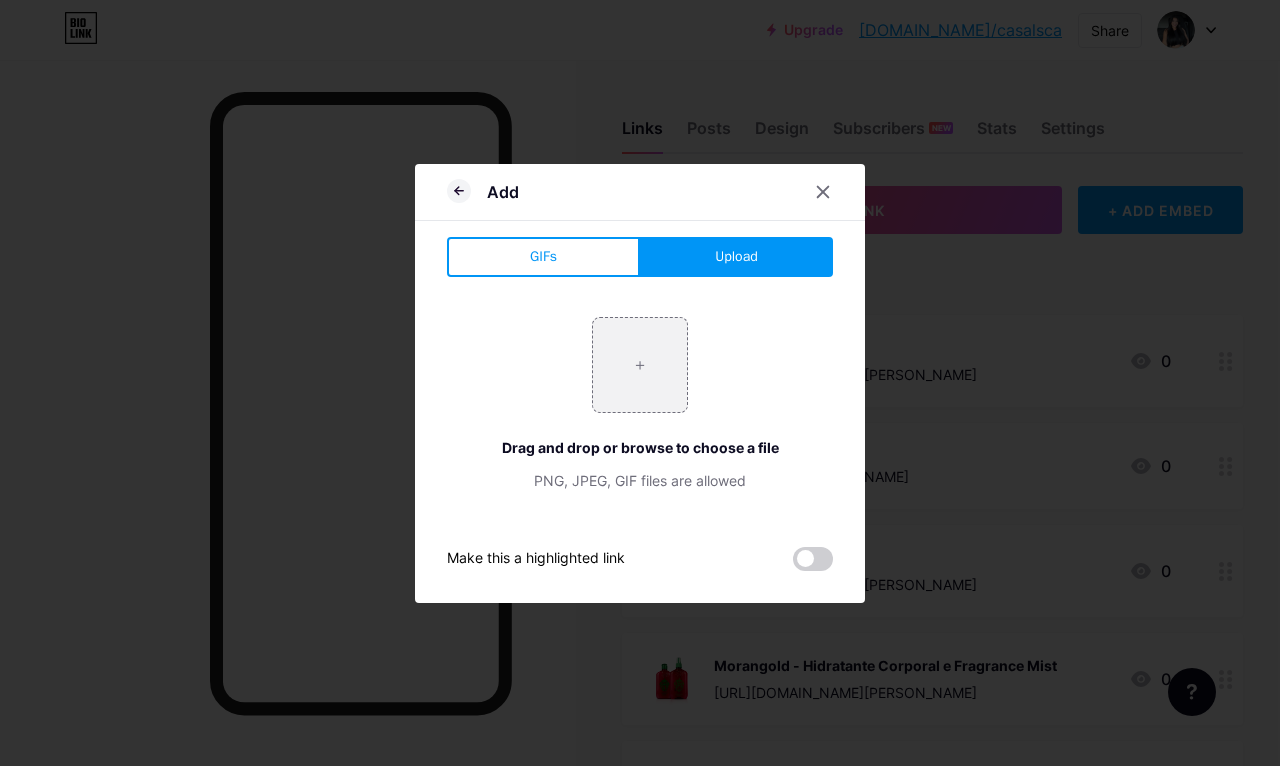 click at bounding box center (640, 365) 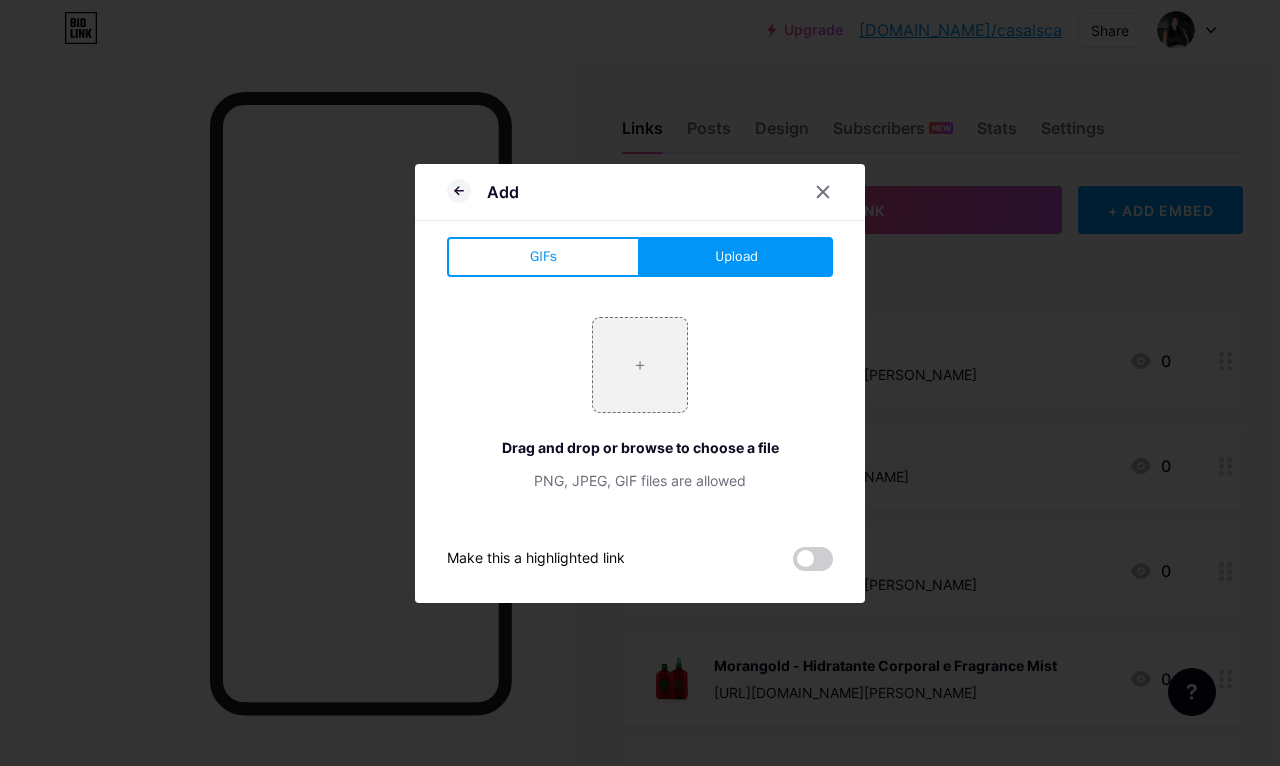 type on "C:\fakepath\IMG_0026.webp" 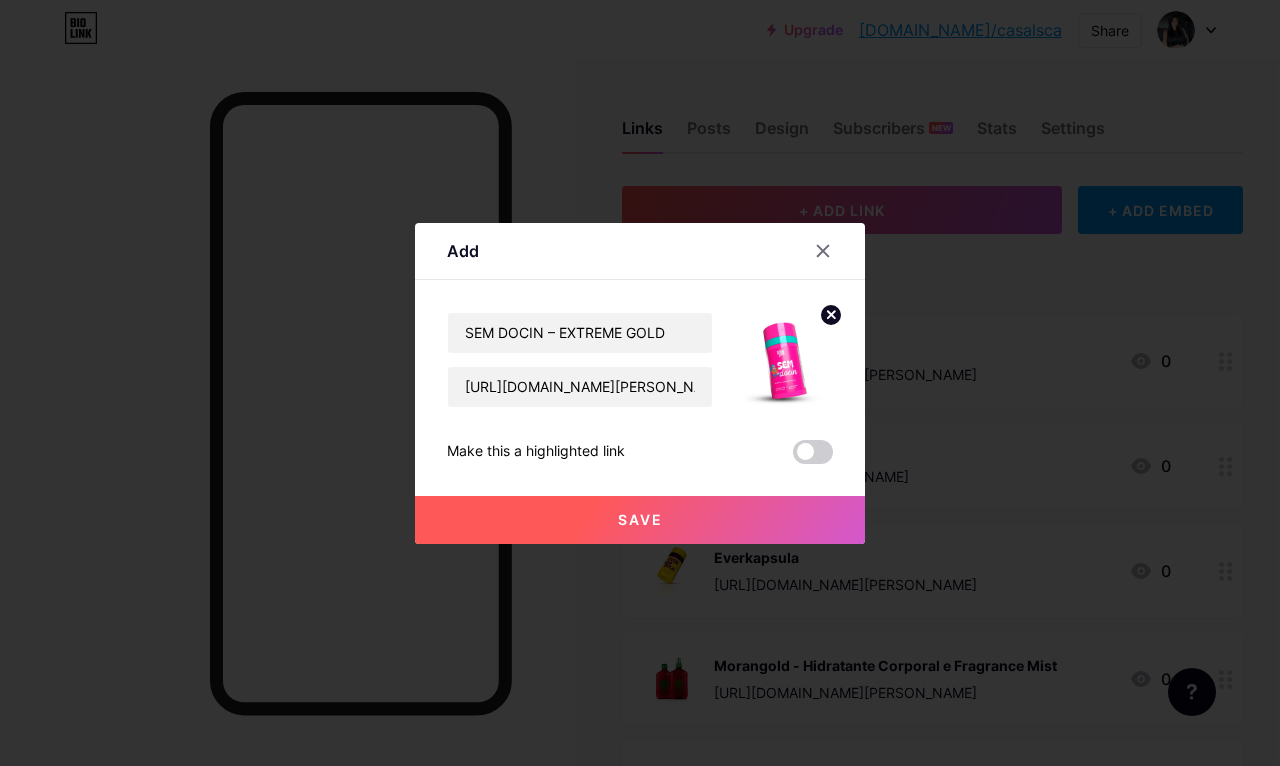 click on "Save" at bounding box center [640, 520] 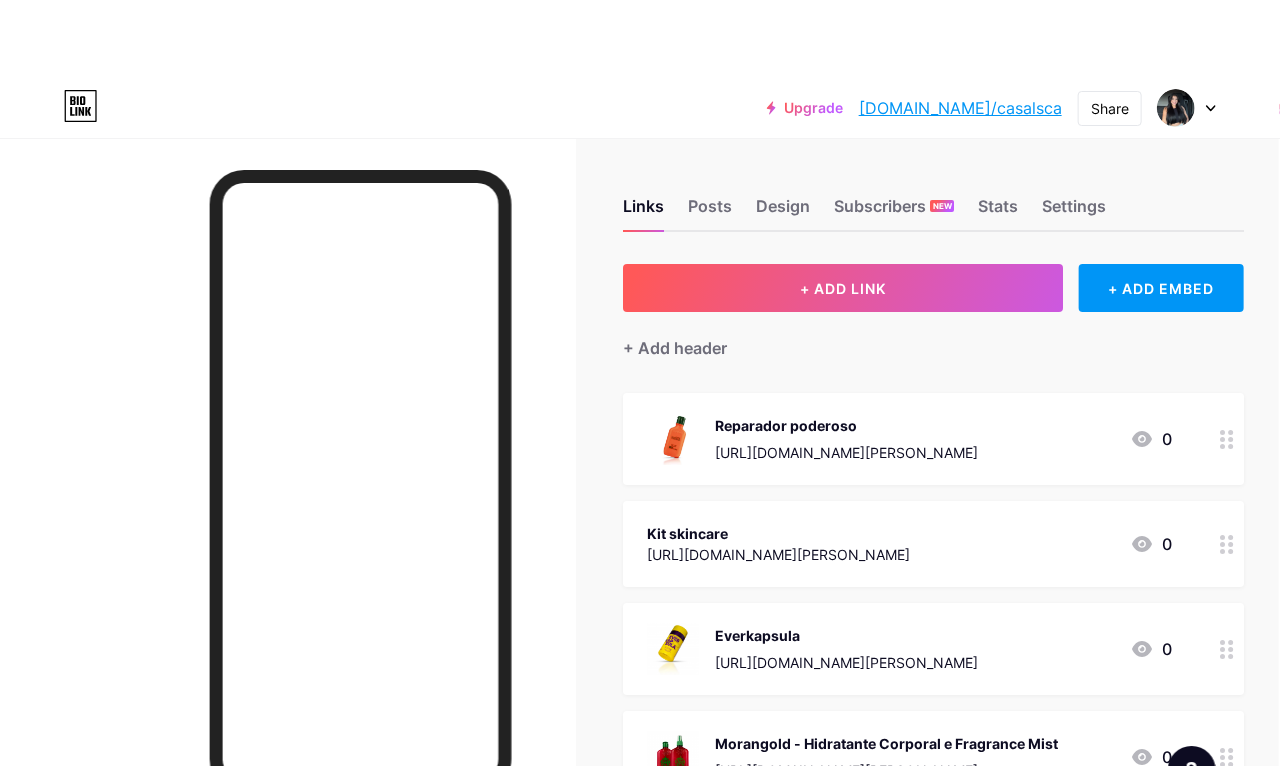 scroll, scrollTop: 0, scrollLeft: 2, axis: horizontal 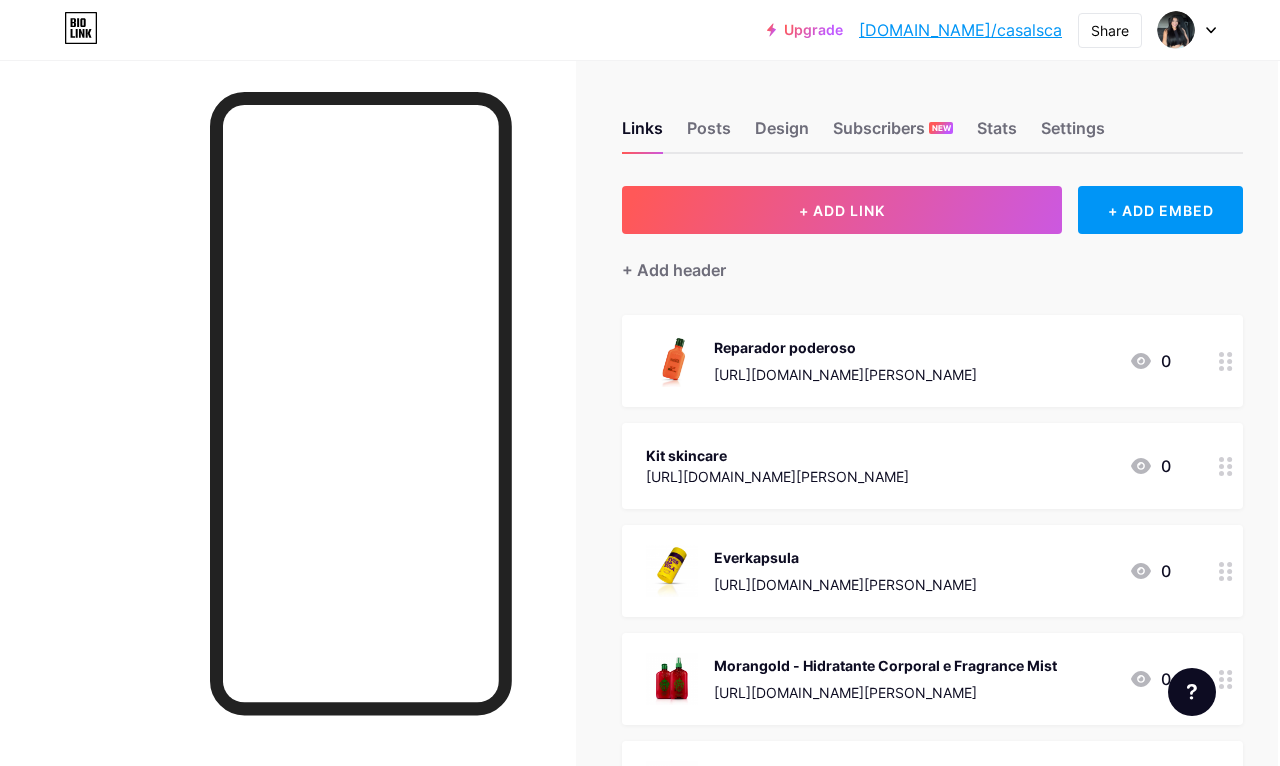 click on "+ ADD LINK" at bounding box center (842, 210) 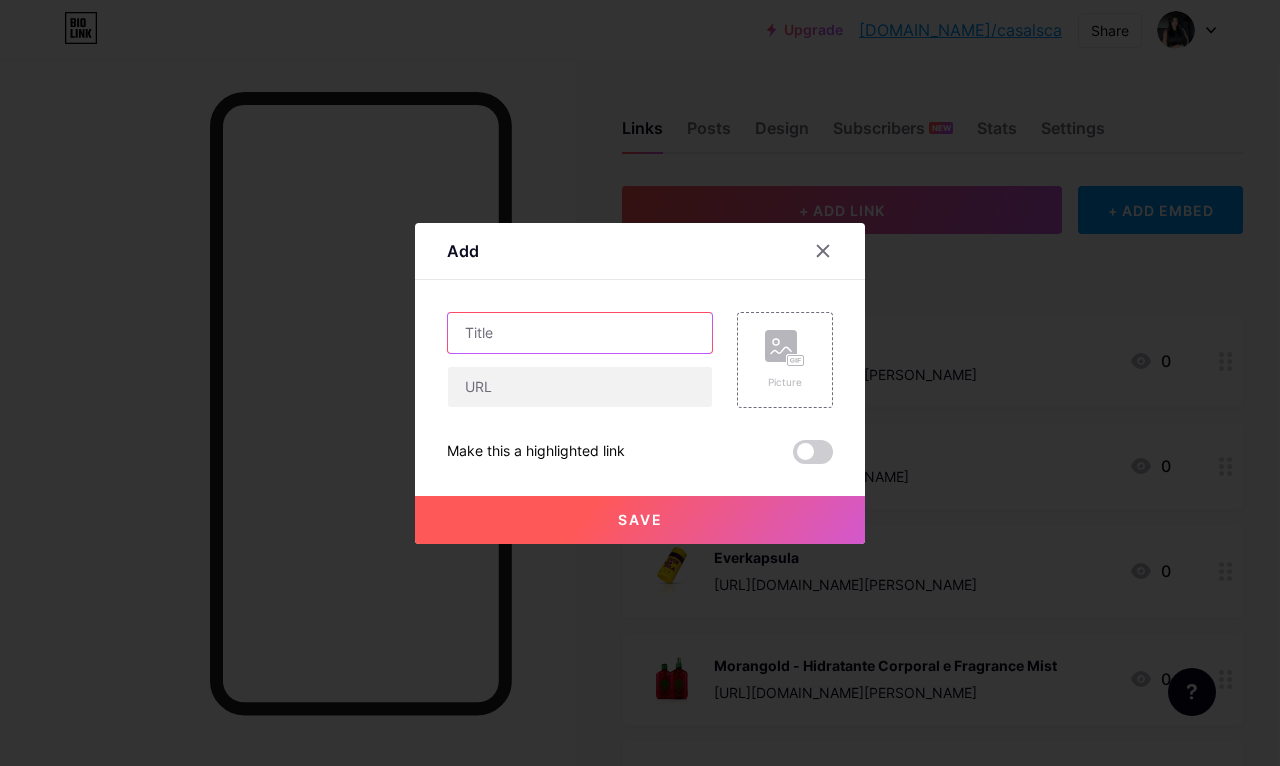 click at bounding box center (580, 333) 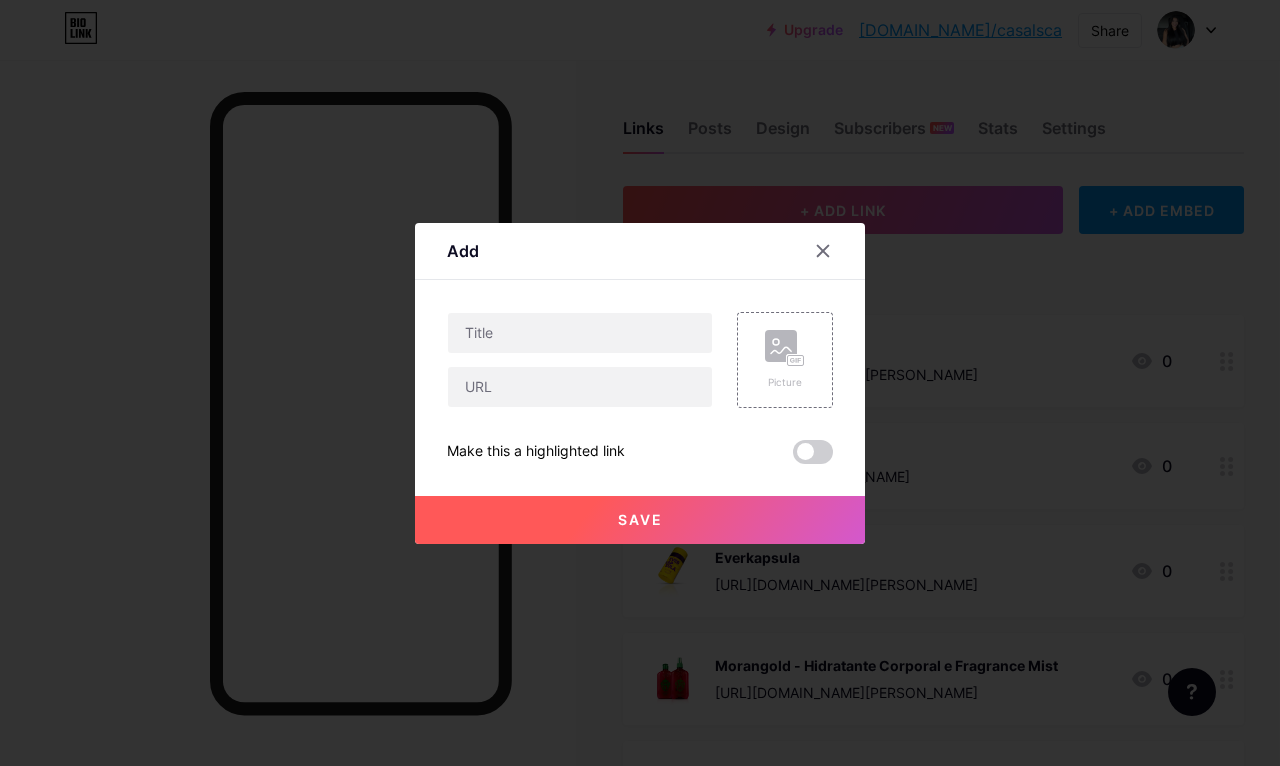 click on "Content
YouTube
Play YouTube video without leaving your page.
ADD
Vimeo
Play Vimeo video without leaving your page.
ADD
Tiktok
Grow your TikTok following
ADD
Tweet
Embed a tweet.
ADD
Reddit
Showcase your Reddit profile
ADD
Spotify
Embed Spotify to play the preview of a track.
ADD
Twitch
Play Twitch video without leaving your page.
ADD
SoundCloud
ADD" at bounding box center (640, 372) 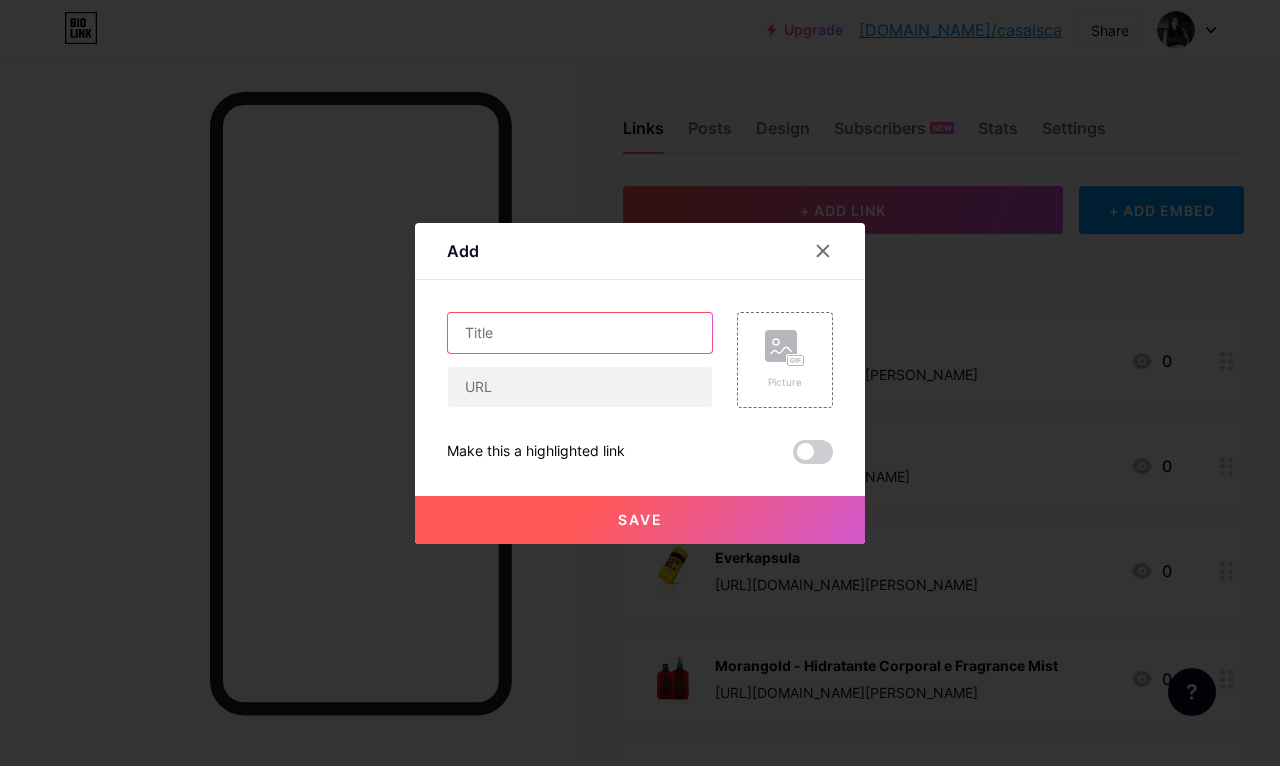 click at bounding box center (580, 333) 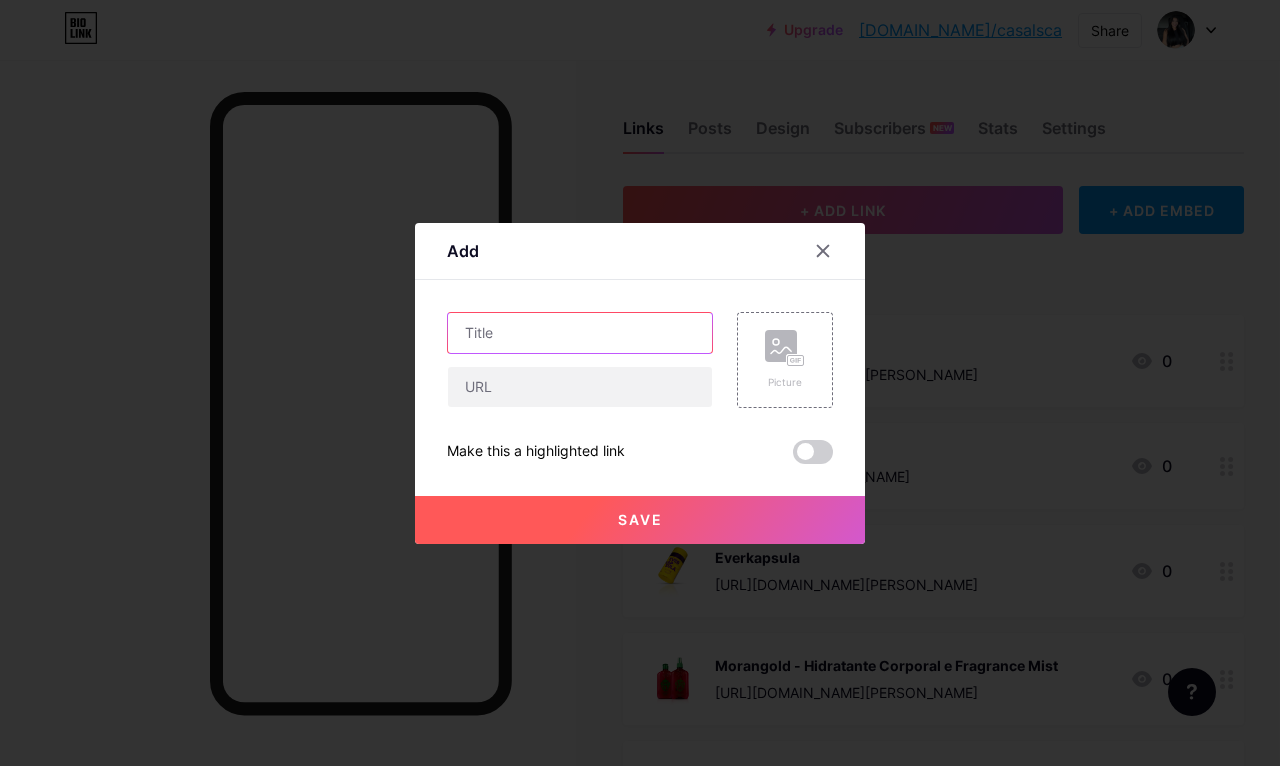 paste on "ÔMEGA 3 – EXTREME GOLD" 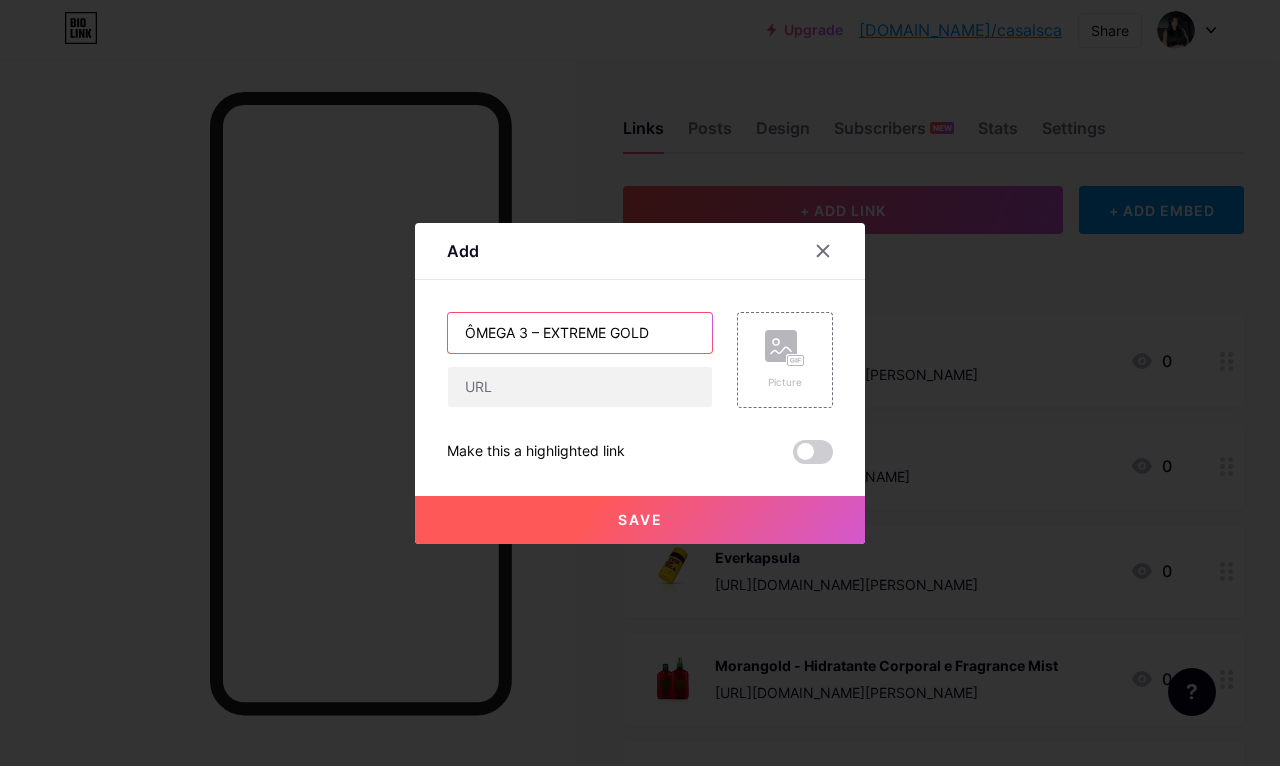 type on "ÔMEGA 3 – EXTREME GOLD" 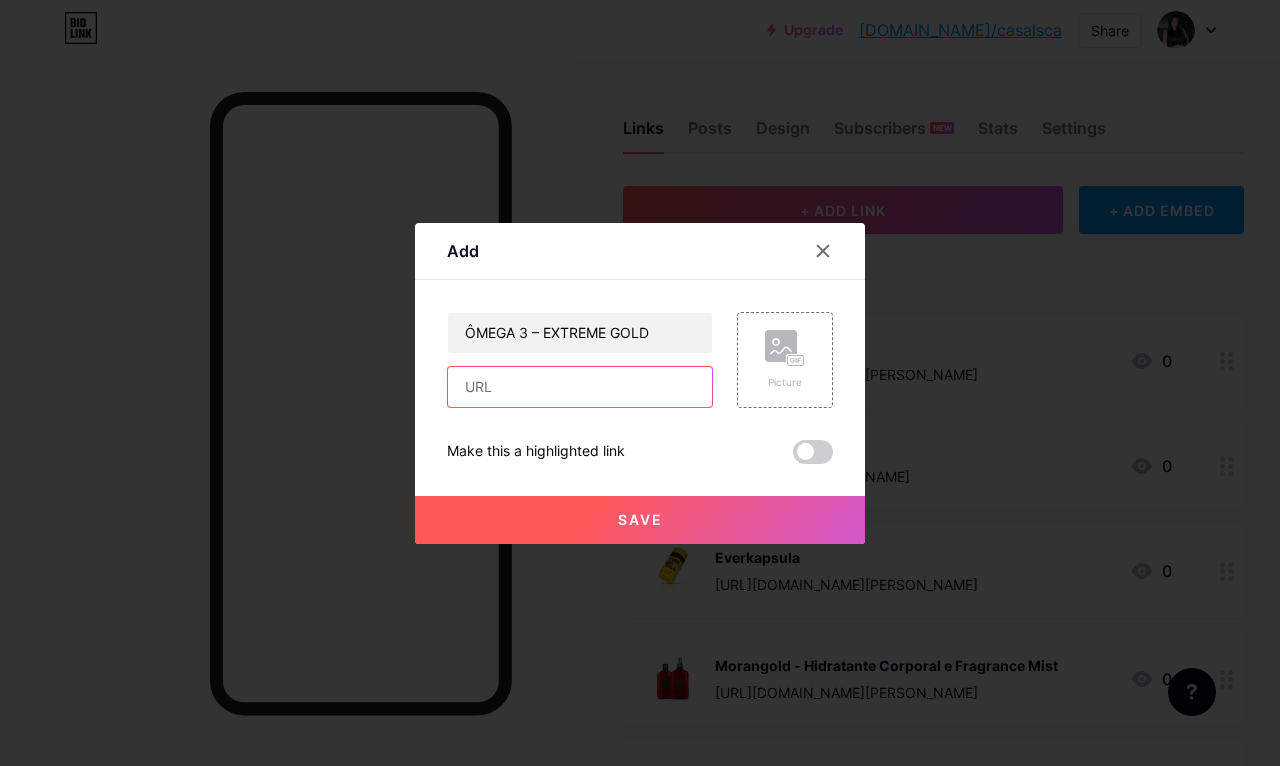 click at bounding box center [580, 387] 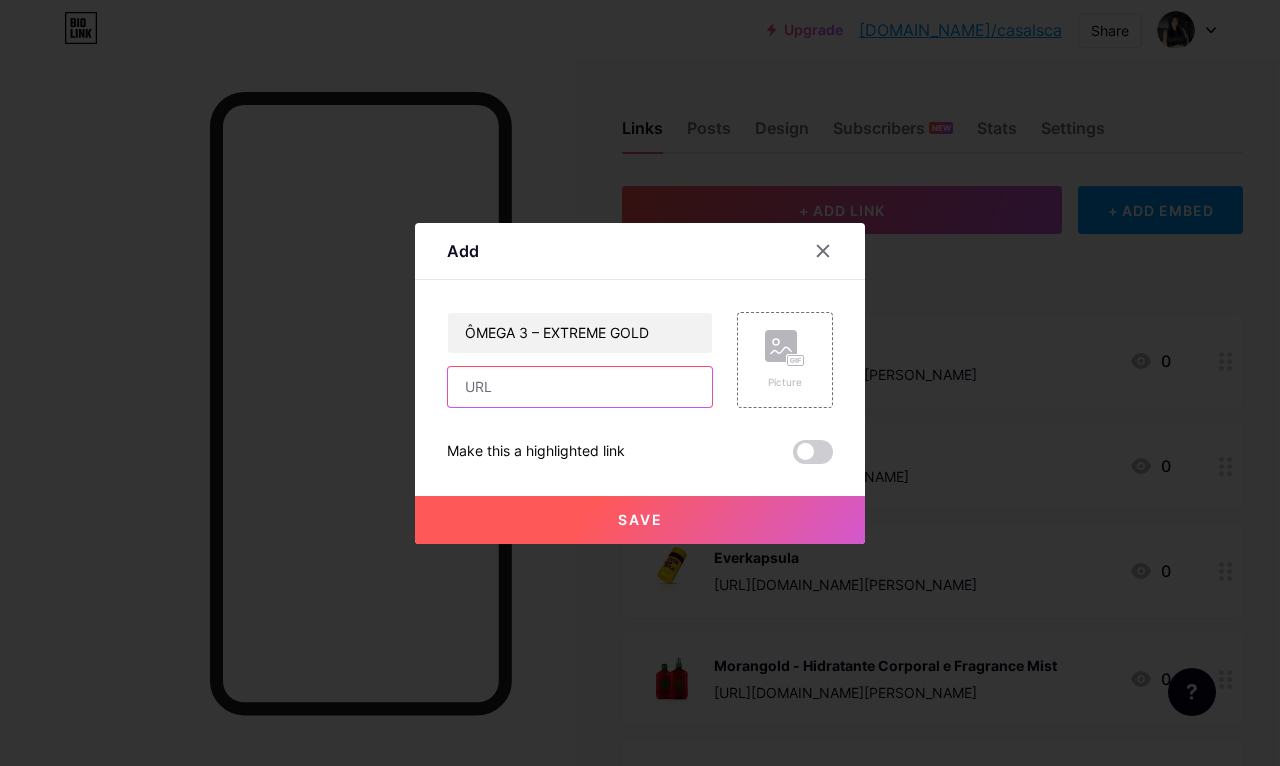 click at bounding box center (580, 387) 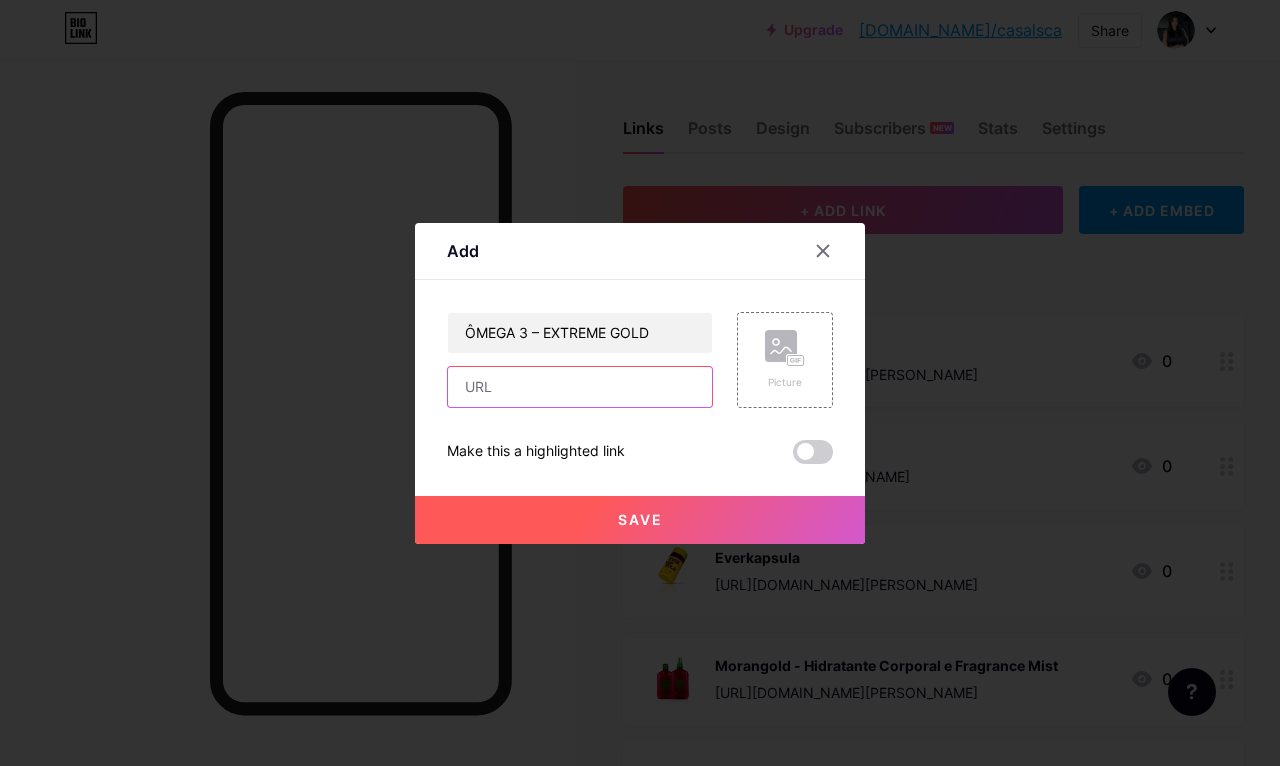 paste on "[URL][DOMAIN_NAME][PERSON_NAME]" 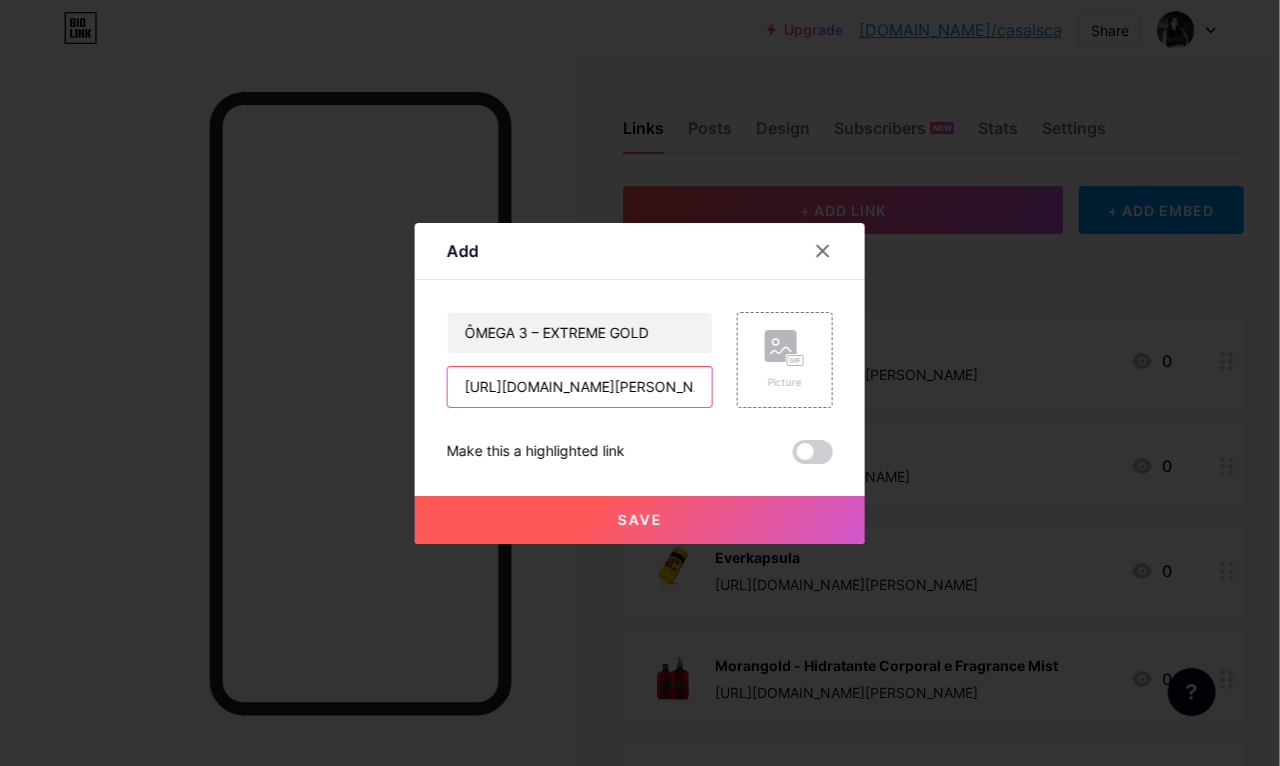 scroll, scrollTop: 0, scrollLeft: 2, axis: horizontal 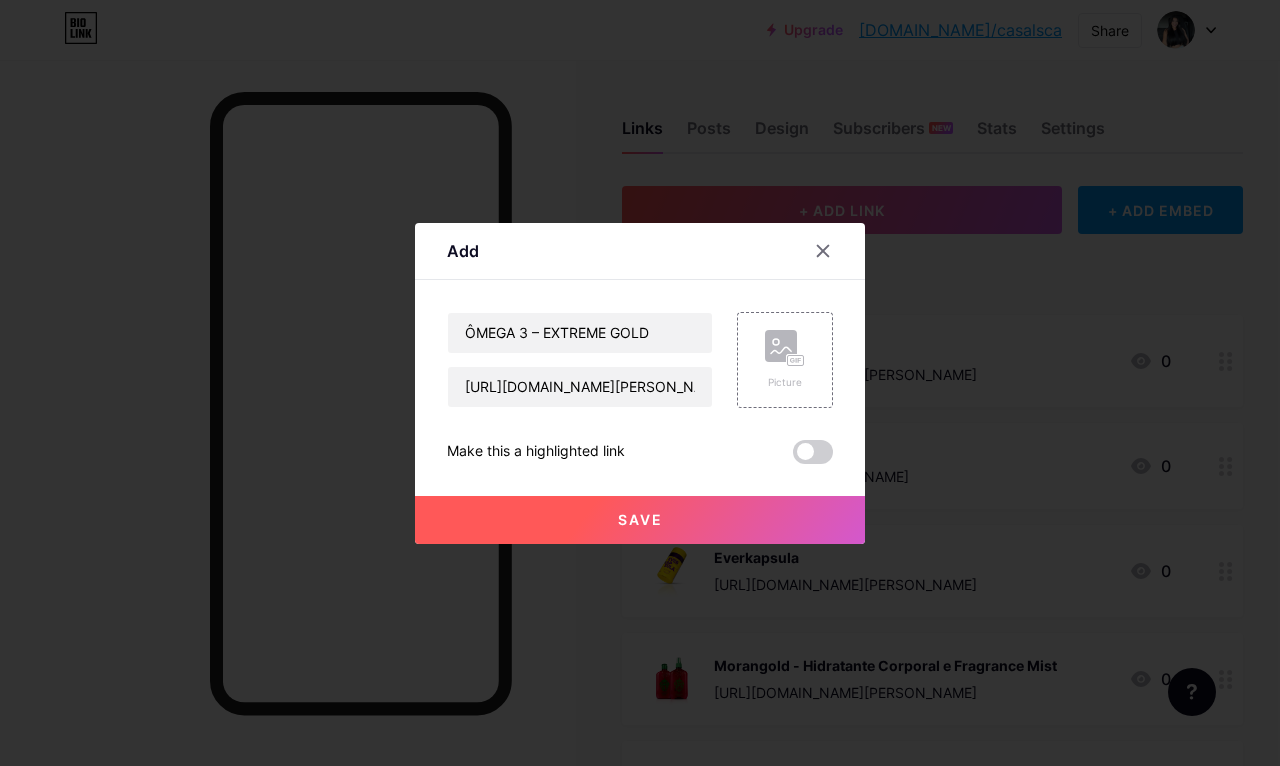 click 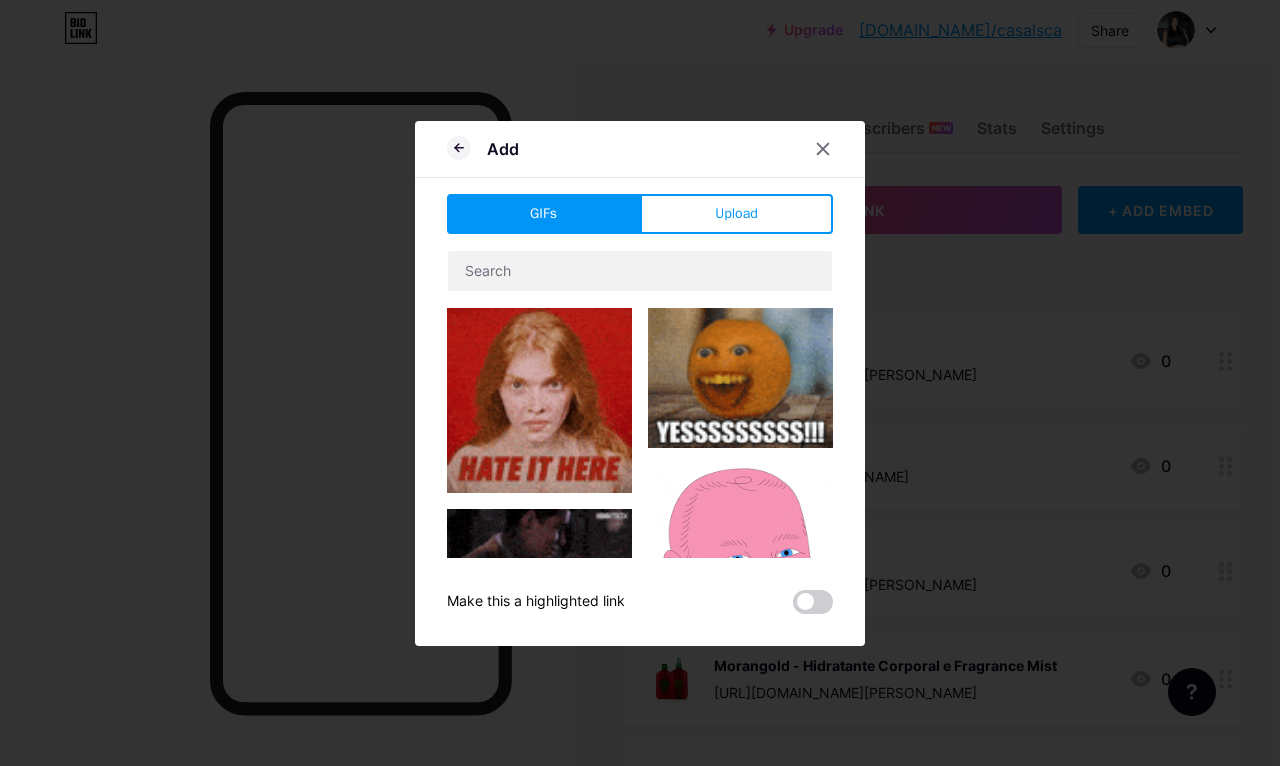 click on "Upload" at bounding box center [736, 214] 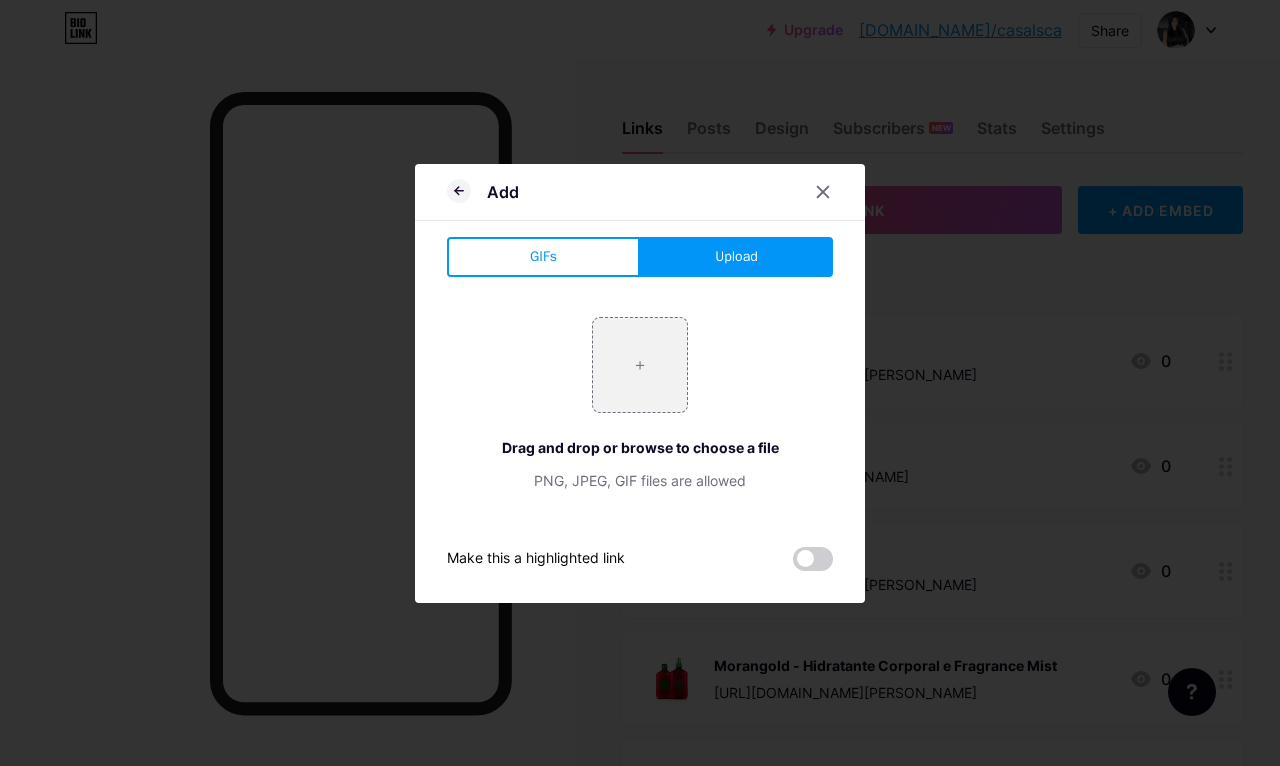 click at bounding box center (640, 365) 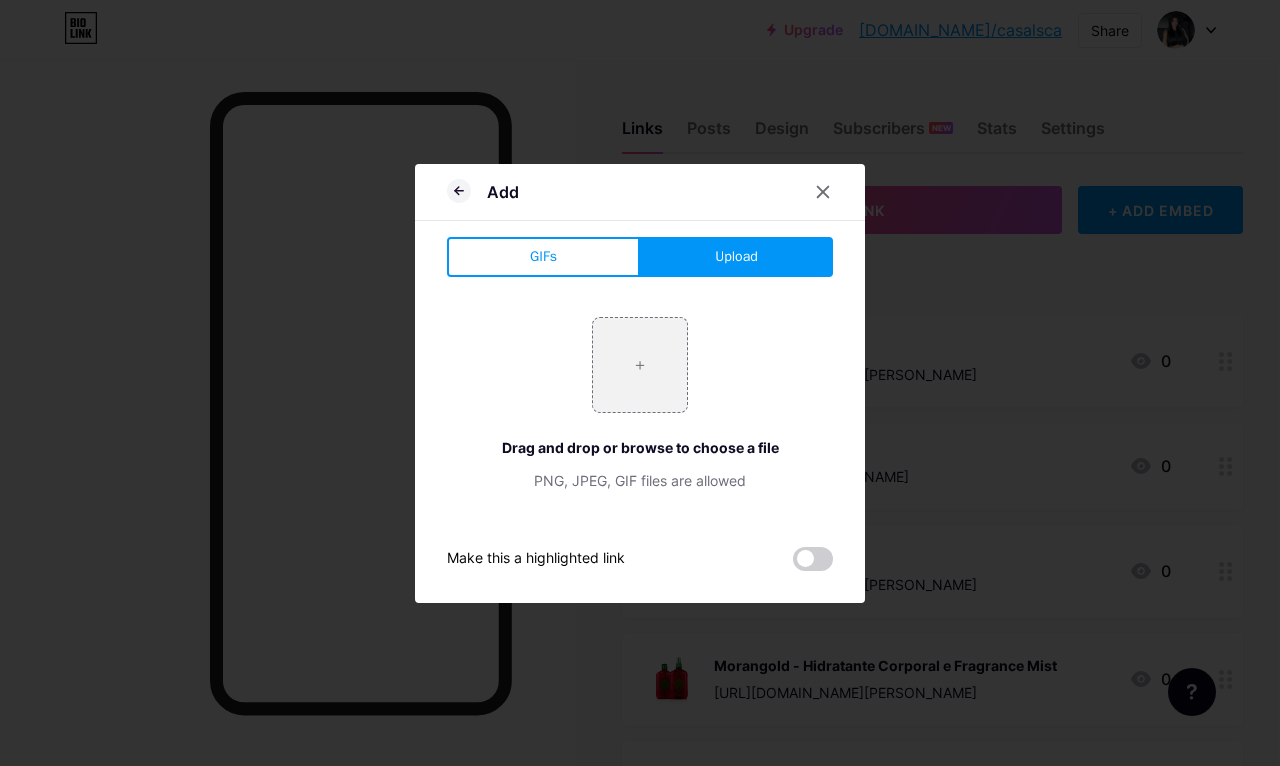 type on "C:\fakepath\IMG_0036.webp" 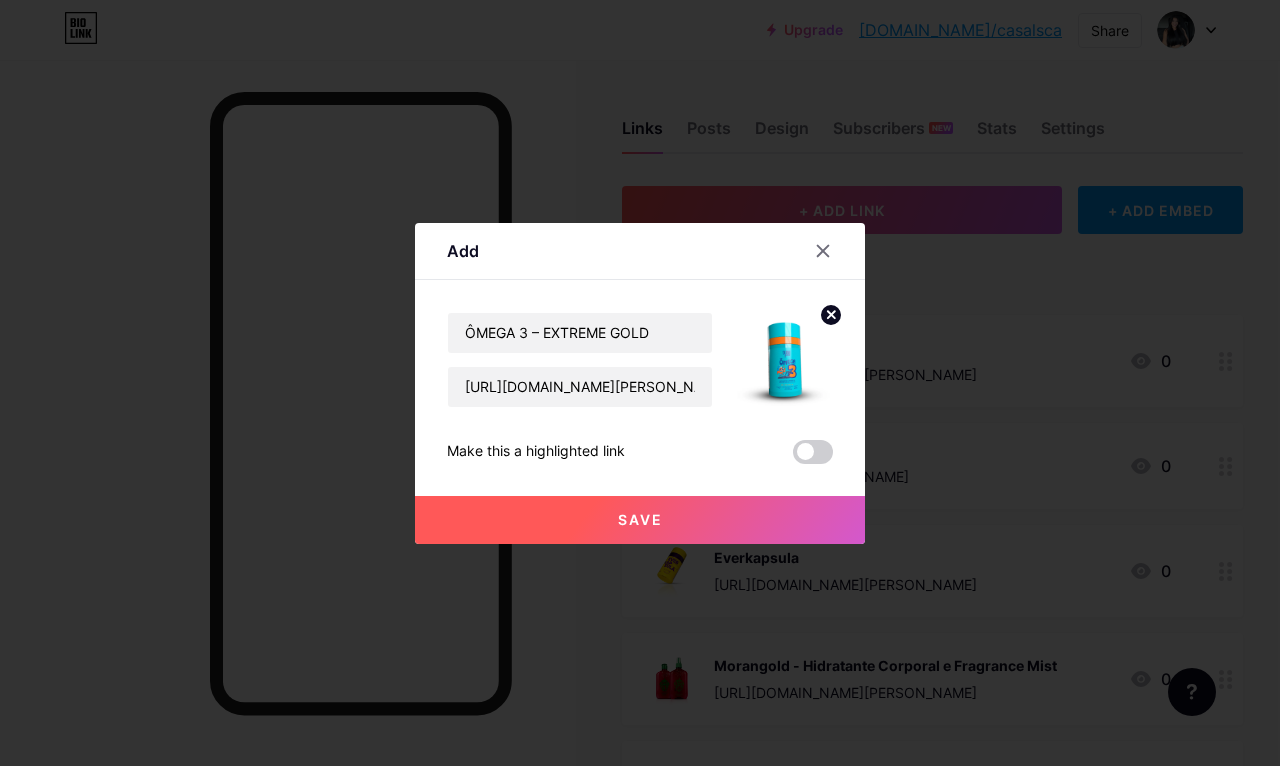 click on "Save" at bounding box center [640, 520] 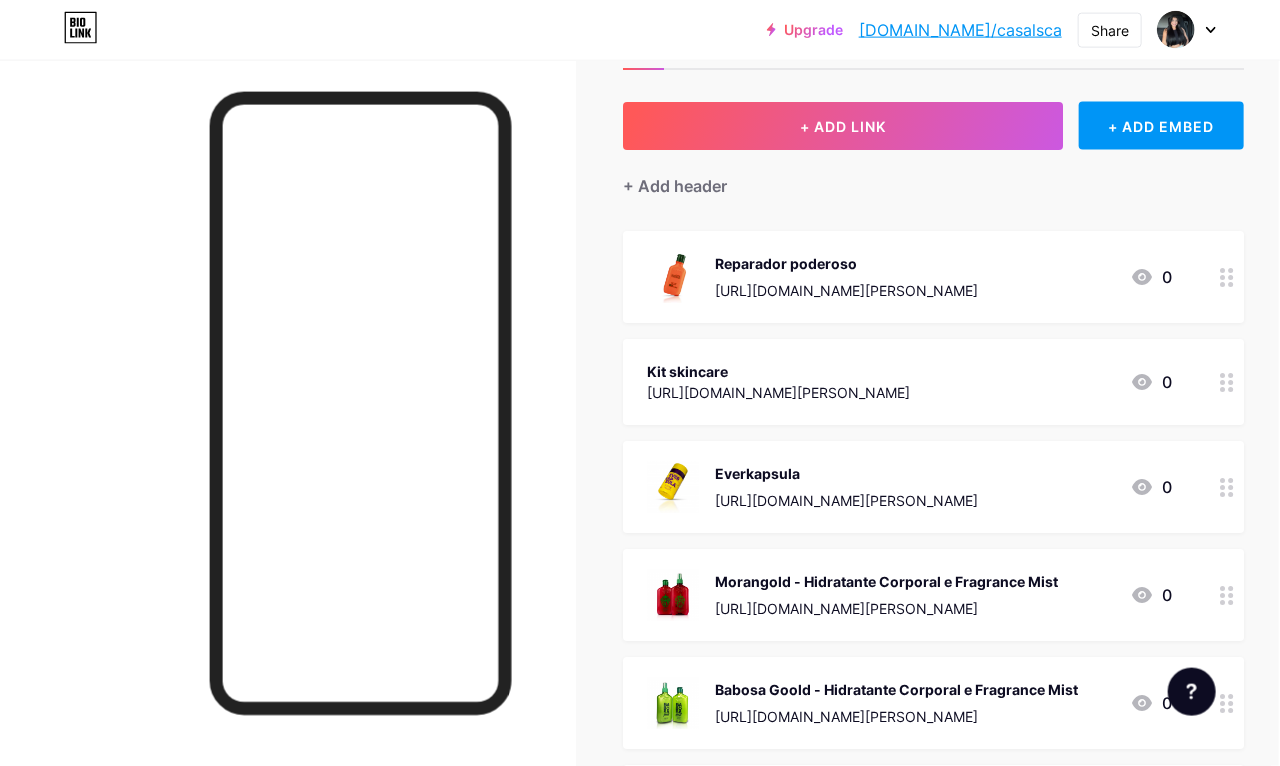 scroll, scrollTop: 0, scrollLeft: 2, axis: horizontal 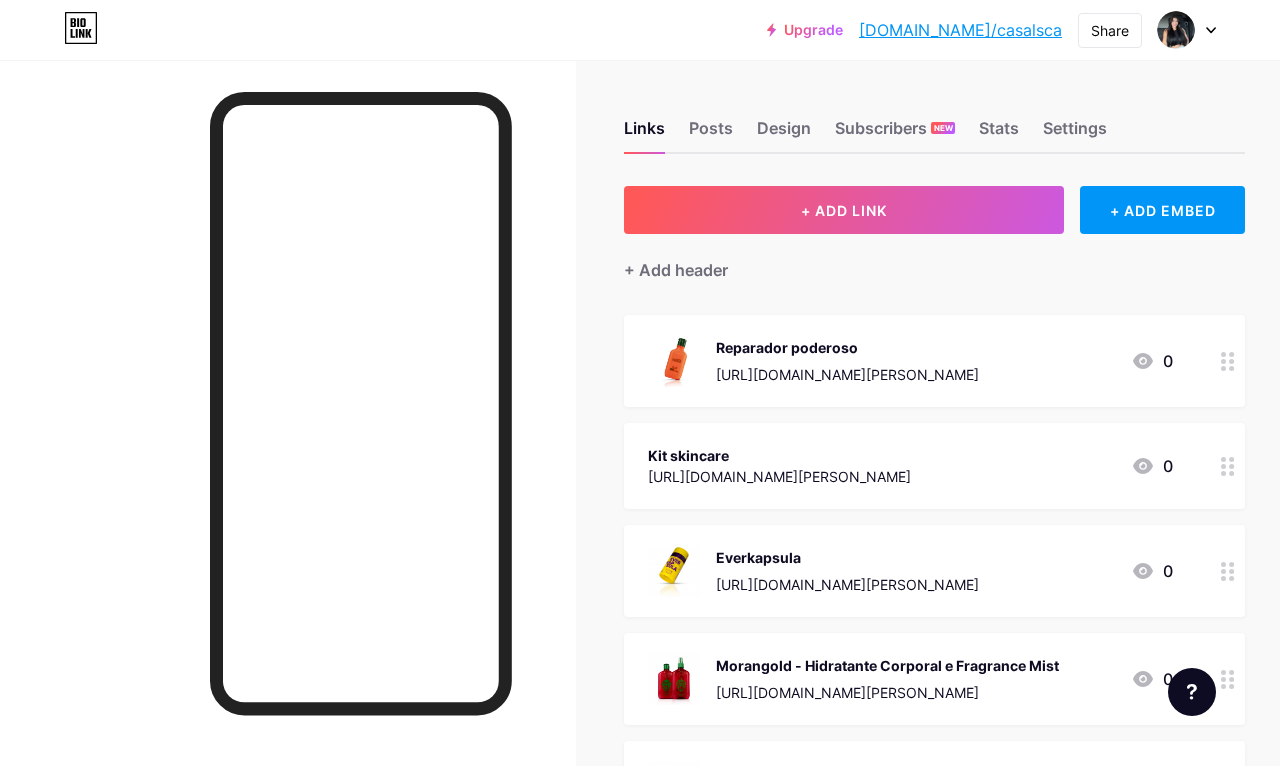 click on "+ ADD LINK" at bounding box center [844, 210] 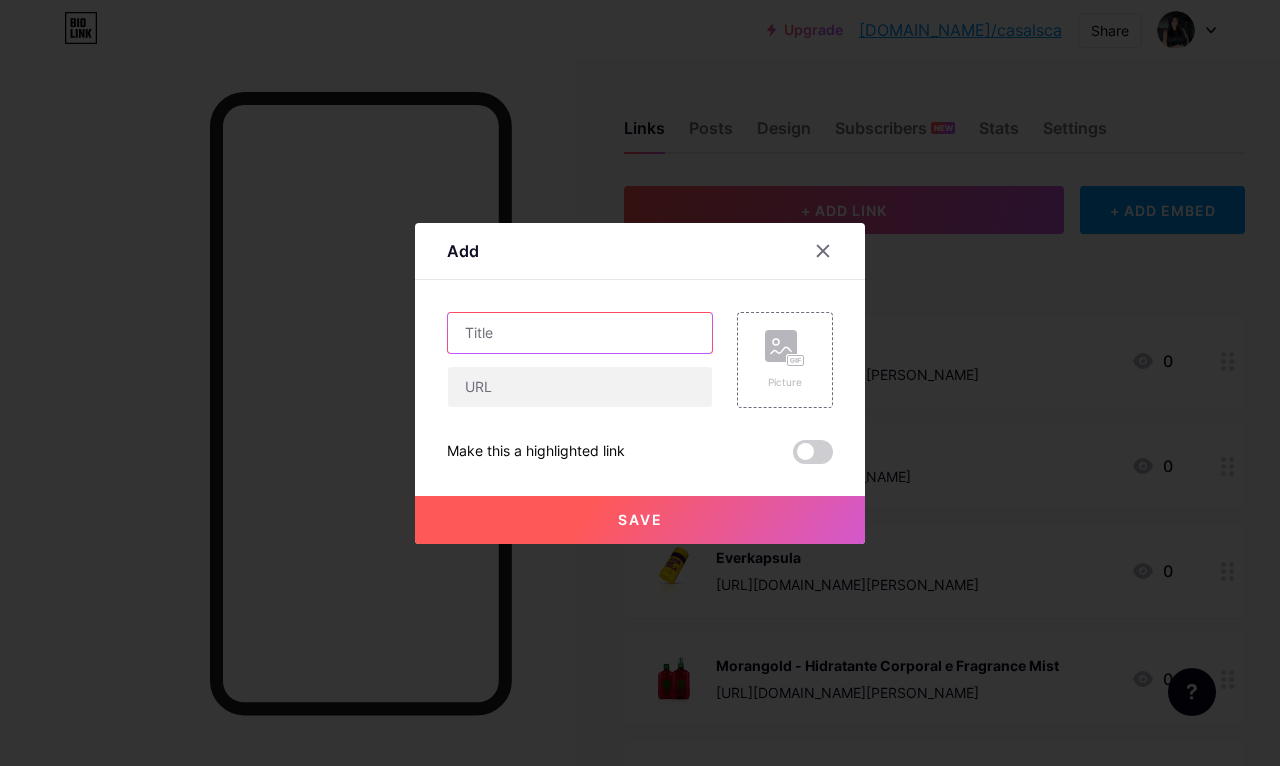 click at bounding box center [580, 333] 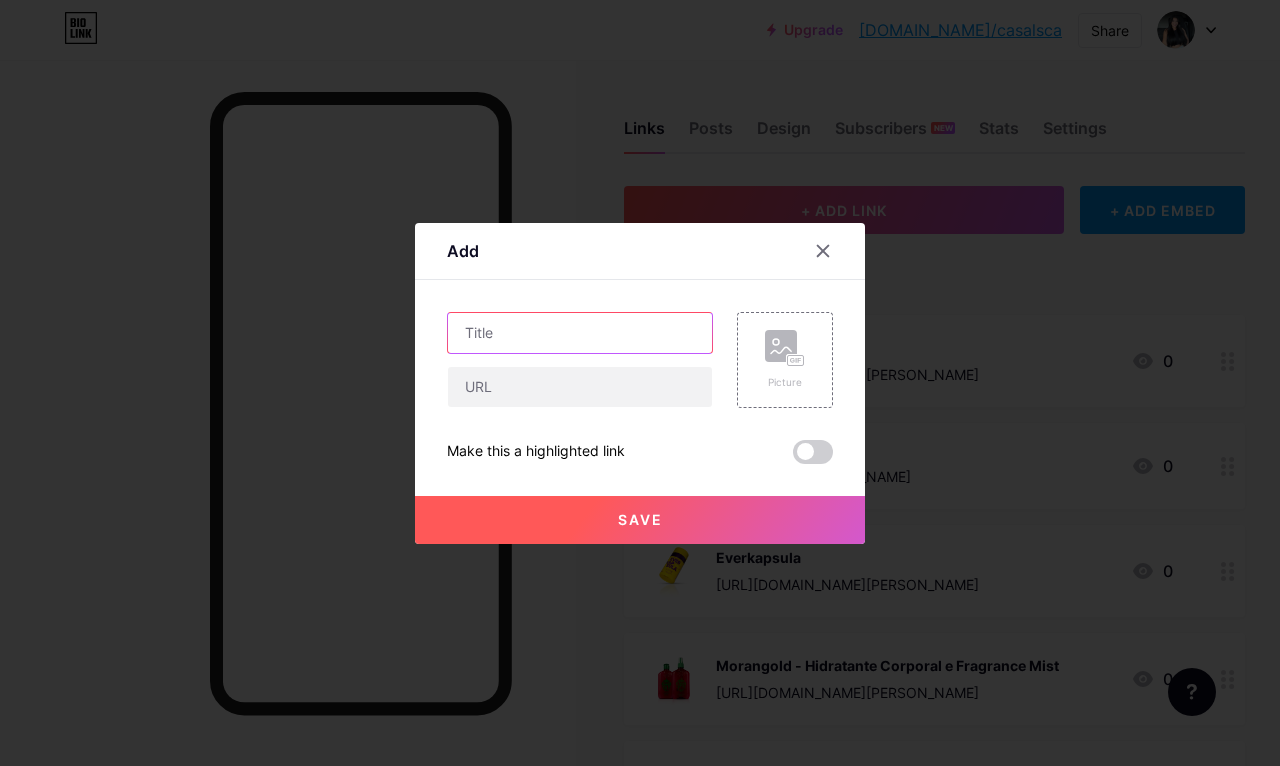 paste on "PÓS-TREINÃO EXTREME GOLD – UVA" 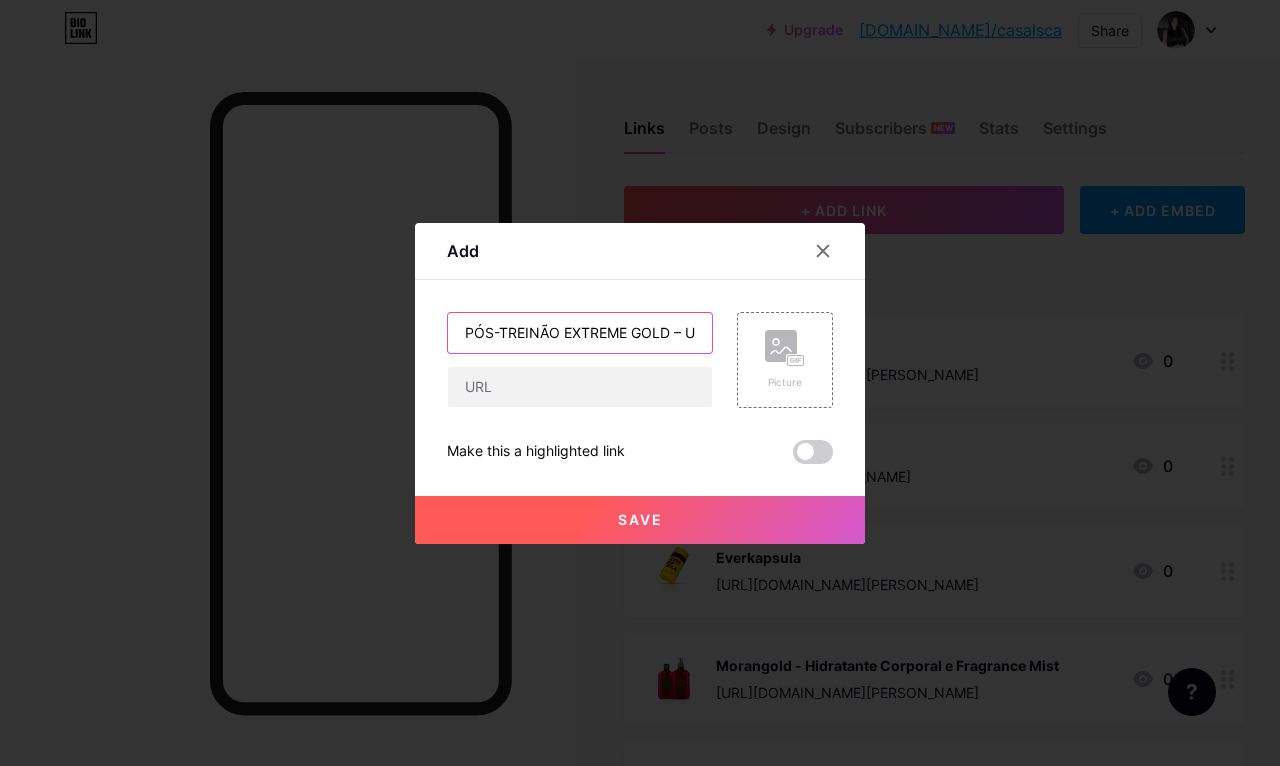 type on "PÓS-TREINÃO EXTREME GOLD – UVA" 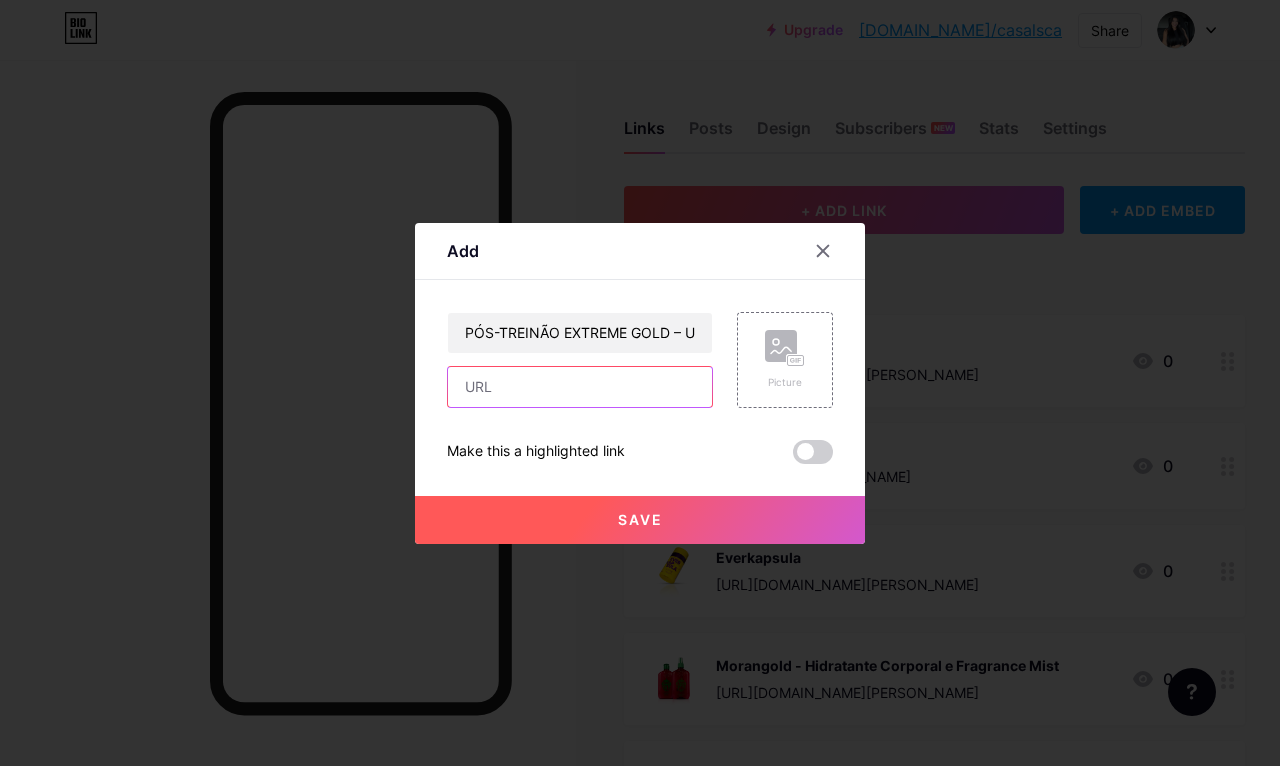 click at bounding box center [580, 387] 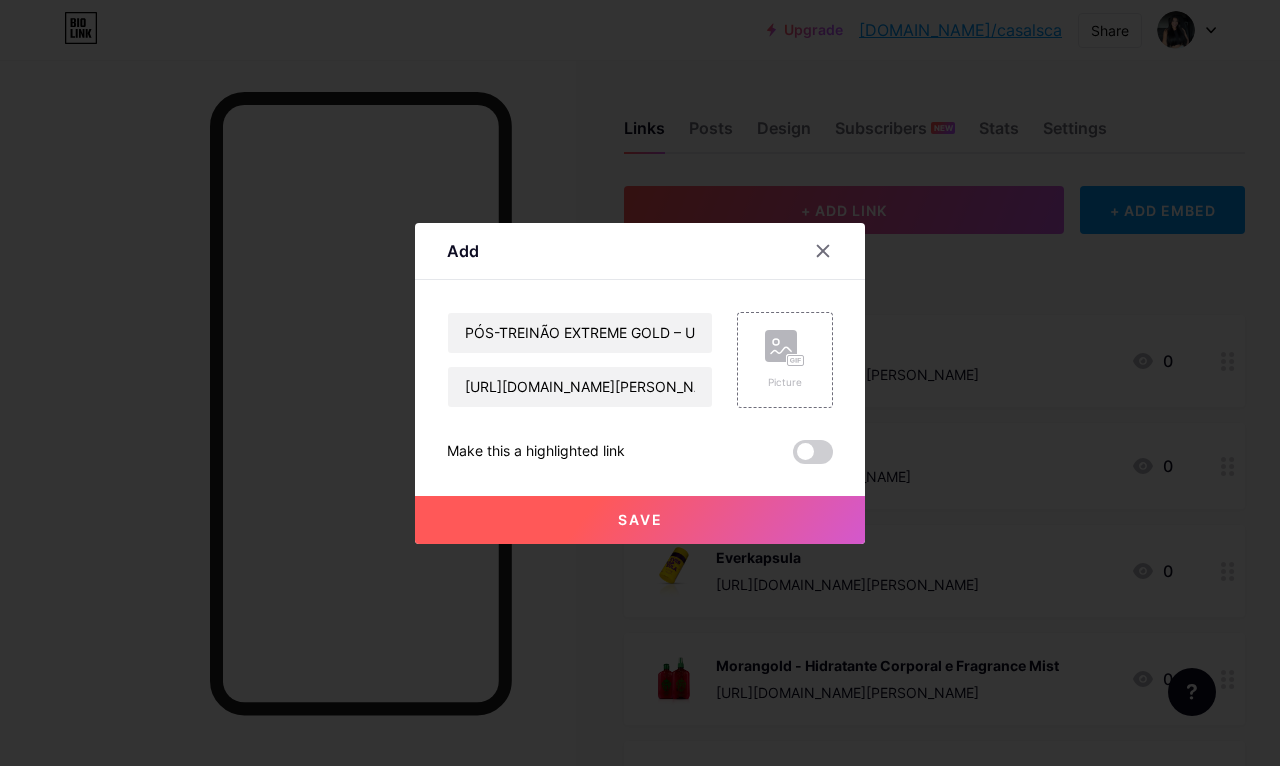 click 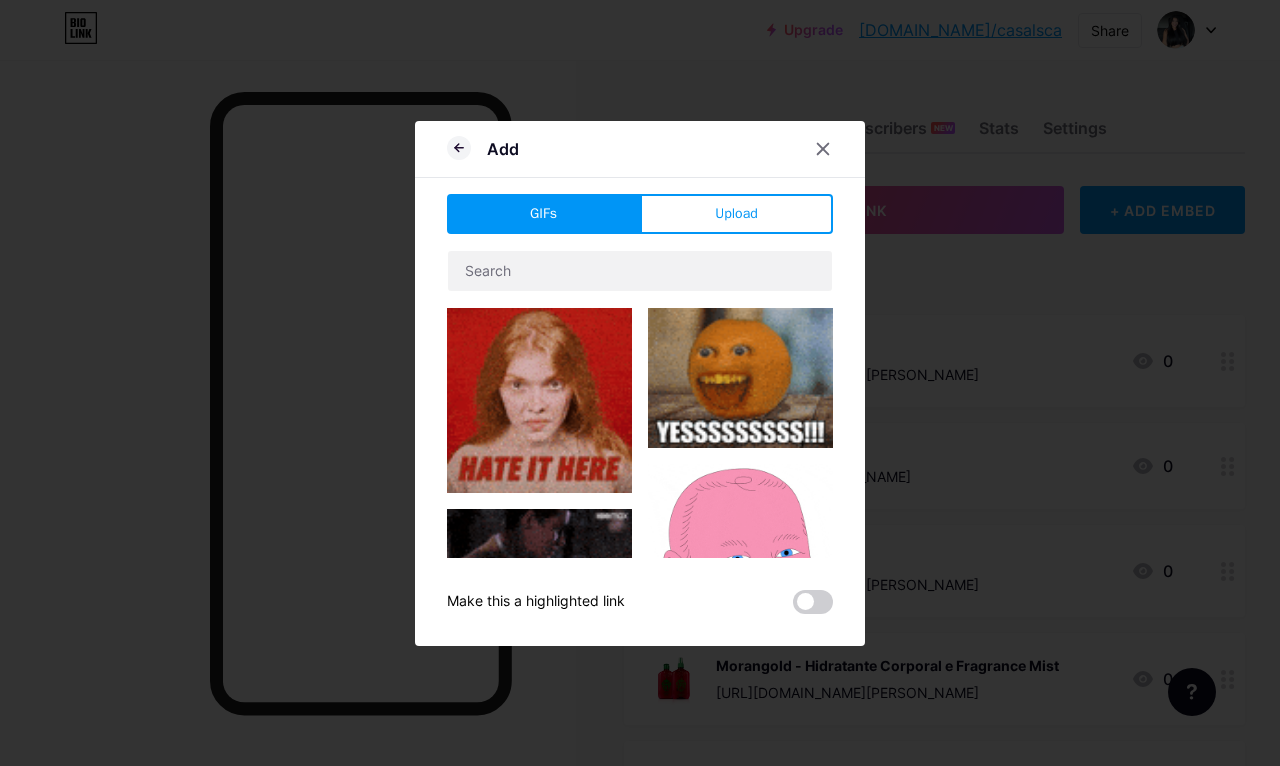 click on "Upload" at bounding box center [736, 214] 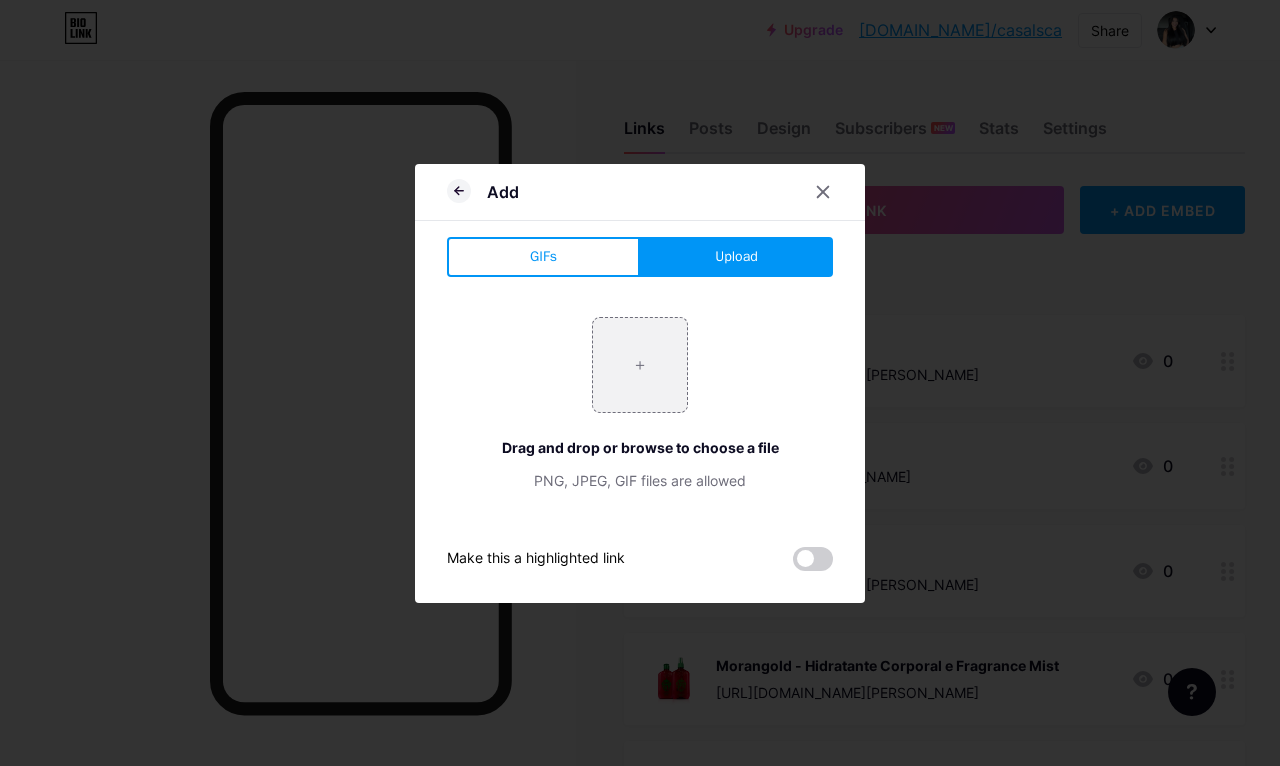 click at bounding box center (640, 365) 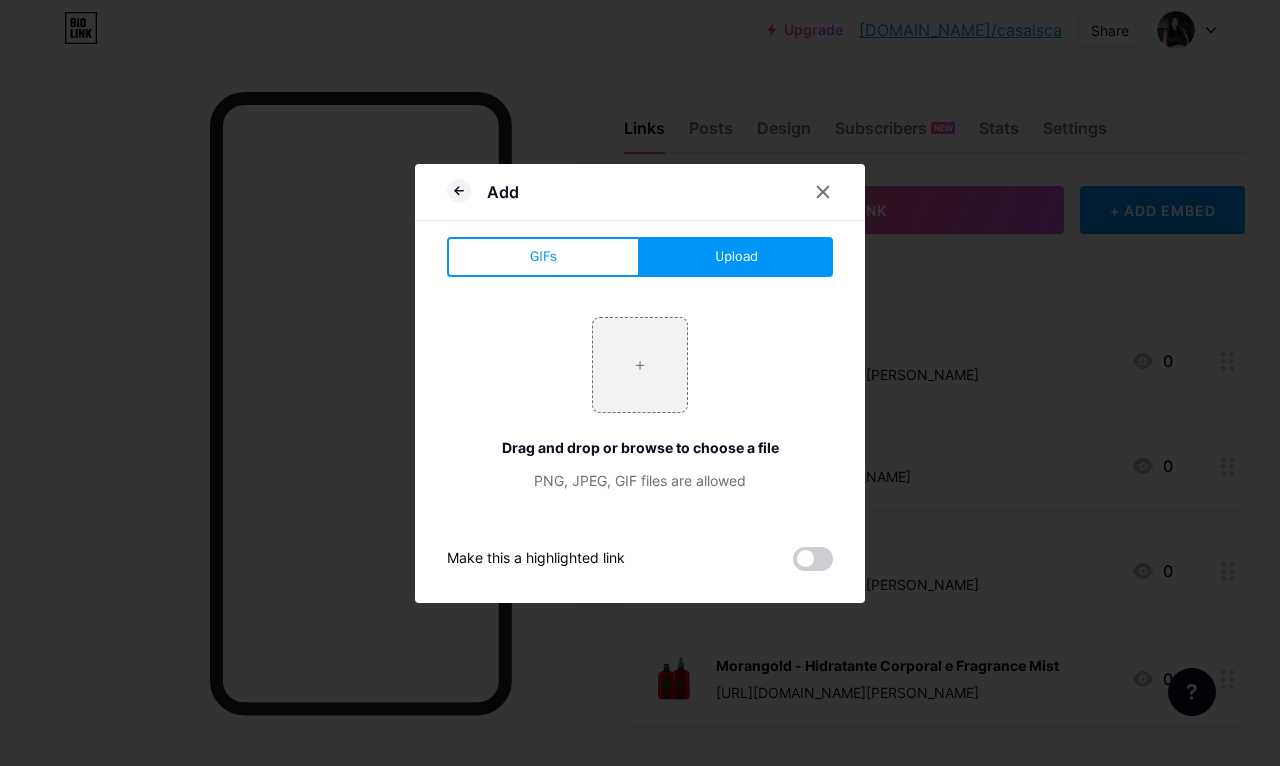 type on "C:\fakepath\IMG_0037.webp" 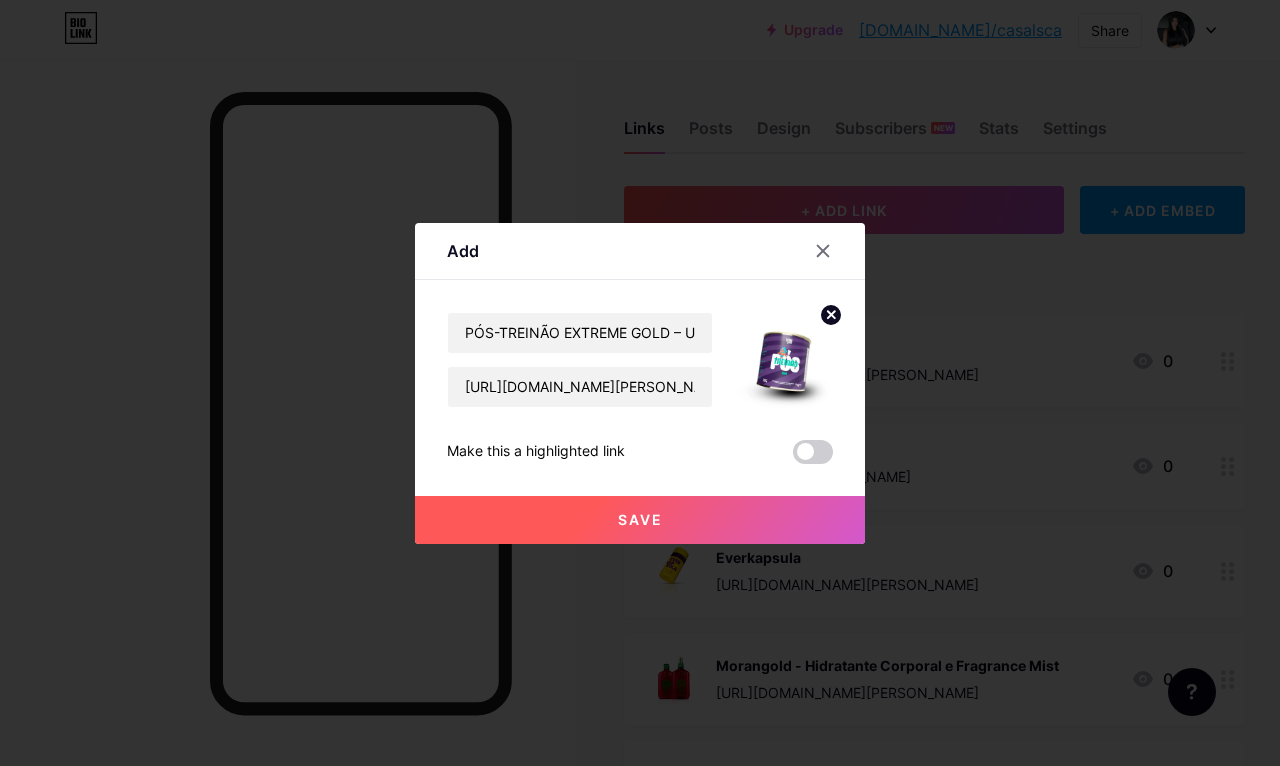 click on "Save" at bounding box center (640, 520) 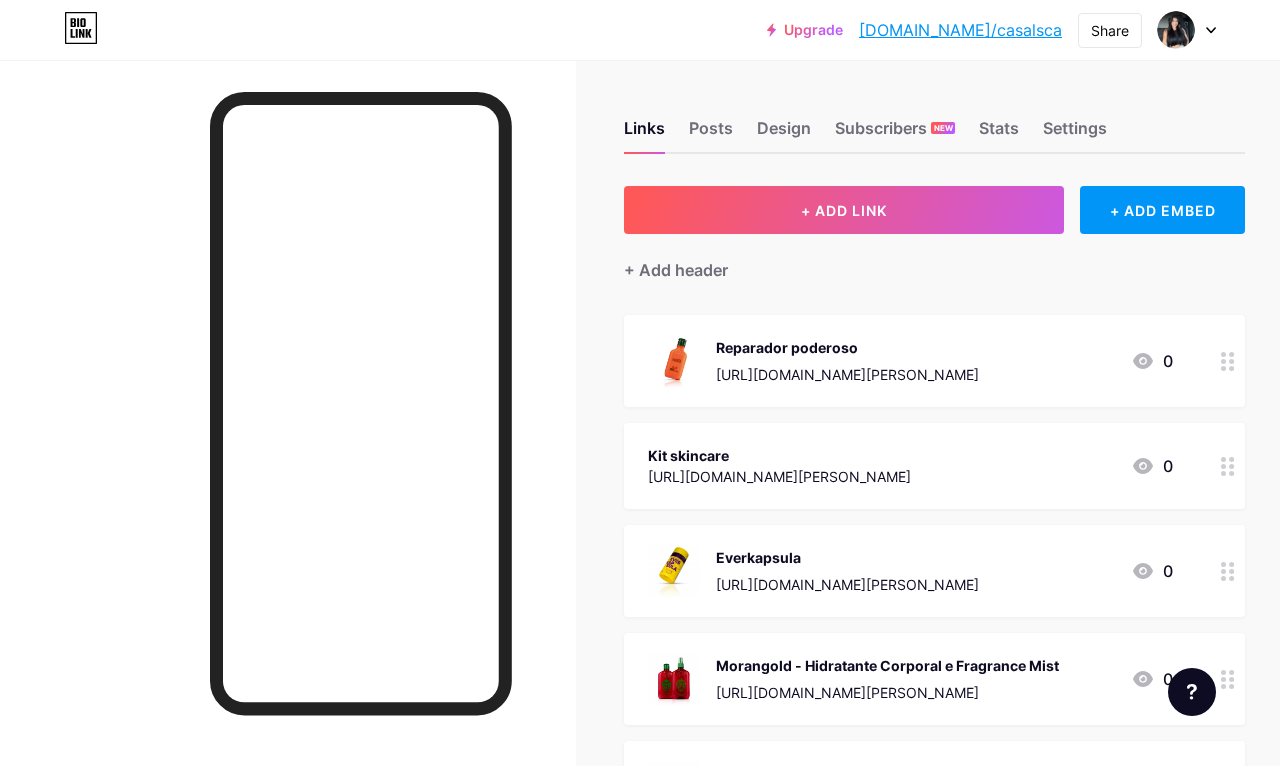 click on "+ ADD LINK" at bounding box center (844, 210) 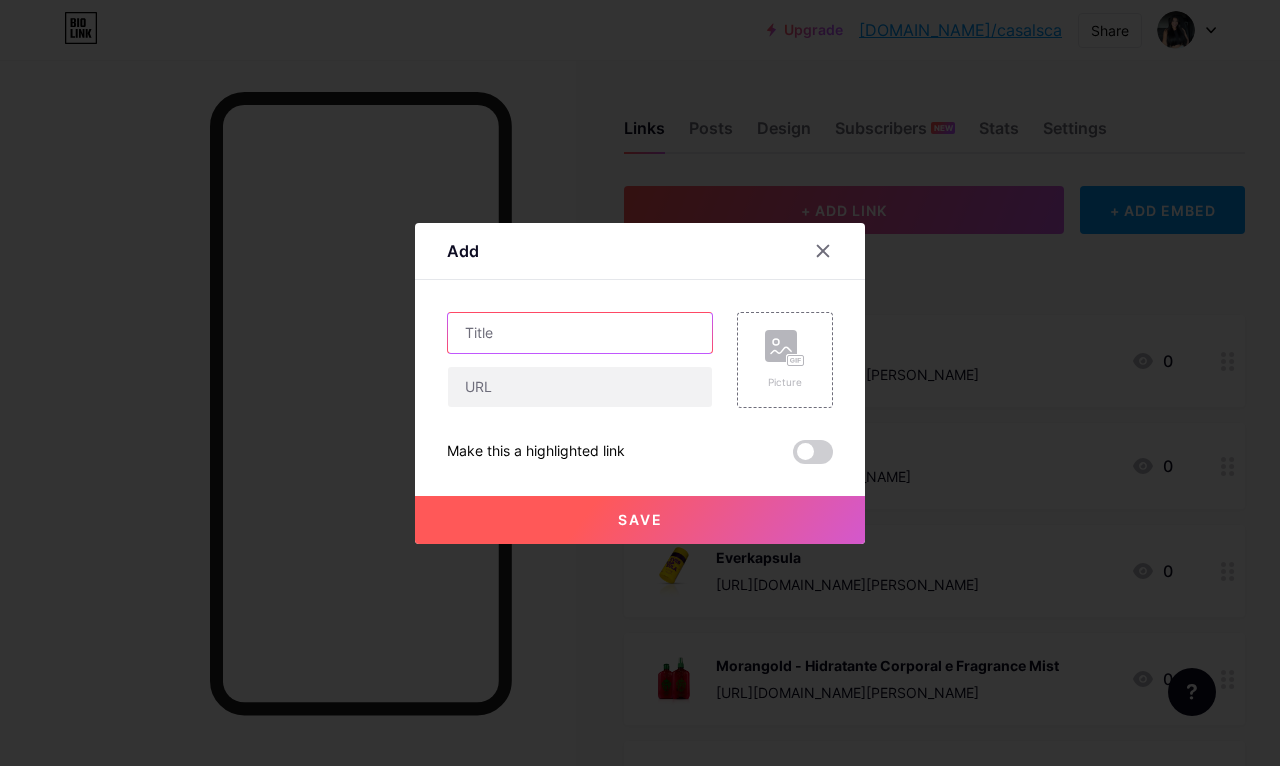 click at bounding box center (580, 333) 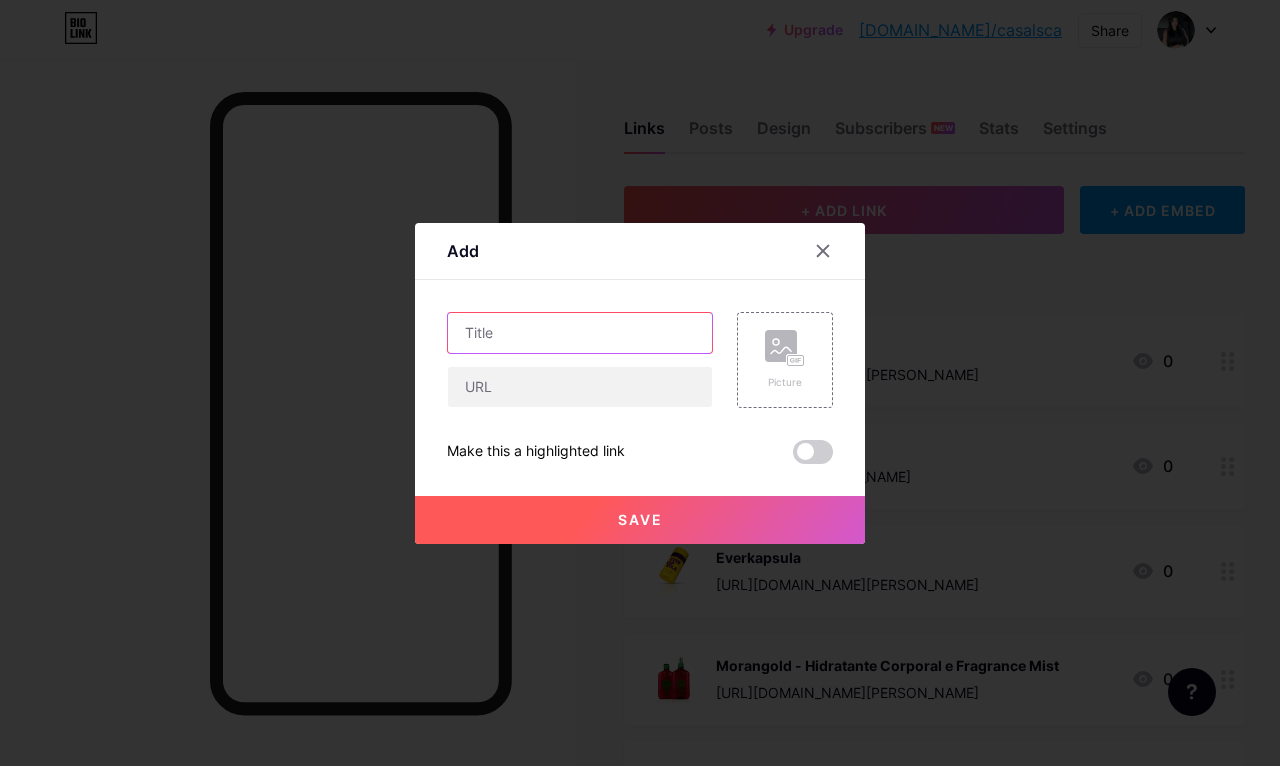 paste on "PÓS-TREINÃO EXTREME GOLD – MAÇÃ VERDE" 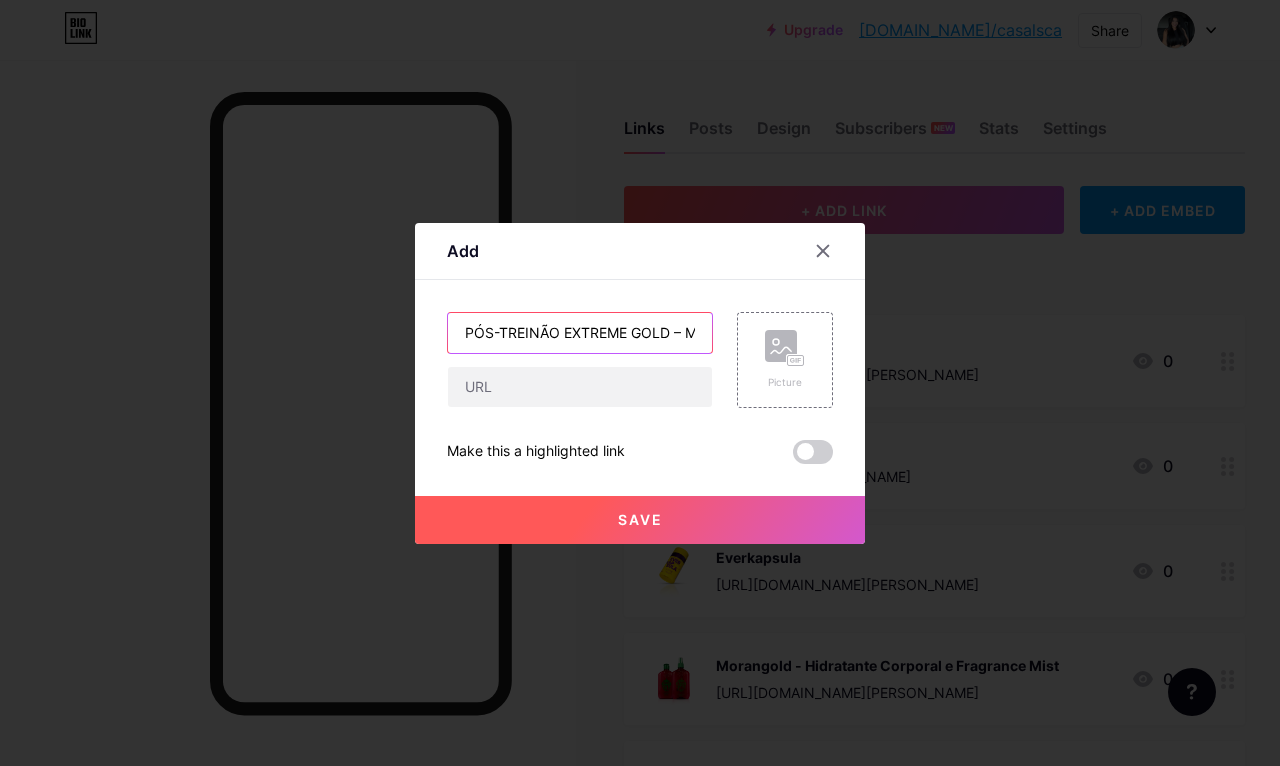 type on "PÓS-TREINÃO EXTREME GOLD – MAÇÃ VERDE" 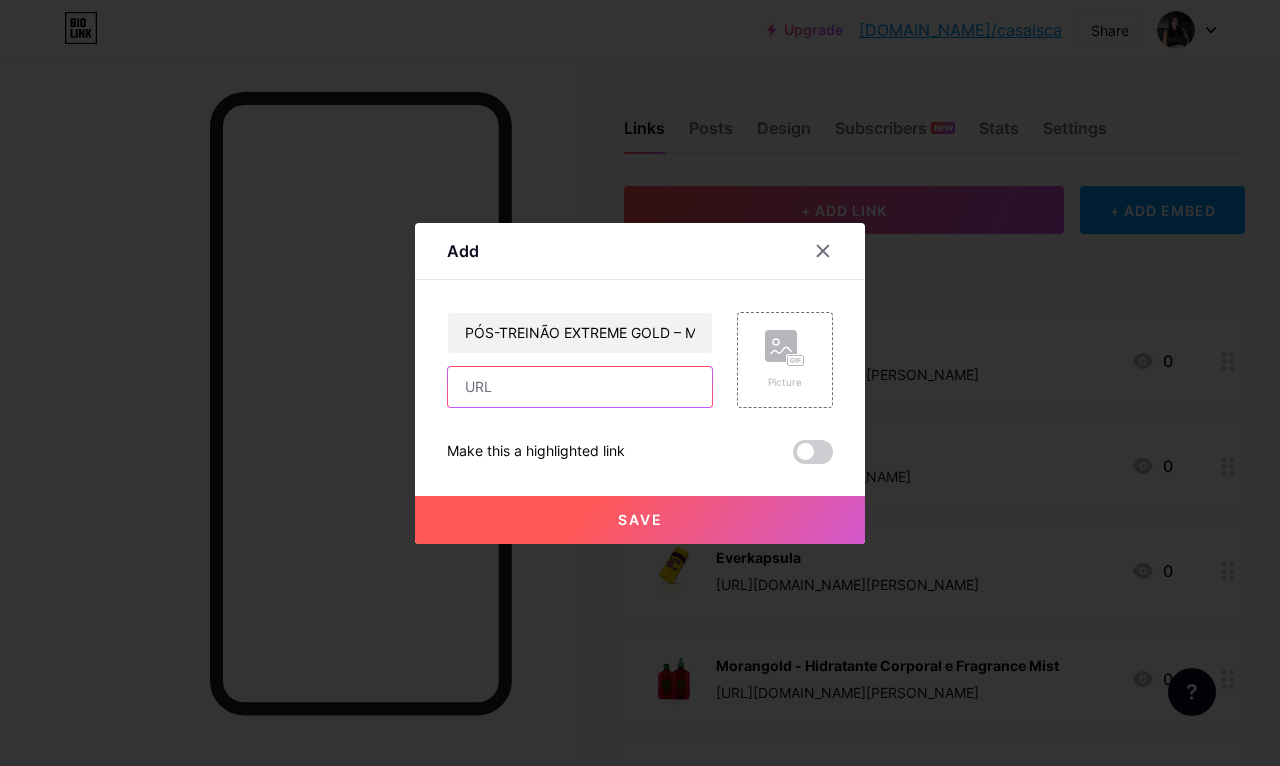 click at bounding box center [580, 387] 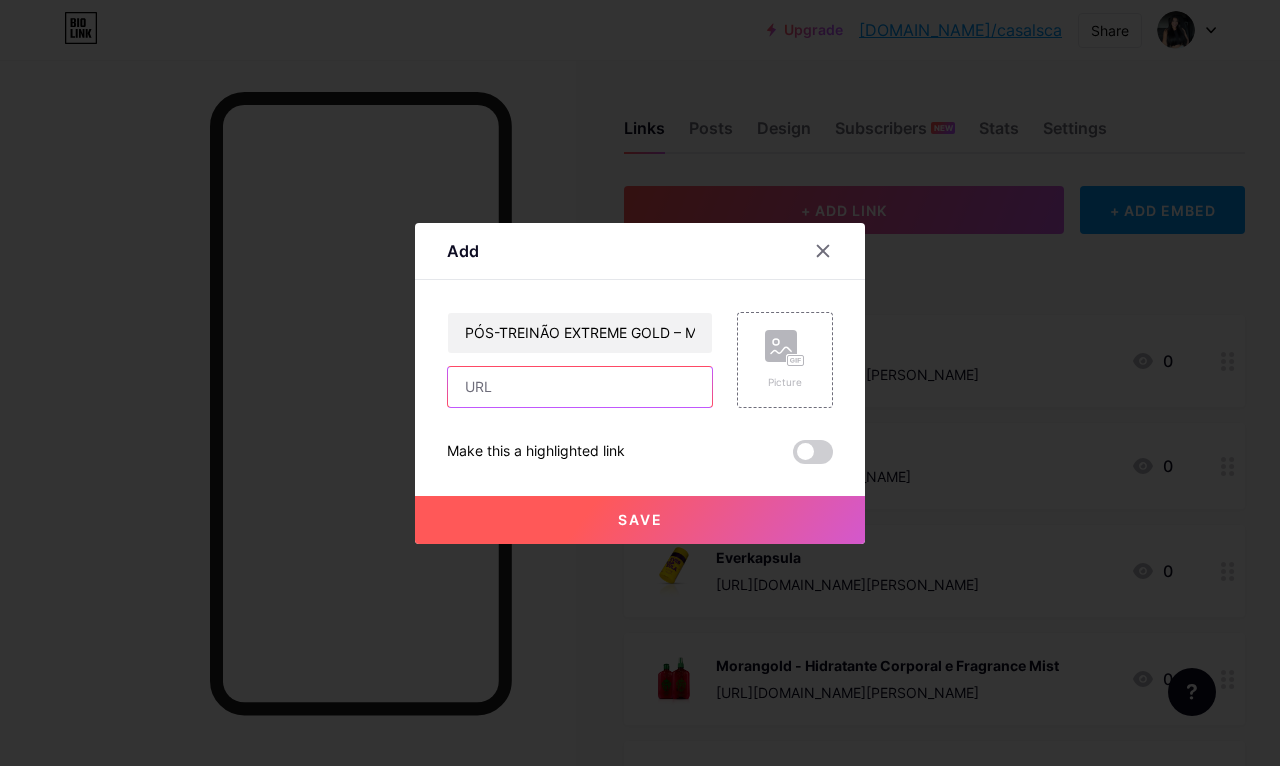 paste on "https://pay.goold.club/aff/XR5UCL/ZCYXEKT6" 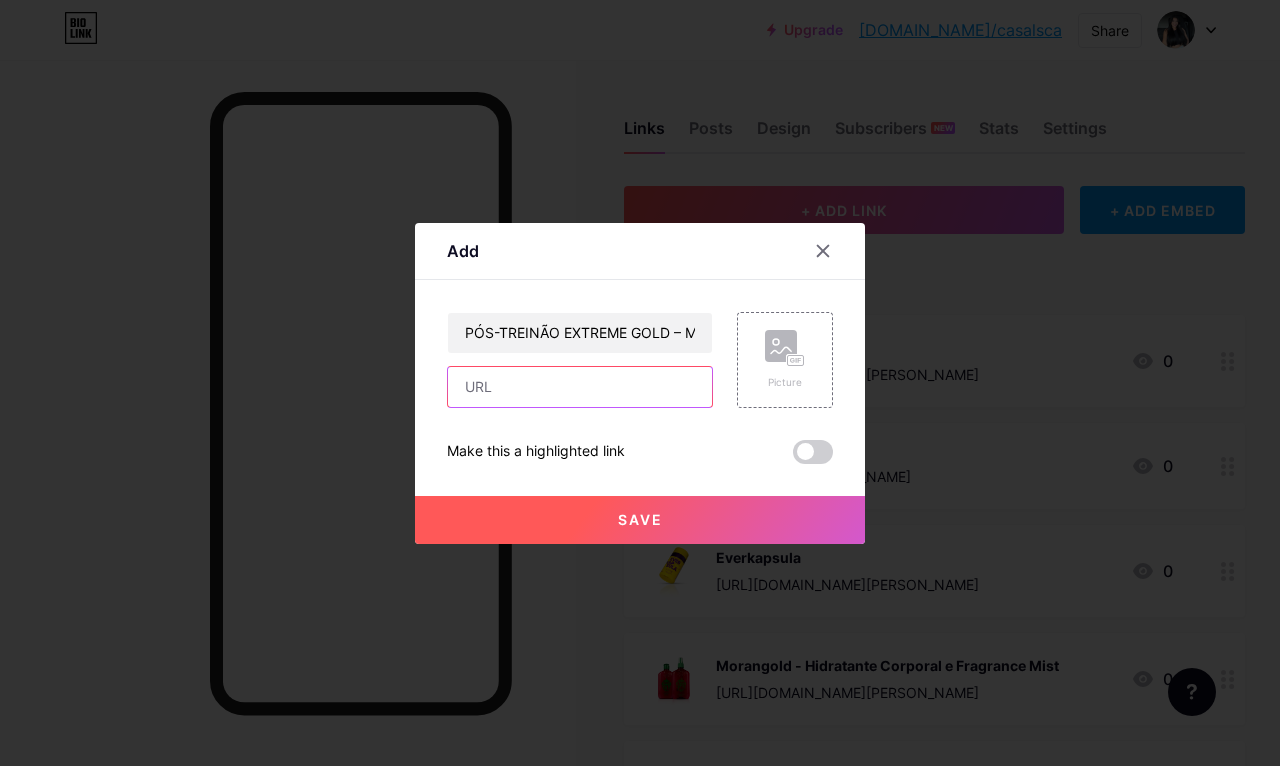 type on "https://pay.goold.club/aff/XR5UCL/ZCYXEKT6" 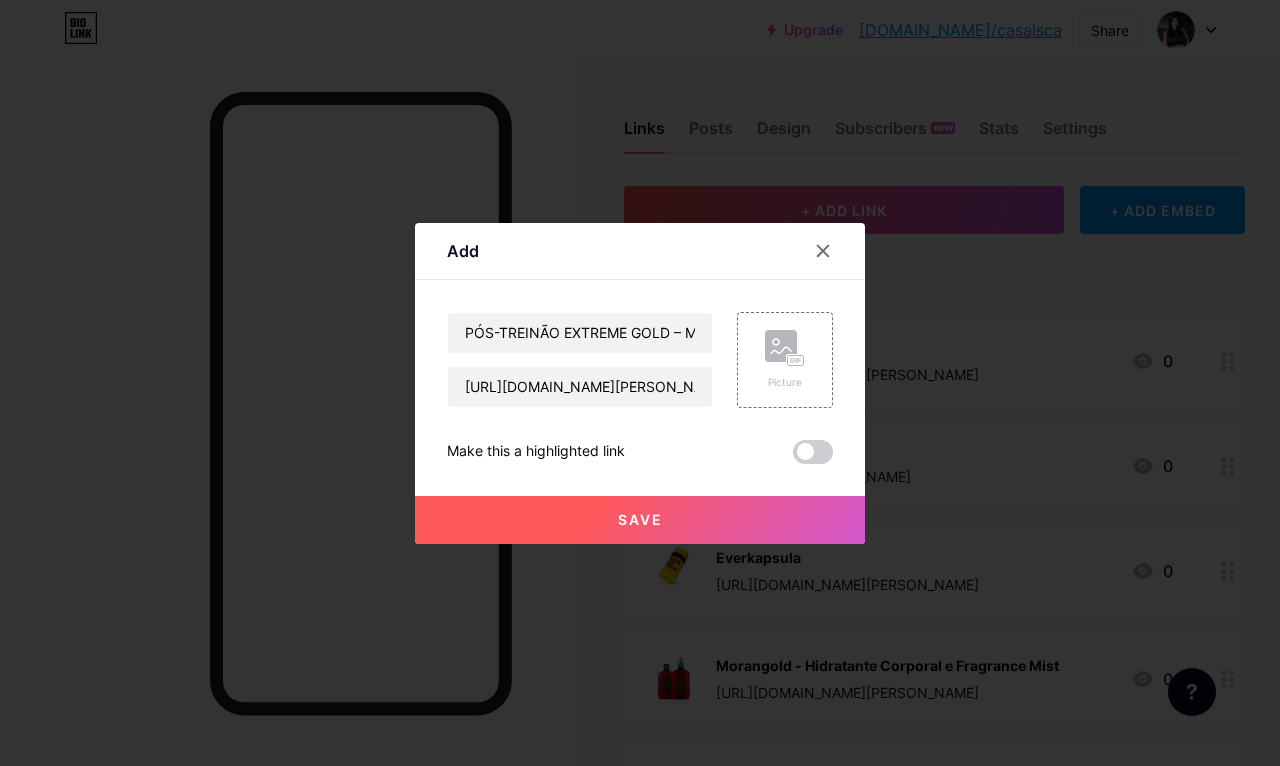 click 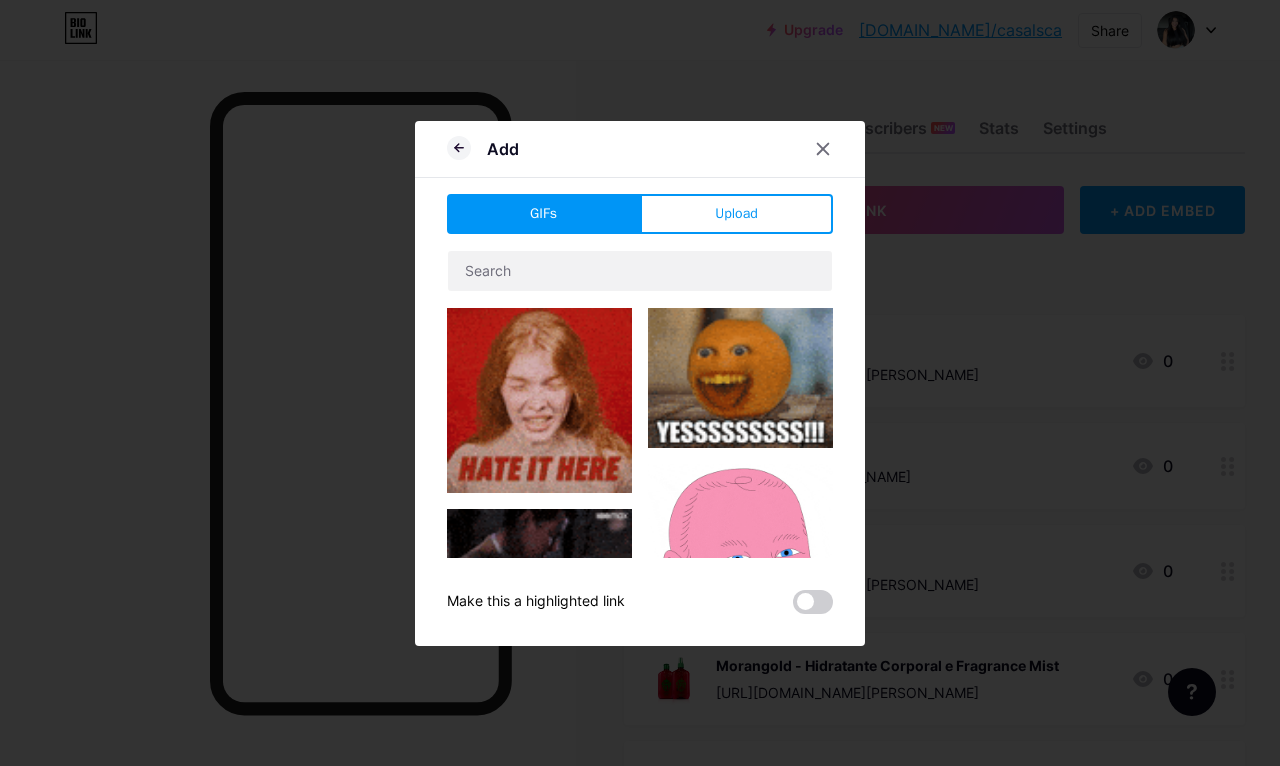 click on "Upload" at bounding box center [736, 214] 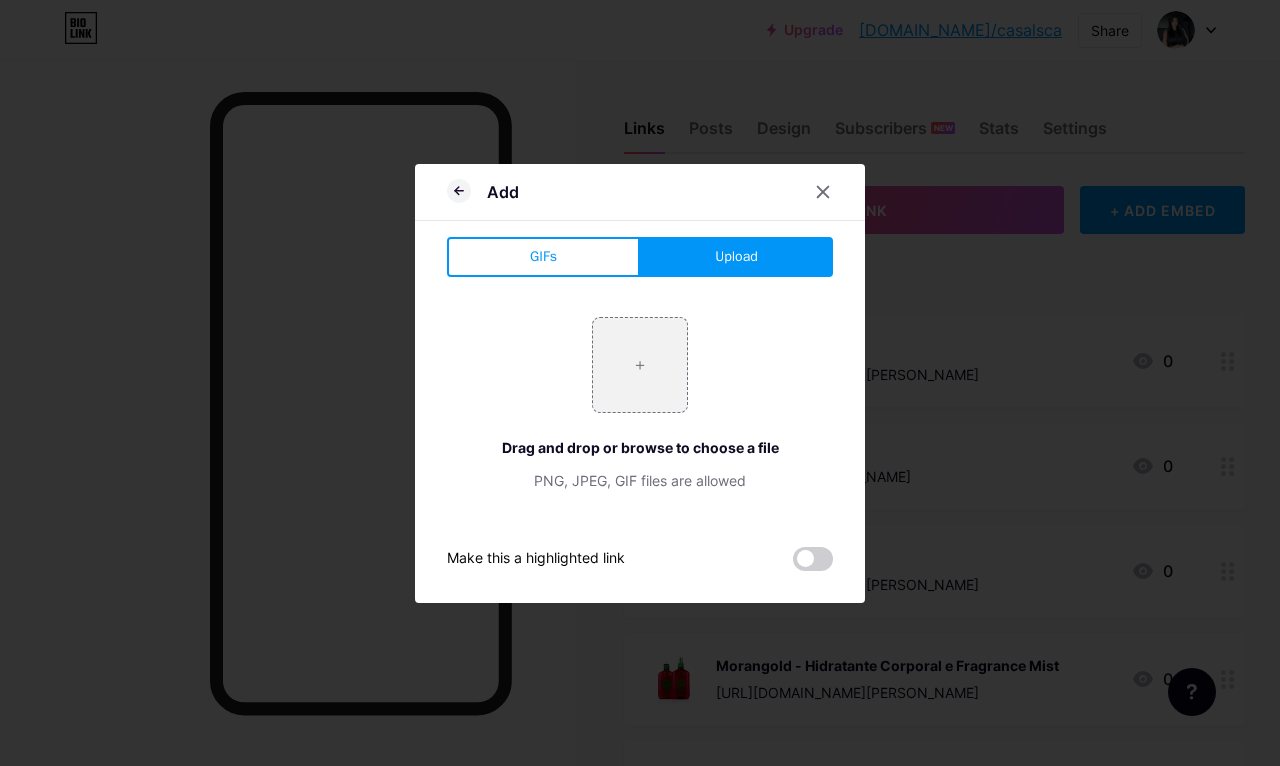click at bounding box center (640, 365) 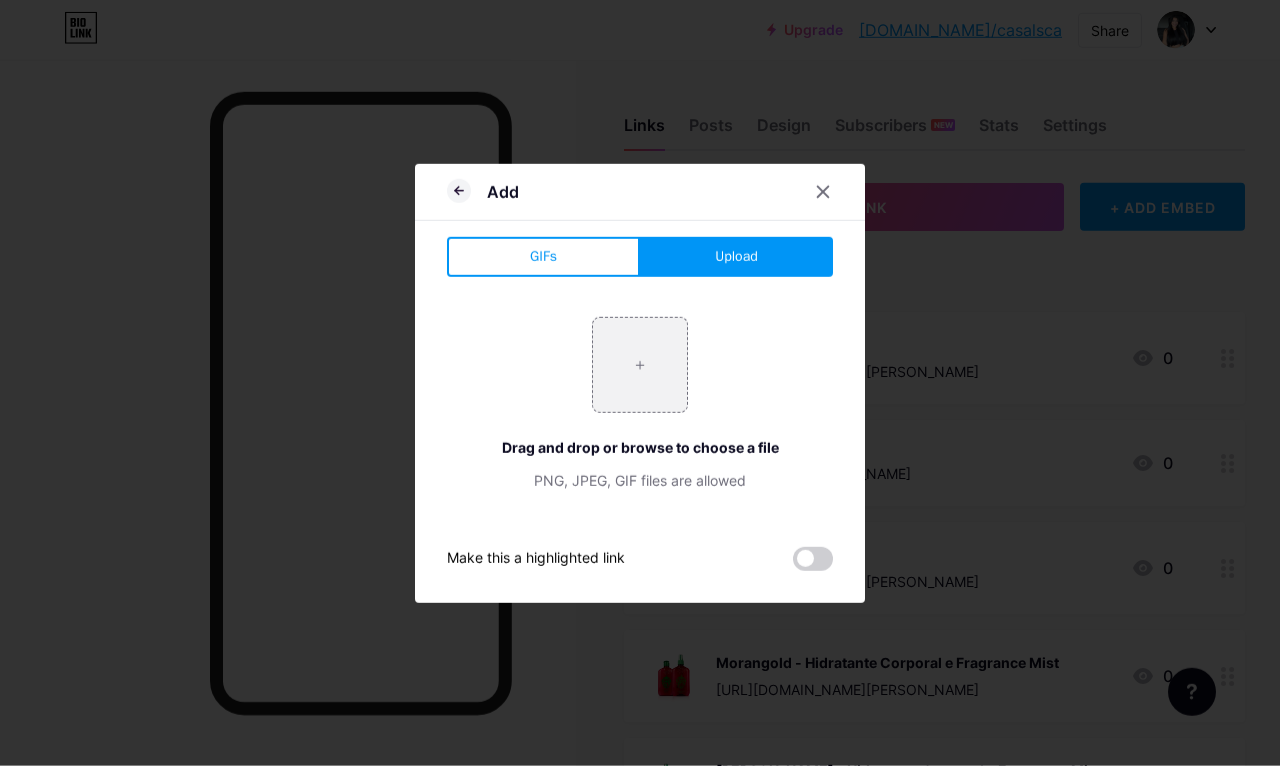 click at bounding box center (640, 365) 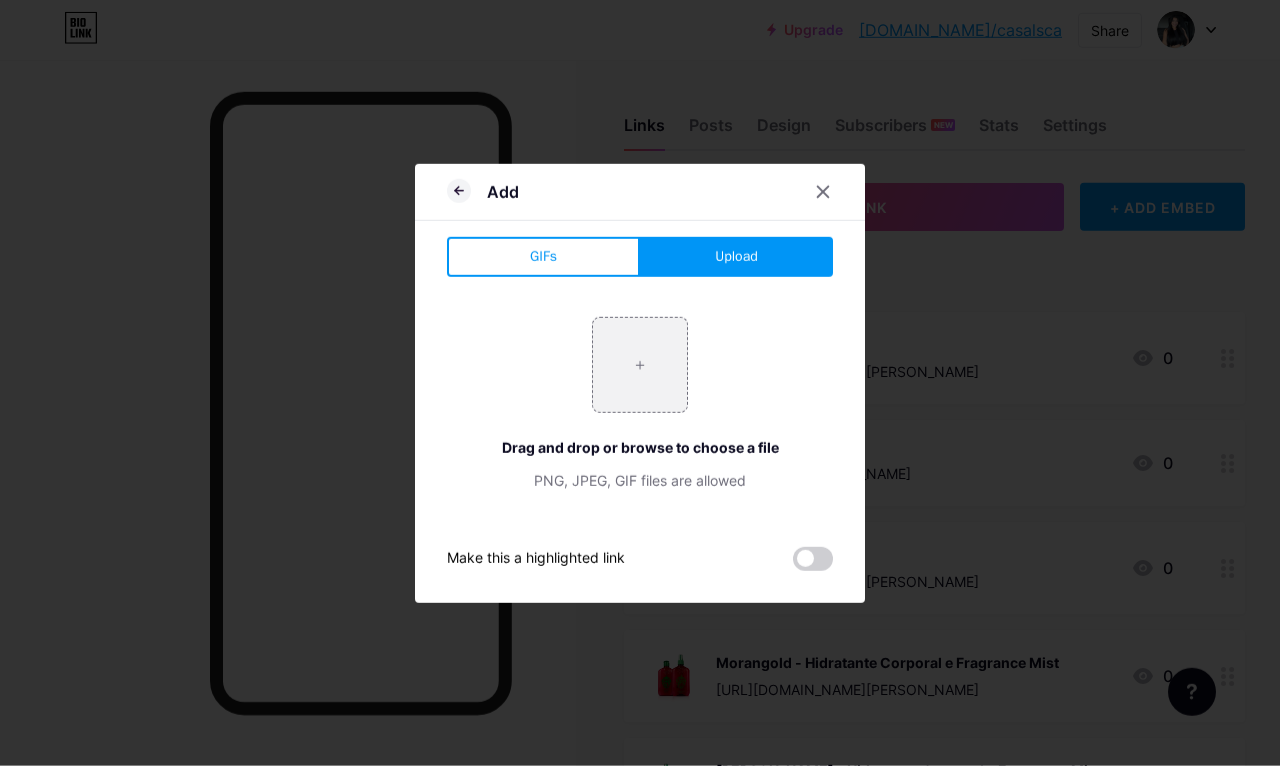type on "C:\fakepath\IMG_0038.webp" 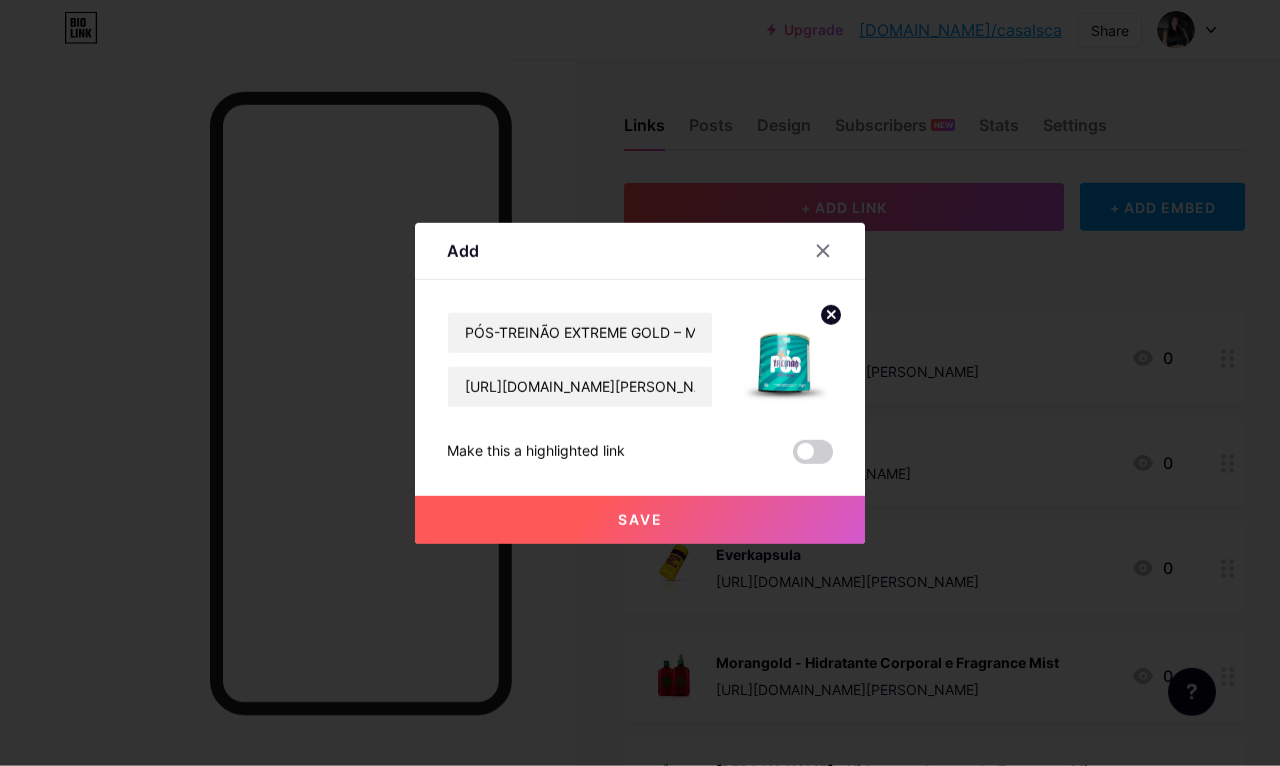 click on "Save" at bounding box center [640, 520] 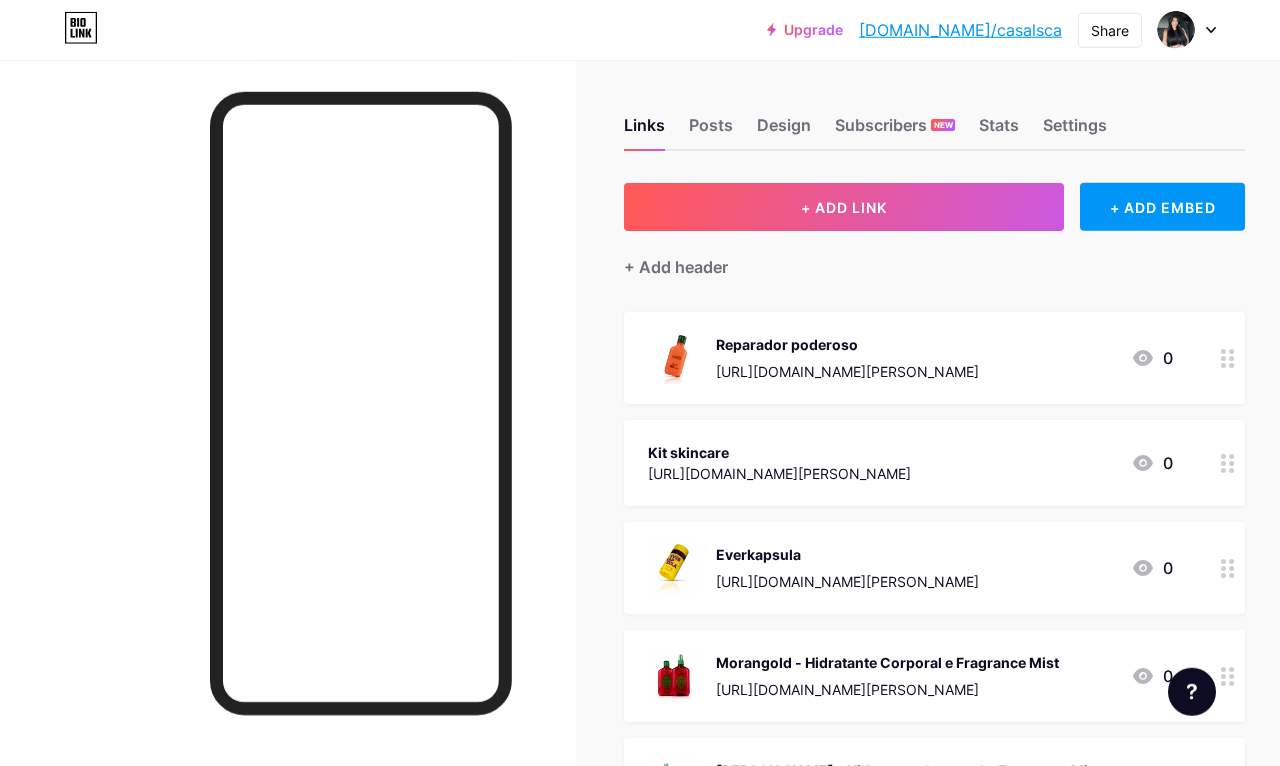 click on "+ ADD LINK" at bounding box center (844, 207) 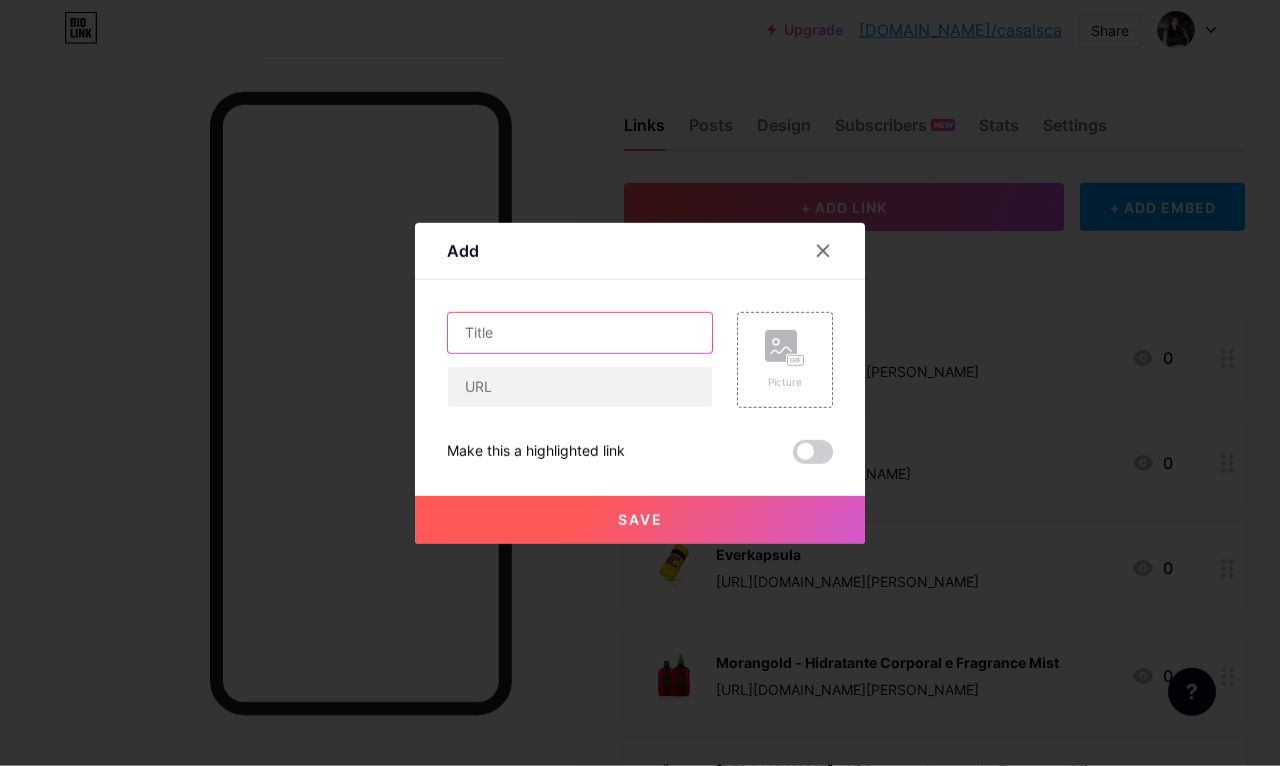 click at bounding box center [580, 333] 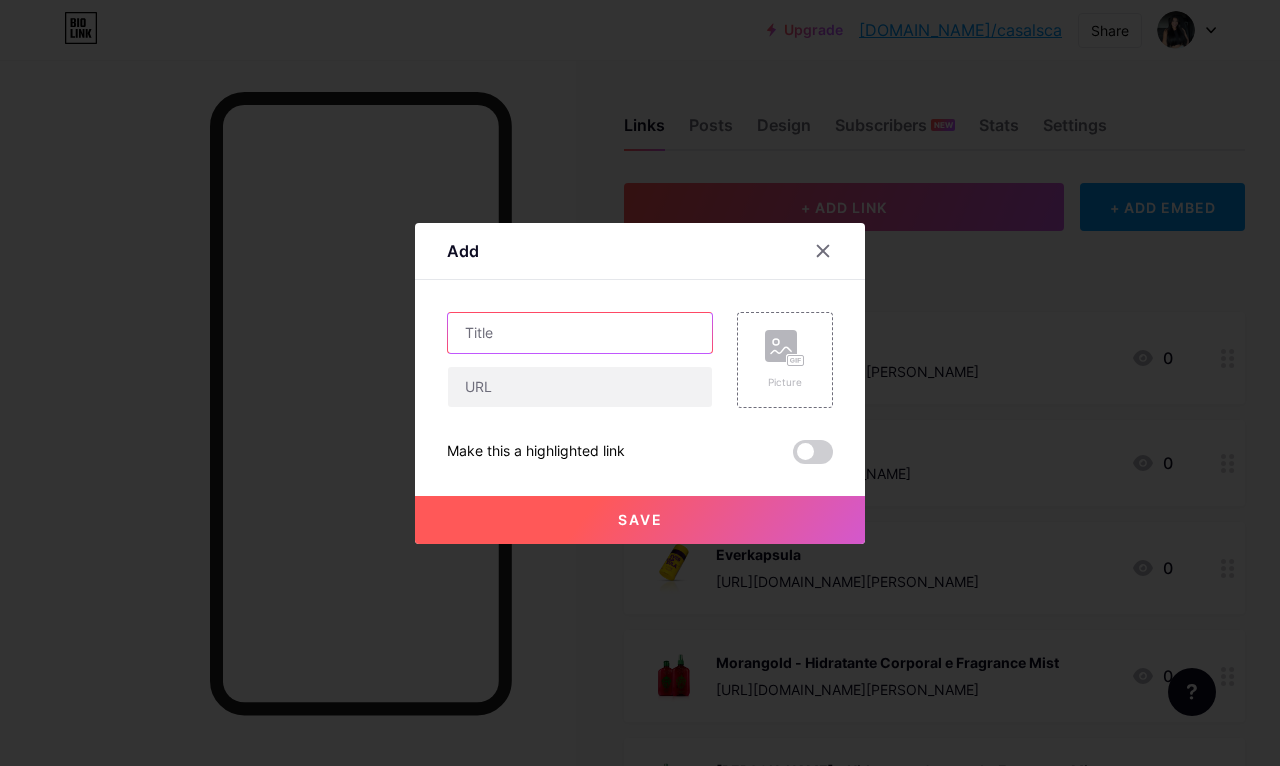 click at bounding box center [580, 333] 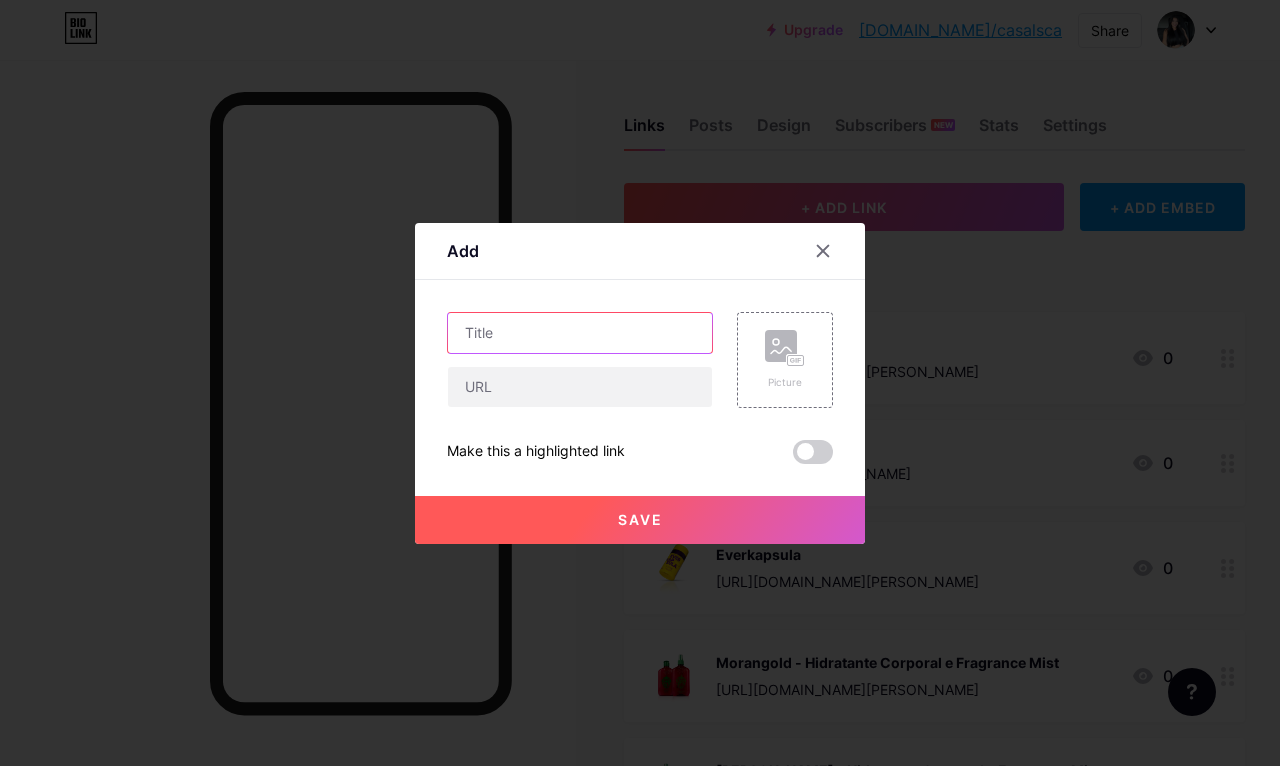 paste on "CREATINA PODEROSA – EXTREME GOLD" 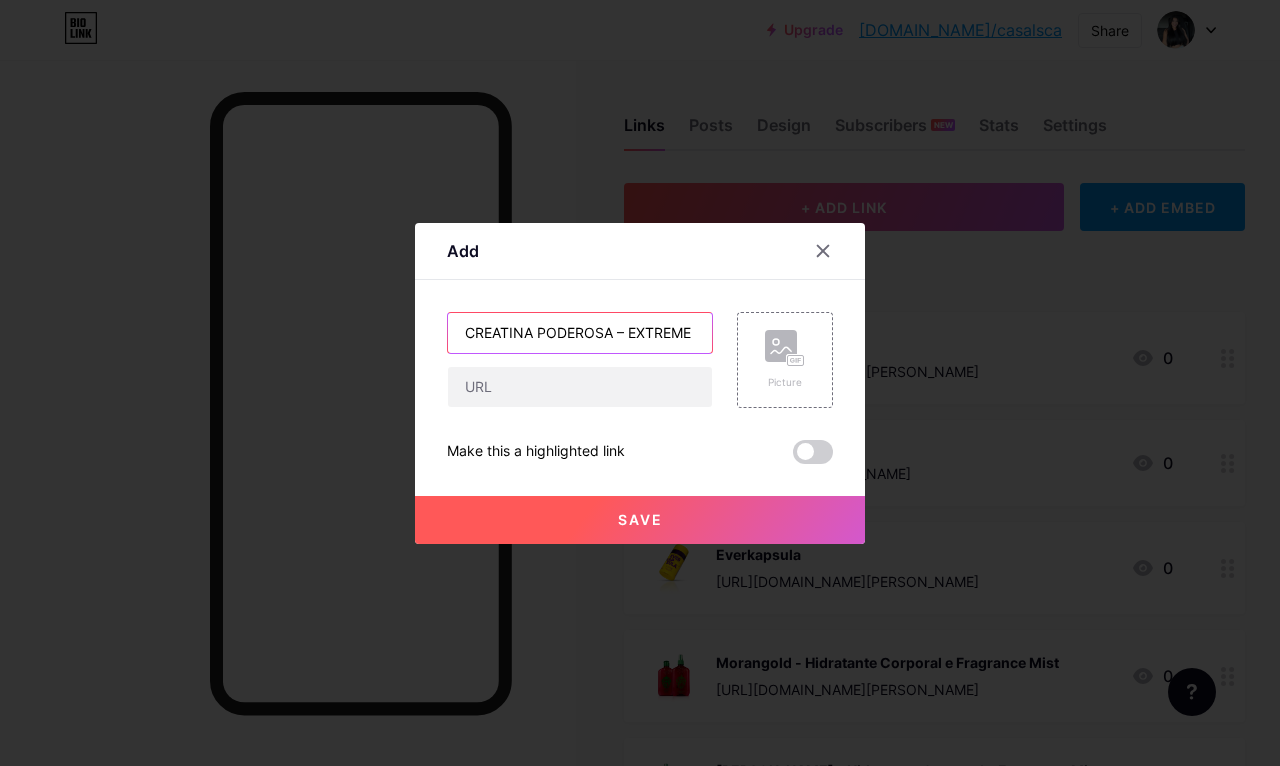 type on "CREATINA PODEROSA – EXTREME GOLD" 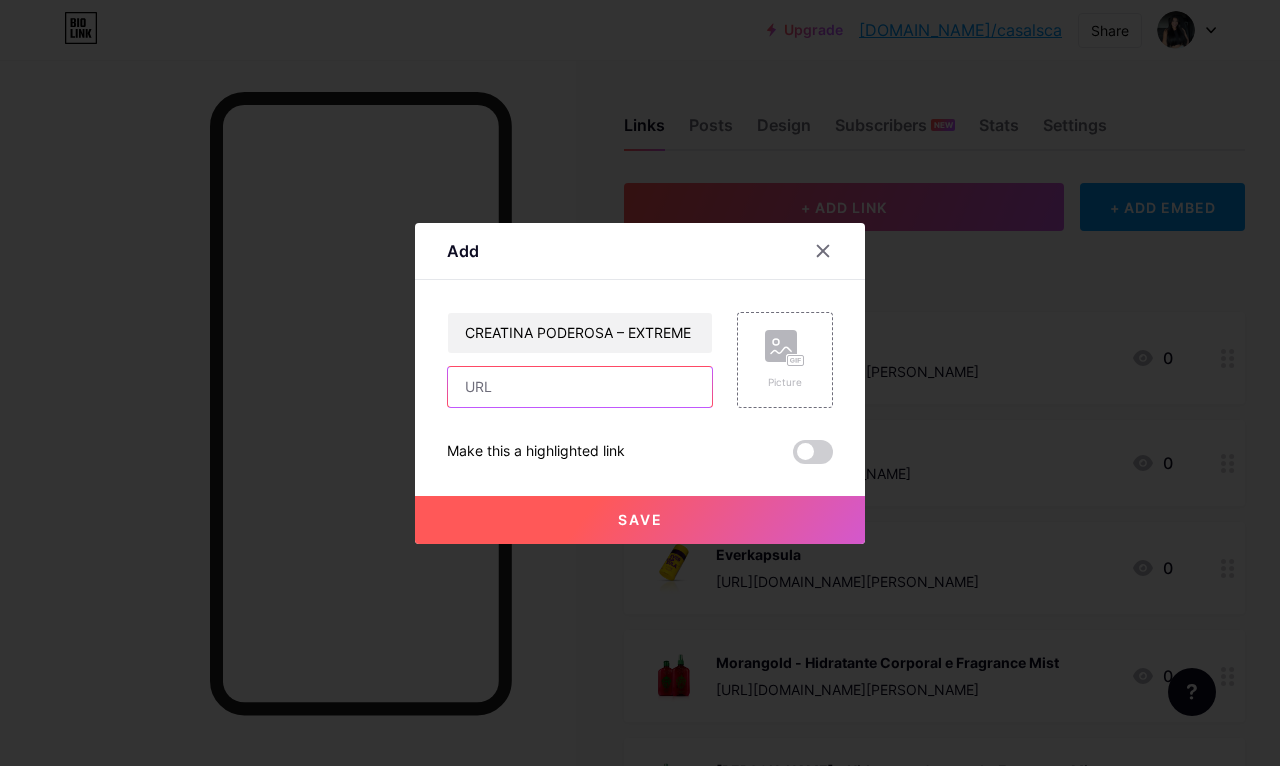 click at bounding box center (580, 387) 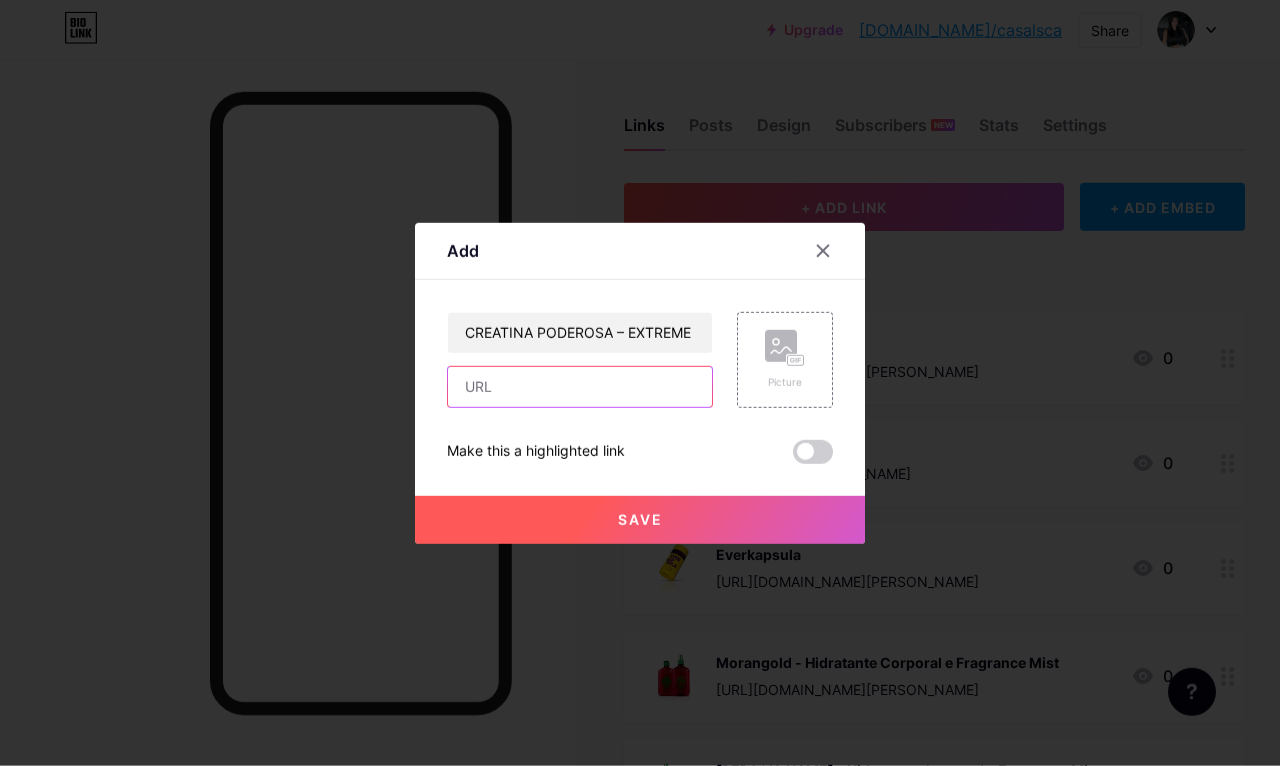 click at bounding box center (580, 387) 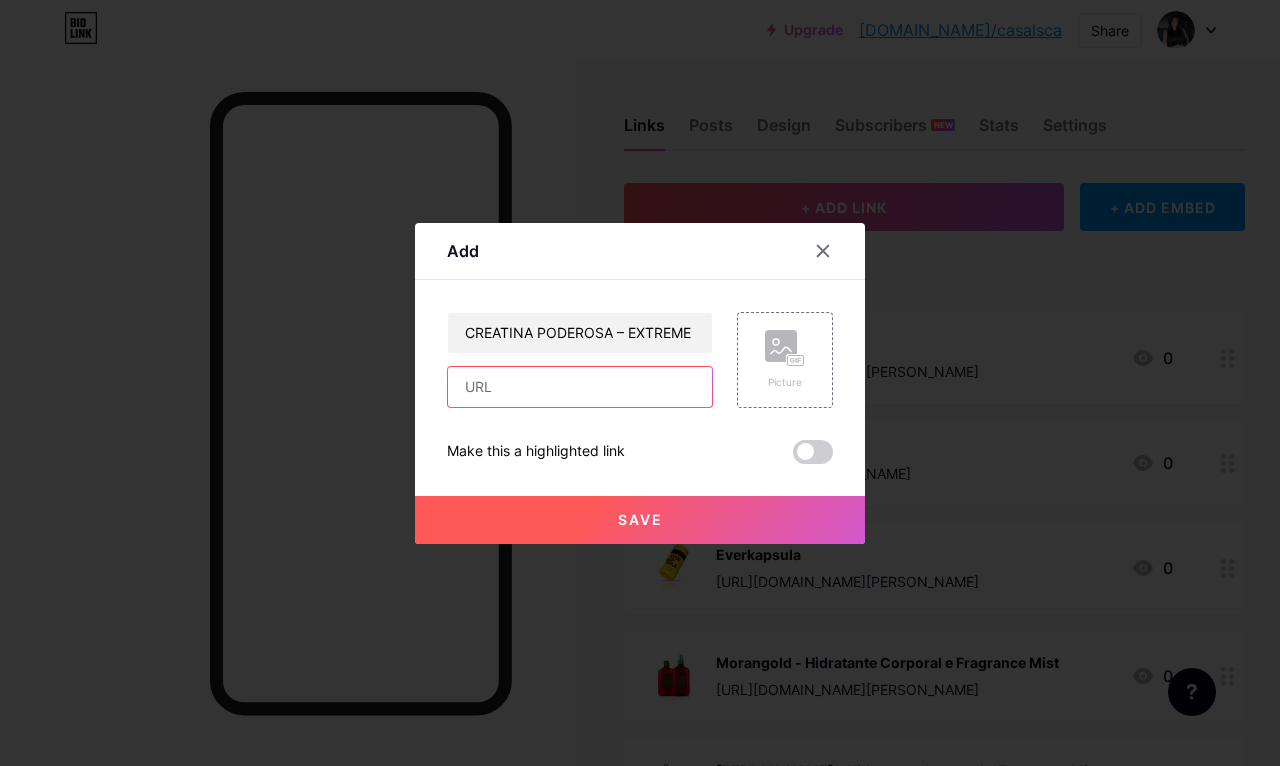 paste on "https://pay.goold.club/aff/XLYYHW/ZCYXEKT6" 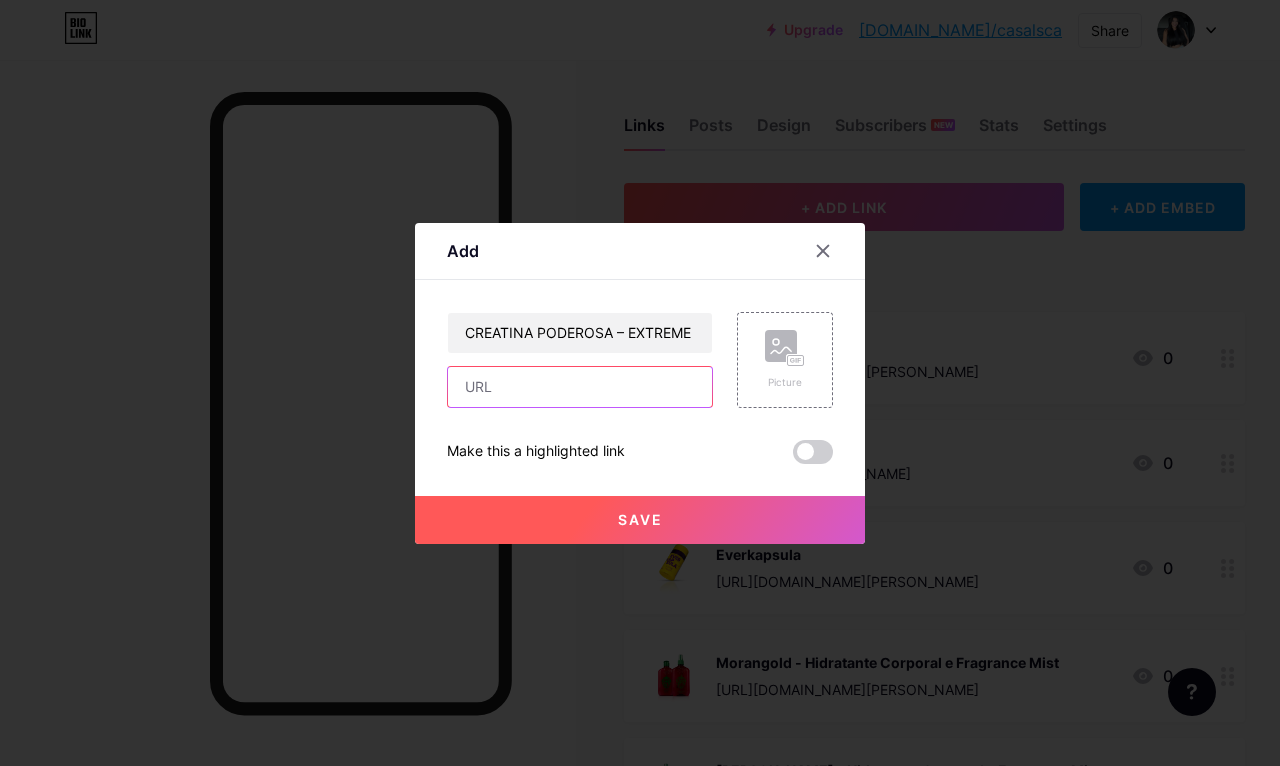 type on "https://pay.goold.club/aff/XLYYHW/ZCYXEKT6" 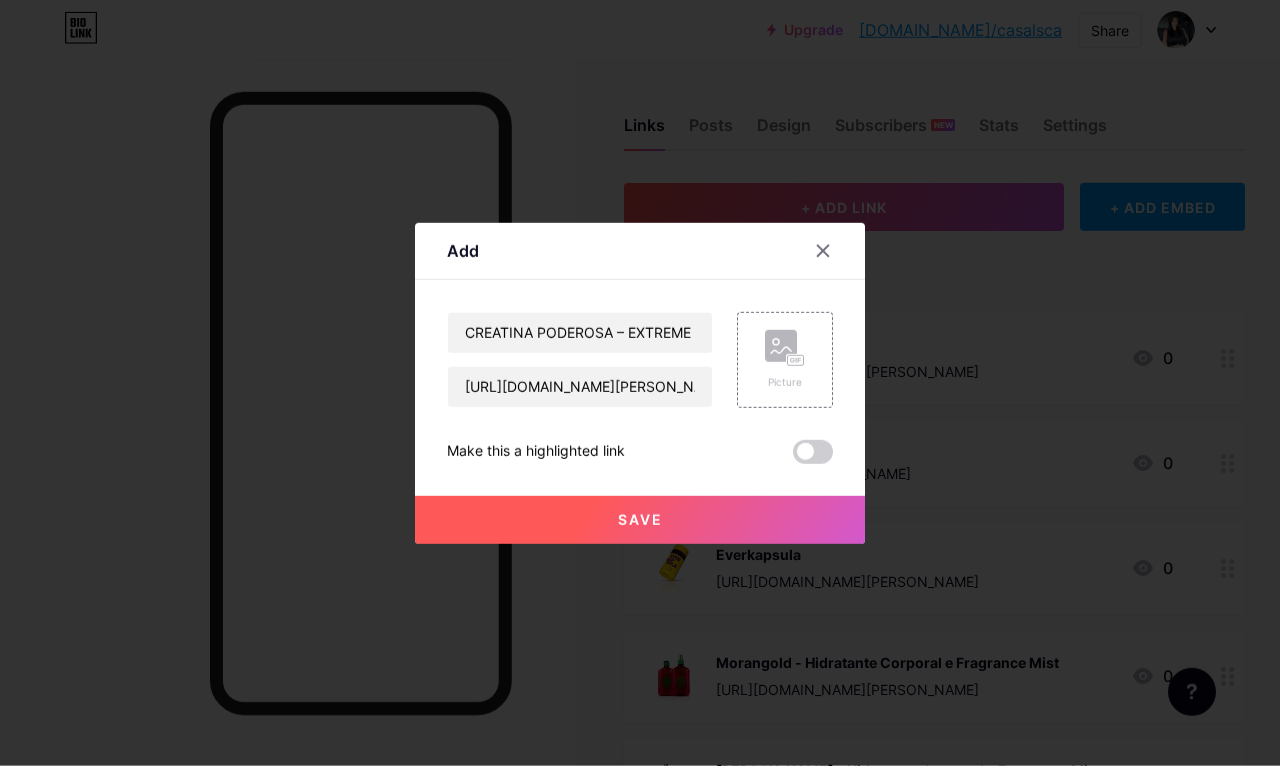 click 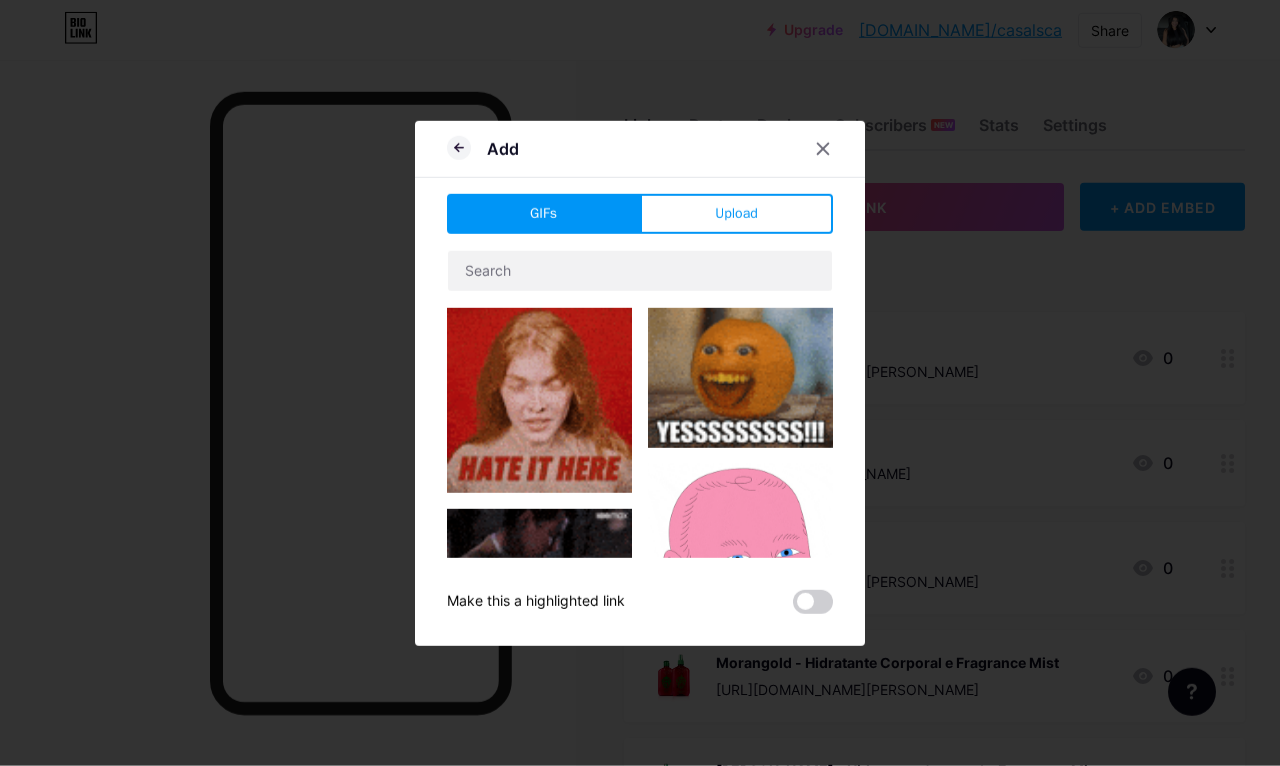 click on "Upload" at bounding box center [736, 214] 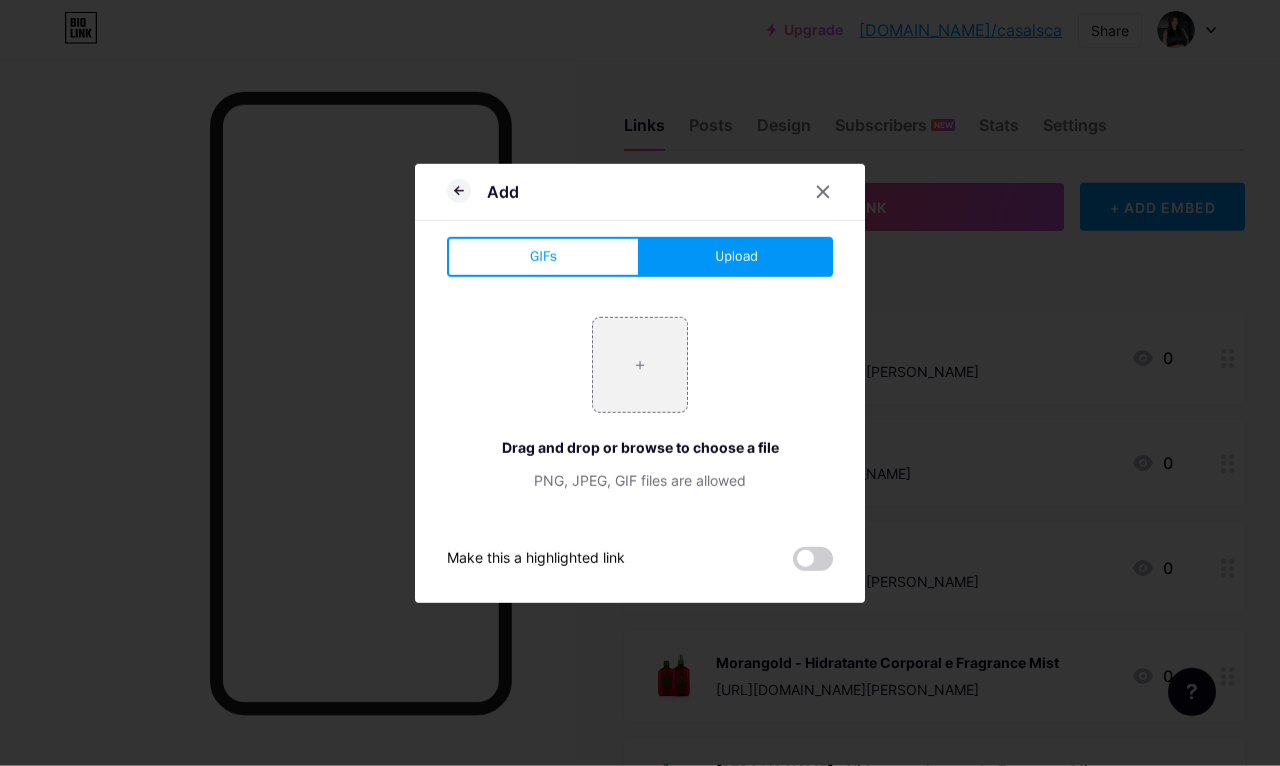 click at bounding box center [640, 365] 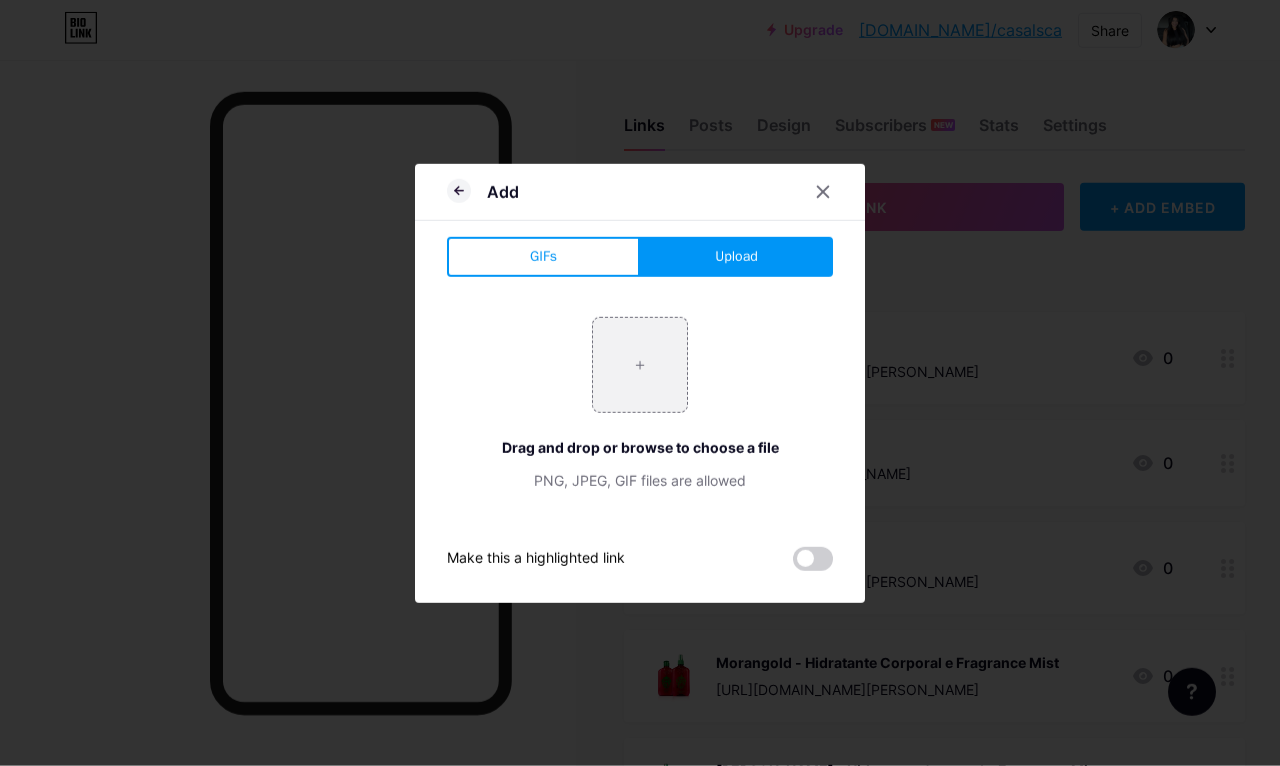 type on "C:\fakepath\IMG_0039.webp" 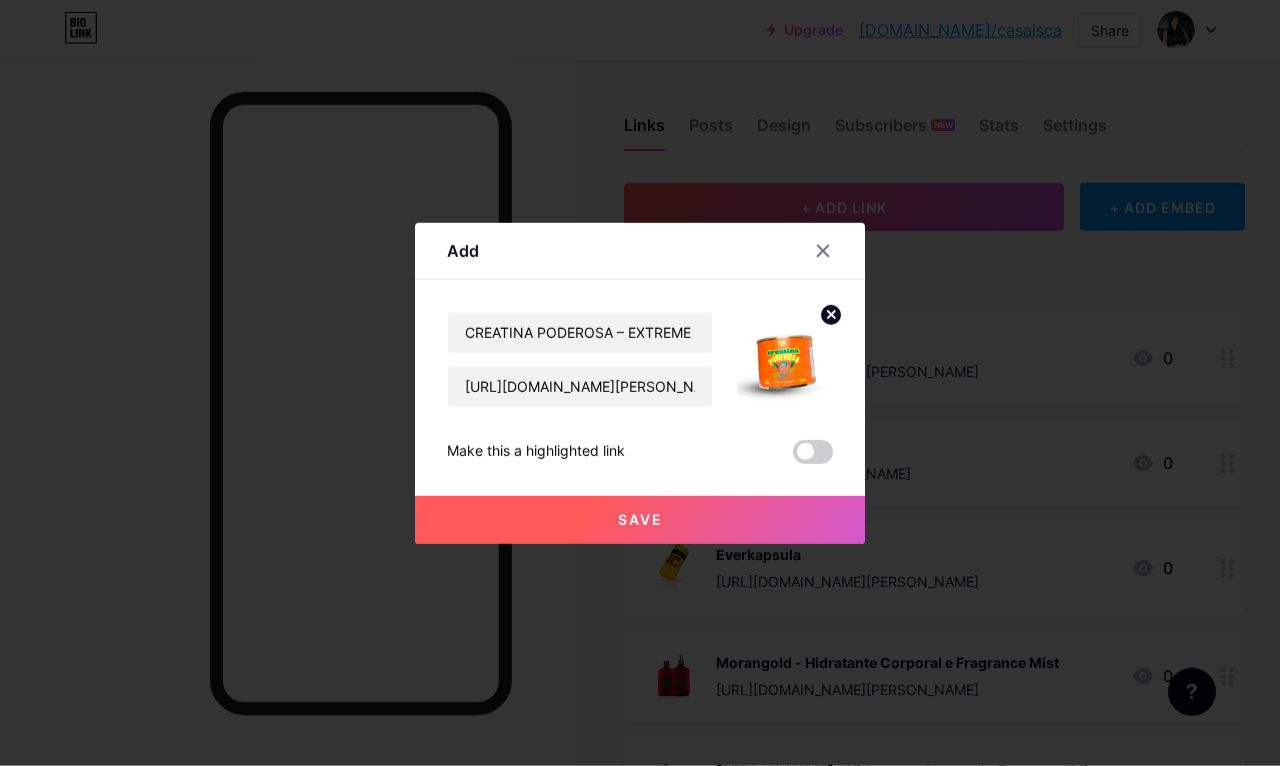 click on "Save" at bounding box center [640, 520] 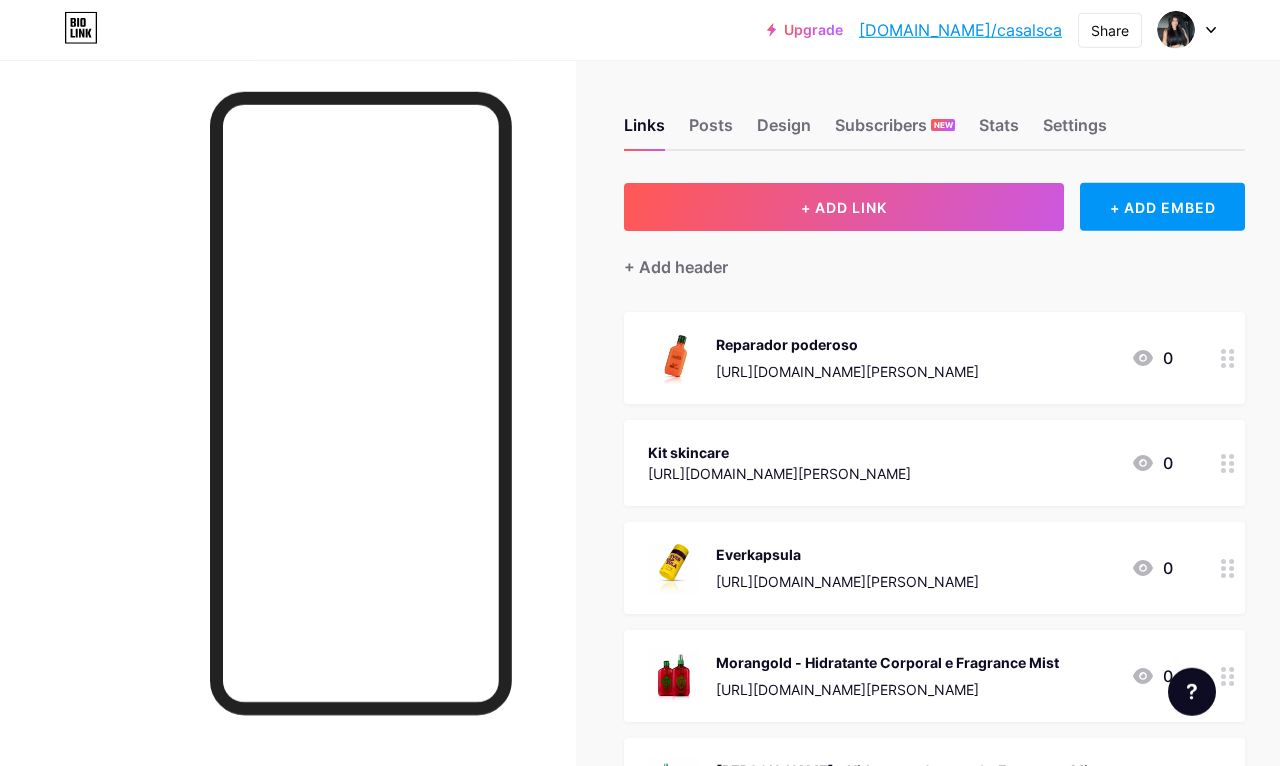 click on "+ ADD LINK" at bounding box center [844, 207] 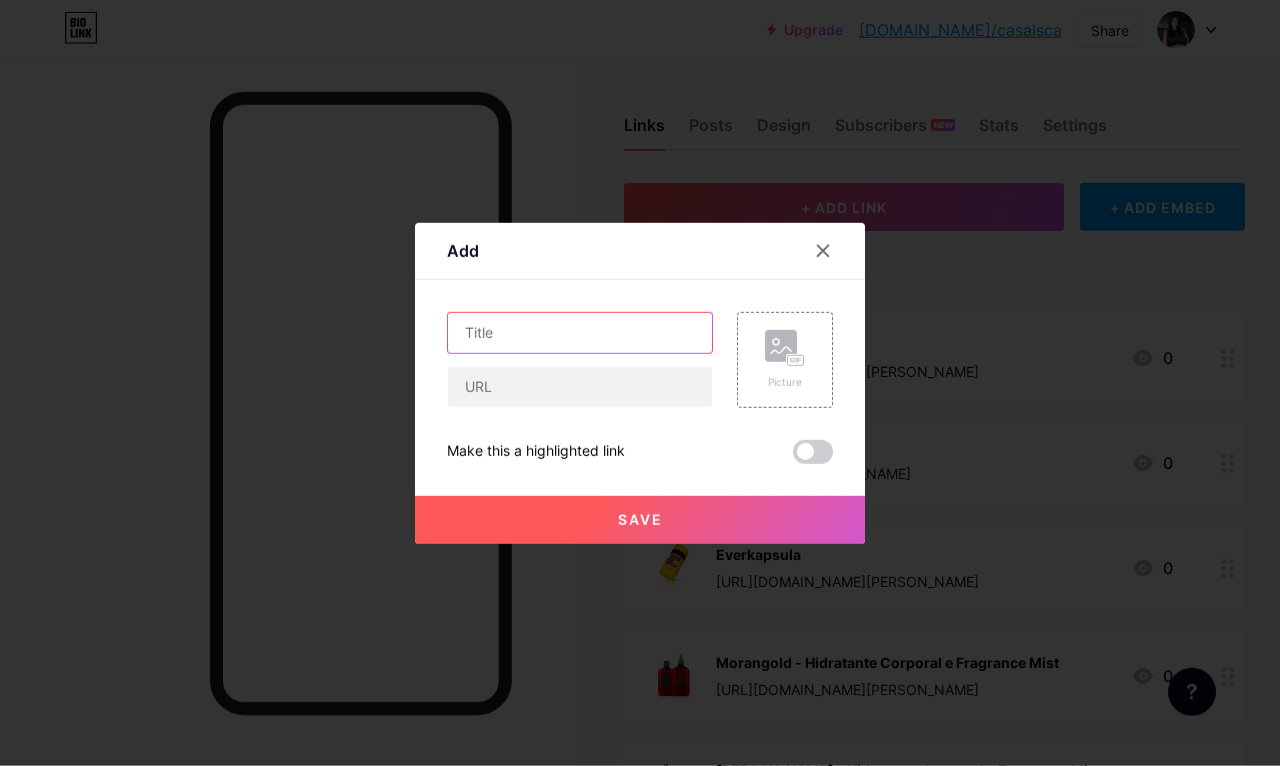 click at bounding box center [580, 333] 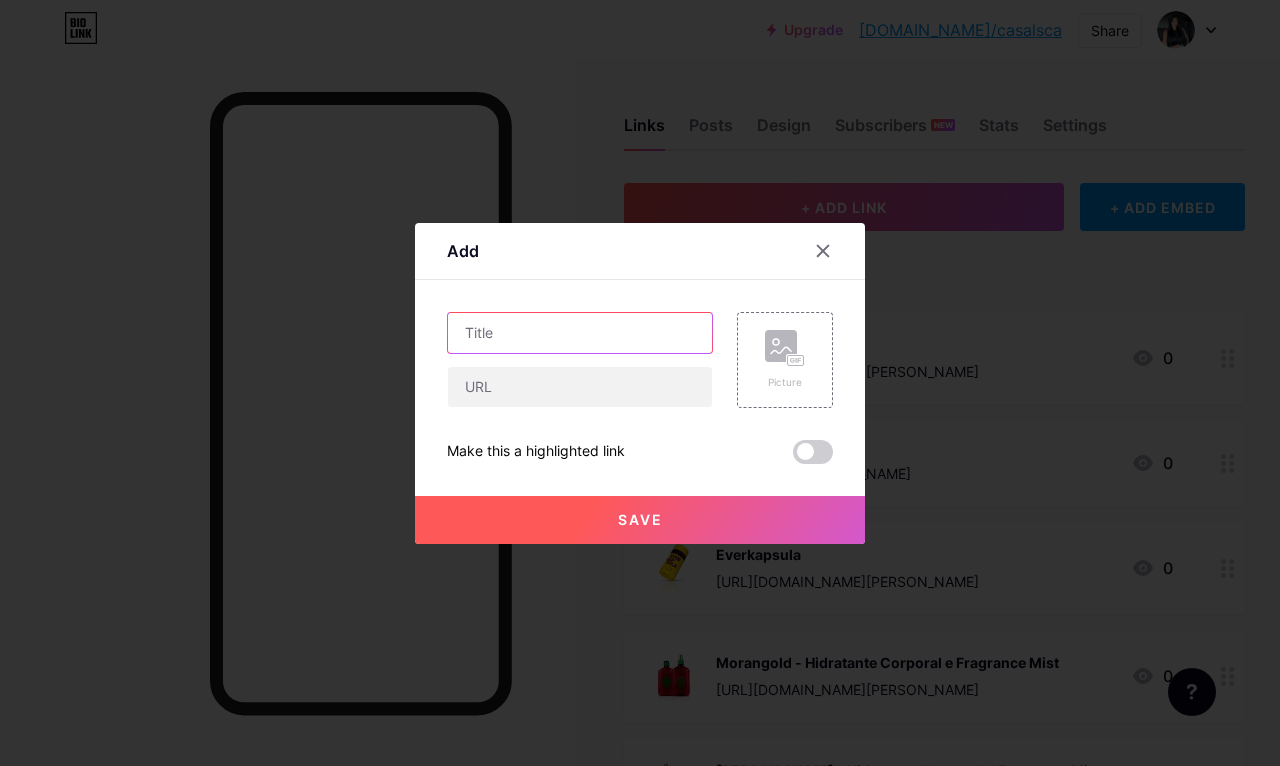 click at bounding box center [580, 333] 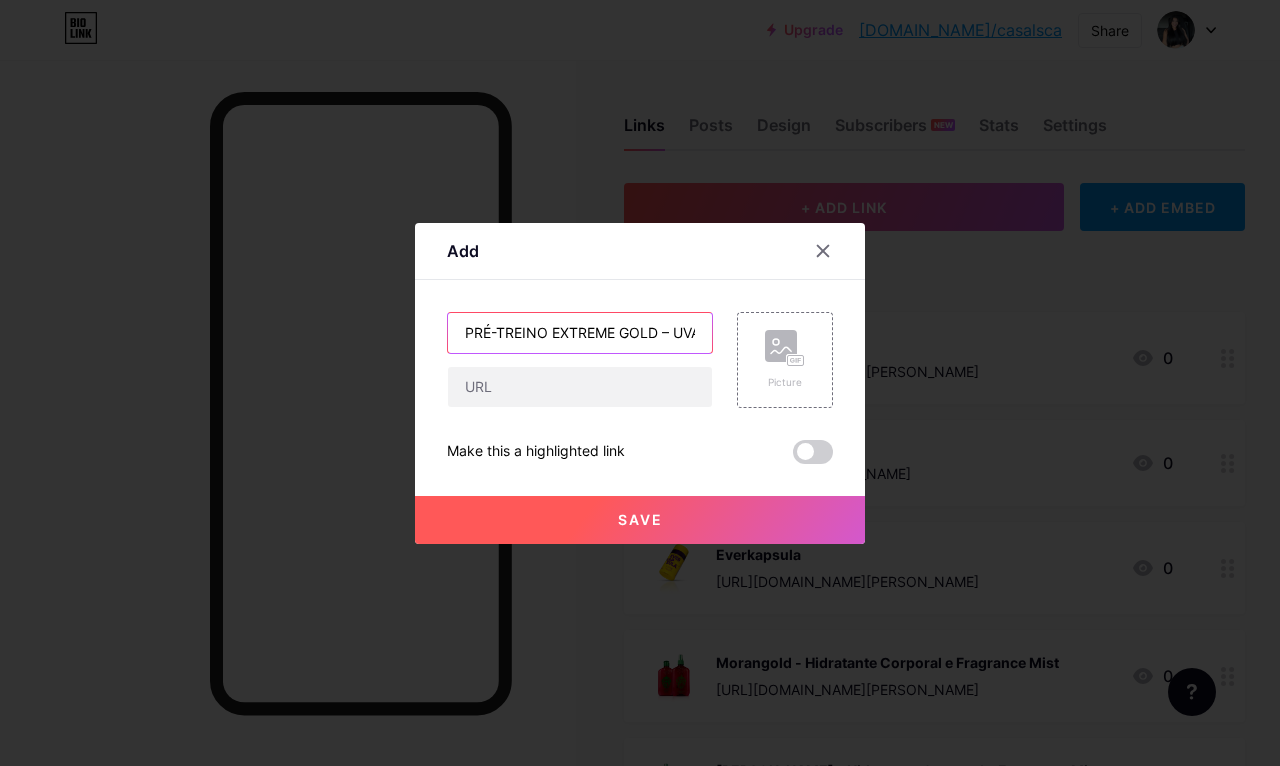 type on "PRÉ-TREINO EXTREME GOLD – UVA" 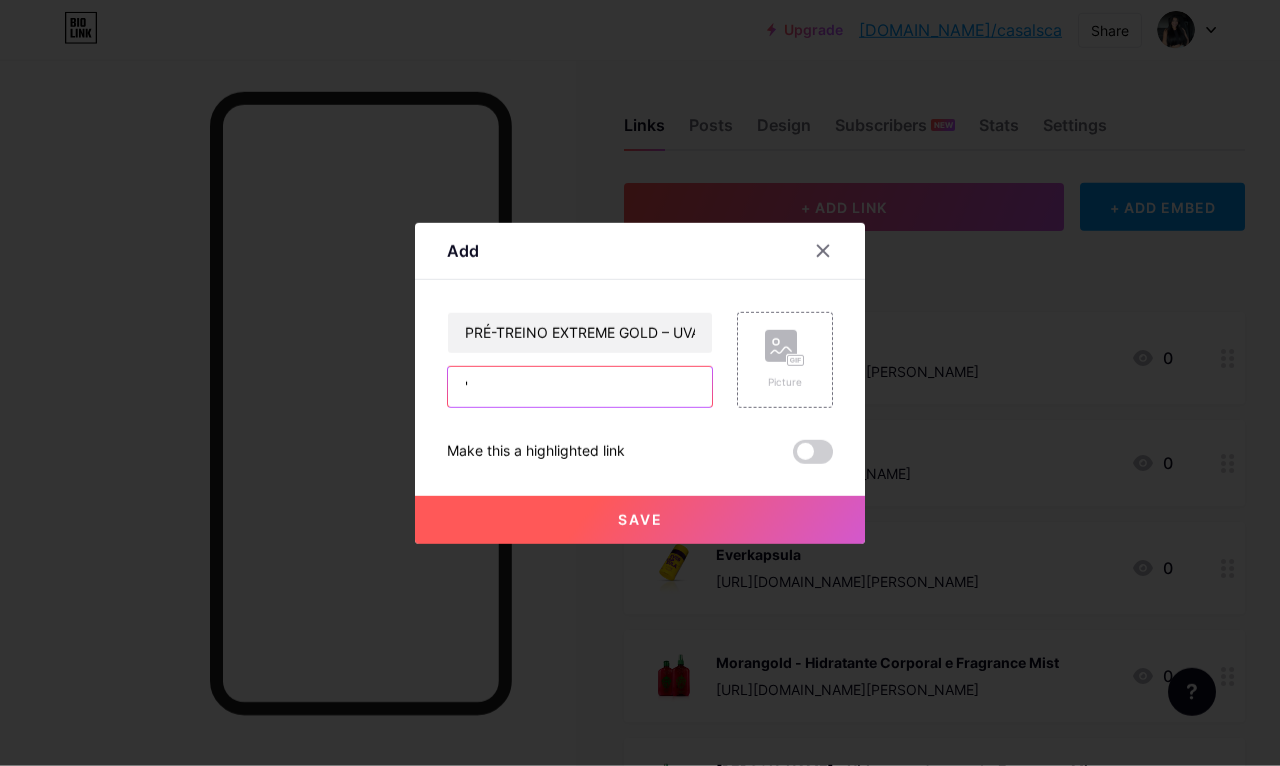 type on "'" 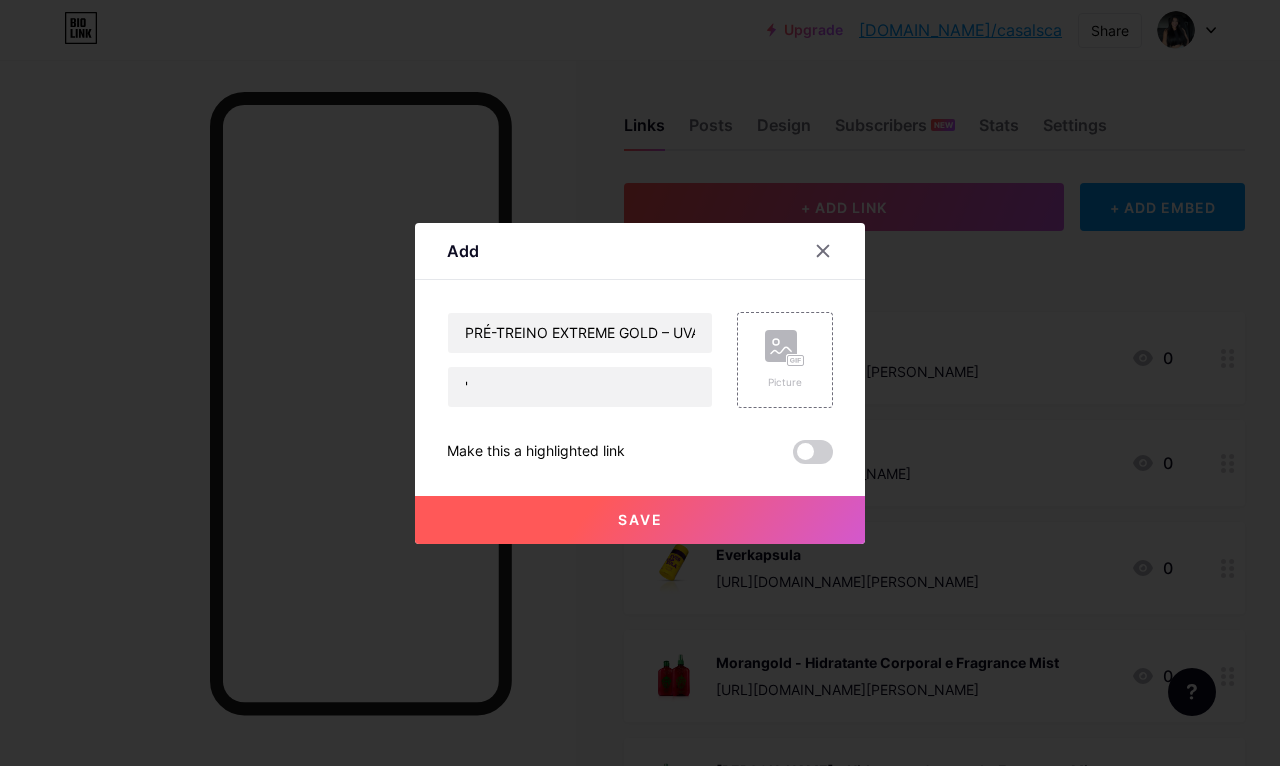click 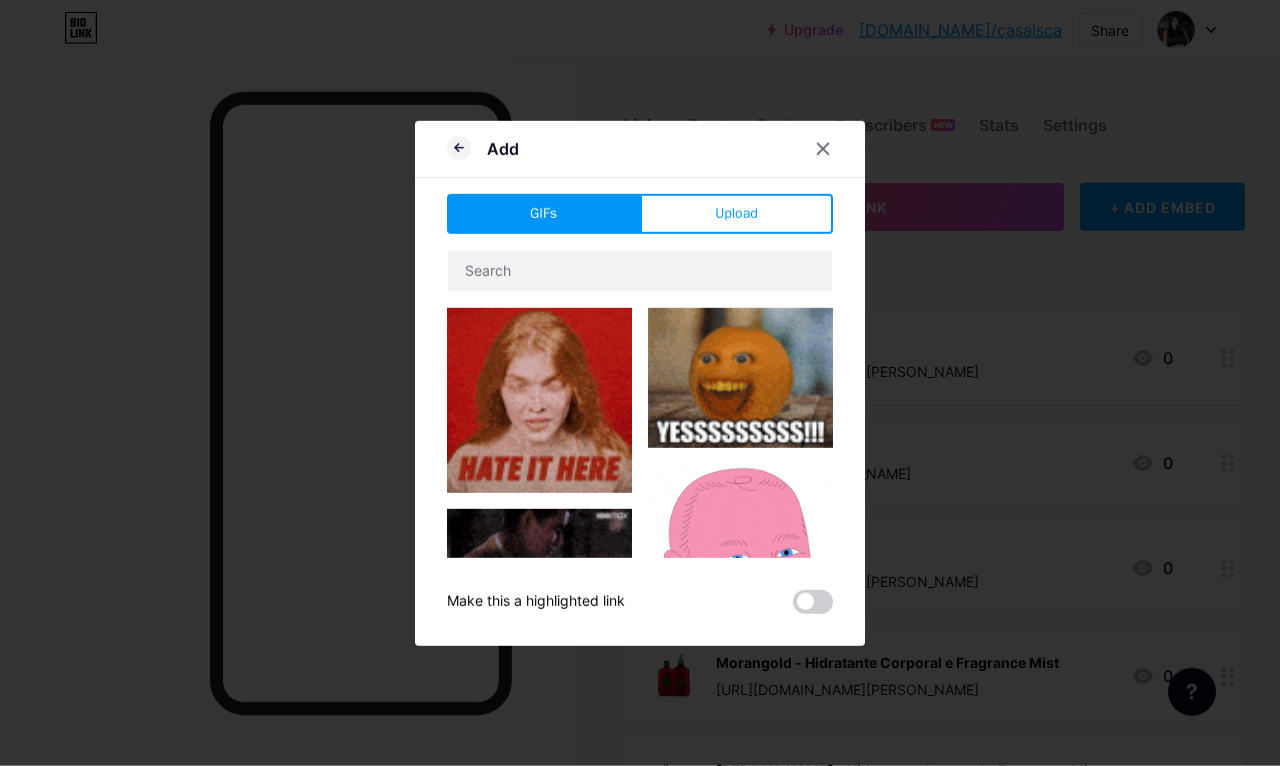 click on "Upload" at bounding box center (736, 213) 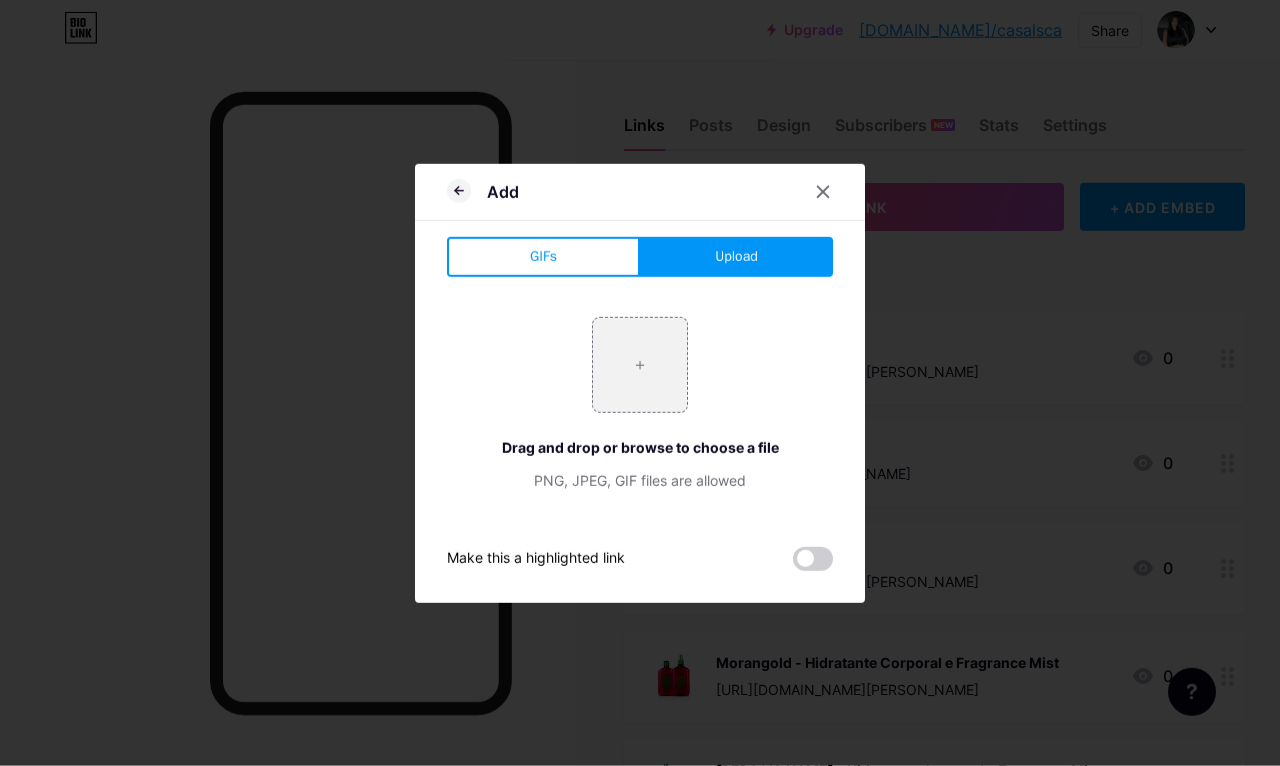 click at bounding box center (640, 365) 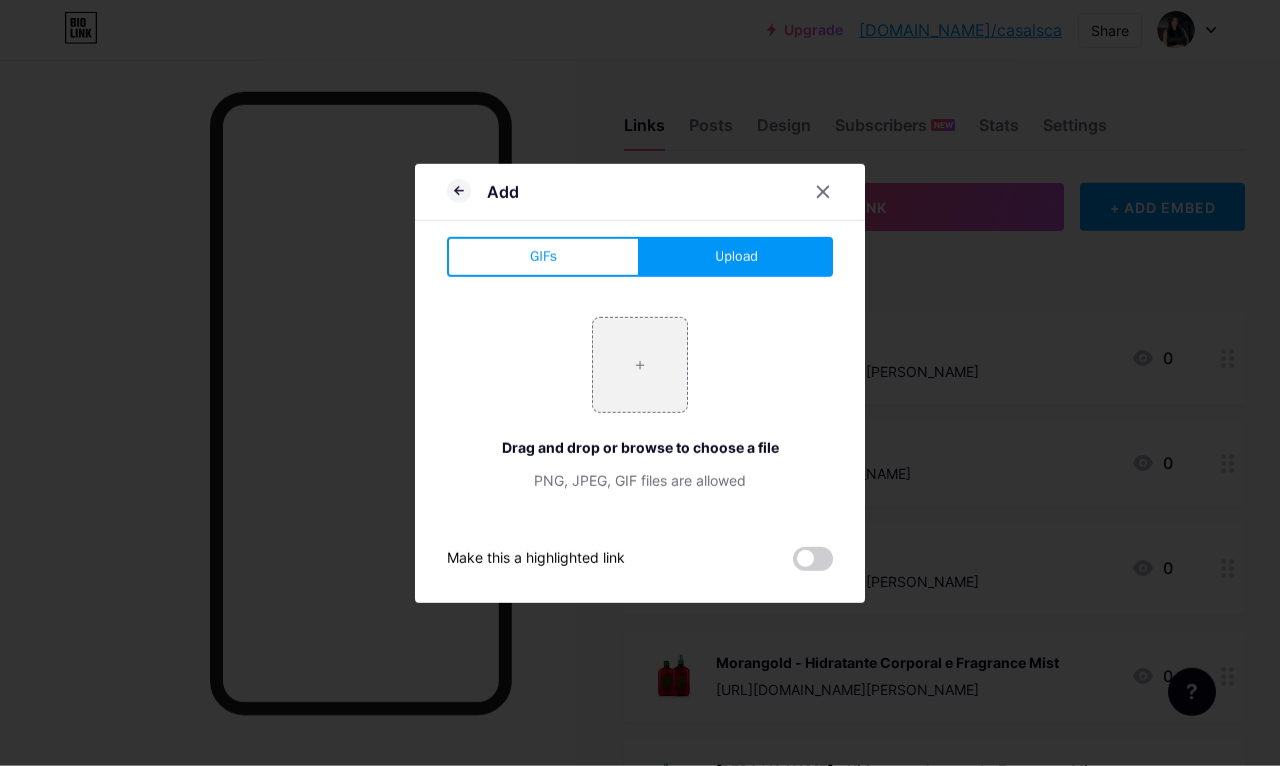 type on "C:\fakepath\IMG_0040.webp" 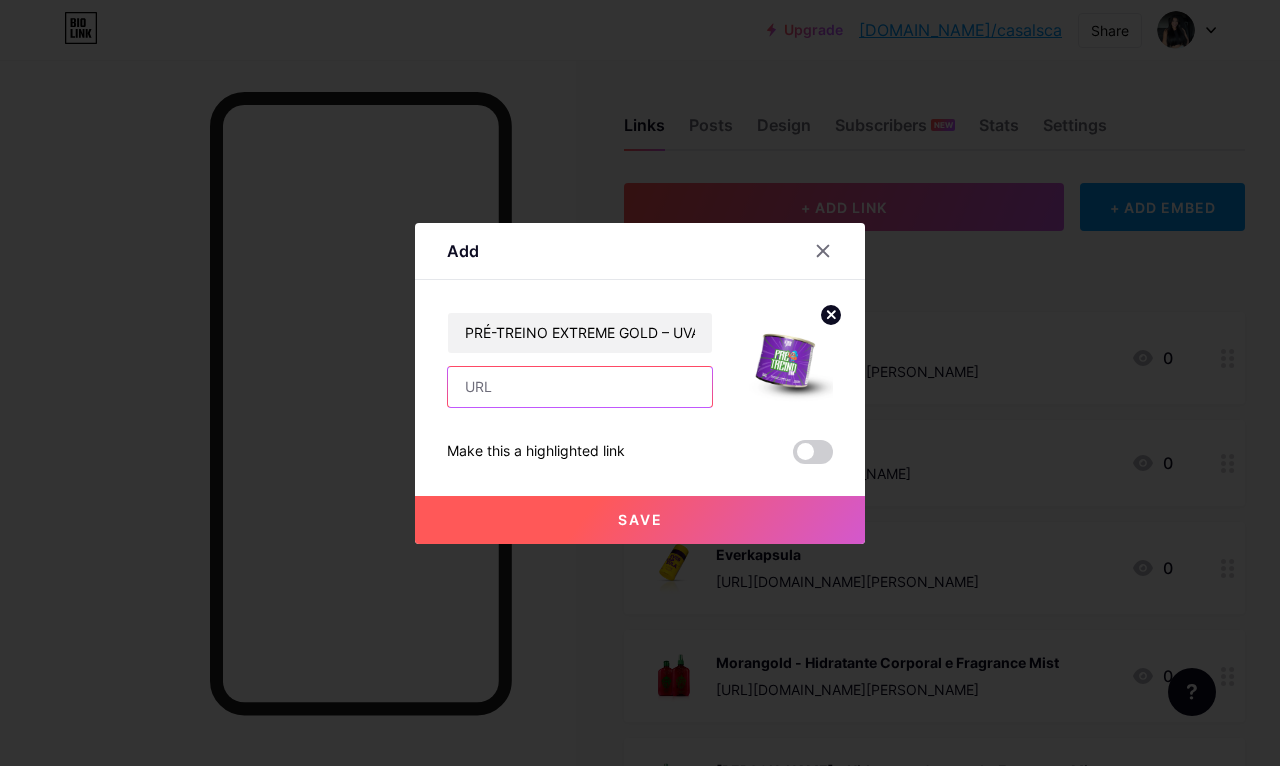 click at bounding box center (580, 387) 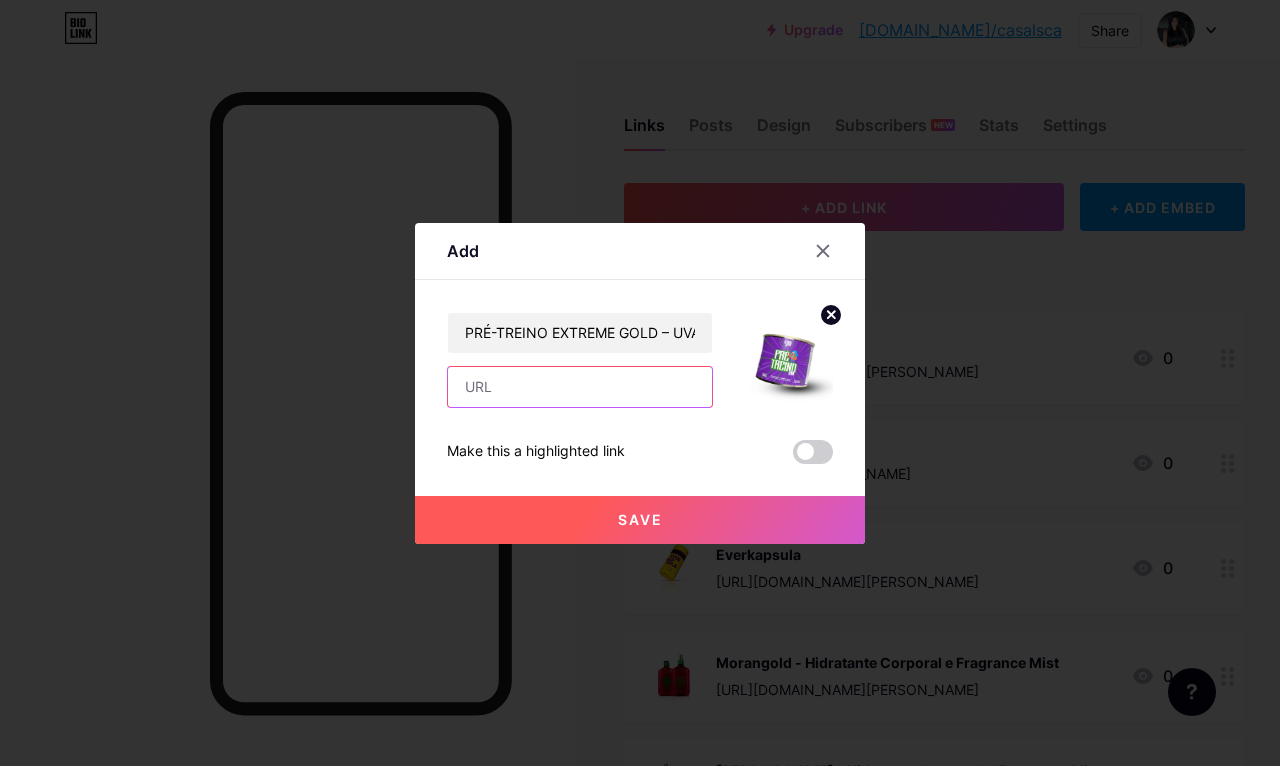 paste on "https://pay.goold.club/aff/AQFXDS/ZCYXEKT6" 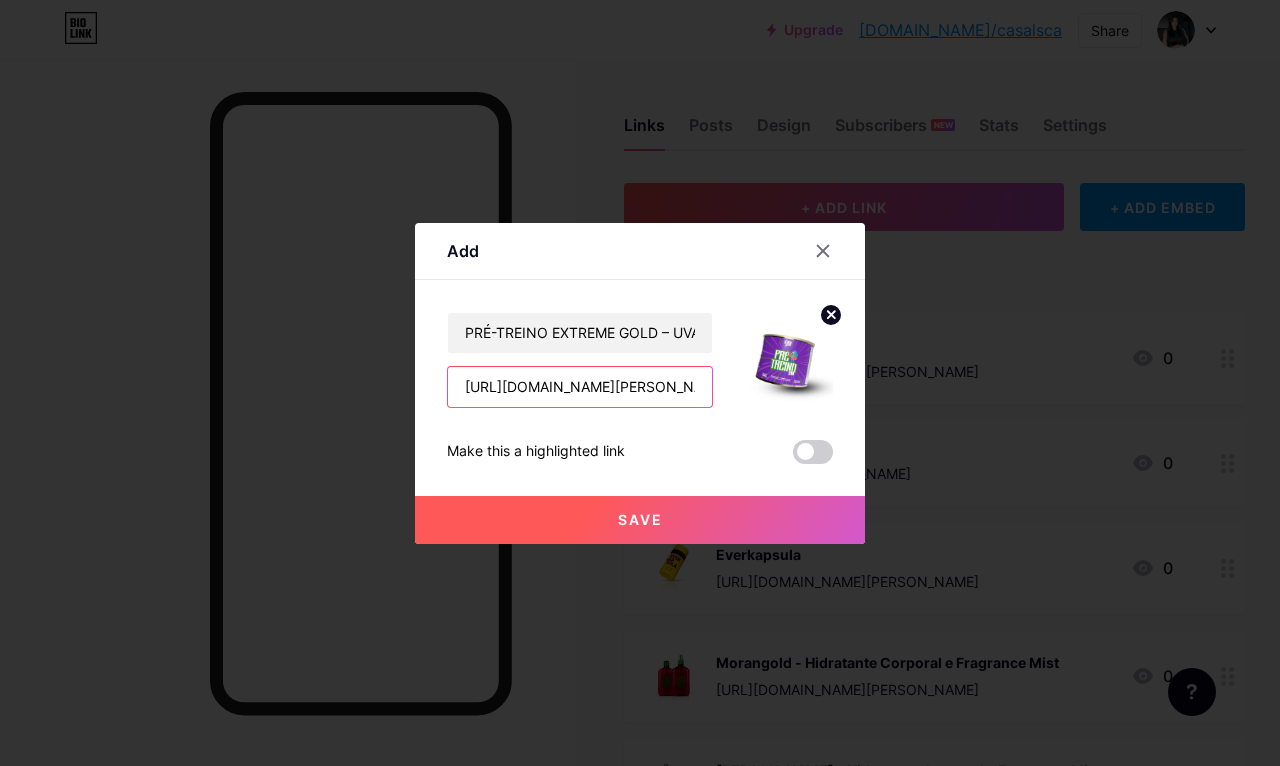 type on "https://pay.goold.club/aff/AQFXDS/ZCYXEKT6" 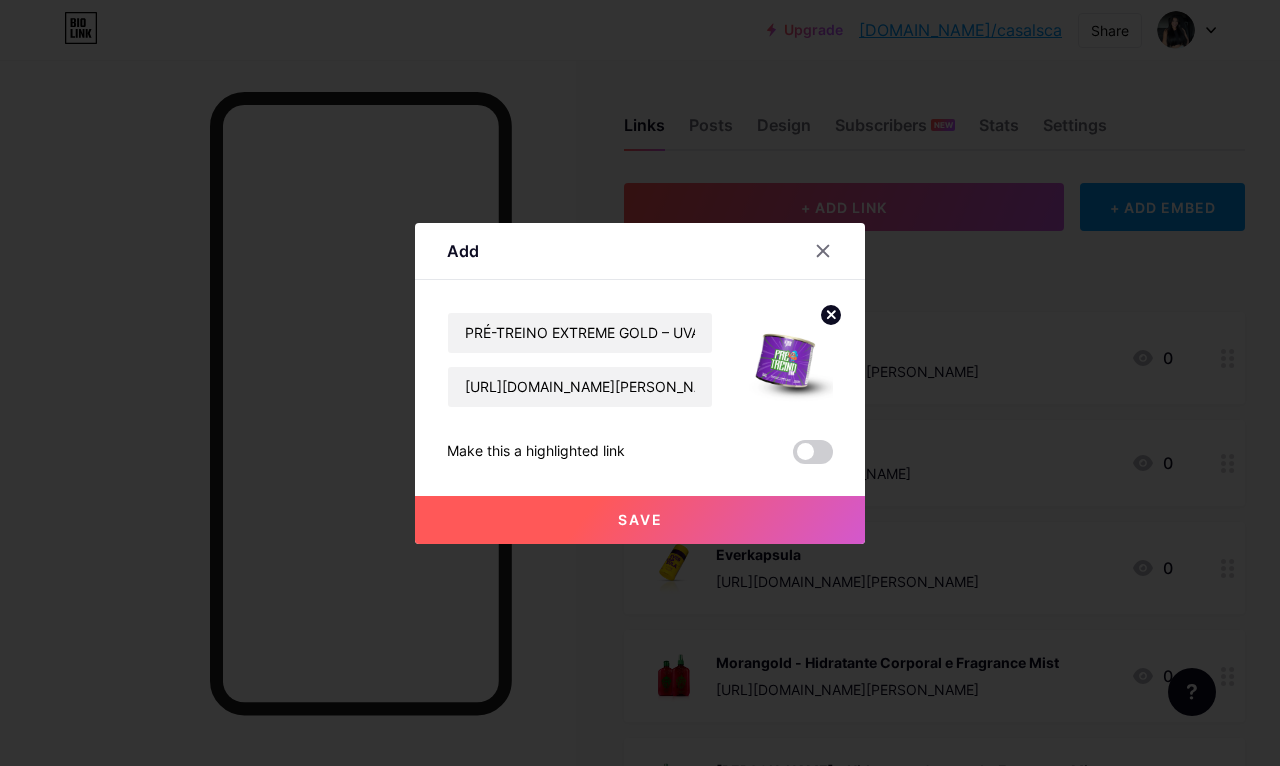 click on "Save" at bounding box center [640, 520] 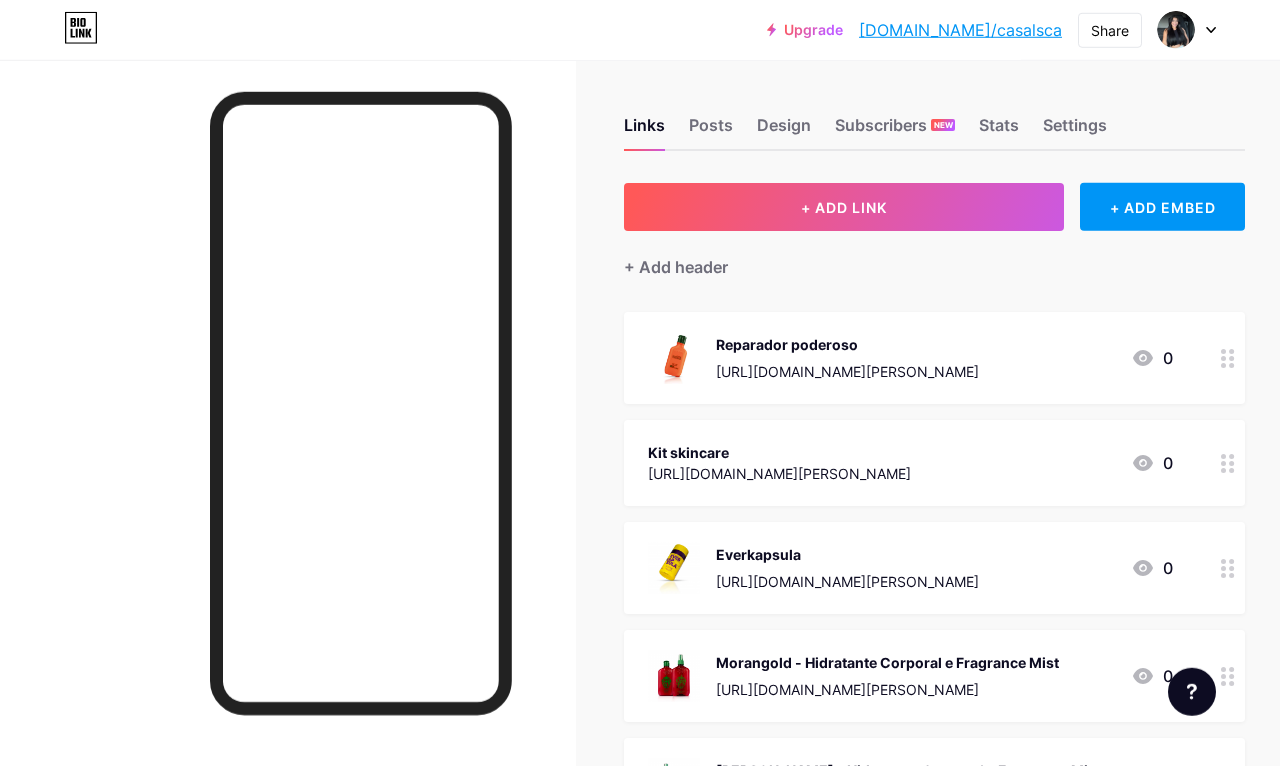 scroll, scrollTop: 3, scrollLeft: 0, axis: vertical 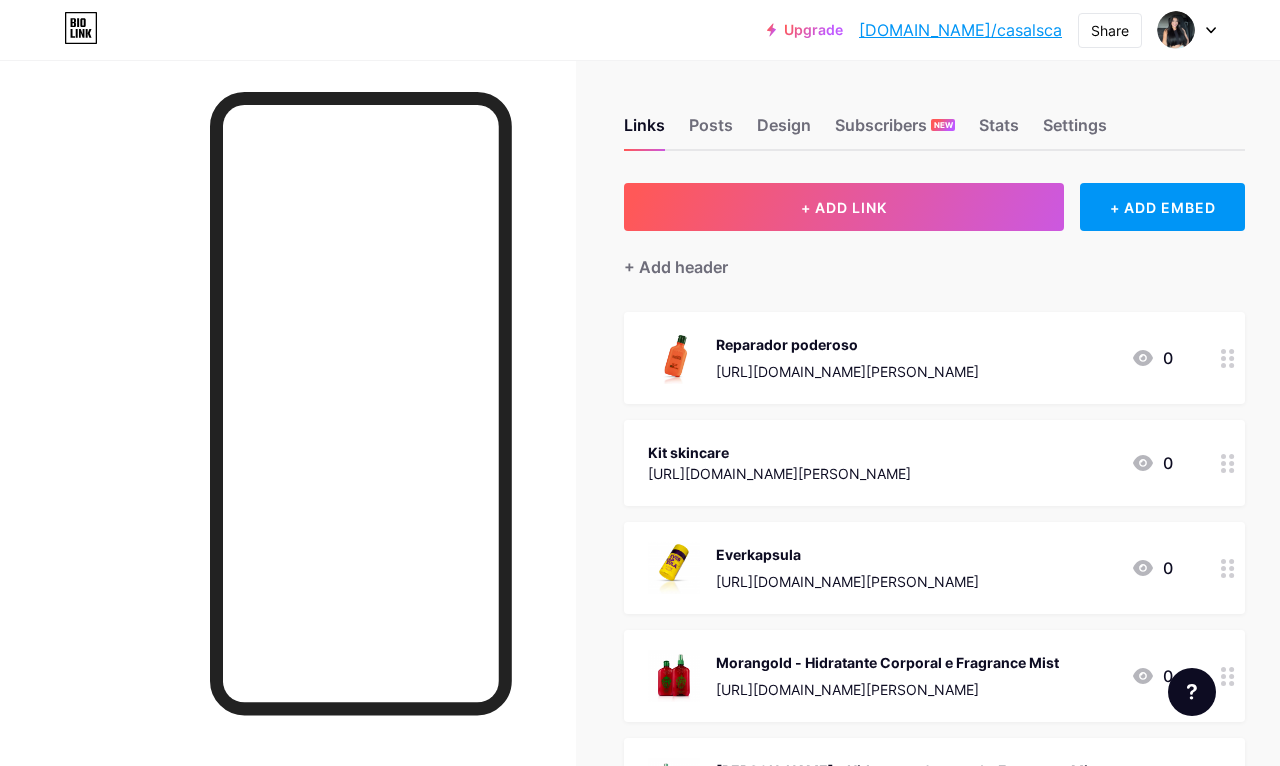 click on "+ ADD LINK" at bounding box center (844, 207) 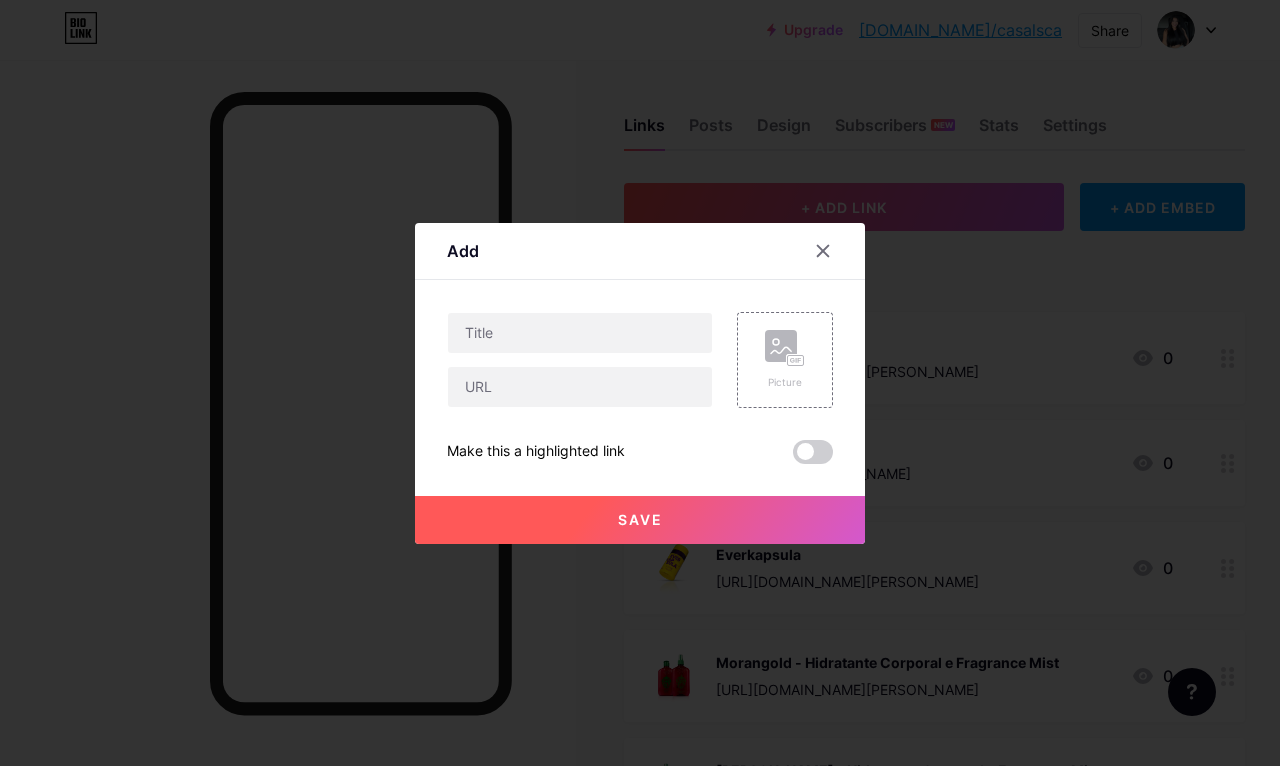 click 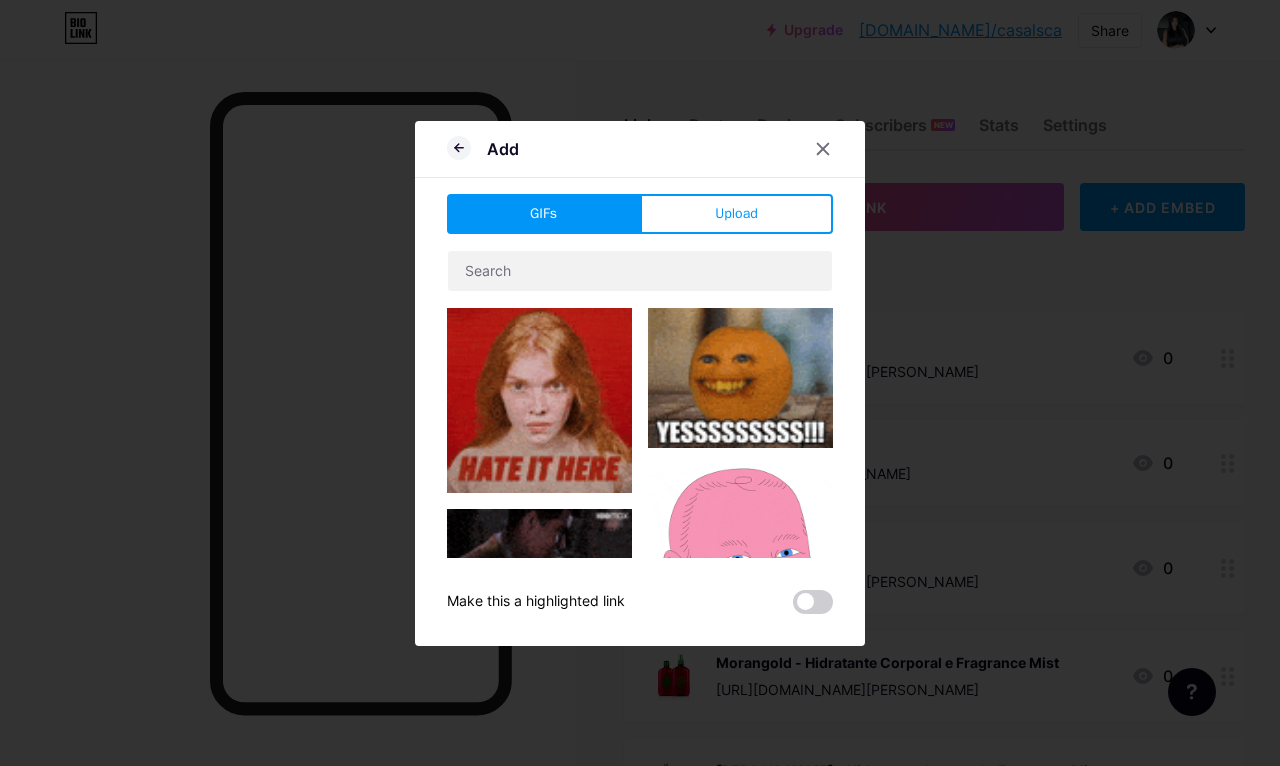 click on "Upload" at bounding box center [736, 213] 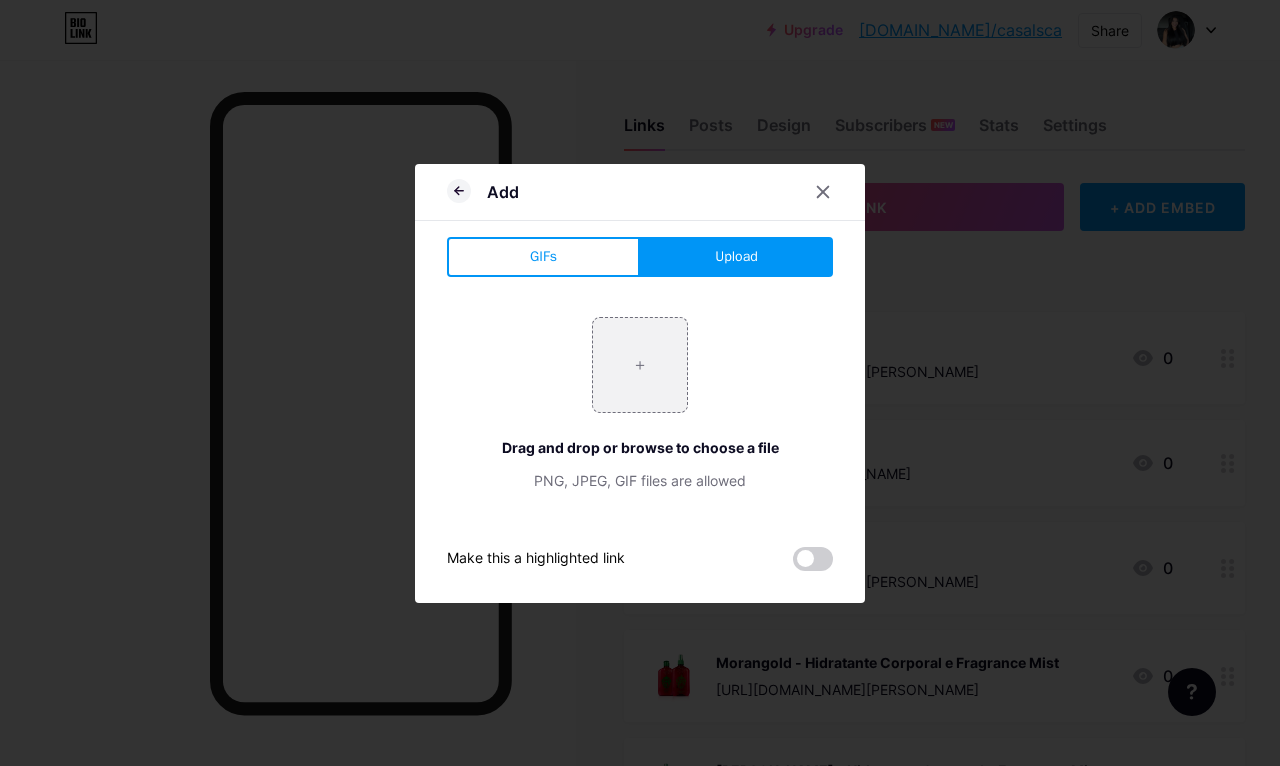click at bounding box center (823, 192) 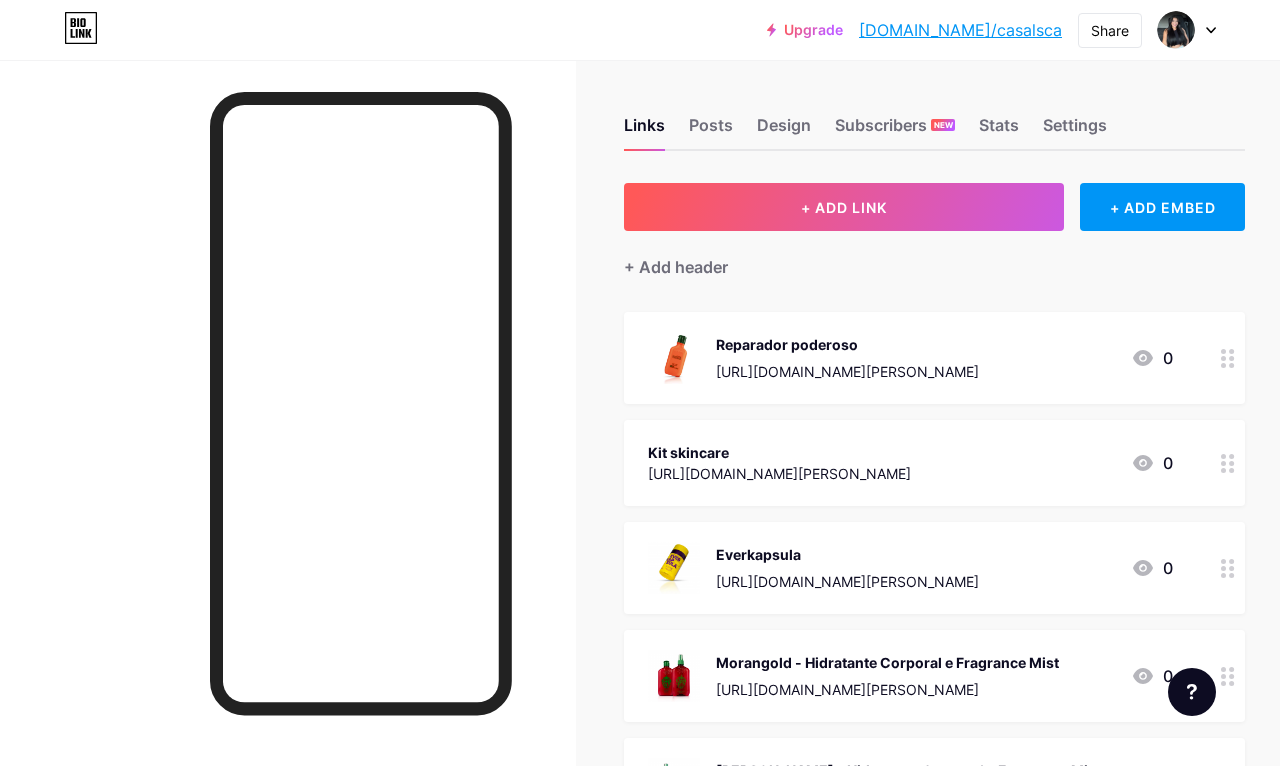 click on "+ ADD LINK" at bounding box center [844, 207] 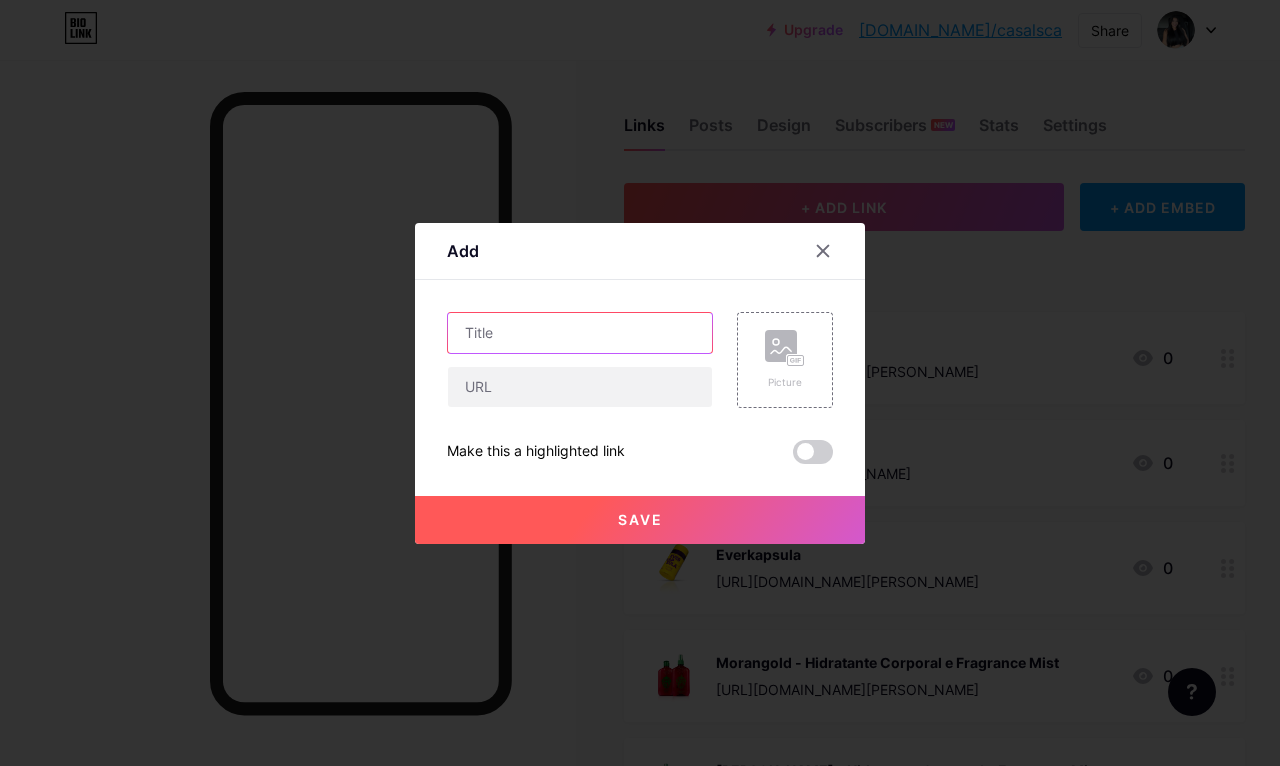 click at bounding box center (580, 333) 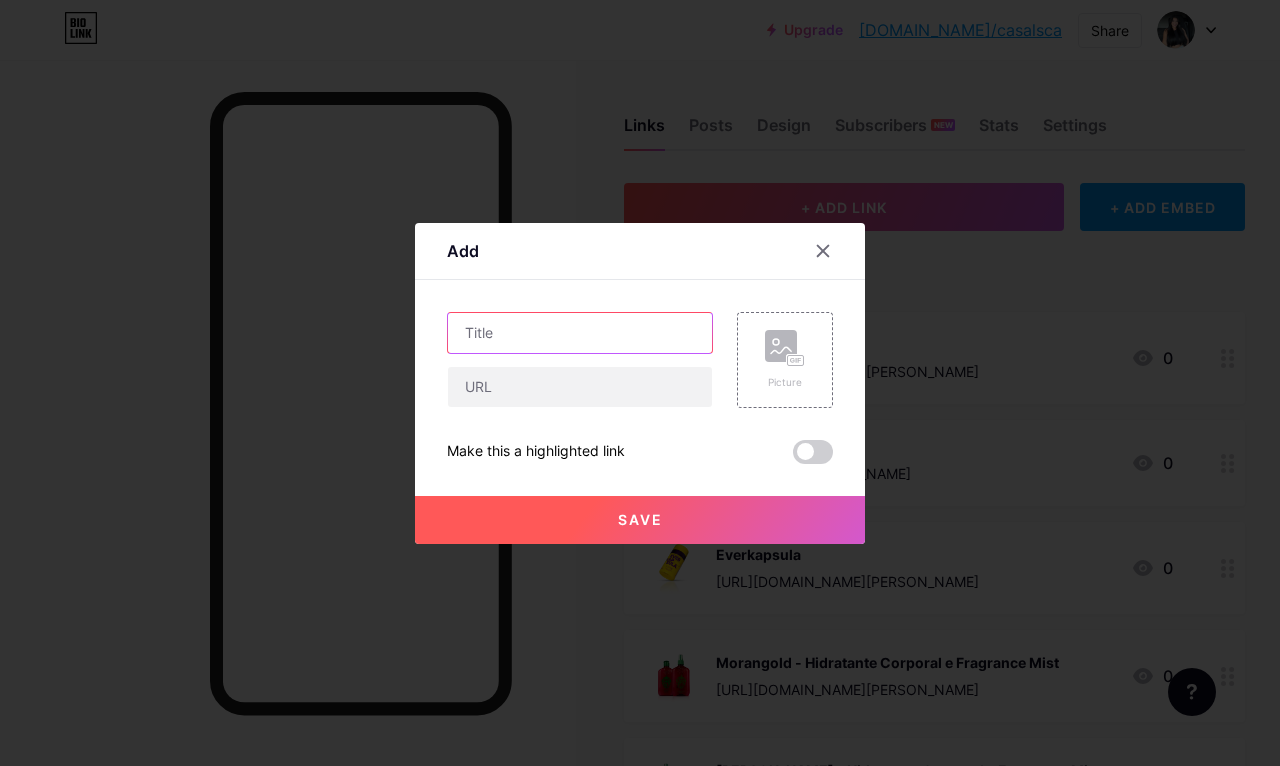 paste on "PRÉ-TREINO EXTREME GOLD – MAÇÃ VERDE" 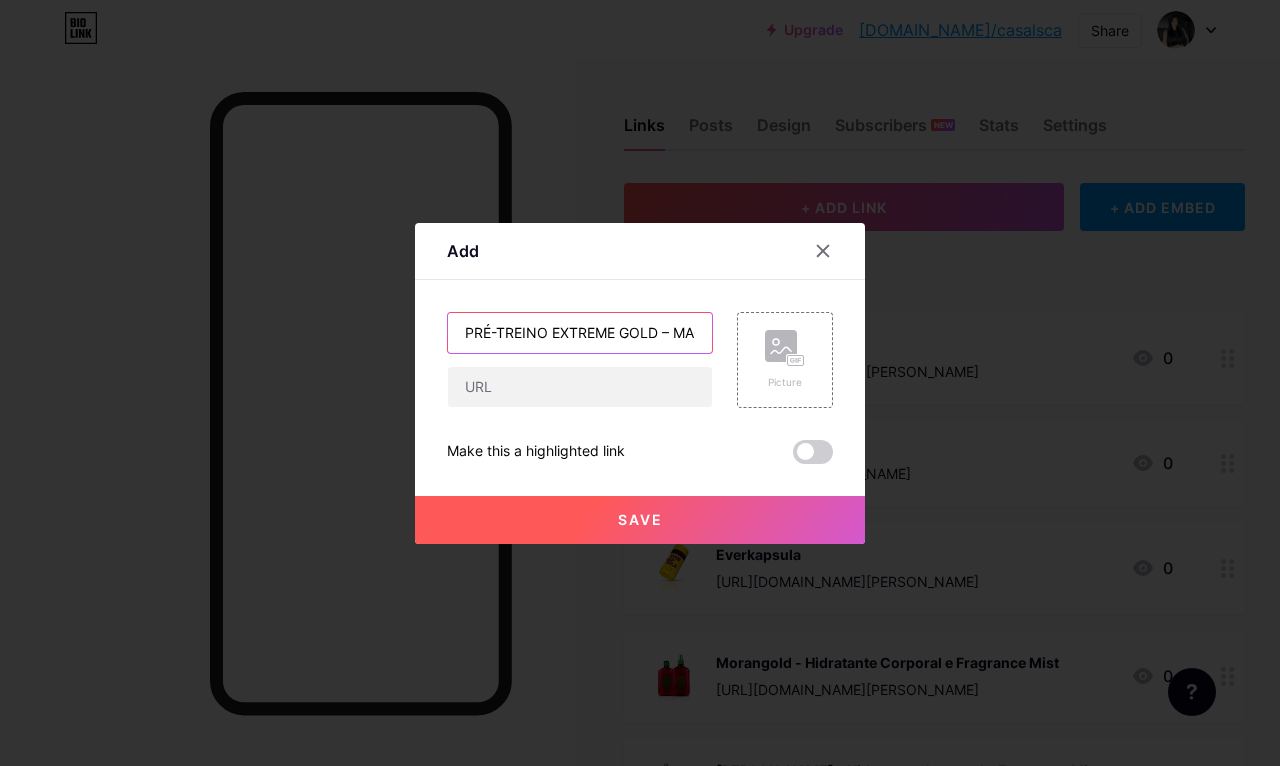 type on "PRÉ-TREINO EXTREME GOLD – MAÇÃ VERDE" 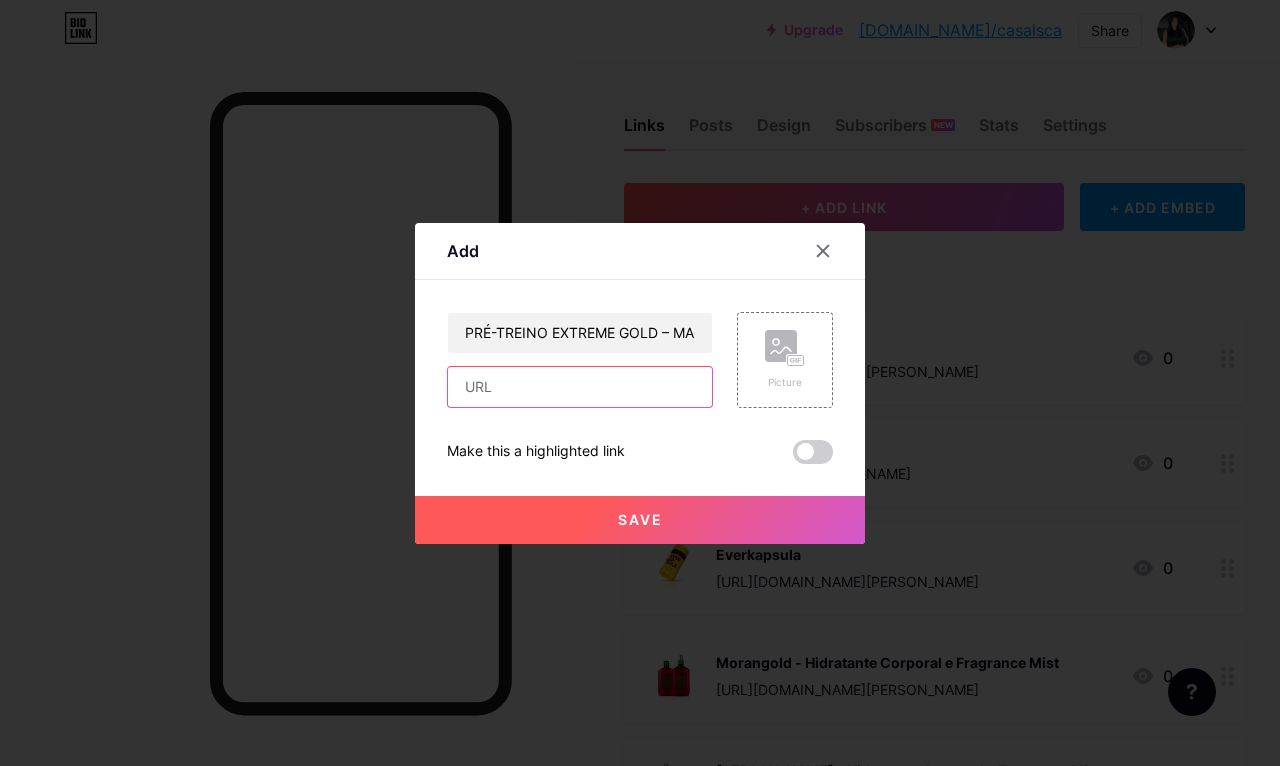 click at bounding box center (580, 387) 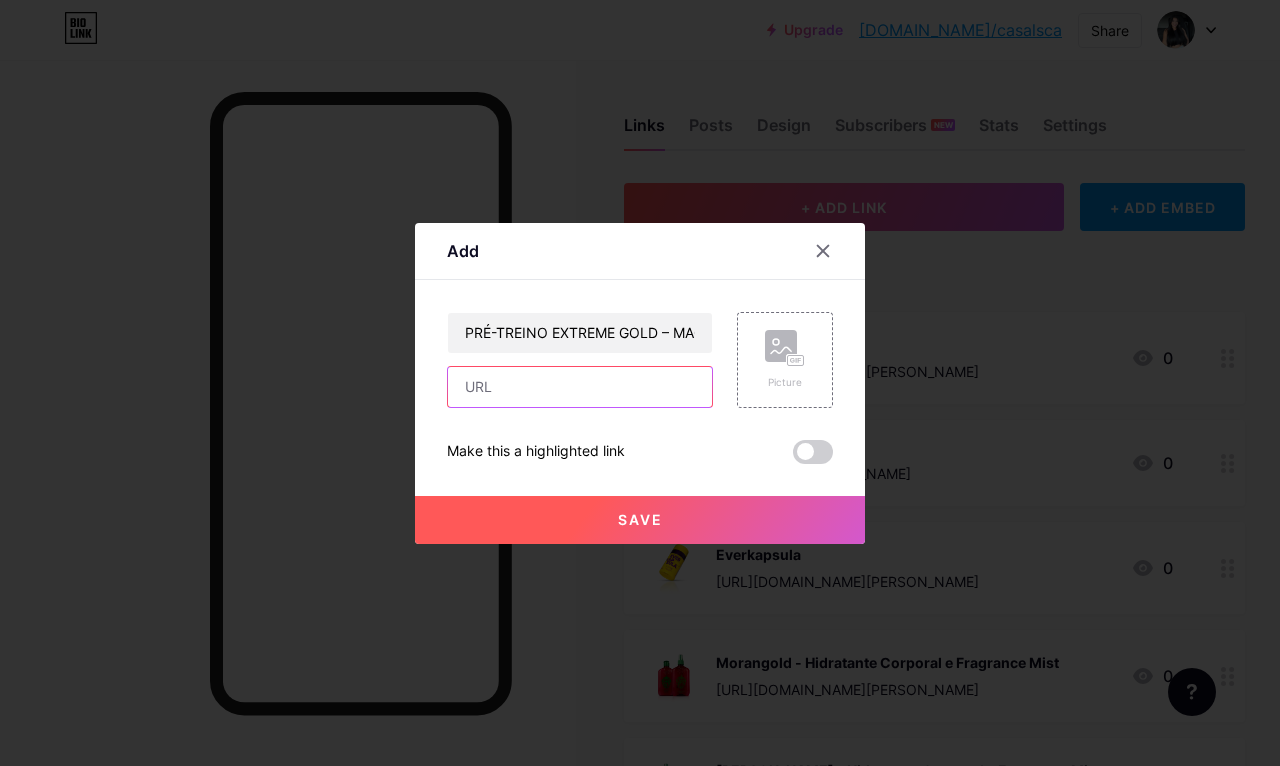 scroll, scrollTop: 3, scrollLeft: 0, axis: vertical 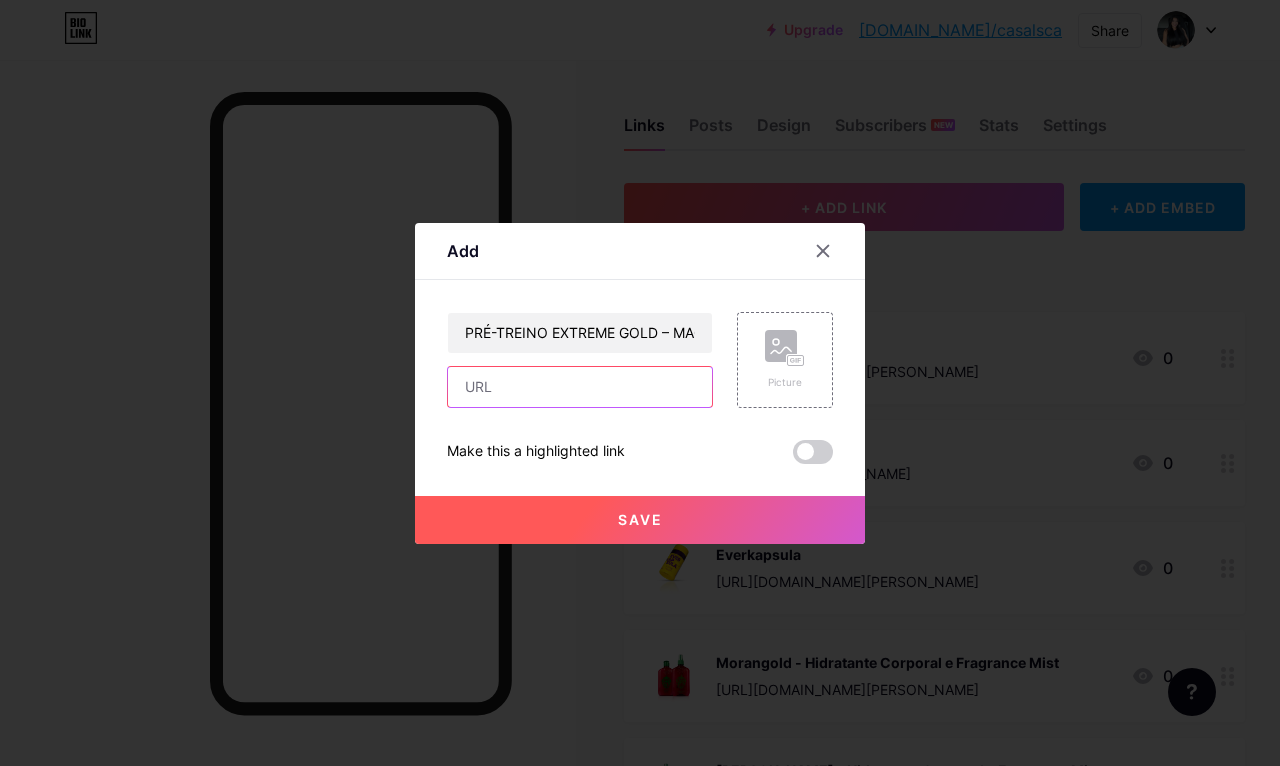 type on "." 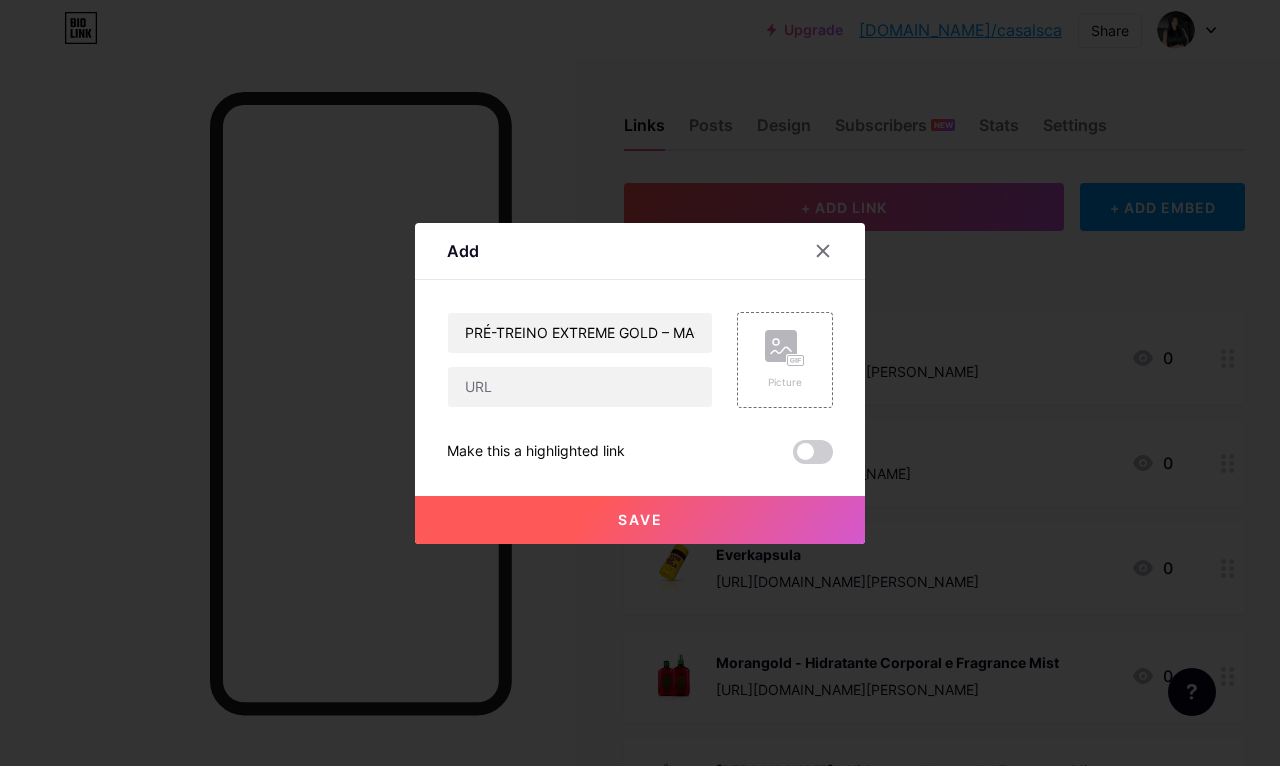 click on "PRÉ-TREINO EXTREME GOLD – MAÇÃ VERDE                         Picture
Make this a highlighted link
Save" at bounding box center (640, 388) 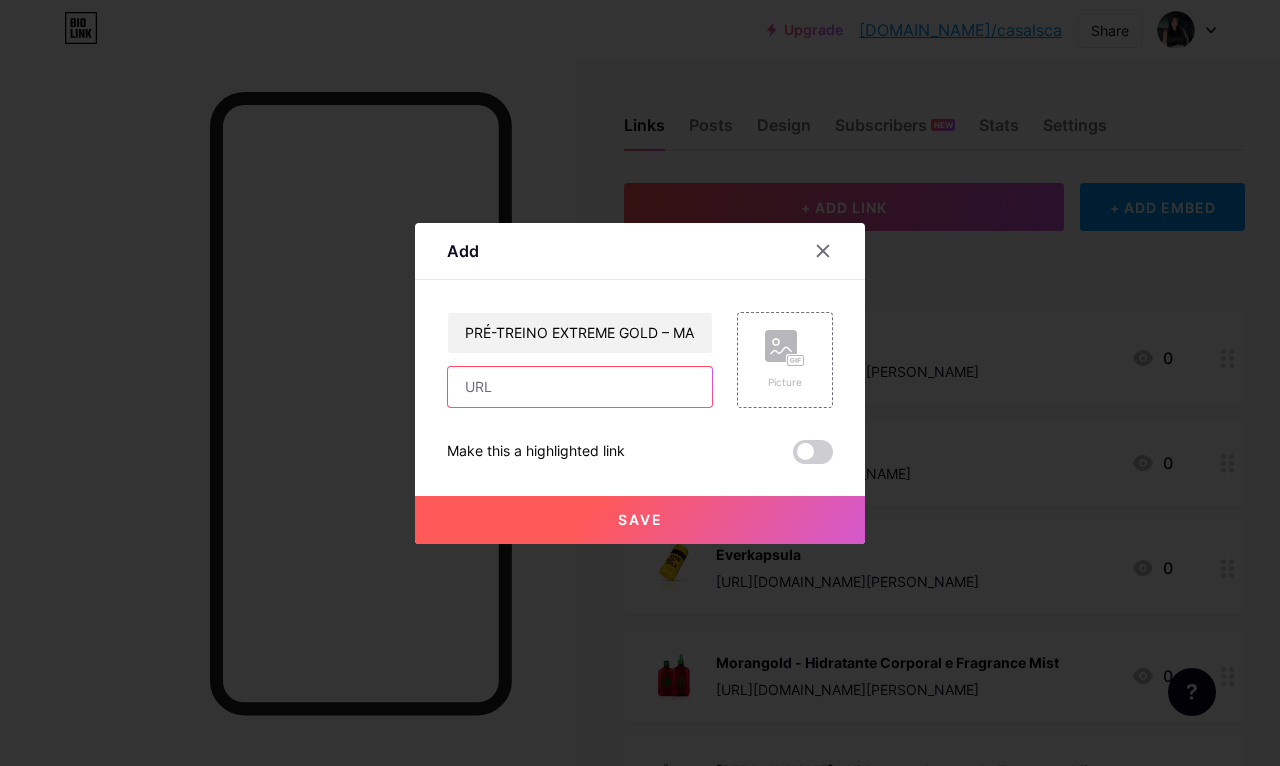 click at bounding box center [580, 387] 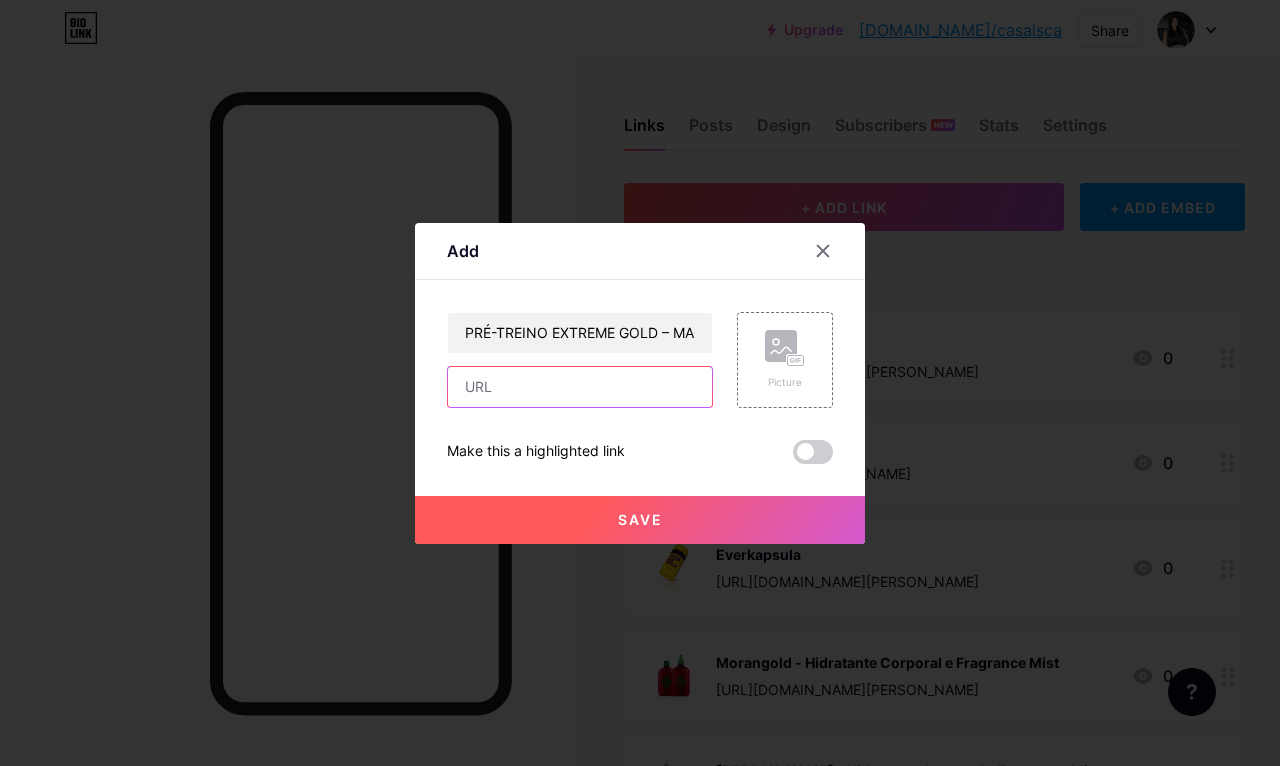 paste on "https://pay.goold.club/aff/J1HUFU/ZCYXEKT6" 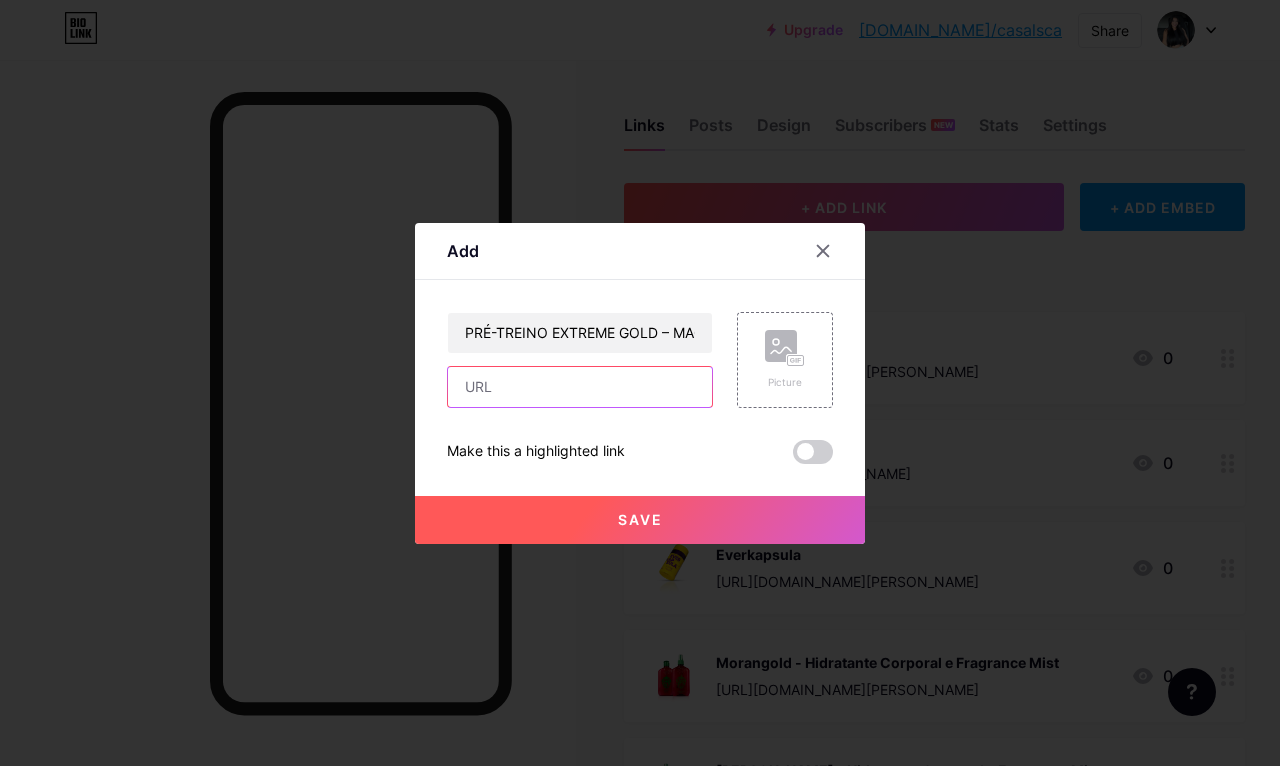 type on "https://pay.goold.club/aff/J1HUFU/ZCYXEKT6" 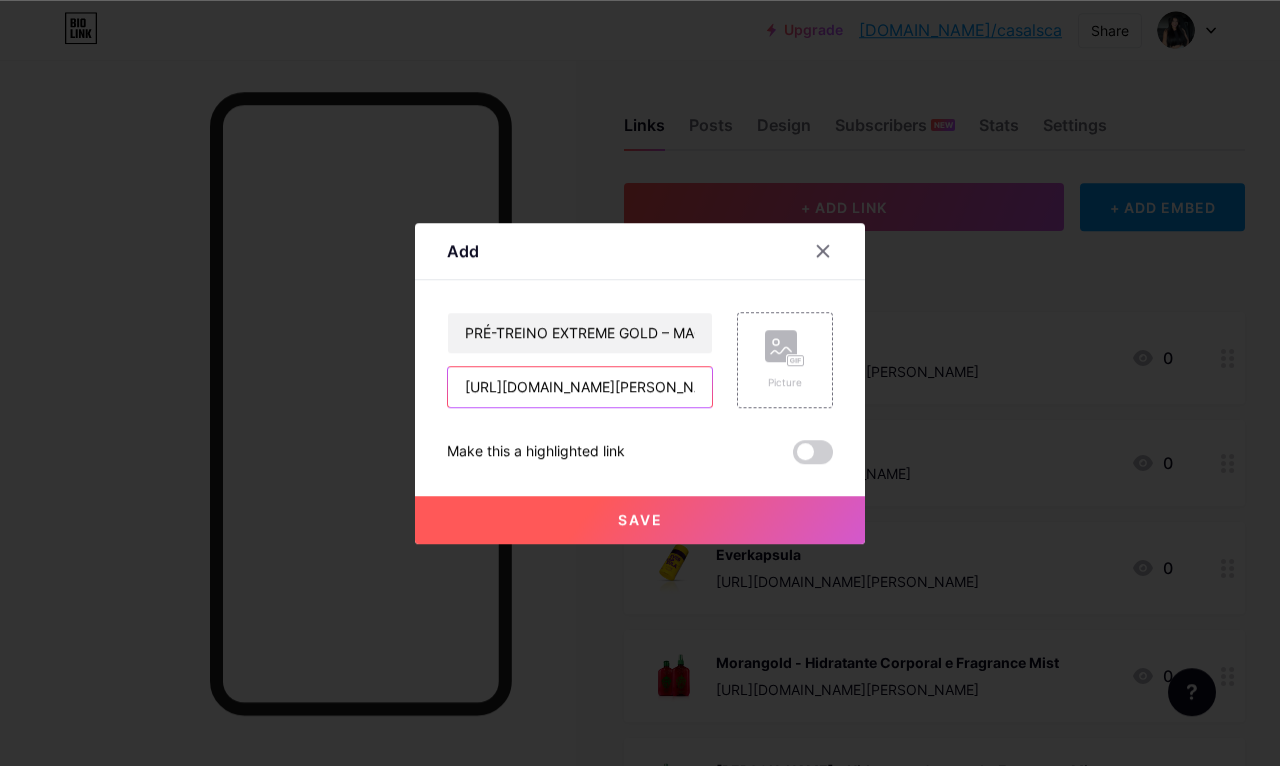 scroll, scrollTop: 3, scrollLeft: 0, axis: vertical 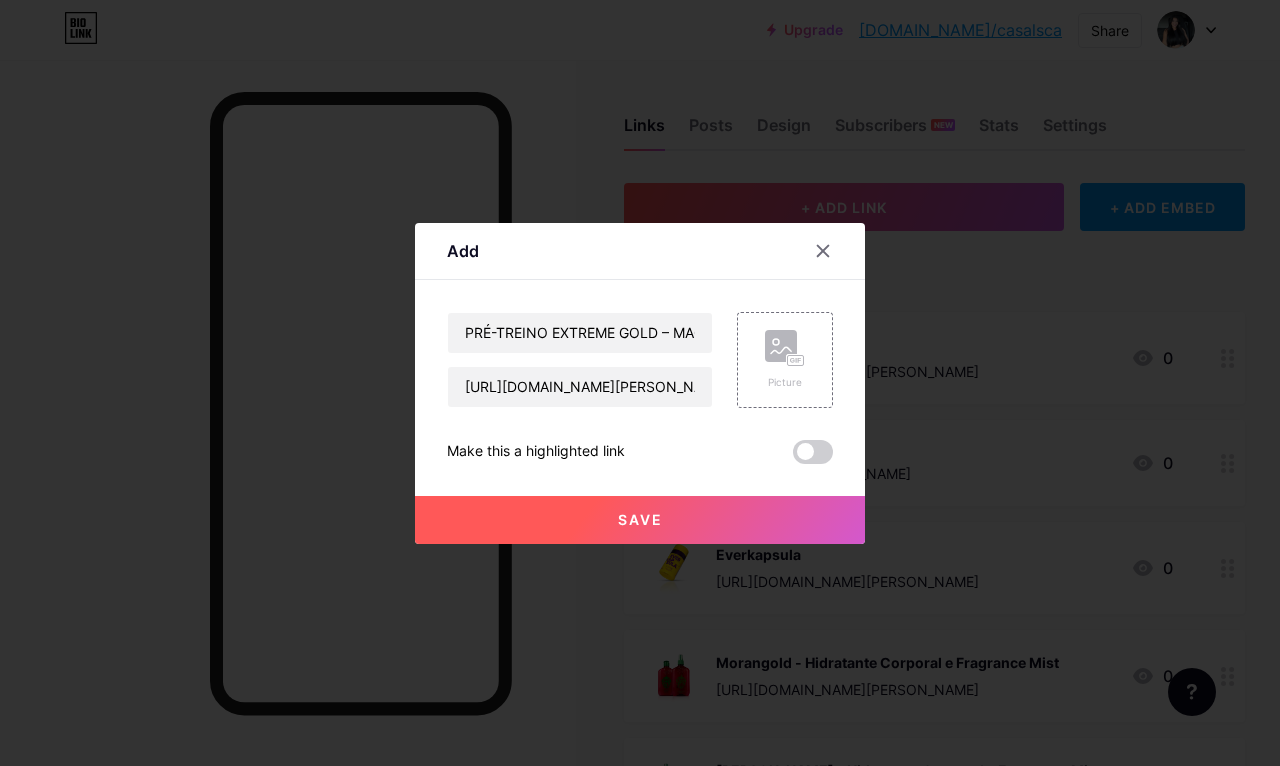 click on "Picture" at bounding box center [785, 360] 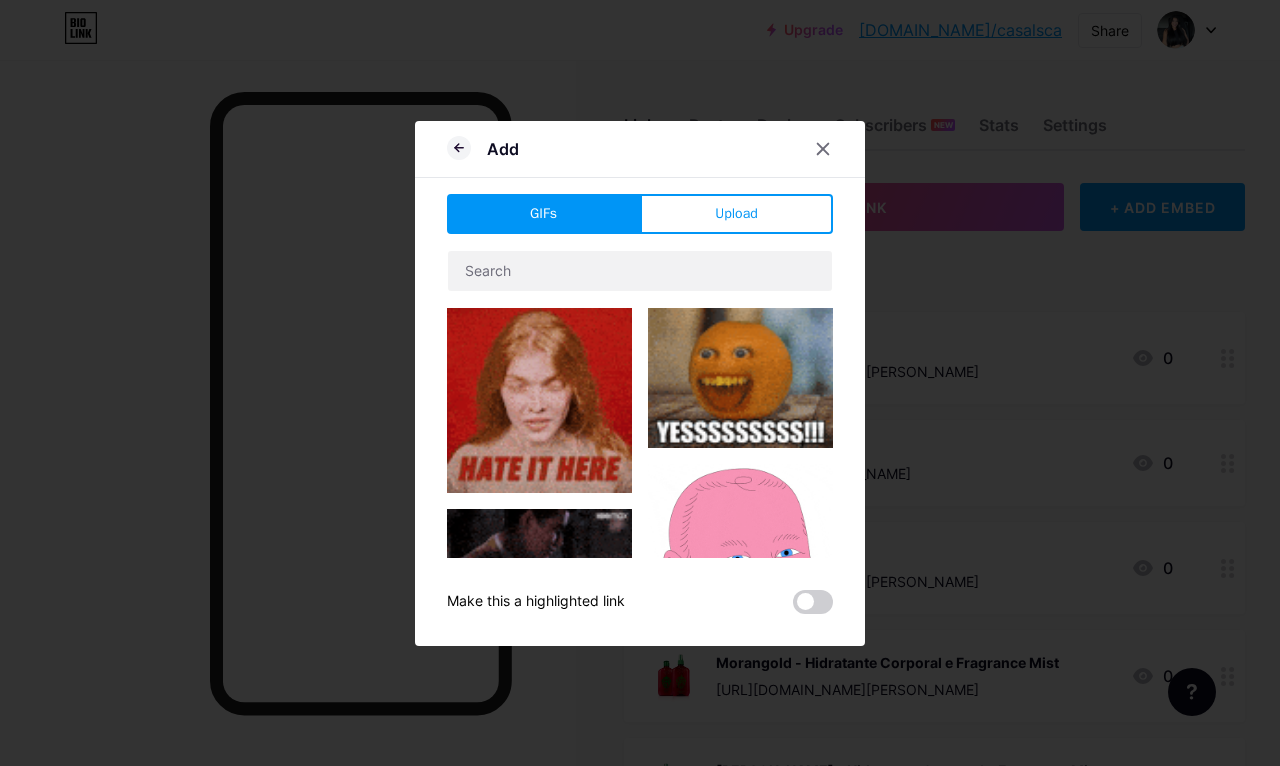 click on "Upload" at bounding box center (736, 214) 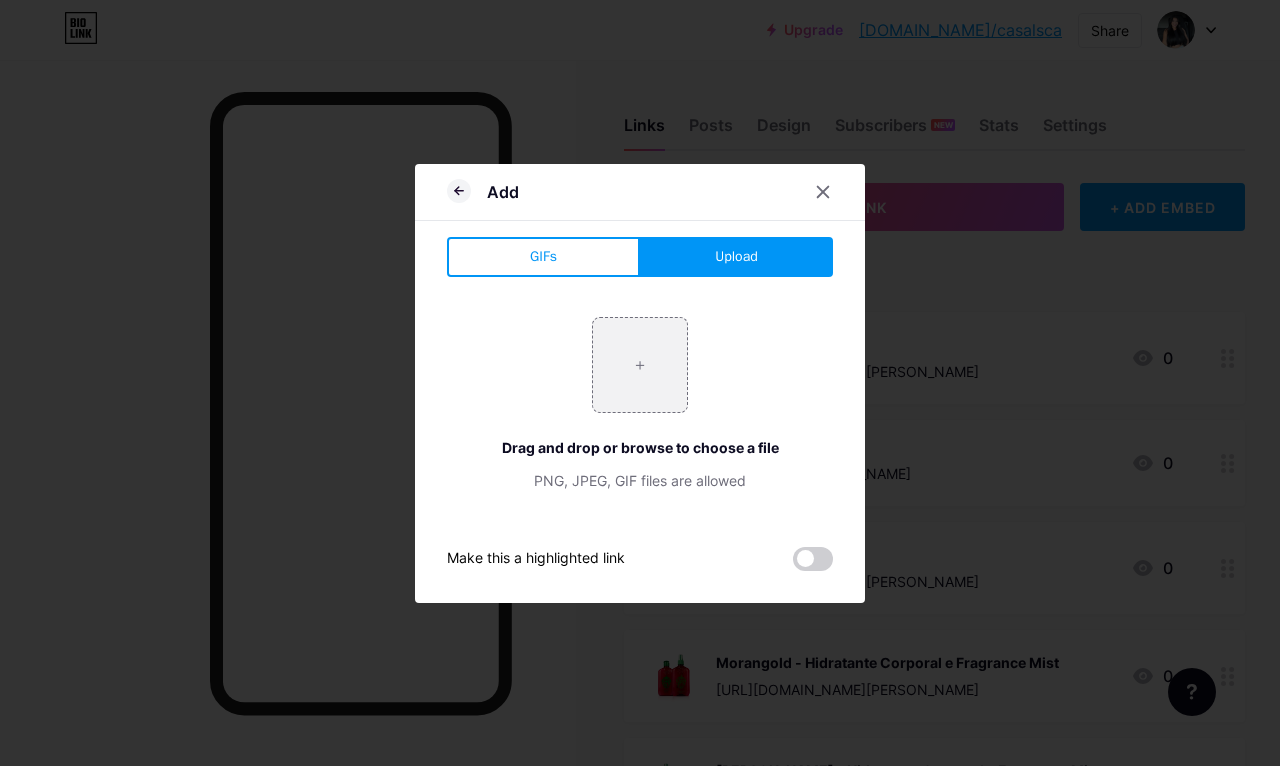 click at bounding box center (640, 365) 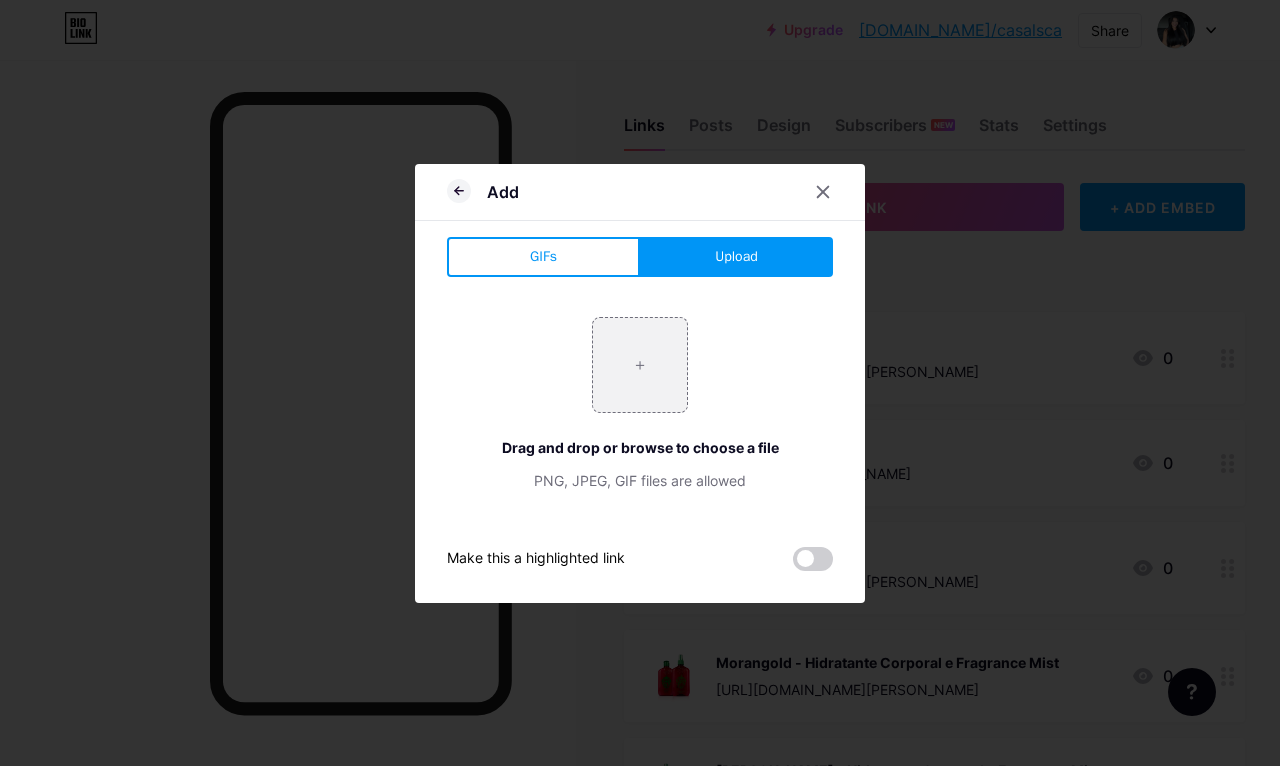 click on "Upload" at bounding box center [736, 257] 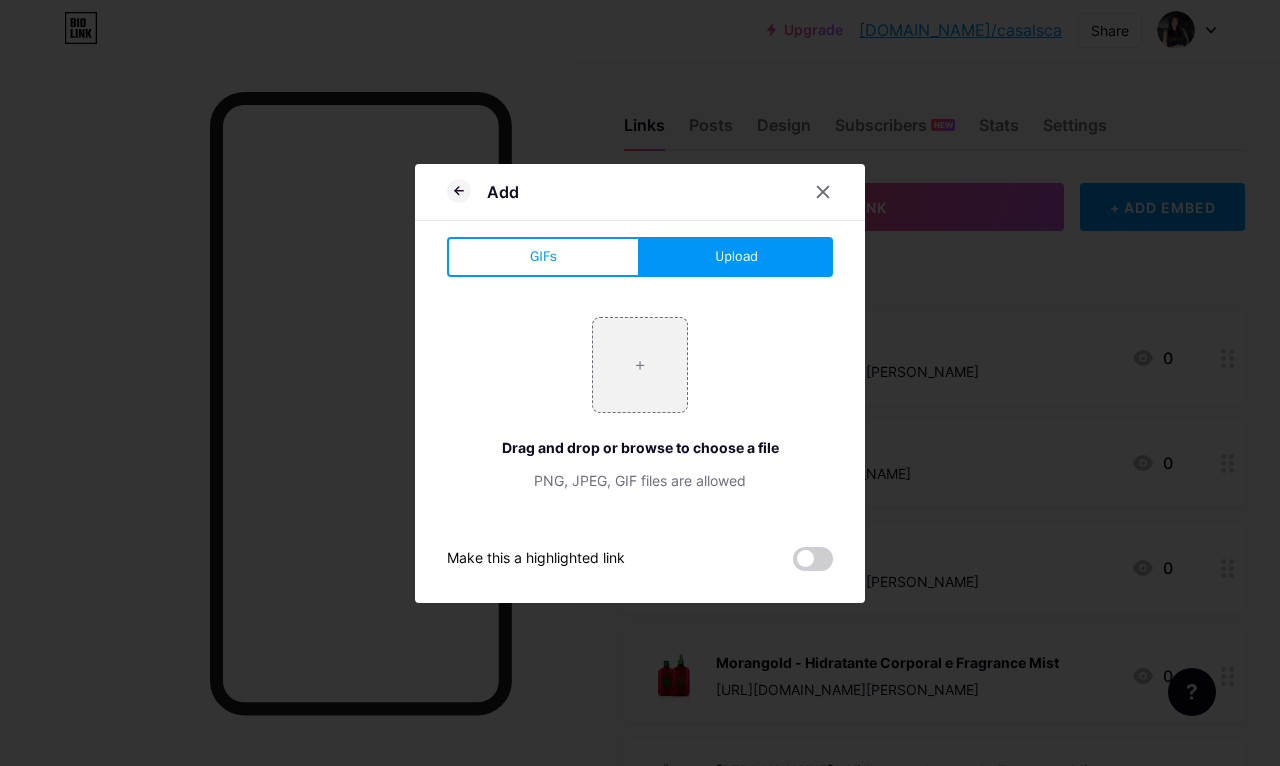 click on "Upload" at bounding box center (736, 257) 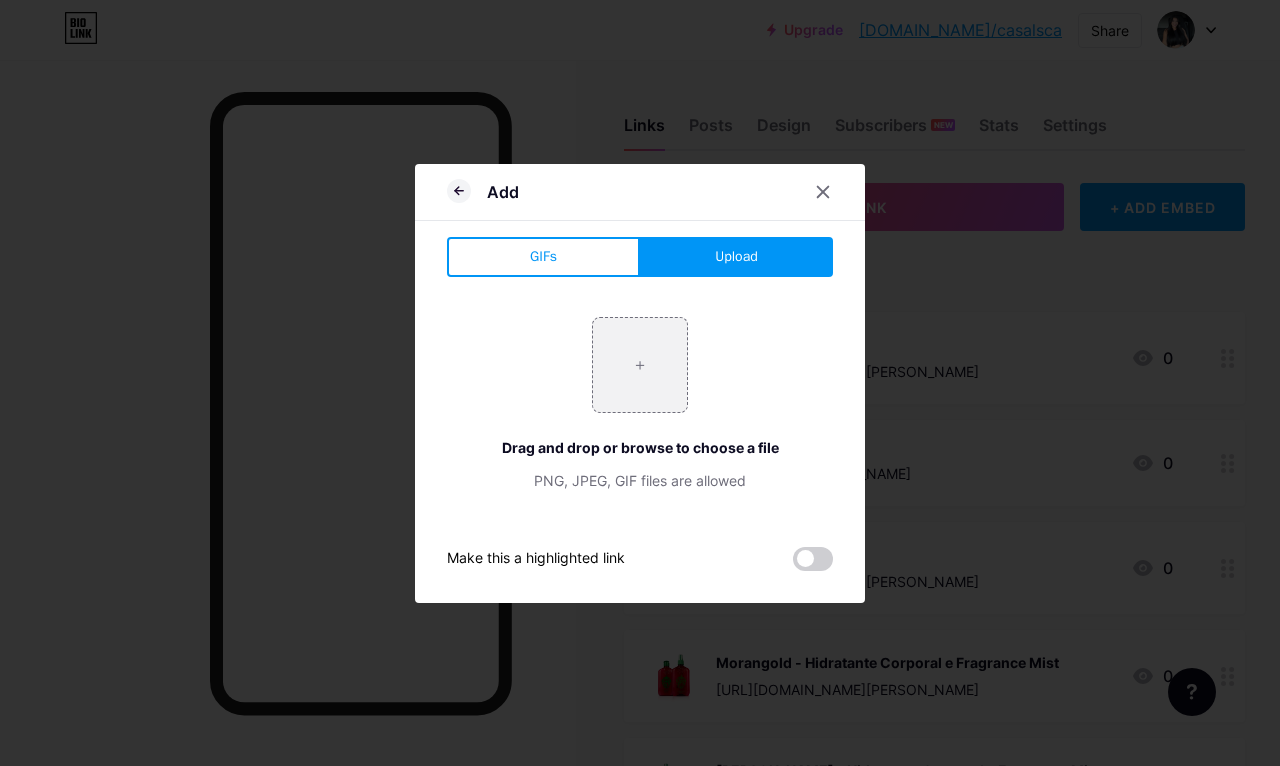 type on "C:\fakepath\IMG_0041.webp" 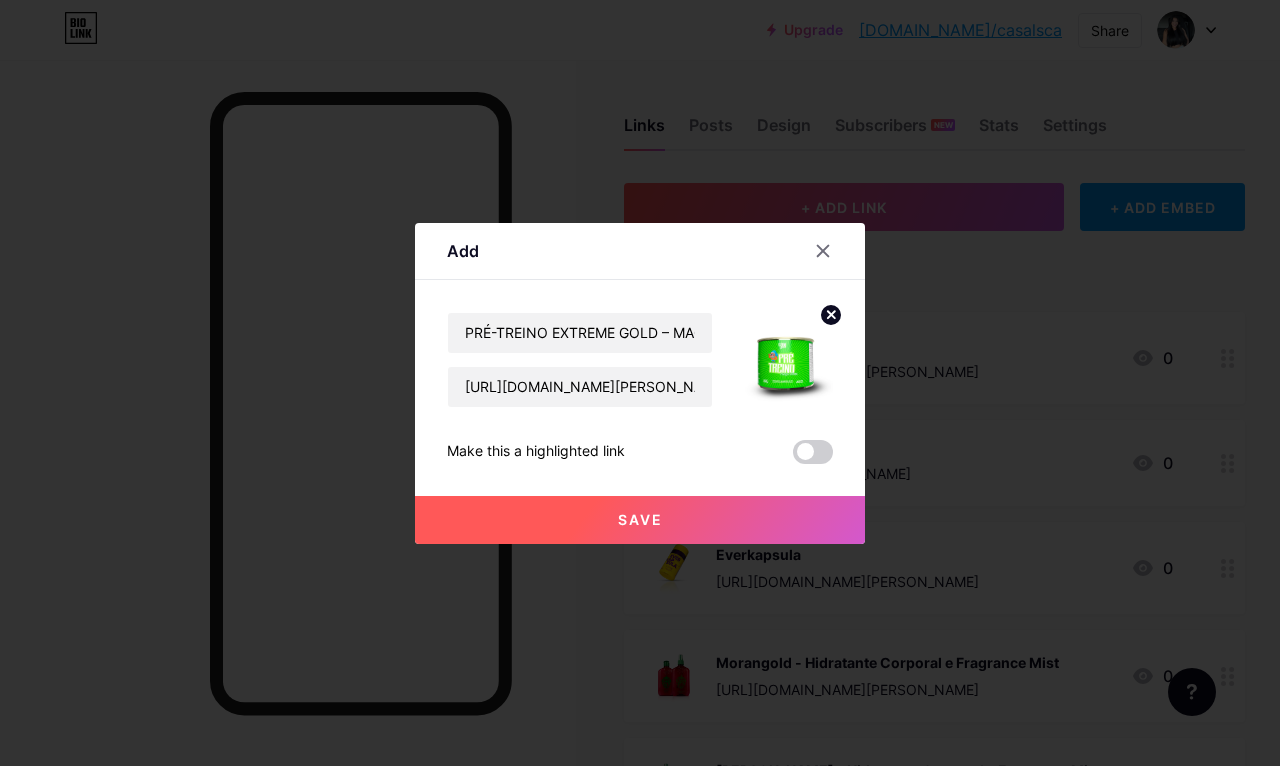 click on "Save" at bounding box center (640, 520) 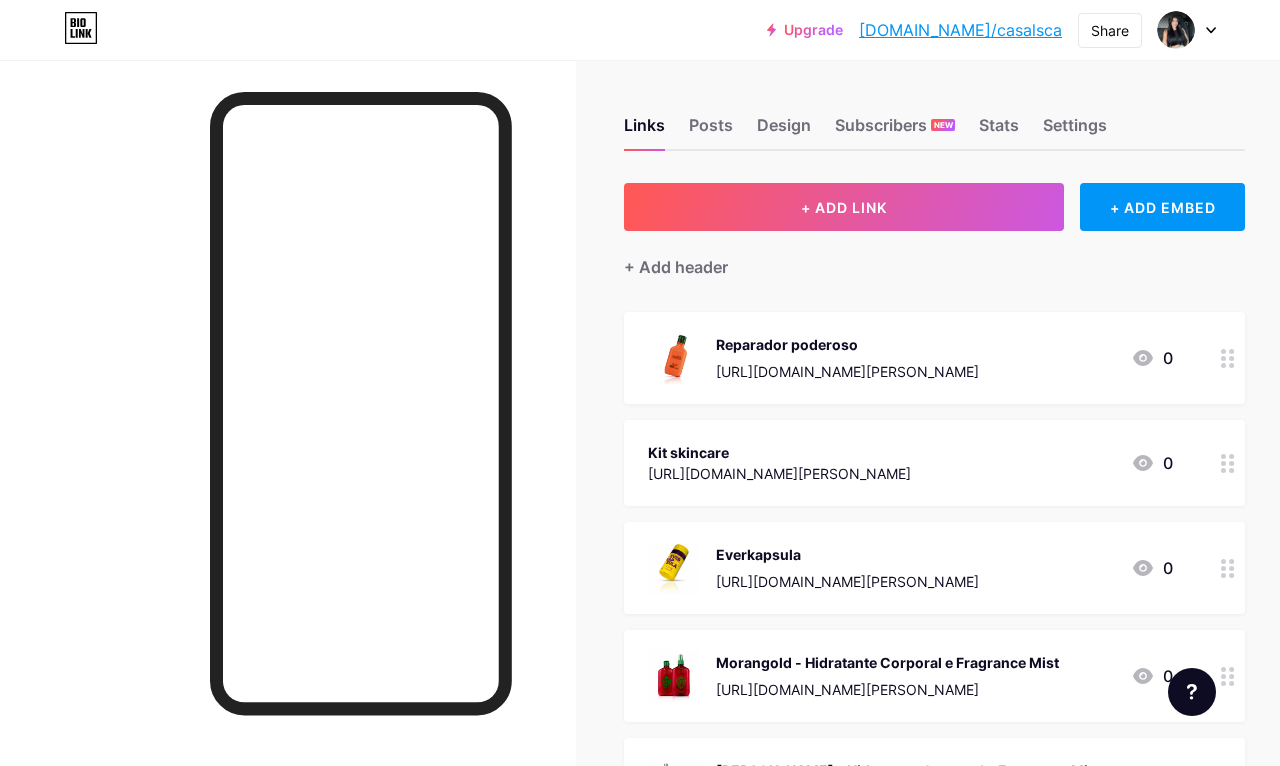 click on "+ ADD LINK" at bounding box center (844, 207) 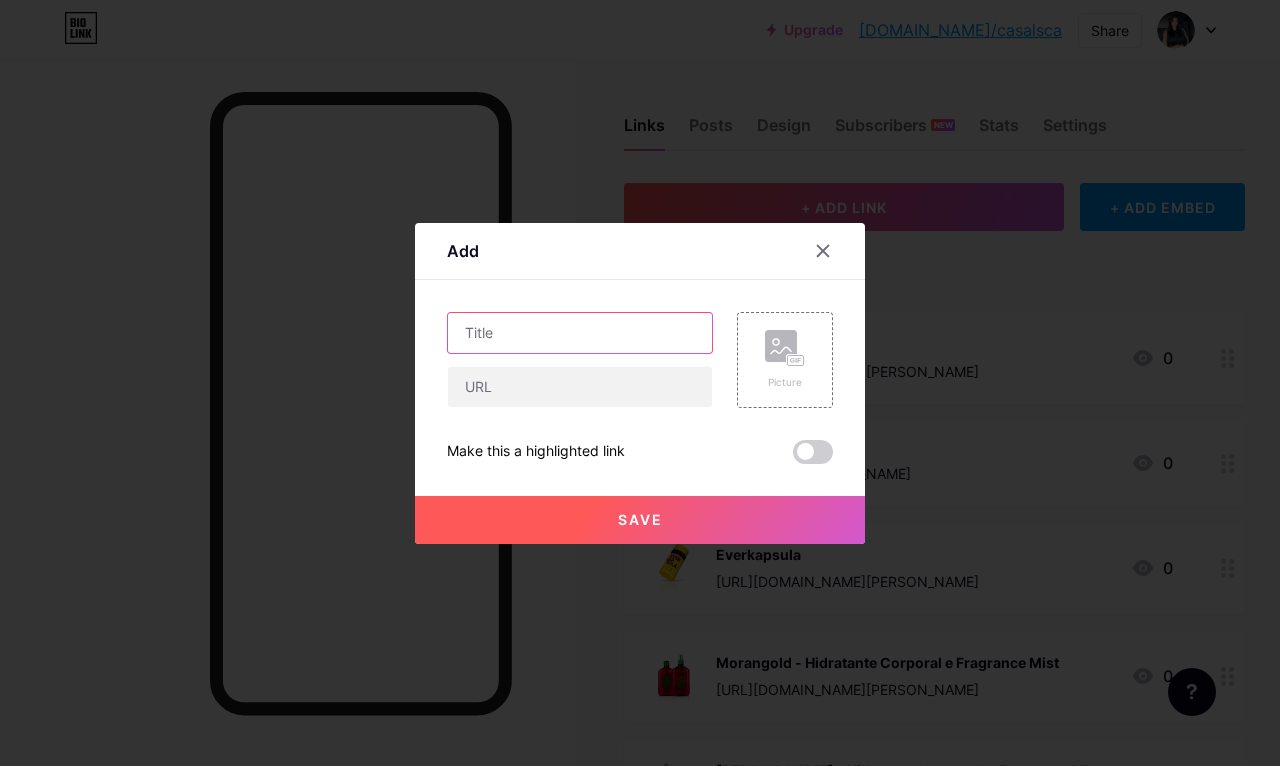 scroll, scrollTop: 3, scrollLeft: 0, axis: vertical 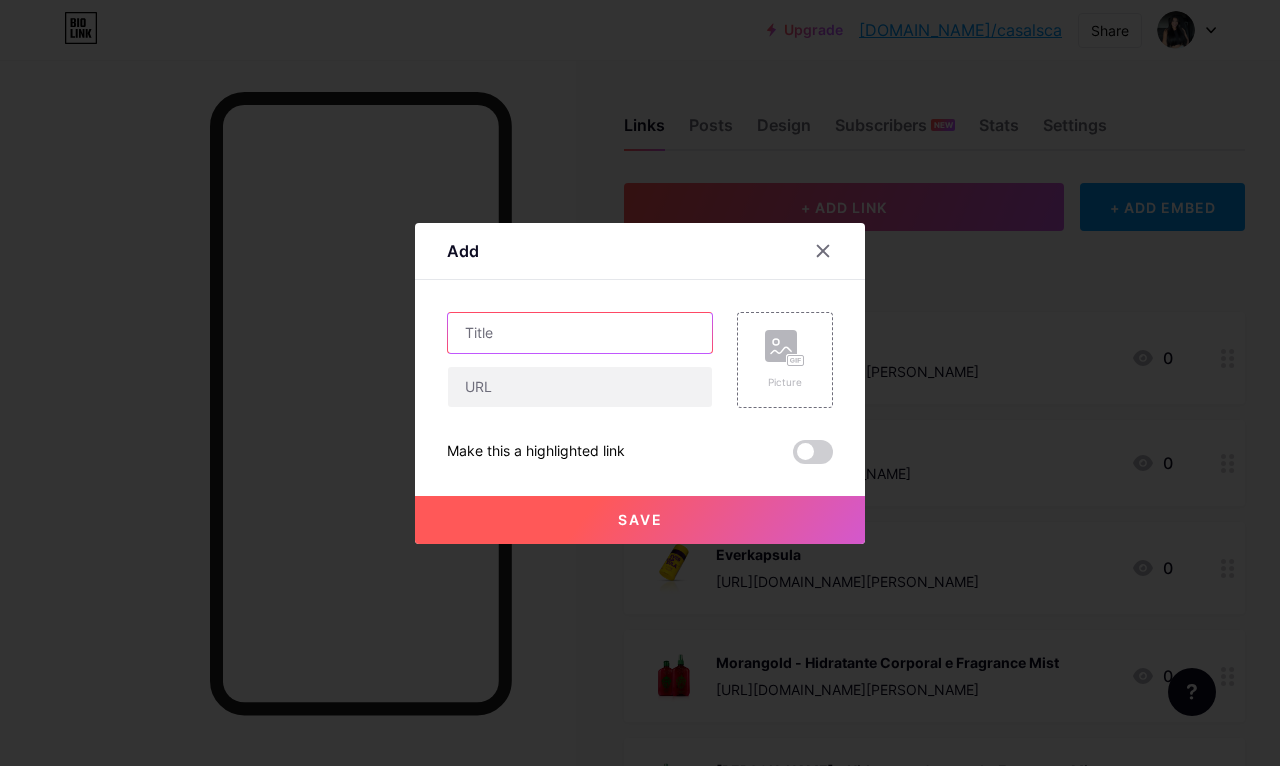 paste on "WHEY – COOKIES AND CREAM" 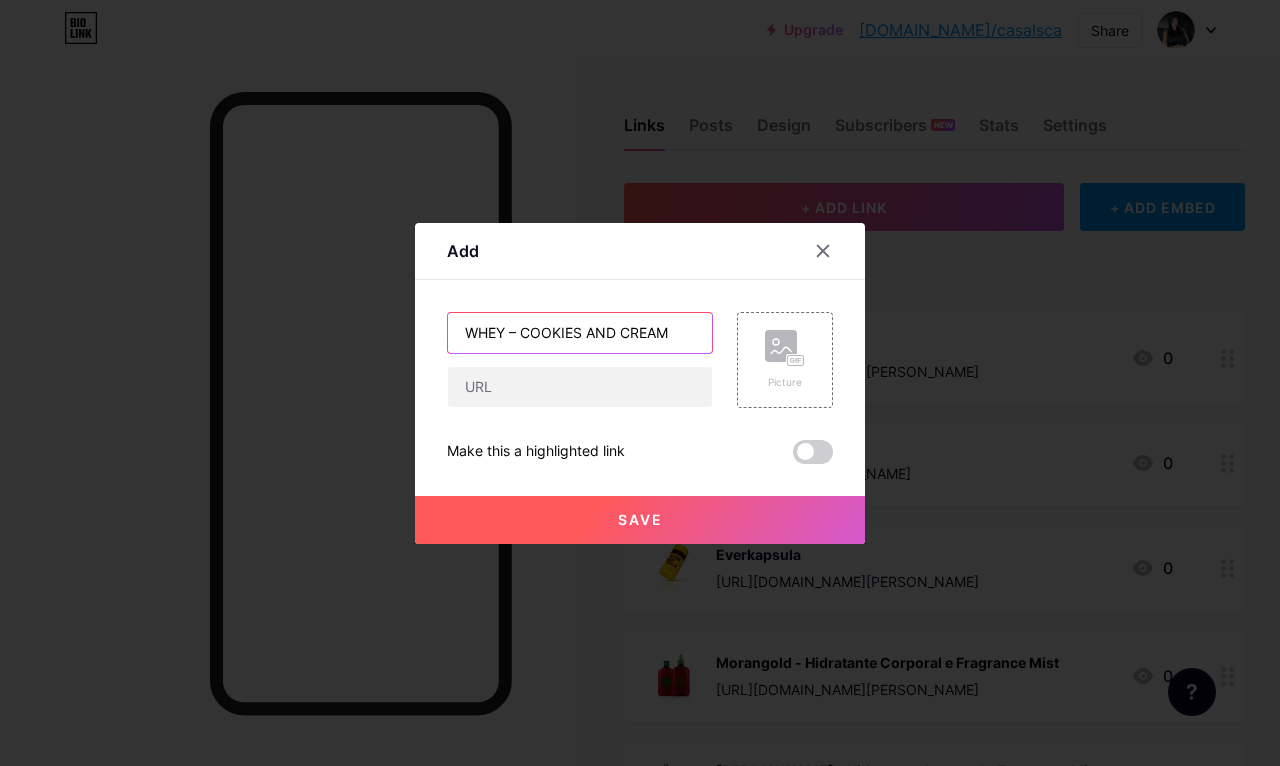 type on "WHEY – COOKIES AND CREAM" 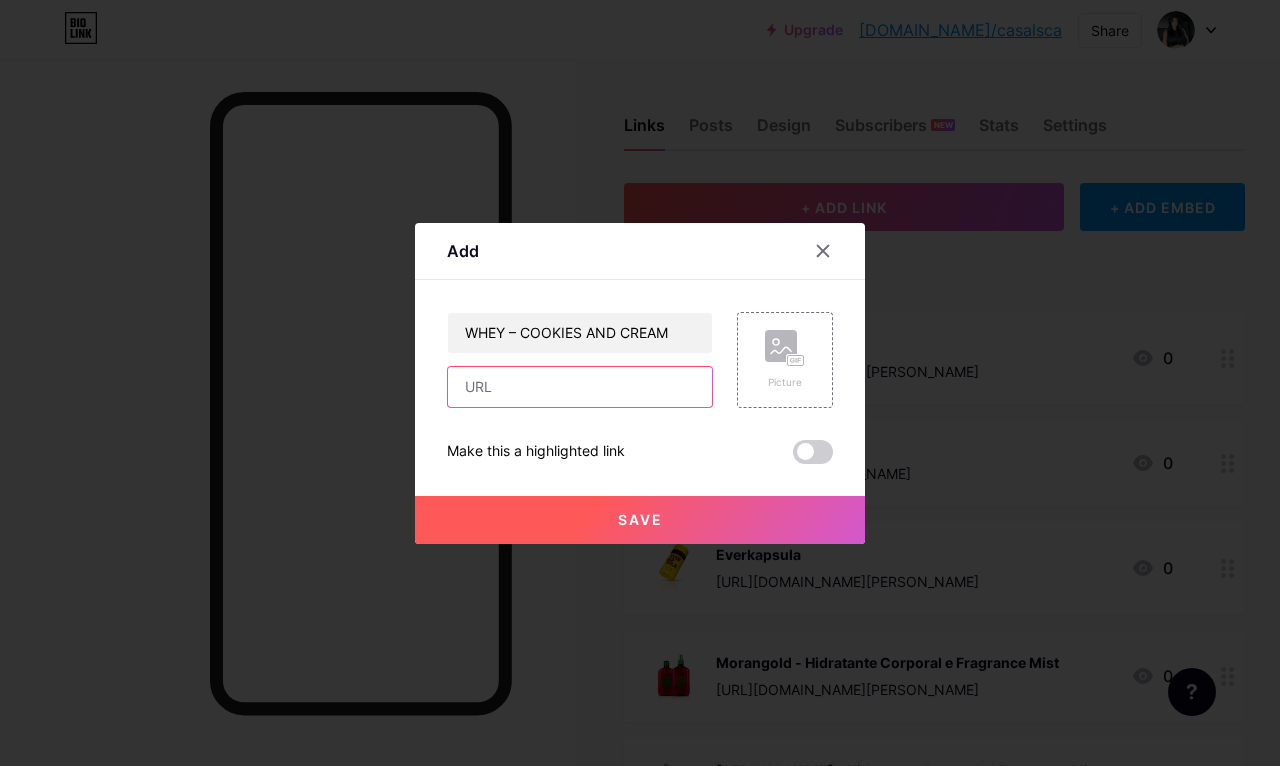 click at bounding box center [580, 387] 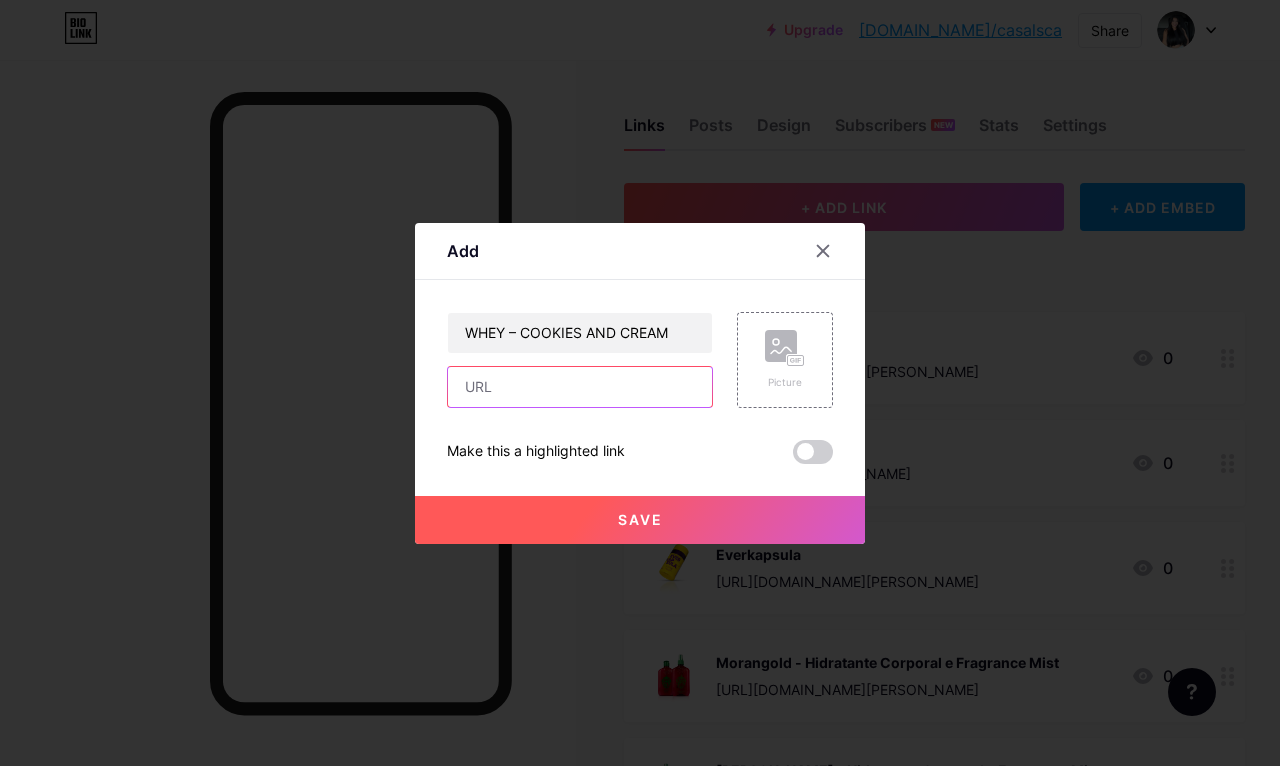 click at bounding box center [580, 387] 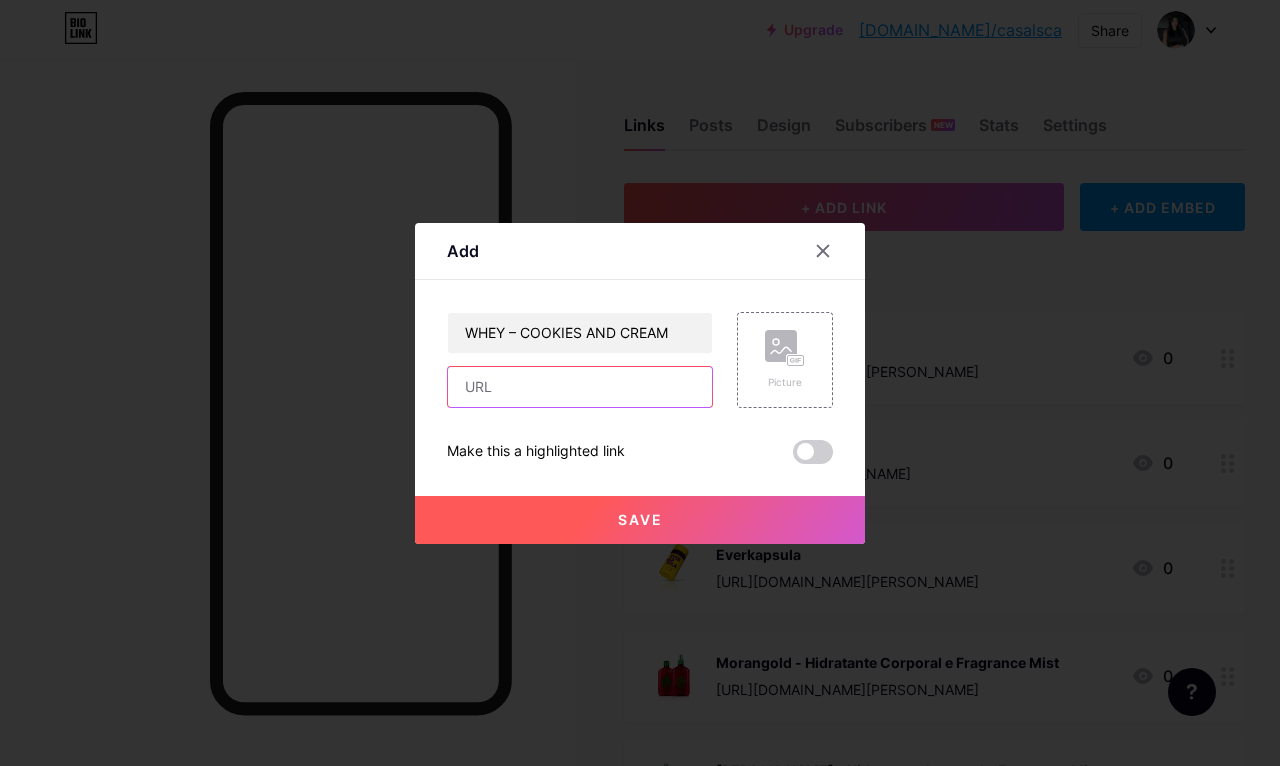 scroll, scrollTop: 3, scrollLeft: 0, axis: vertical 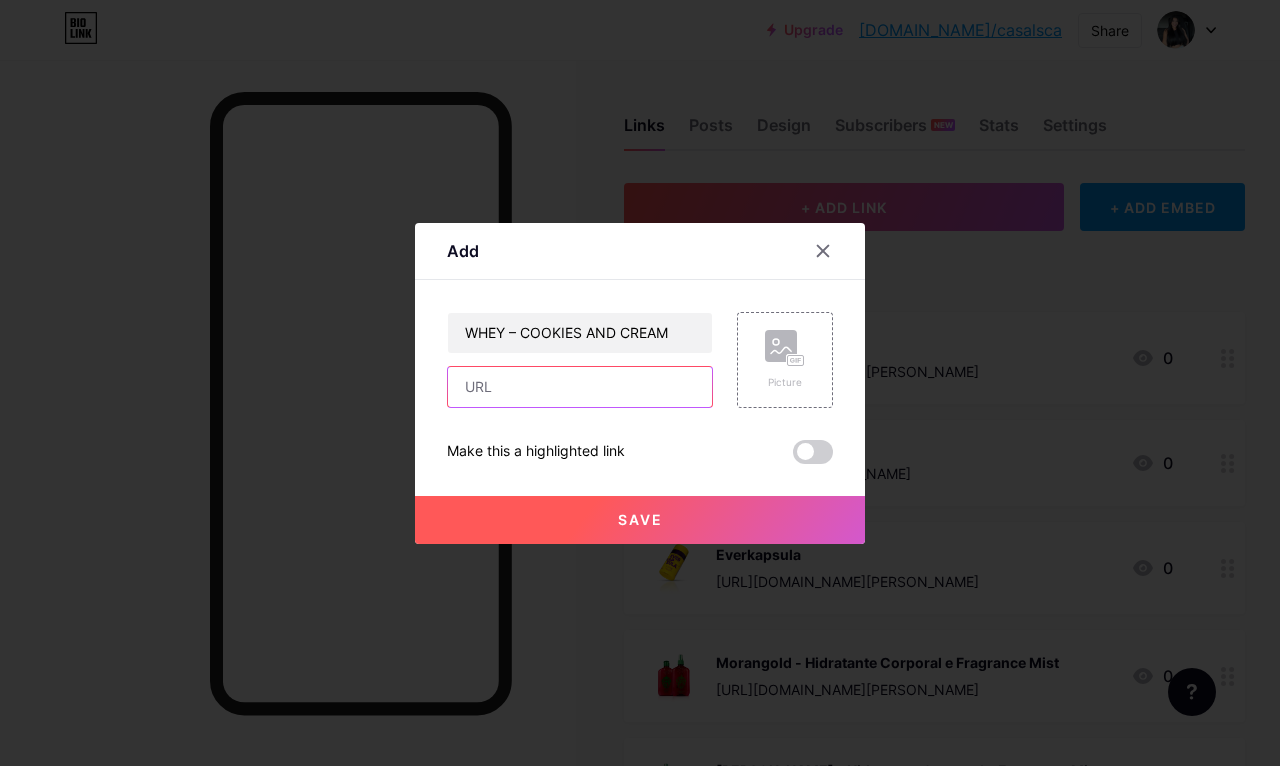 paste on "https://pay.goold.club/aff/ZLTPCO/ZCYXEKT6" 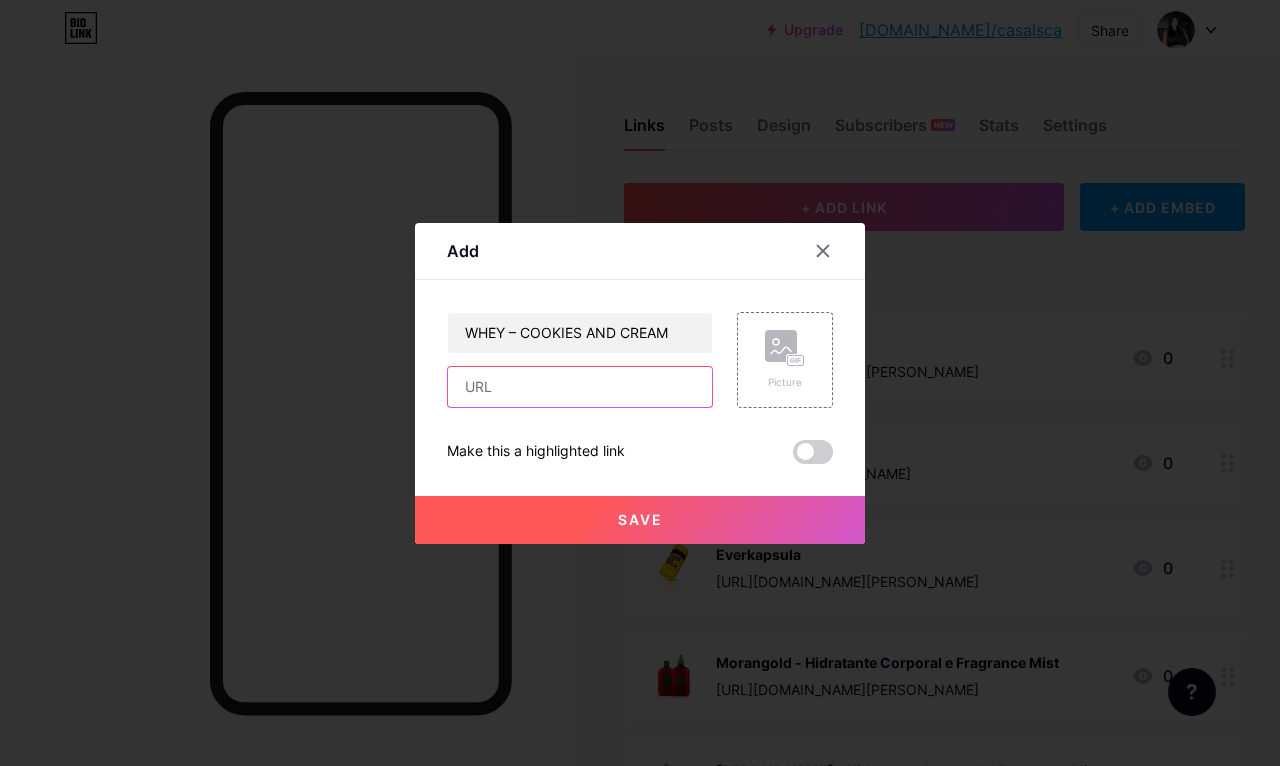 type on "https://pay.goold.club/aff/ZLTPCO/ZCYXEKT6" 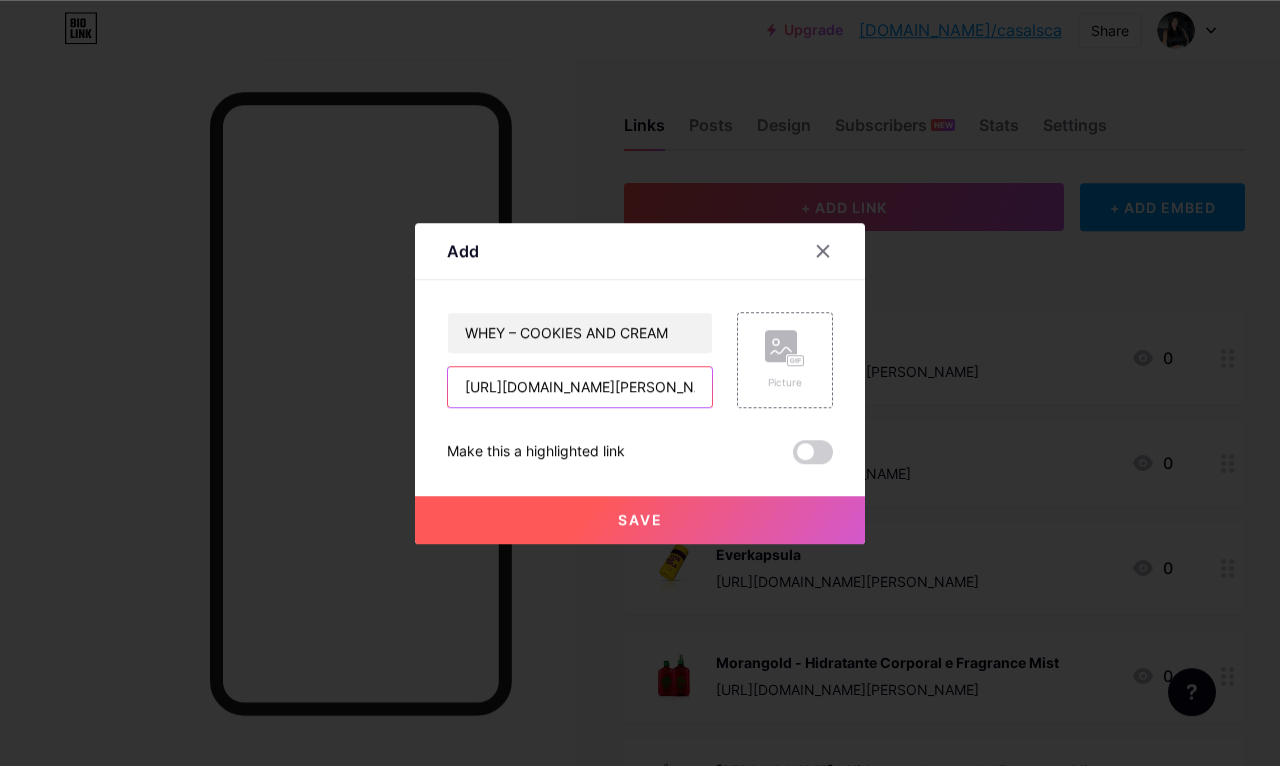 scroll, scrollTop: 3, scrollLeft: 0, axis: vertical 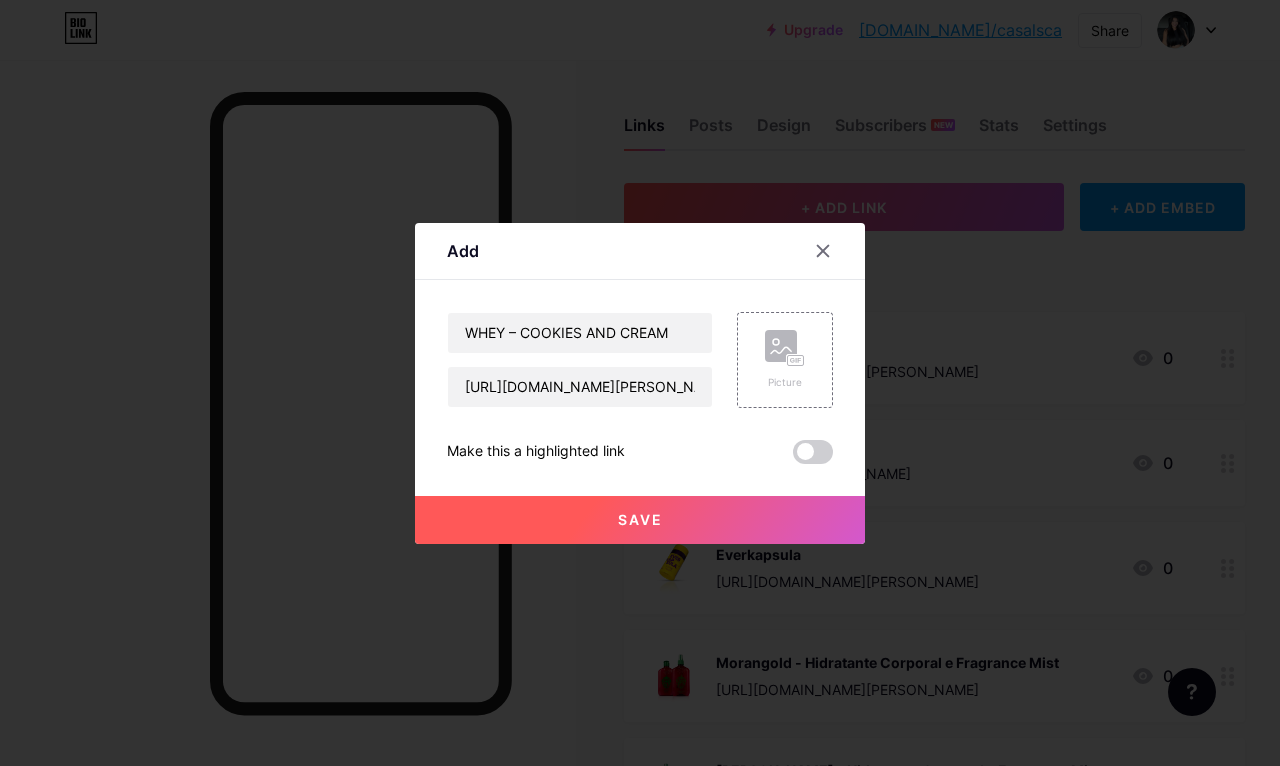 click 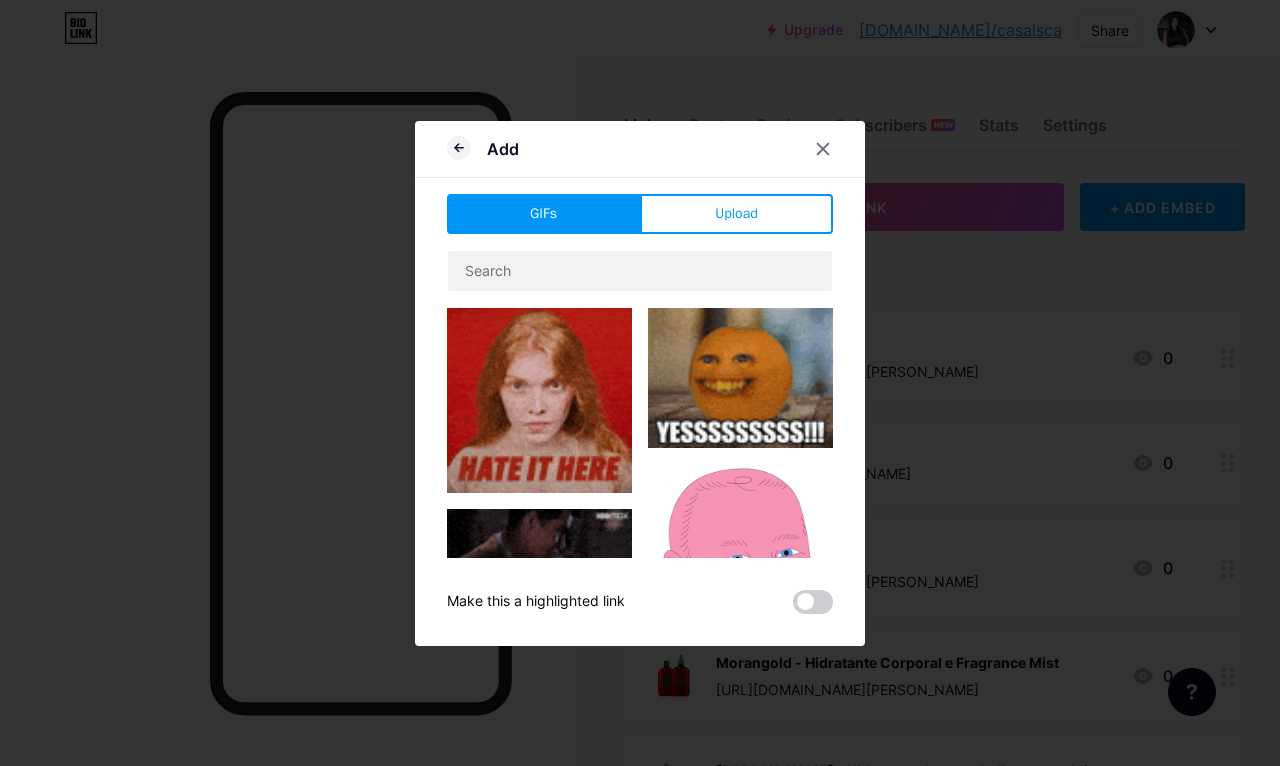 click on "Upload" at bounding box center [736, 214] 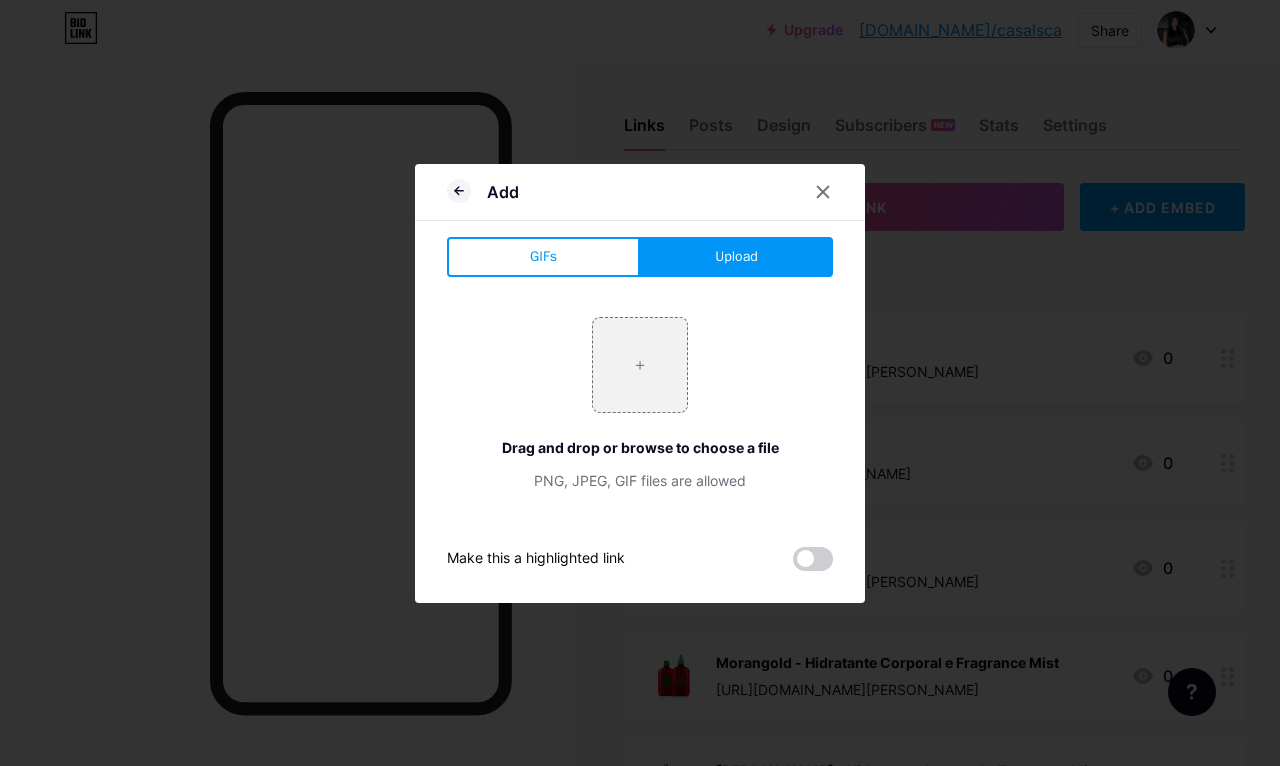 click at bounding box center [640, 365] 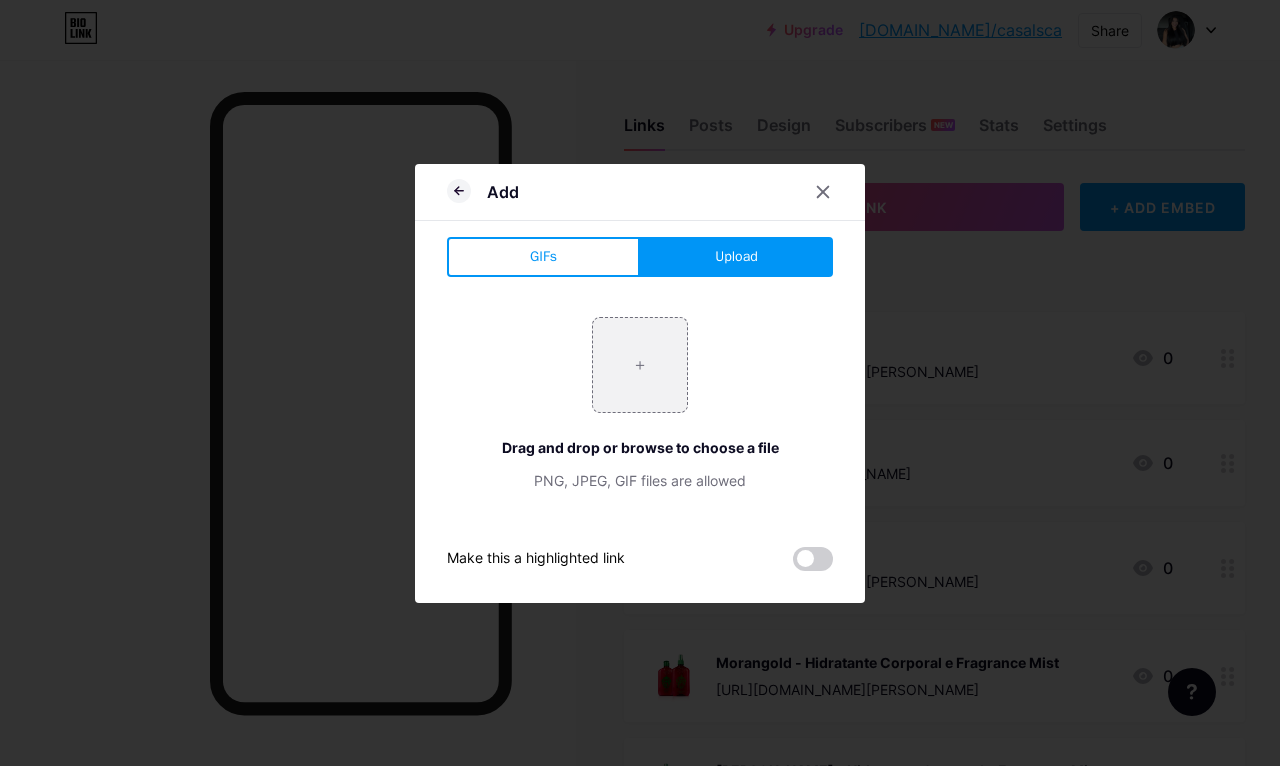 type on "C:\fakepath\IMG_0042.webp" 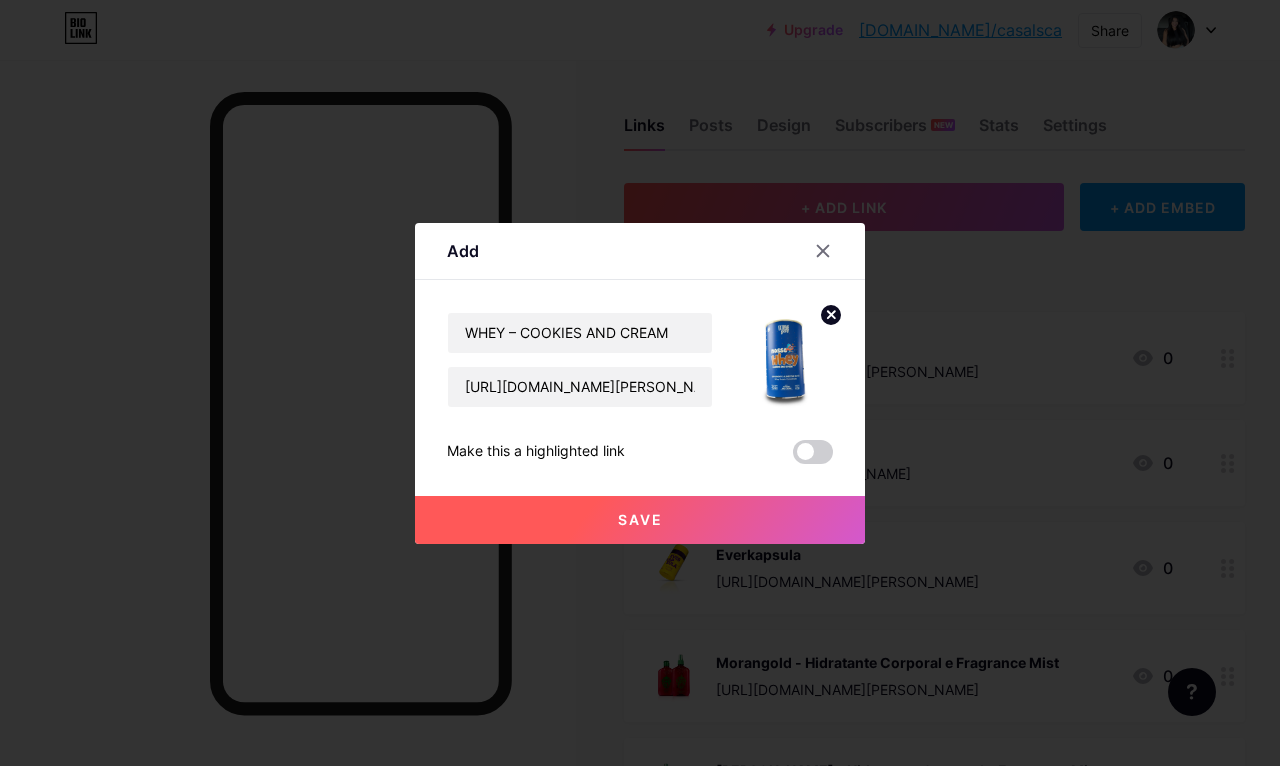 click on "Save" at bounding box center (640, 520) 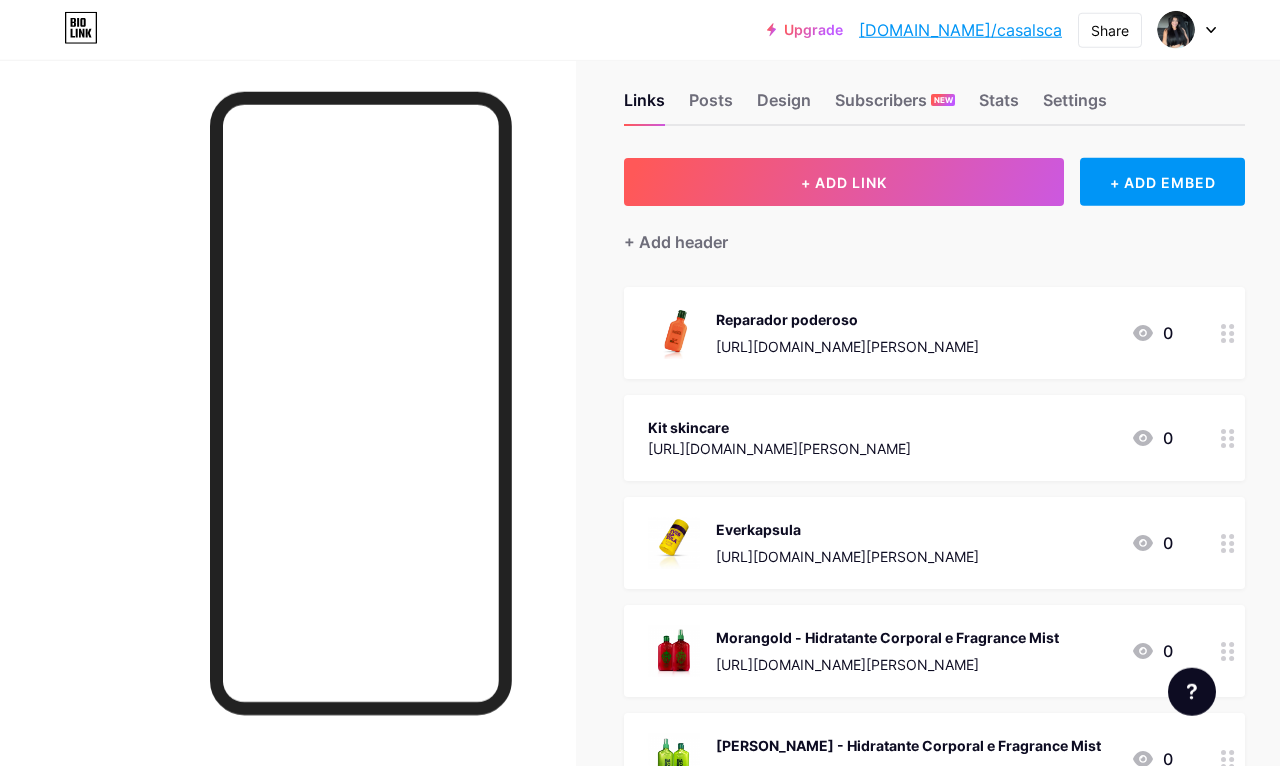 scroll, scrollTop: 0, scrollLeft: 0, axis: both 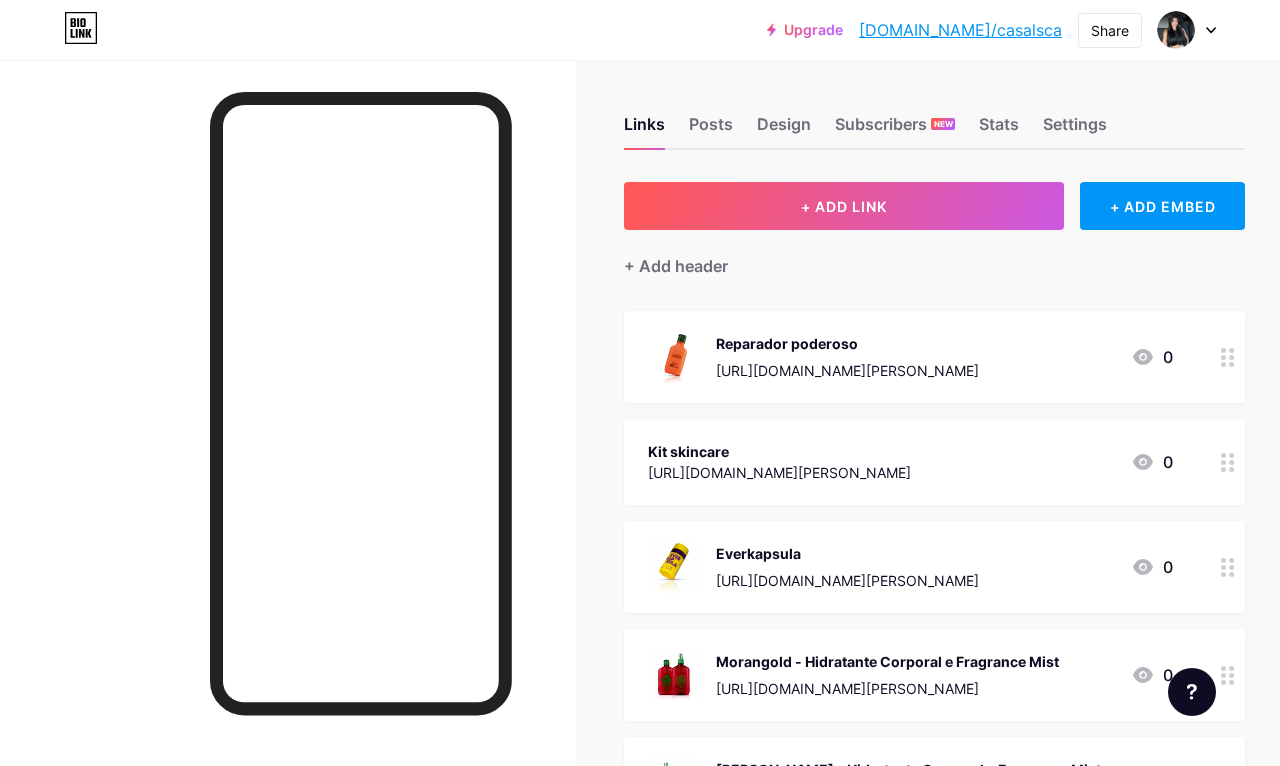click on "Morangold - Hidratante Corporal e Fragrance Mist
https://pay.goold.club/aff/SZB3NN/ZCYXEKT6
0" at bounding box center (934, 675) 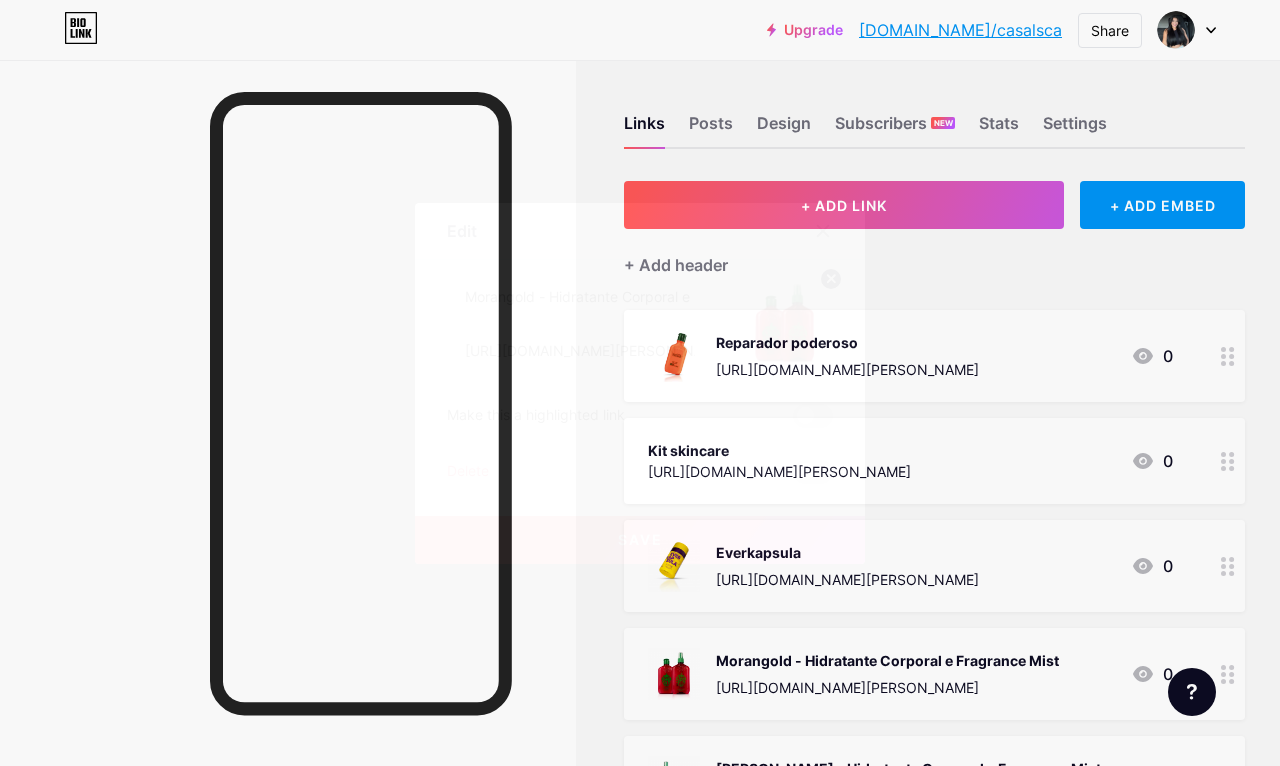 click 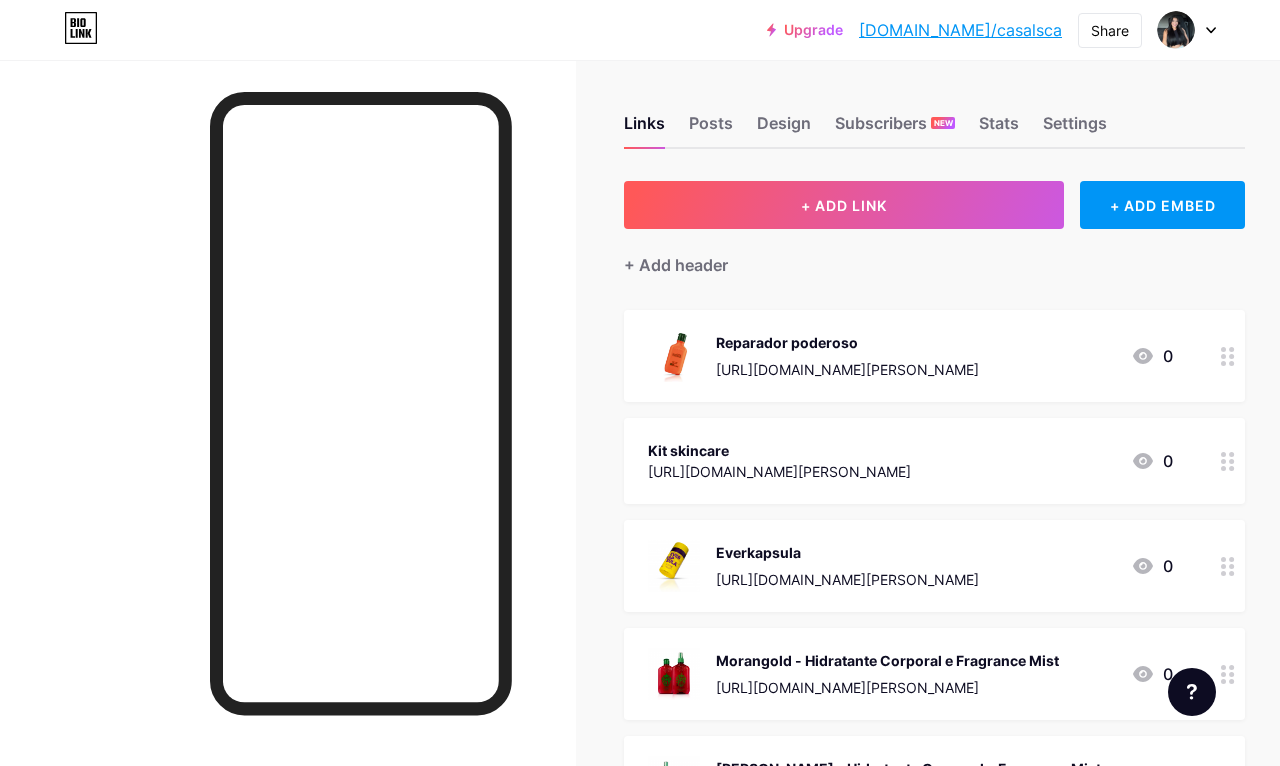 click on "+ ADD LINK" at bounding box center (844, 205) 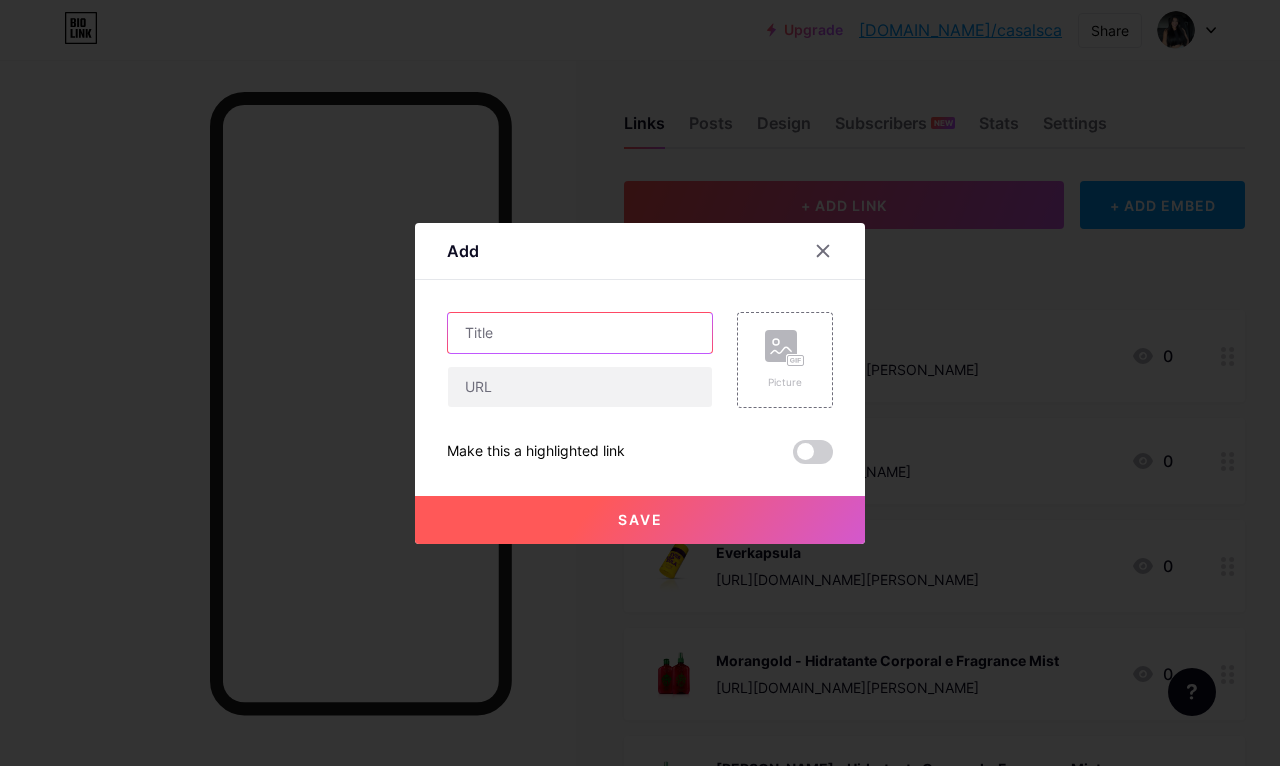 click at bounding box center [580, 333] 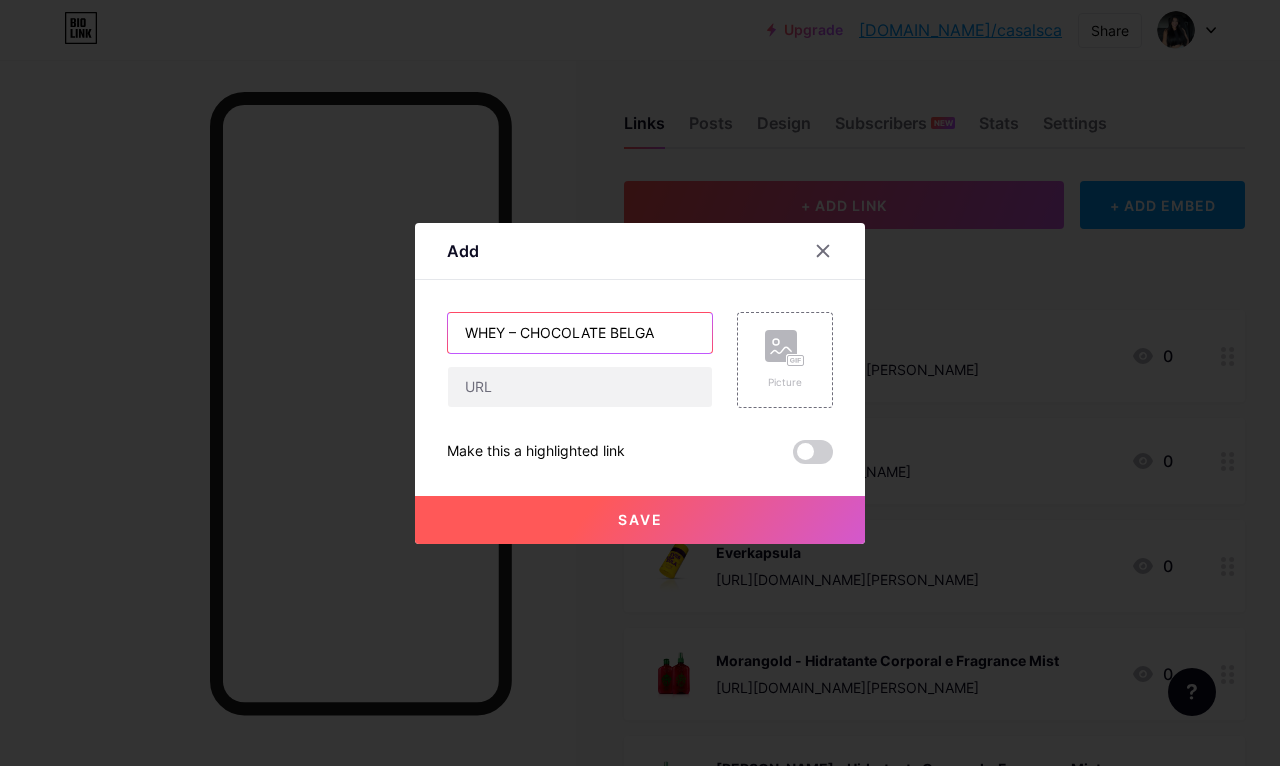 type on "WHEY – CHOCOLATE BELGA" 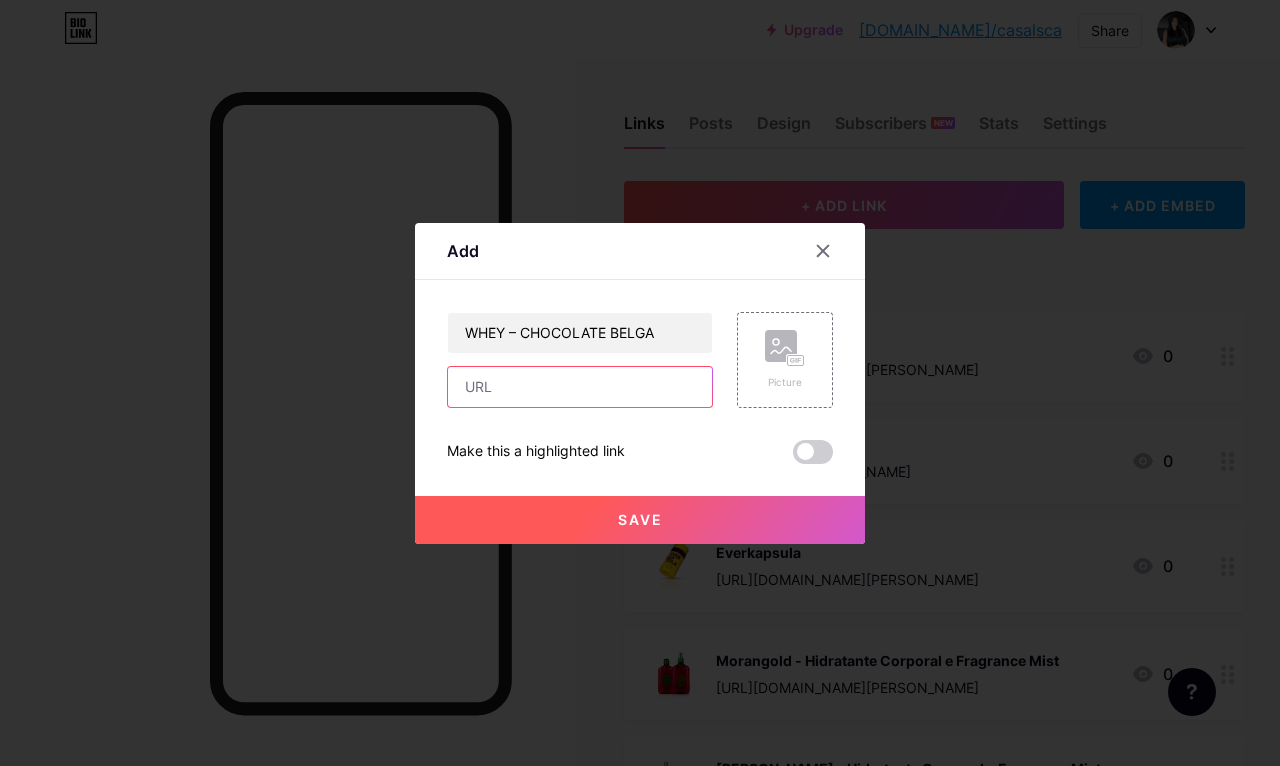 click at bounding box center [580, 387] 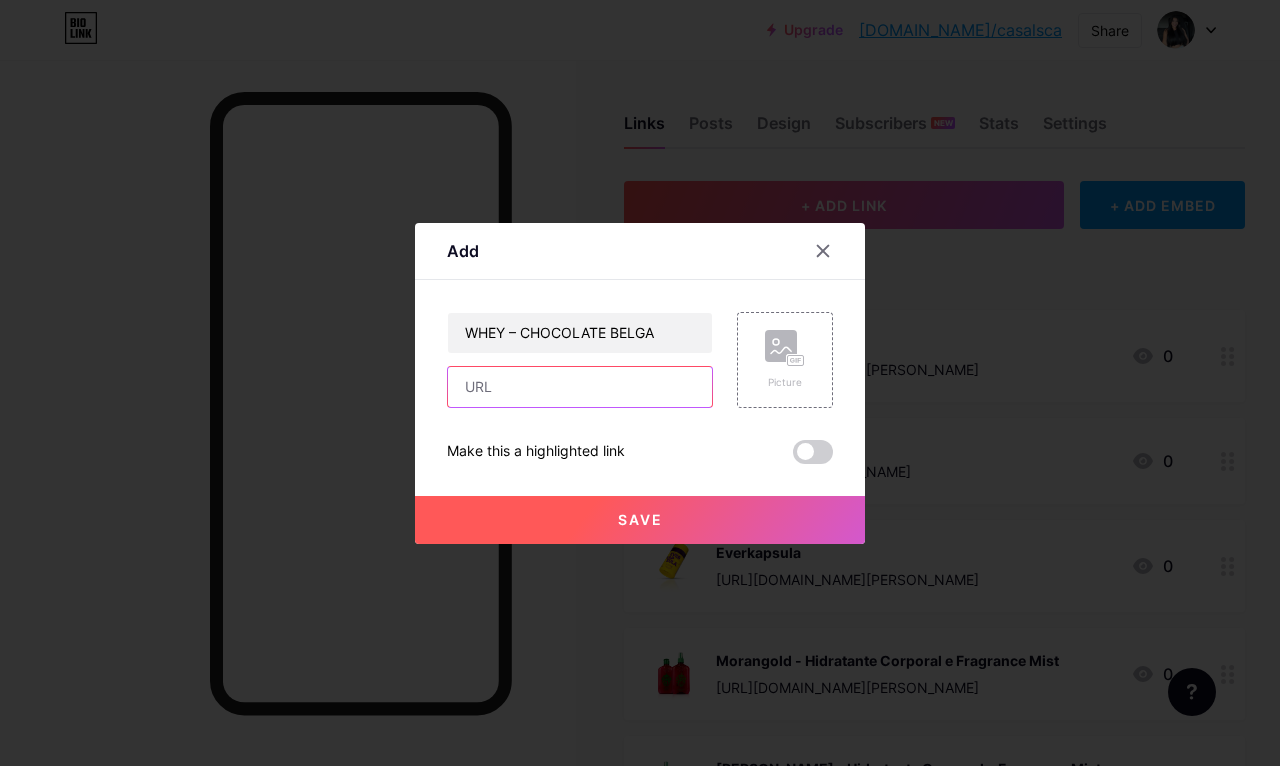 click at bounding box center (580, 387) 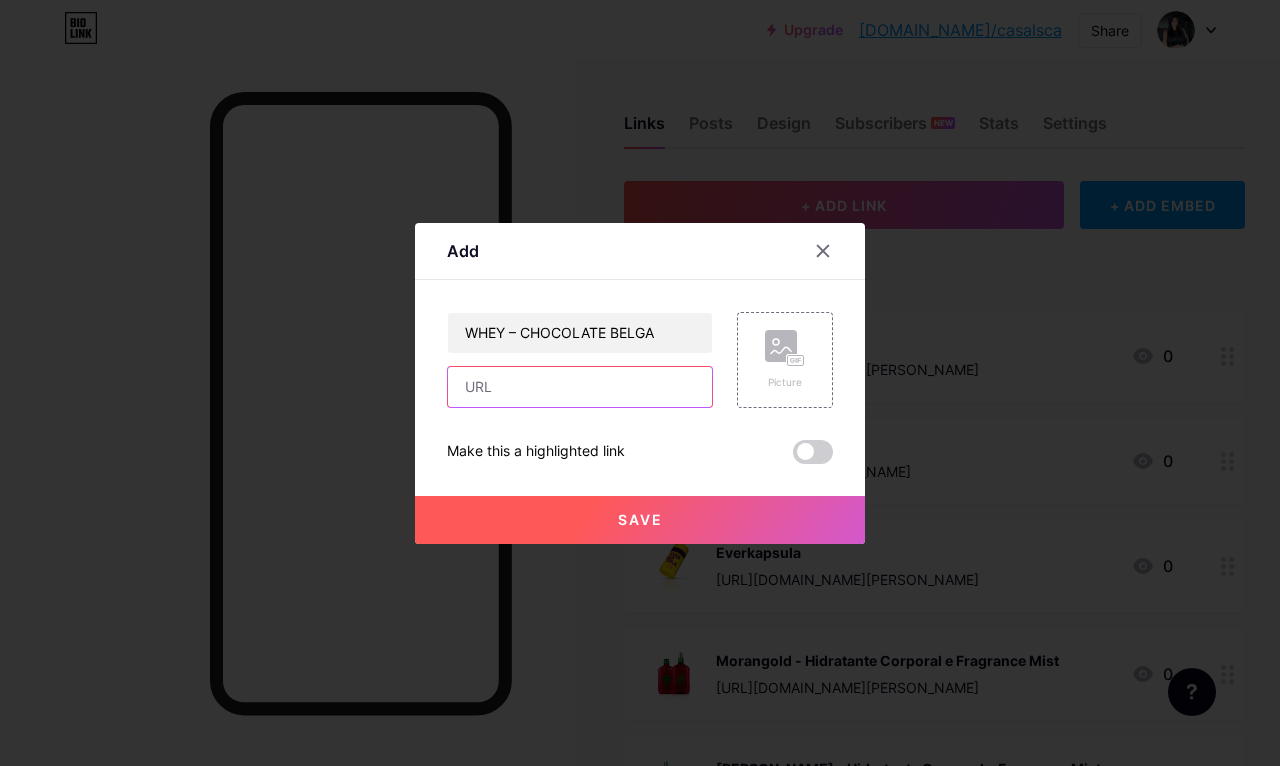 type on "https://pay.goold.club/aff/JJQ0E3/ZCYXEKT6" 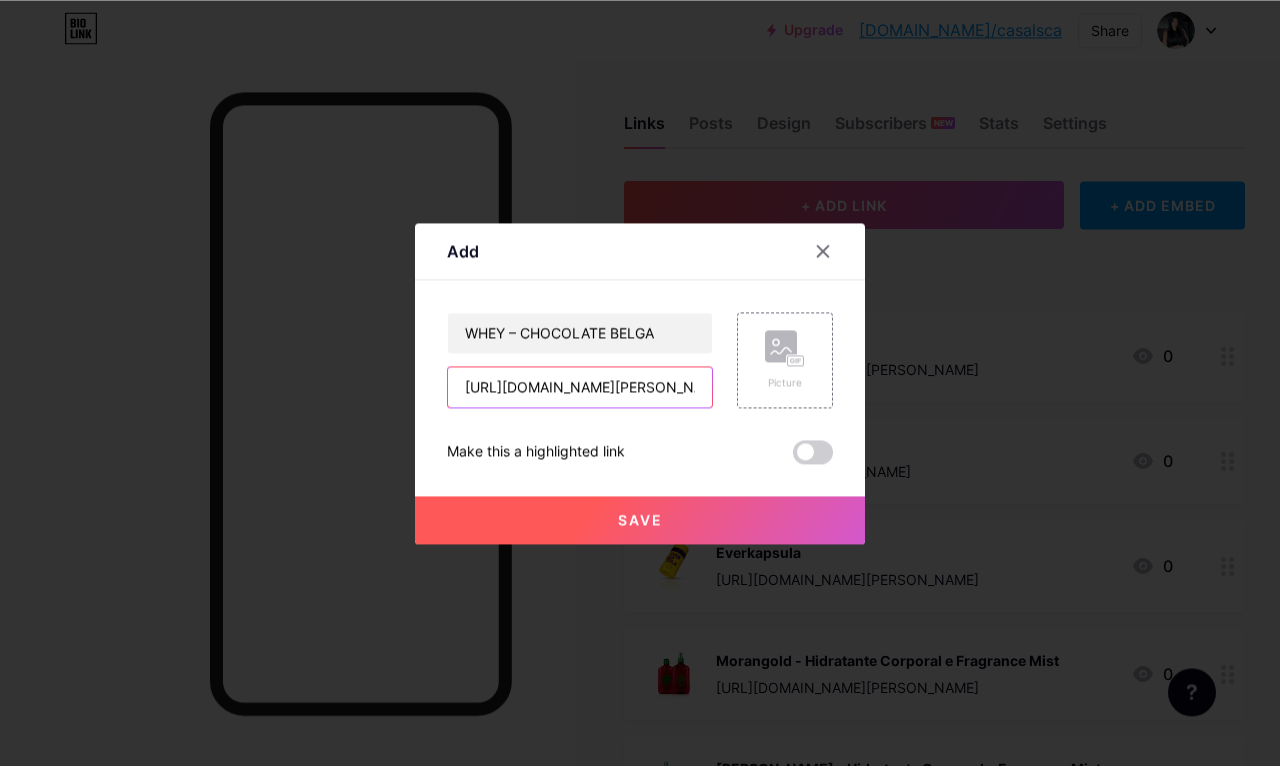 scroll, scrollTop: 5, scrollLeft: 0, axis: vertical 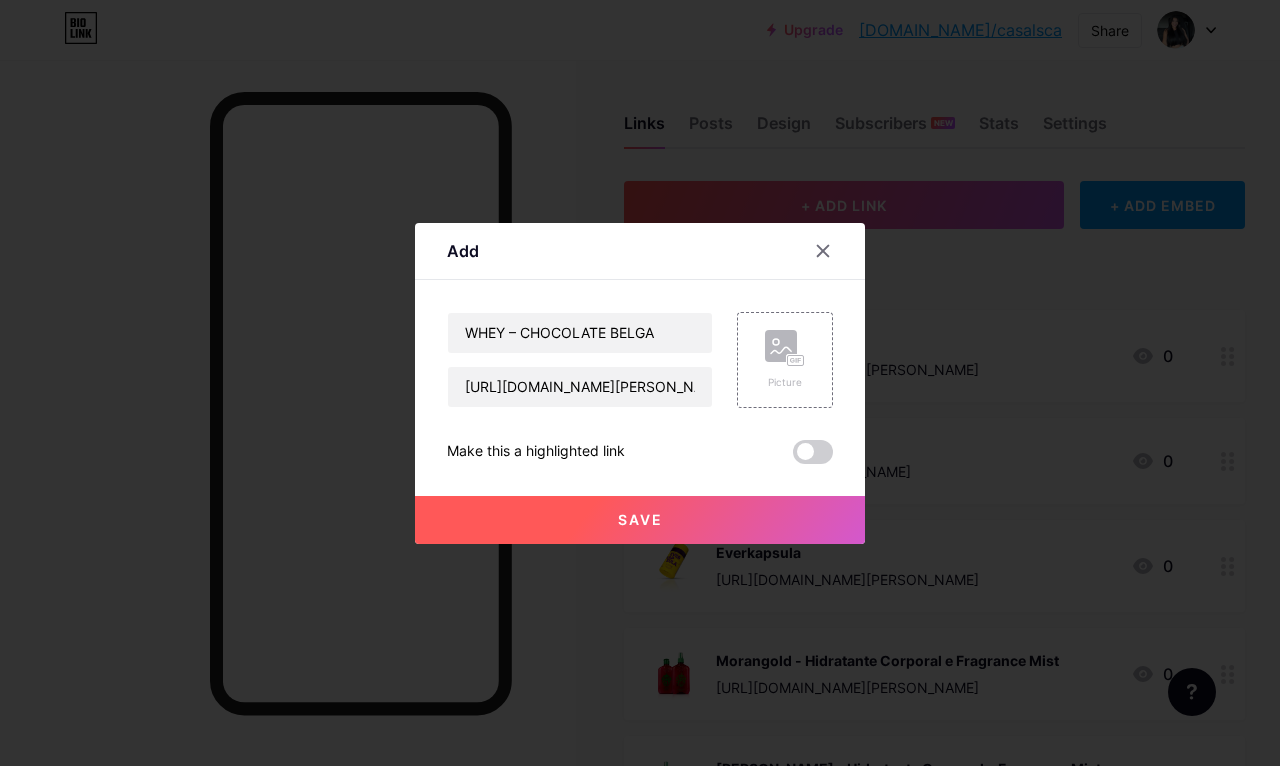 click on "Picture" at bounding box center (785, 382) 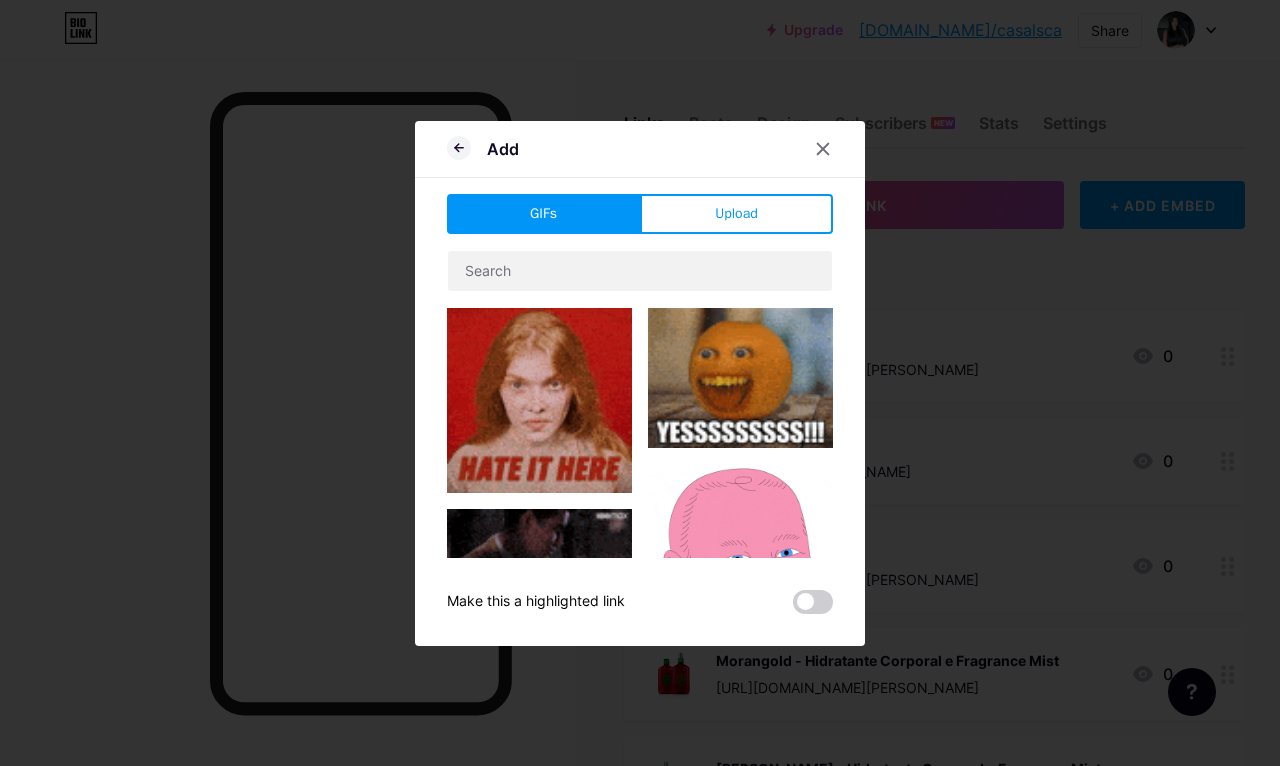 click on "Upload" at bounding box center (736, 213) 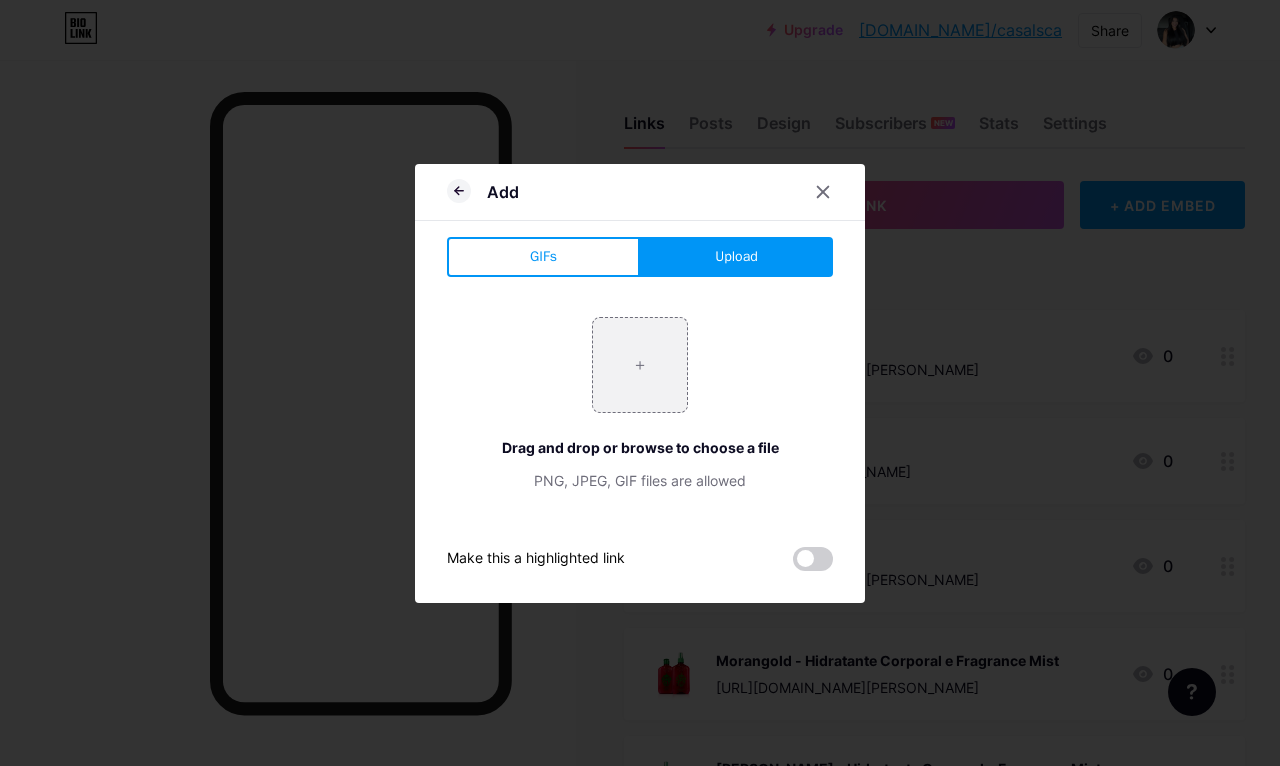 click at bounding box center (640, 365) 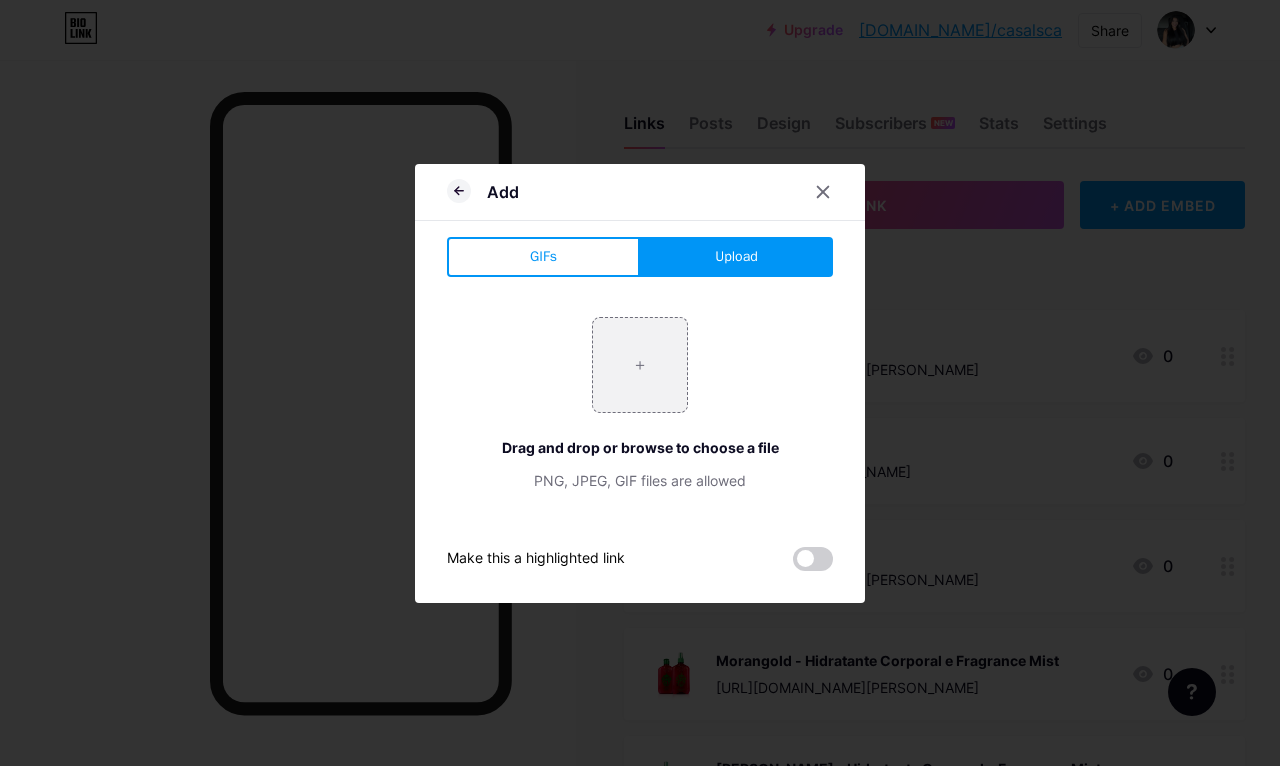 type on "C:\fakepath\IMG_0043.webp" 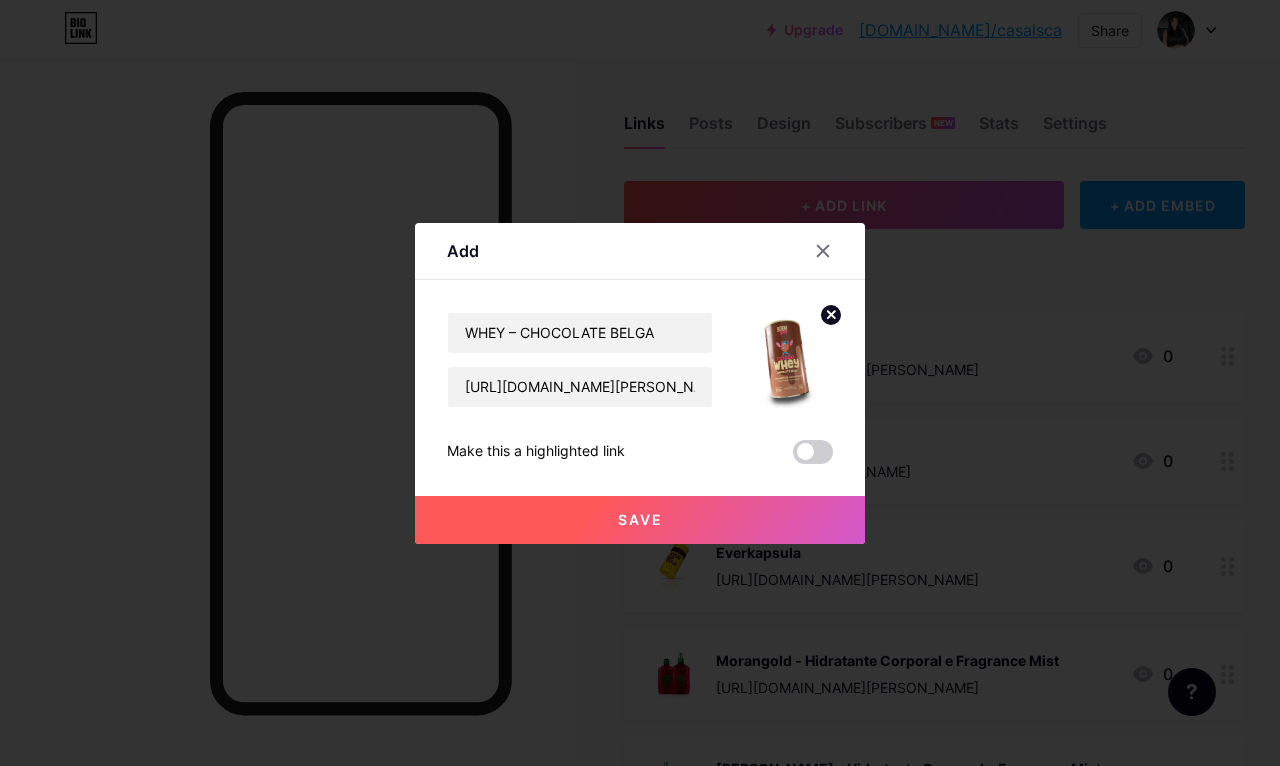 click on "Save" at bounding box center (640, 520) 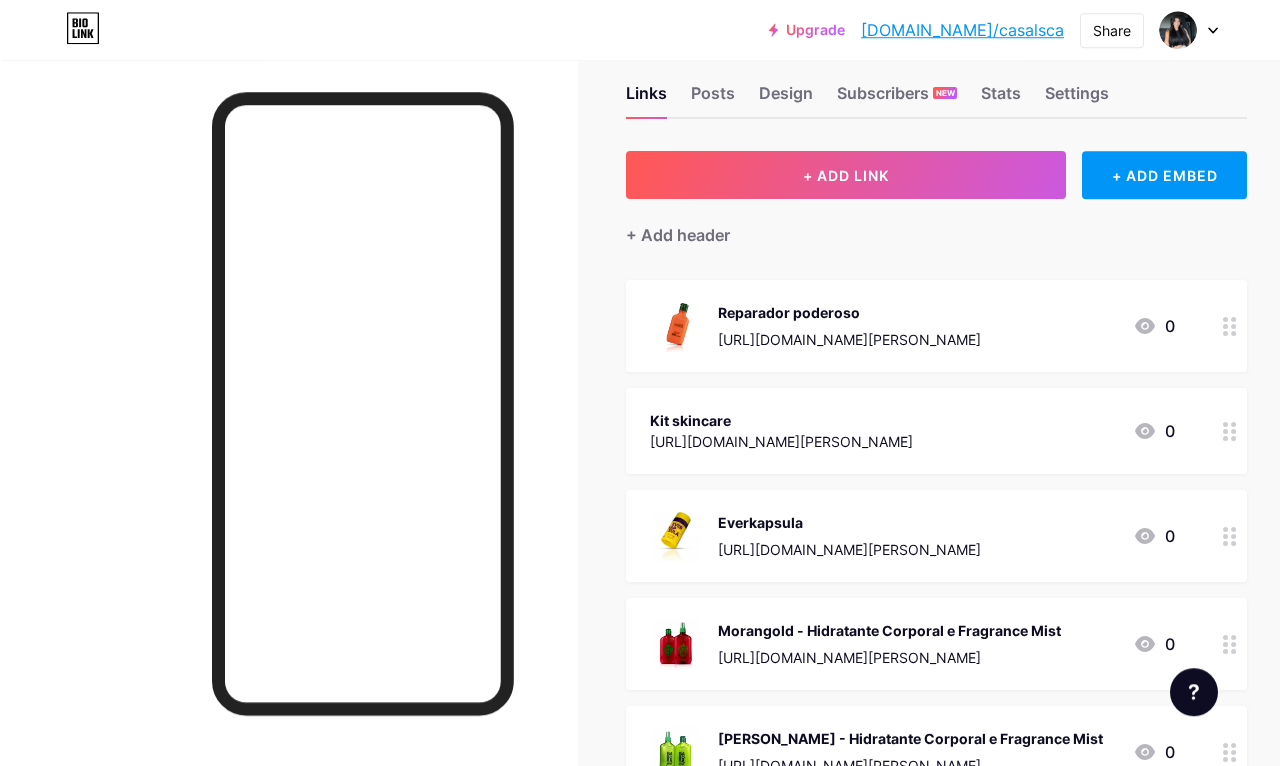 scroll, scrollTop: 0, scrollLeft: 0, axis: both 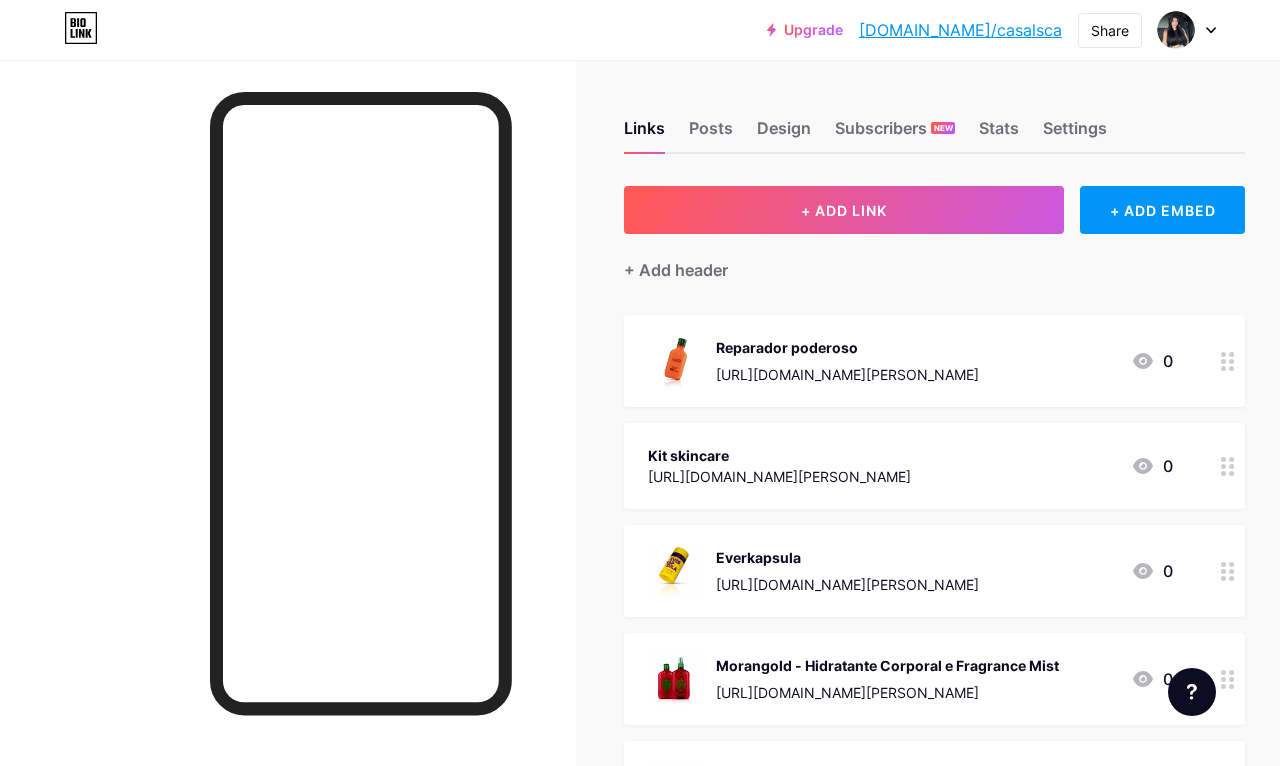 click on "+ ADD LINK" at bounding box center [844, 210] 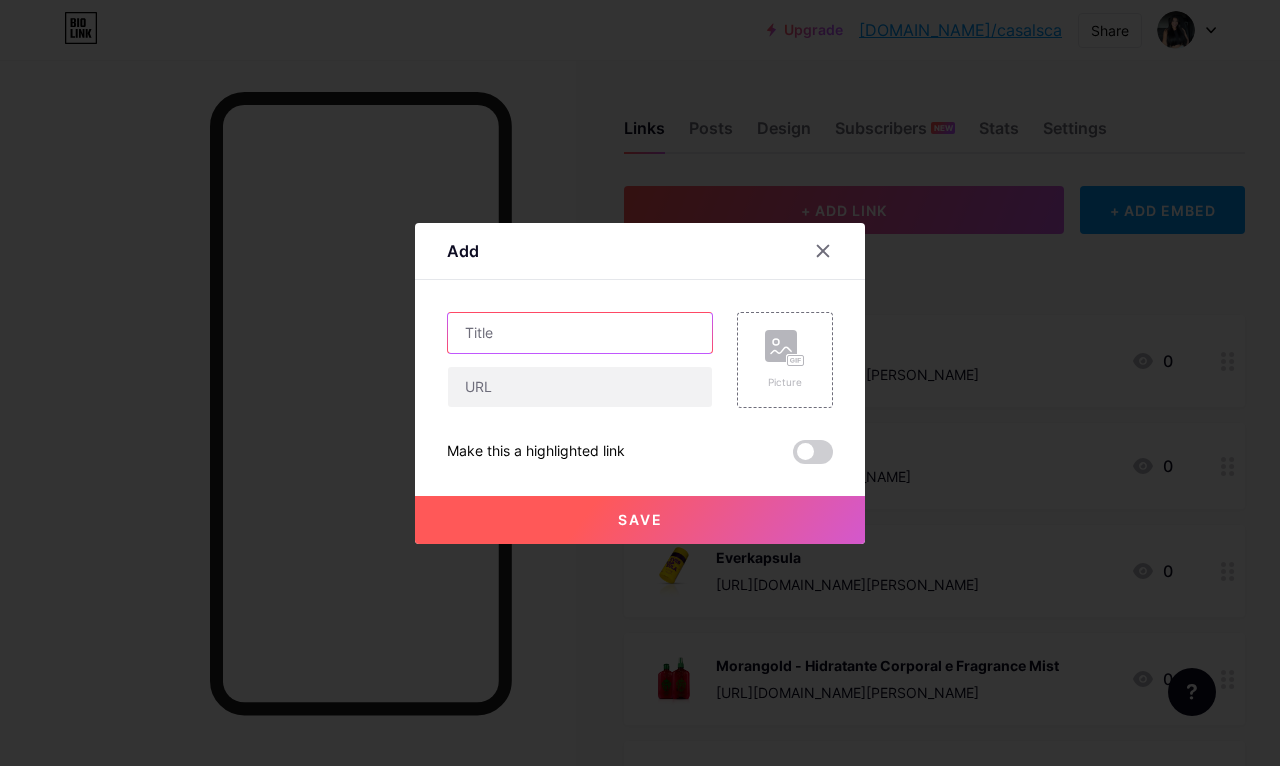 click at bounding box center (580, 333) 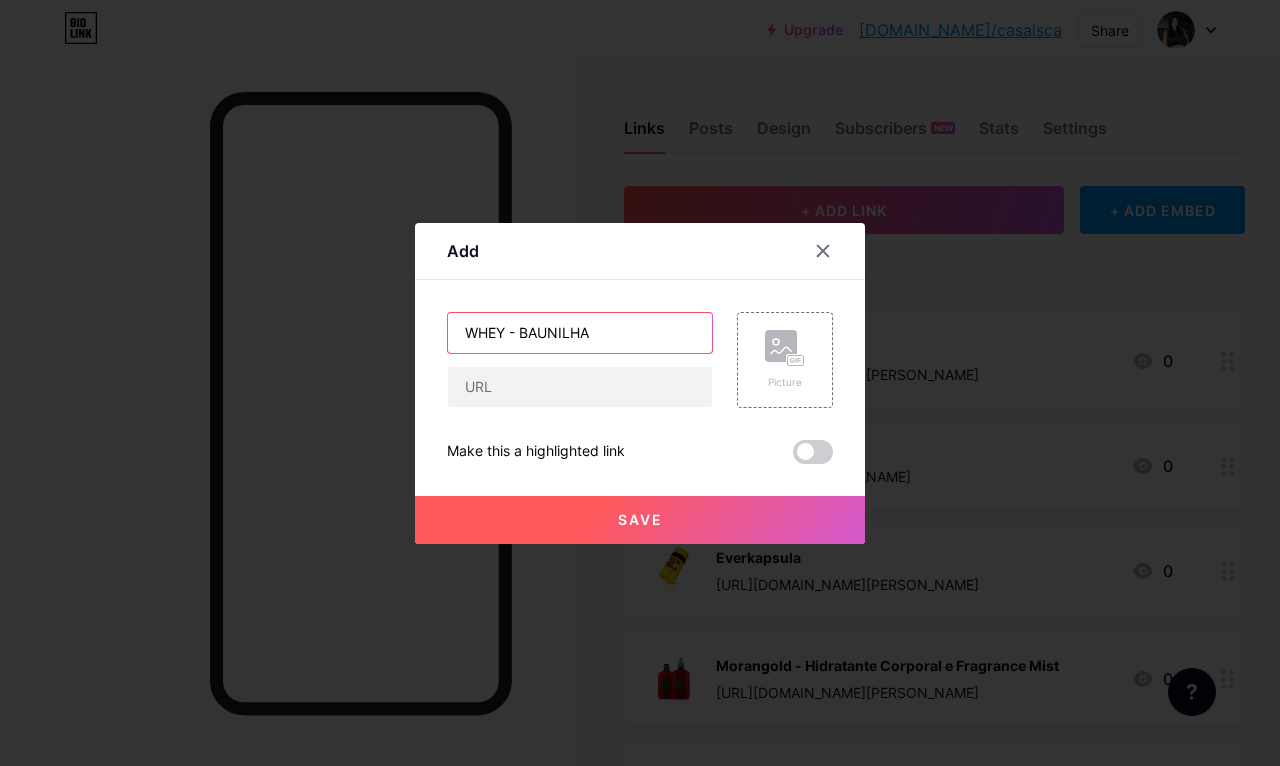 type on "WHEY - BAUNILHA" 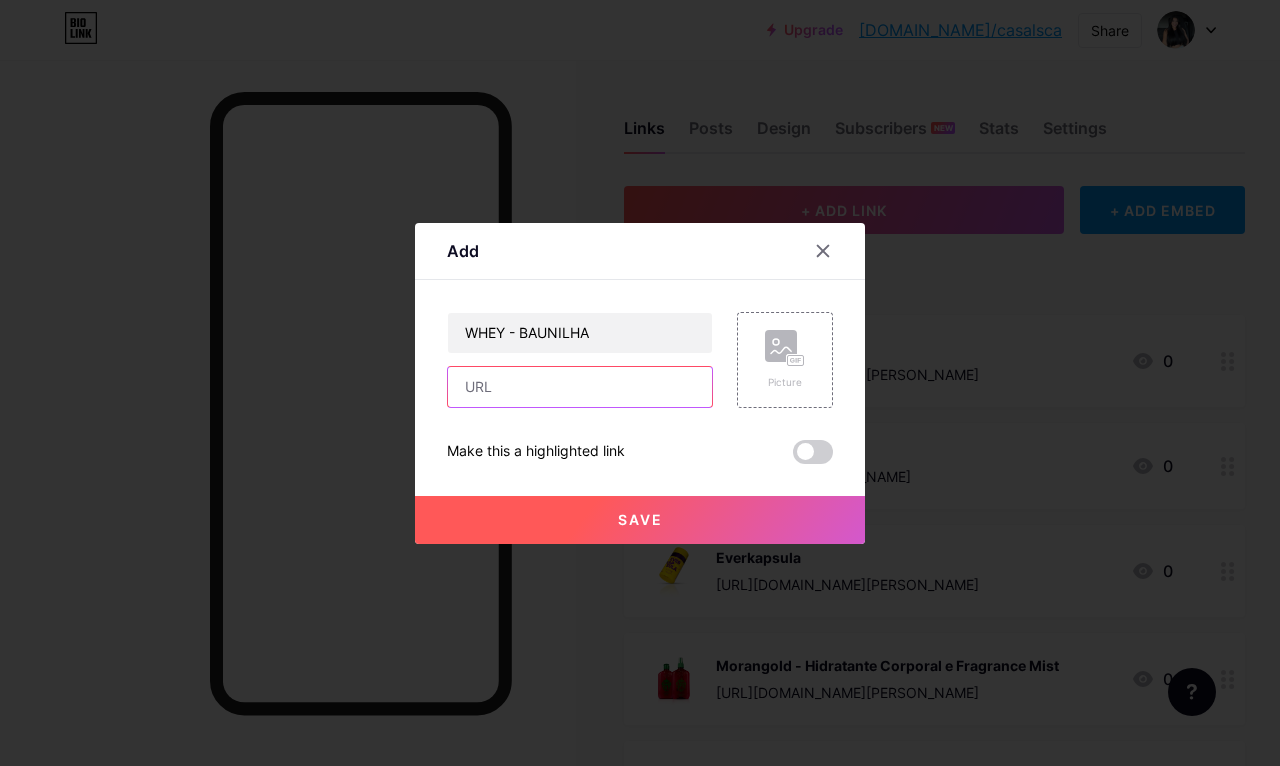 click at bounding box center (580, 387) 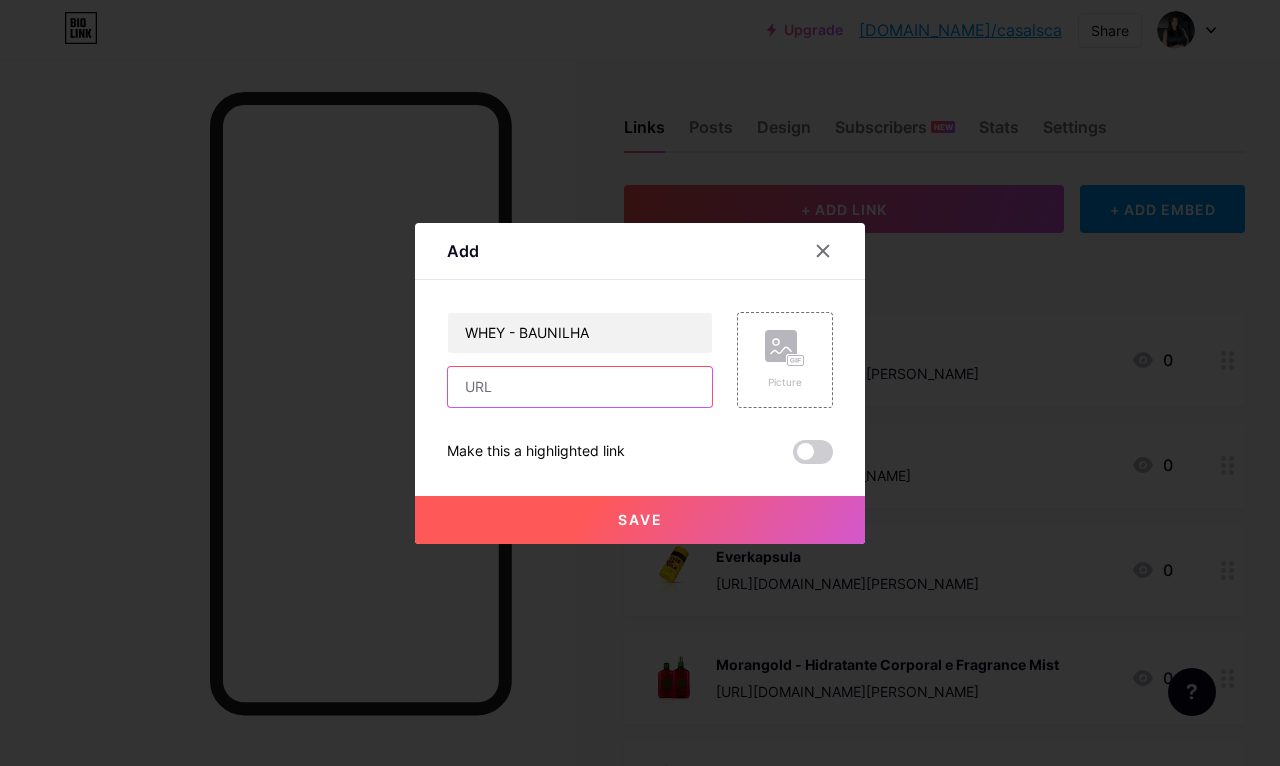 click at bounding box center (580, 387) 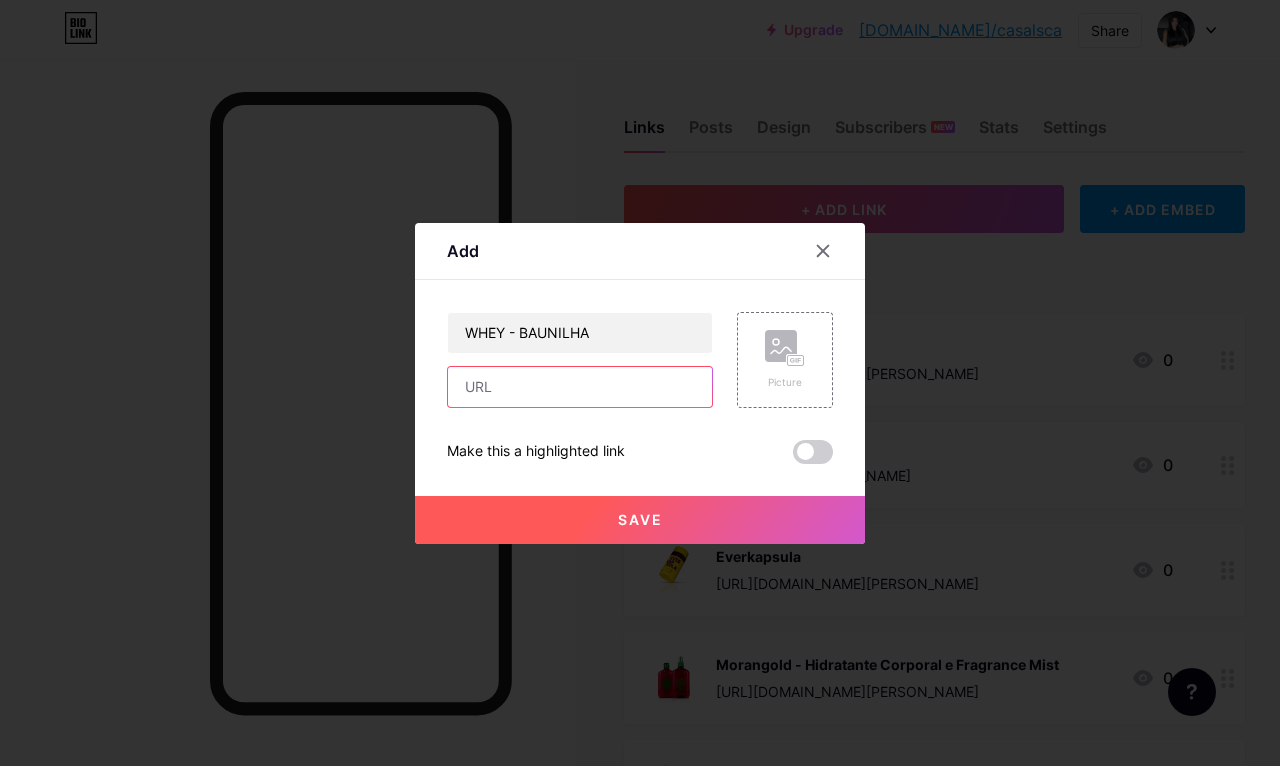 type on "." 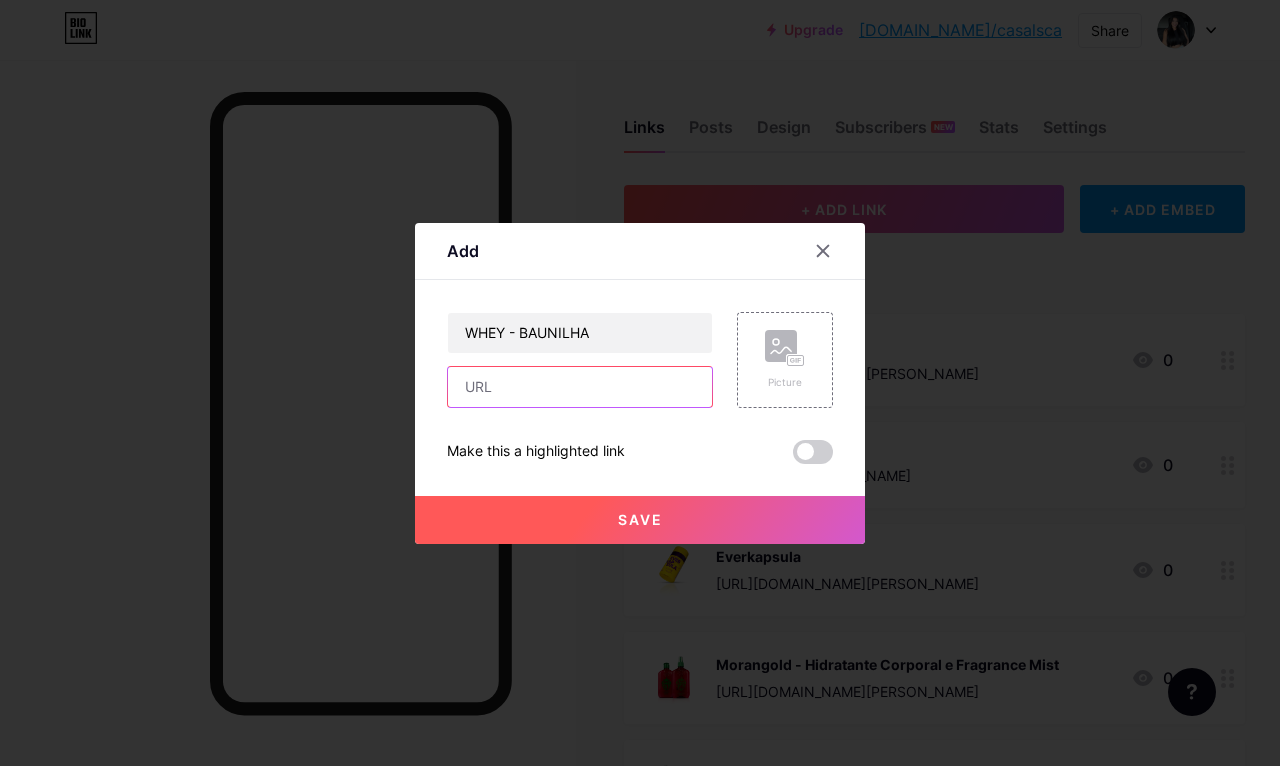click at bounding box center (580, 387) 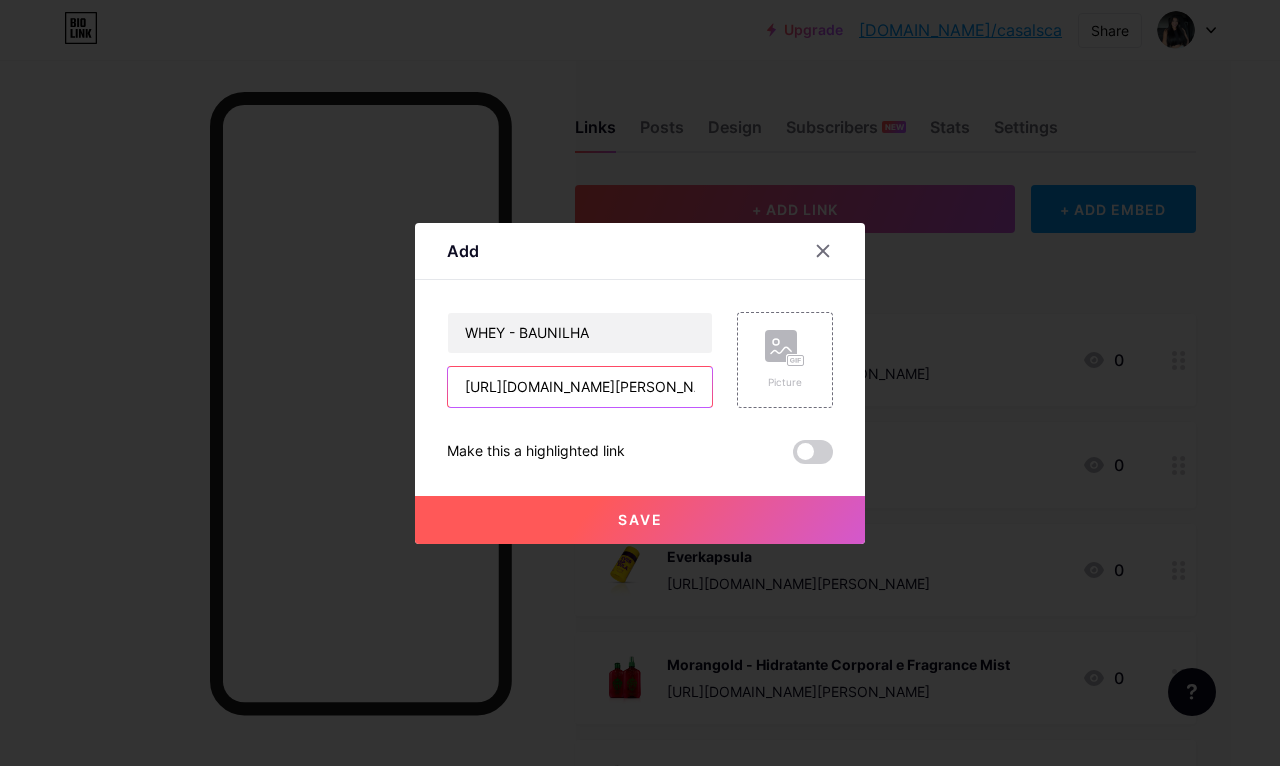 scroll, scrollTop: 1, scrollLeft: 48, axis: both 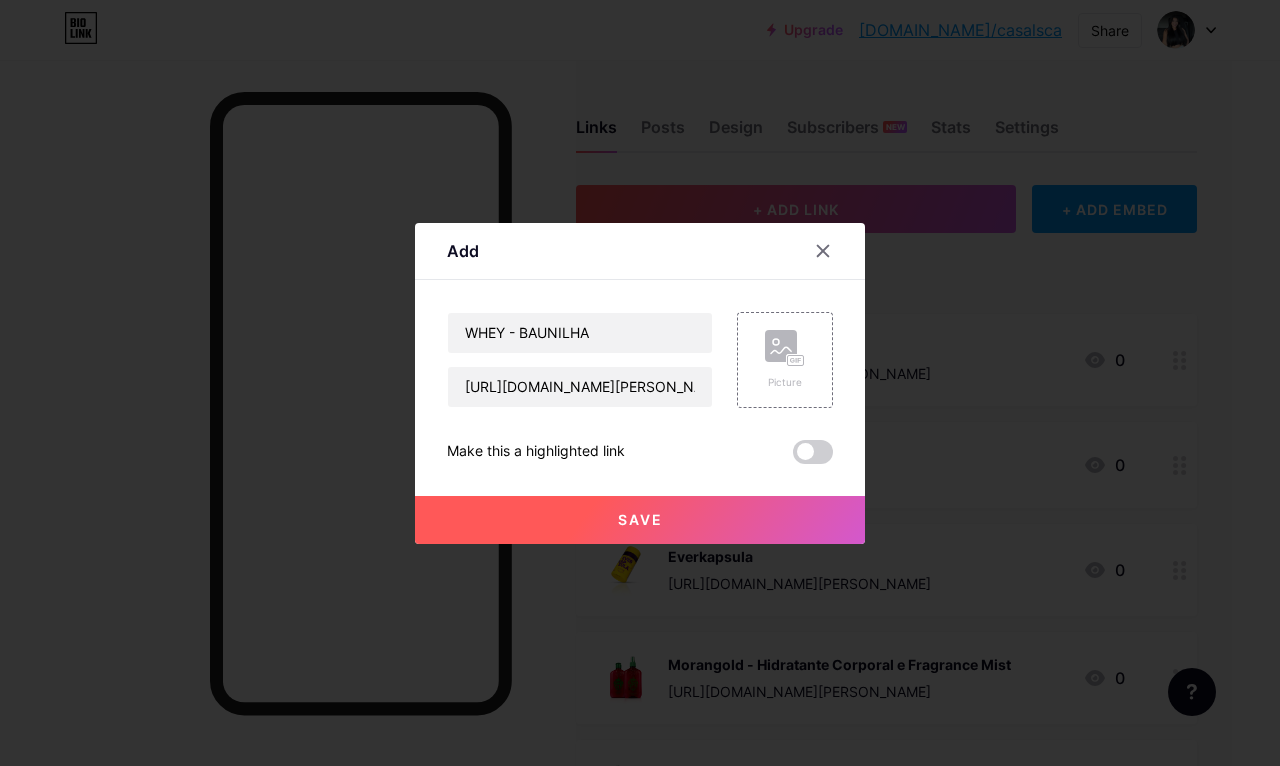 click at bounding box center (640, 383) 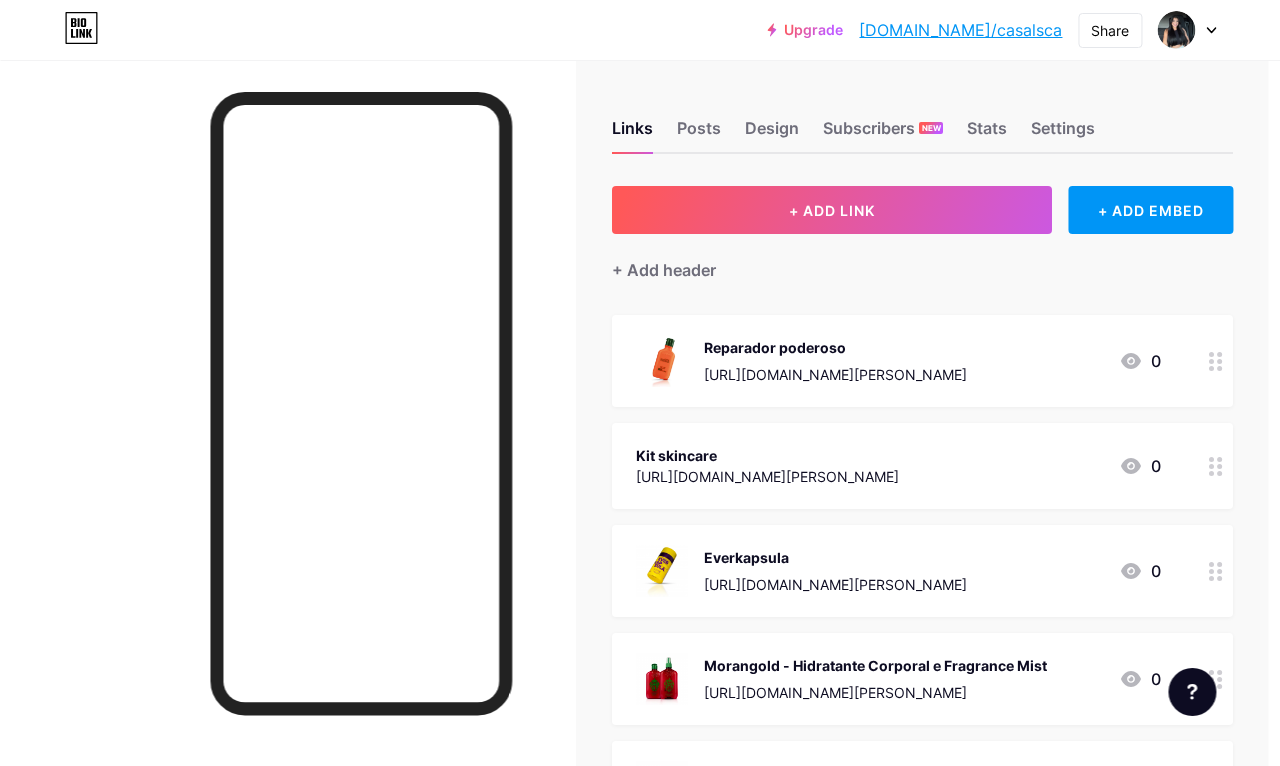scroll, scrollTop: 0, scrollLeft: 12, axis: horizontal 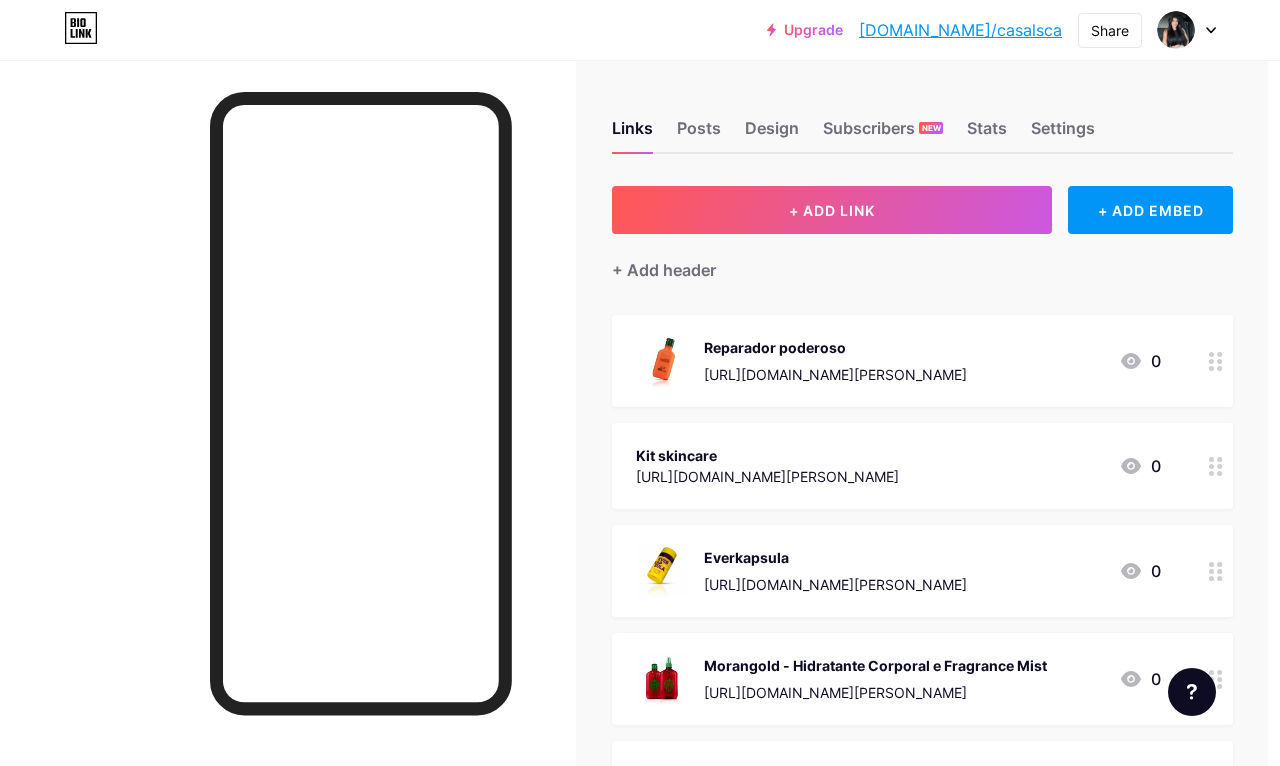 click on "+ ADD LINK" at bounding box center (832, 210) 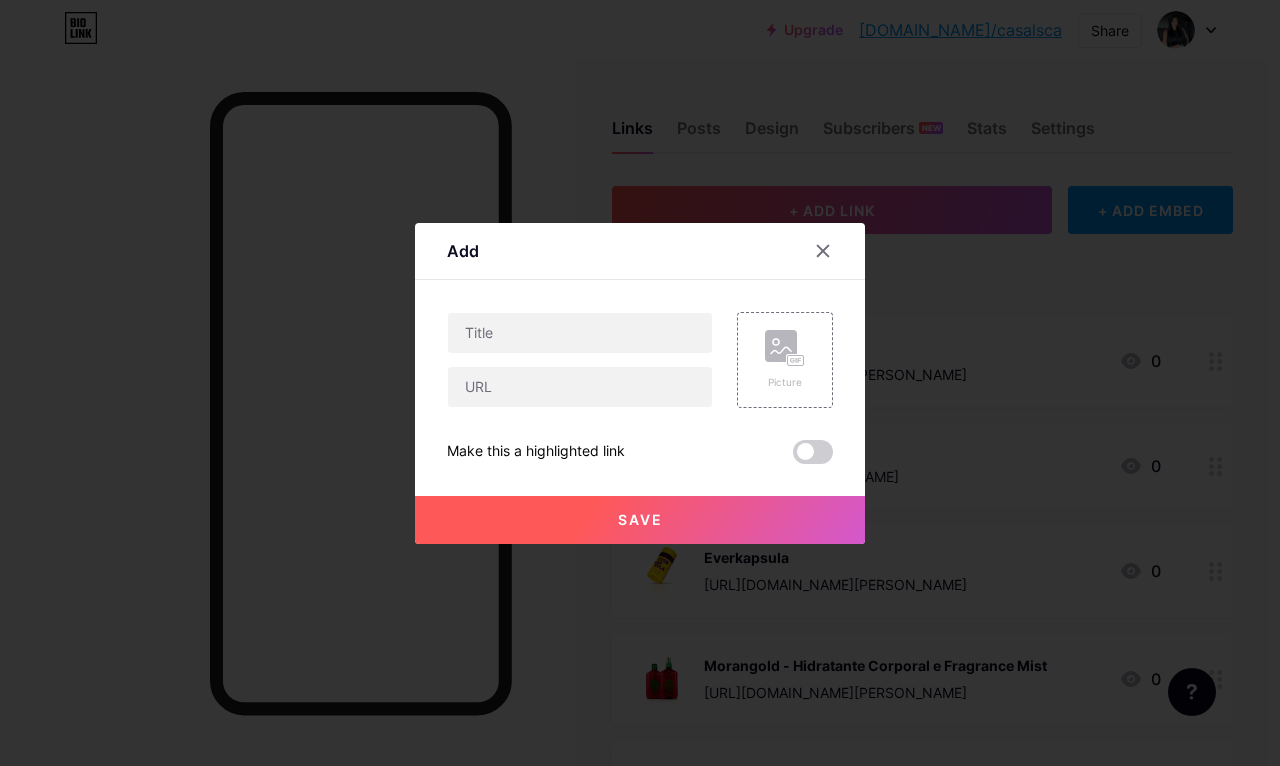 click on "Content
YouTube
Play YouTube video without leaving your page.
ADD
Vimeo
Play Vimeo video without leaving your page.
ADD
Tiktok
Grow your TikTok following
ADD
Tweet
Embed a tweet.
ADD
Reddit
Showcase your Reddit profile
ADD
Spotify
Embed Spotify to play the preview of a track.
ADD
Twitch
Play Twitch video without leaving your page.
ADD
SoundCloud
ADD" at bounding box center [640, 372] 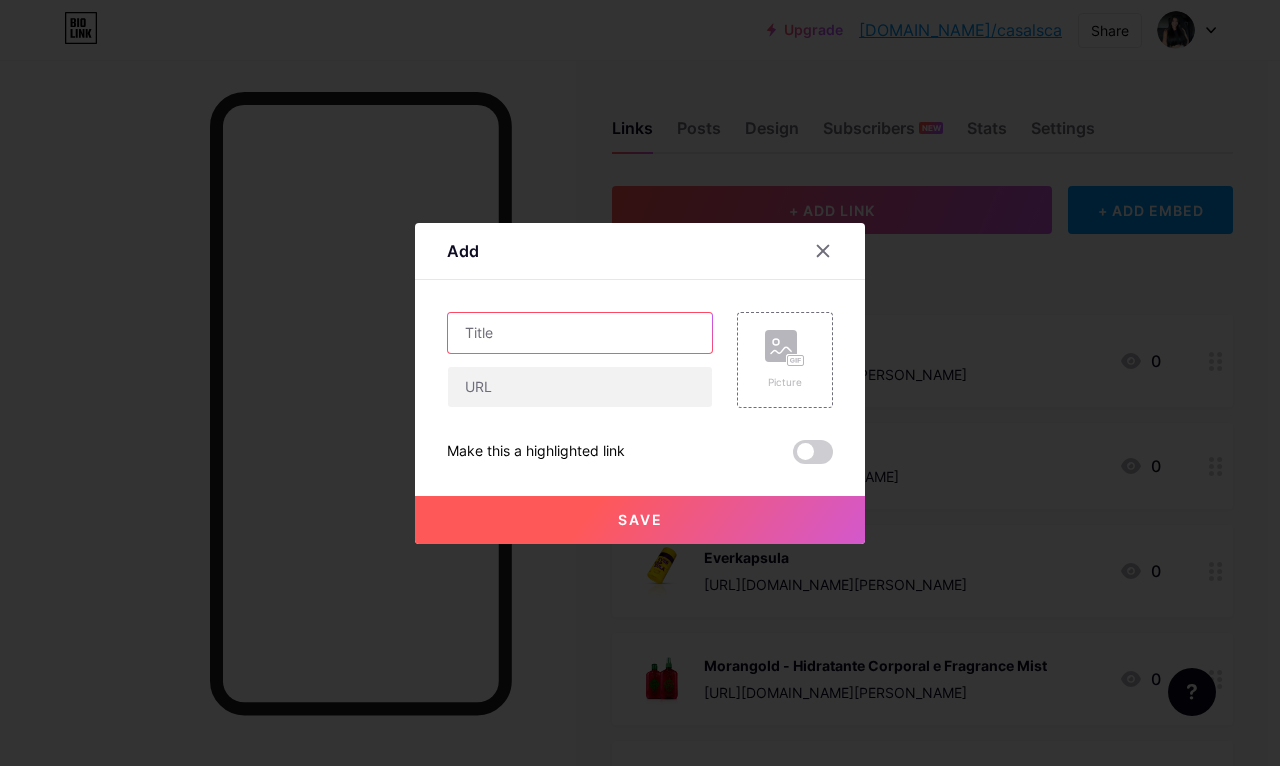 click at bounding box center (580, 333) 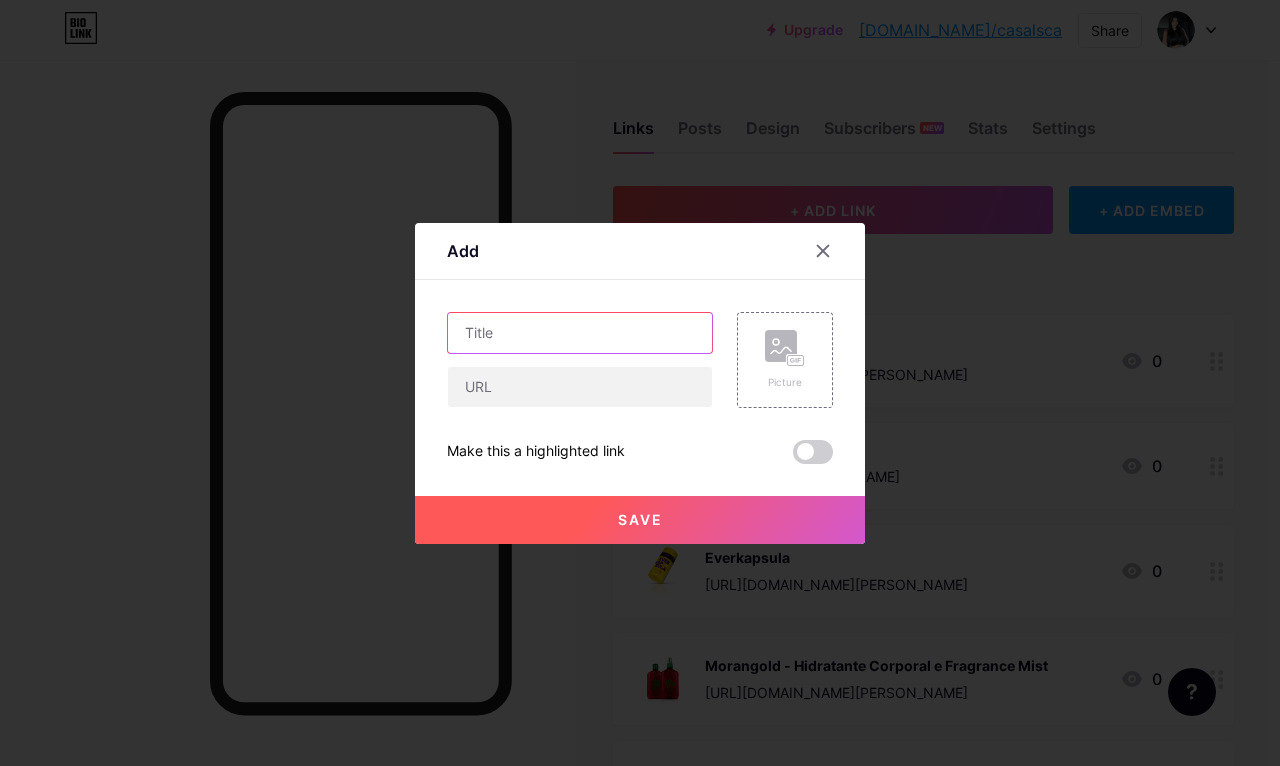 click at bounding box center (580, 333) 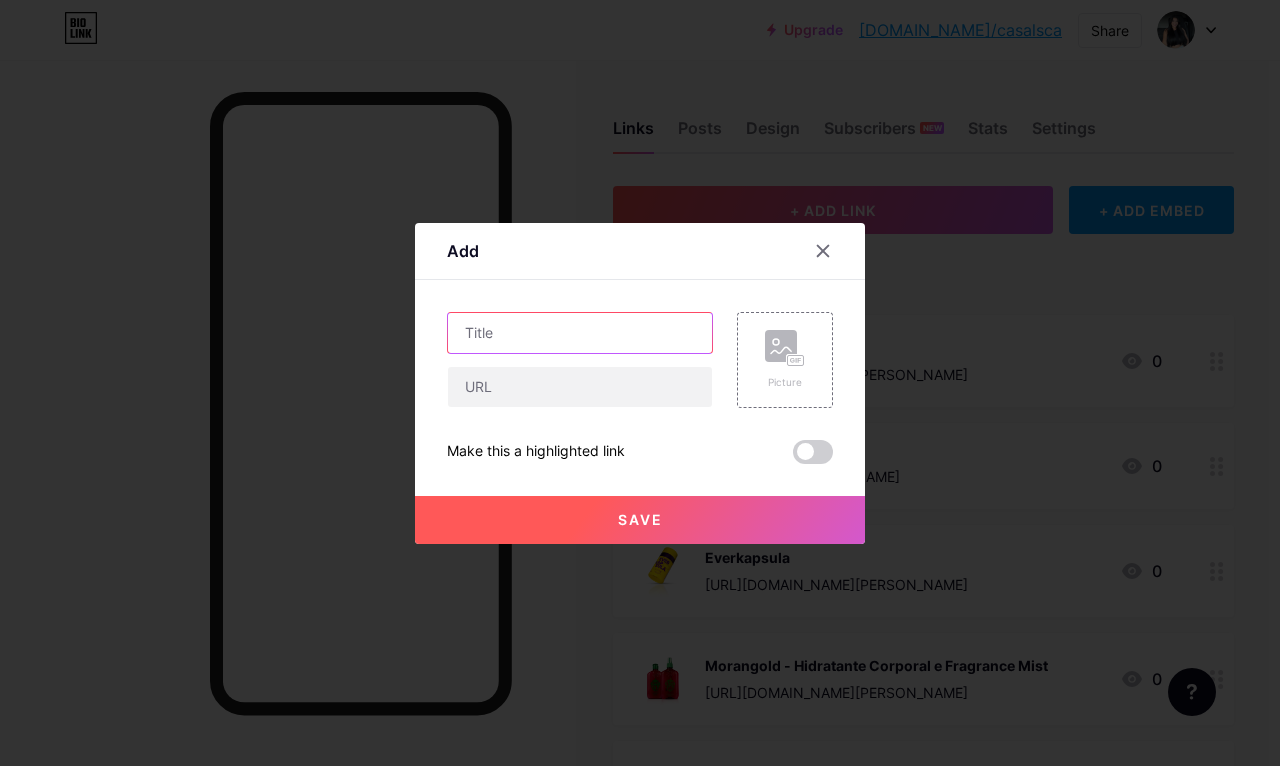 paste on "WHEY - BAUNILHA" 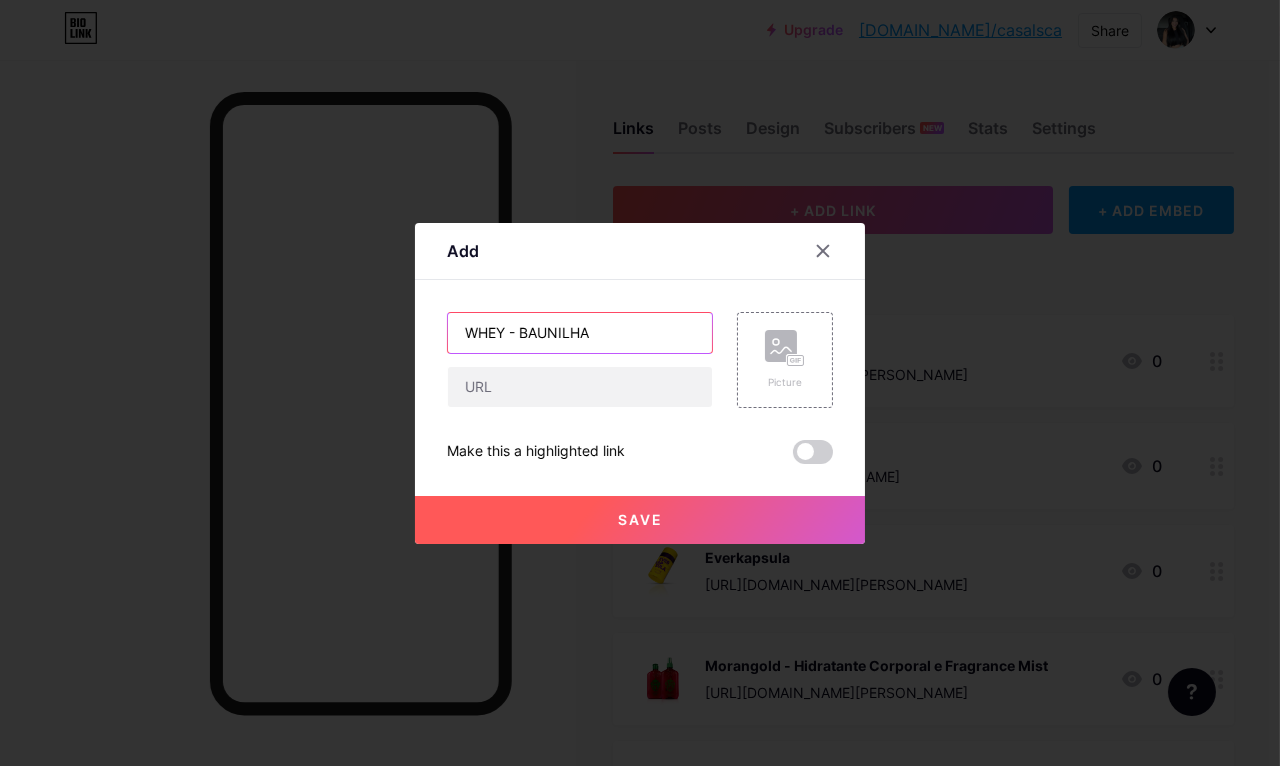 type on "WHEY - BAUNILHA" 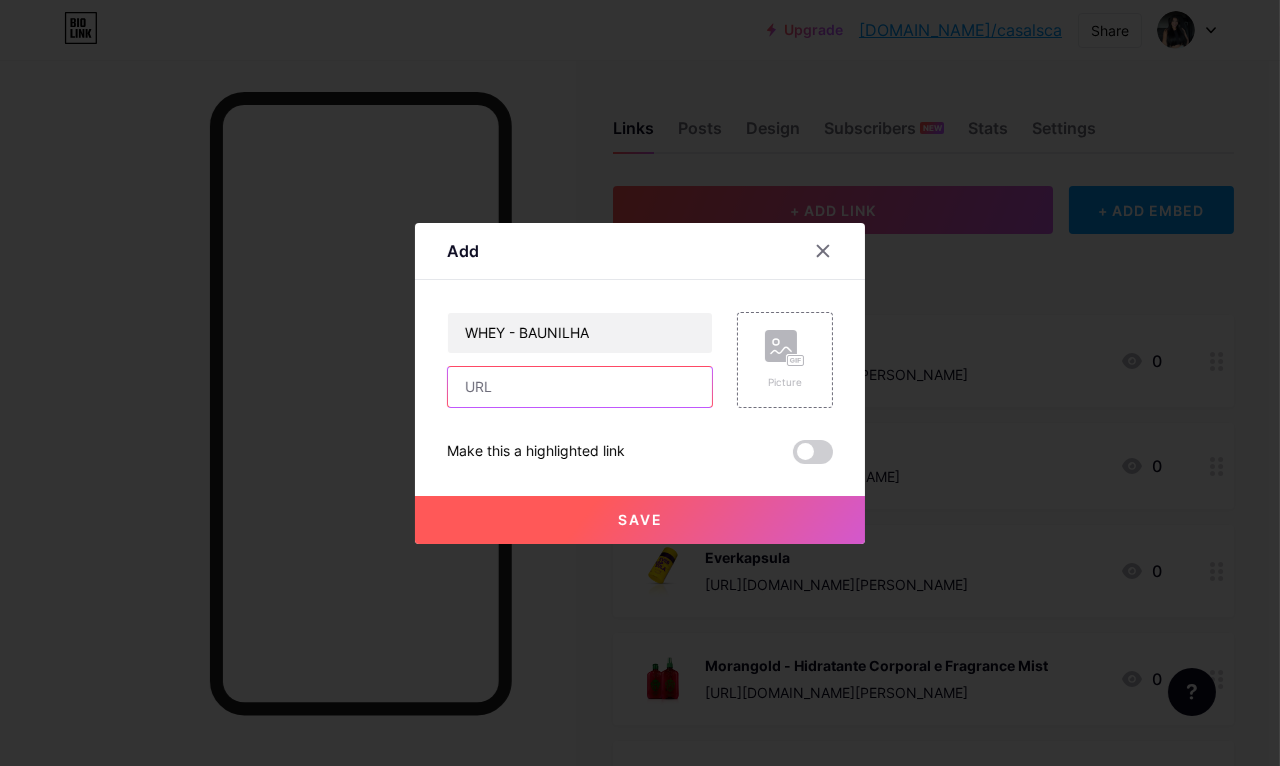 click at bounding box center [580, 387] 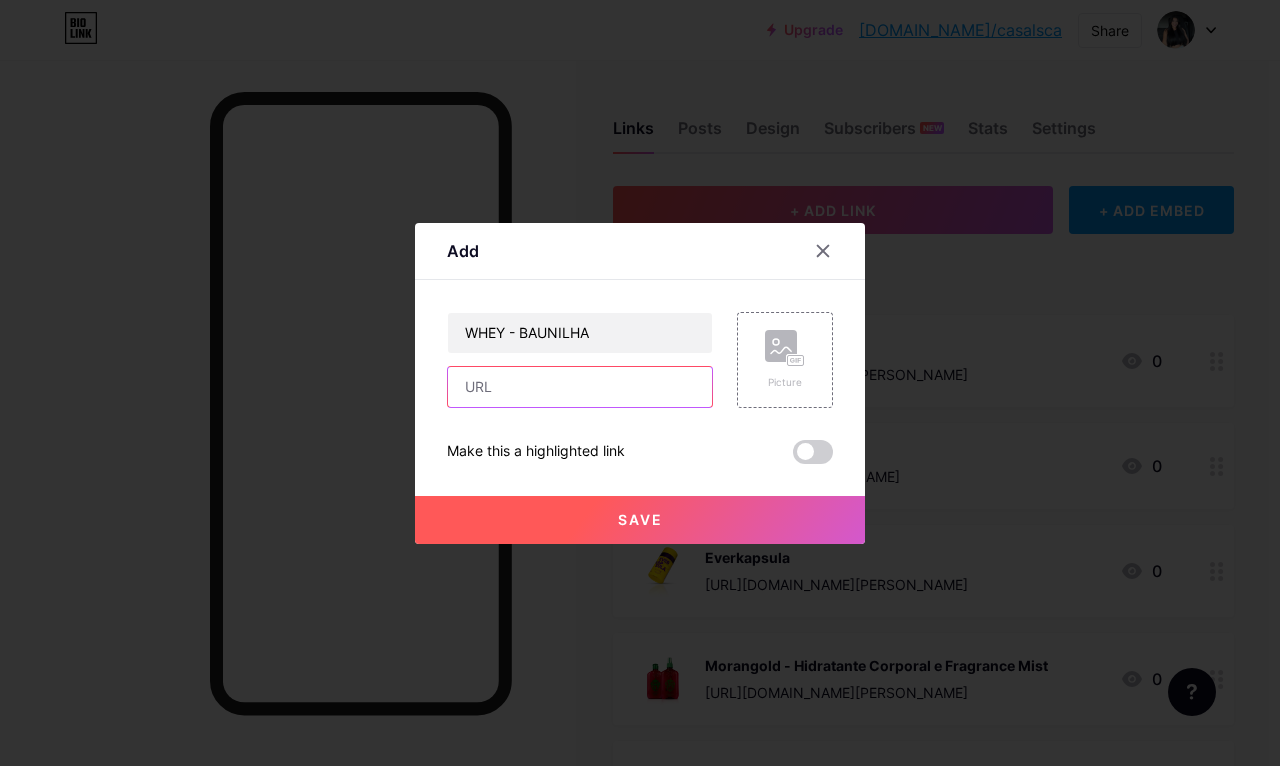 click at bounding box center (580, 387) 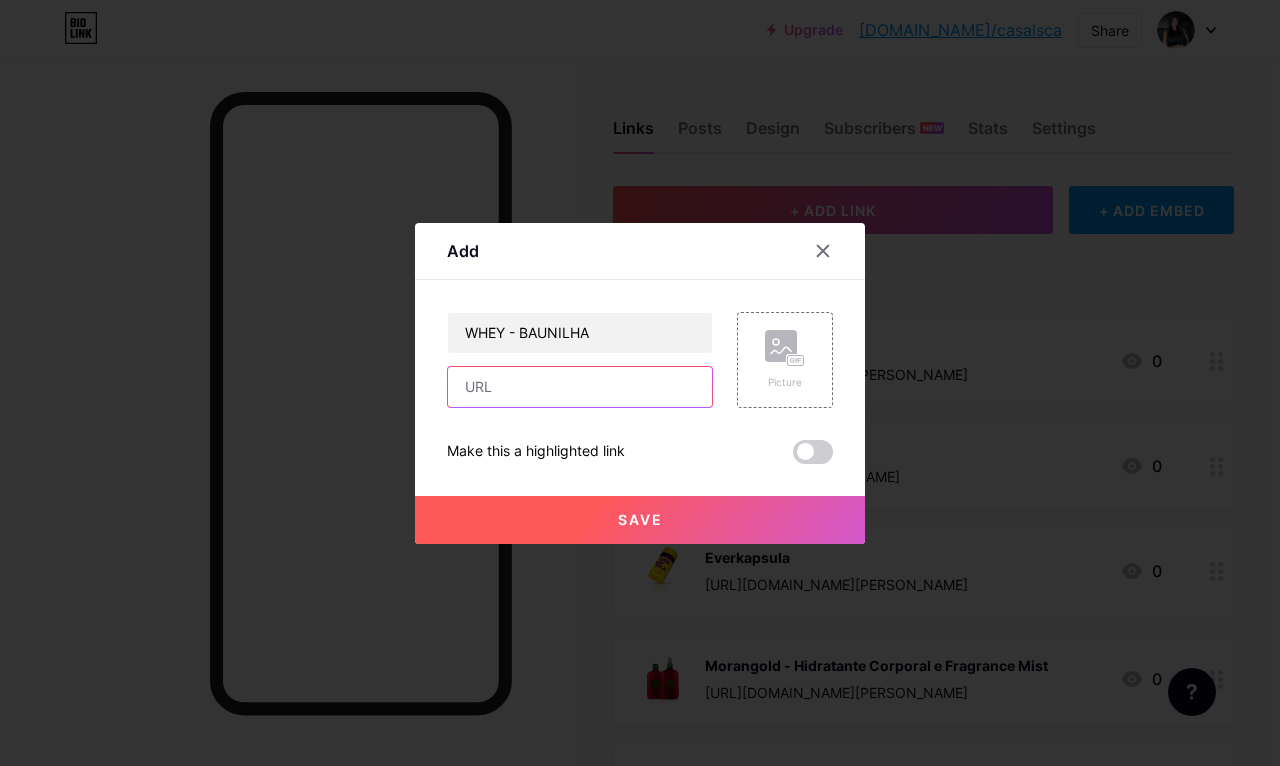 paste on "https://pay.goold.club/aff/BEOLMT/ZCYXEKT6" 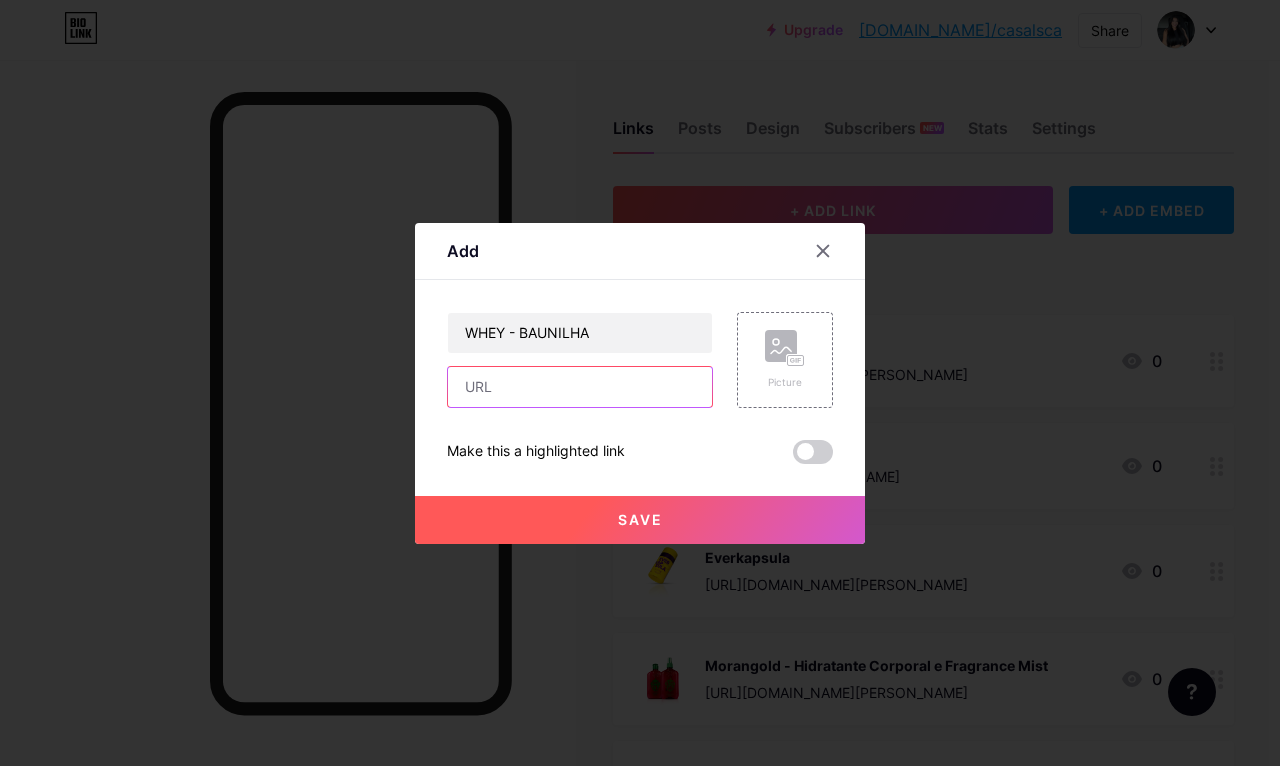 type on "https://pay.goold.club/aff/BEOLMT/ZCYXEKT6" 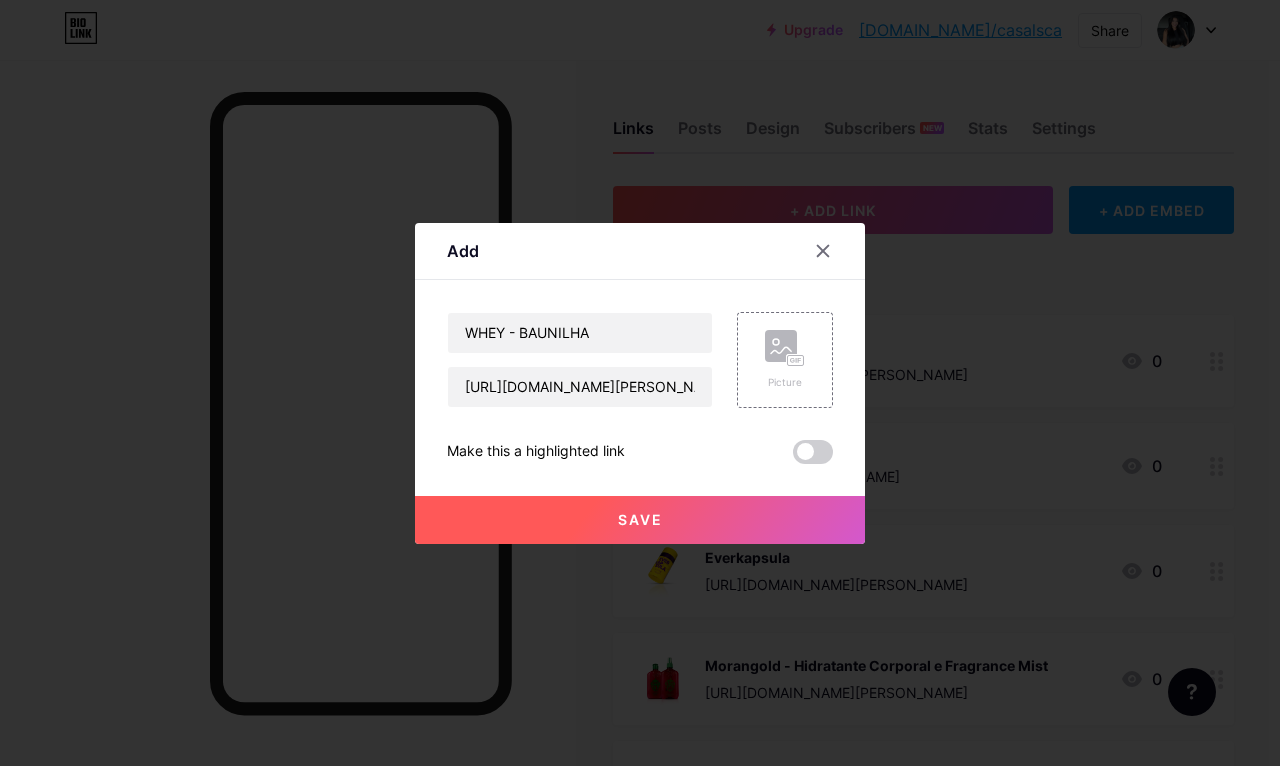 click on "Picture" at bounding box center (785, 360) 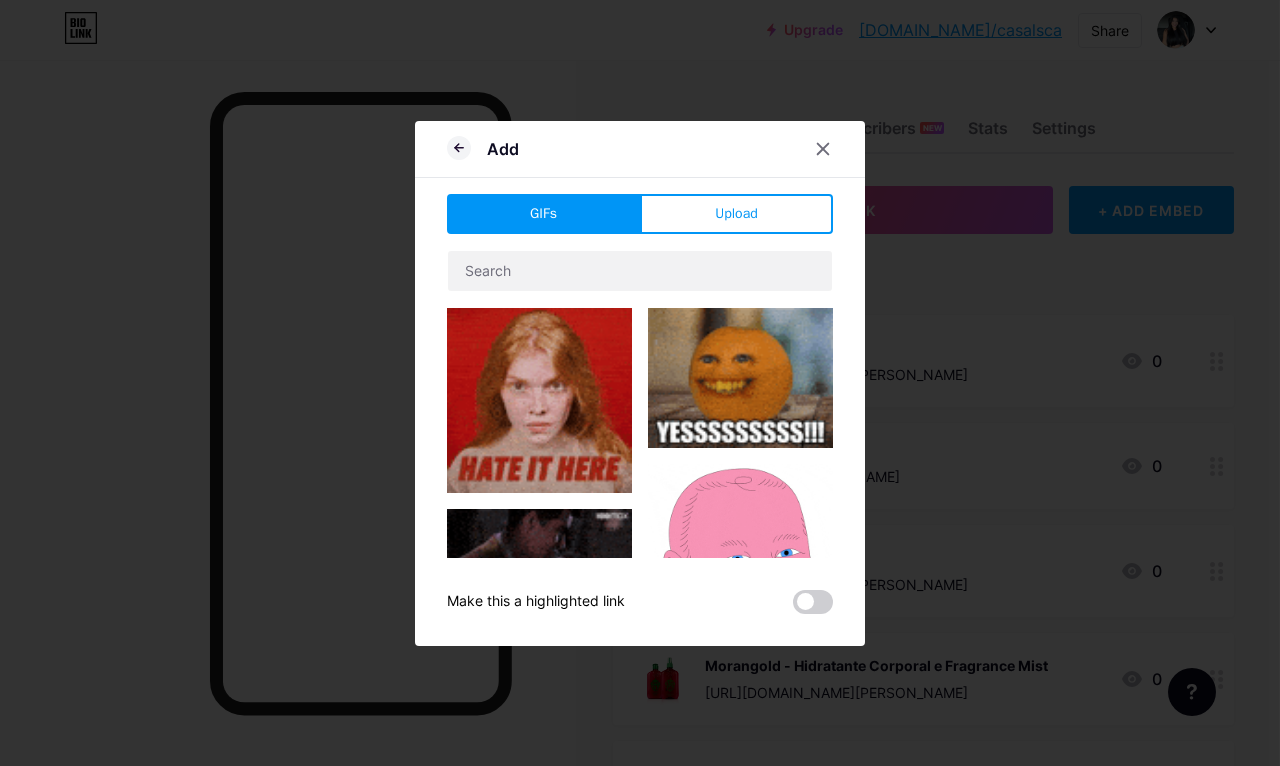 click on "Upload" at bounding box center [736, 213] 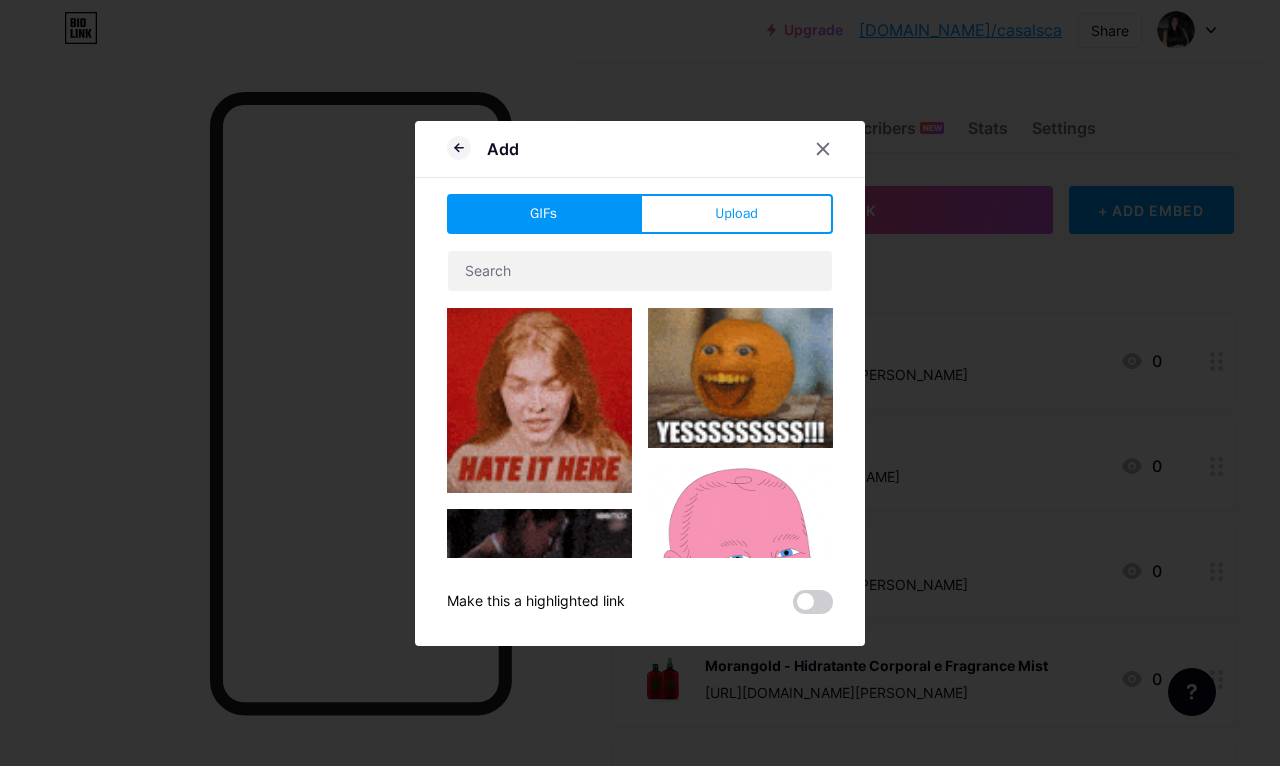 scroll, scrollTop: 0, scrollLeft: 12, axis: horizontal 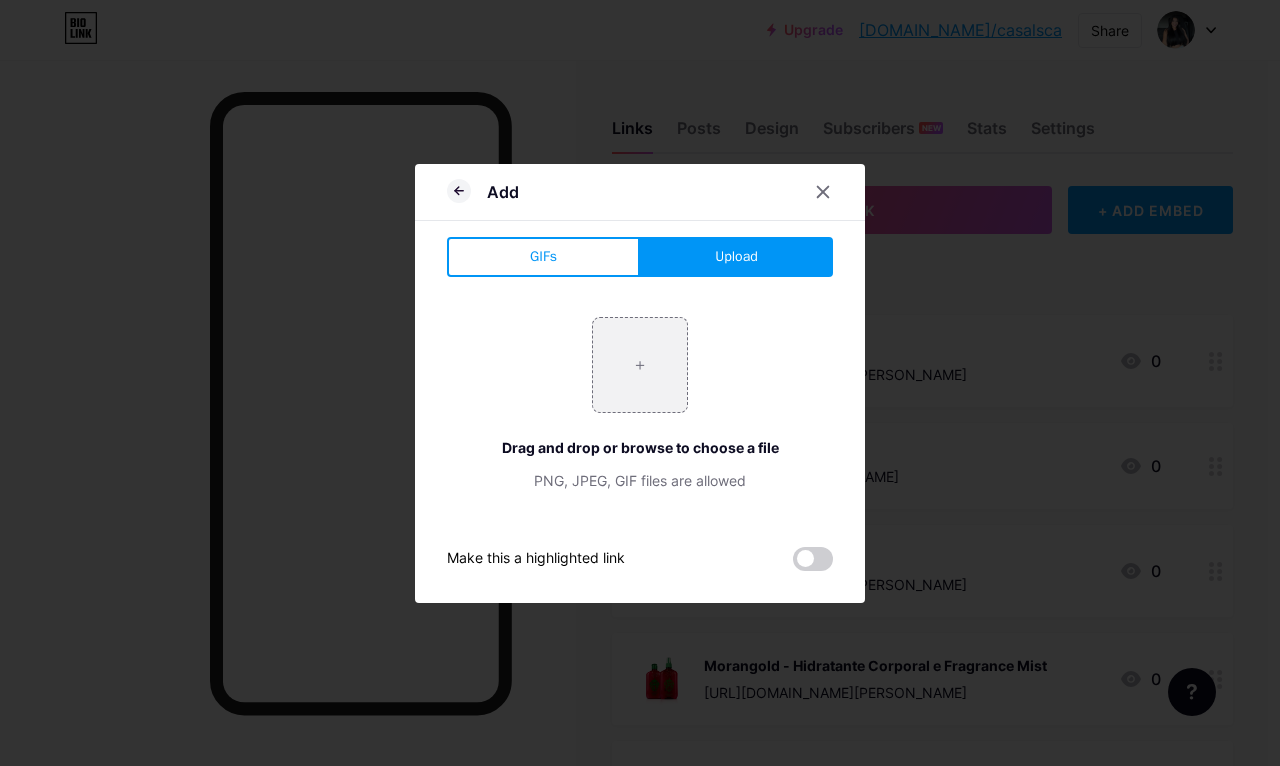 click at bounding box center (640, 365) 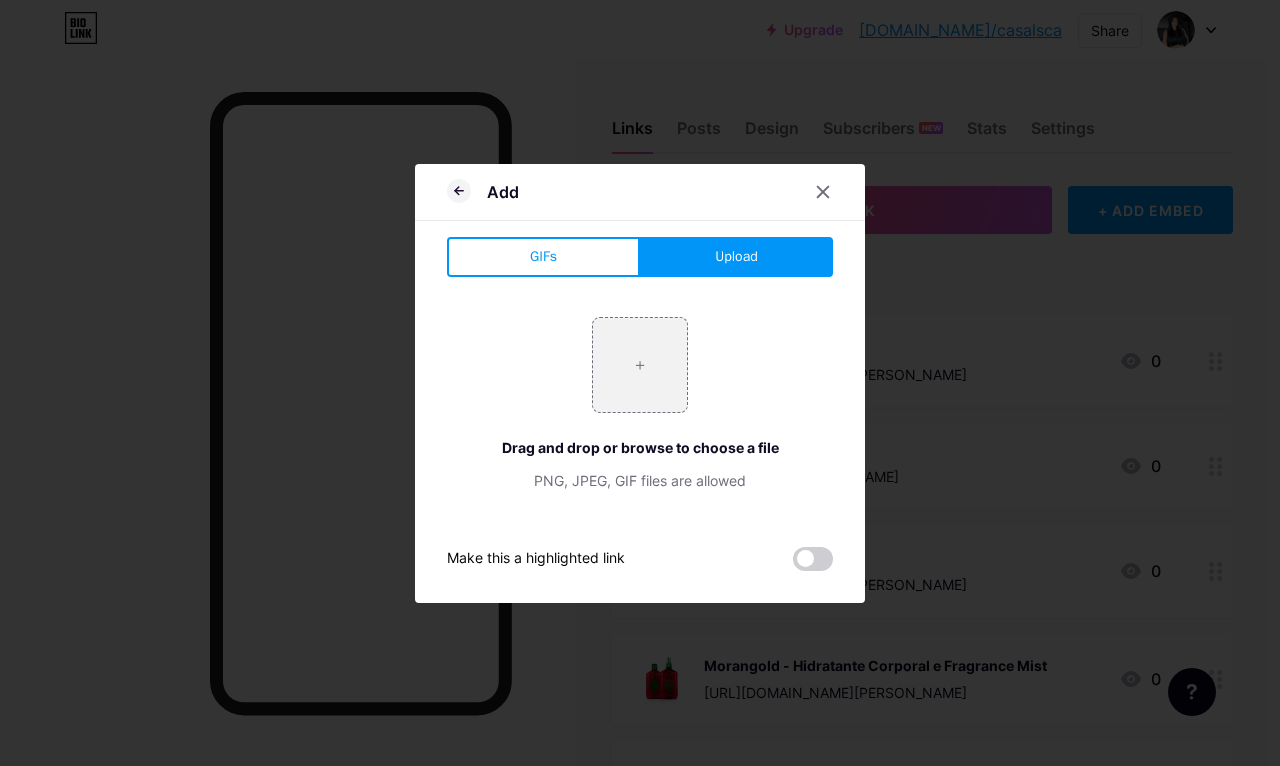 type on "C:\fakepath\IMG_0044.webp" 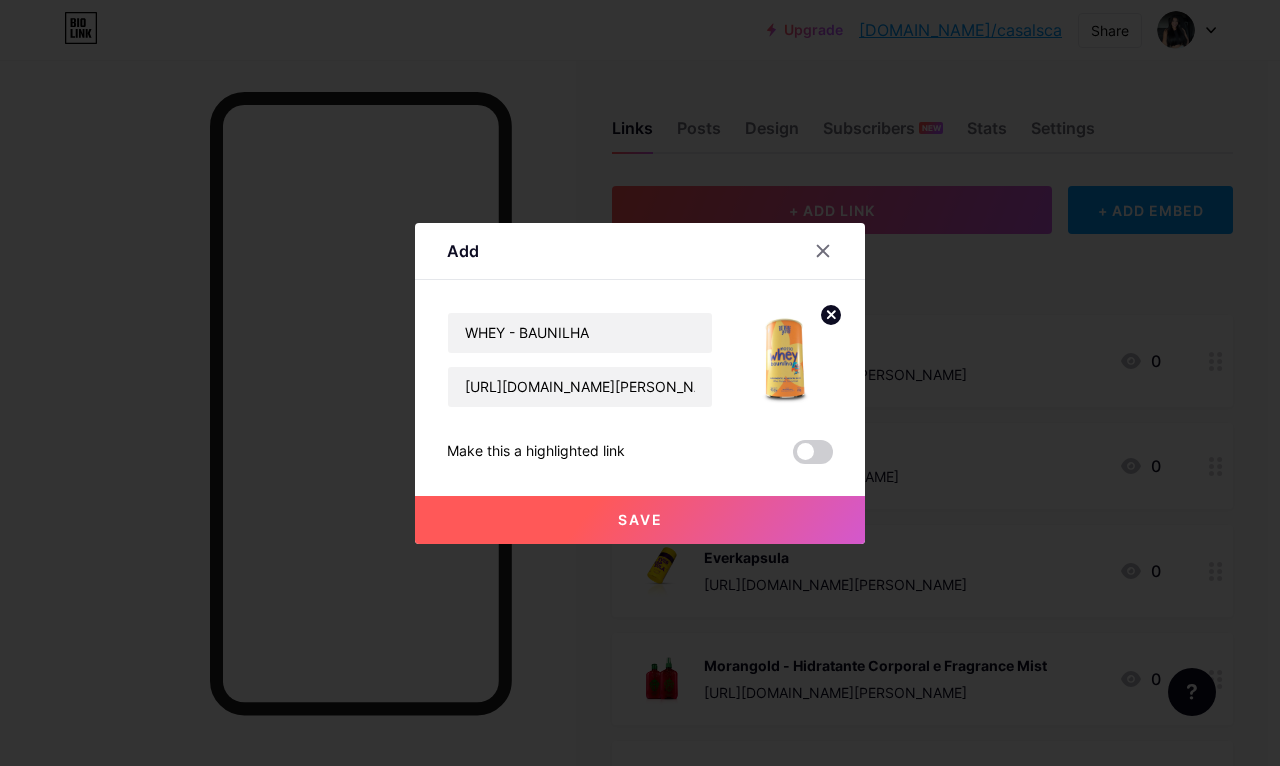 click on "Save" at bounding box center [640, 520] 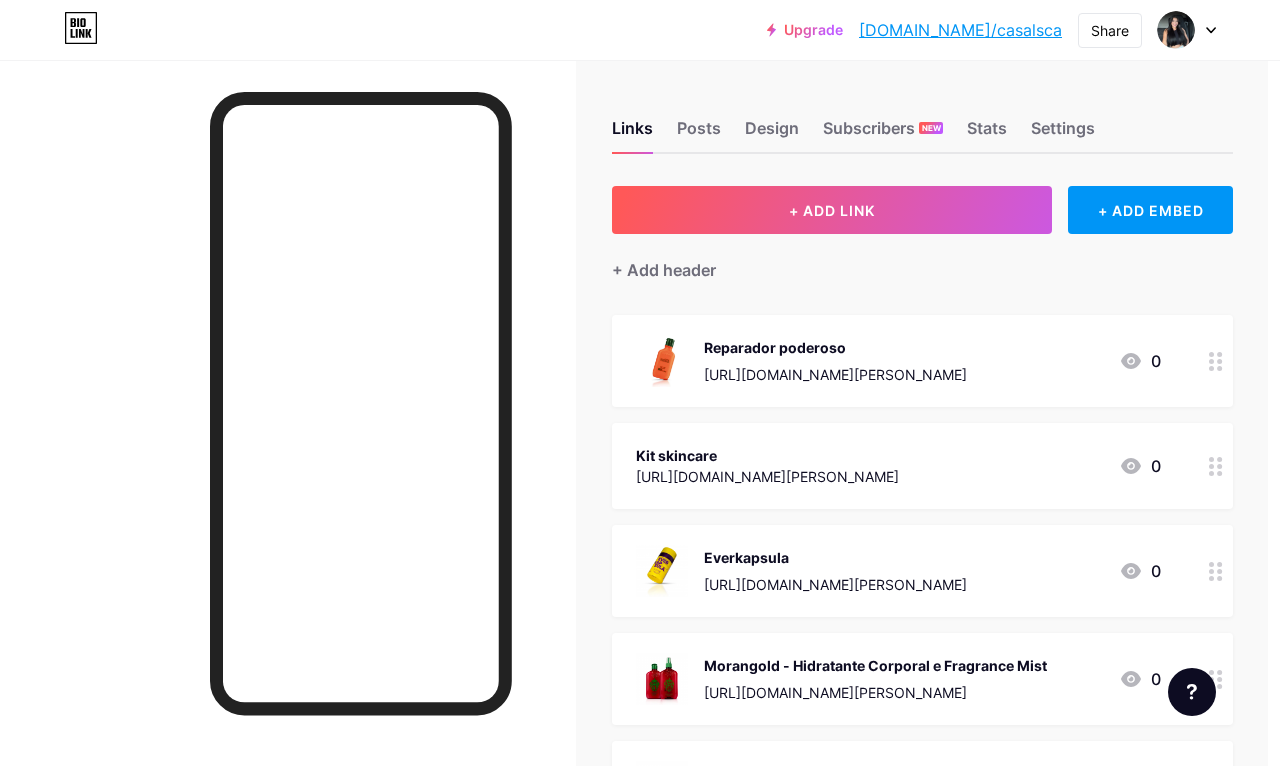 click on "+ ADD LINK" at bounding box center (832, 210) 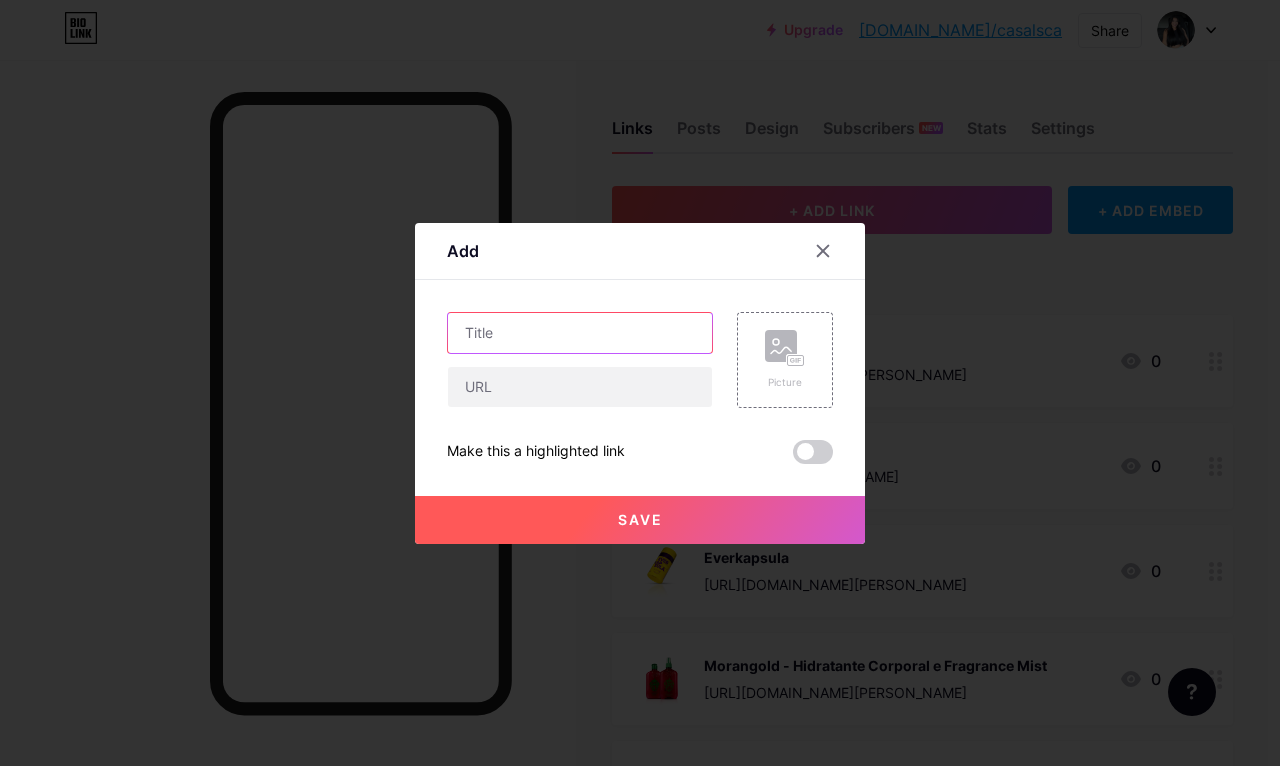 click at bounding box center [580, 333] 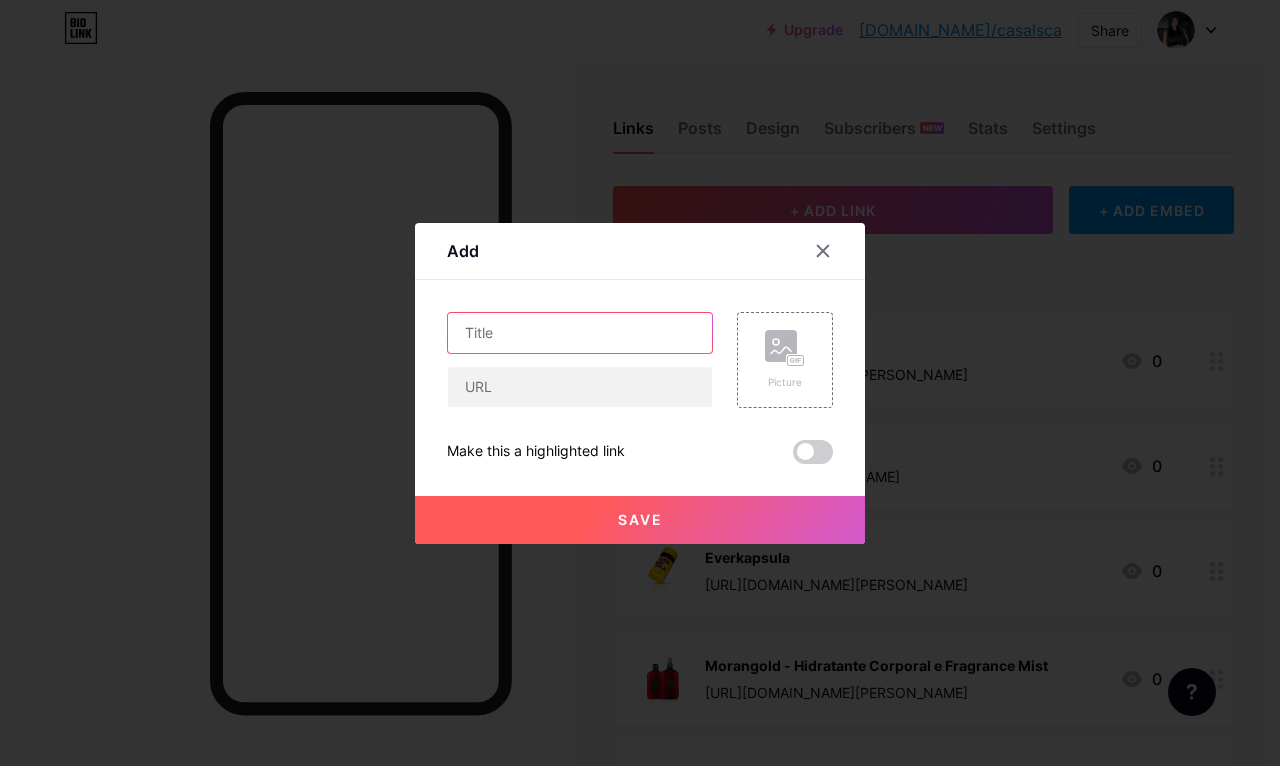 click at bounding box center (580, 333) 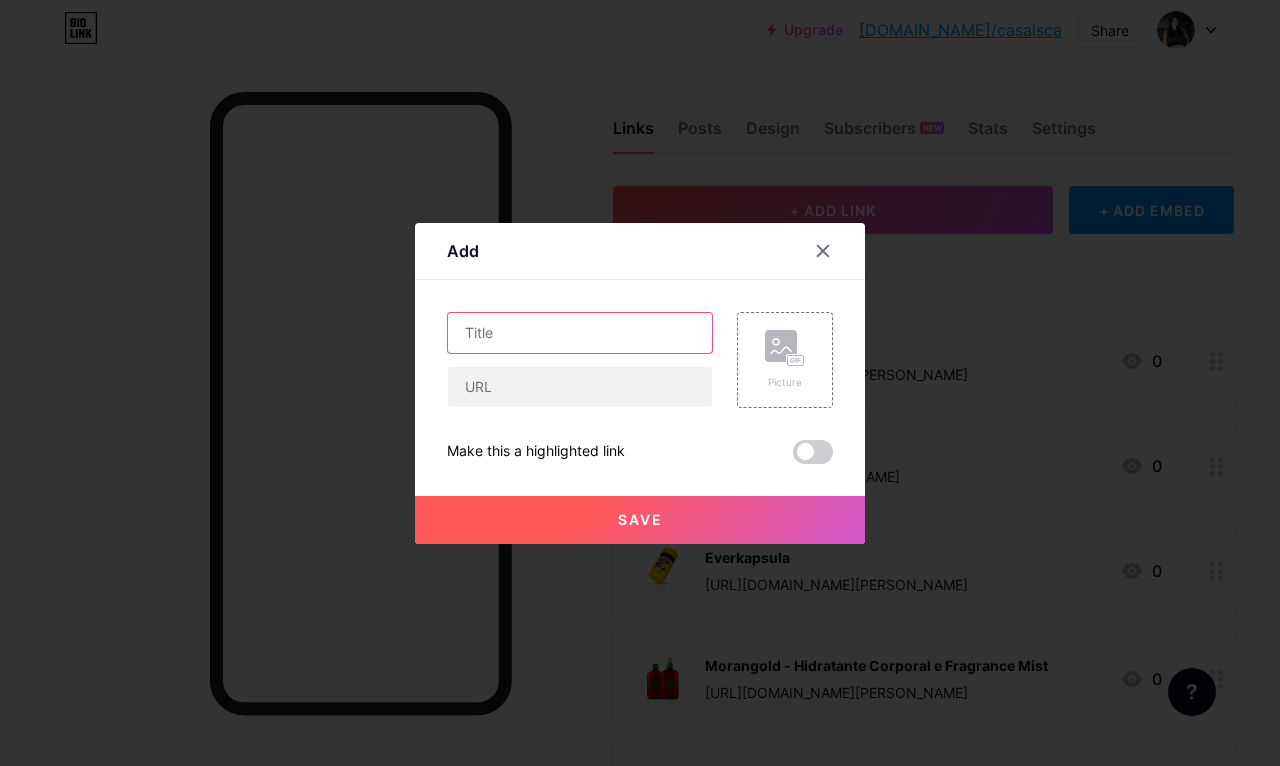 paste on "WHEY - PINACOLADA" 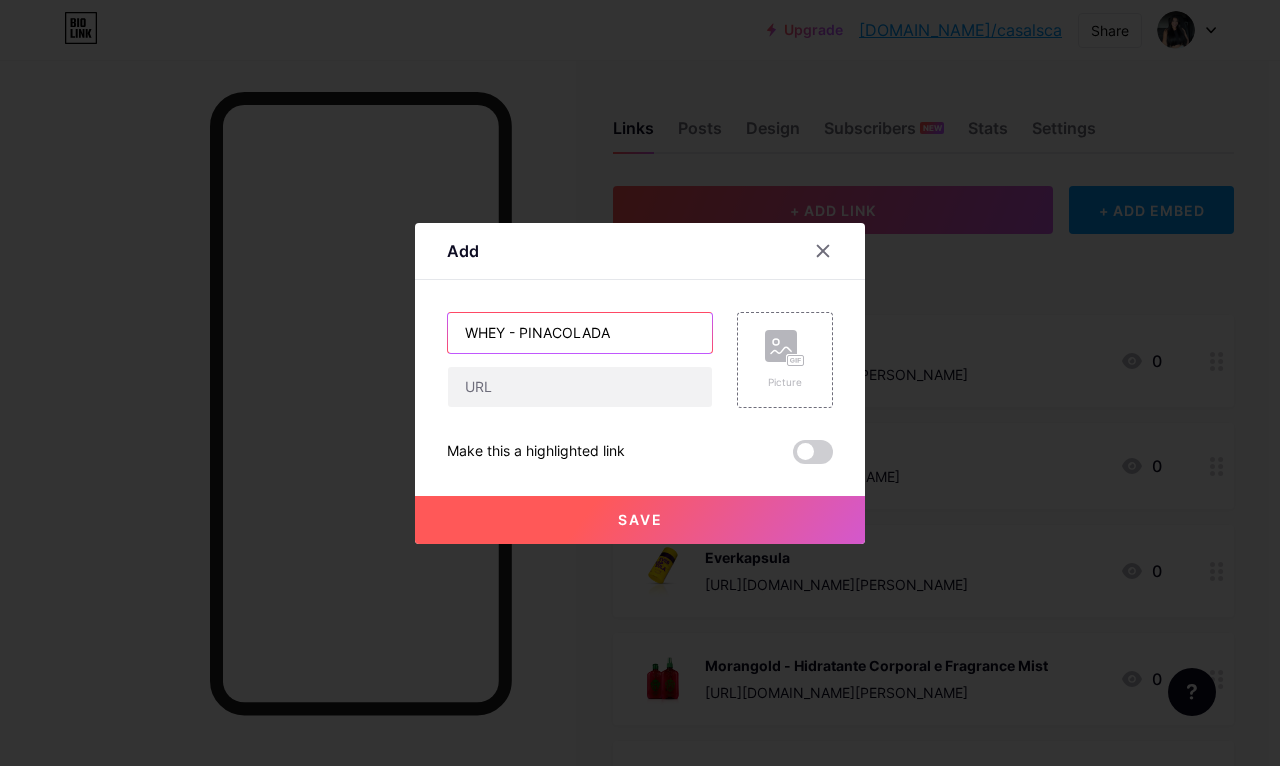 type on "WHEY - PINACOLADA" 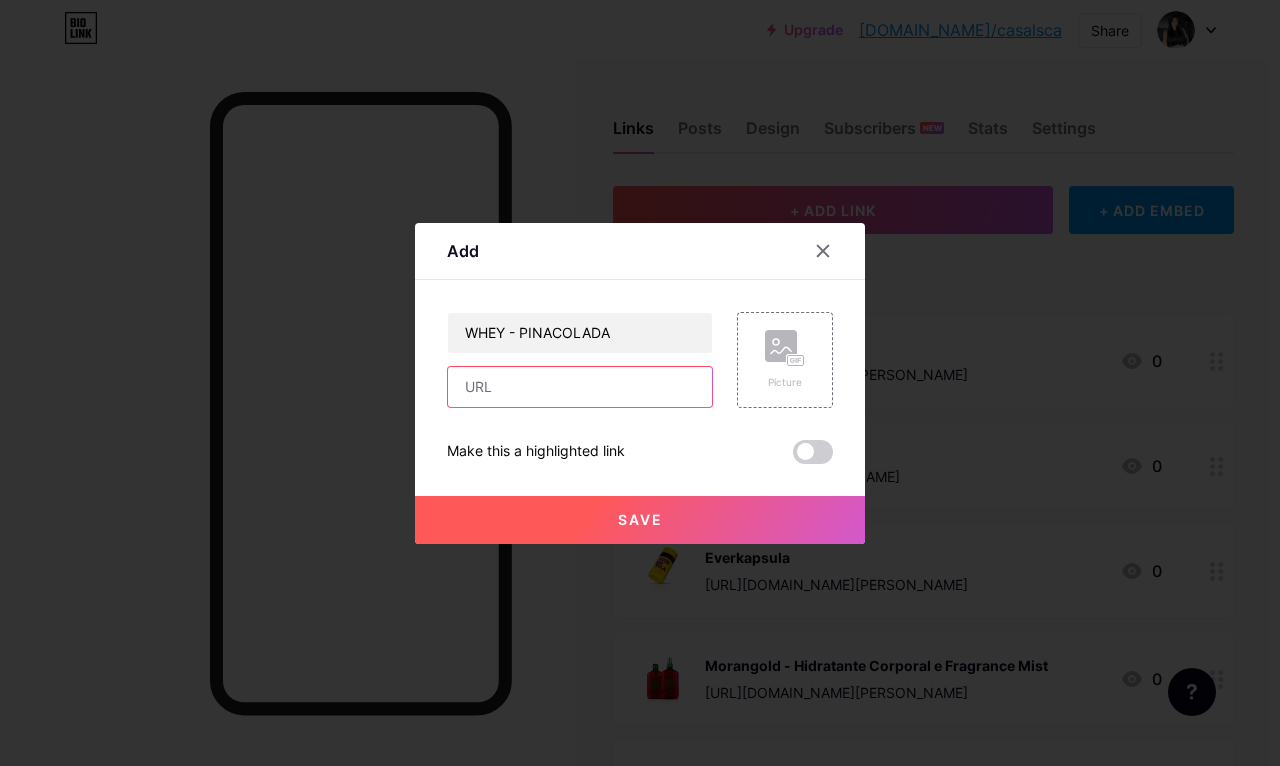 type on "'" 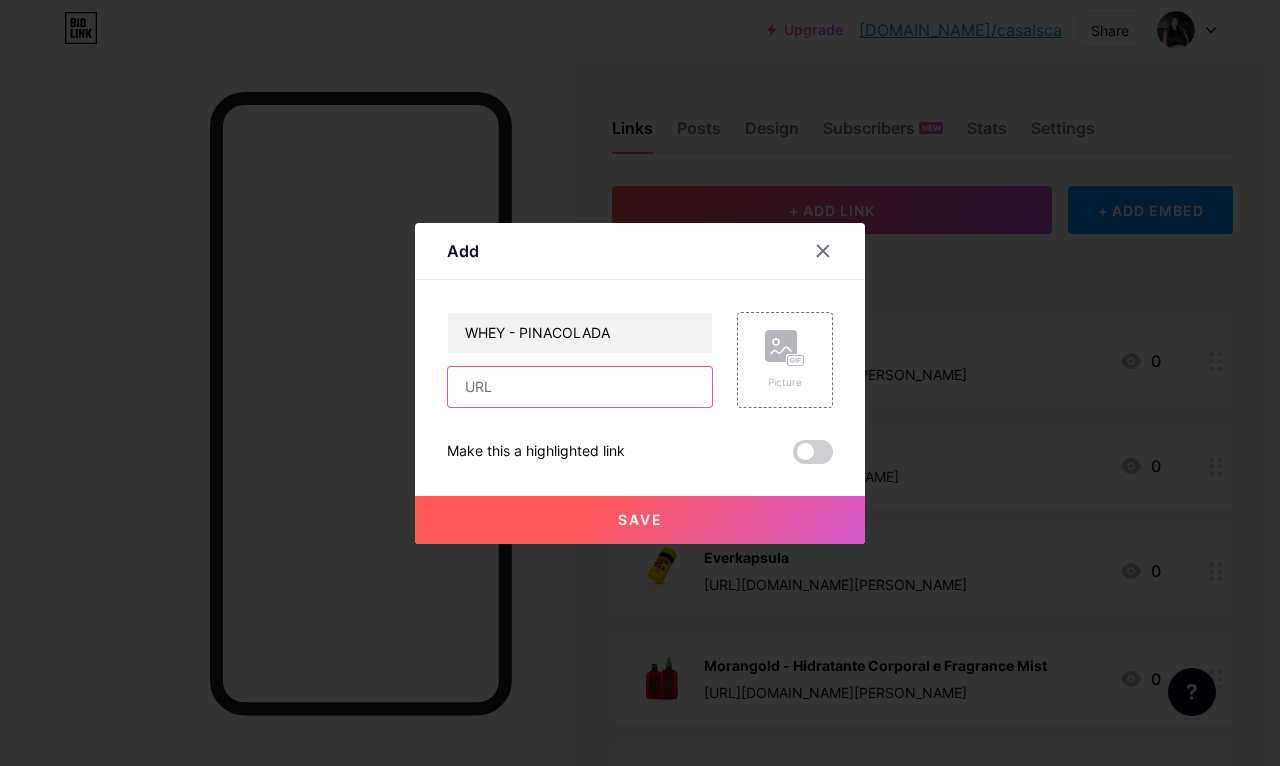 click at bounding box center (580, 387) 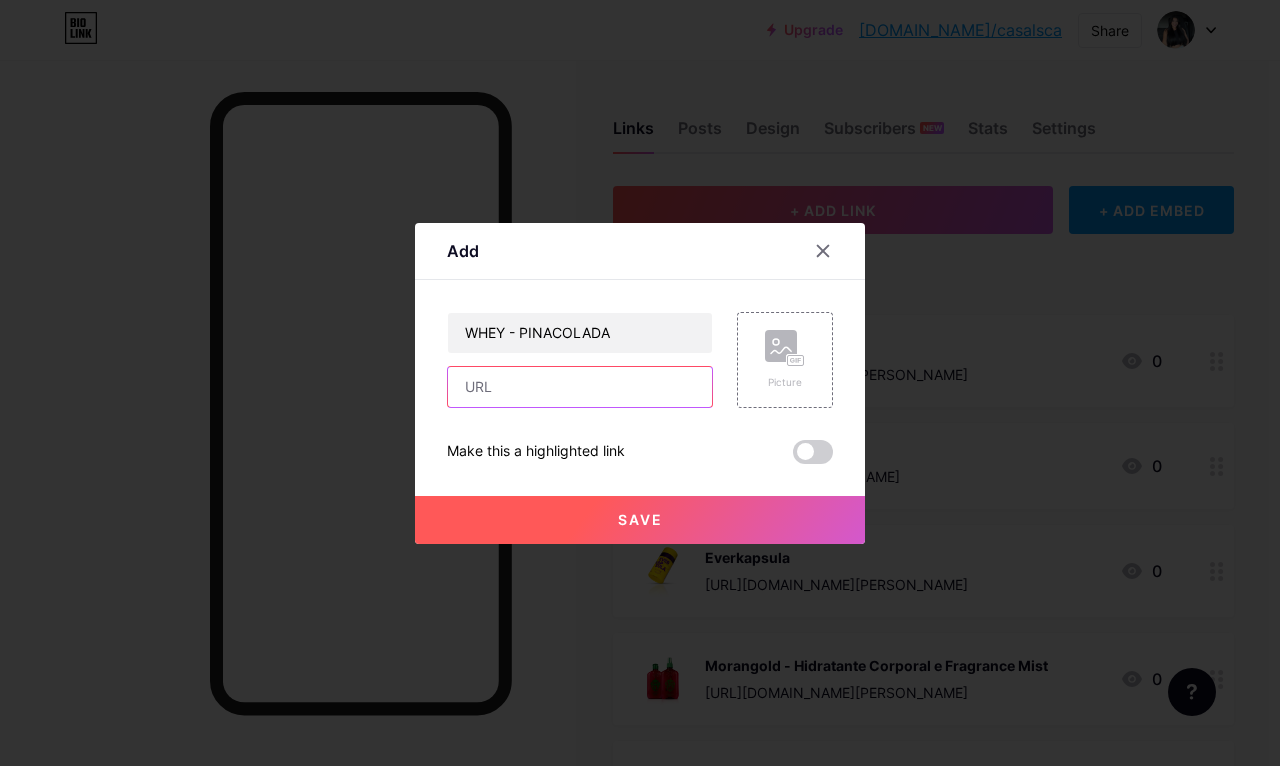click at bounding box center [580, 387] 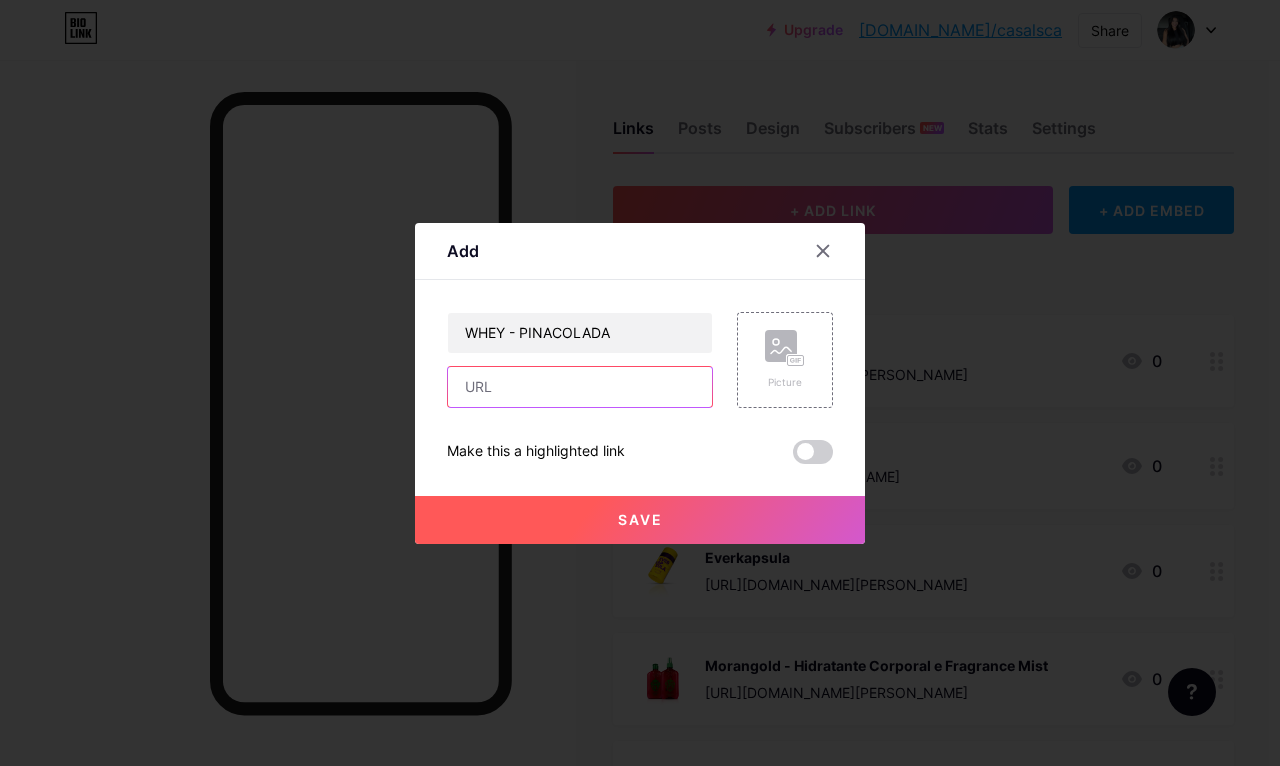 paste on "https://pay.goold.club/aff/WZXKH0/ZCYXEKT6" 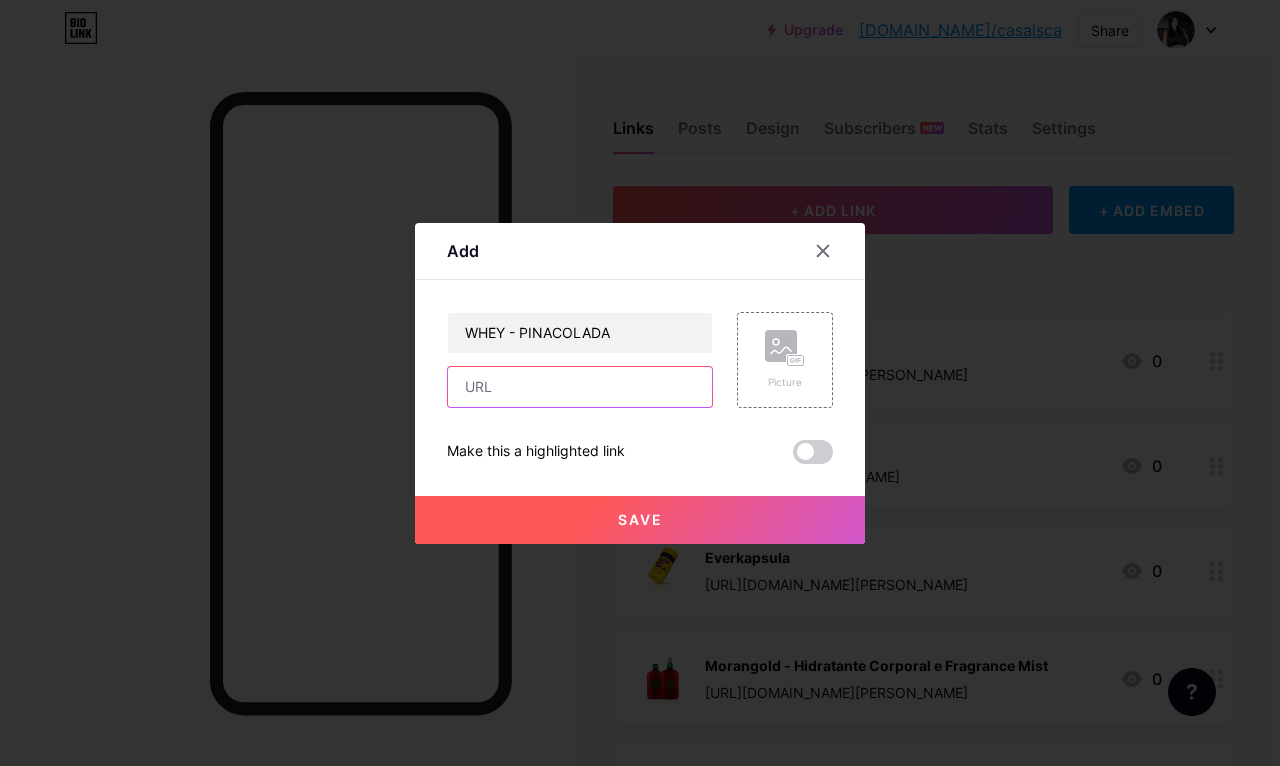 type on "https://pay.goold.club/aff/WZXKH0/ZCYXEKT6" 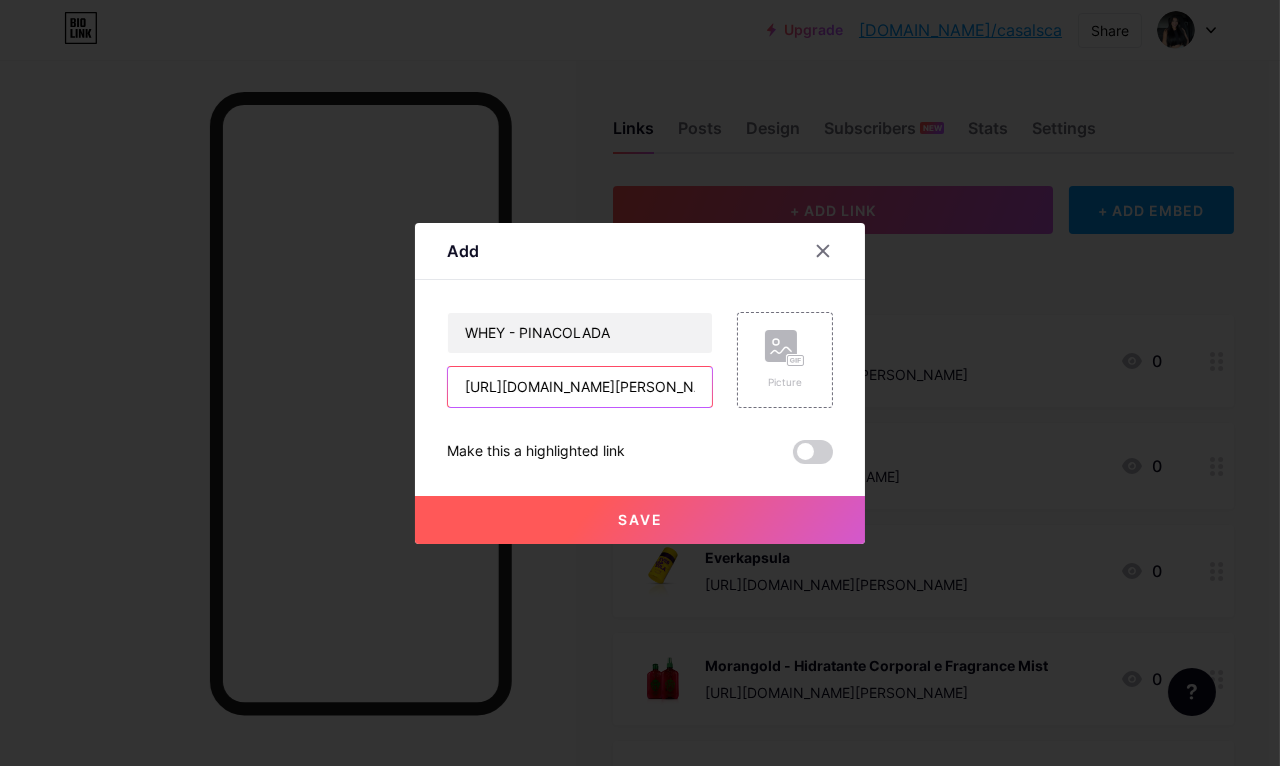 scroll, scrollTop: 0, scrollLeft: 12, axis: horizontal 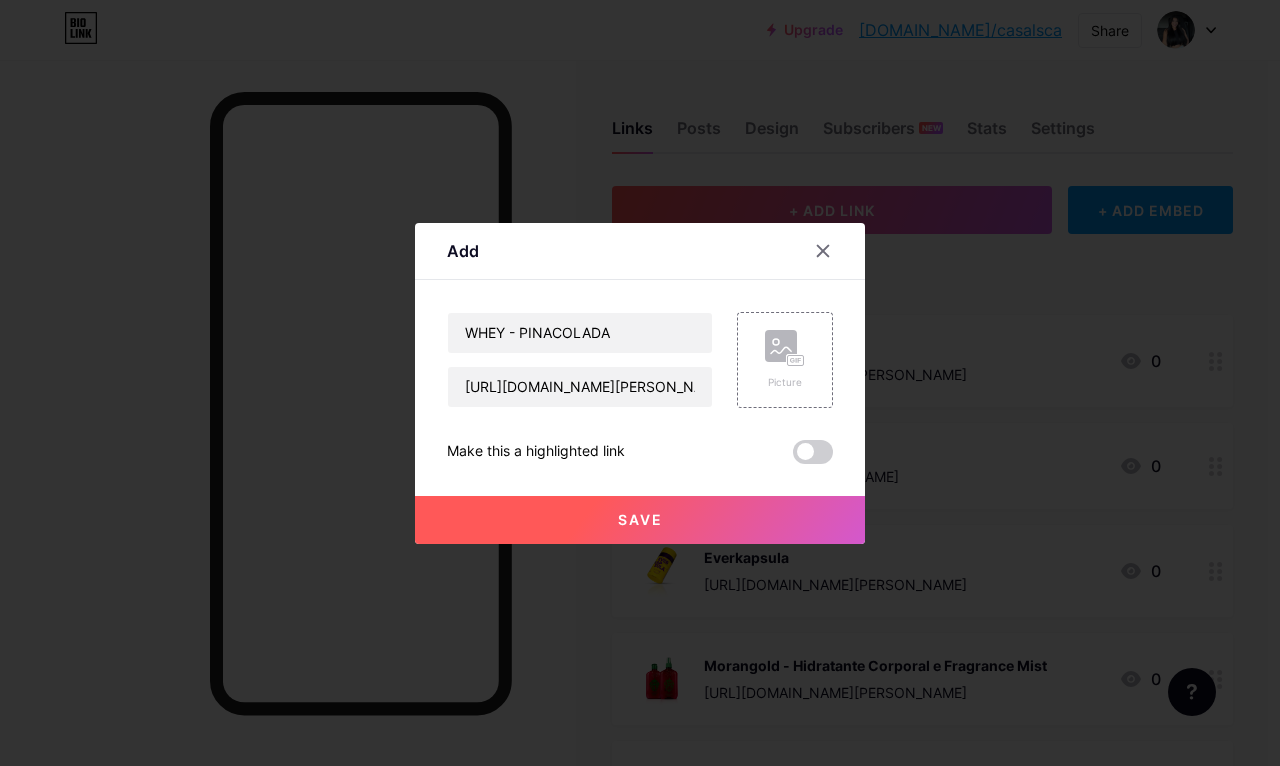 click on "Picture" at bounding box center (785, 382) 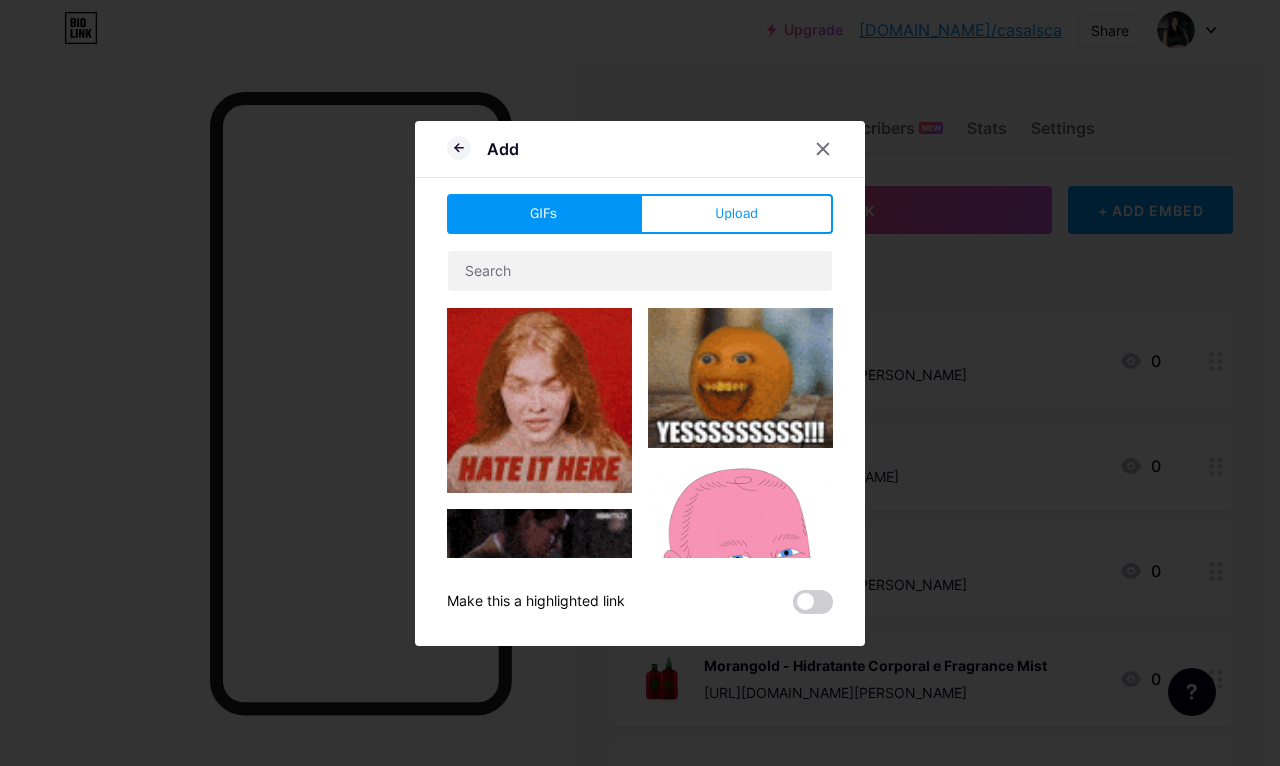 click on "Upload" at bounding box center [736, 214] 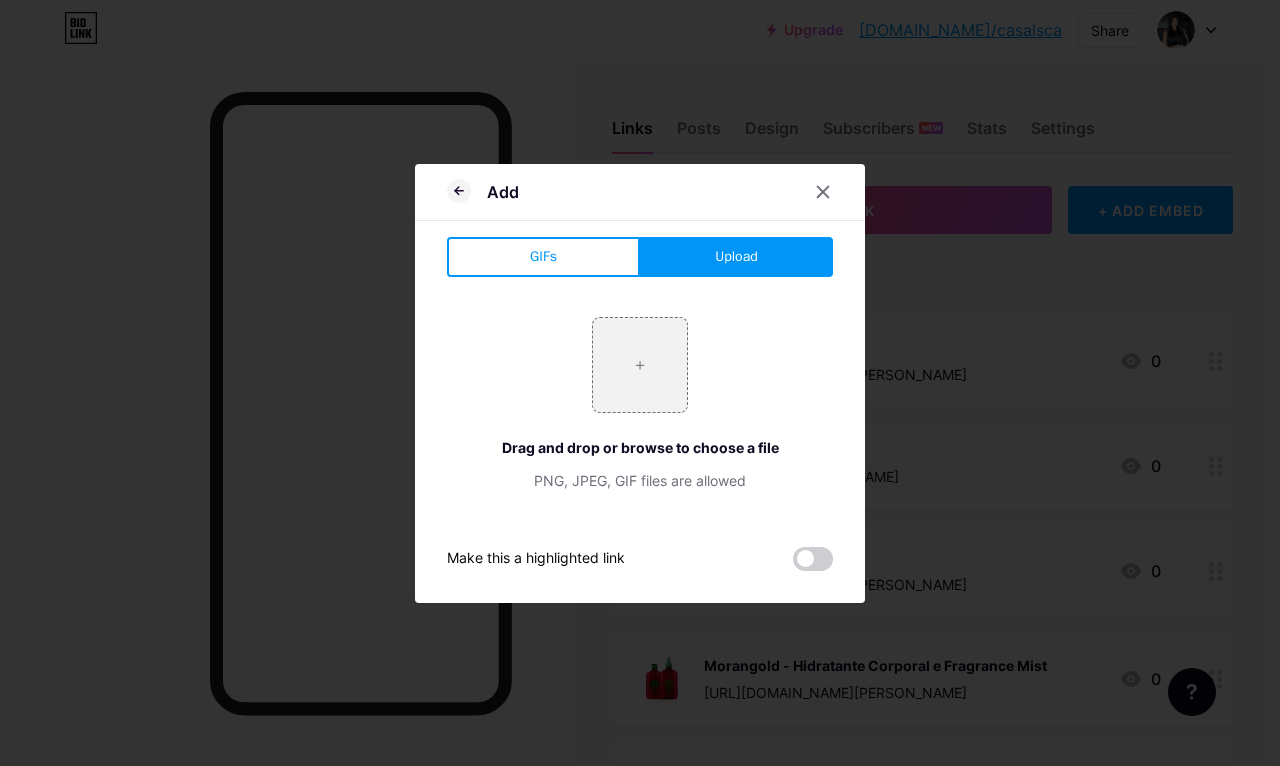 click at bounding box center [640, 365] 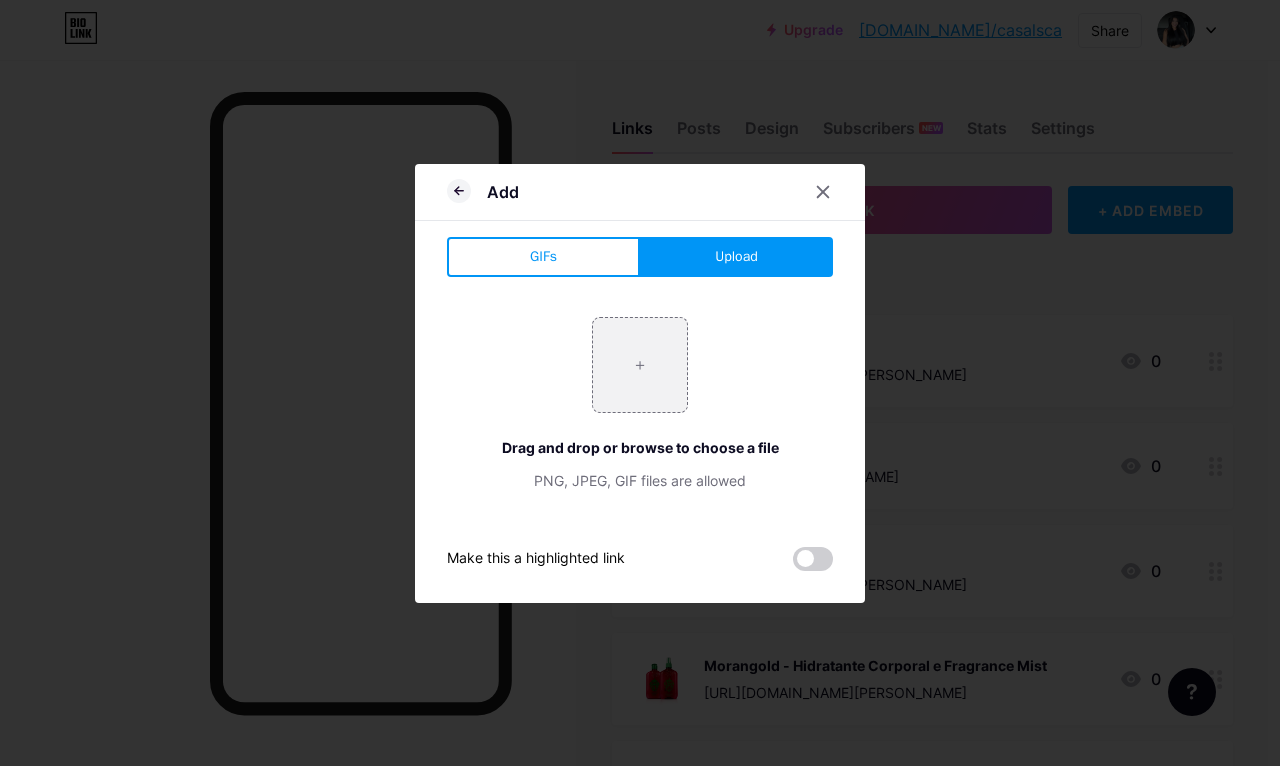 type on "C:\fakepath\IMG_0045.webp" 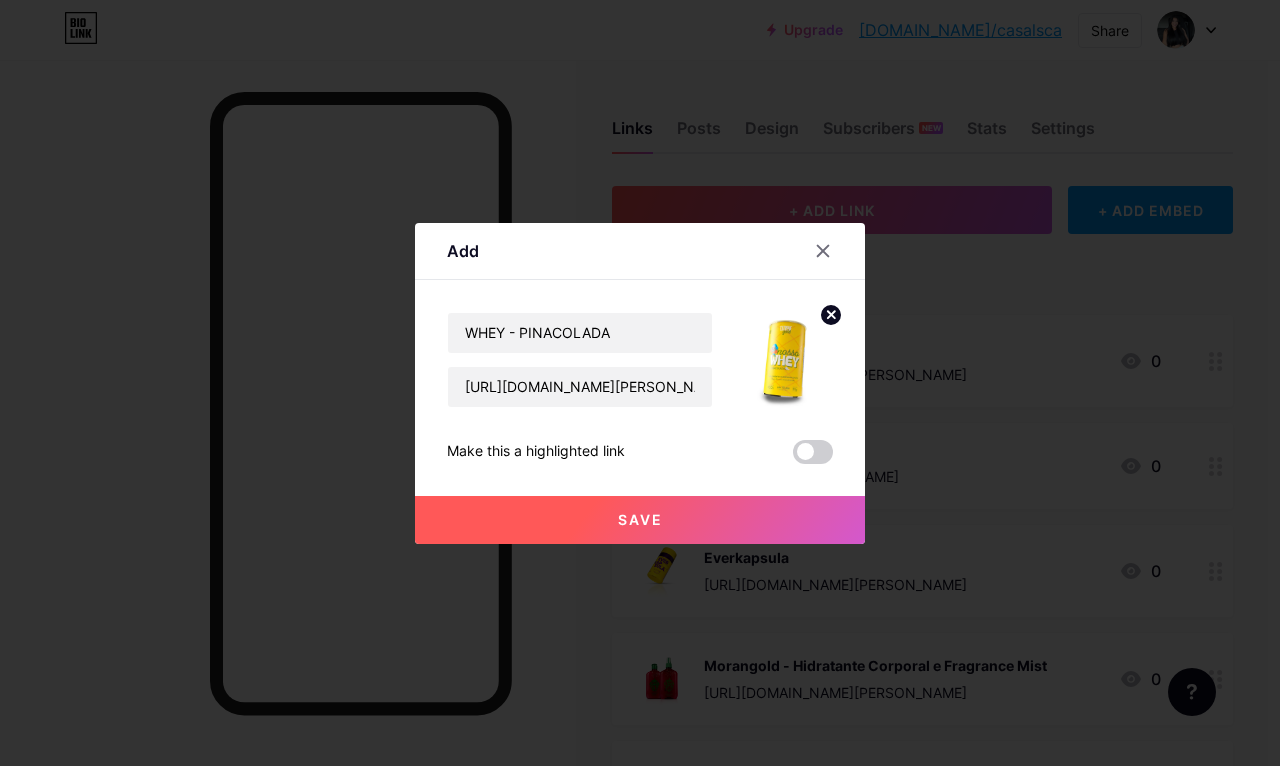 click on "Save" at bounding box center [640, 520] 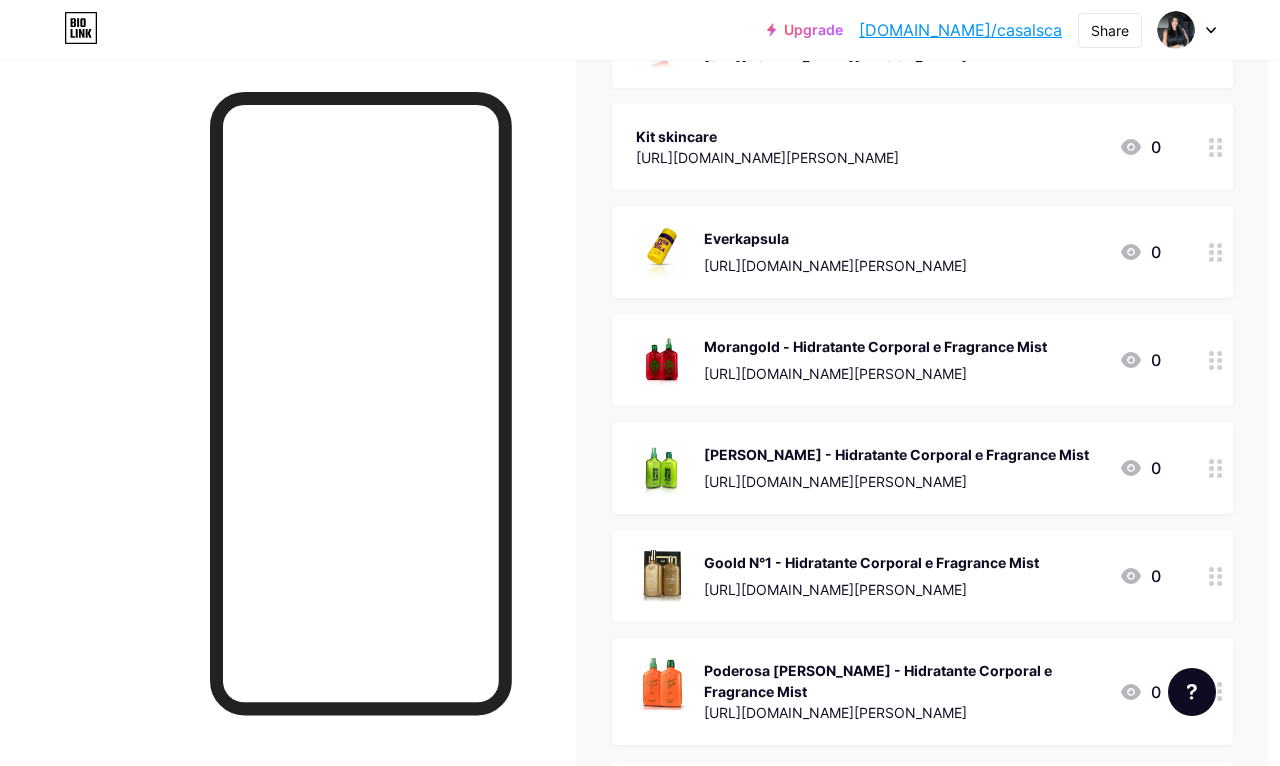 scroll, scrollTop: 0, scrollLeft: 11, axis: horizontal 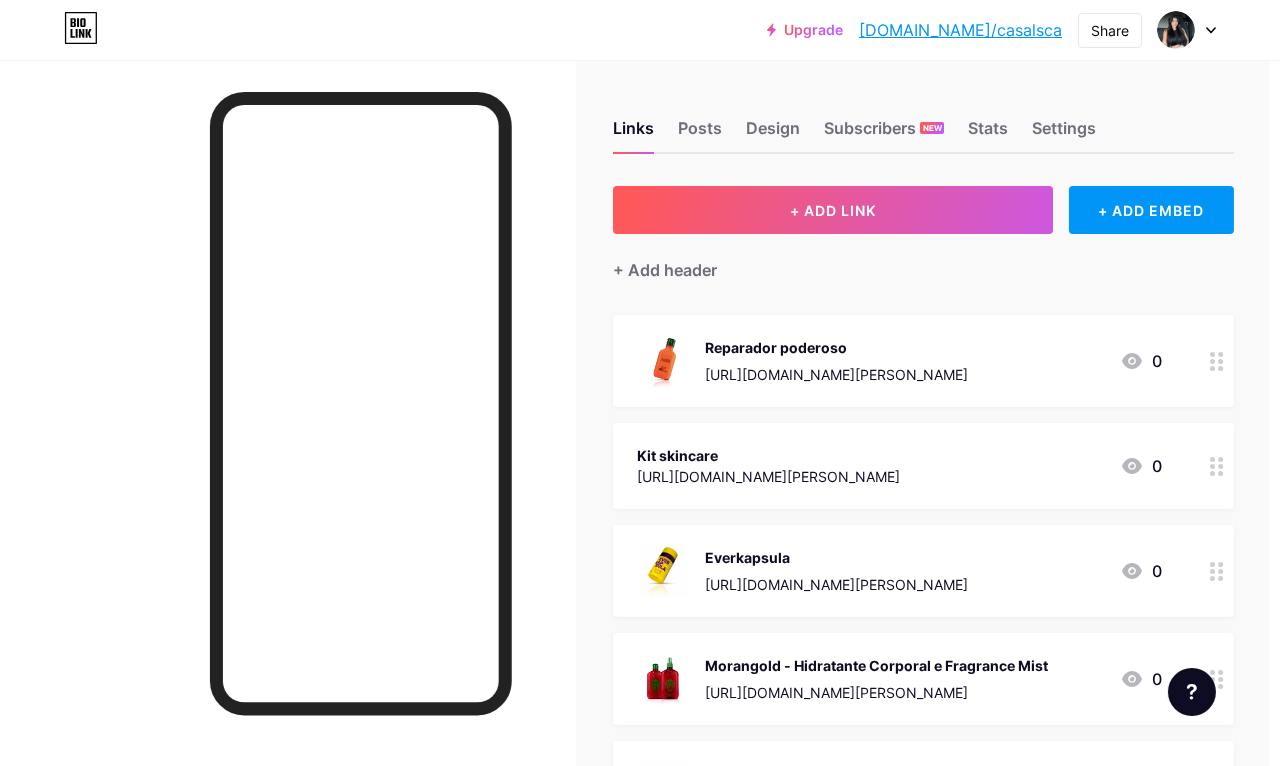 click on "Posts" at bounding box center (700, 134) 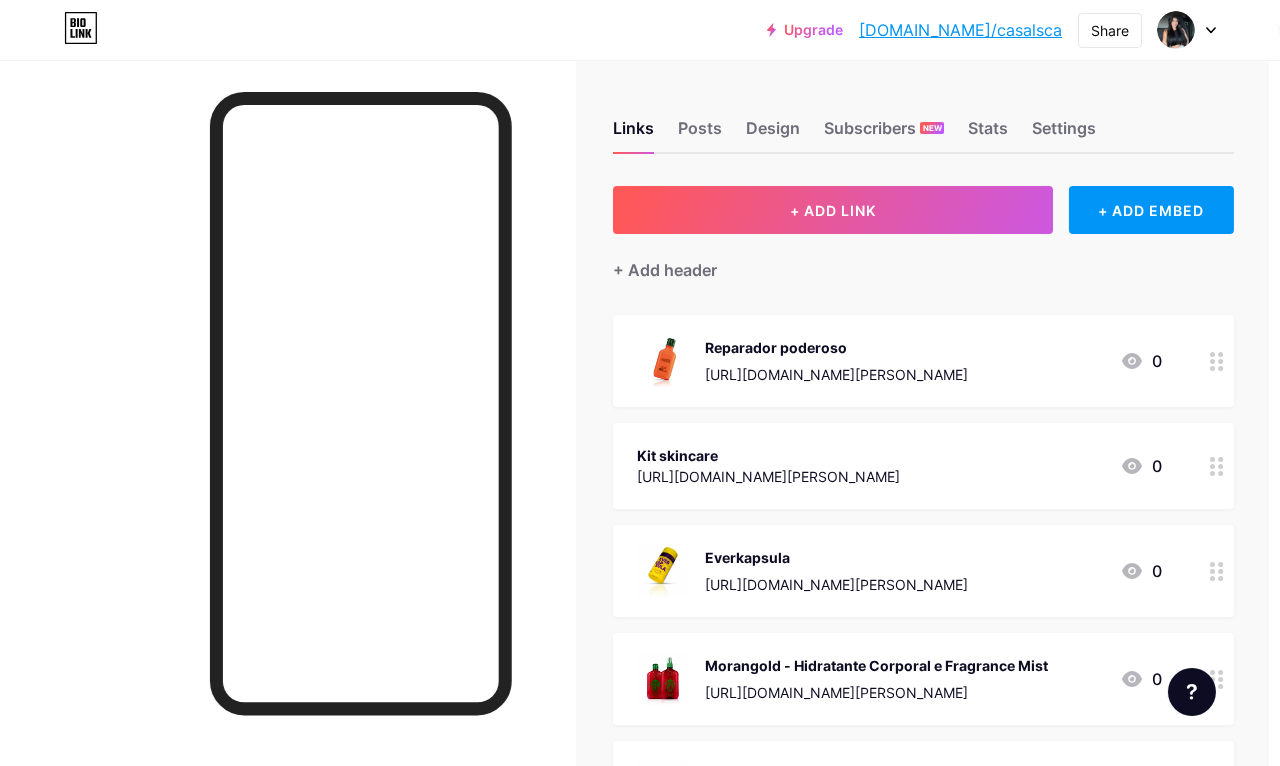 scroll, scrollTop: 0, scrollLeft: 12, axis: horizontal 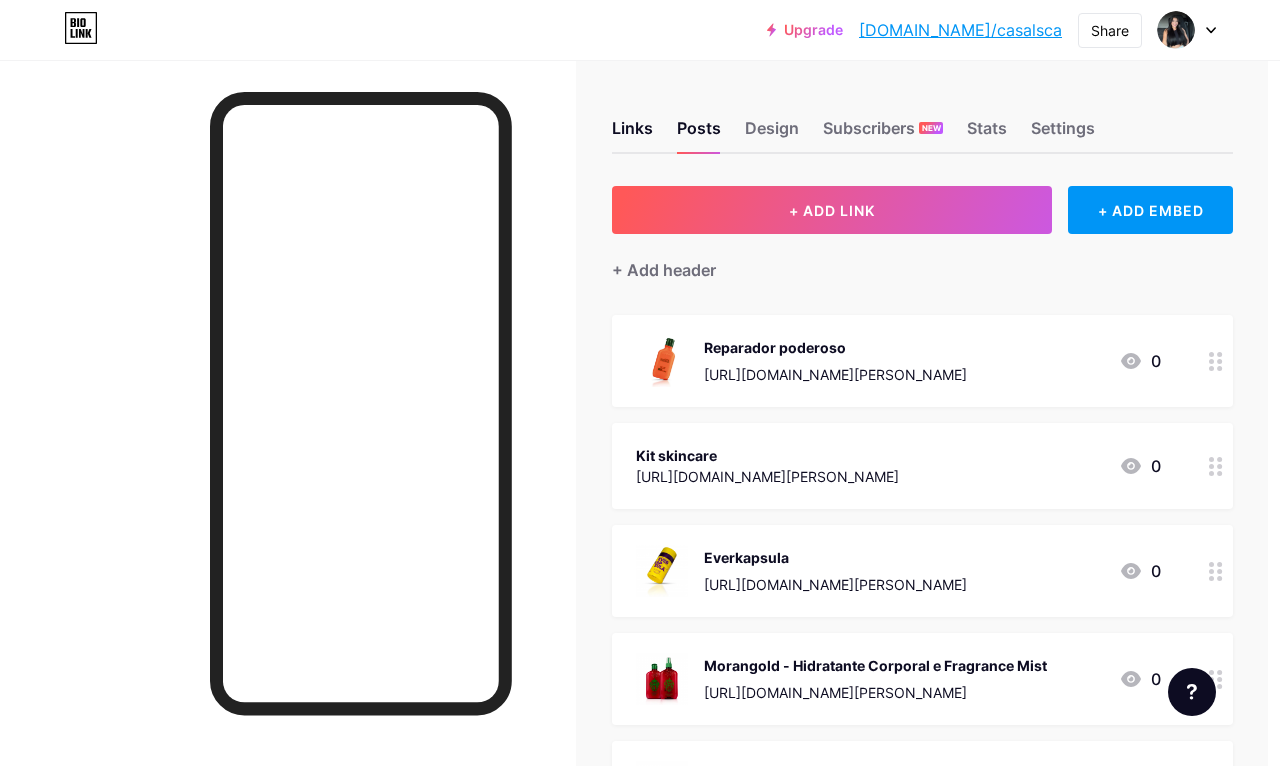 click on "Subscribers
NEW" at bounding box center (883, 134) 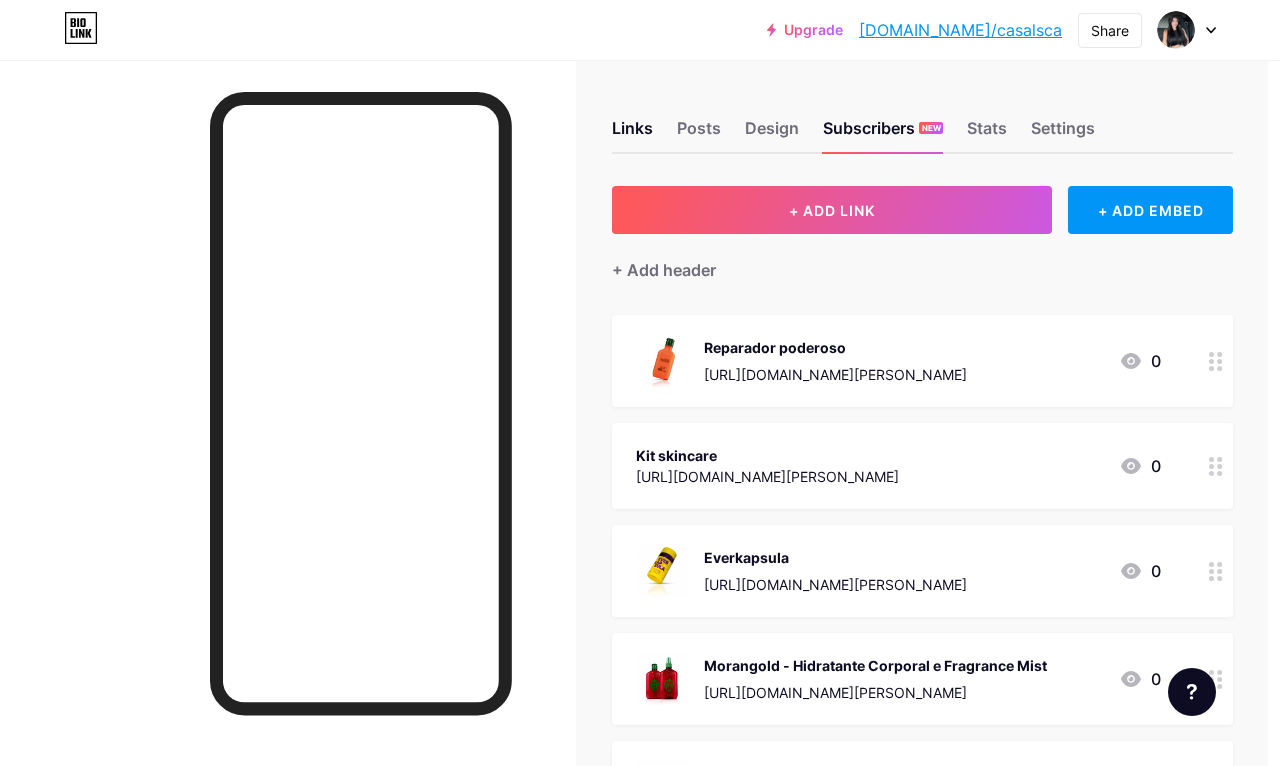 click on "Design" at bounding box center (772, 134) 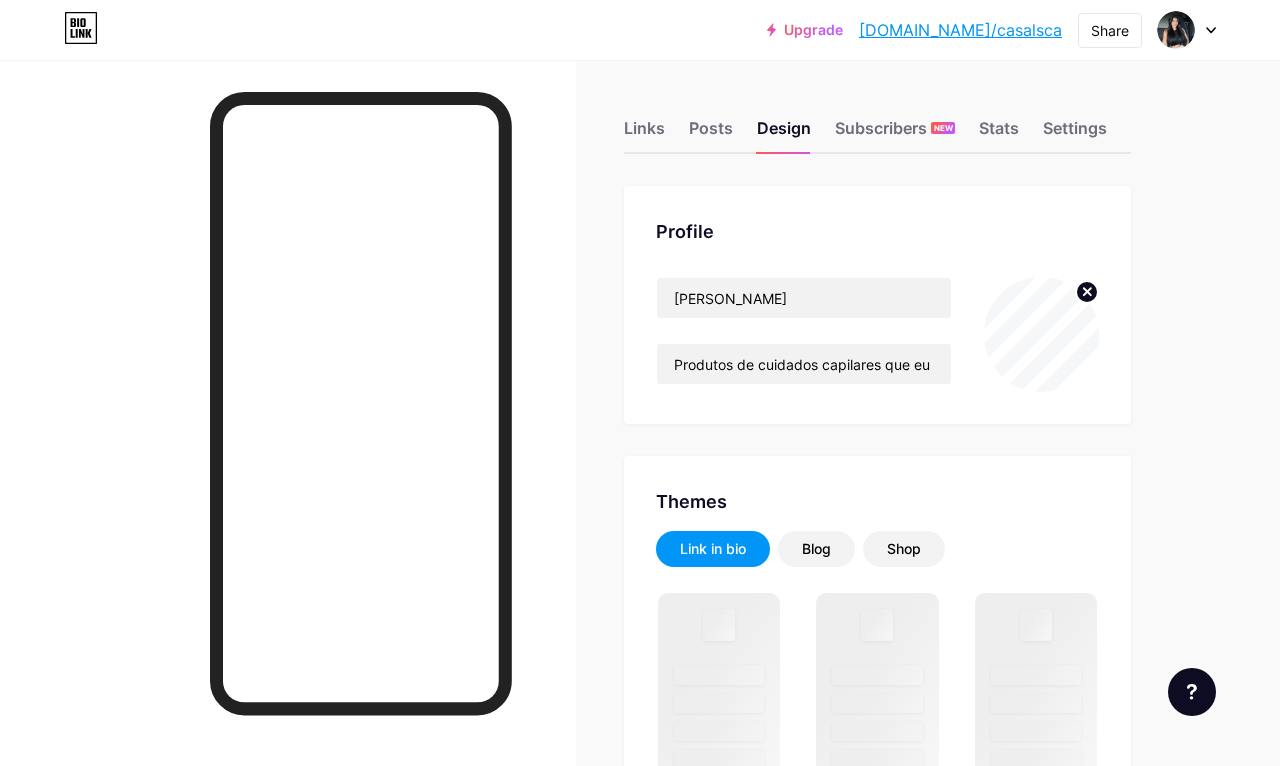 scroll, scrollTop: 0, scrollLeft: 0, axis: both 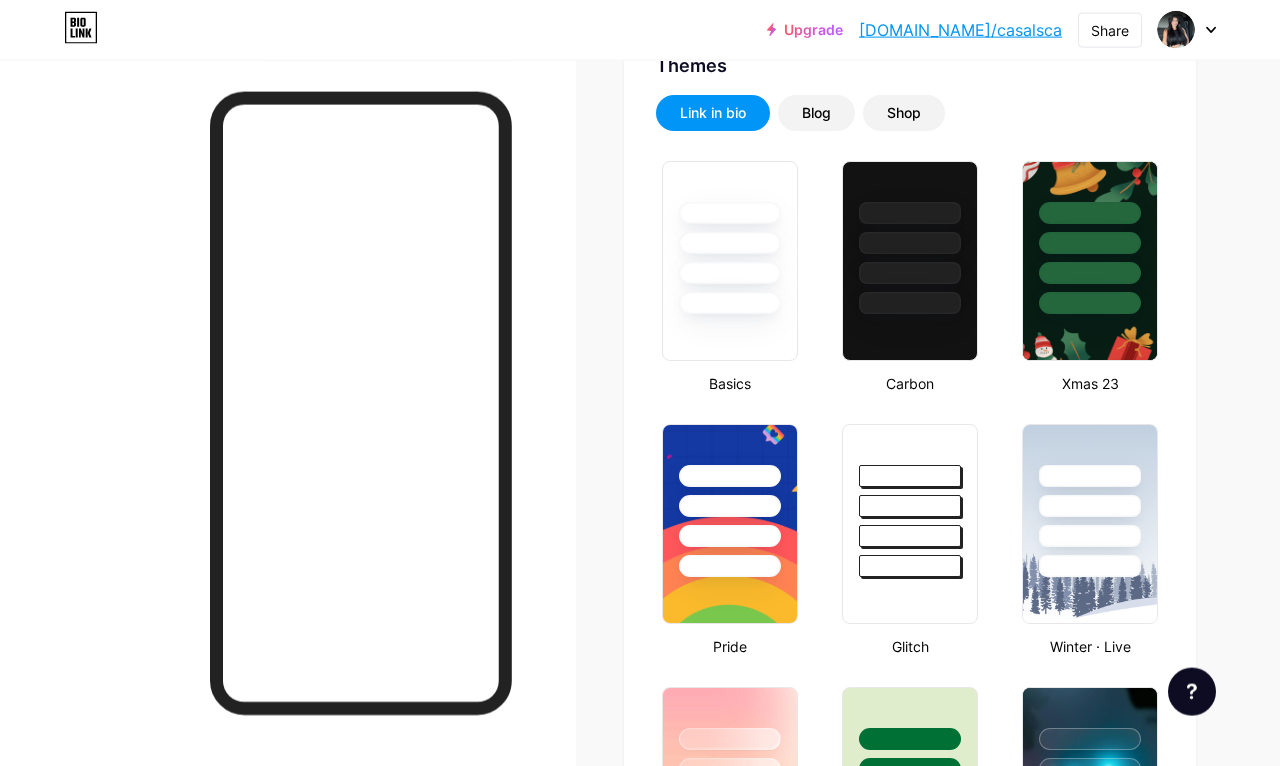 type on "#ffffff" 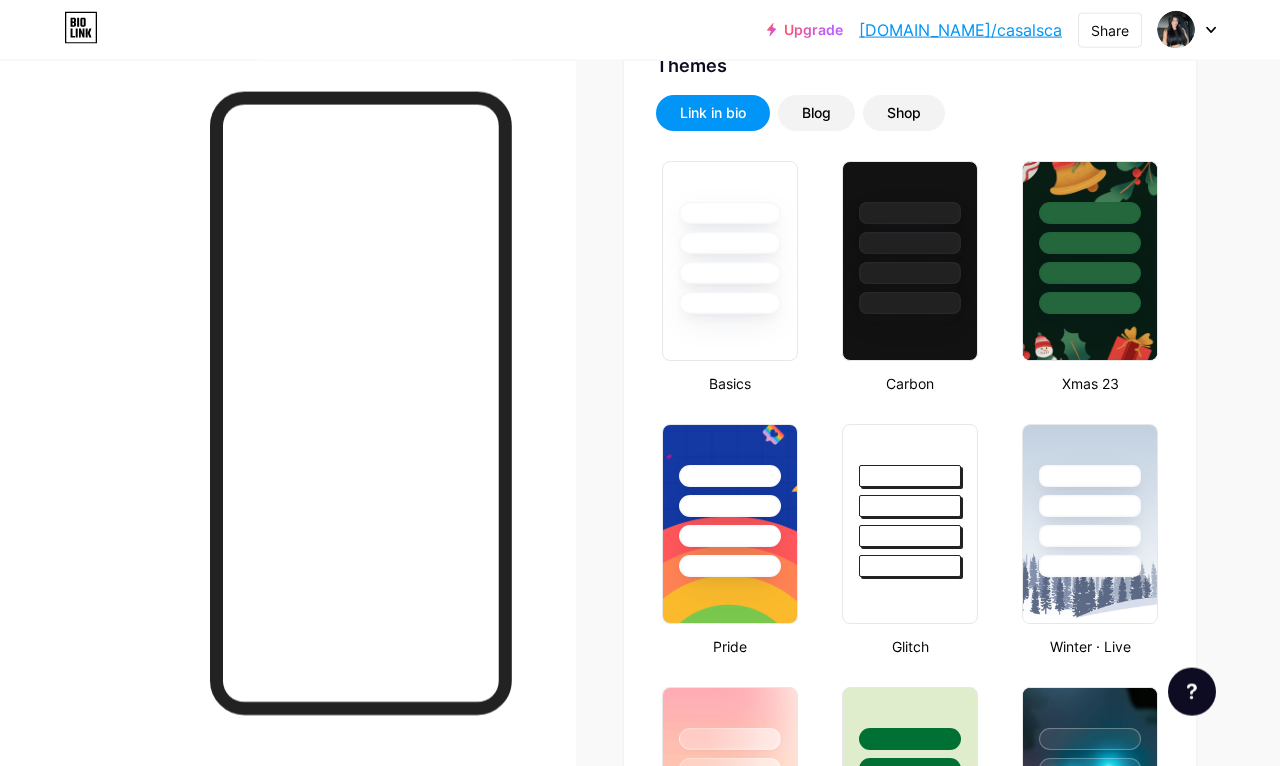 type on "#000000" 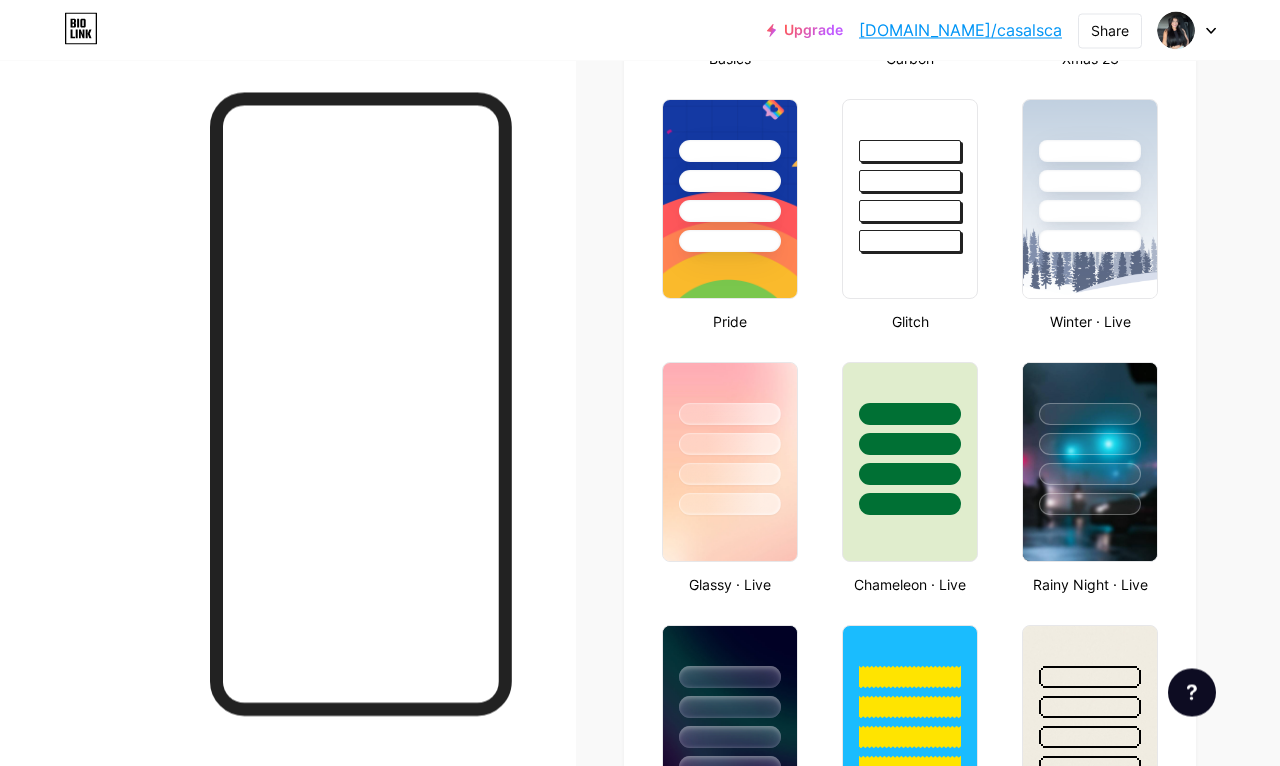 scroll, scrollTop: 761, scrollLeft: 0, axis: vertical 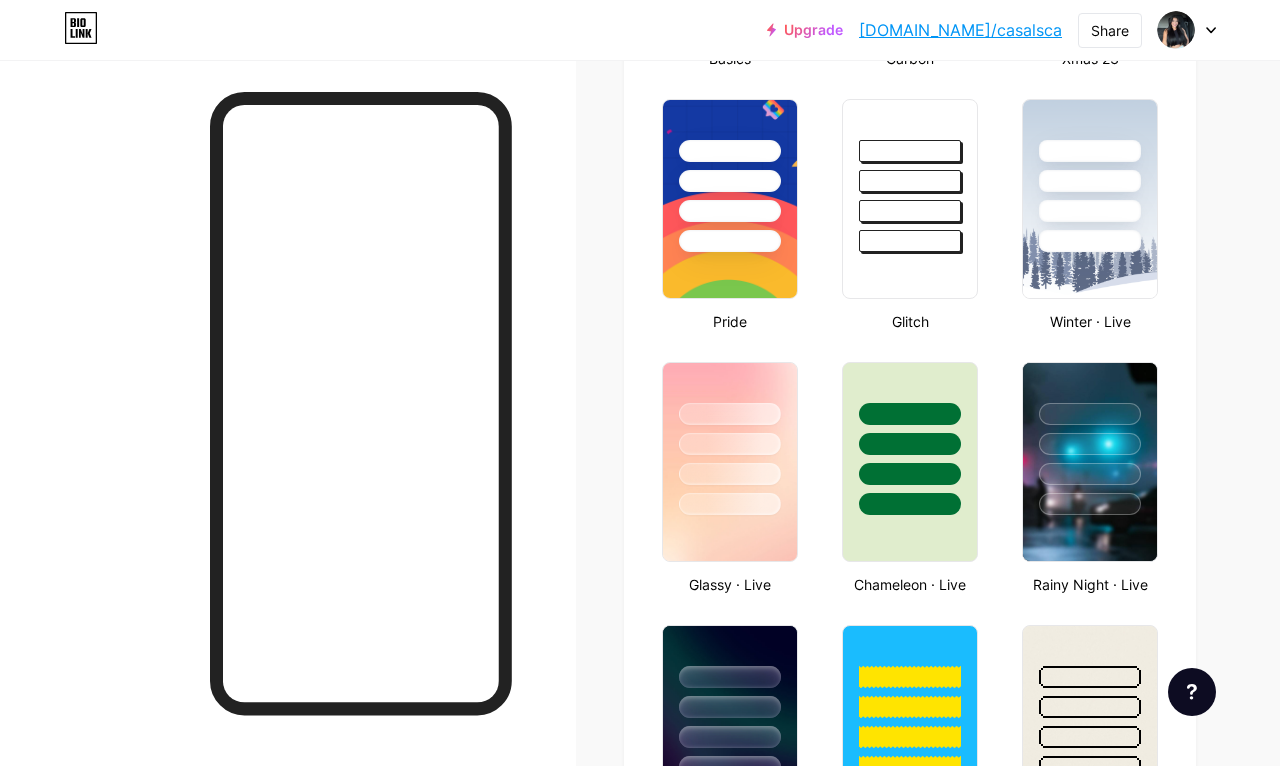click at bounding box center [730, 474] 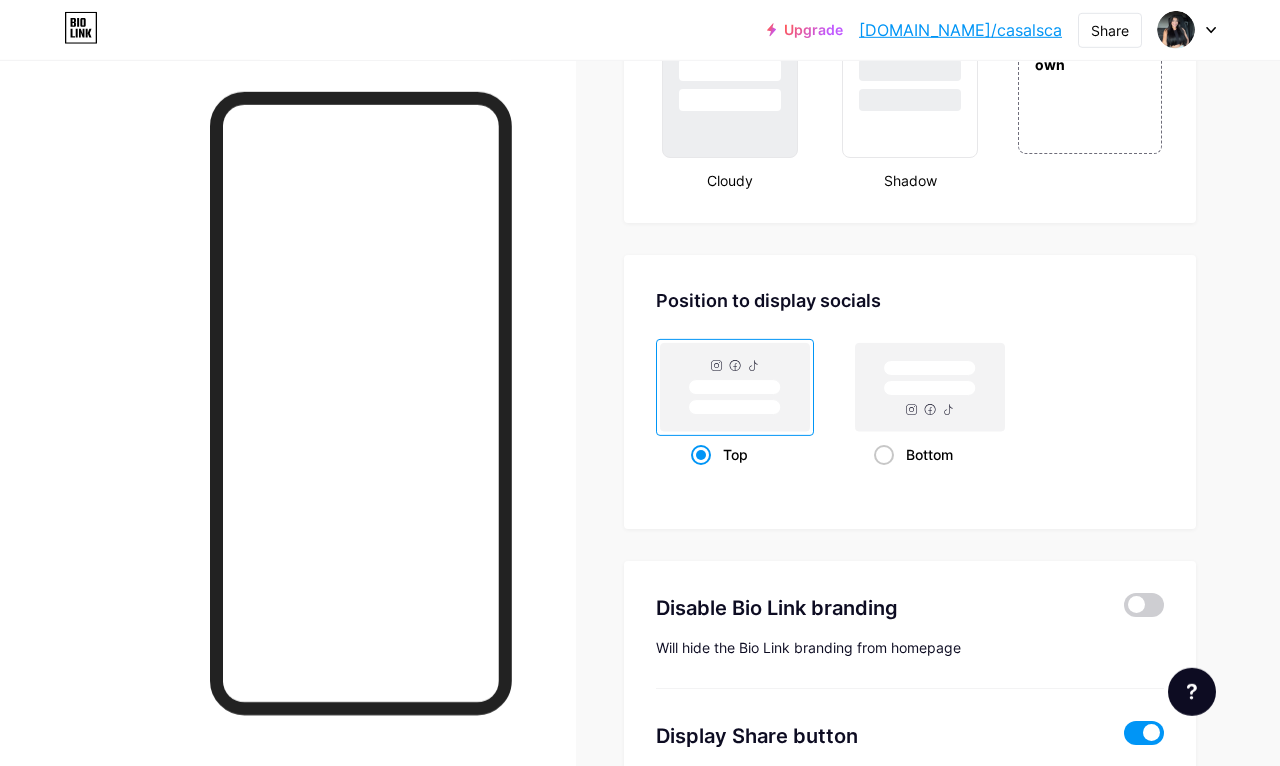 scroll, scrollTop: 2384, scrollLeft: 0, axis: vertical 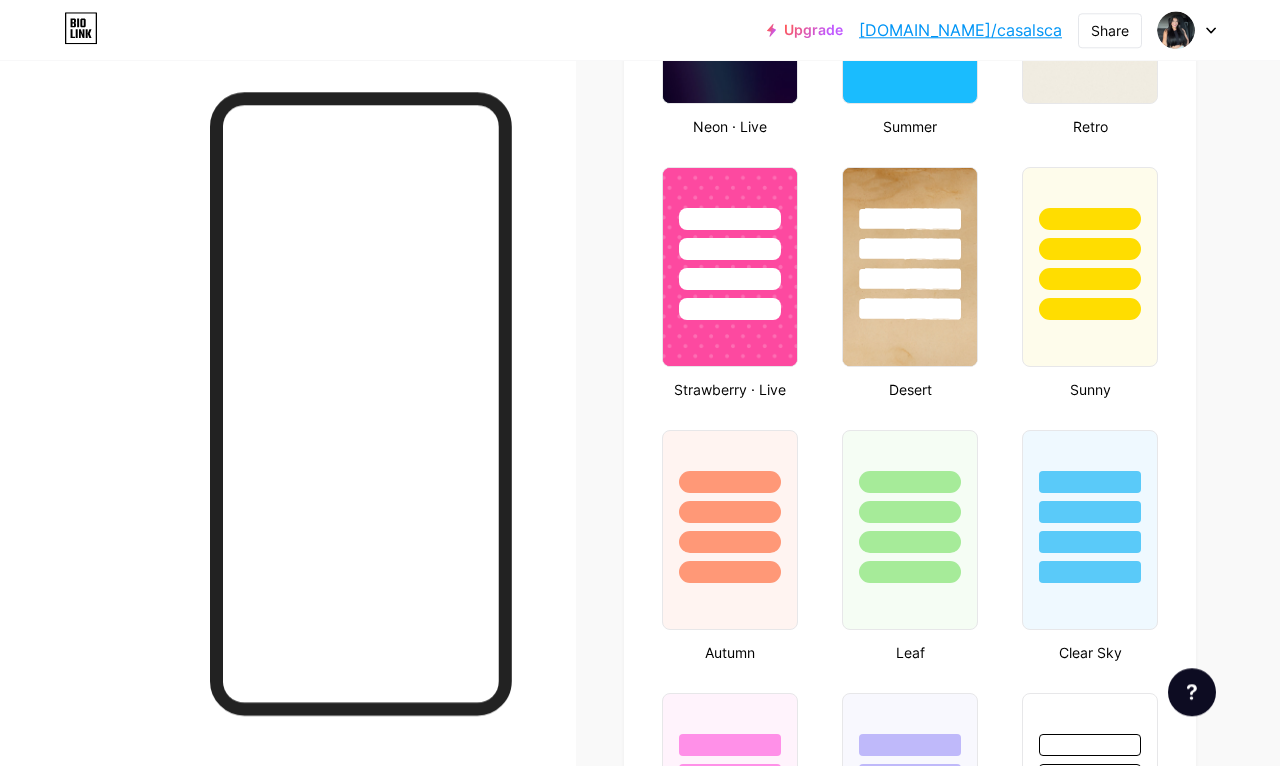 click at bounding box center (730, 507) 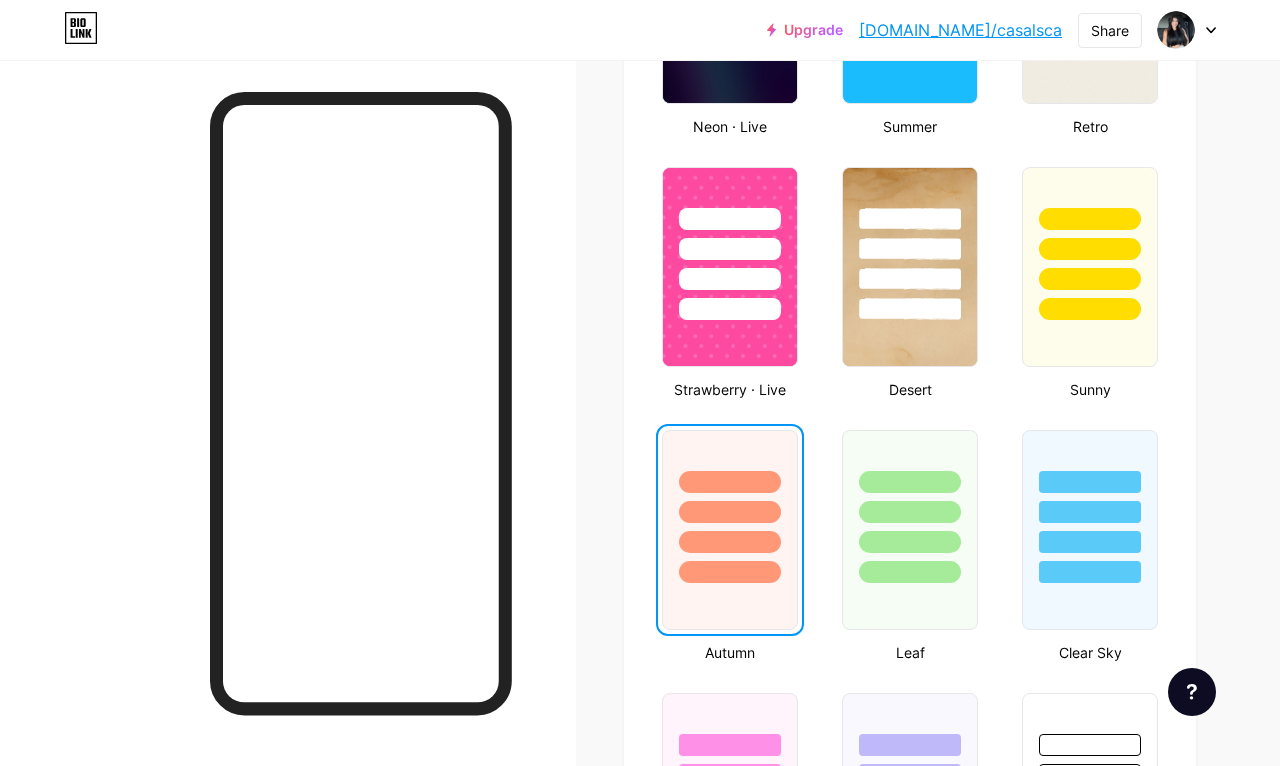 click at bounding box center [1176, 30] 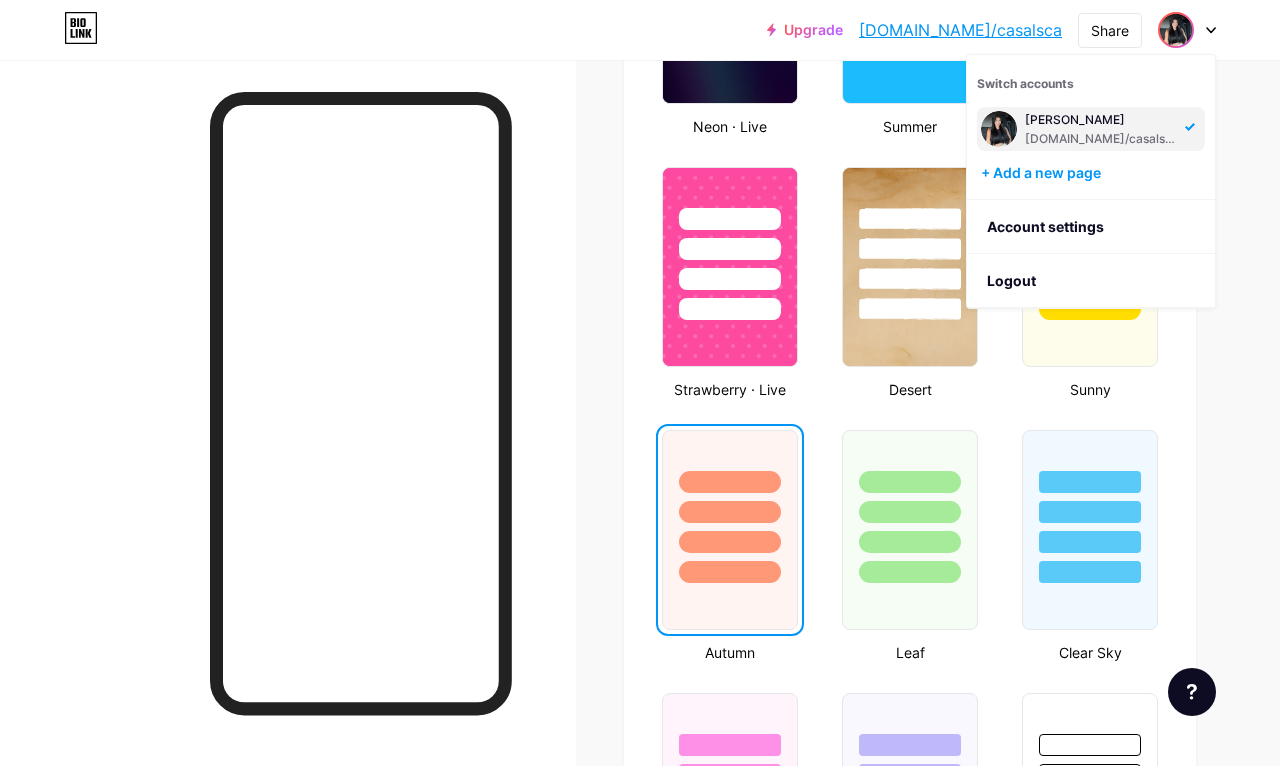 click on "[PERSON_NAME]" at bounding box center [1102, 120] 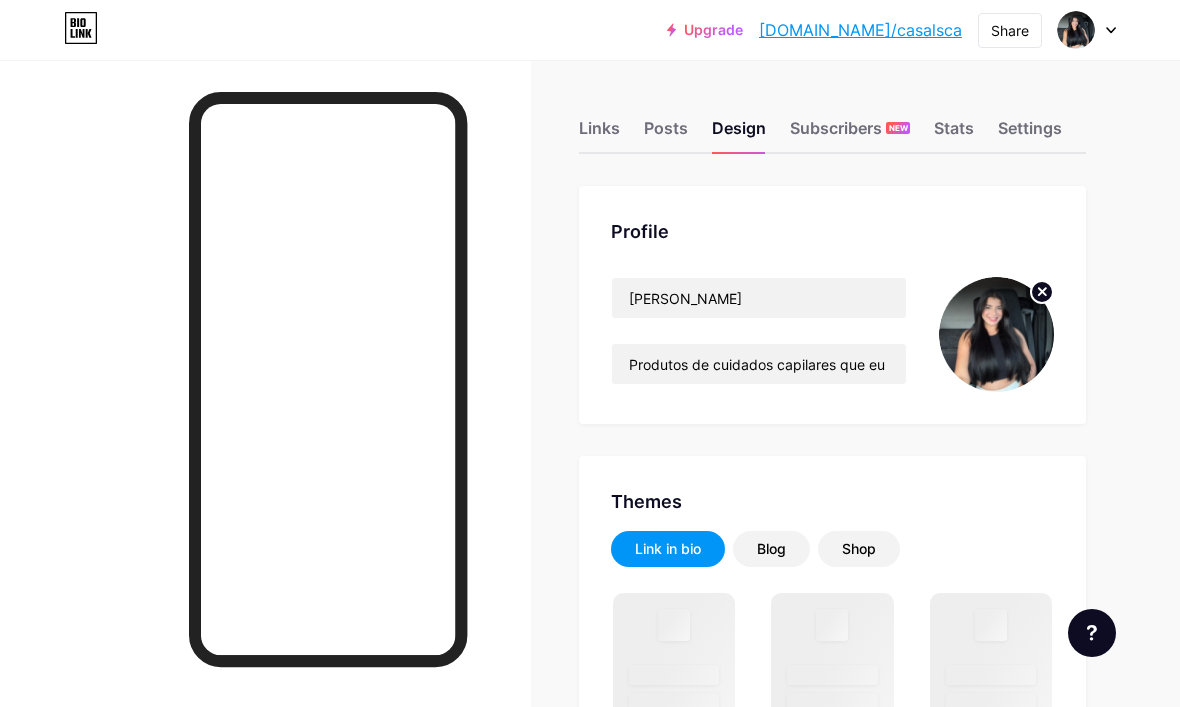 scroll, scrollTop: 0, scrollLeft: 0, axis: both 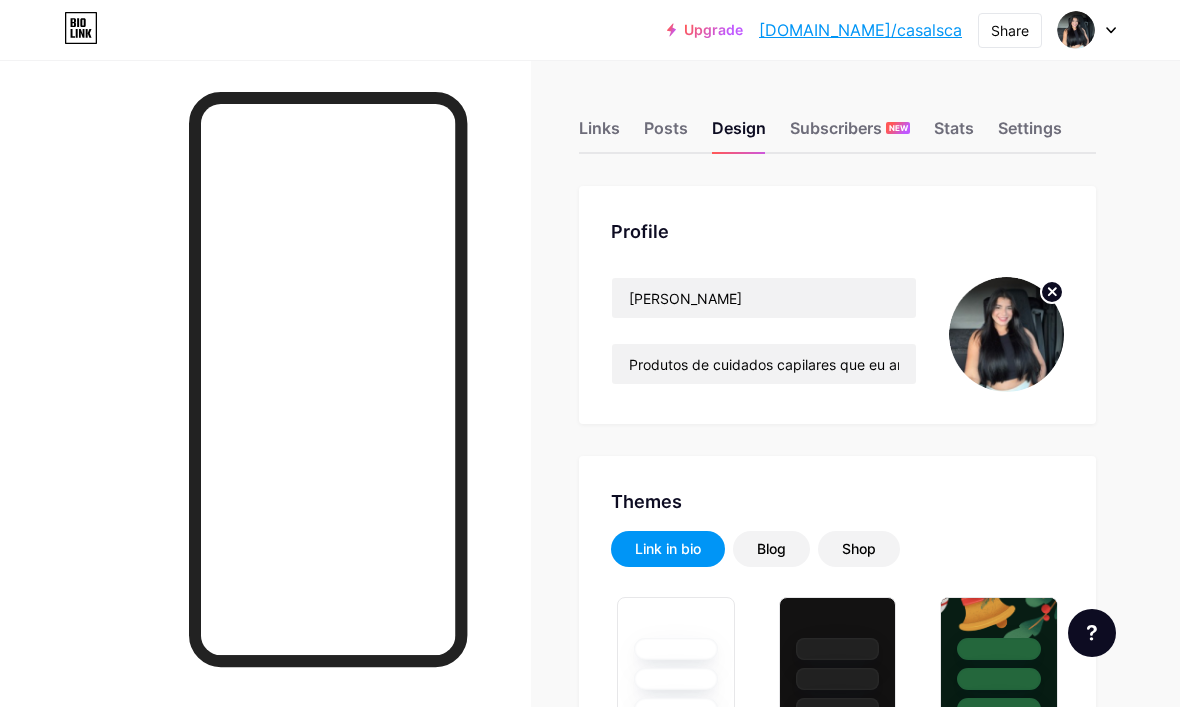 click on "Changes saved" at bounding box center [590, -25] 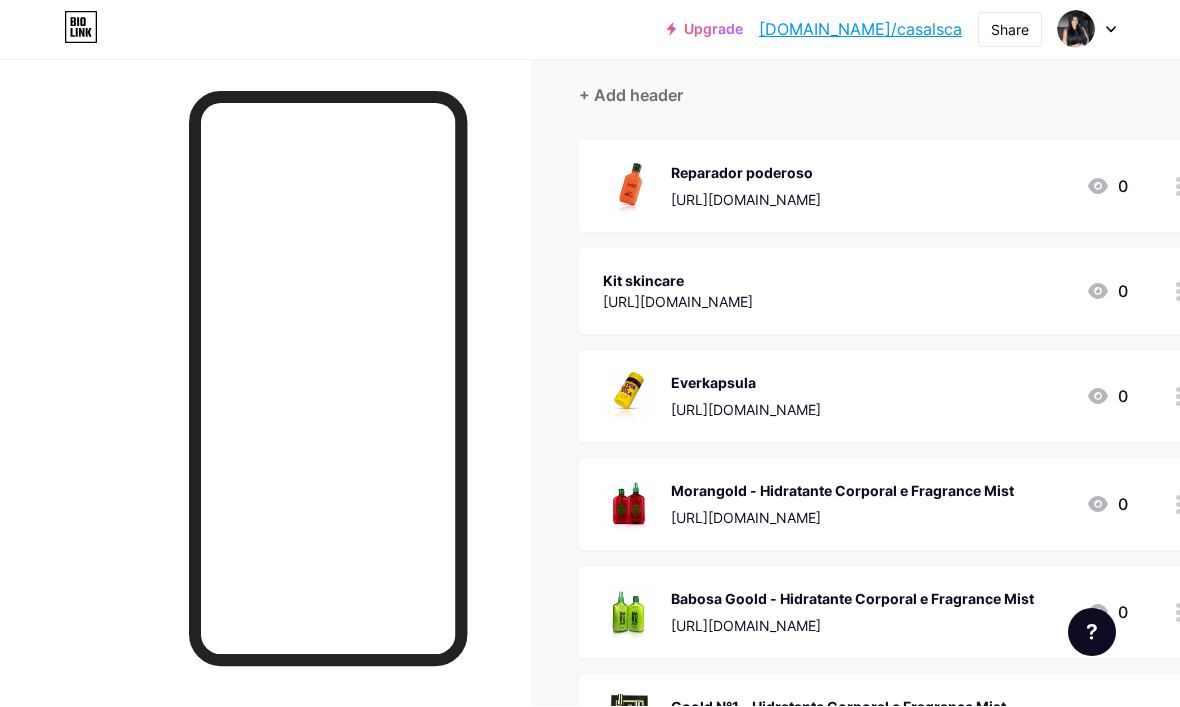 click on "Kit skincare" at bounding box center (678, 281) 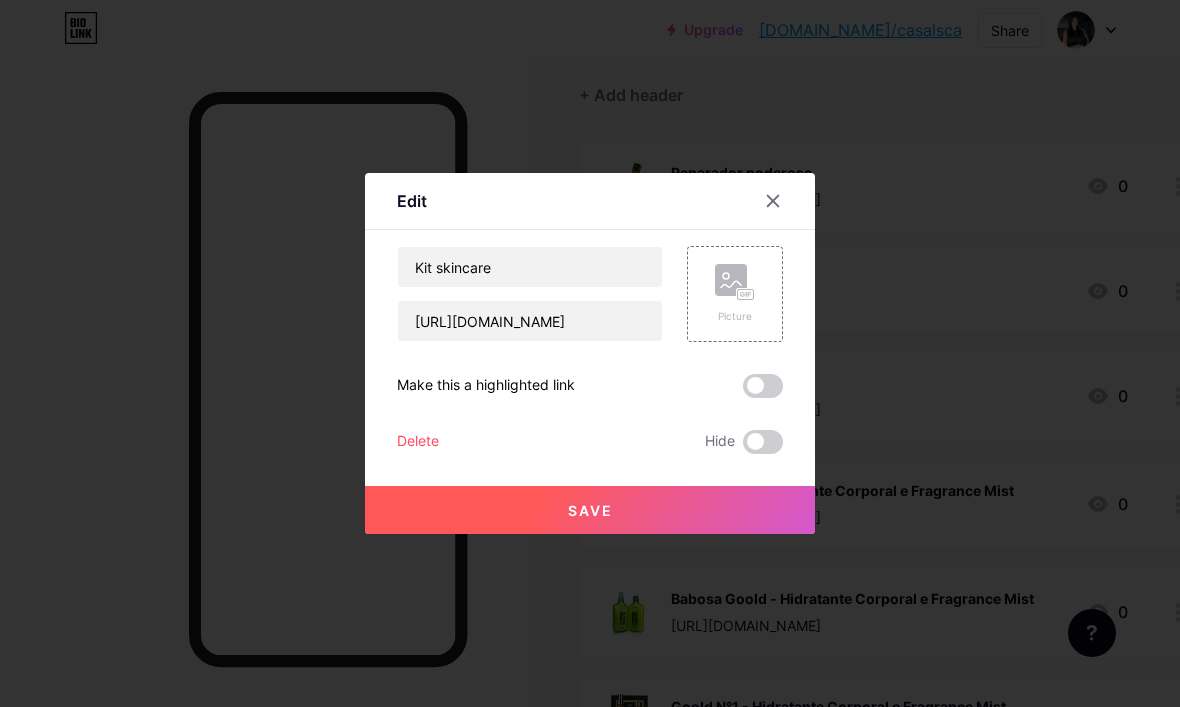 click on "Picture" at bounding box center [735, 316] 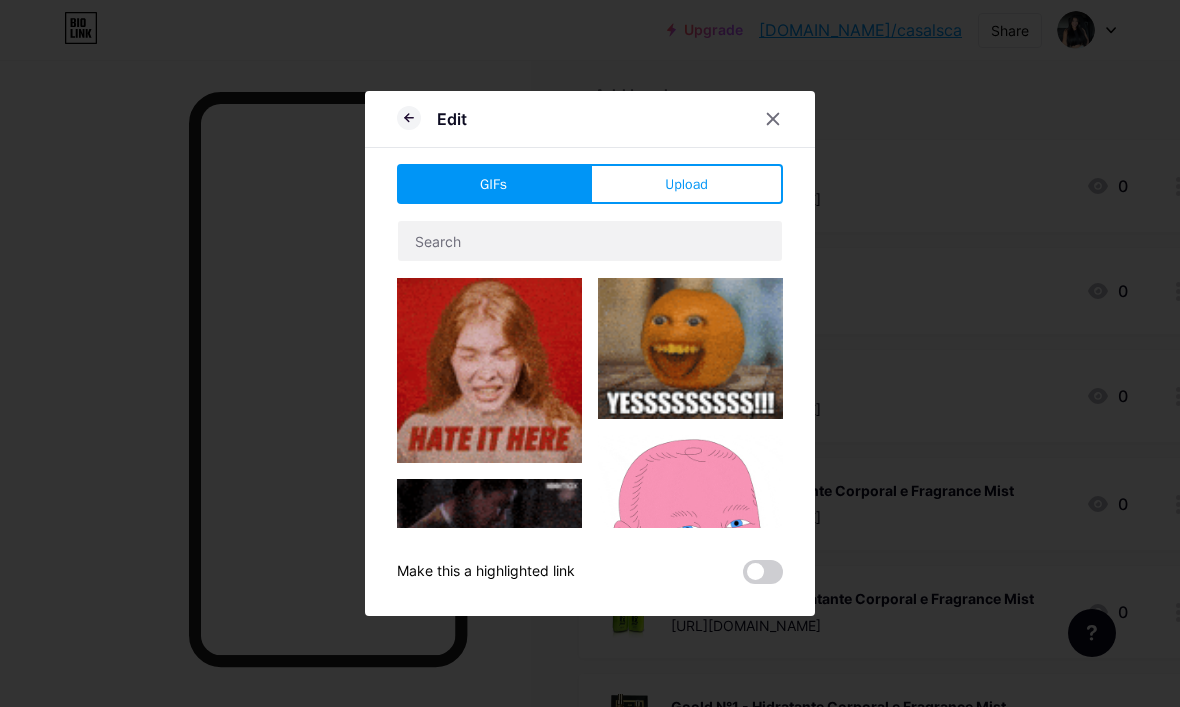click on "Upload" at bounding box center [686, 184] 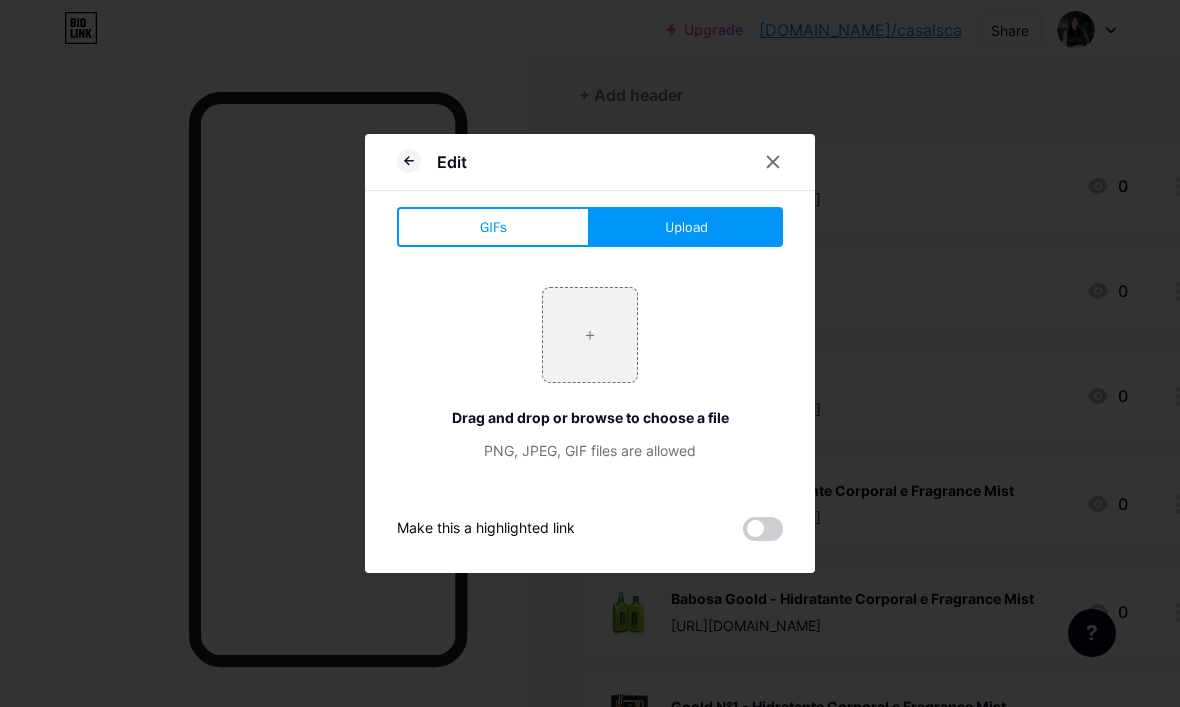 click at bounding box center [590, 335] 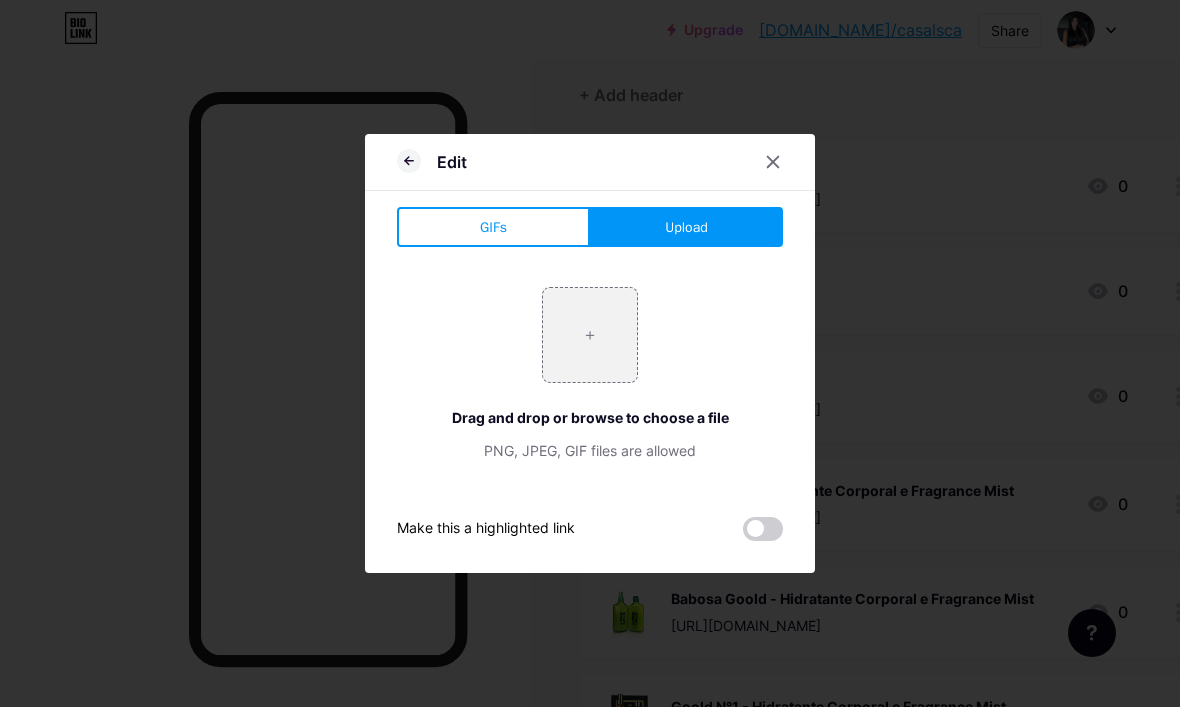 type on "C:\fakepath\IMG_0046.webp" 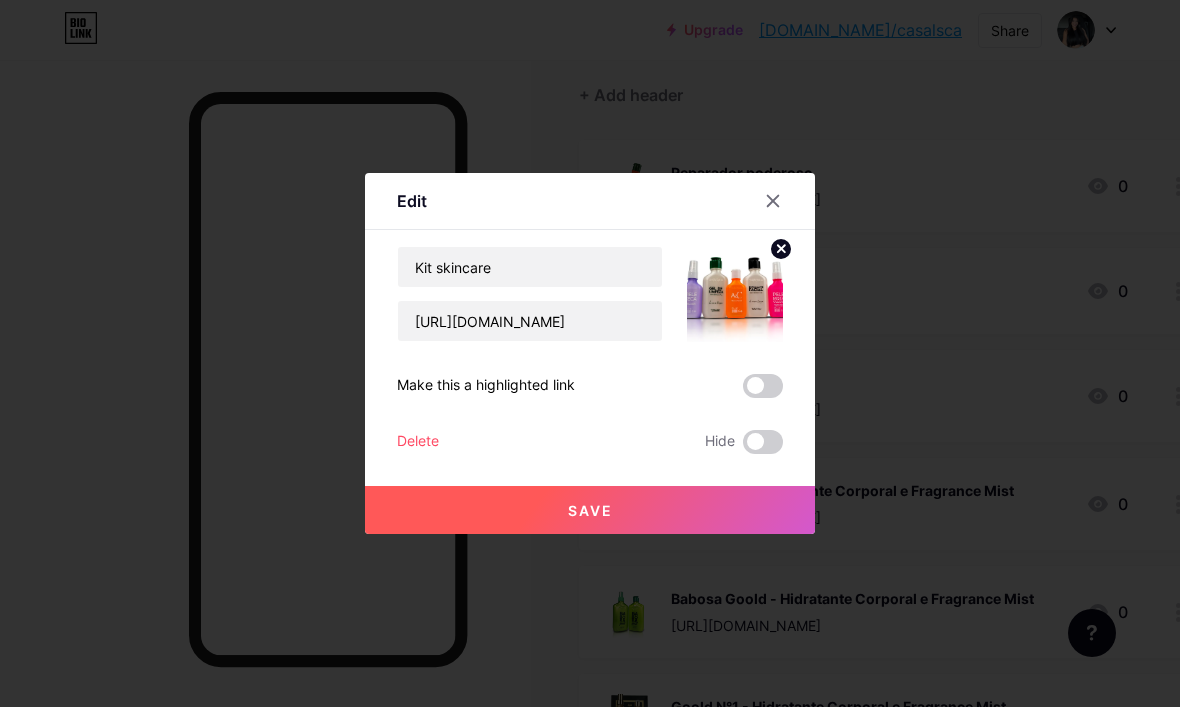 click on "Save" at bounding box center [590, 510] 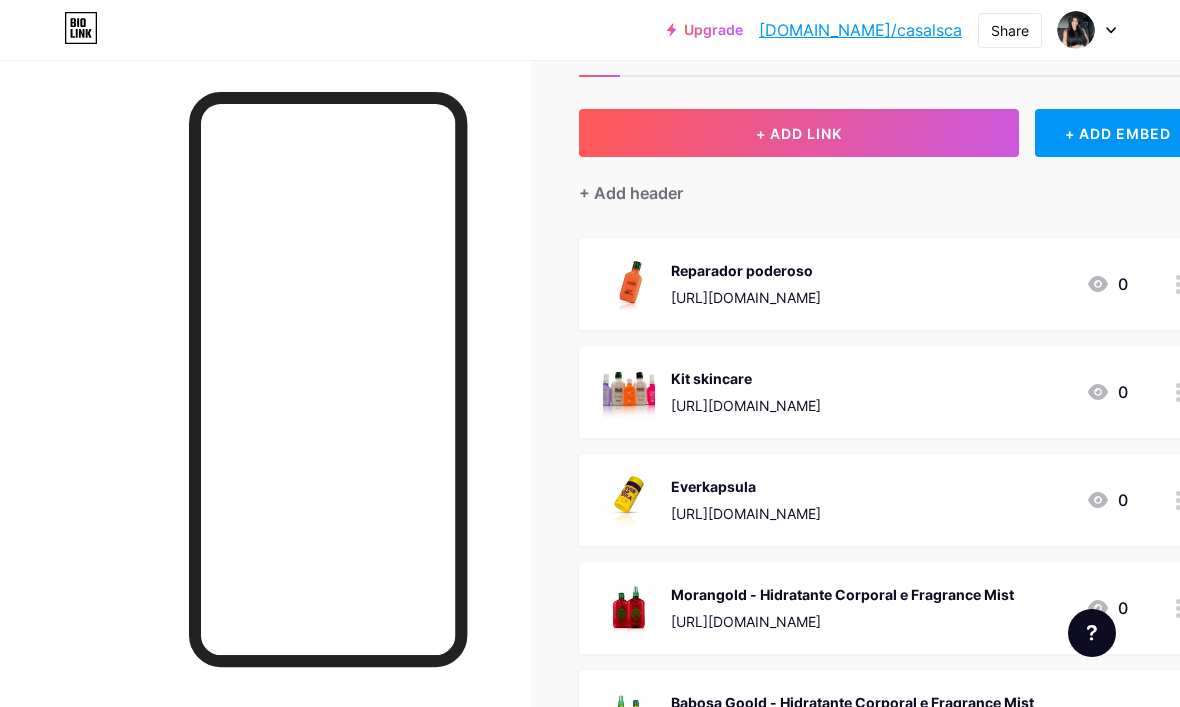 scroll, scrollTop: 107, scrollLeft: 0, axis: vertical 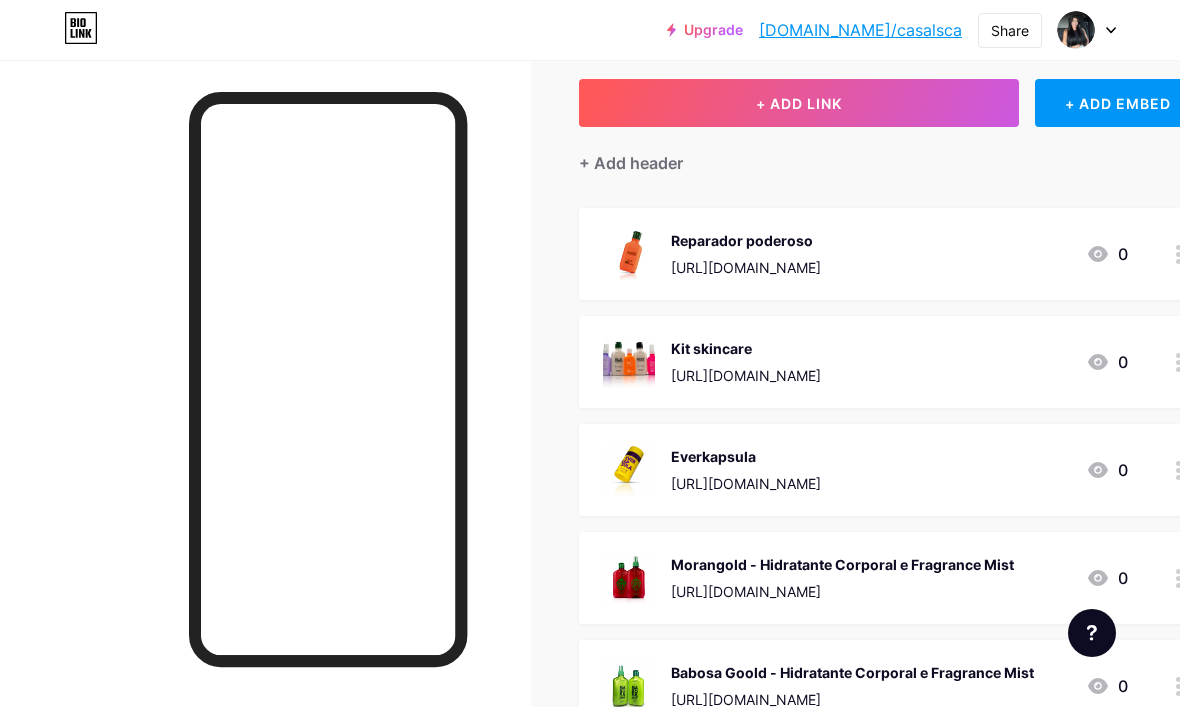 click on "Kit skincare
https://pay.goold.club/aff/HYRG8N/ZCYXEKT6
0" at bounding box center [865, 362] 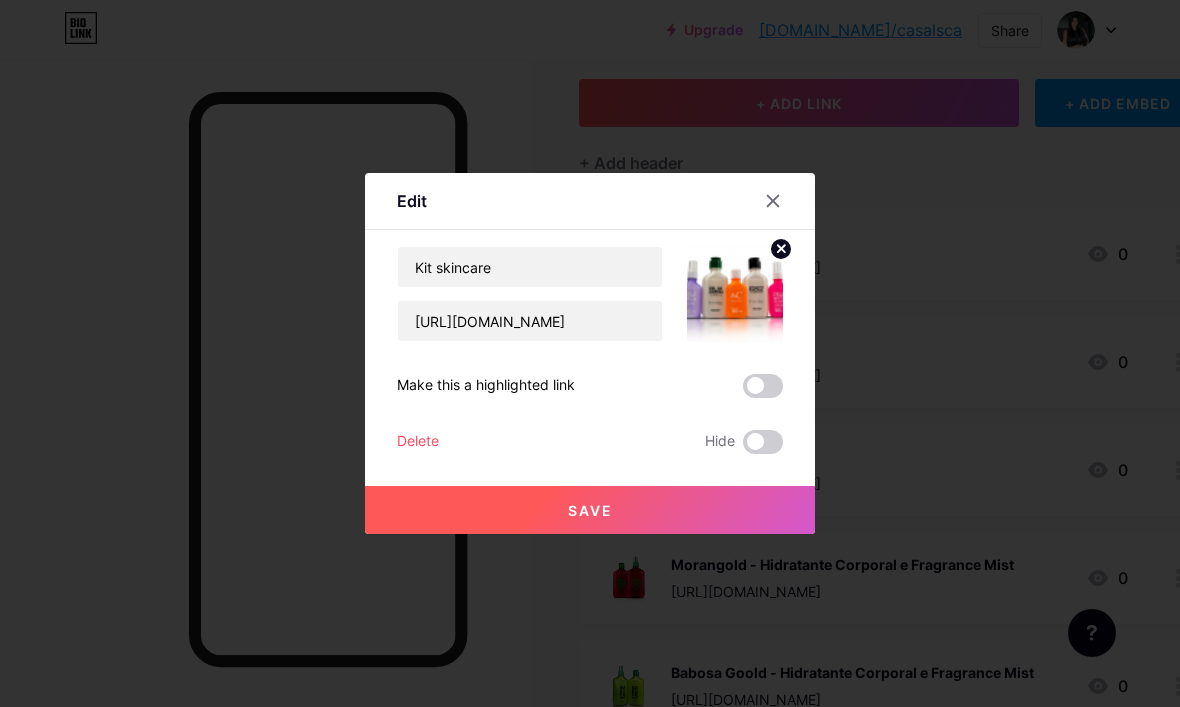 click 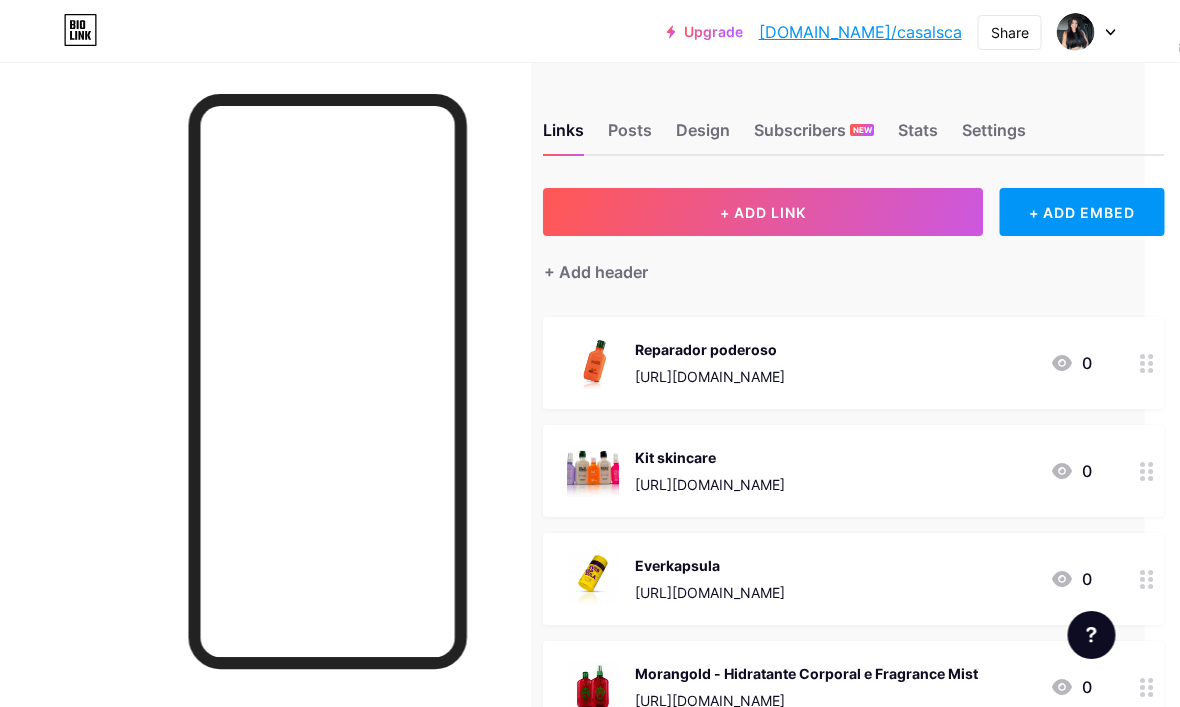 scroll, scrollTop: 0, scrollLeft: 39, axis: horizontal 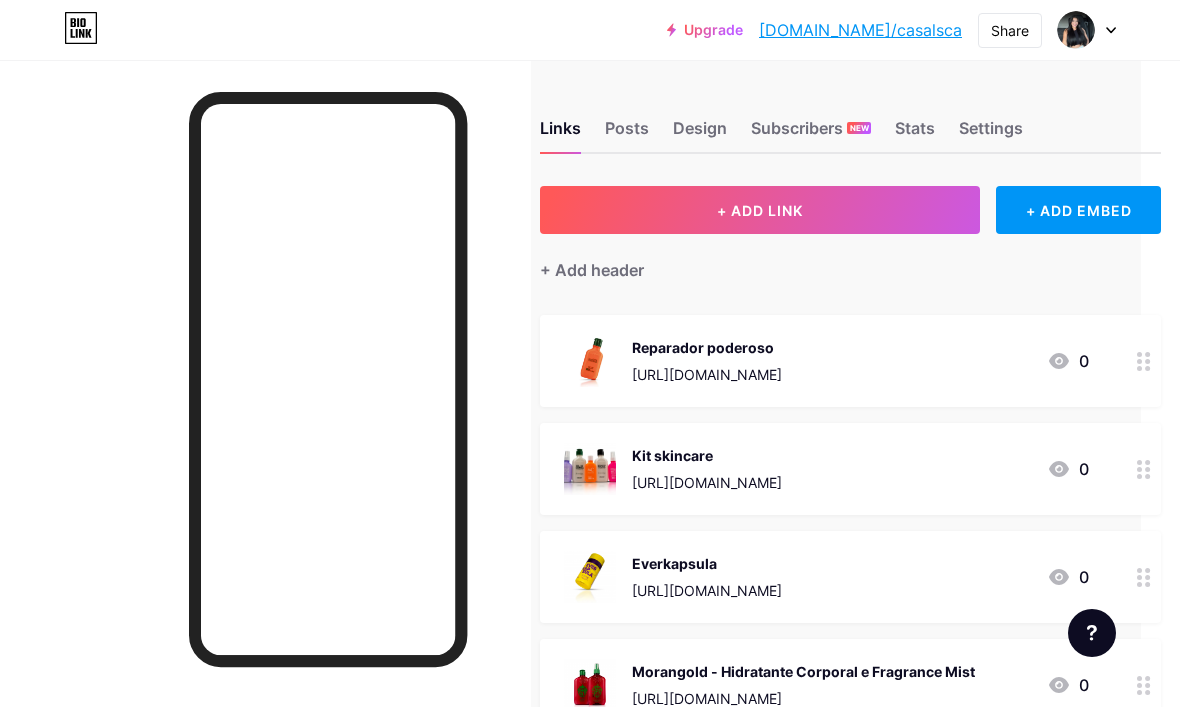 click at bounding box center (1144, 361) 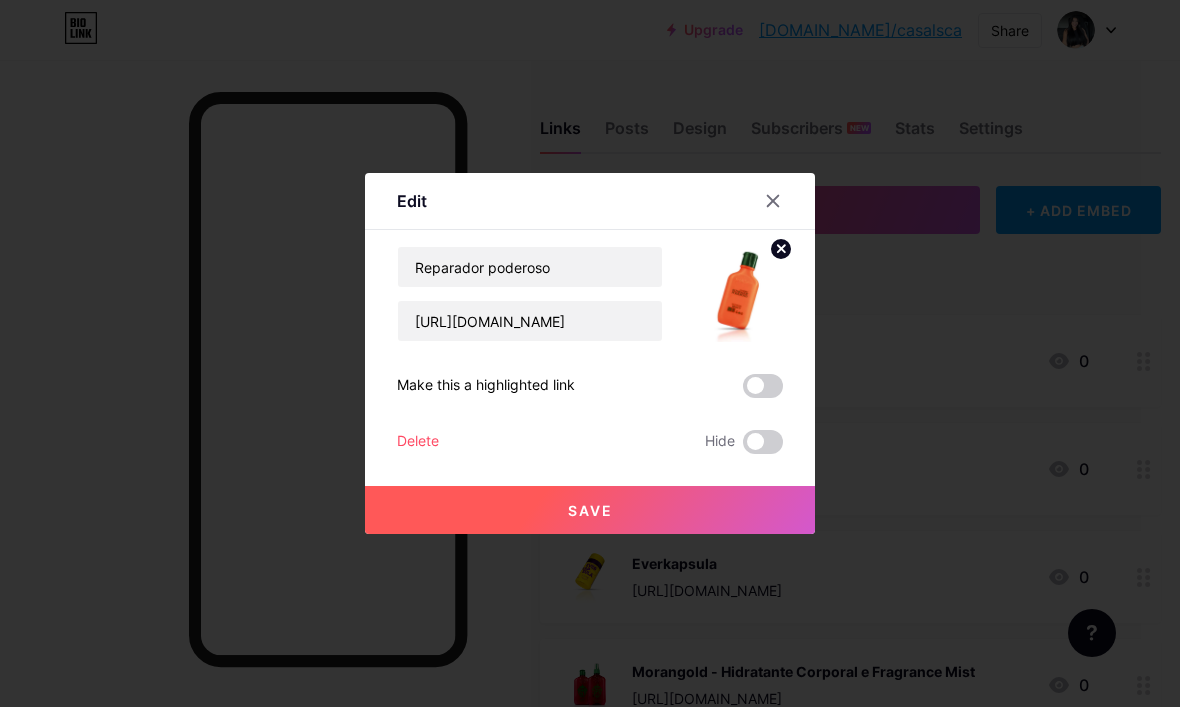 click 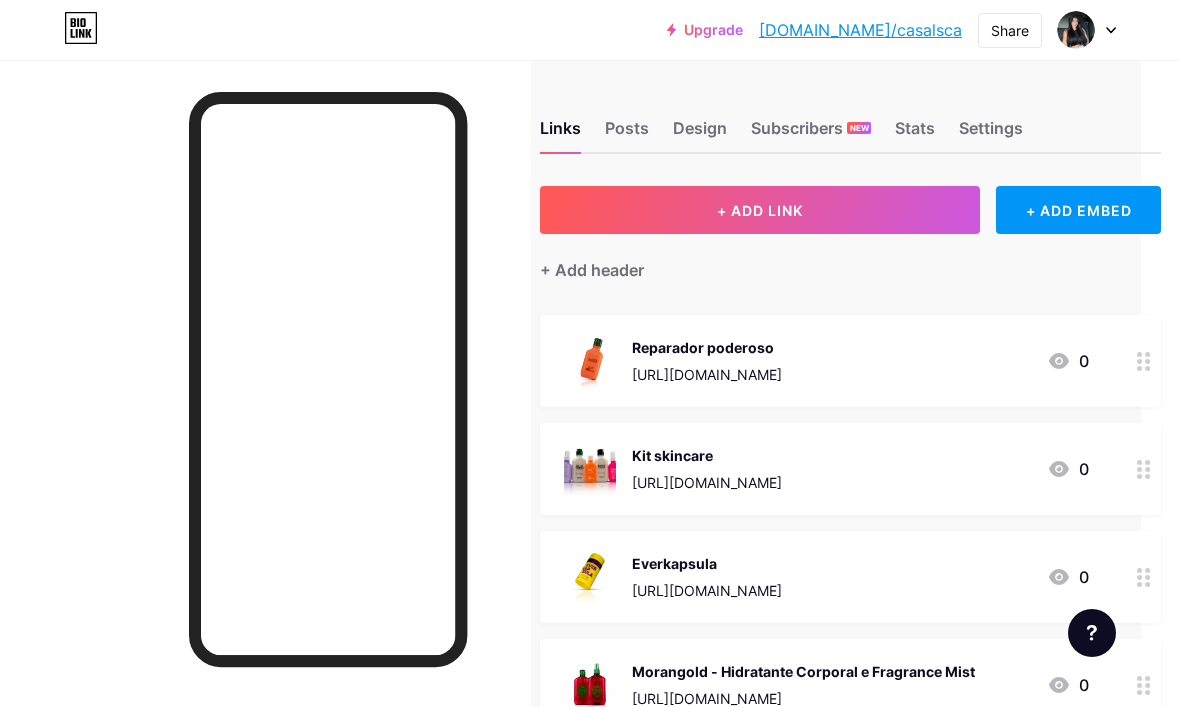 click 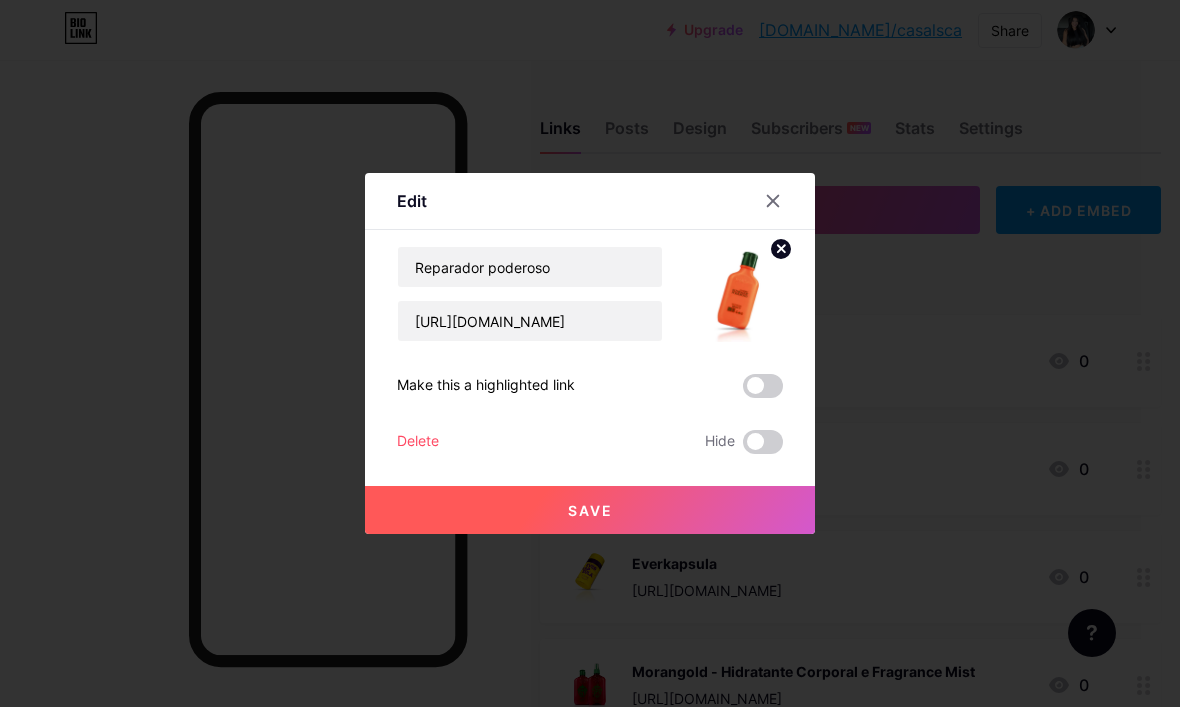 click at bounding box center (773, 201) 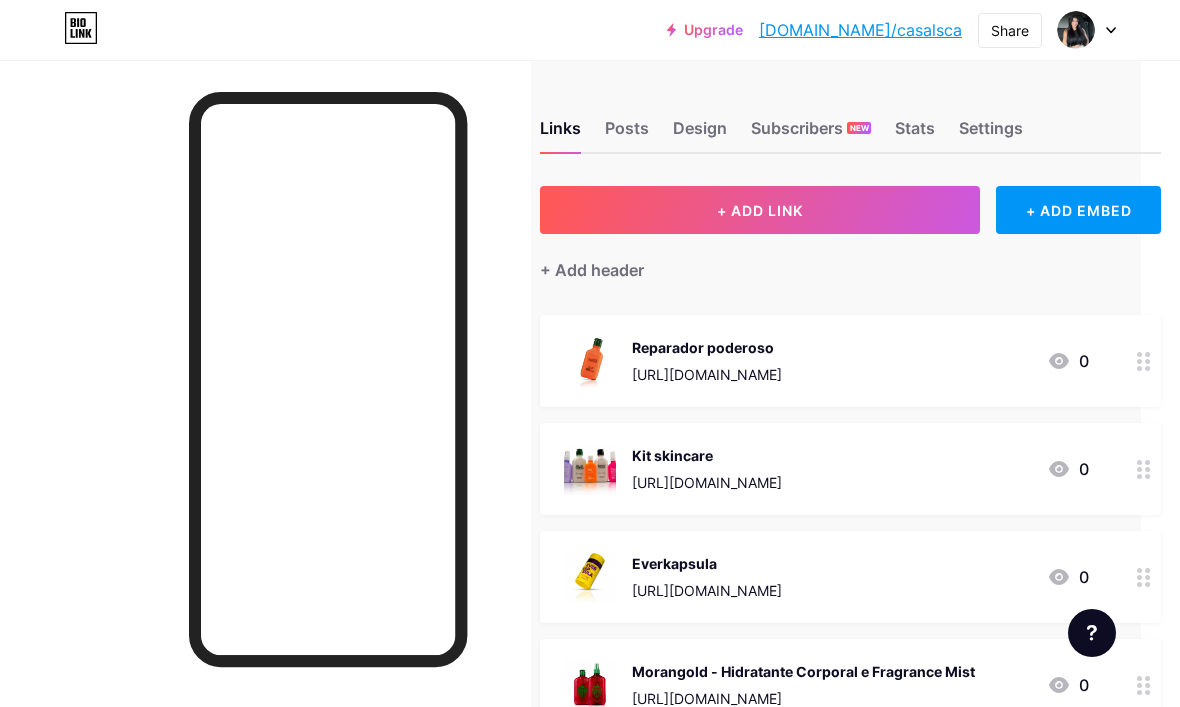 click 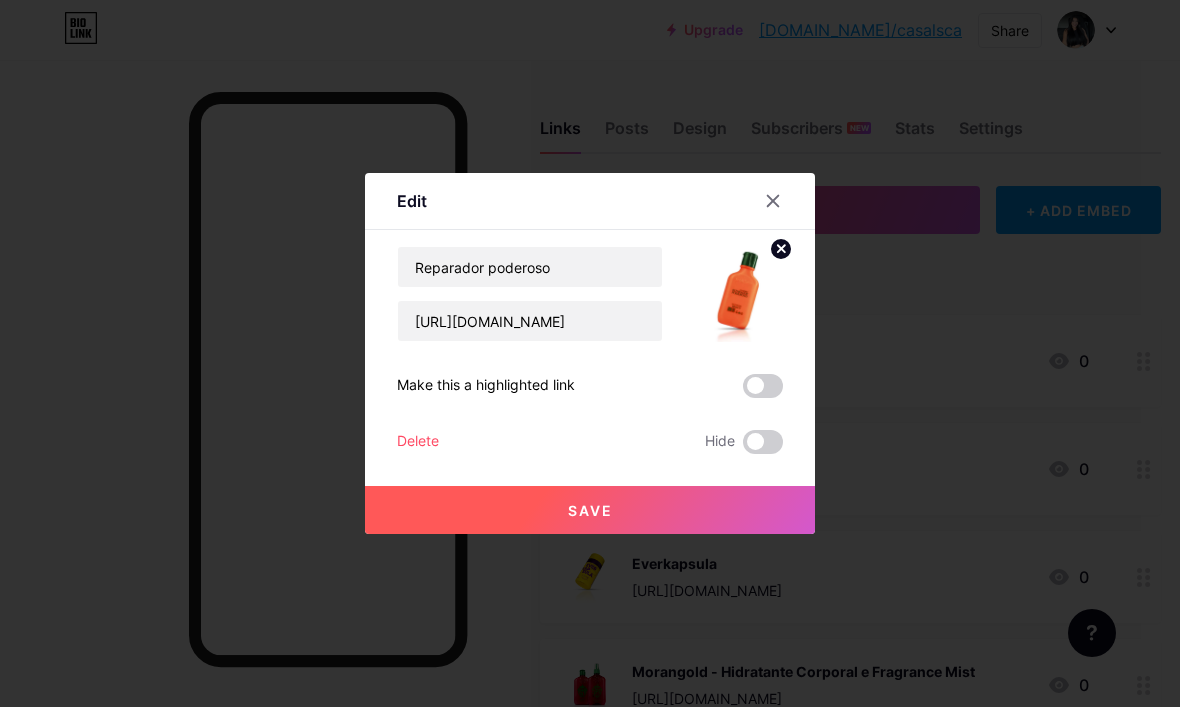 click 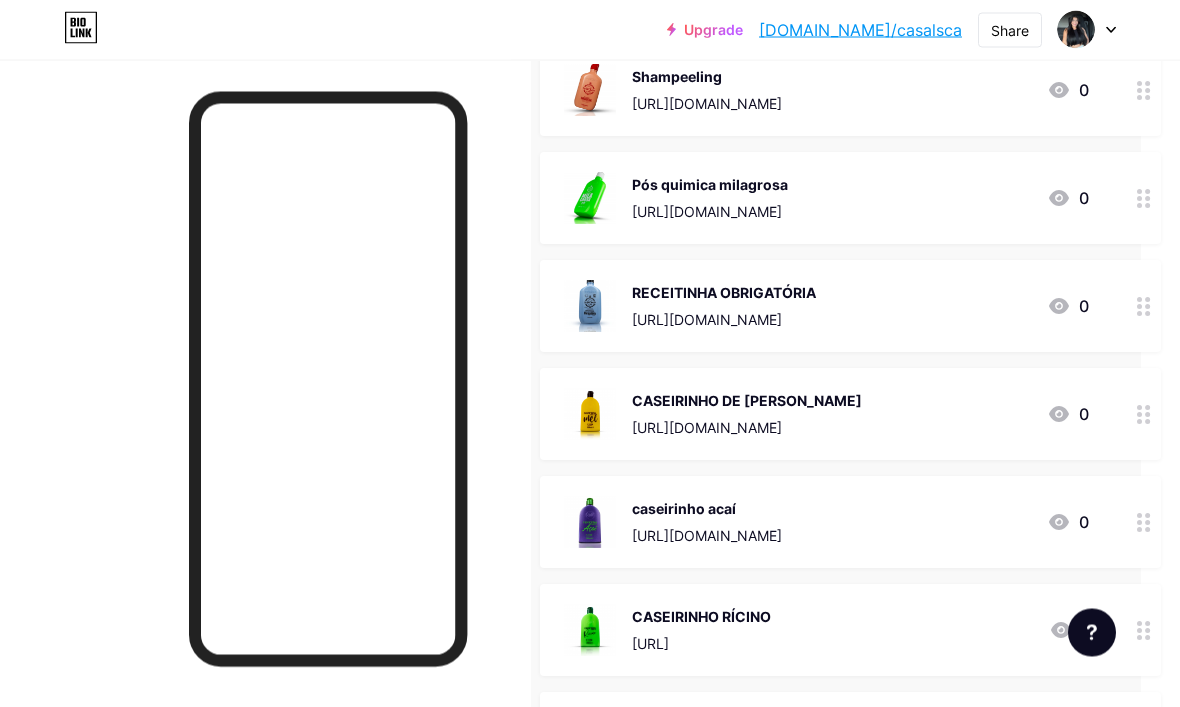 scroll, scrollTop: 6669, scrollLeft: 39, axis: both 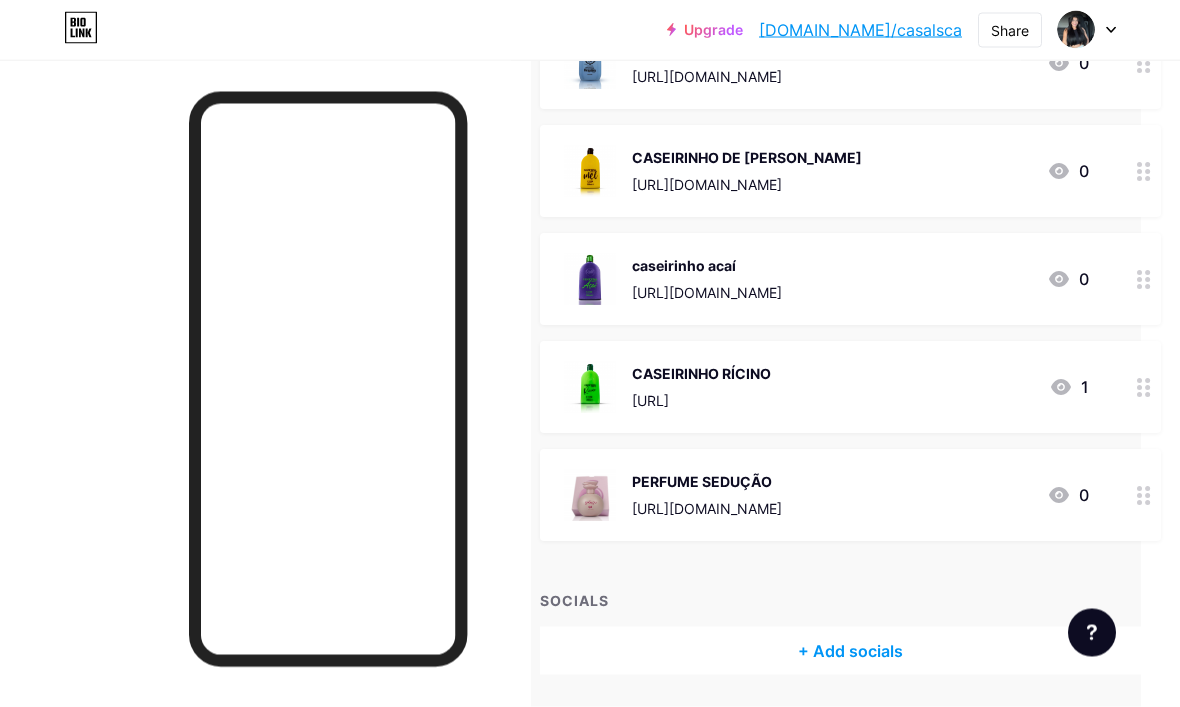 click on "+ Add socials" at bounding box center [850, 651] 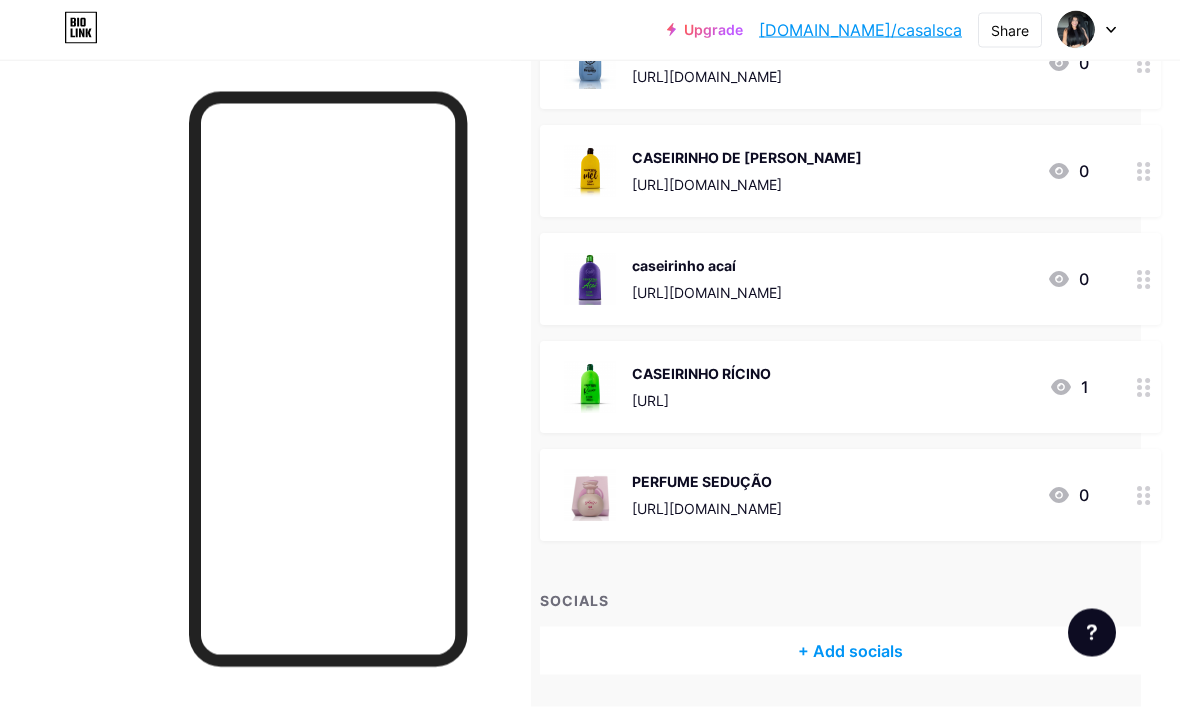 scroll, scrollTop: 6669, scrollLeft: 39, axis: both 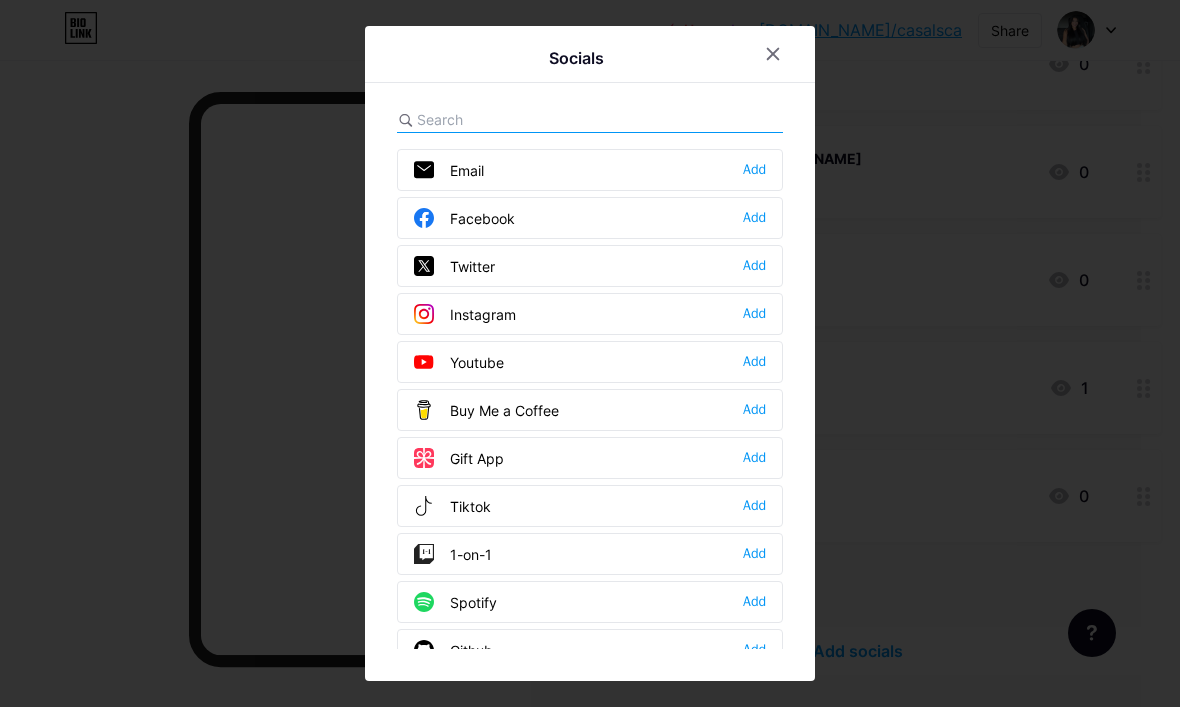 click on "Instagram
Add" at bounding box center (590, 314) 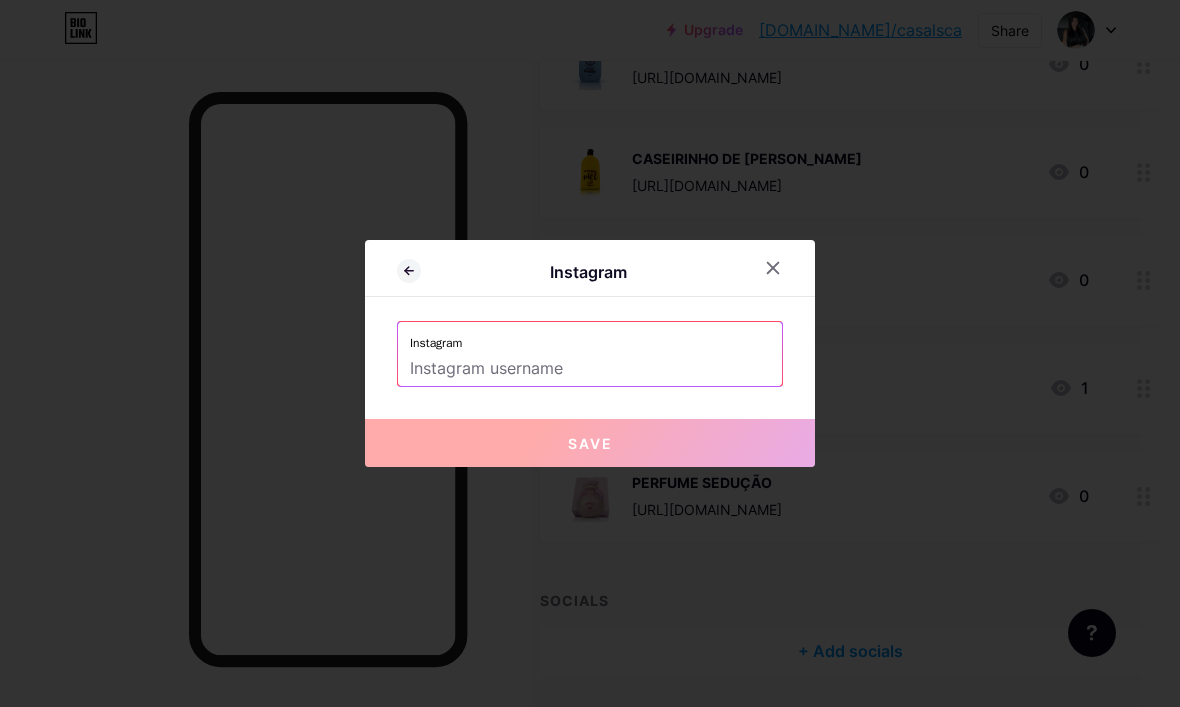 type on "'" 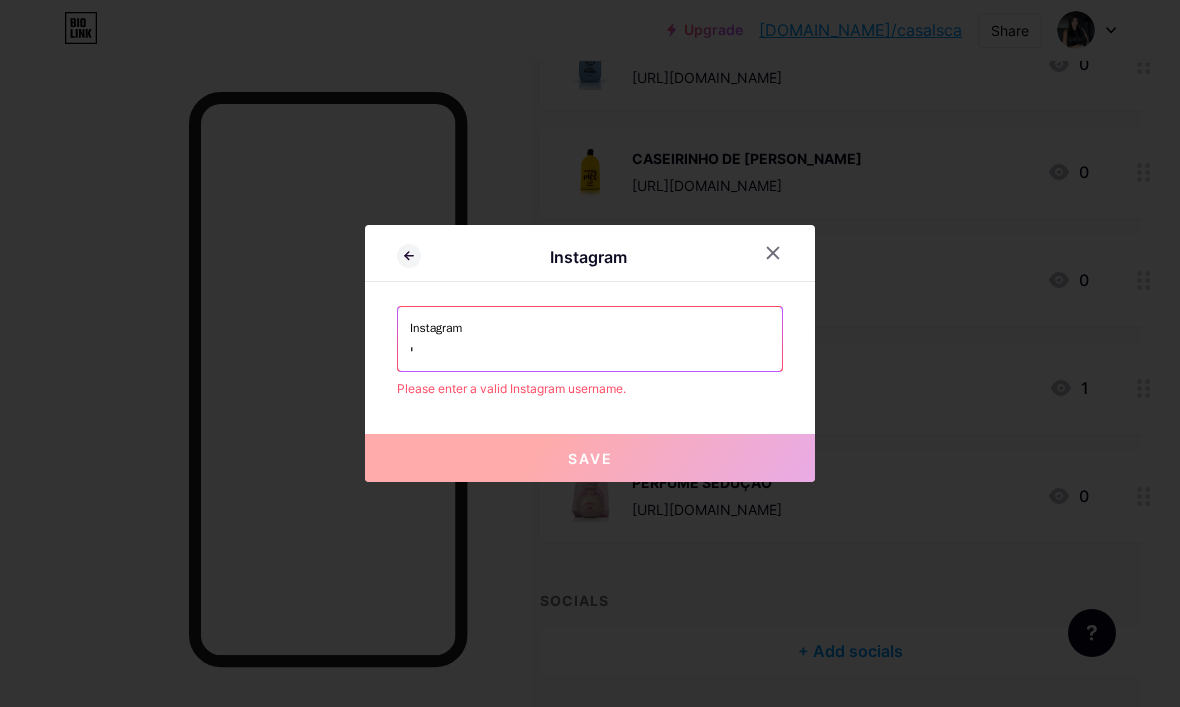 type 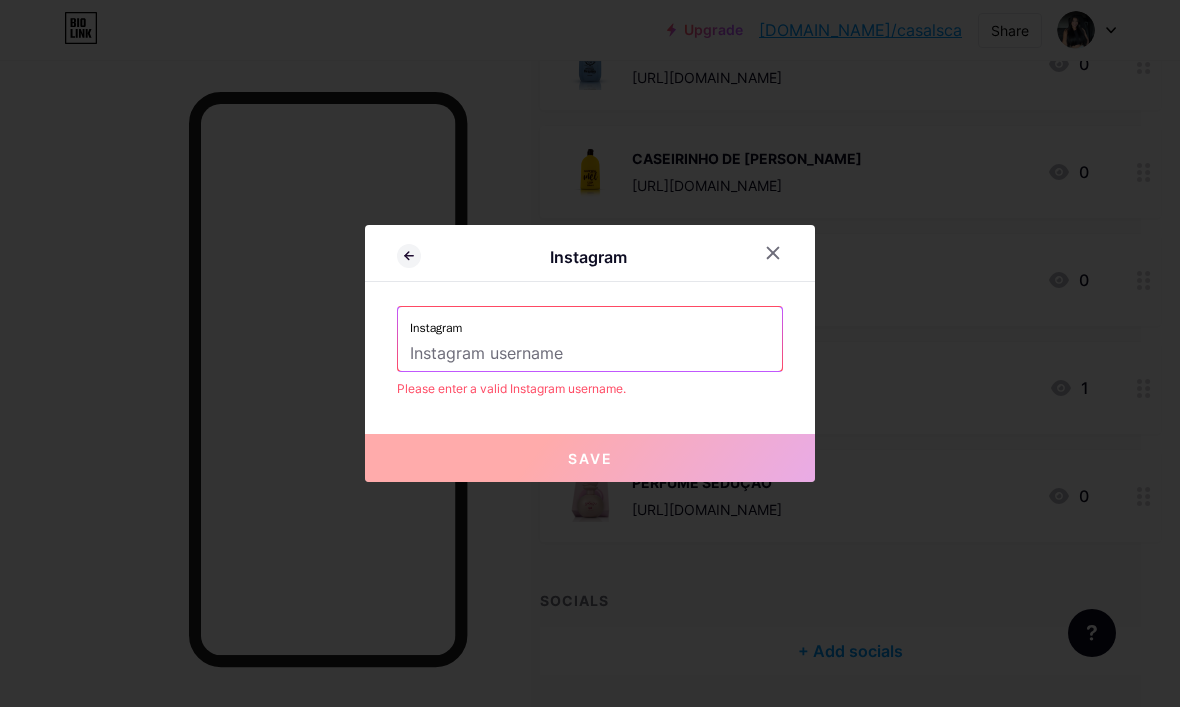 click 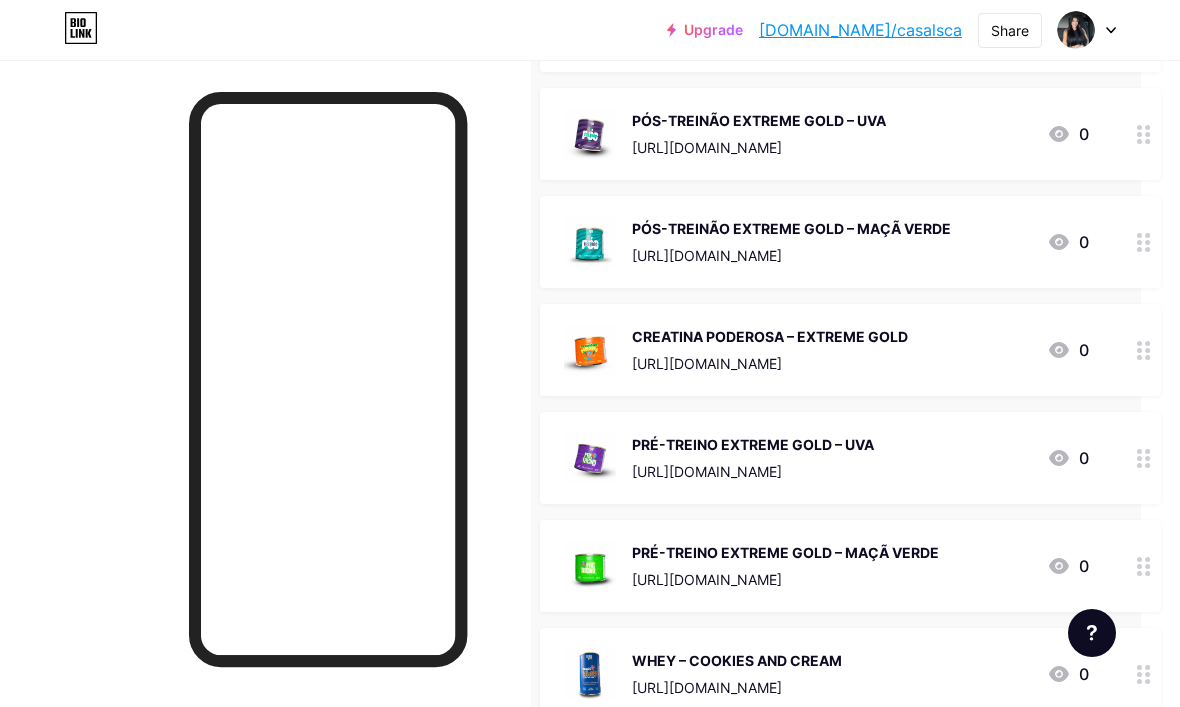 scroll, scrollTop: 1522, scrollLeft: 39, axis: both 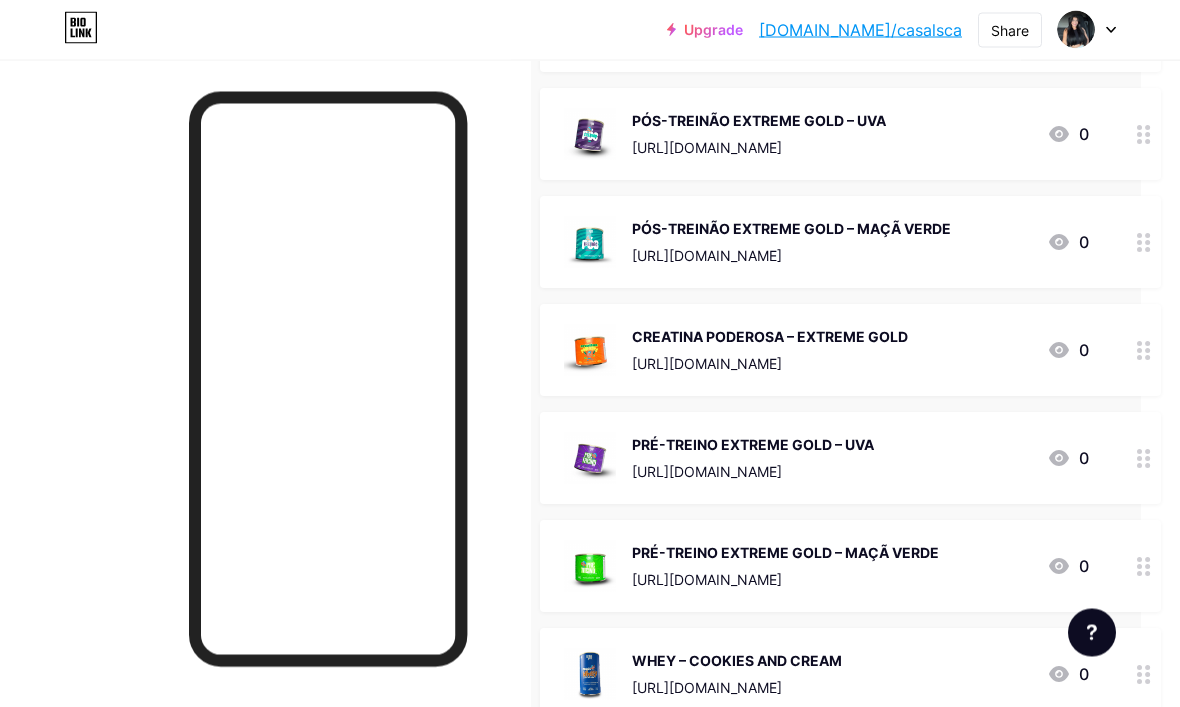 click on "PÓS-TREINÃO EXTREME GOLD – MAÇÃ VERDE
https://pay.goold.club/aff/XR5UCL/ZCYXEKT6
0" at bounding box center [826, 243] 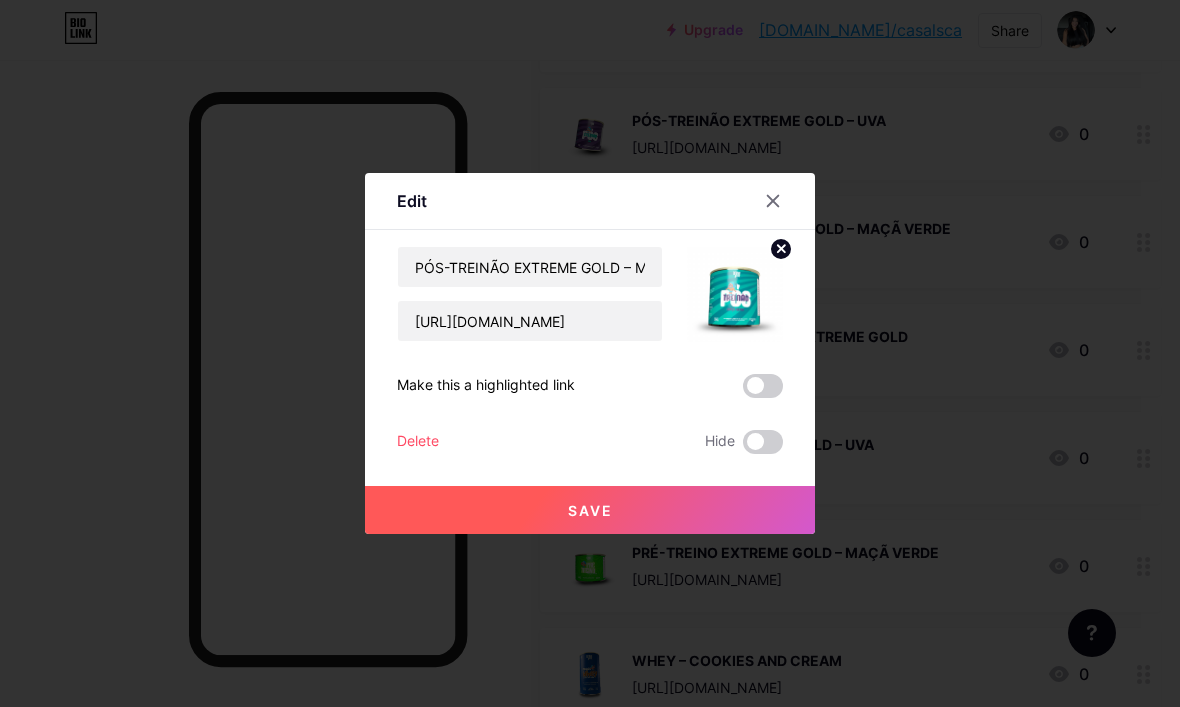 click 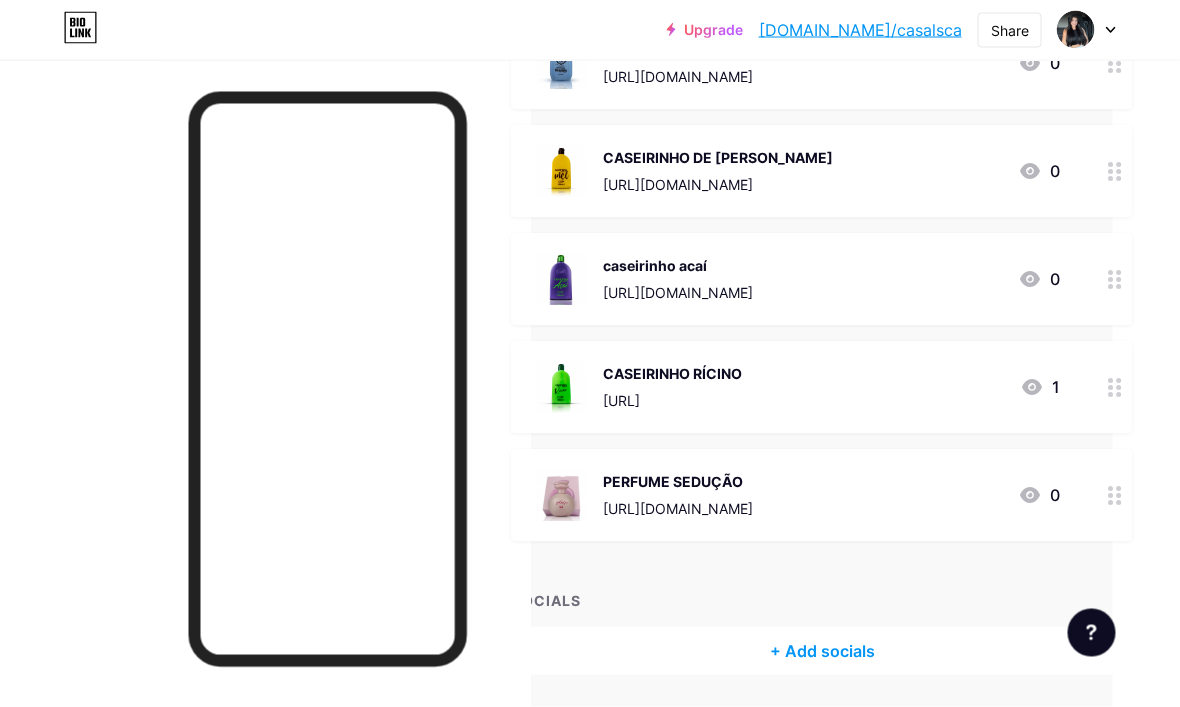 scroll, scrollTop: 6669, scrollLeft: 79, axis: both 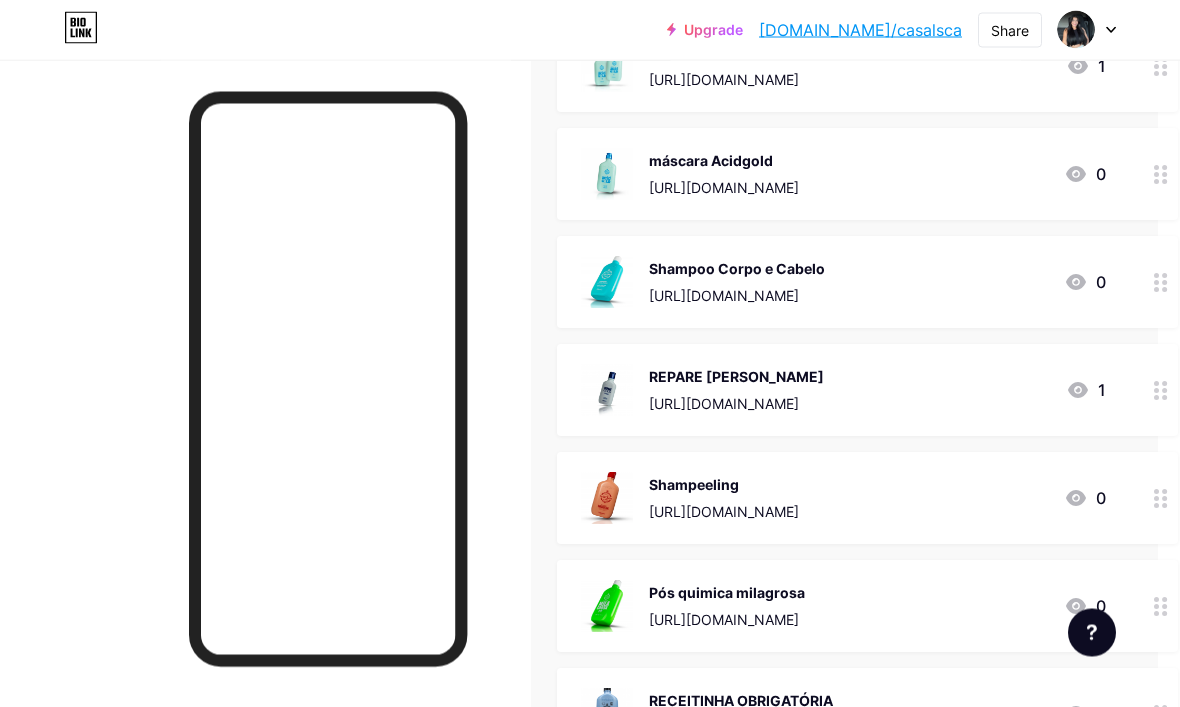 click 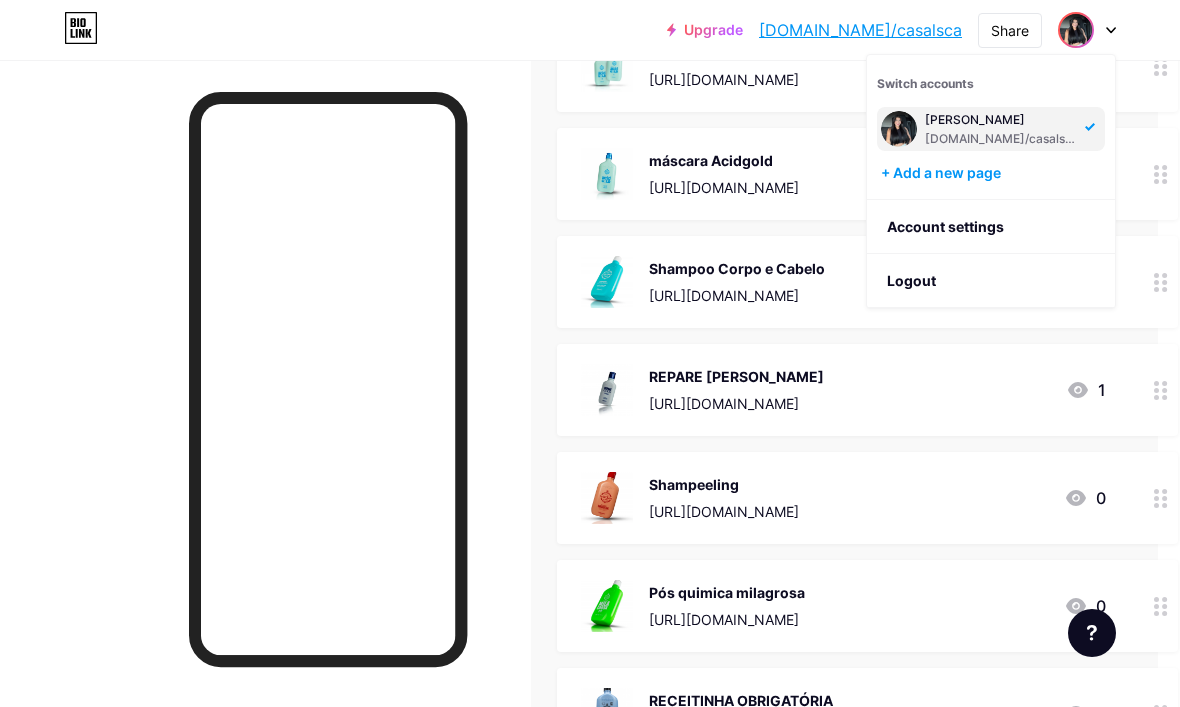 click on "[DOMAIN_NAME]/casalsca" at bounding box center [1002, 139] 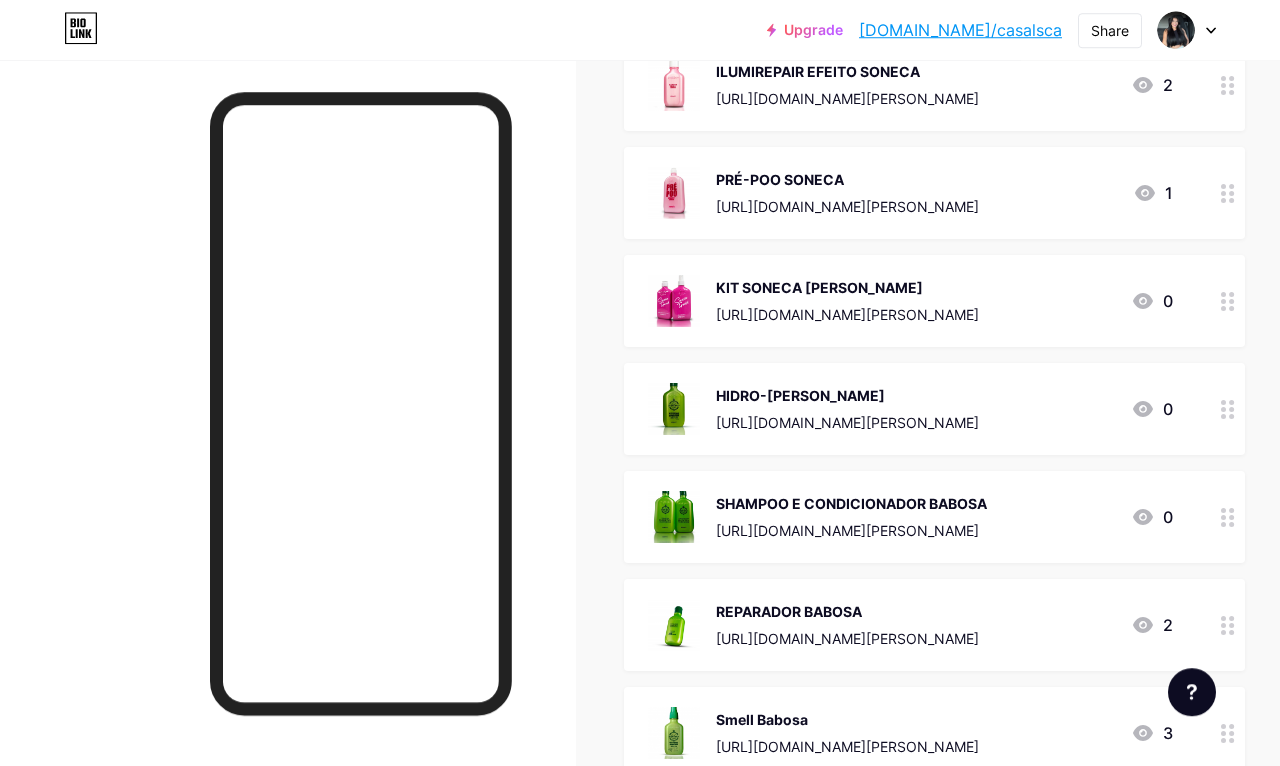 scroll, scrollTop: 4151, scrollLeft: 0, axis: vertical 